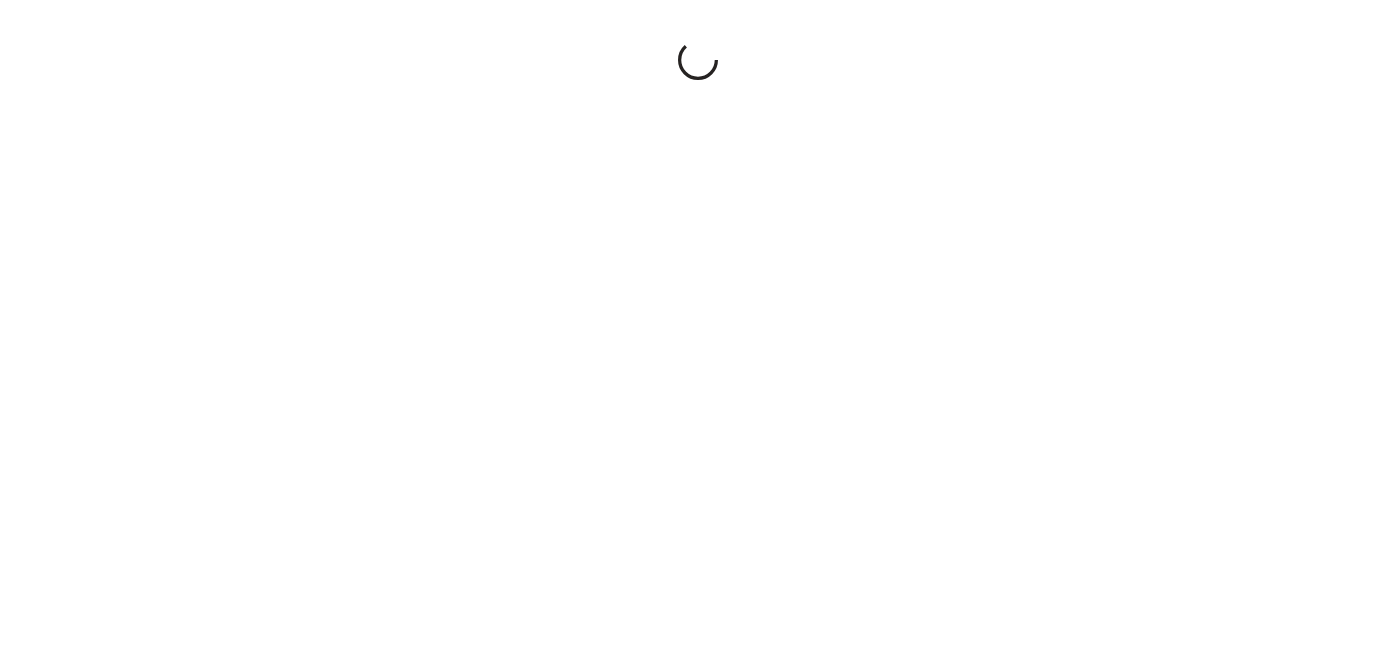 scroll, scrollTop: 0, scrollLeft: 0, axis: both 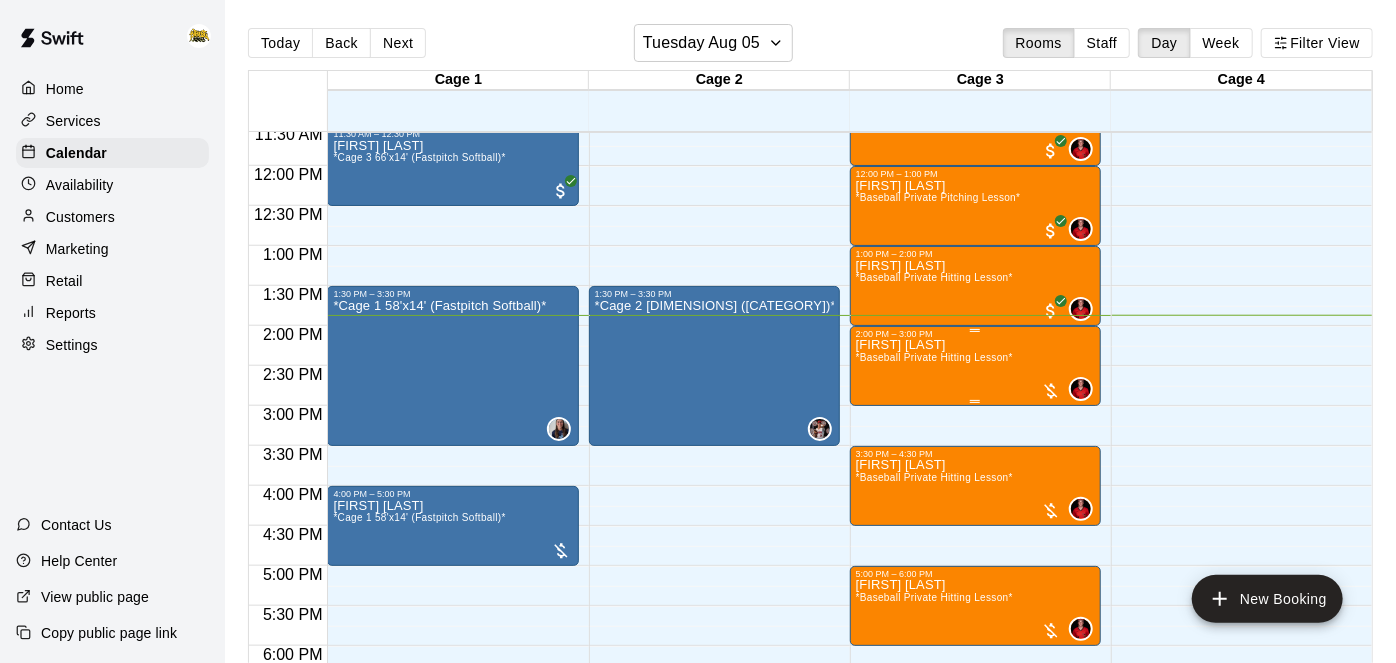 click on "*Baseball Private Hitting Lesson*" at bounding box center [934, 357] 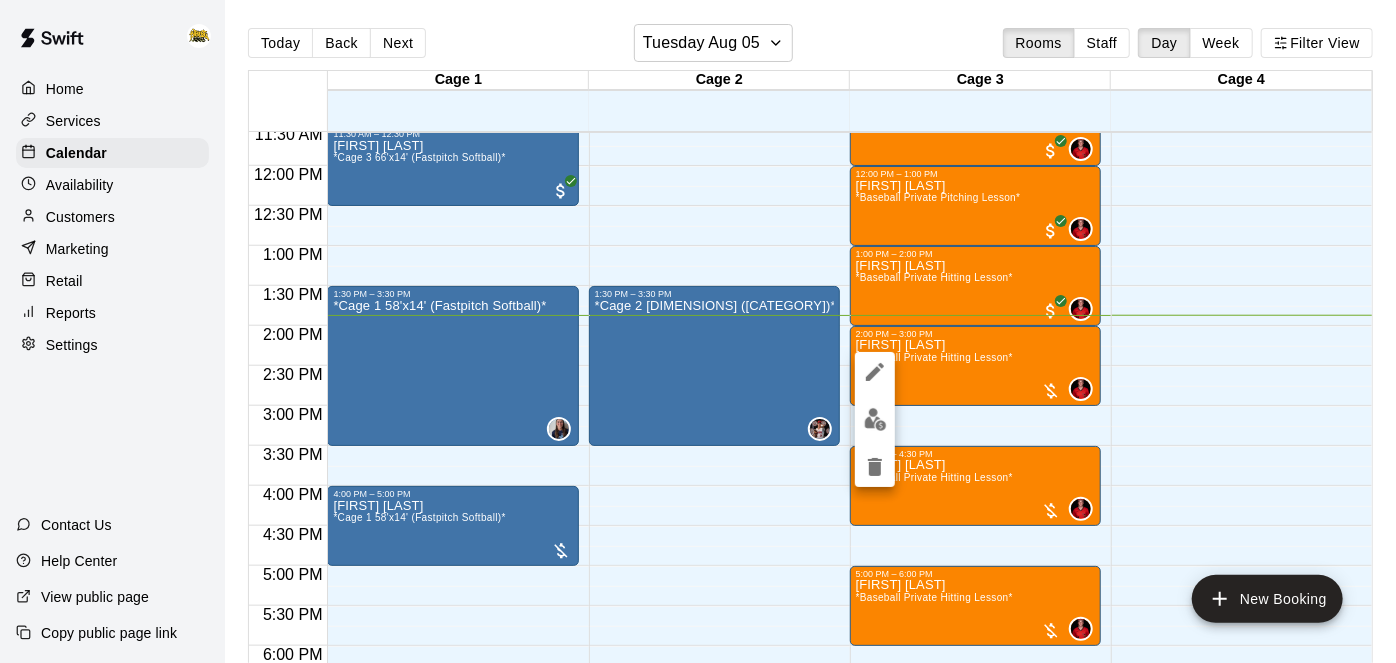 click at bounding box center (875, 419) 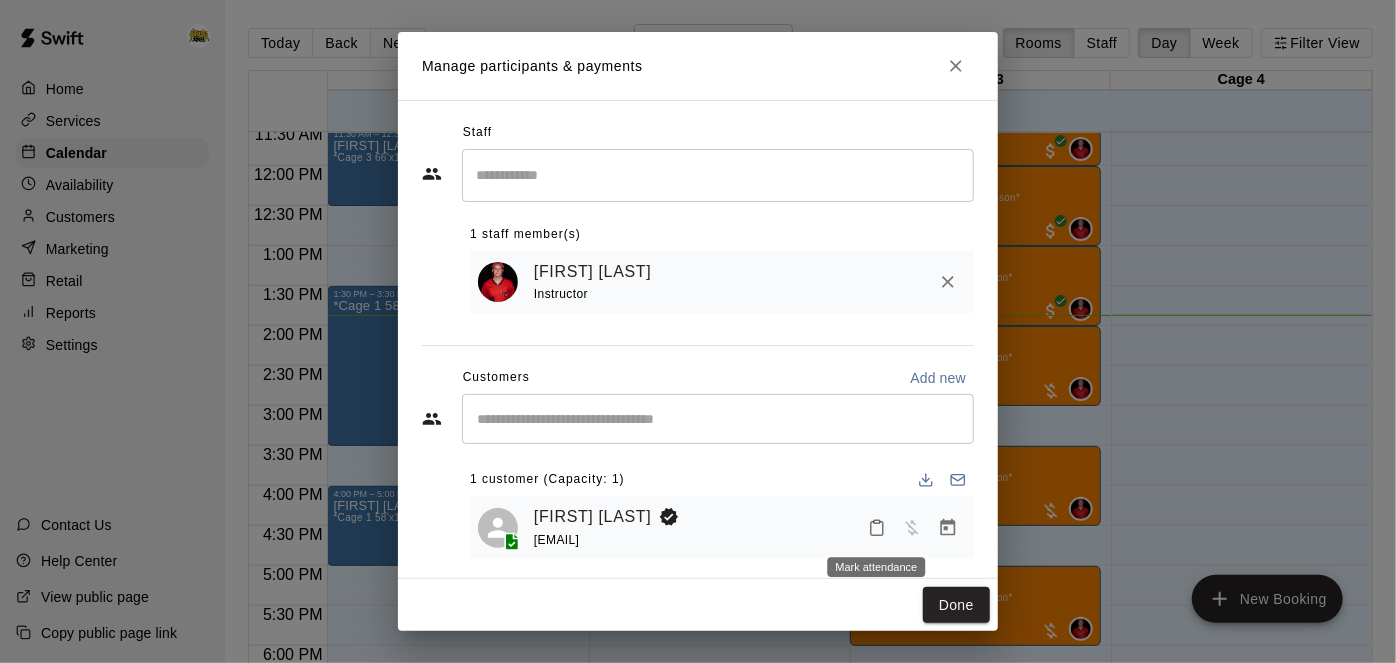 click 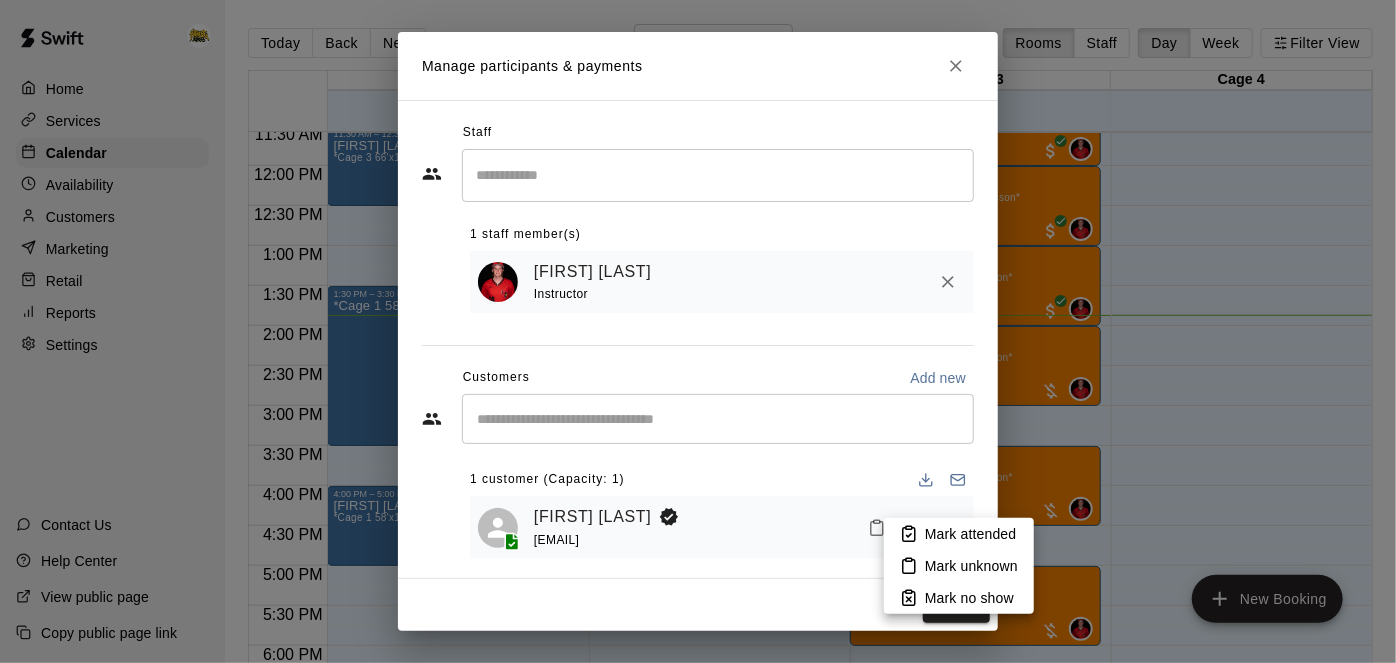 click on "Mark attended" at bounding box center (970, 534) 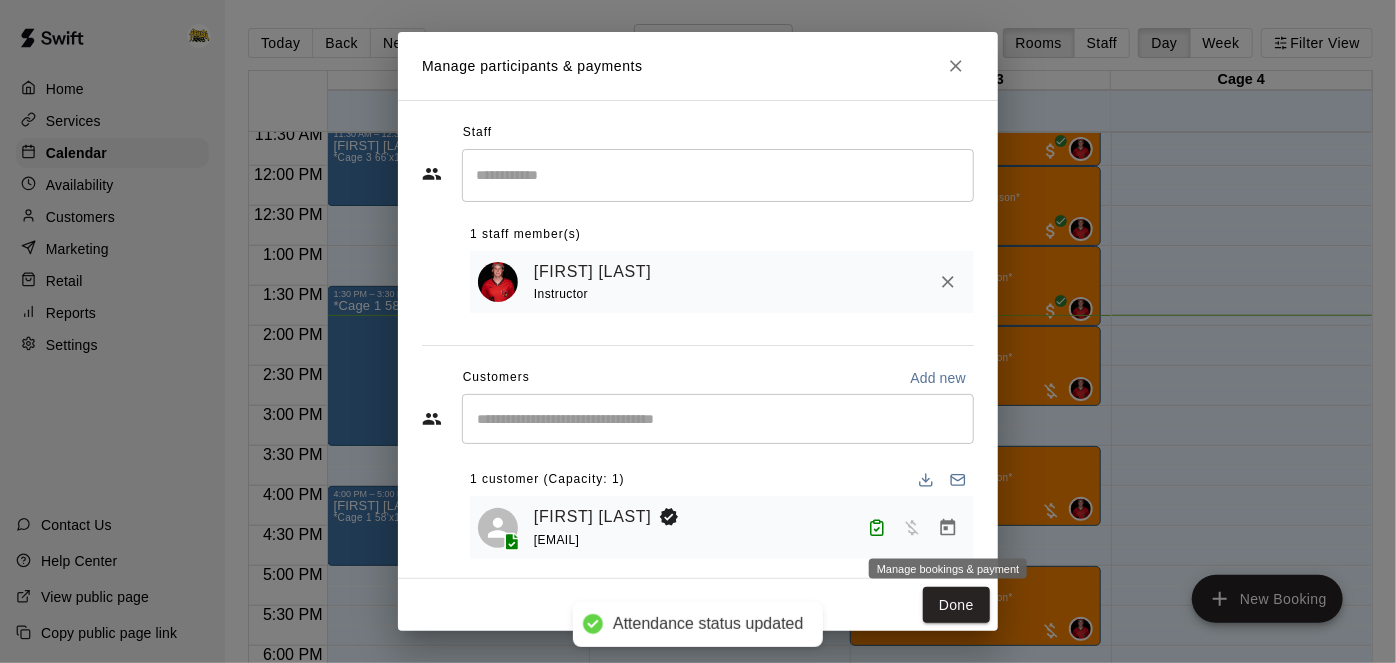 click 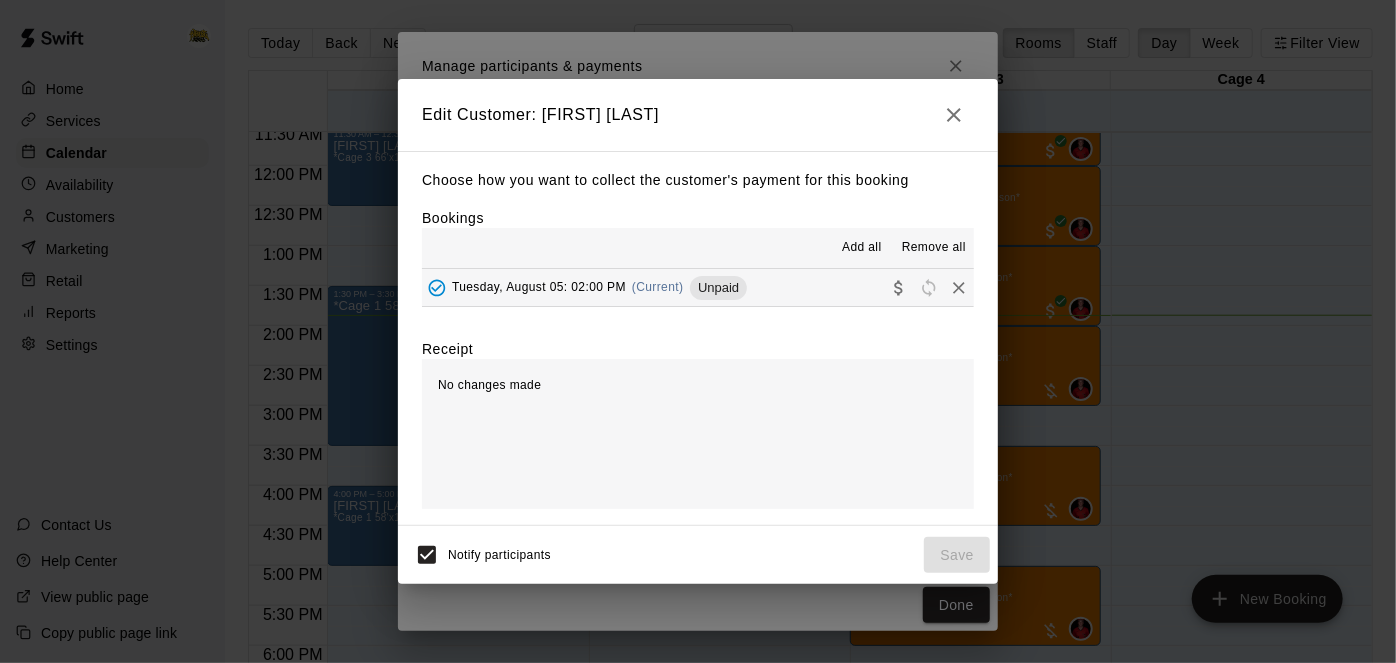 click on "[DAY], [MONTH] [DAY]:[HOUR]:[MINUTE] [AM/PM] (Current) Unpaid" at bounding box center [698, 287] 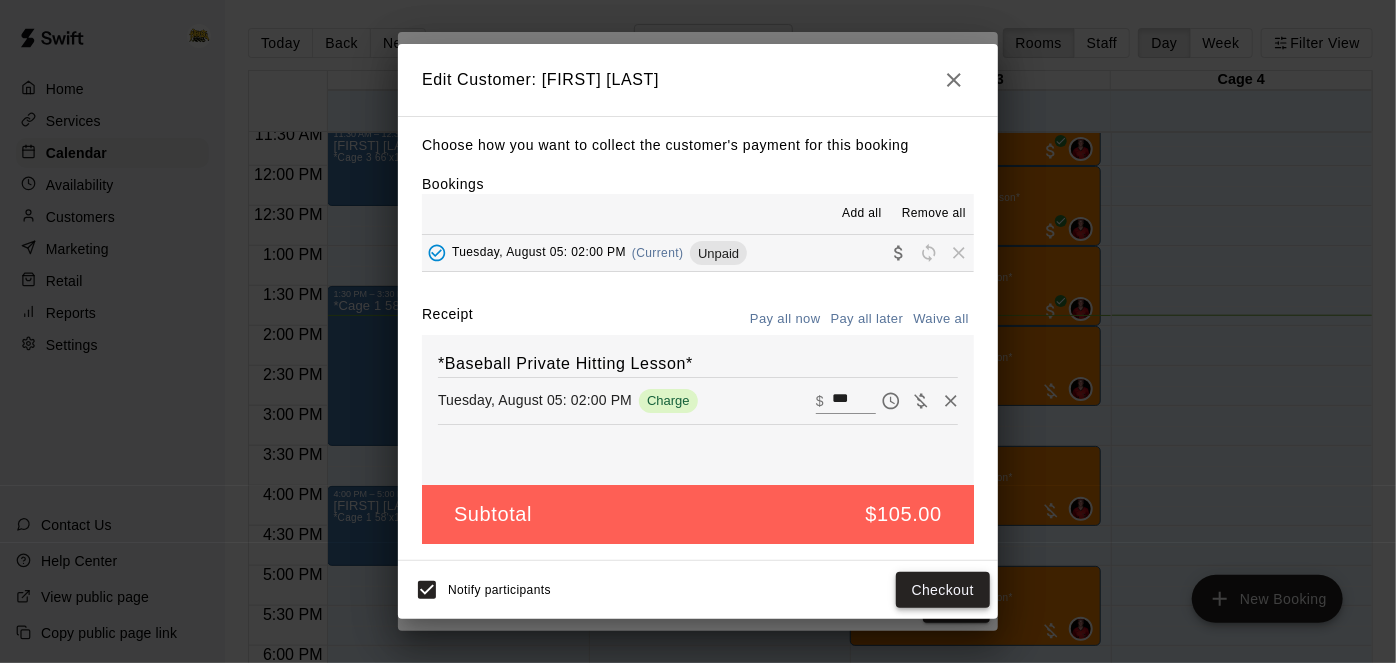 click on "Checkout" at bounding box center (943, 590) 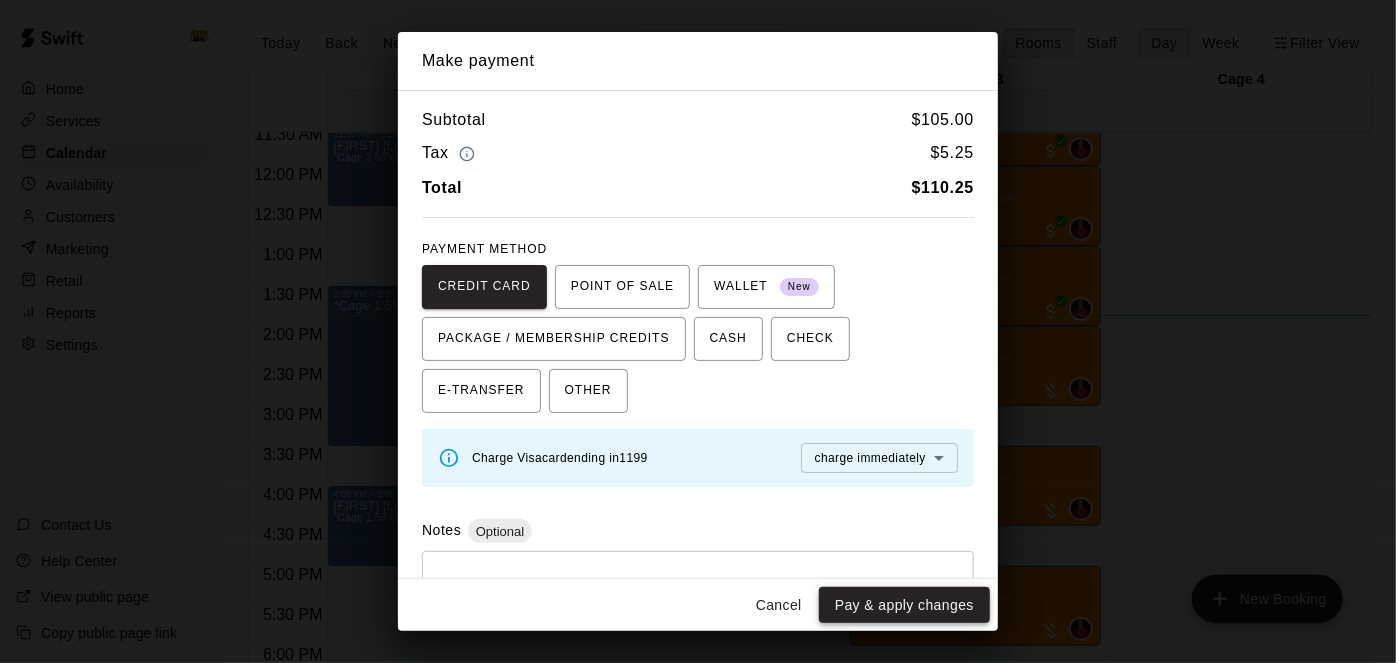 click on "Pay & apply changes" at bounding box center (904, 605) 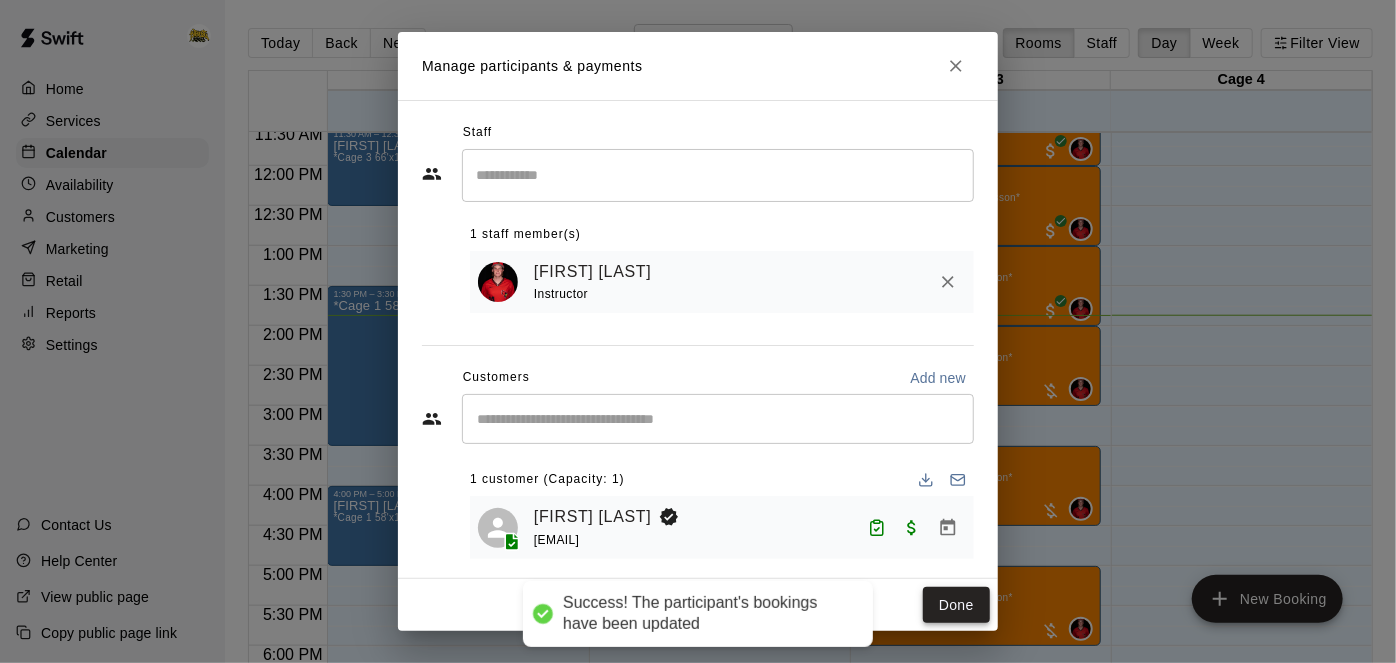 click on "Done" at bounding box center (956, 605) 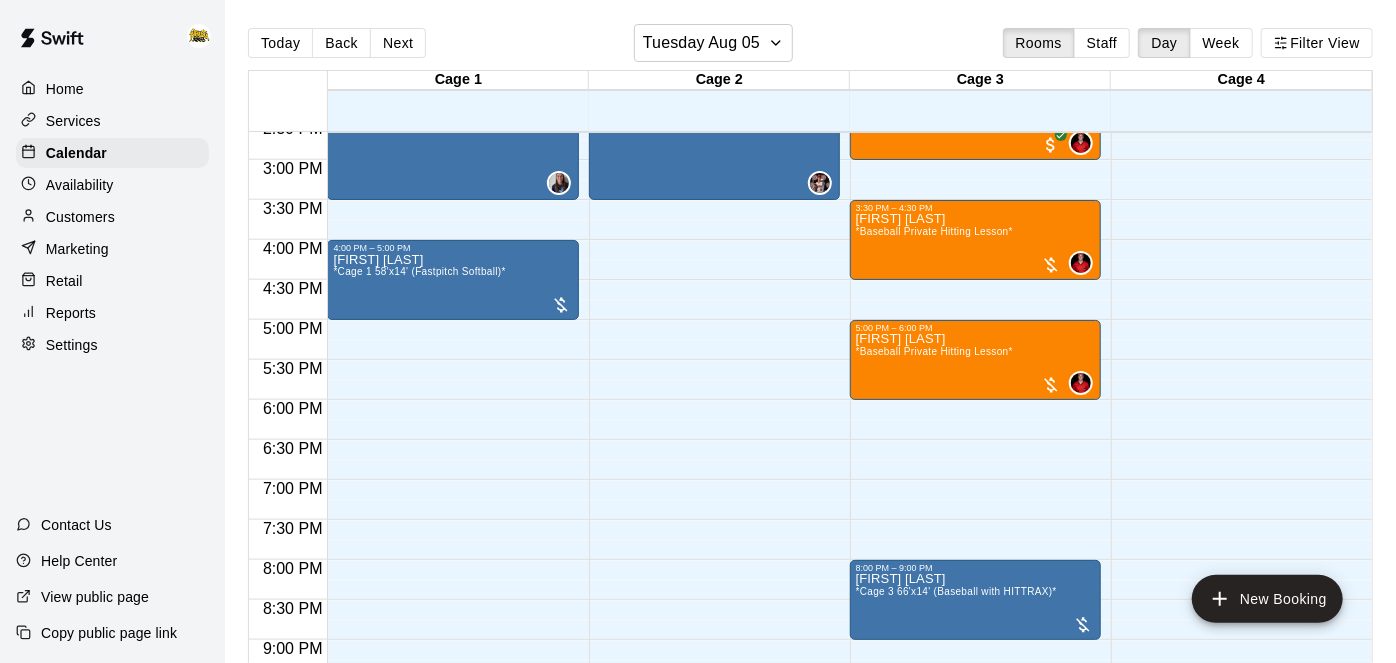 scroll, scrollTop: 1208, scrollLeft: 0, axis: vertical 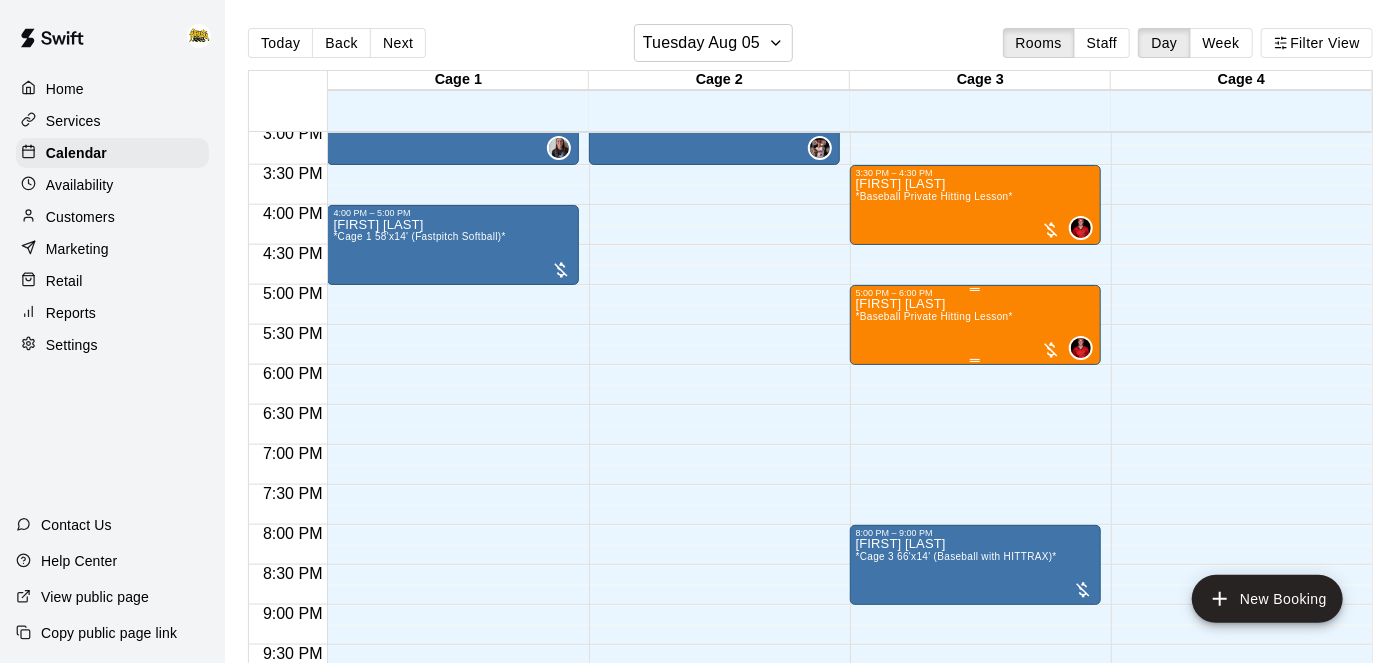 click on "*Baseball Private Hitting Lesson*" at bounding box center [934, 316] 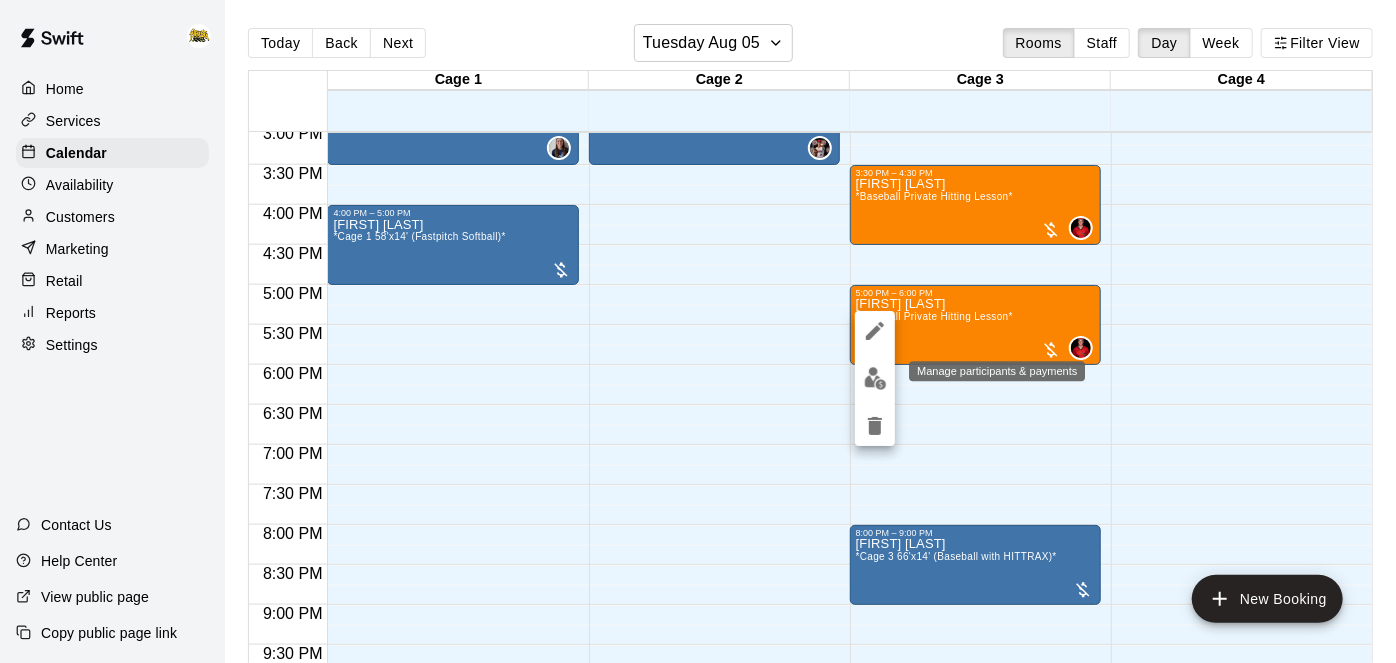 click at bounding box center (875, 378) 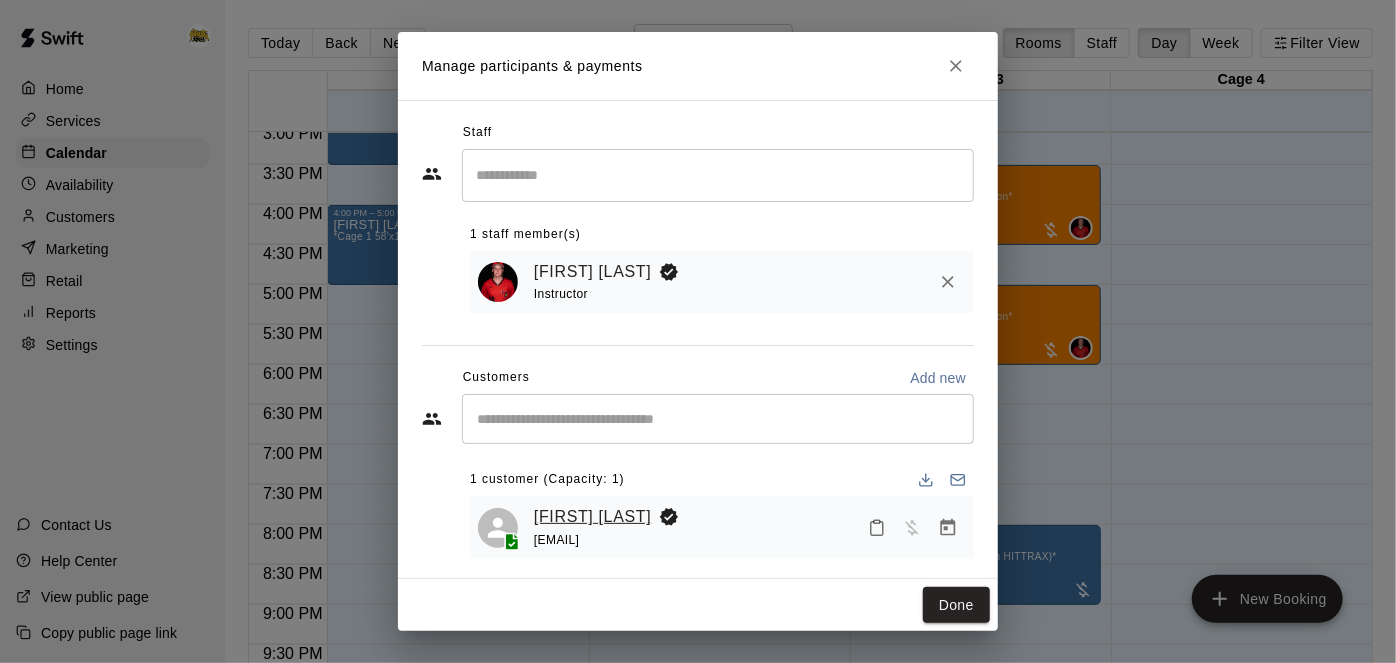 click on "[FIRST] [LAST]" at bounding box center (592, 517) 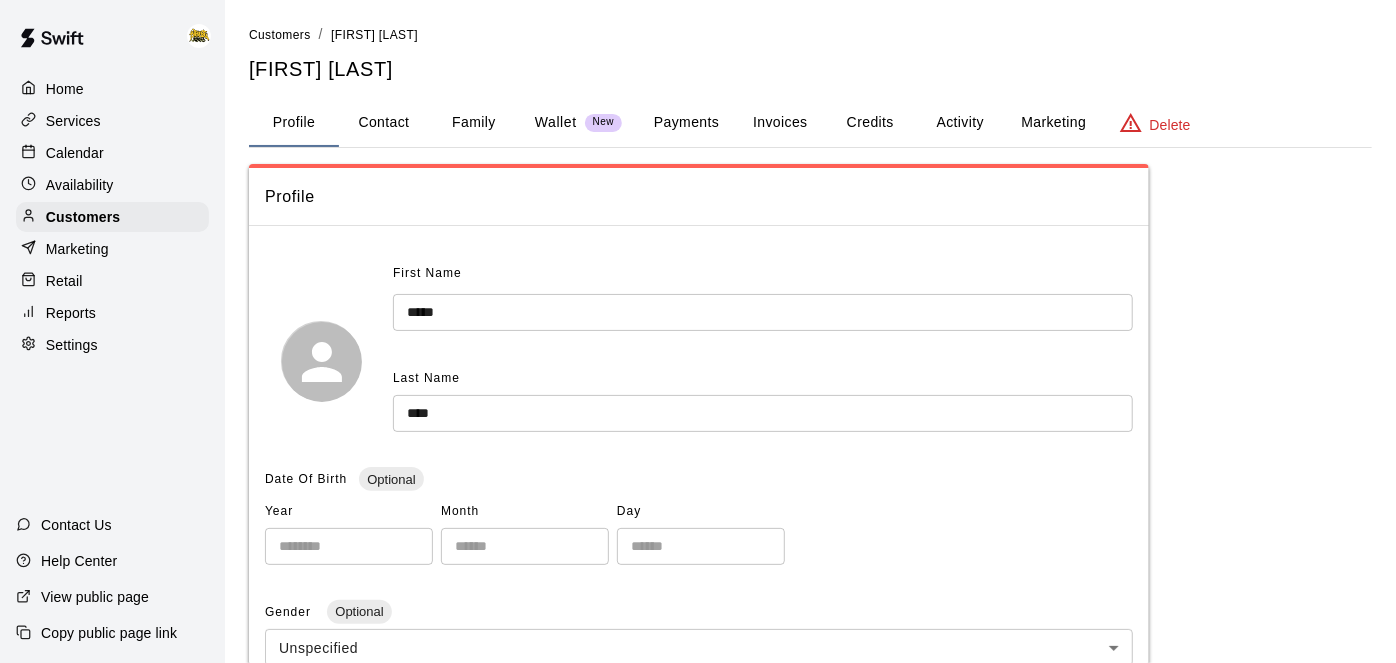 click on "Activity" at bounding box center [960, 123] 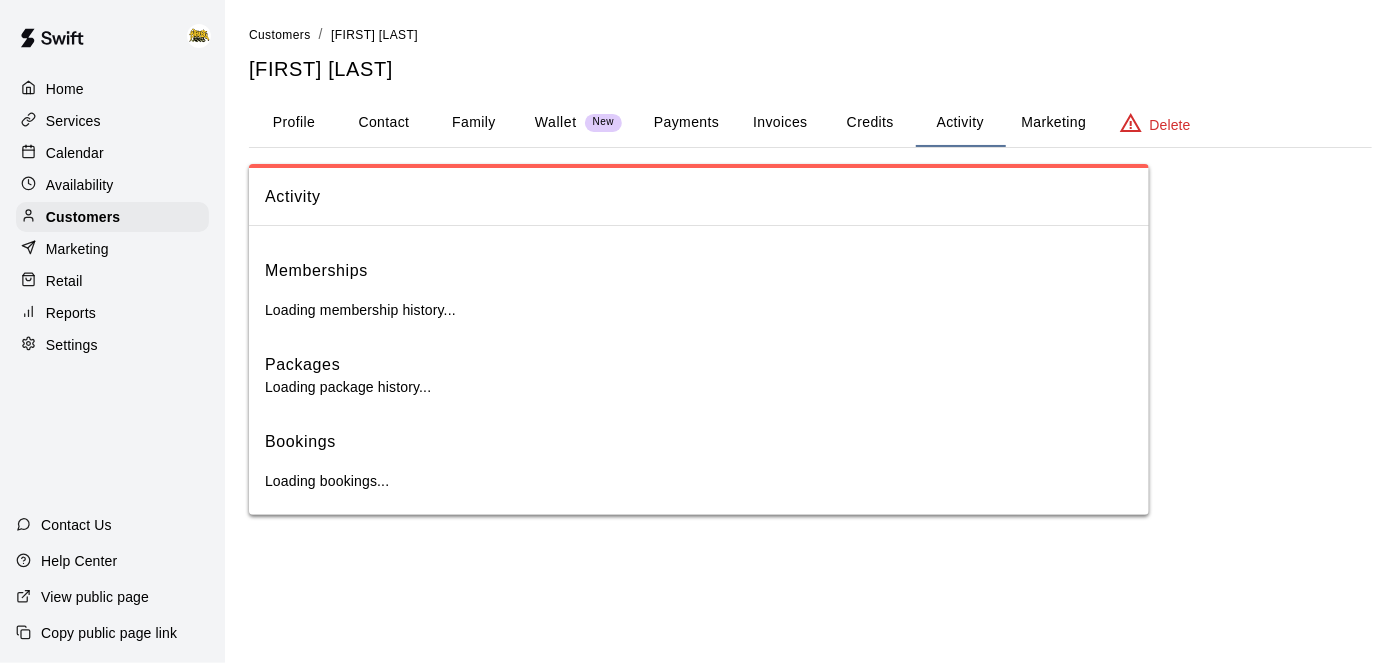 click on "Activity" at bounding box center [960, 123] 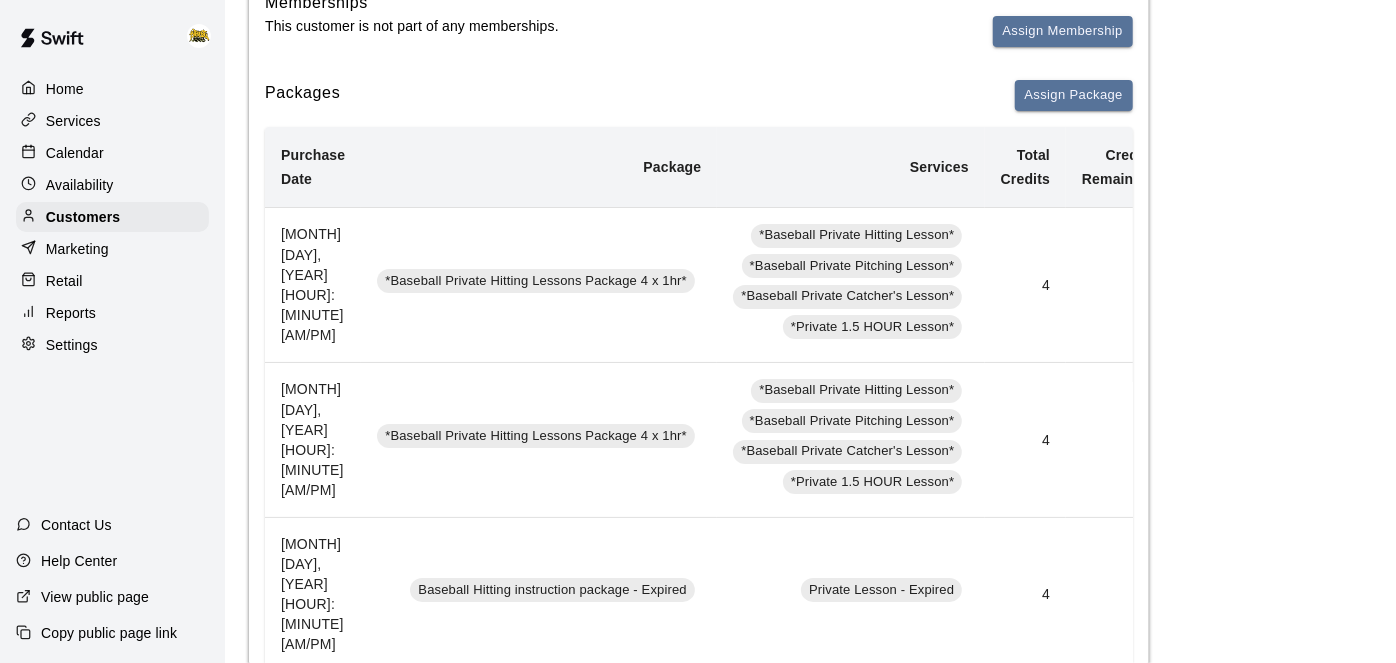 scroll, scrollTop: 273, scrollLeft: 0, axis: vertical 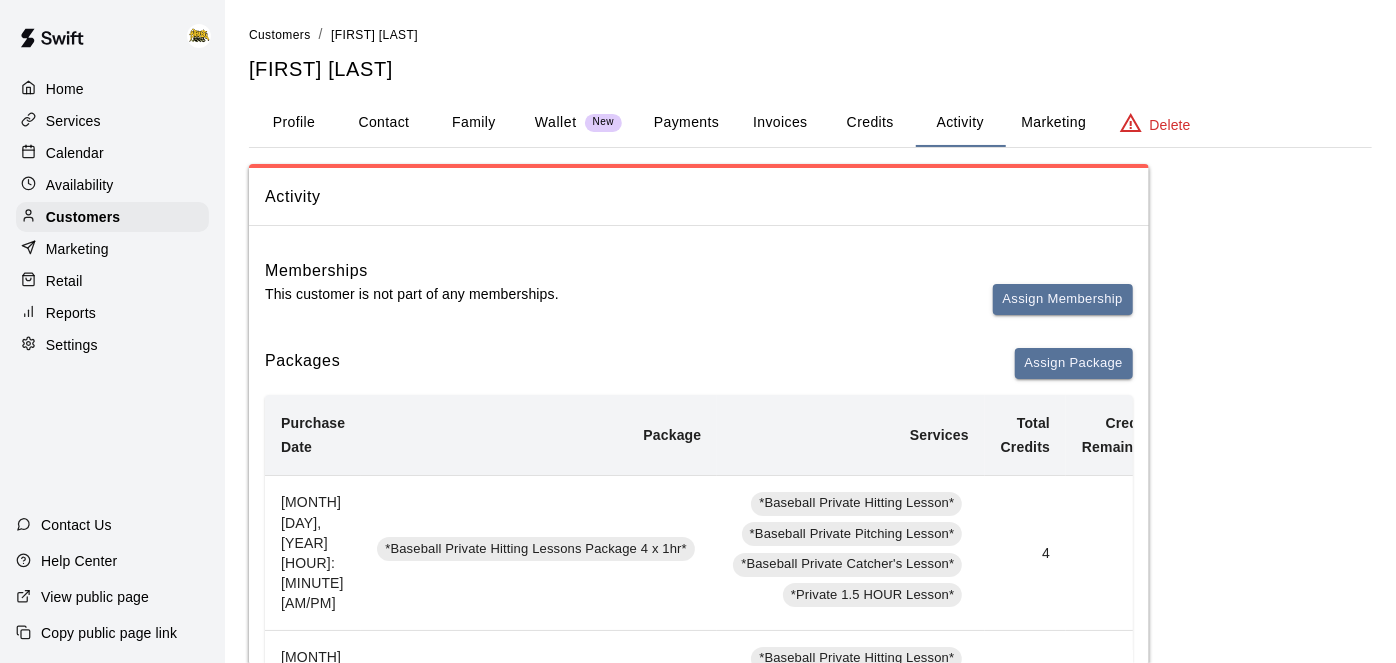 click on "Calendar" at bounding box center [75, 153] 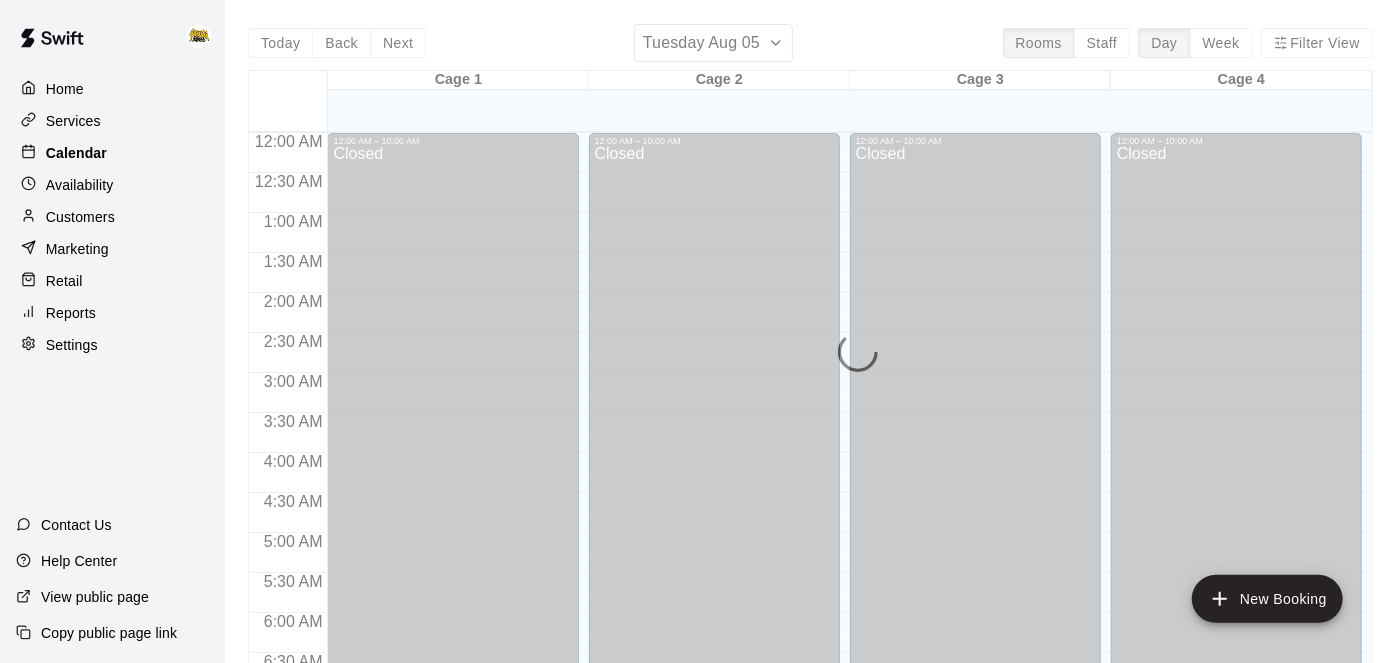 scroll, scrollTop: 0, scrollLeft: 0, axis: both 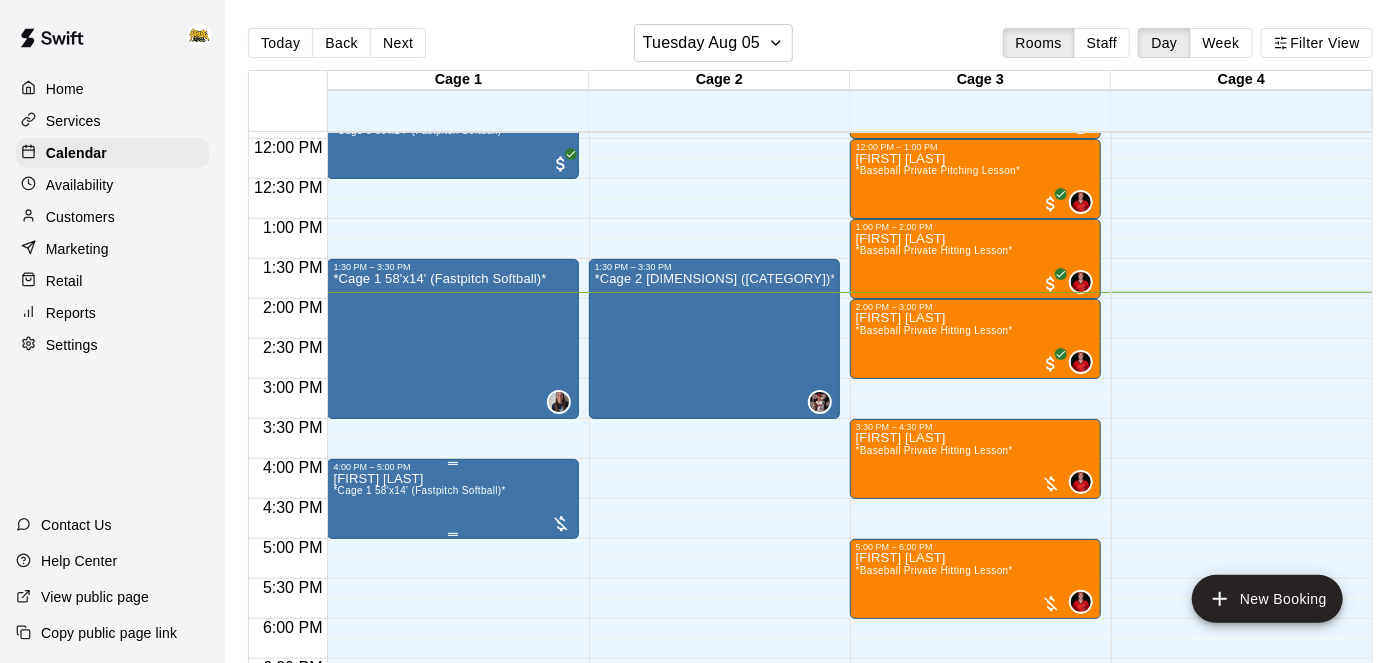 click on "*Cage 1 58'x14' (Fastpitch Softball)*" at bounding box center (419, 490) 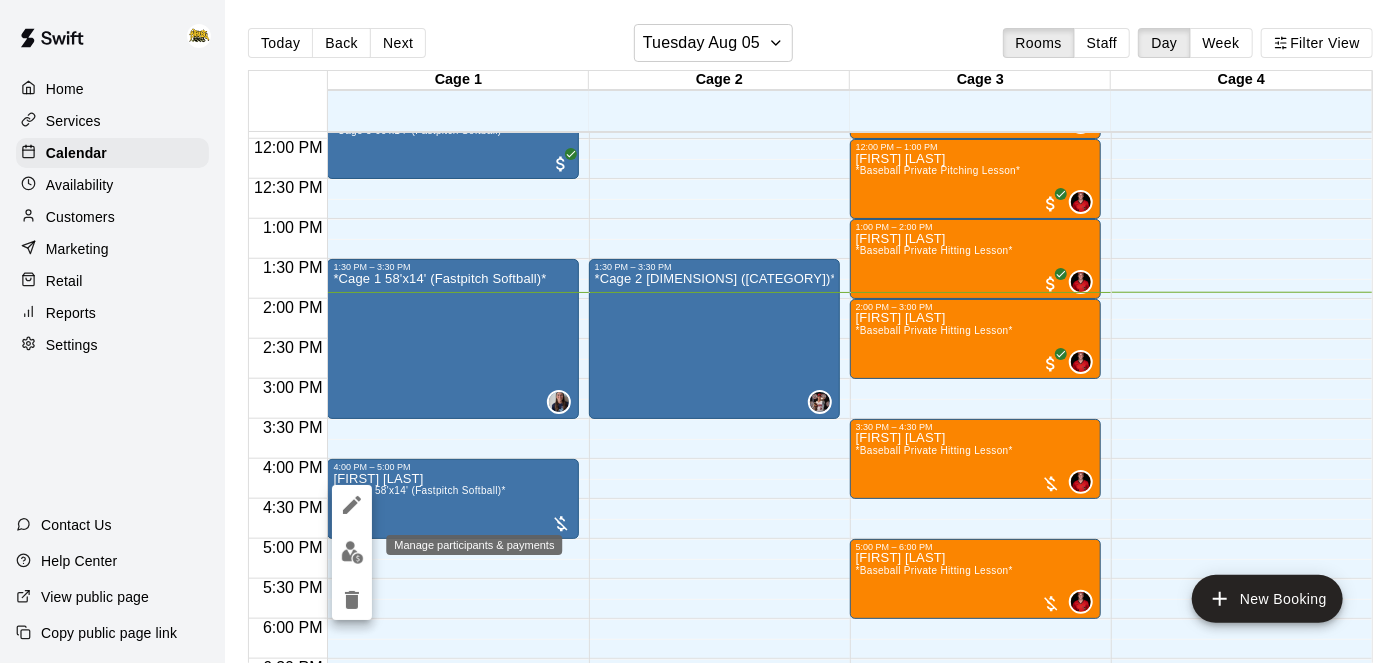 click at bounding box center [352, 552] 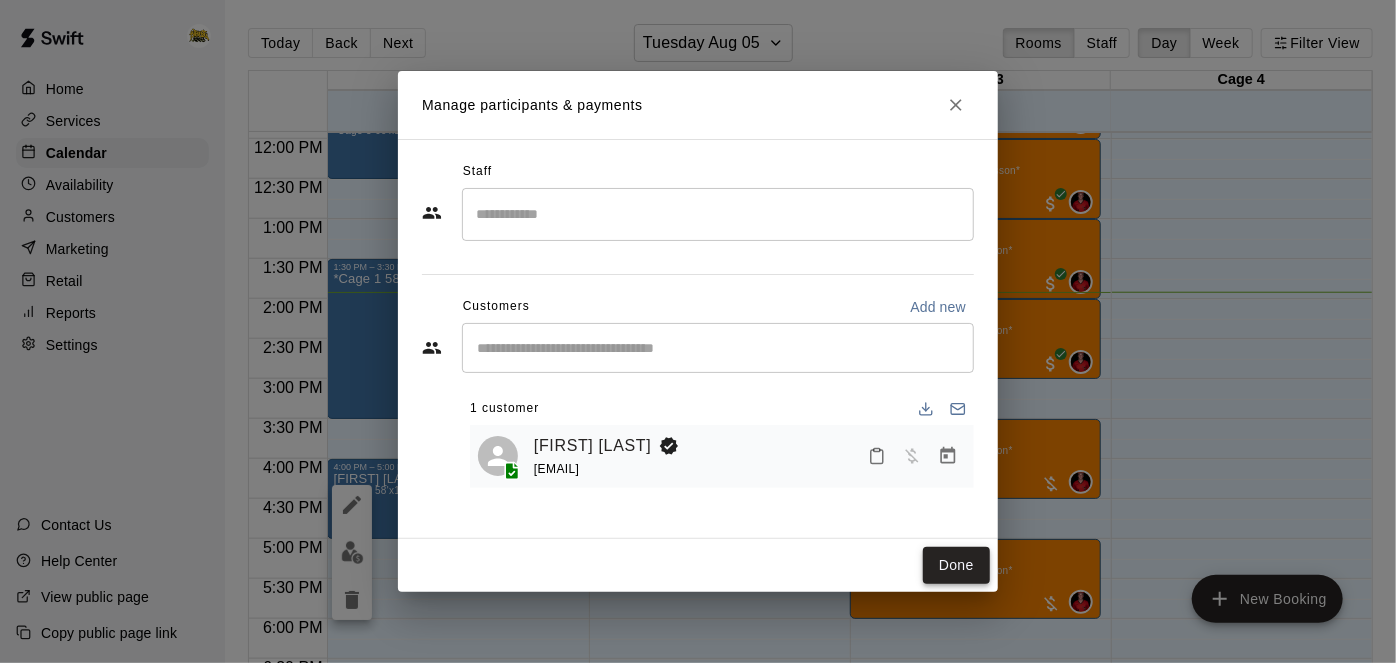 click on "Done" at bounding box center (956, 565) 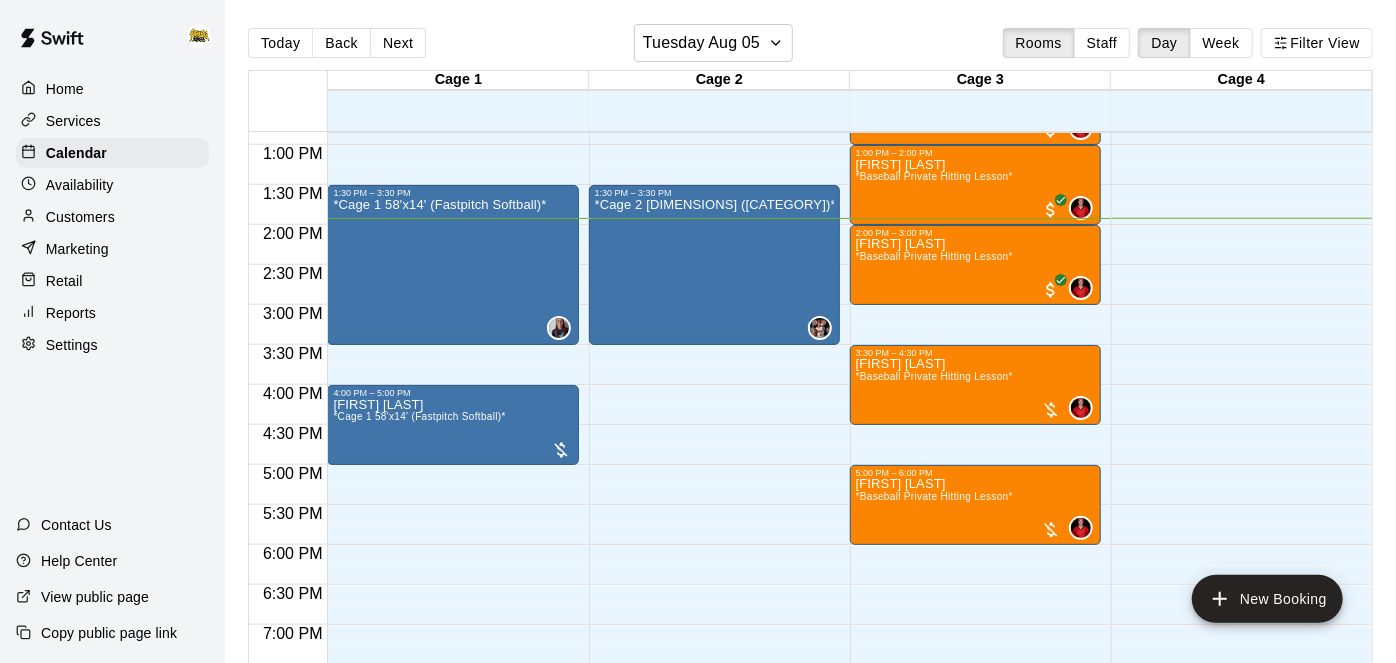scroll, scrollTop: 1030, scrollLeft: 0, axis: vertical 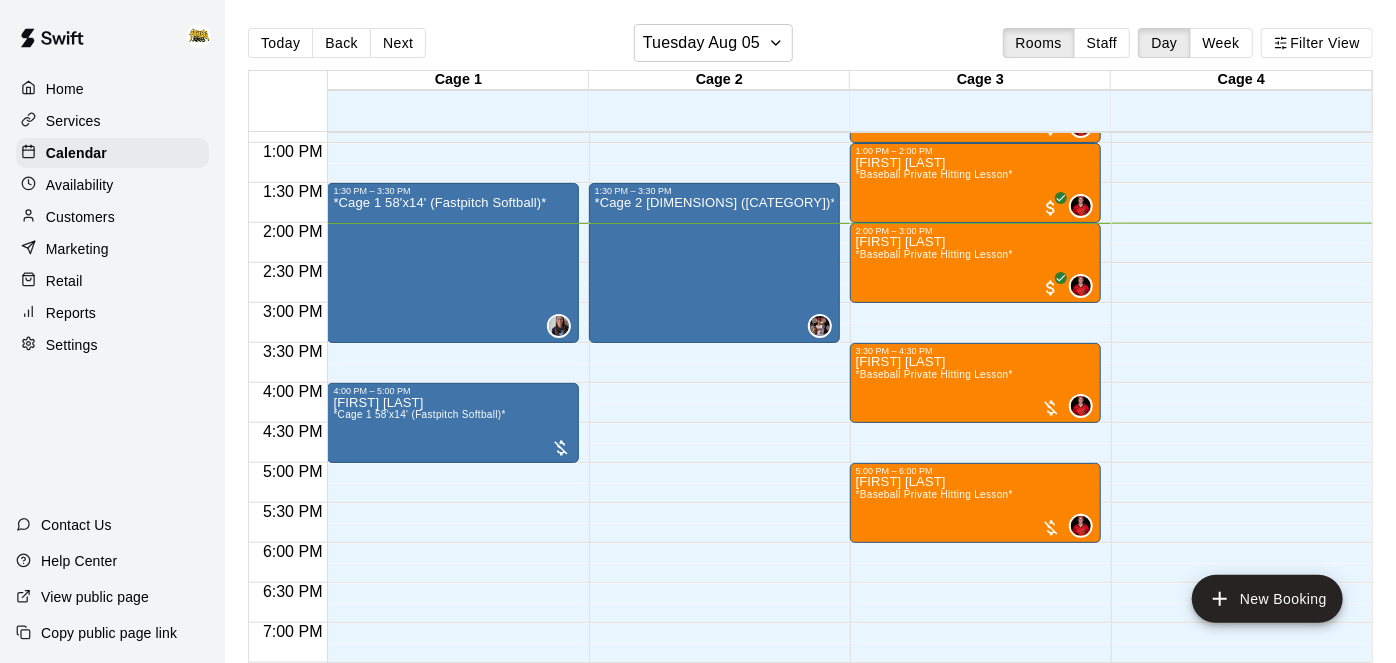 click on "[HOUR]:[MINUTE] [AM/PM] – [HOUR]:[MINUTE] [AM/PM] Closed [HOUR]:[MINUTE] [AM/PM] – [HOUR]:[MINUTE] [AM/PM] *Cage 2 [DIMENSIONS] ([CATEGORY])* 0 [HOUR]:[MINUTE] [AM/PM] – [HOUR]:[MINUTE] [AM/PM] Closed" at bounding box center (714, 63) 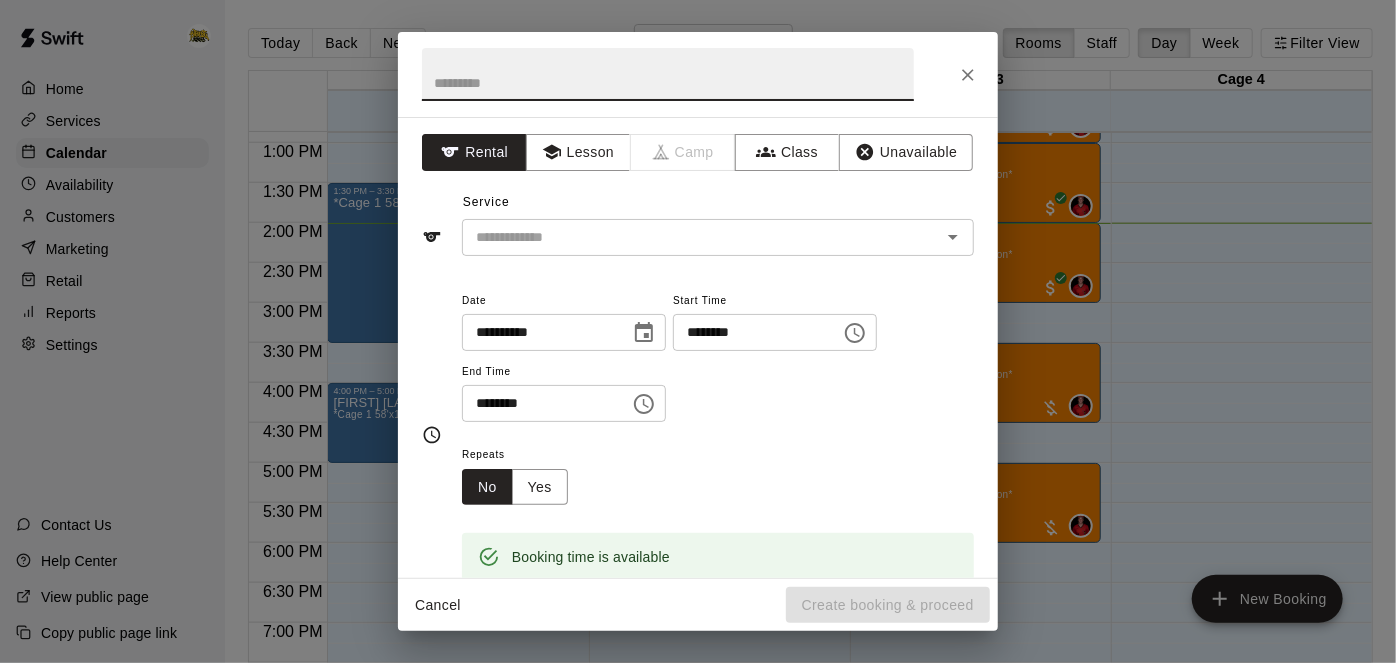 click on "Cancel" at bounding box center [438, 605] 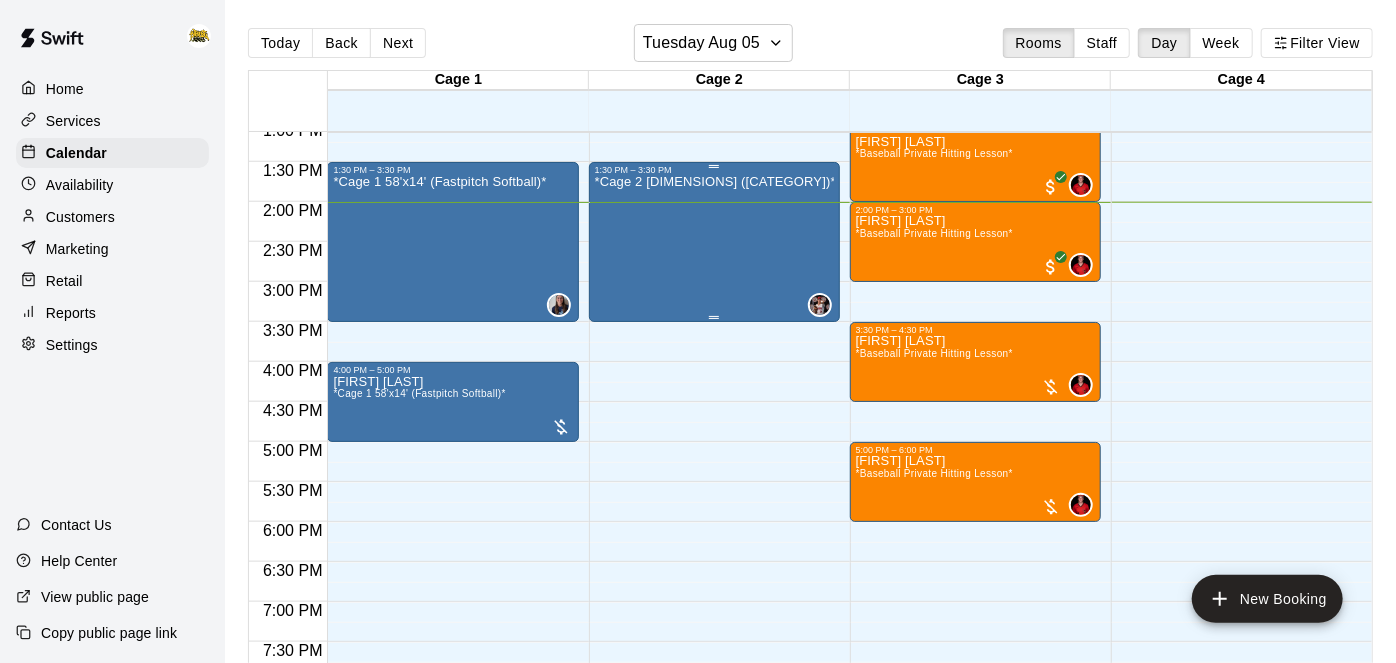 scroll, scrollTop: 1055, scrollLeft: 0, axis: vertical 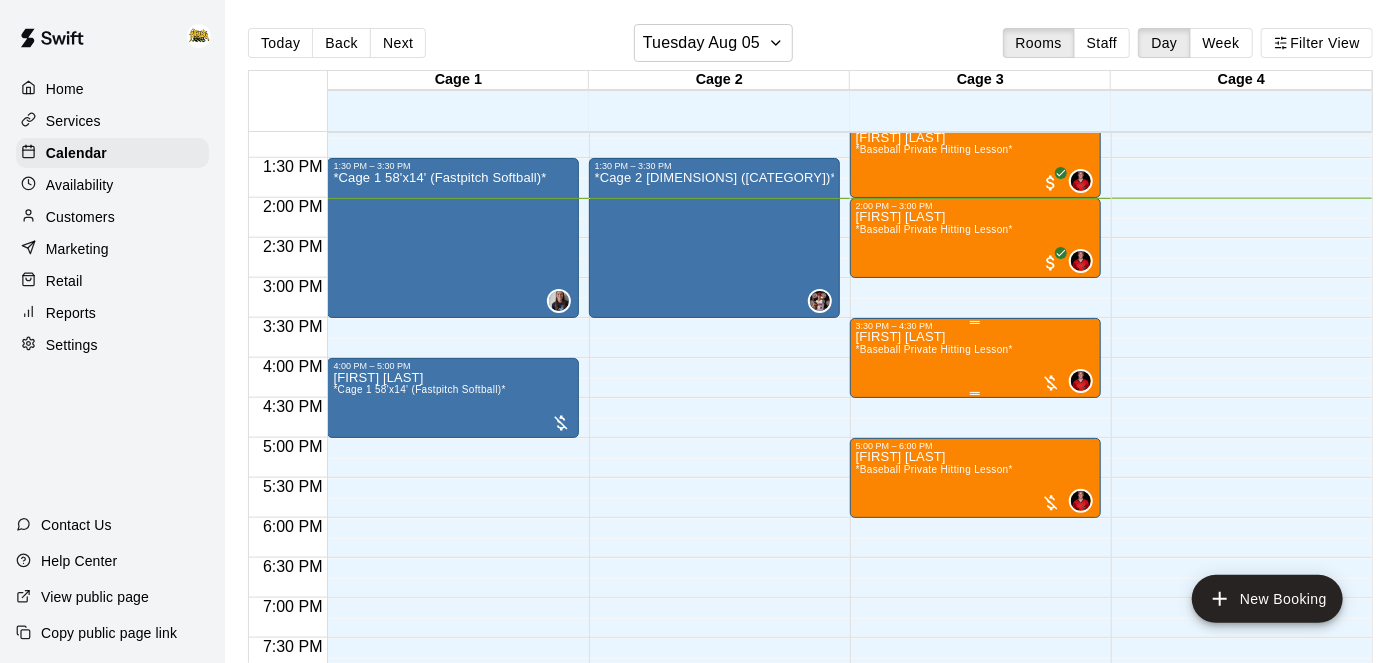 click on "*Baseball Private Hitting Lesson*" at bounding box center (934, 349) 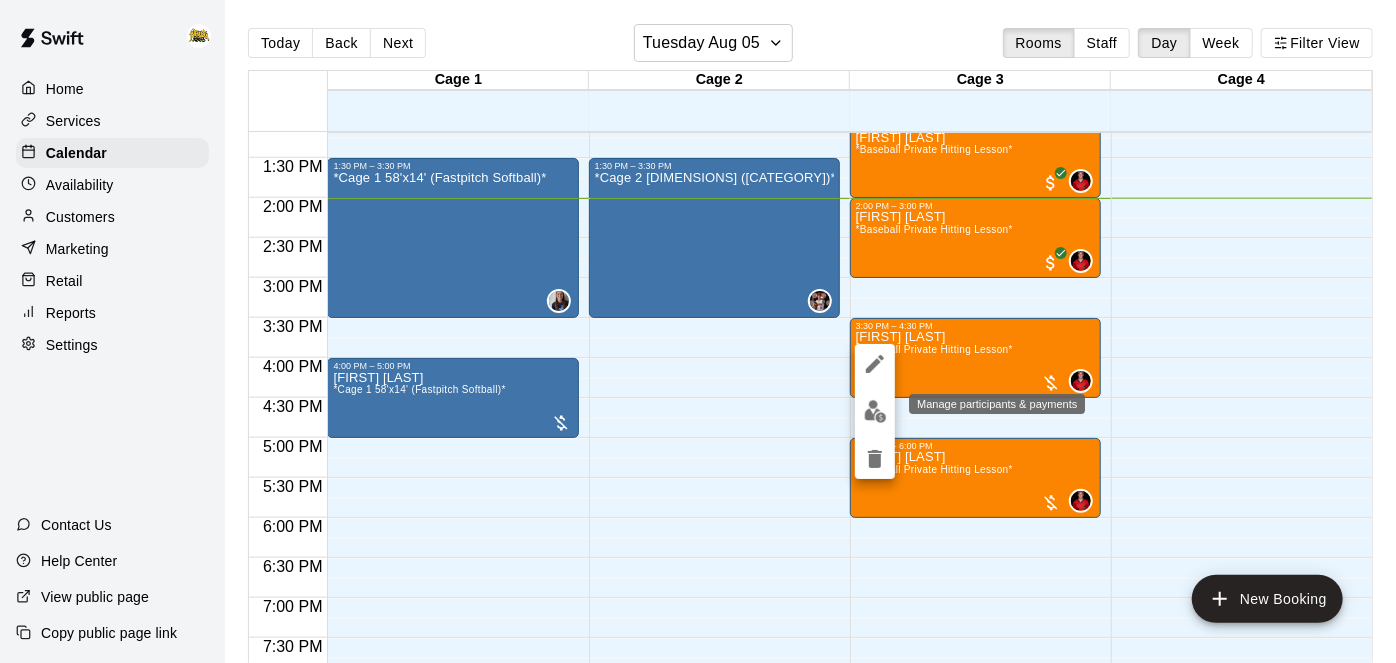 click at bounding box center (875, 411) 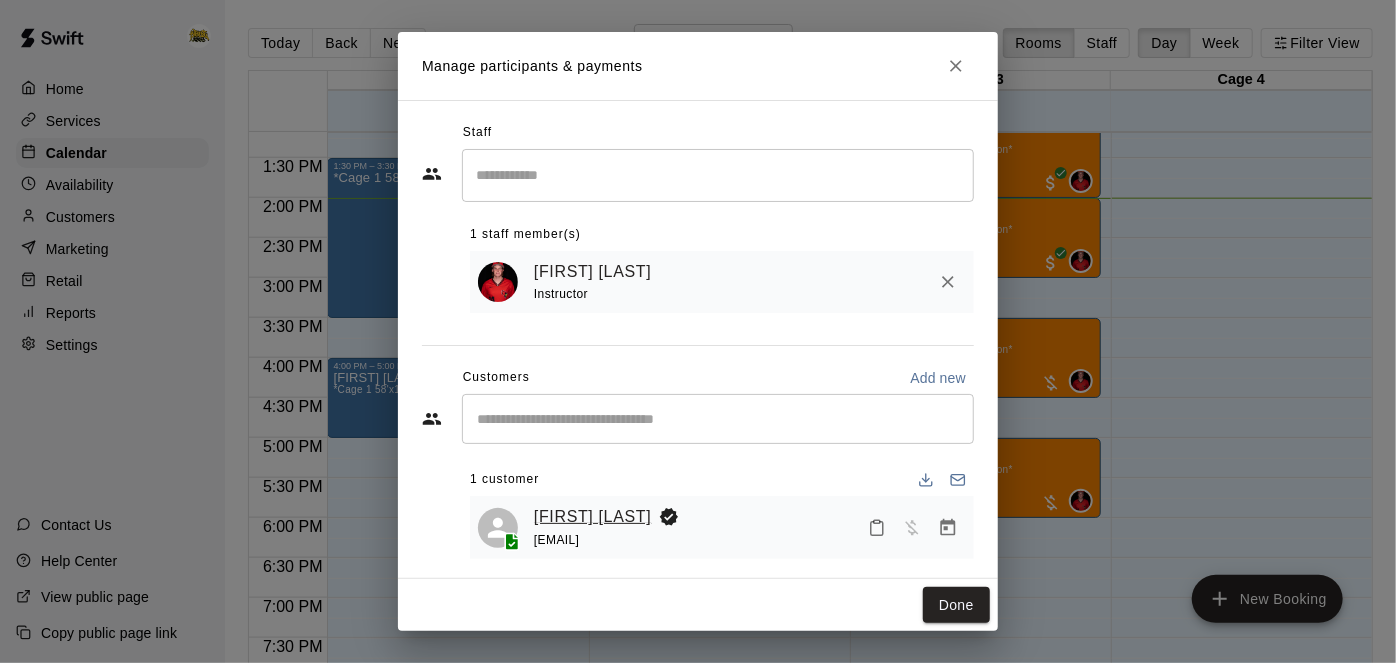 click on "[FIRST] [LAST]" at bounding box center [592, 517] 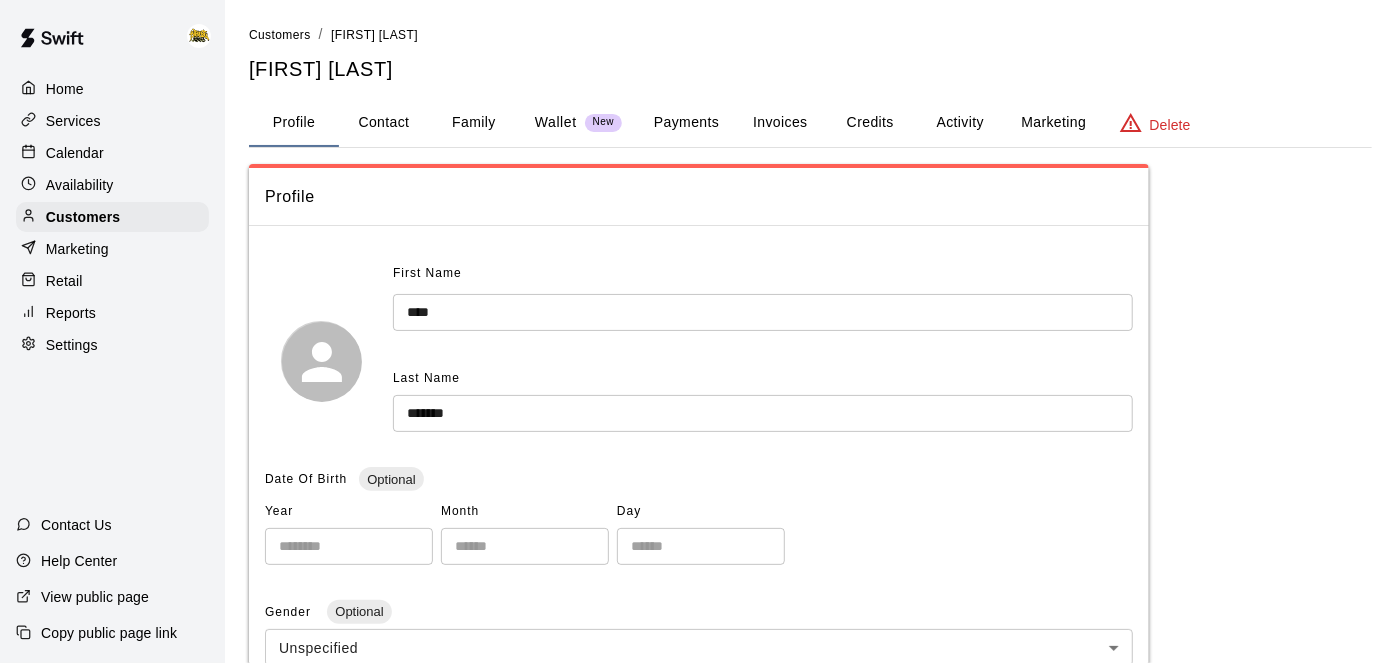 click on "Payments" at bounding box center (686, 123) 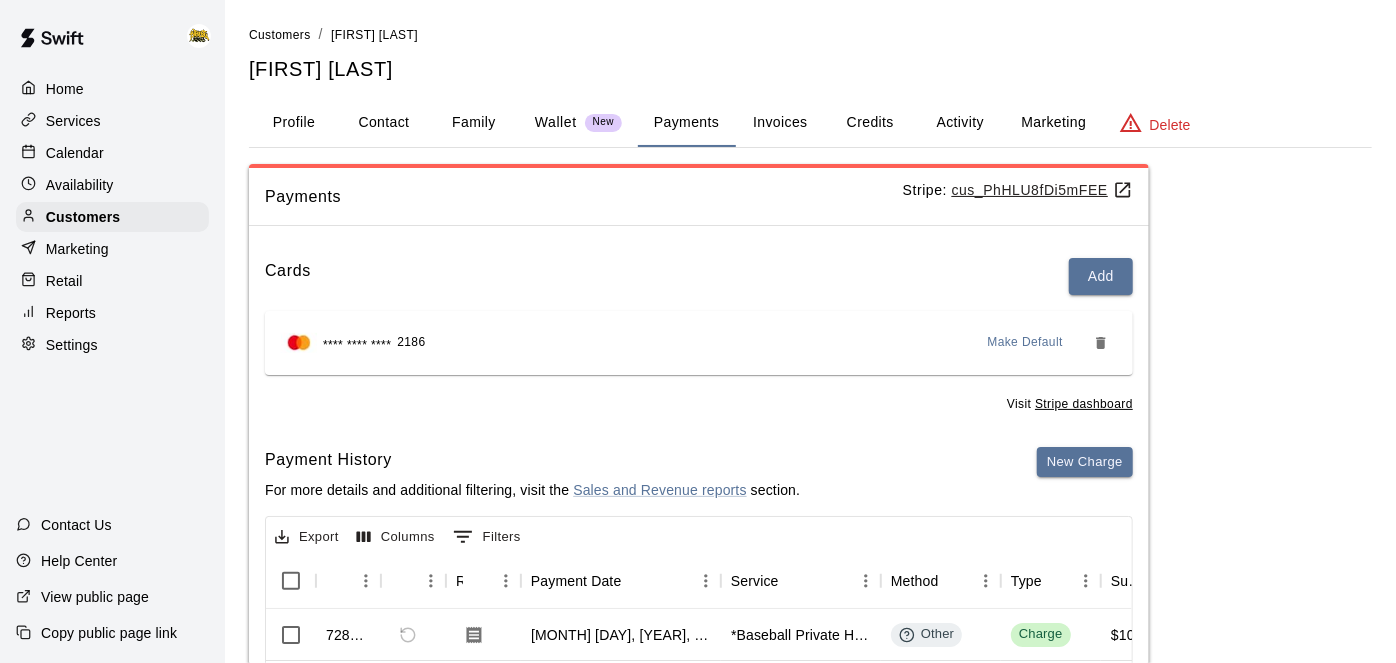 click on "Home" at bounding box center (65, 89) 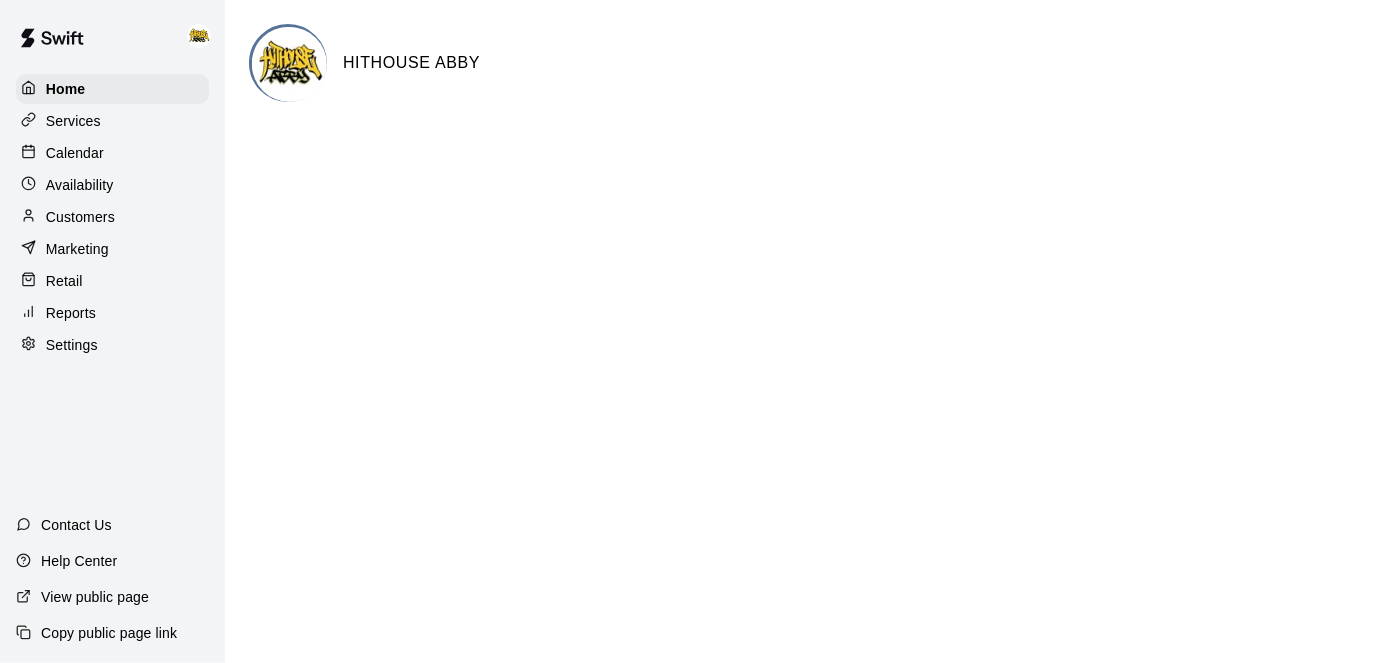 click on "Calendar" at bounding box center [112, 153] 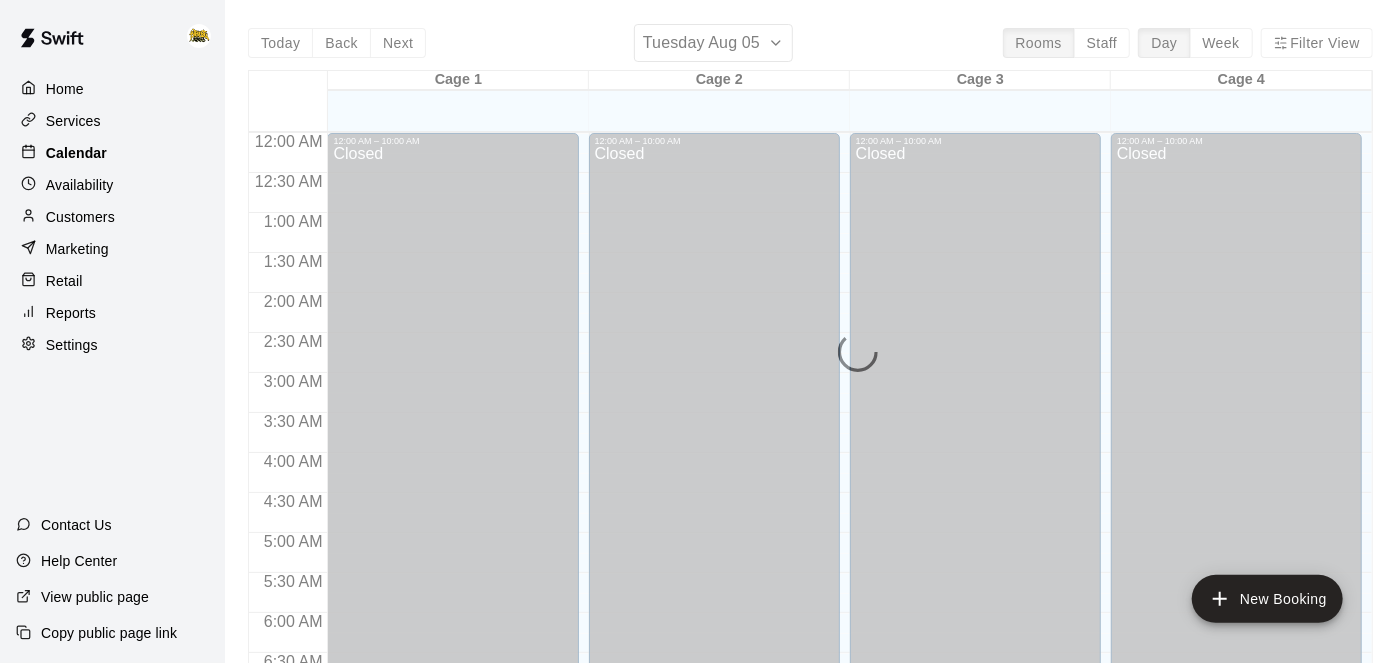 scroll, scrollTop: 1120, scrollLeft: 0, axis: vertical 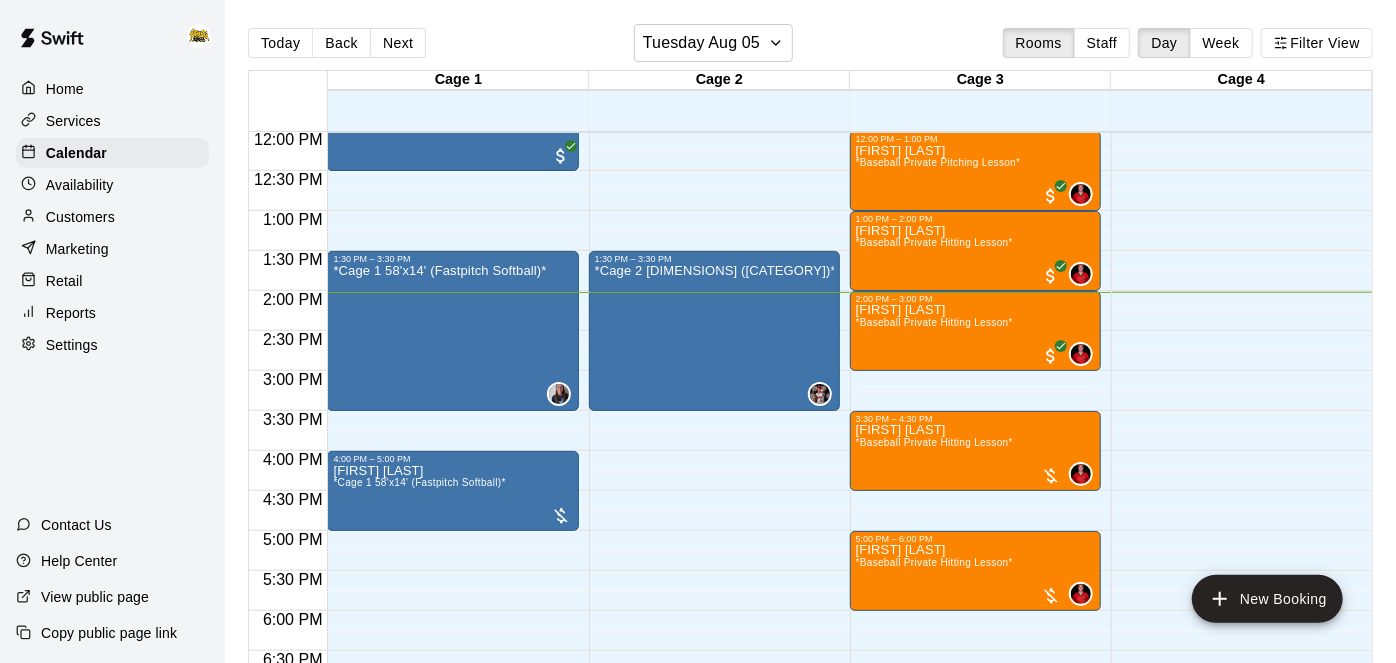click on "Services" at bounding box center (73, 121) 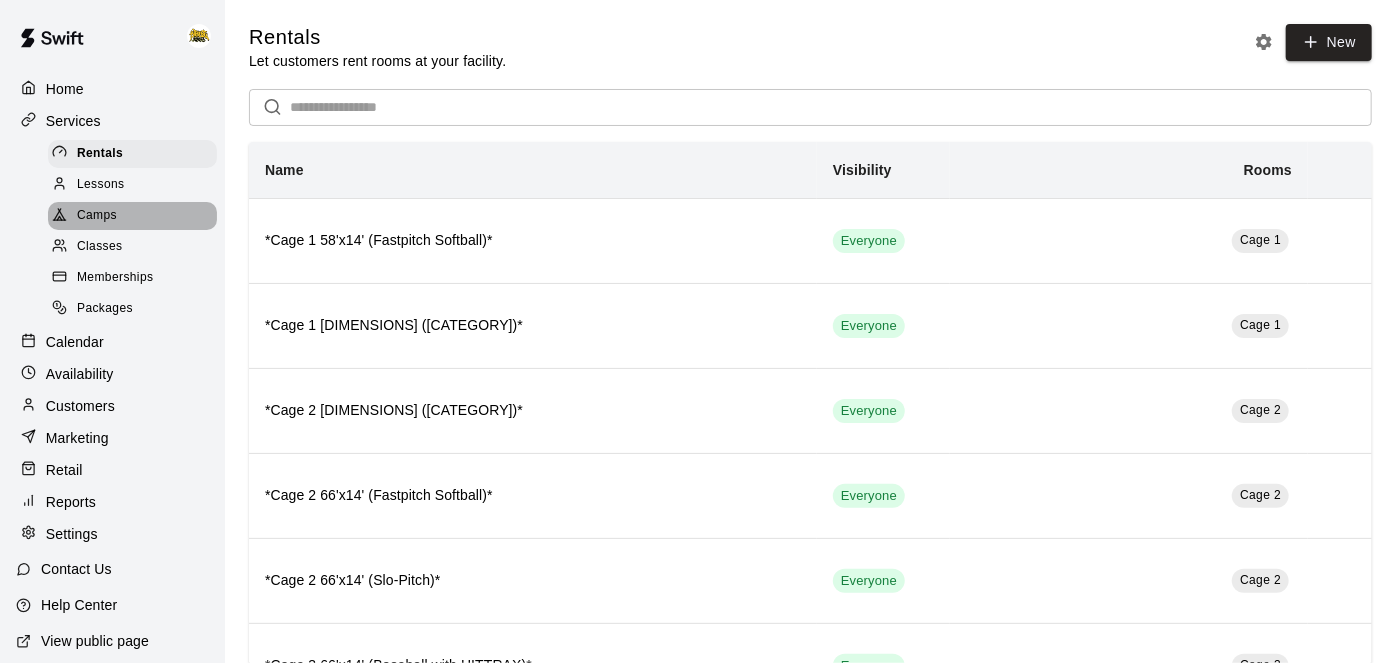 click on "Camps" at bounding box center [97, 216] 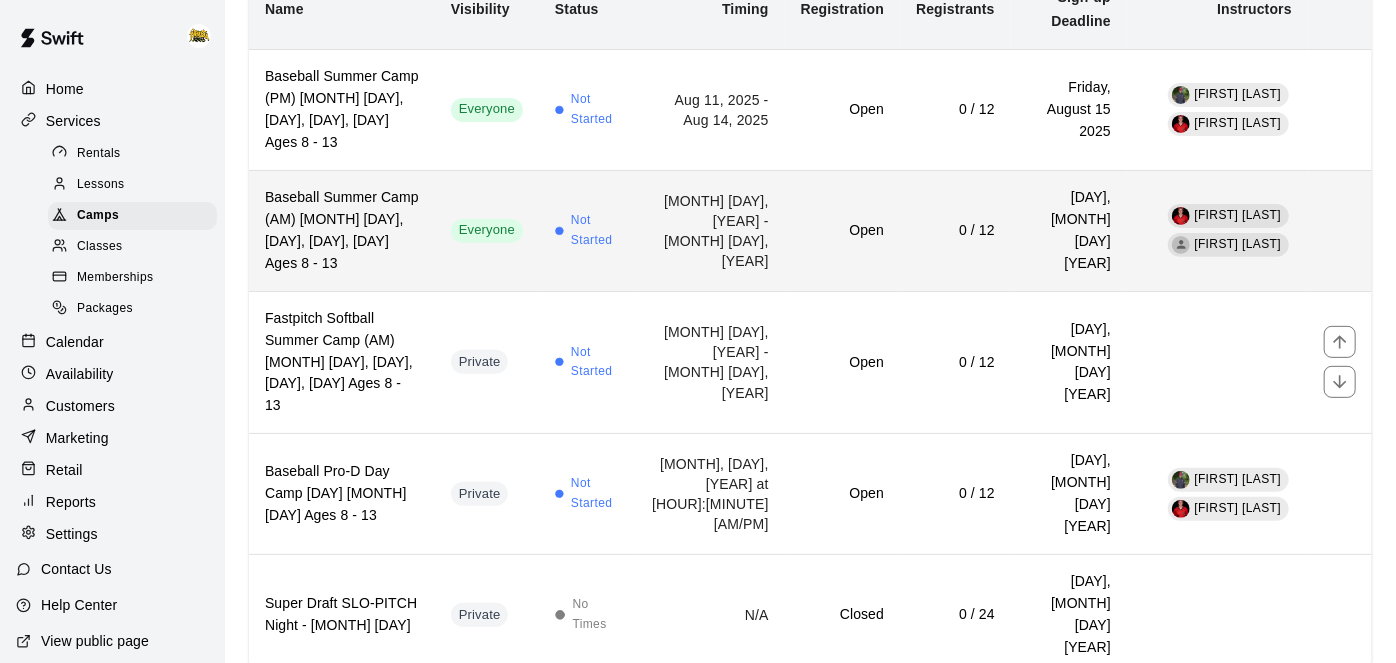scroll, scrollTop: 237, scrollLeft: 0, axis: vertical 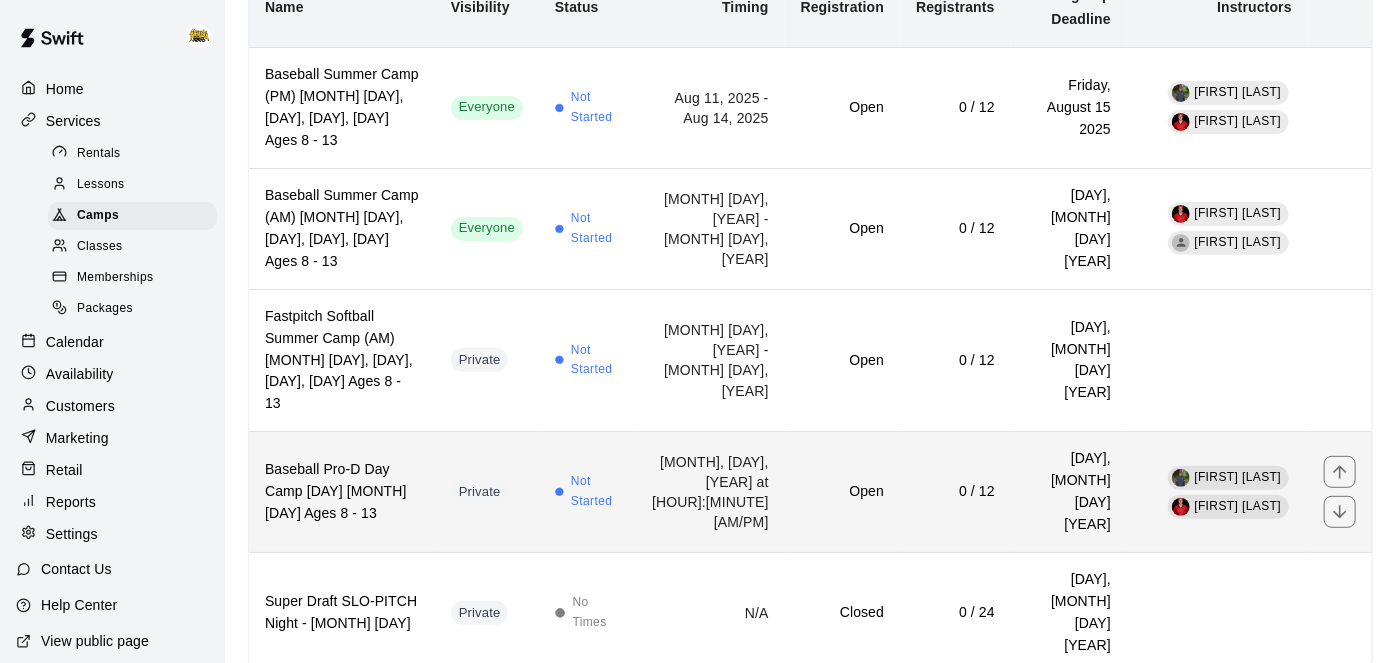 click on "Open" at bounding box center [842, 492] 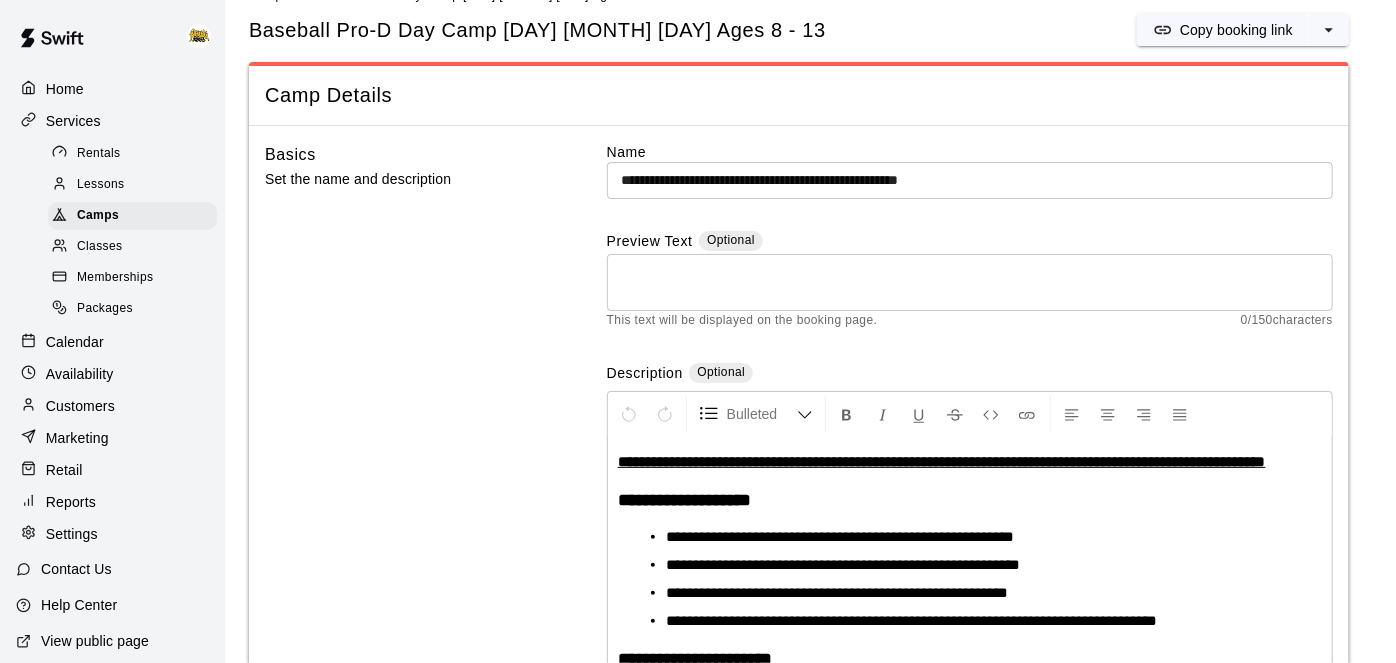 scroll, scrollTop: 0, scrollLeft: 0, axis: both 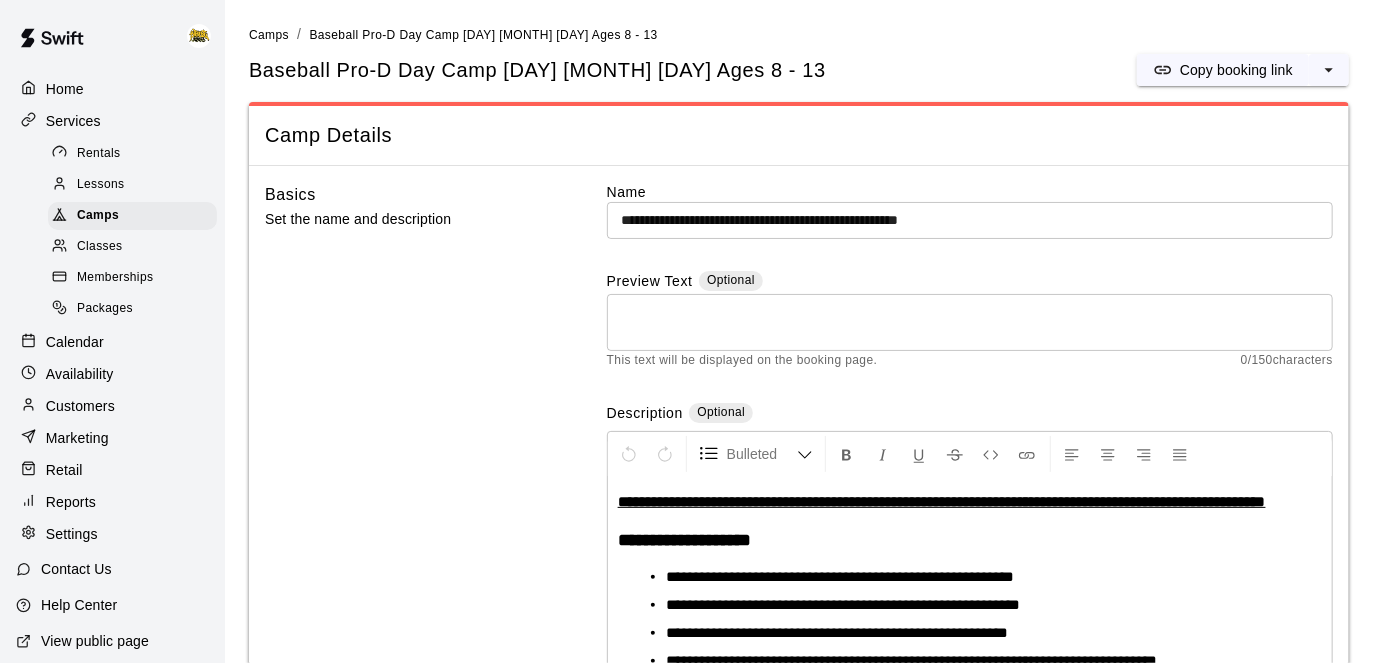click on "**********" at bounding box center (942, 501) 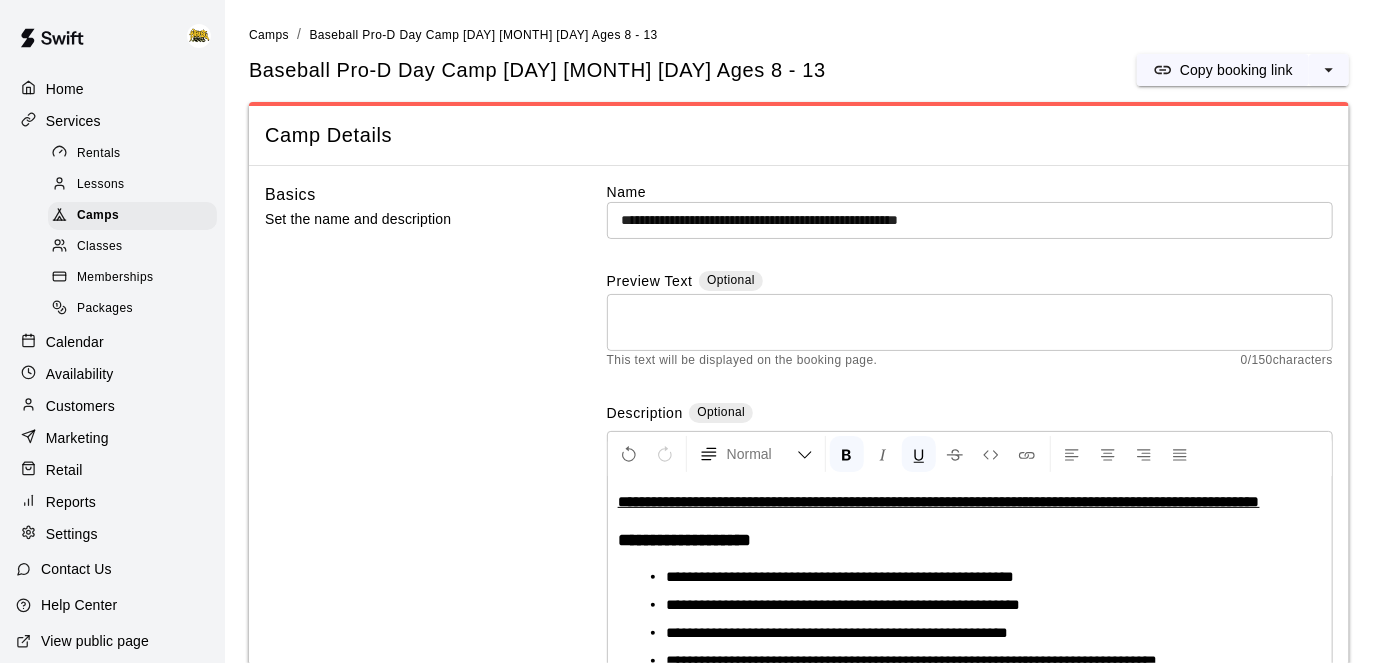 type 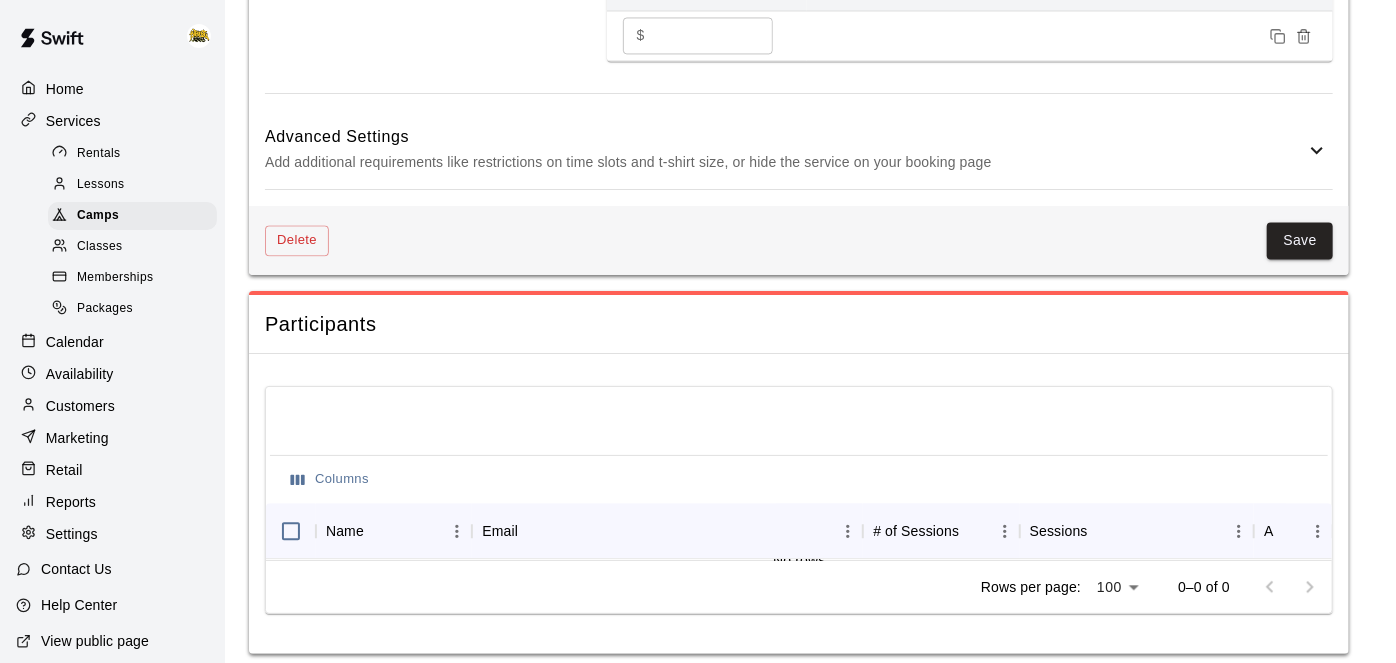 scroll, scrollTop: 2124, scrollLeft: 0, axis: vertical 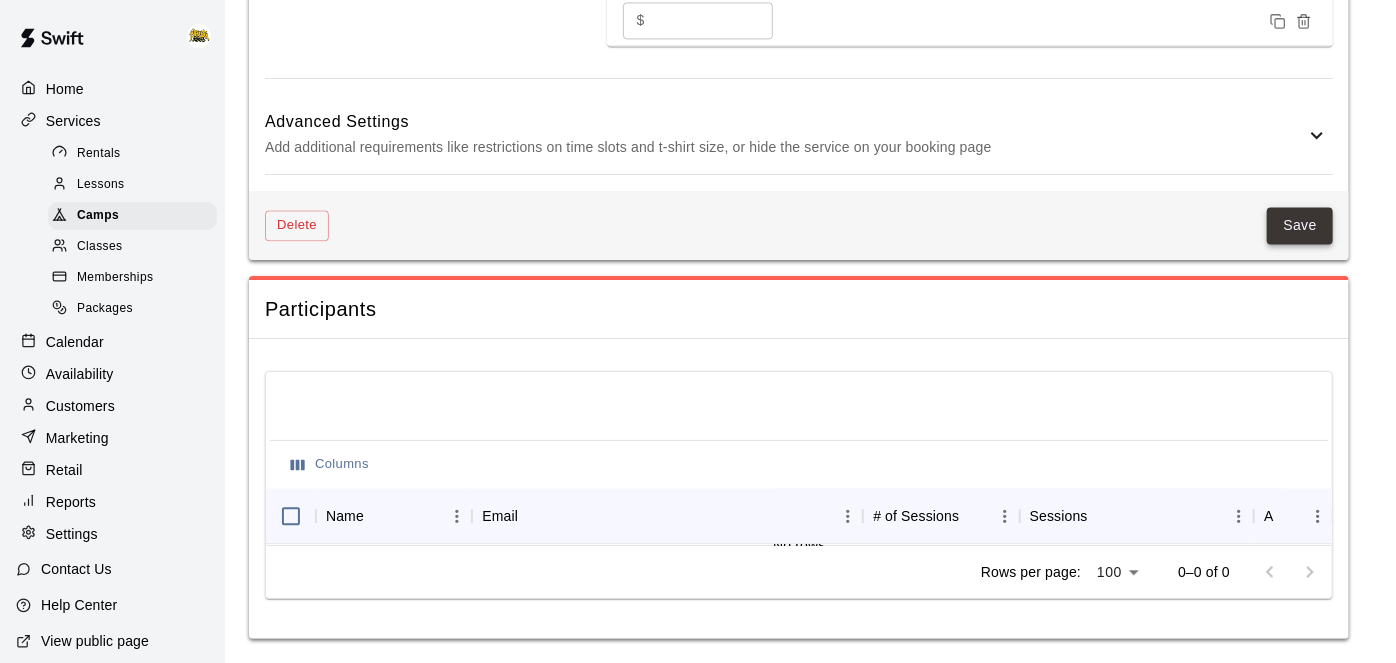 click on "Save" at bounding box center (1300, 225) 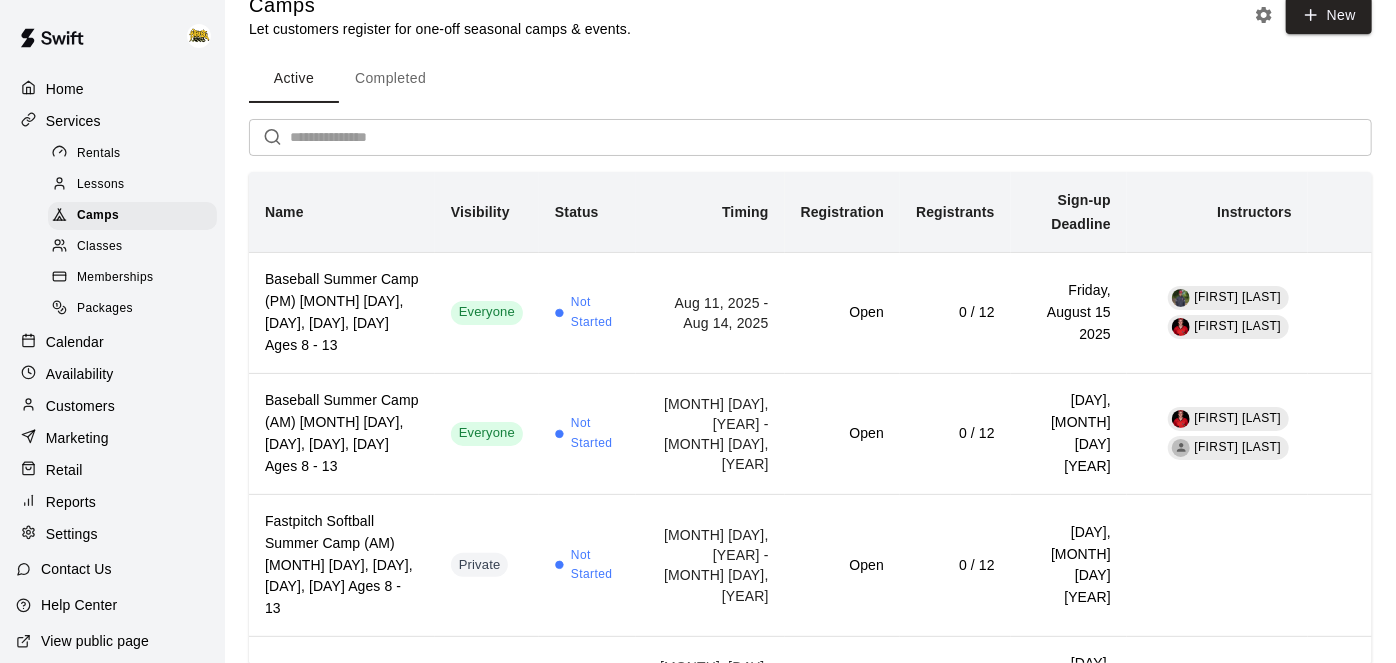scroll, scrollTop: 0, scrollLeft: 0, axis: both 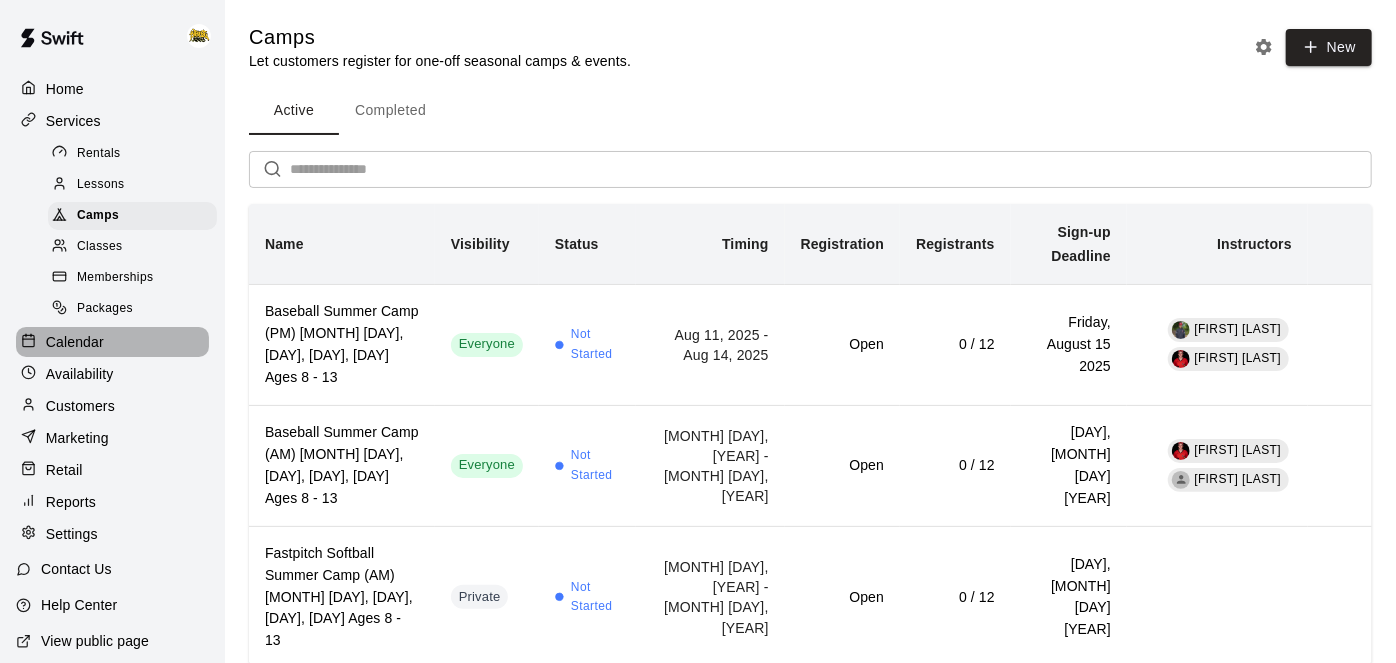 click on "Calendar" at bounding box center [75, 342] 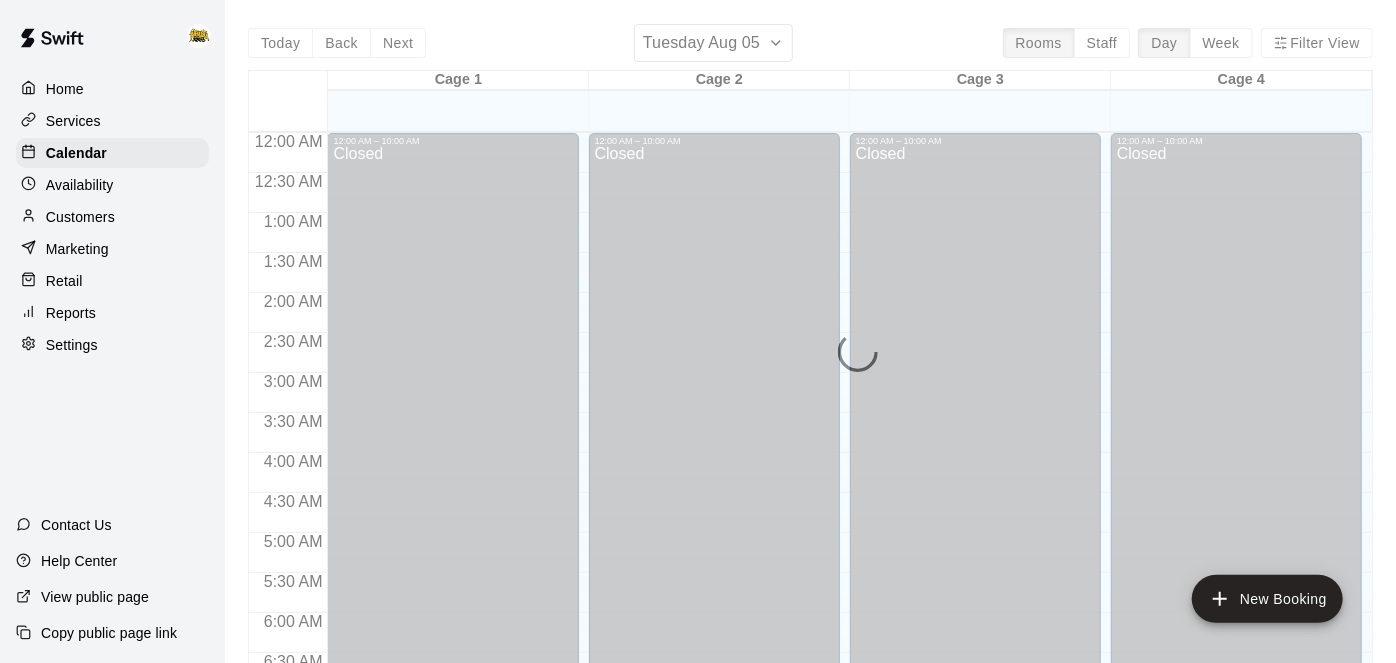 scroll, scrollTop: 1128, scrollLeft: 0, axis: vertical 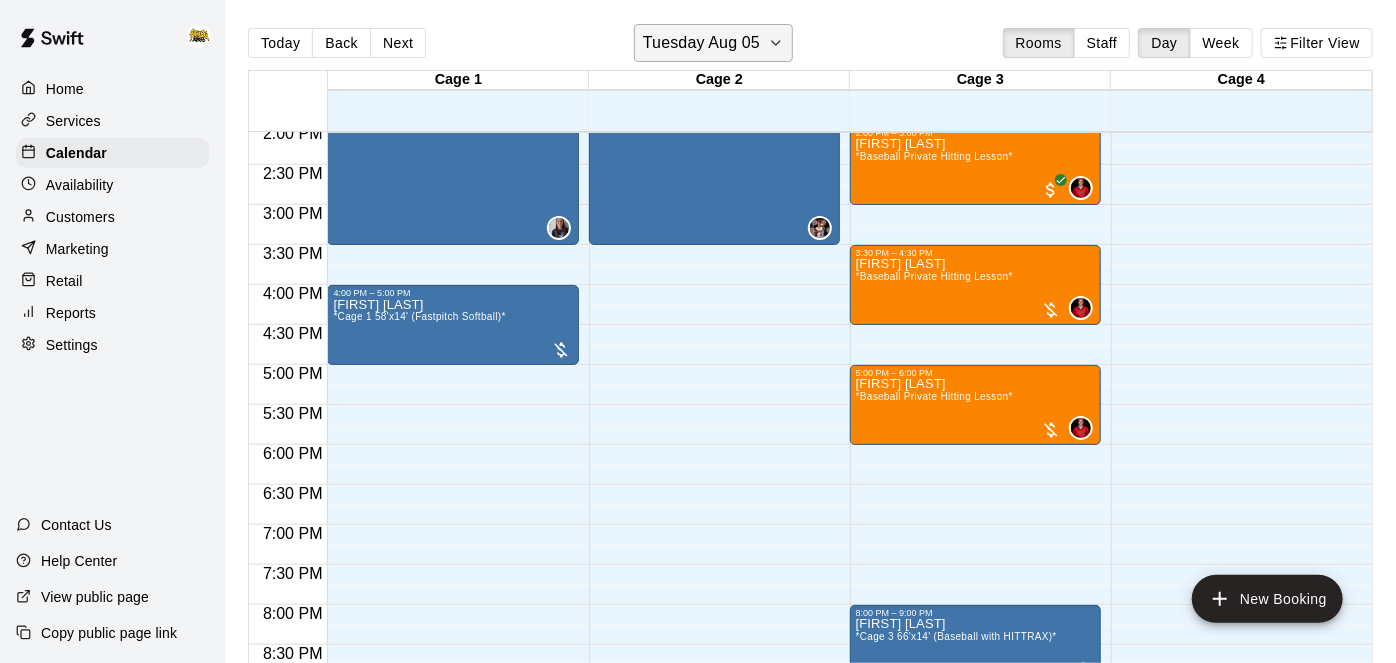 click 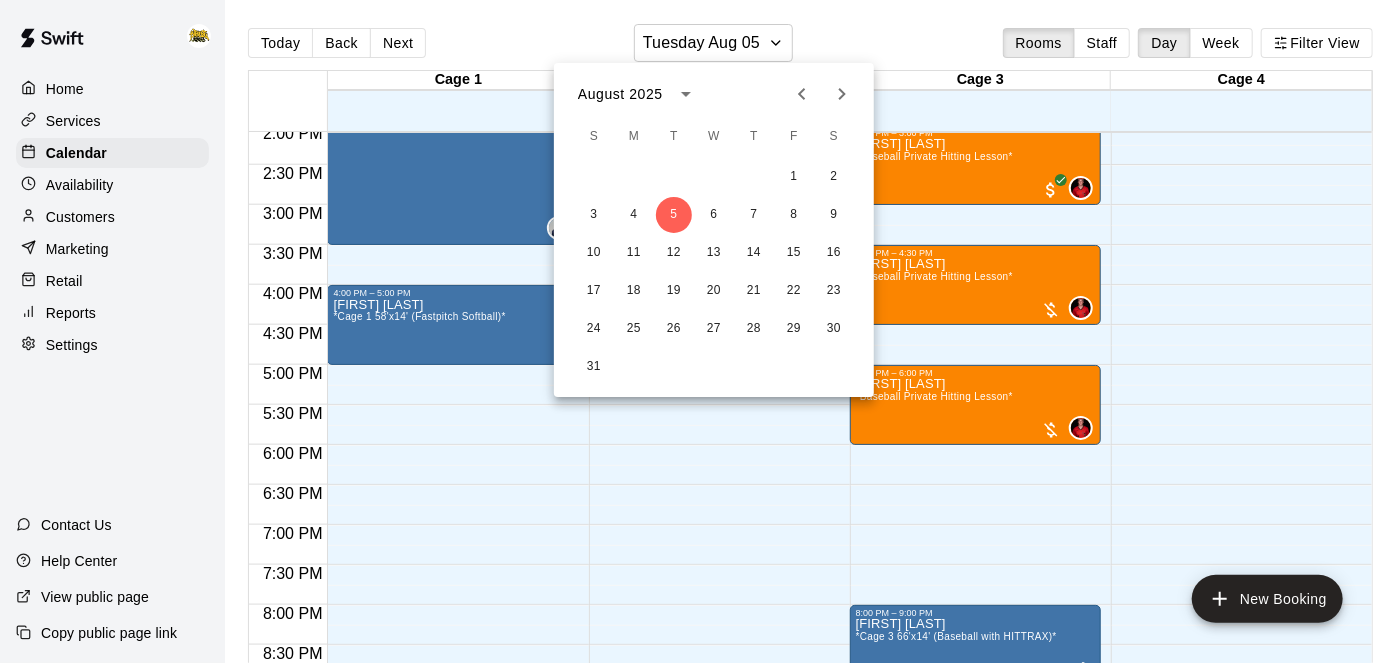 click 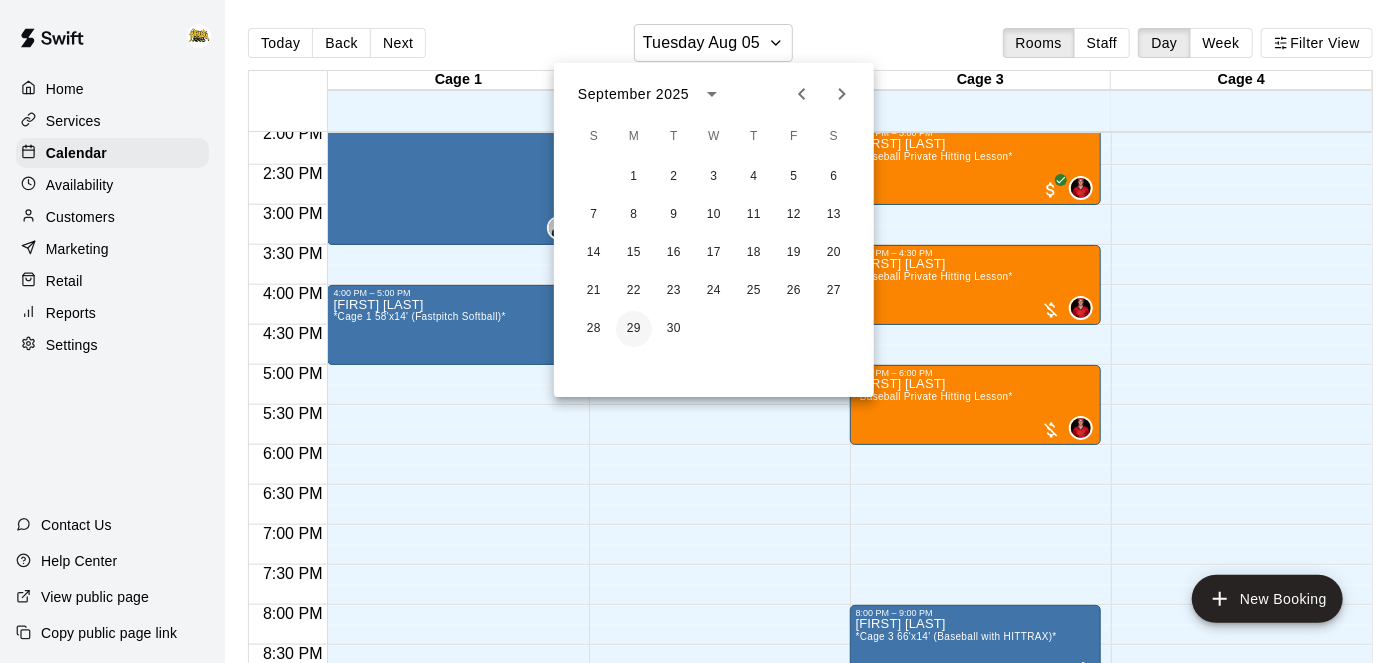click on "29" at bounding box center [634, 329] 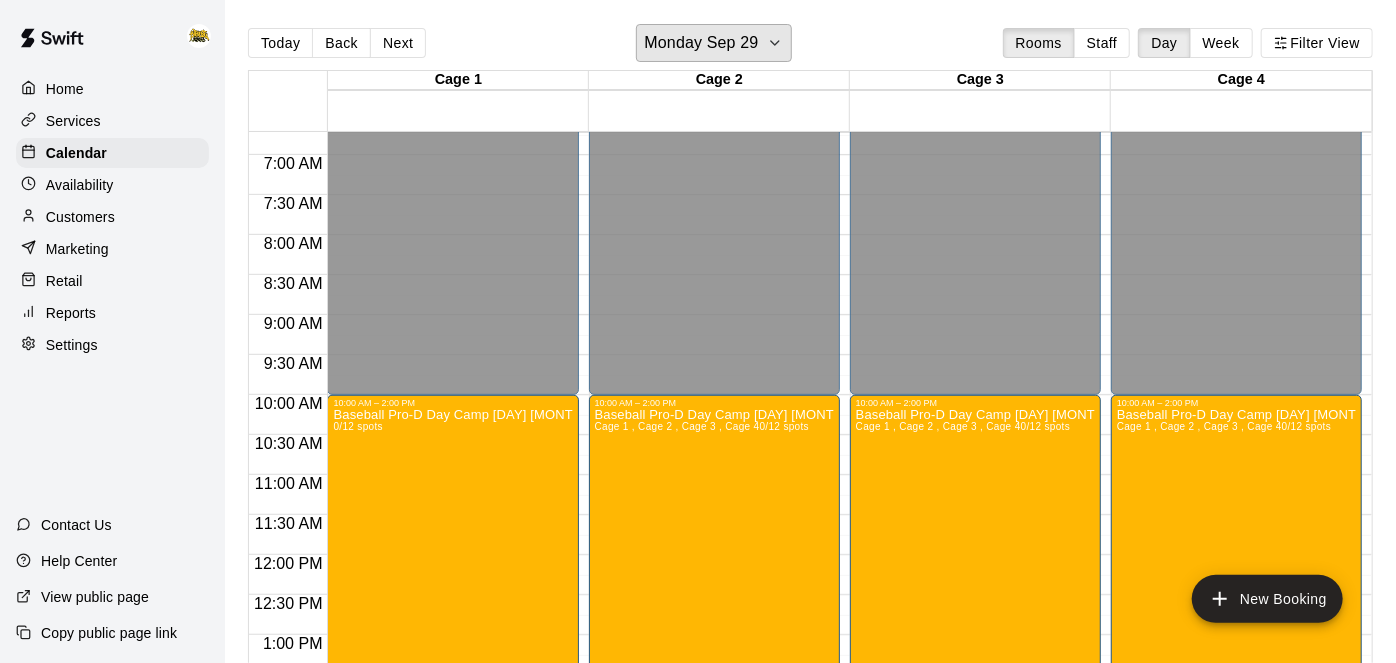 scroll, scrollTop: 698, scrollLeft: 0, axis: vertical 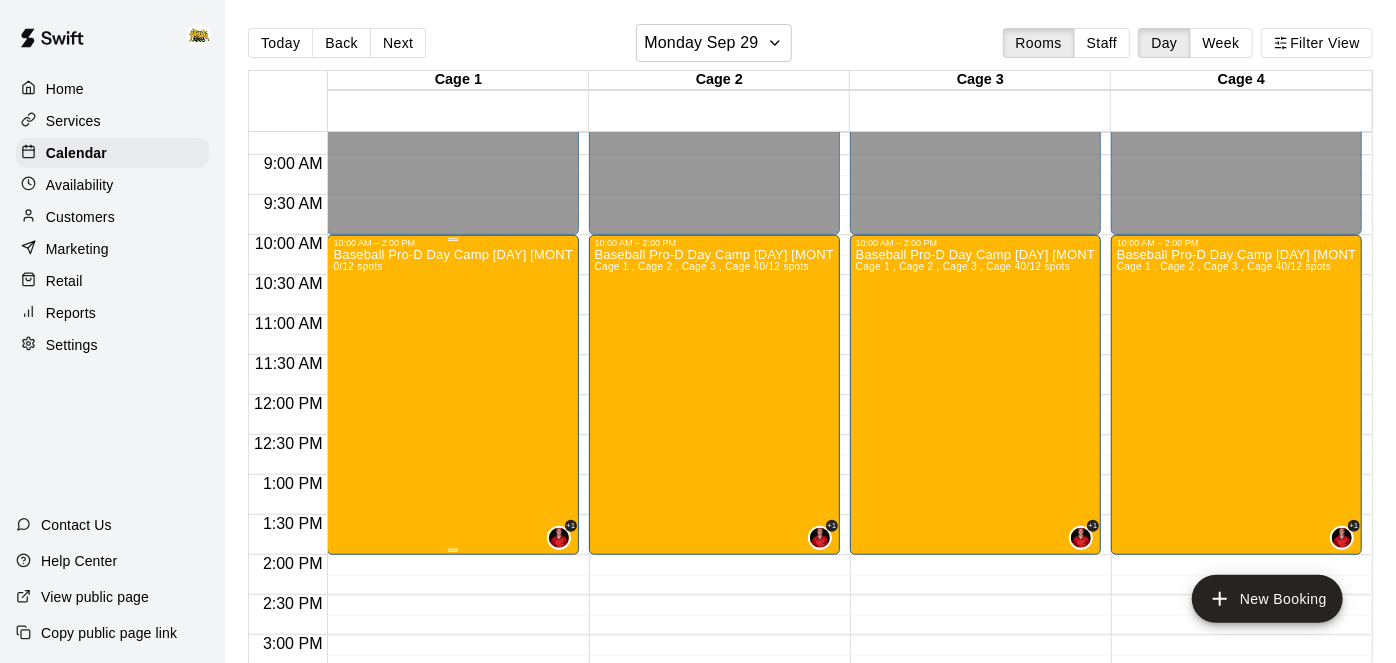 click on "Baseball Pro-D Day Camp [MONTH] [DAY] Ages 8 - 13 0/12 spots" at bounding box center (452, 579) 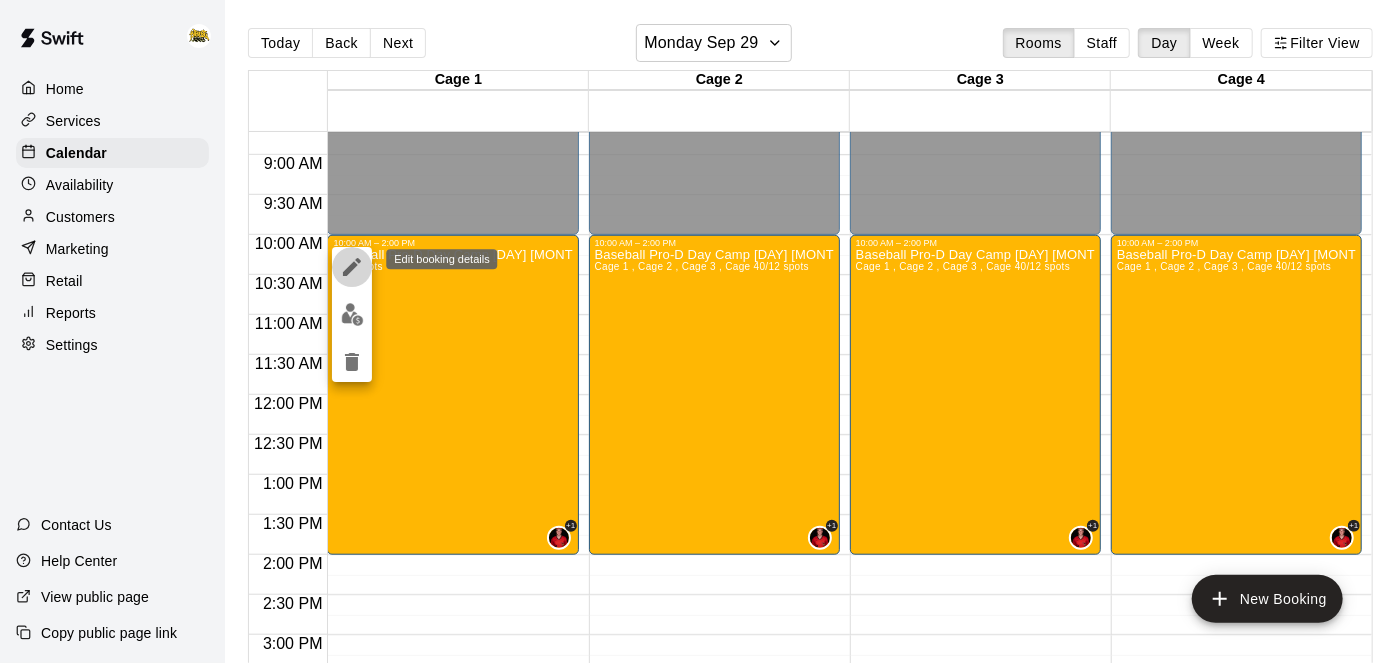click 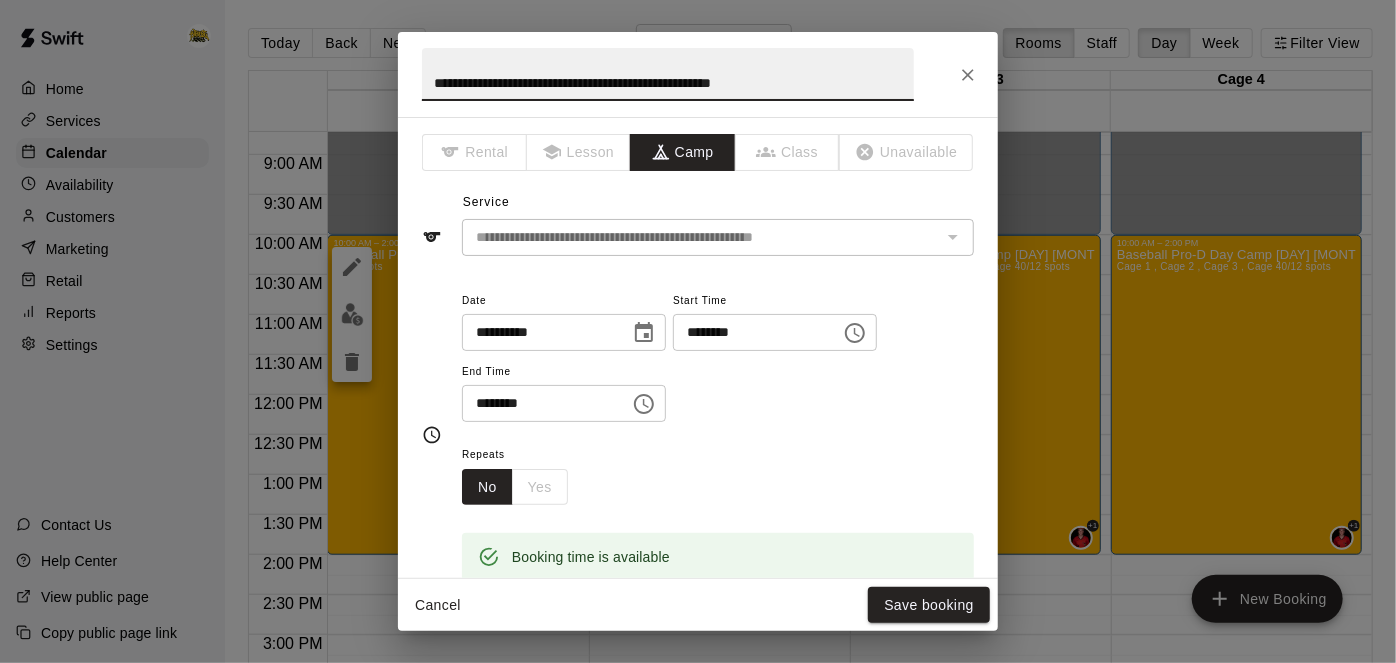 click on "********" at bounding box center (750, 332) 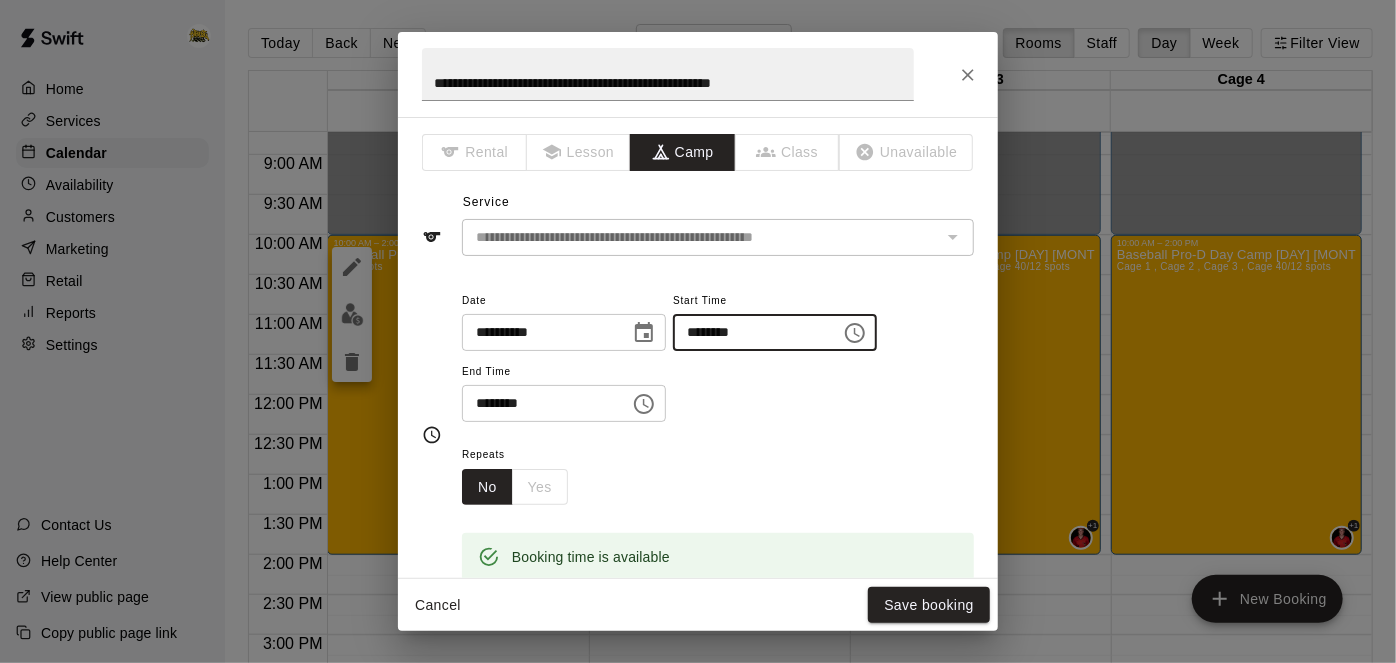 type on "********" 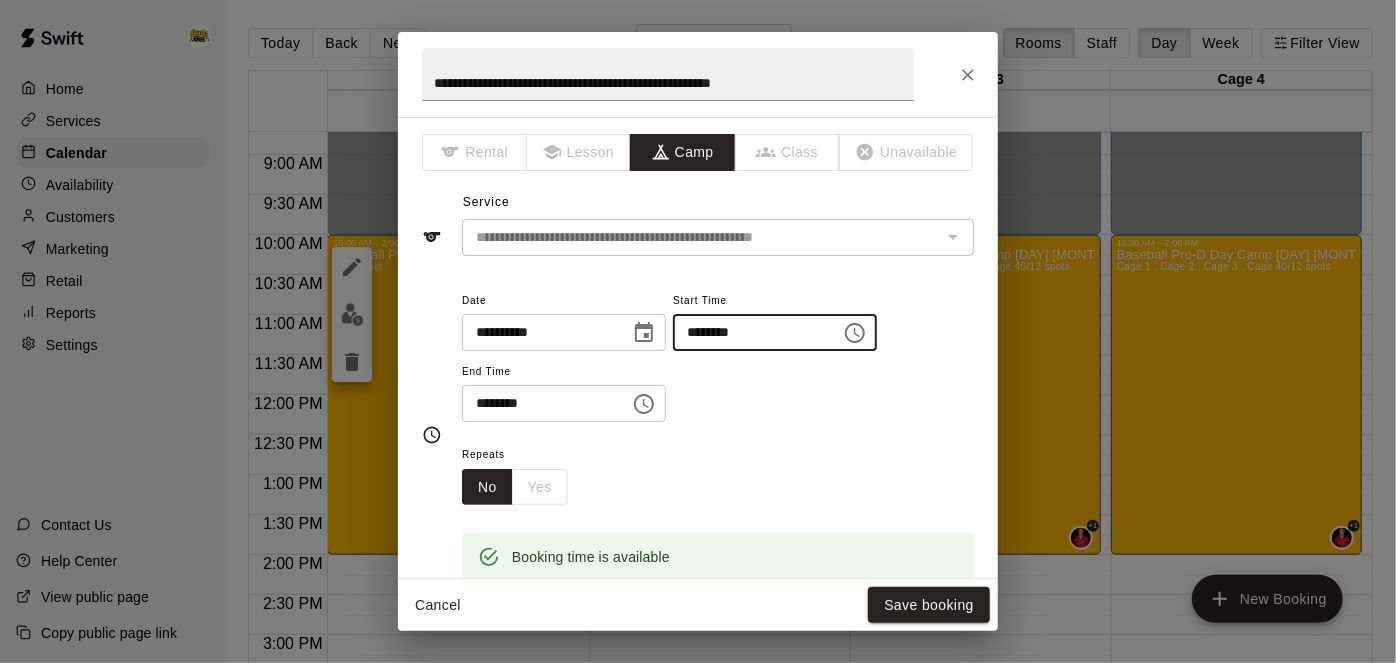 type 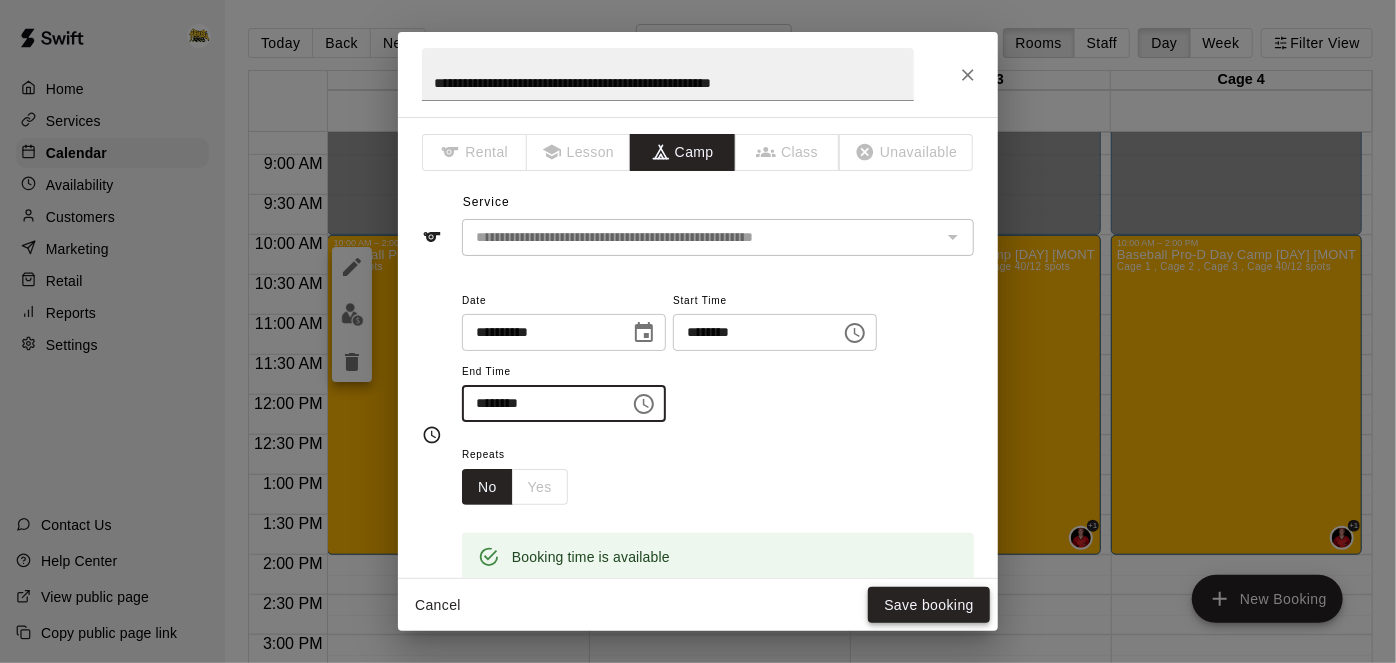 type on "********" 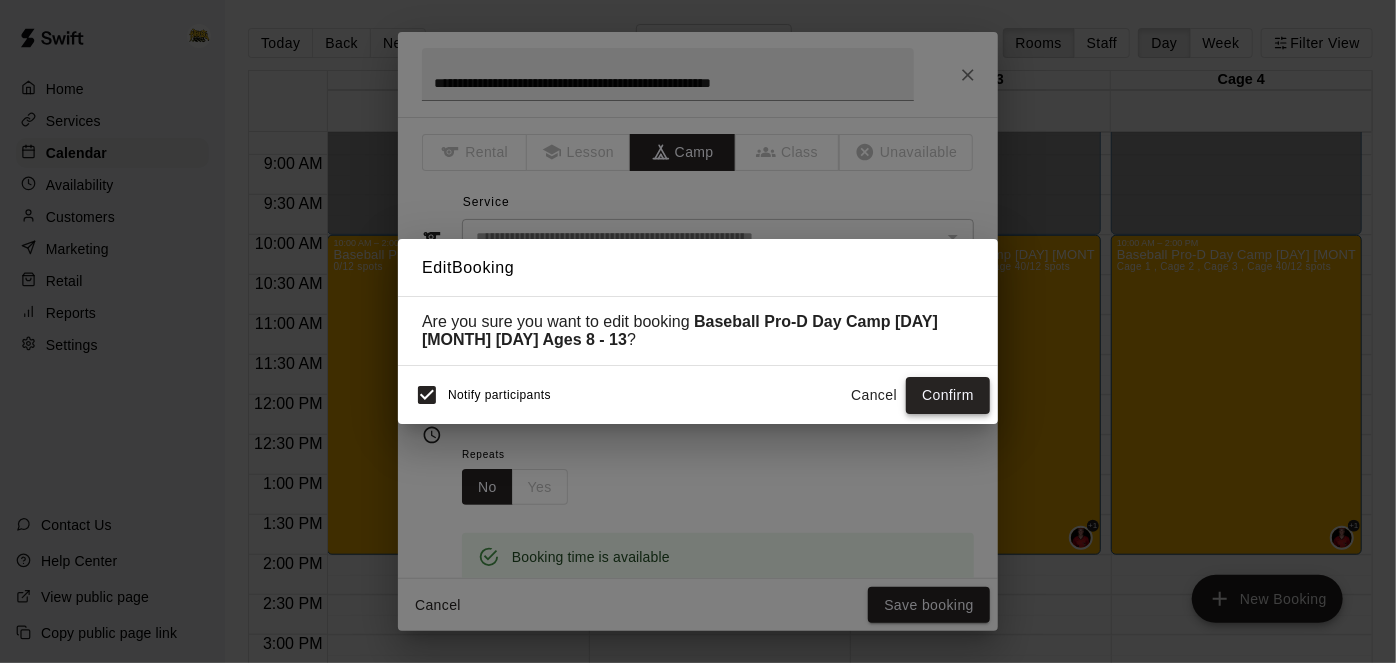 click on "Confirm" at bounding box center (948, 395) 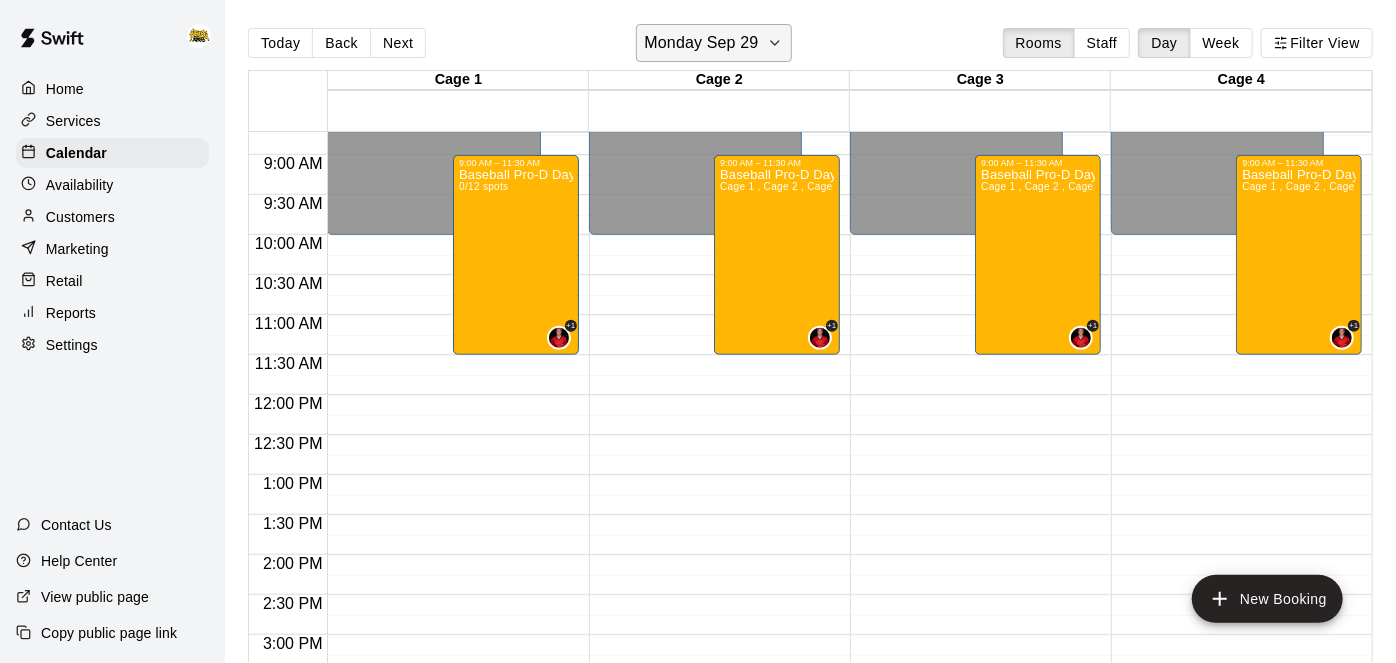 click on "Monday Sep 29" at bounding box center (702, 43) 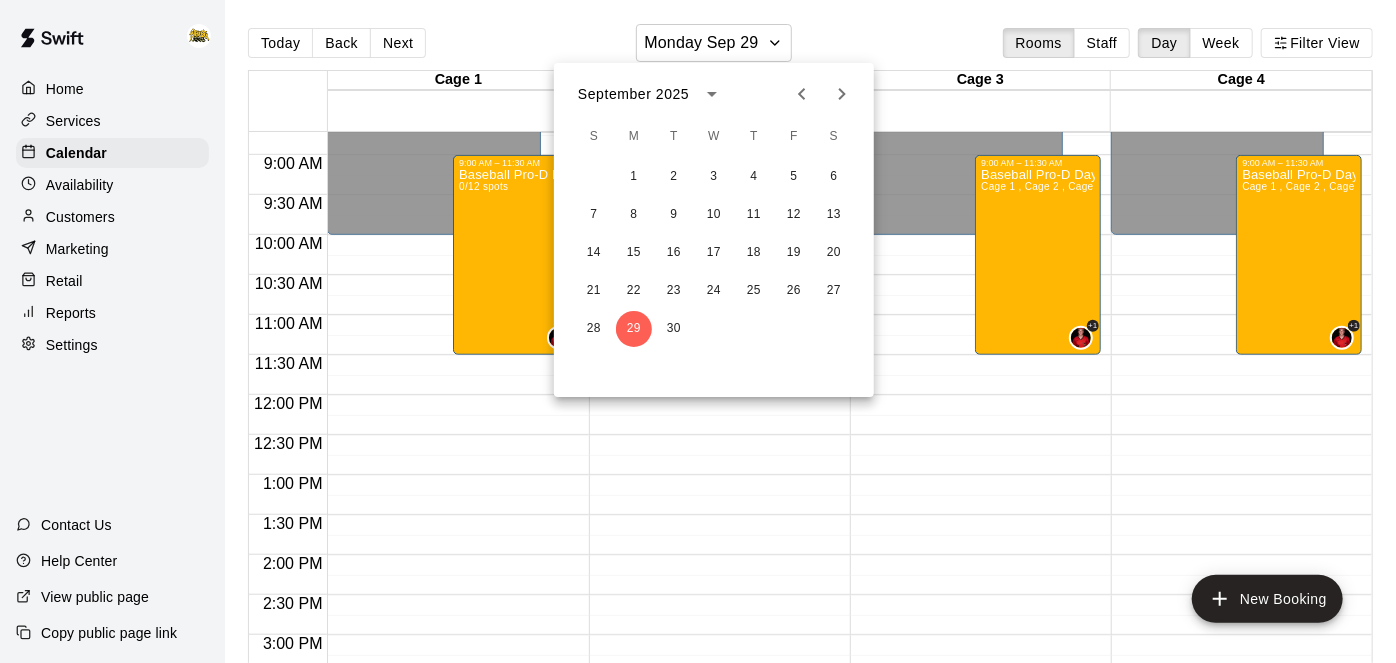 click at bounding box center [698, 331] 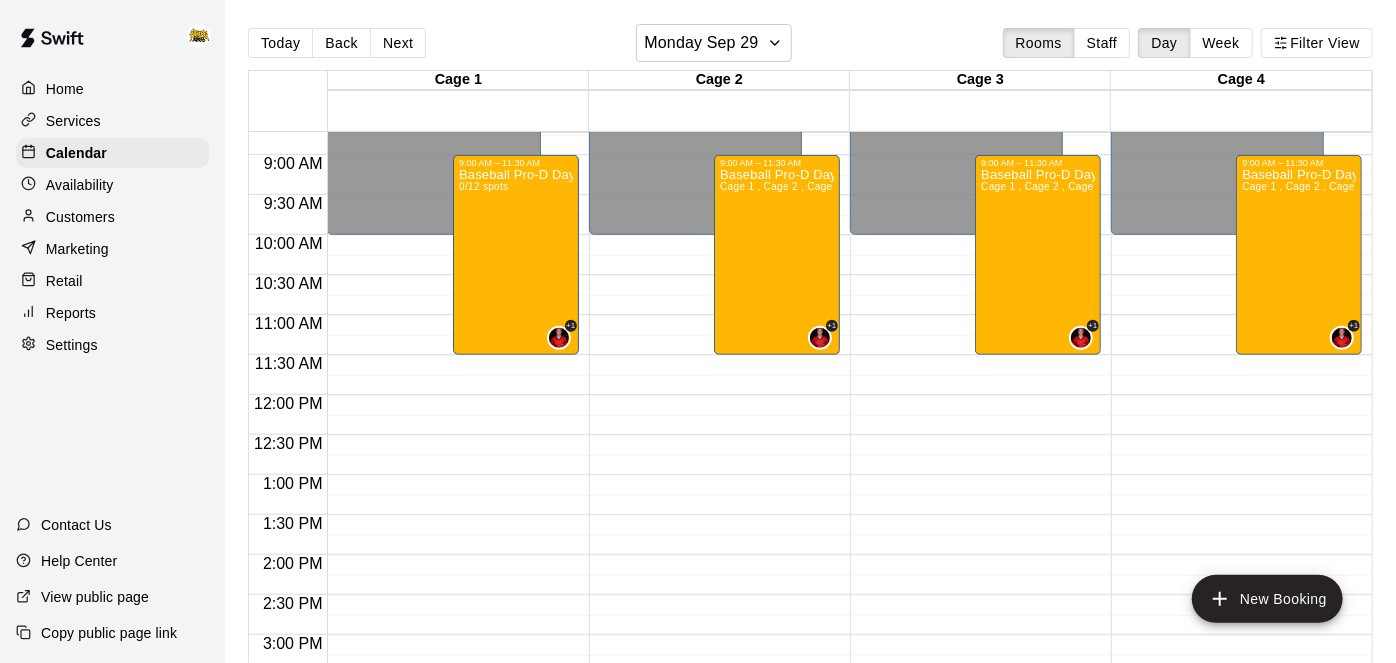click on "Services" at bounding box center (73, 121) 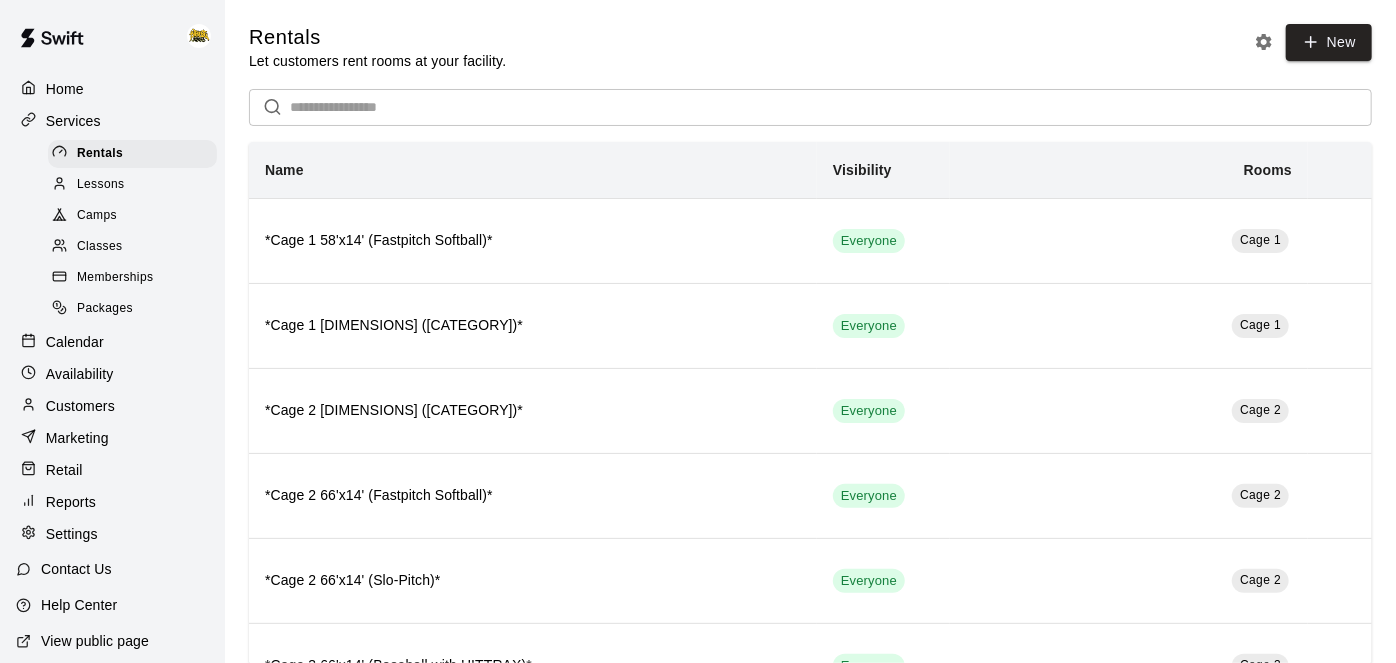 click on "Camps" at bounding box center [97, 216] 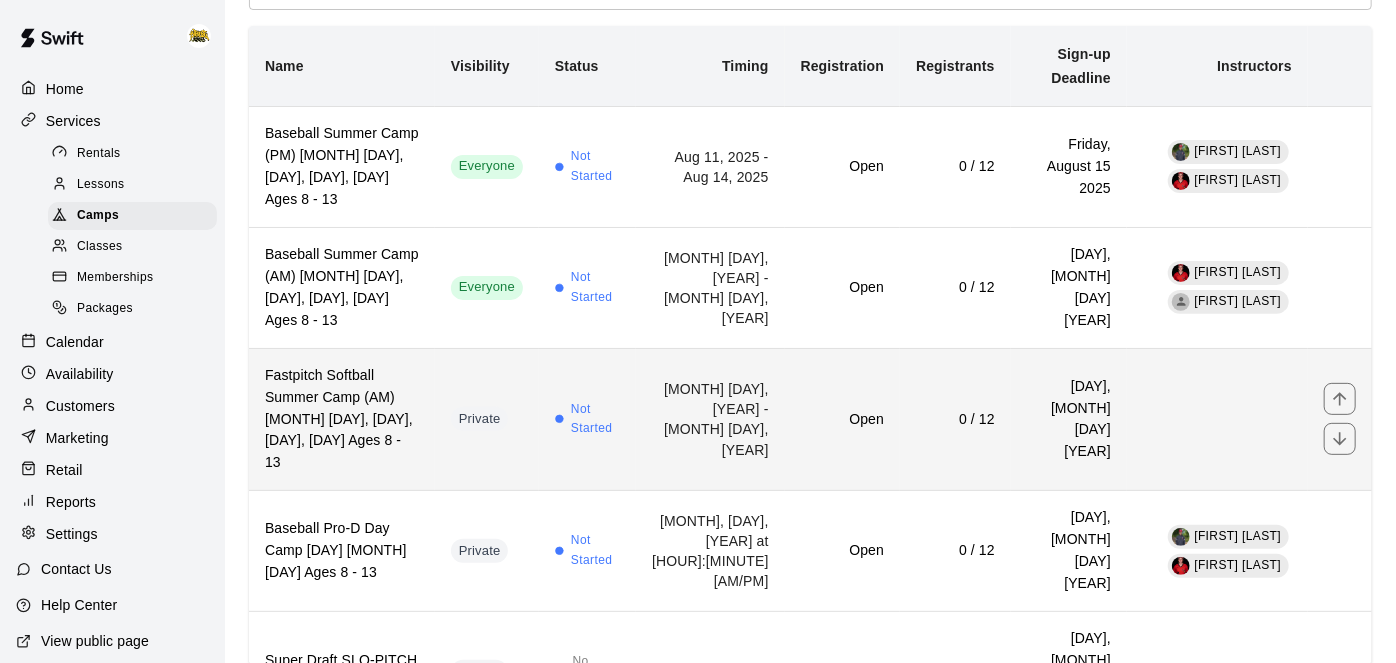 scroll, scrollTop: 181, scrollLeft: 0, axis: vertical 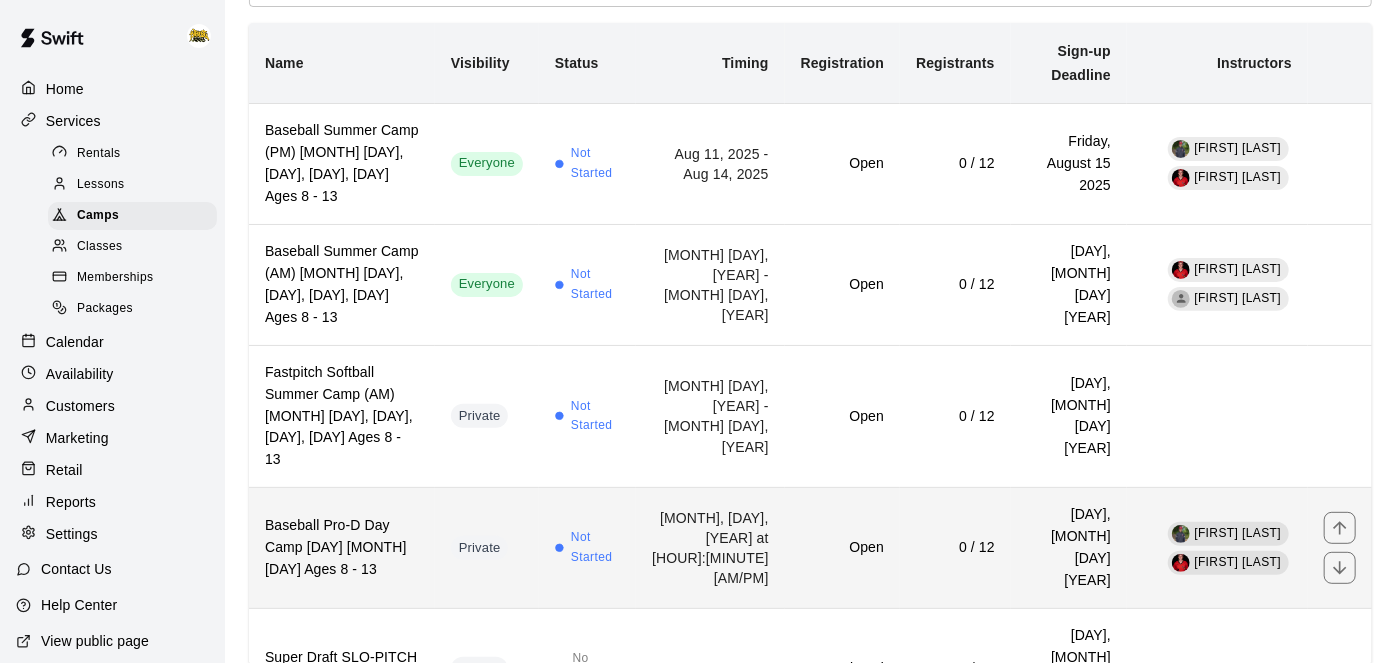 click on "[MONTH], [DAY], [YEAR] at [HOUR]:[MINUTE] [AM/PM]" at bounding box center (710, 548) 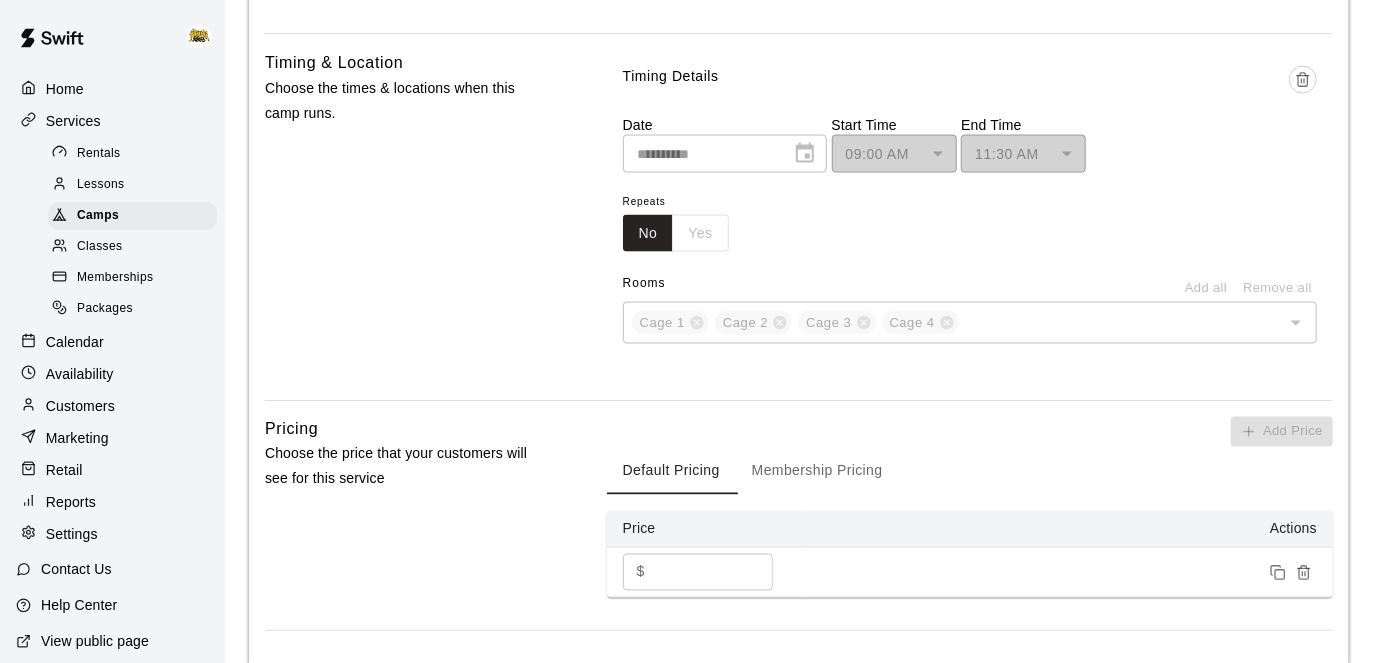 scroll, scrollTop: 1557, scrollLeft: 0, axis: vertical 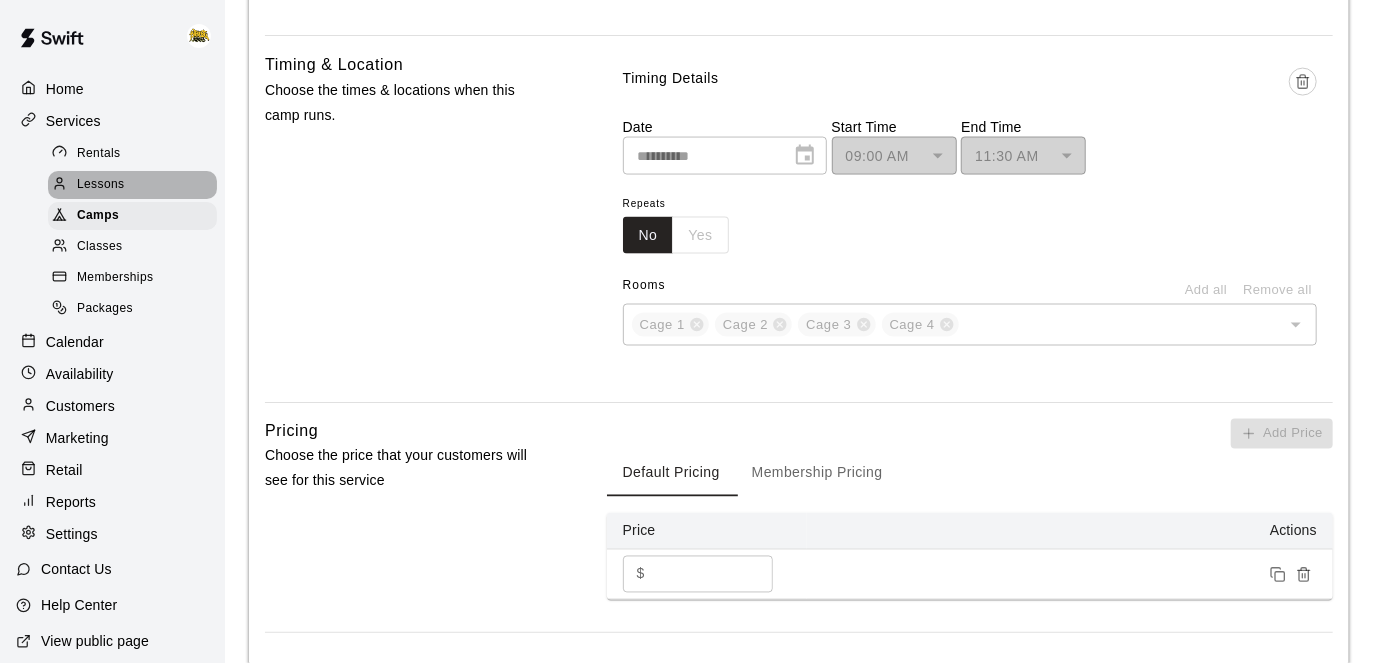 click on "Lessons" at bounding box center [101, 185] 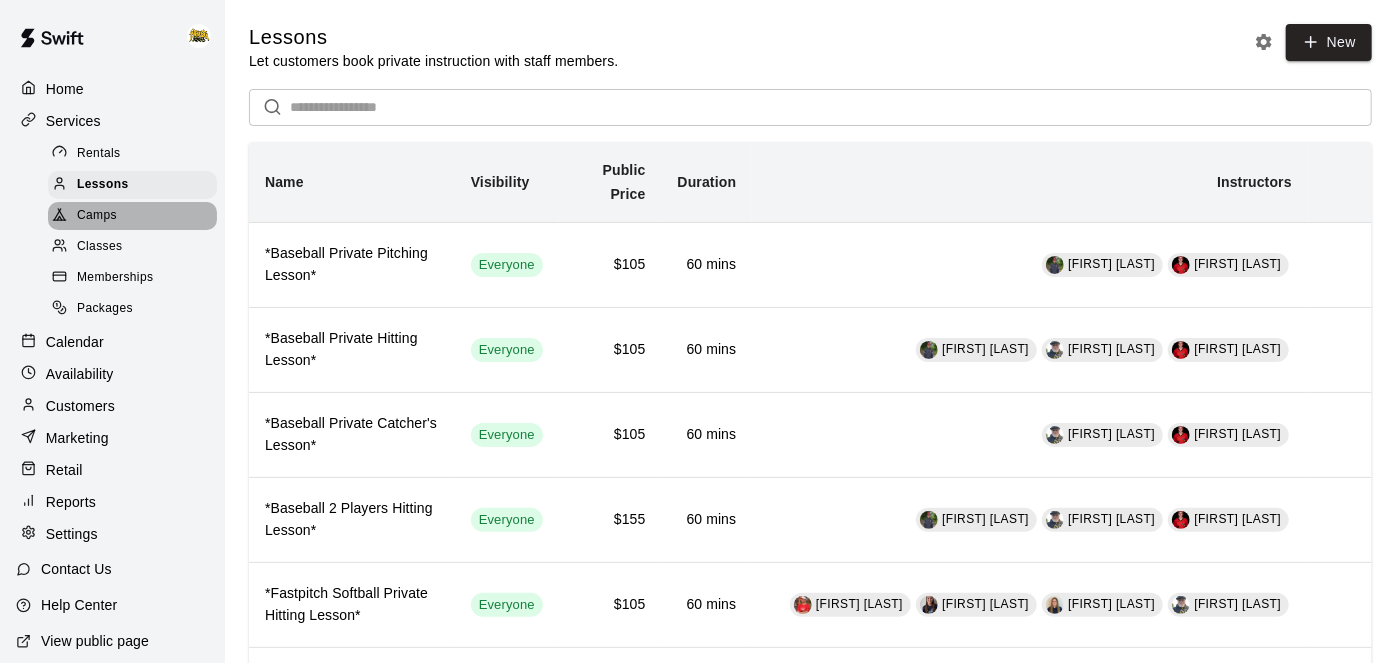 click on "Camps" at bounding box center (97, 216) 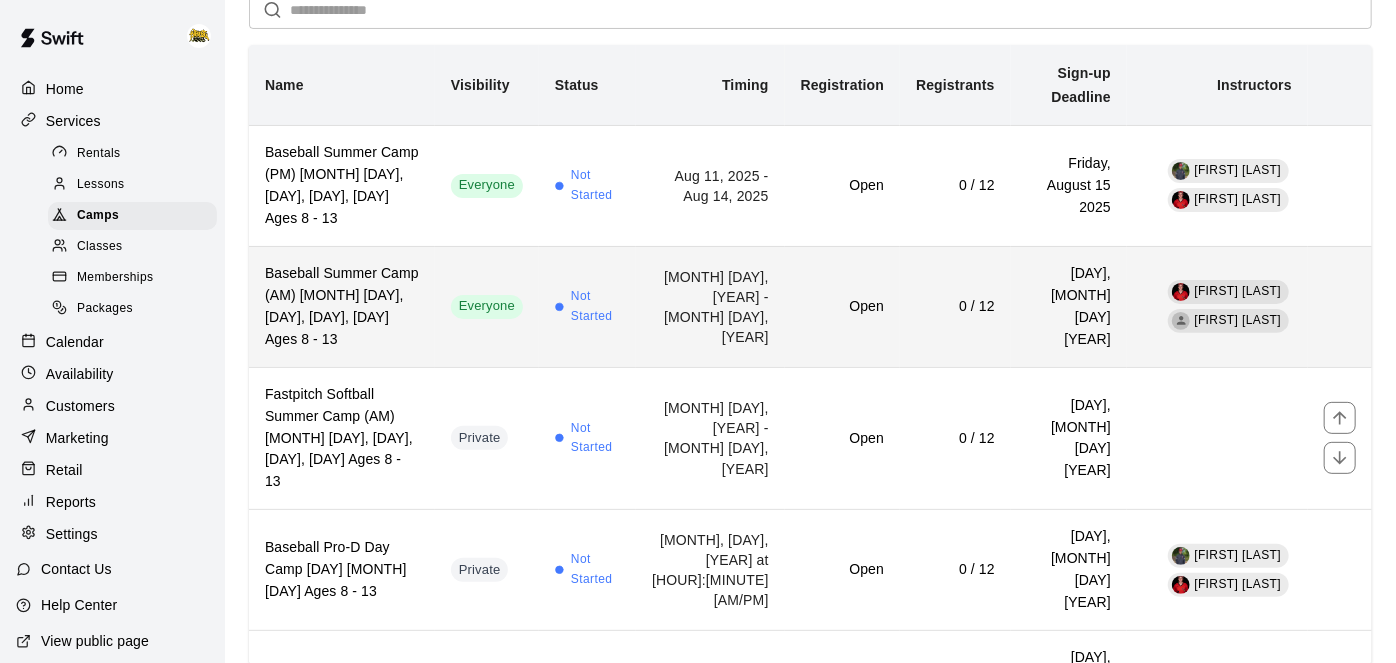 scroll, scrollTop: 185, scrollLeft: 0, axis: vertical 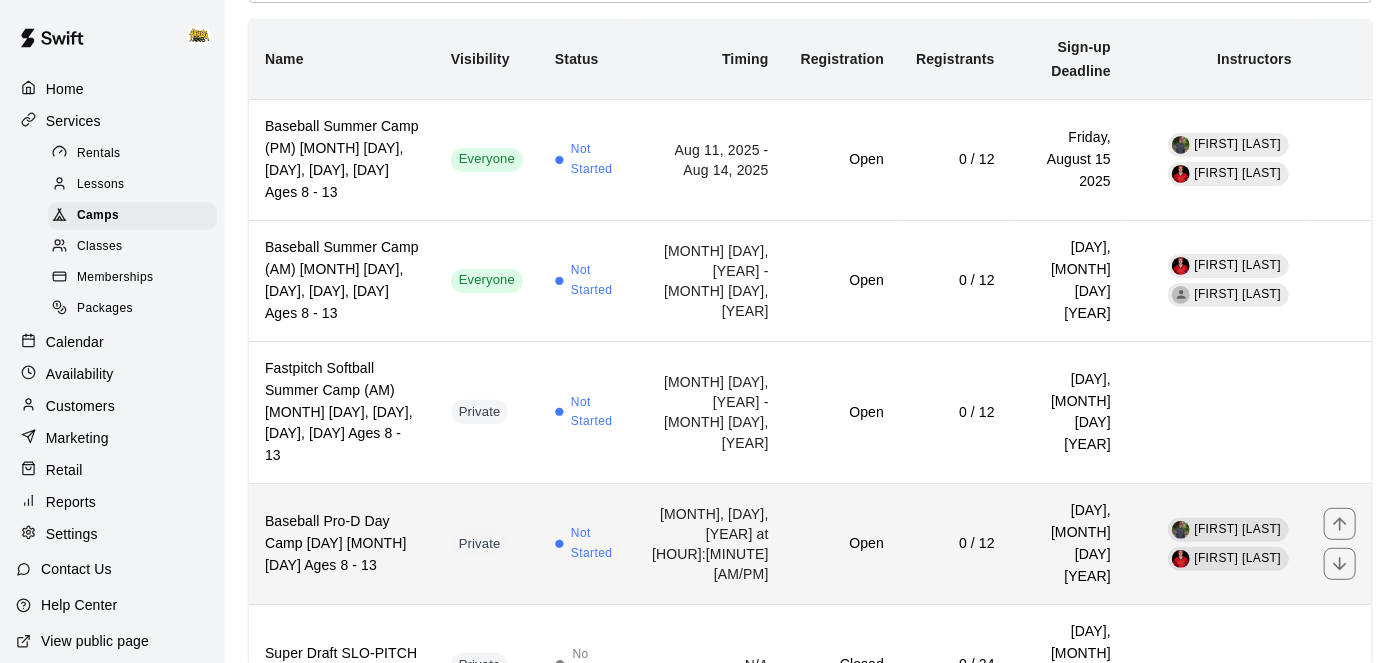 click on "[MONTH], [DAY], [YEAR] at [HOUR]:[MINUTE] [AM/PM]" at bounding box center [710, 544] 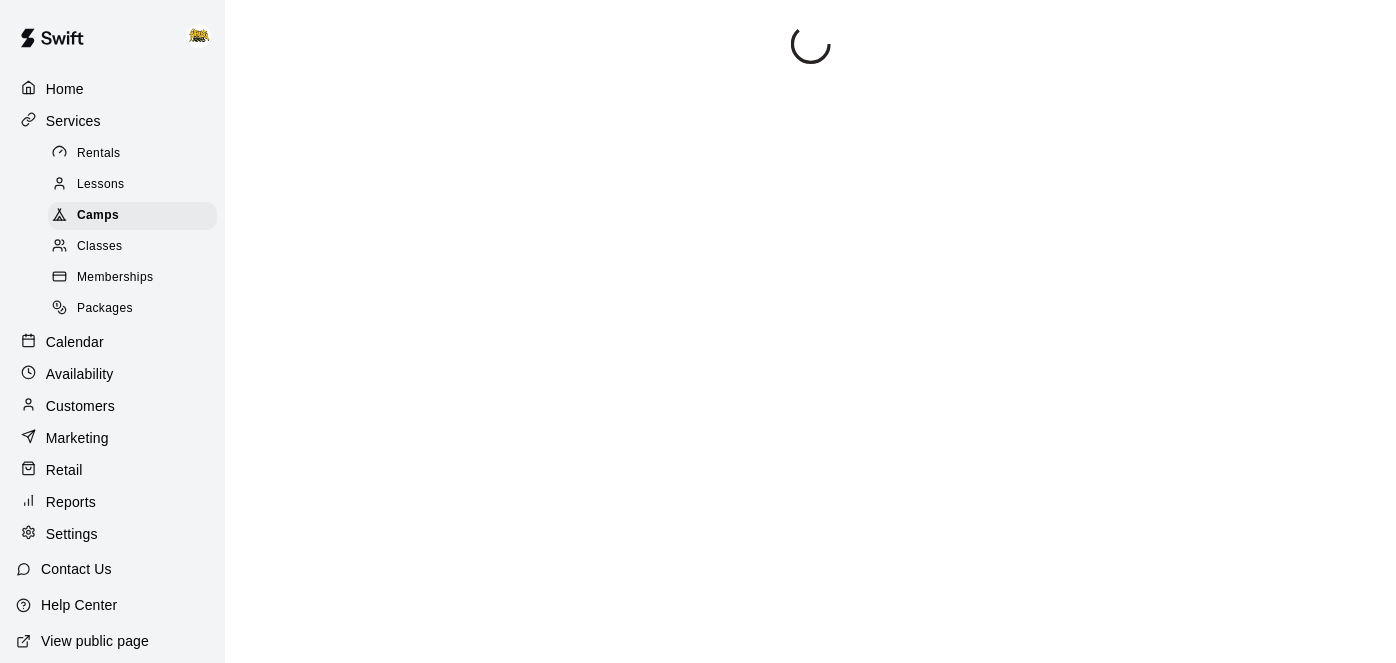 click on "Calendar" at bounding box center [75, 342] 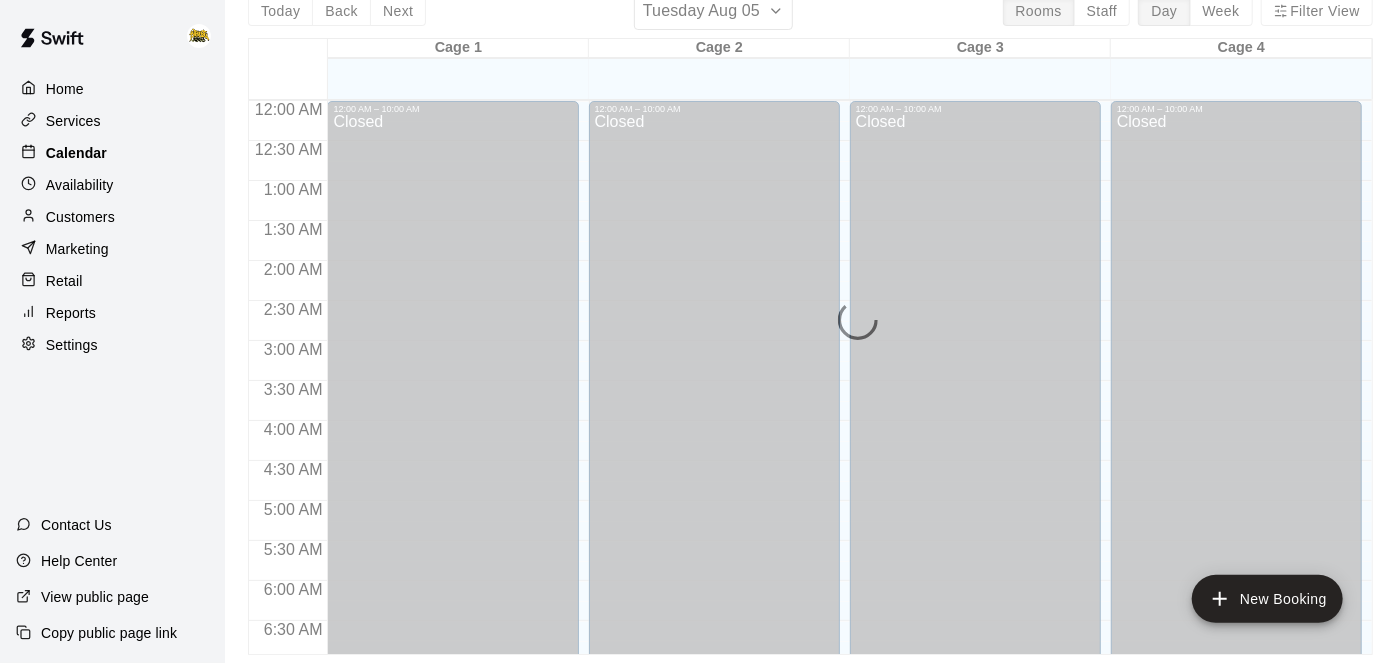 scroll, scrollTop: 0, scrollLeft: 0, axis: both 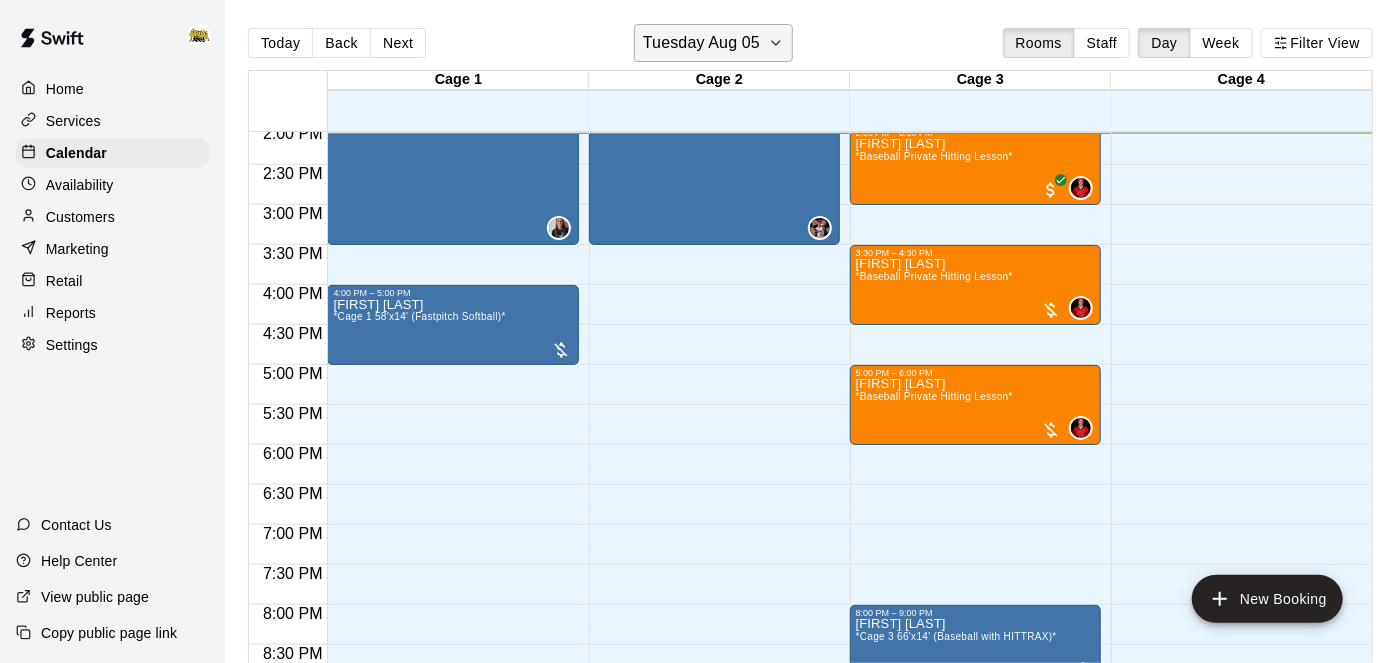 click 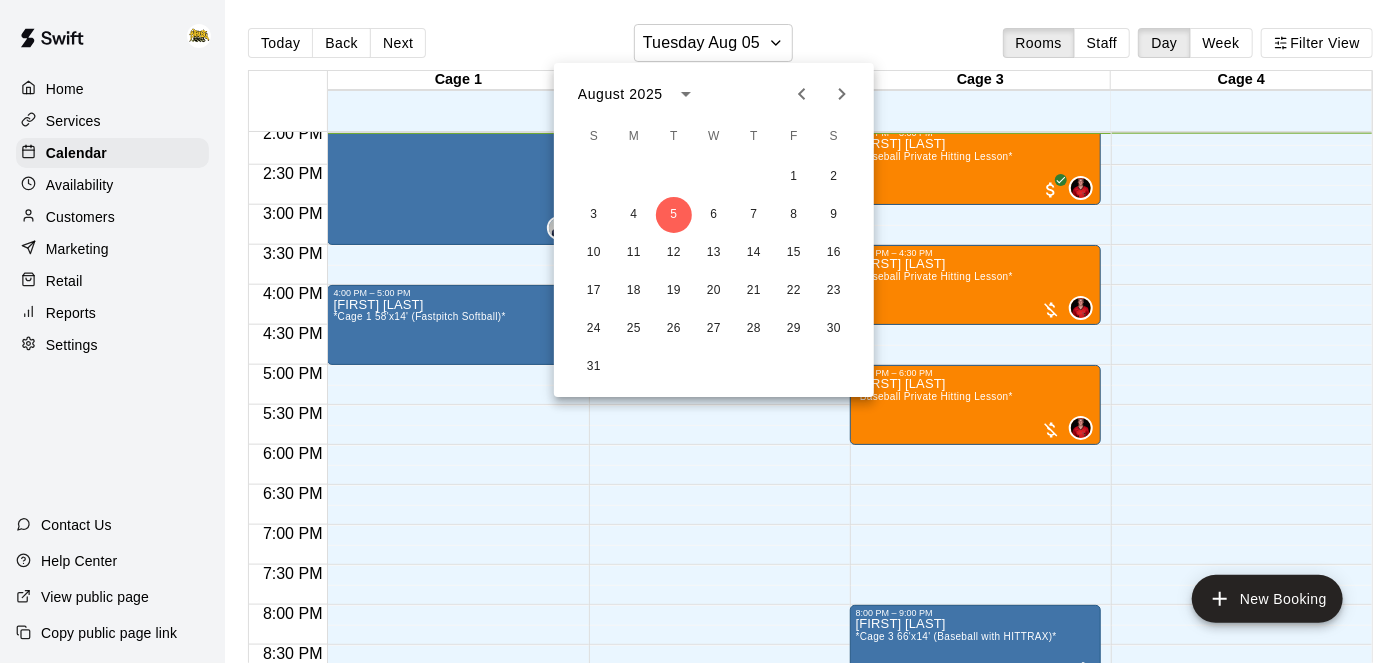 click 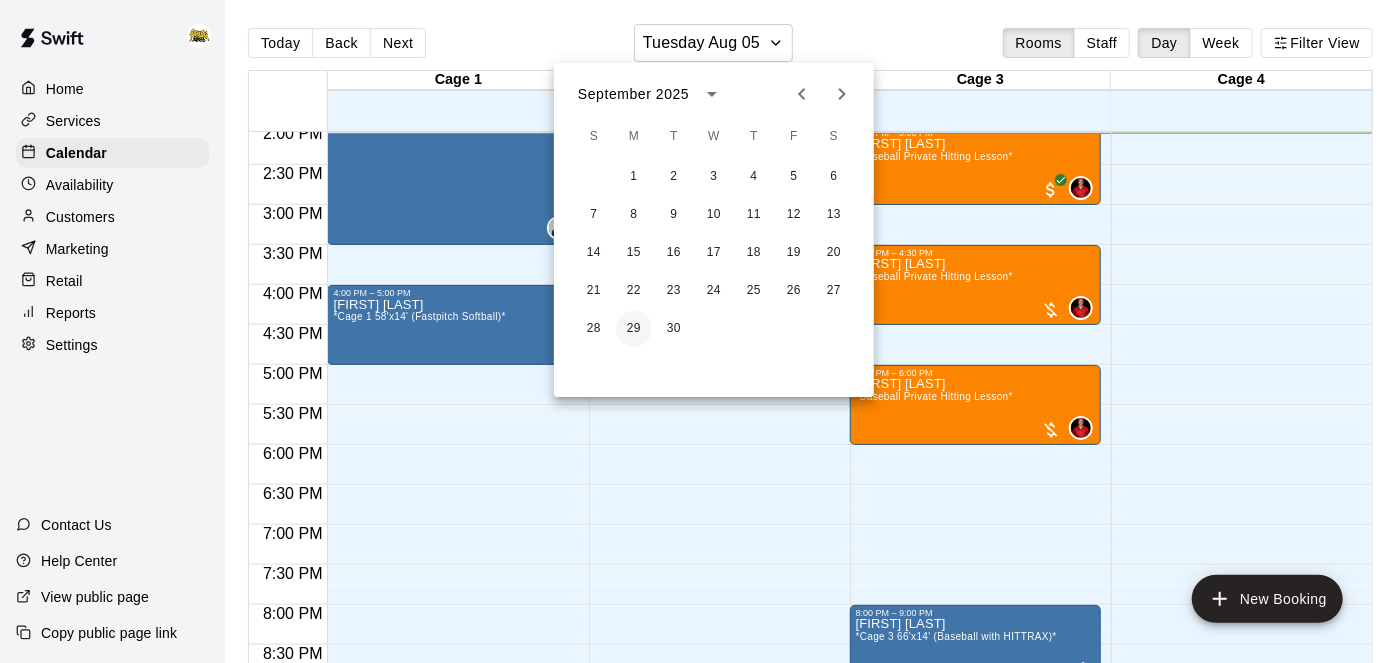 click on "29" at bounding box center [634, 329] 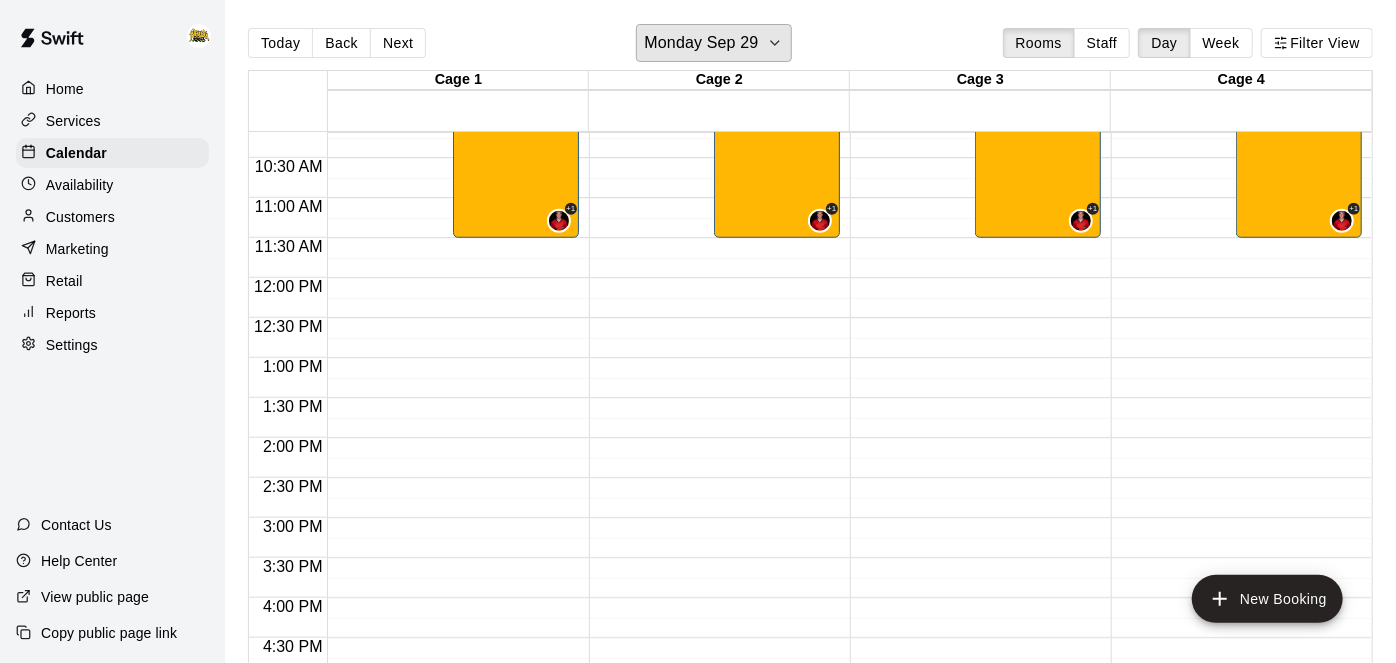 scroll, scrollTop: 691, scrollLeft: 0, axis: vertical 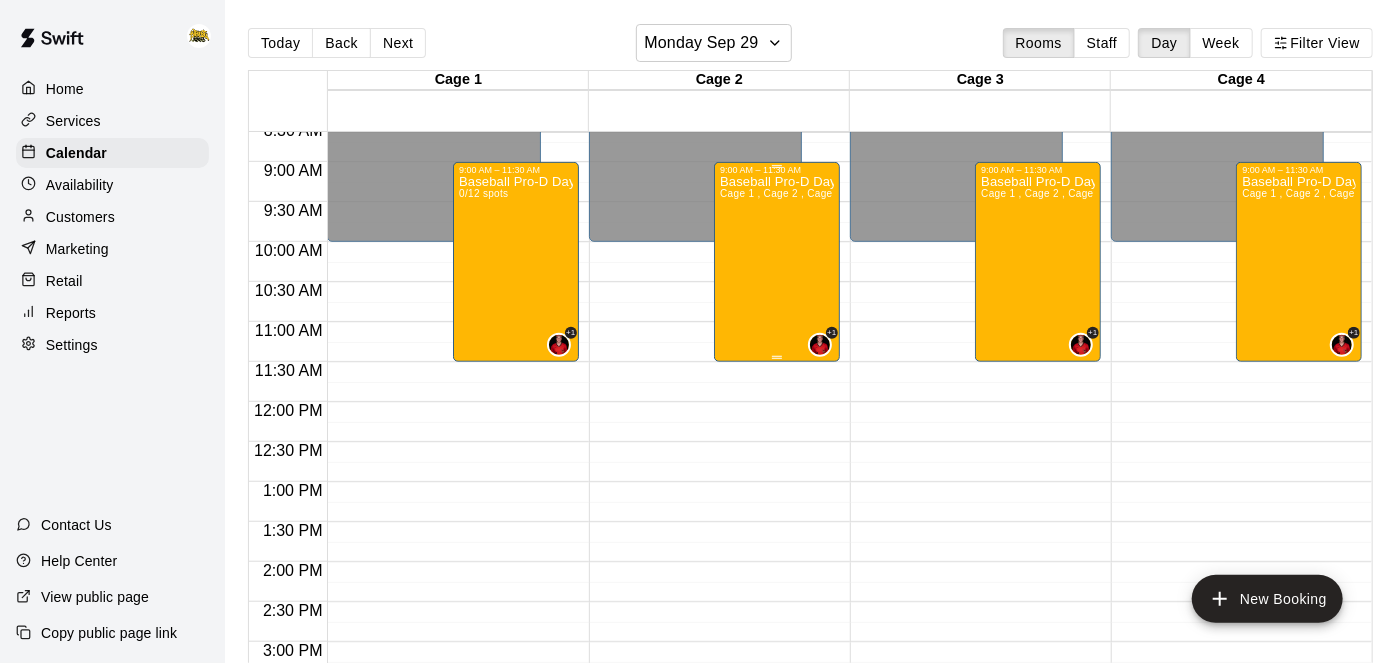 click on "Baseball Pro-D Day Camp [DAY] [MONTH] [DAY] Ages 8 - 13 Cage 1 , Cage 2 , Cage 3 , Cage 4 0/12 spots" at bounding box center [777, 506] 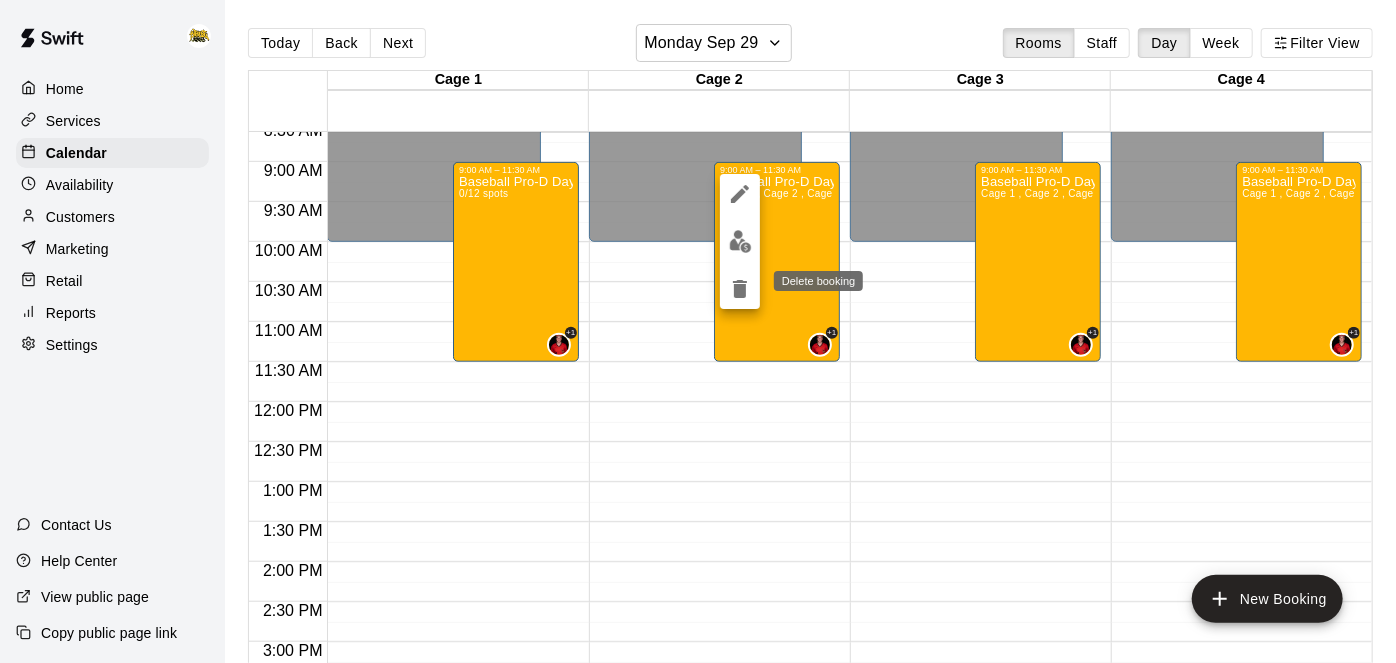 click 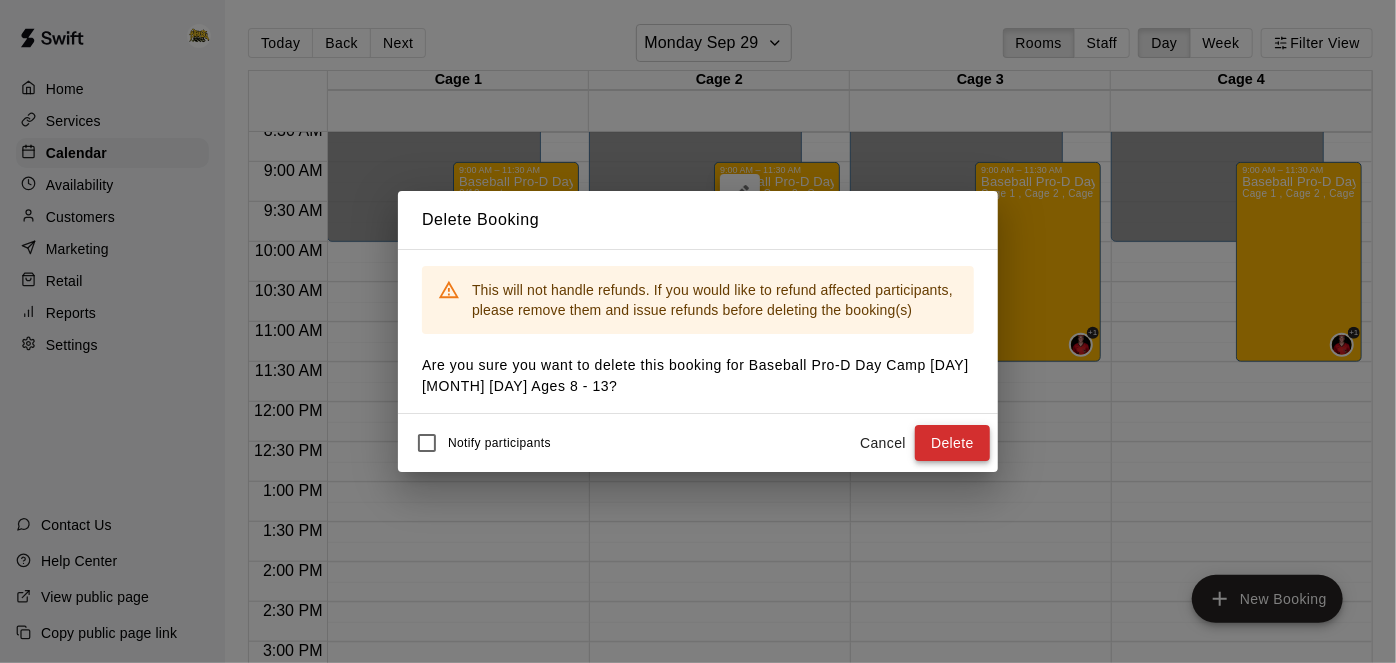 click on "Delete" at bounding box center (952, 443) 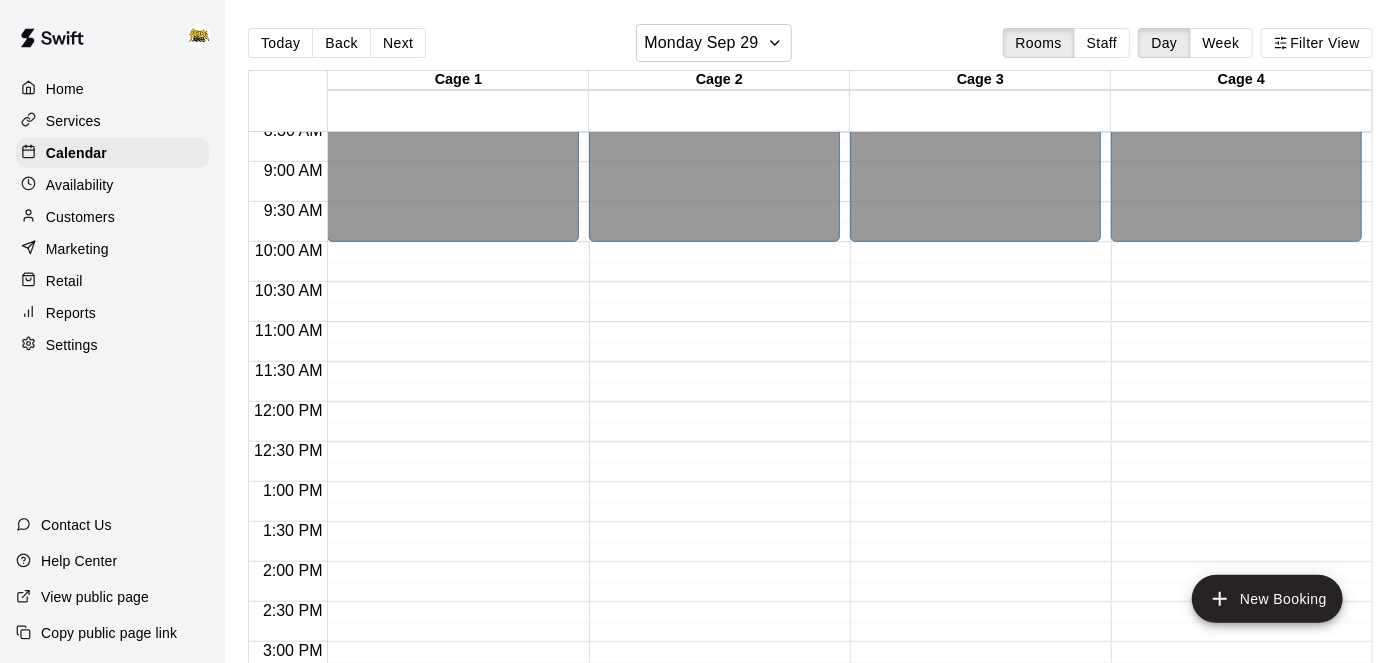 click on "Services" at bounding box center [73, 121] 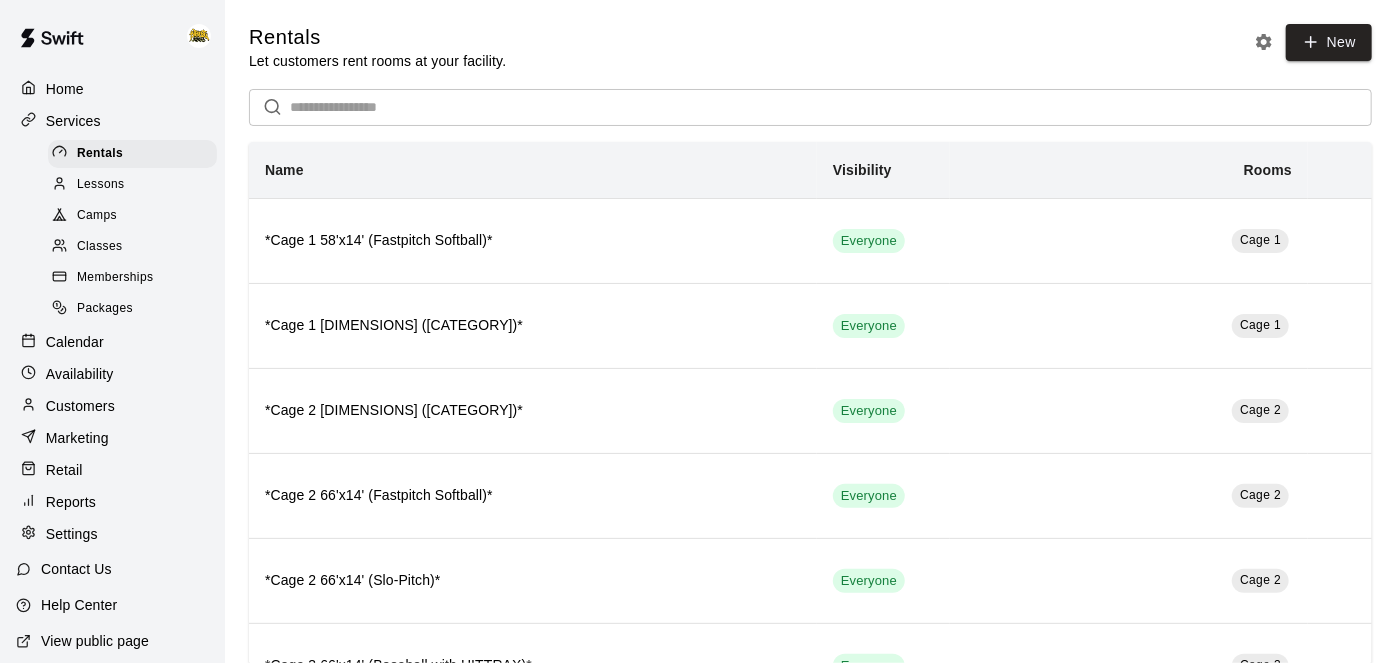 click on "Camps" at bounding box center (132, 216) 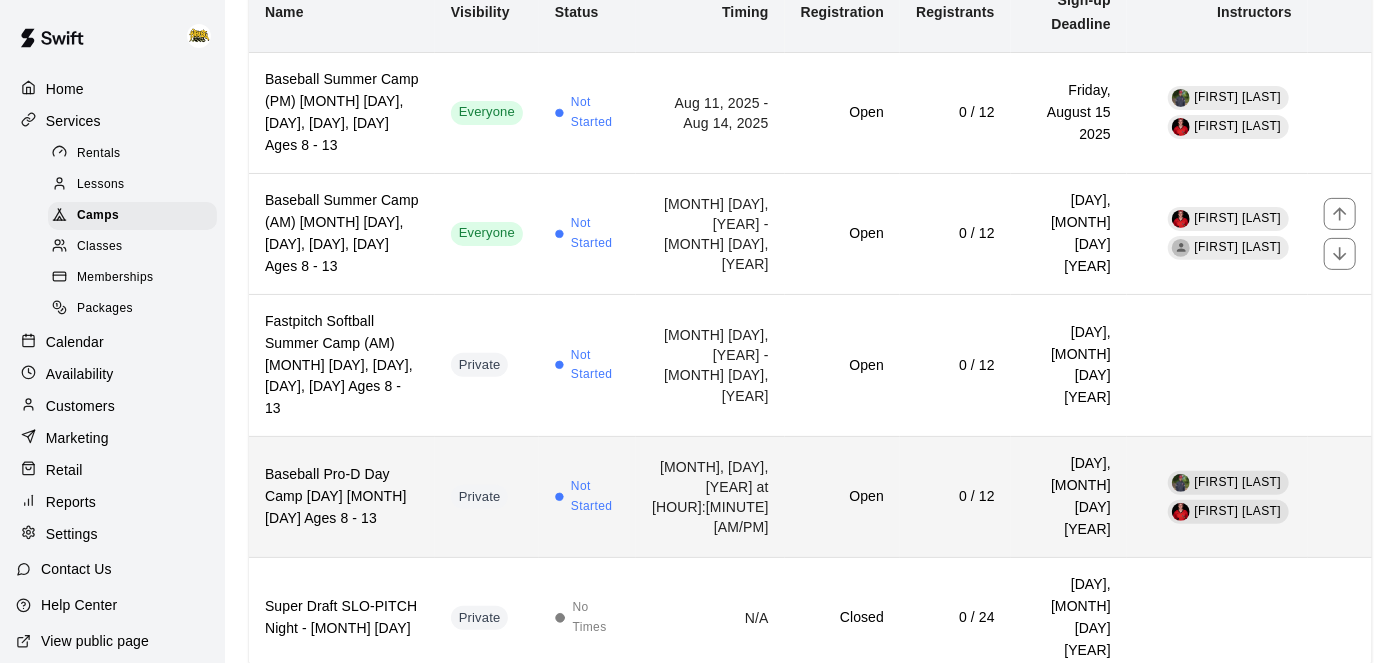 scroll, scrollTop: 240, scrollLeft: 0, axis: vertical 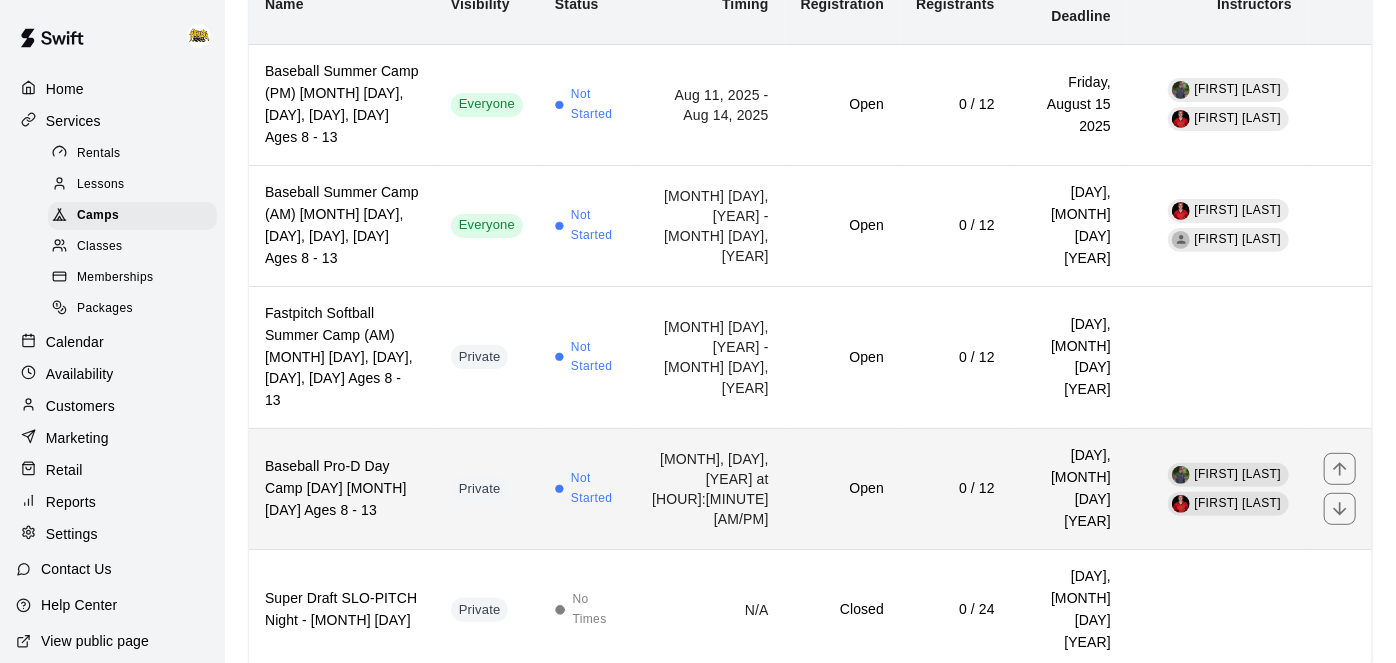 click on "Baseball Pro-D Day Camp [DAY] [MONTH] [DAY] Ages 8 - 13" at bounding box center (342, 489) 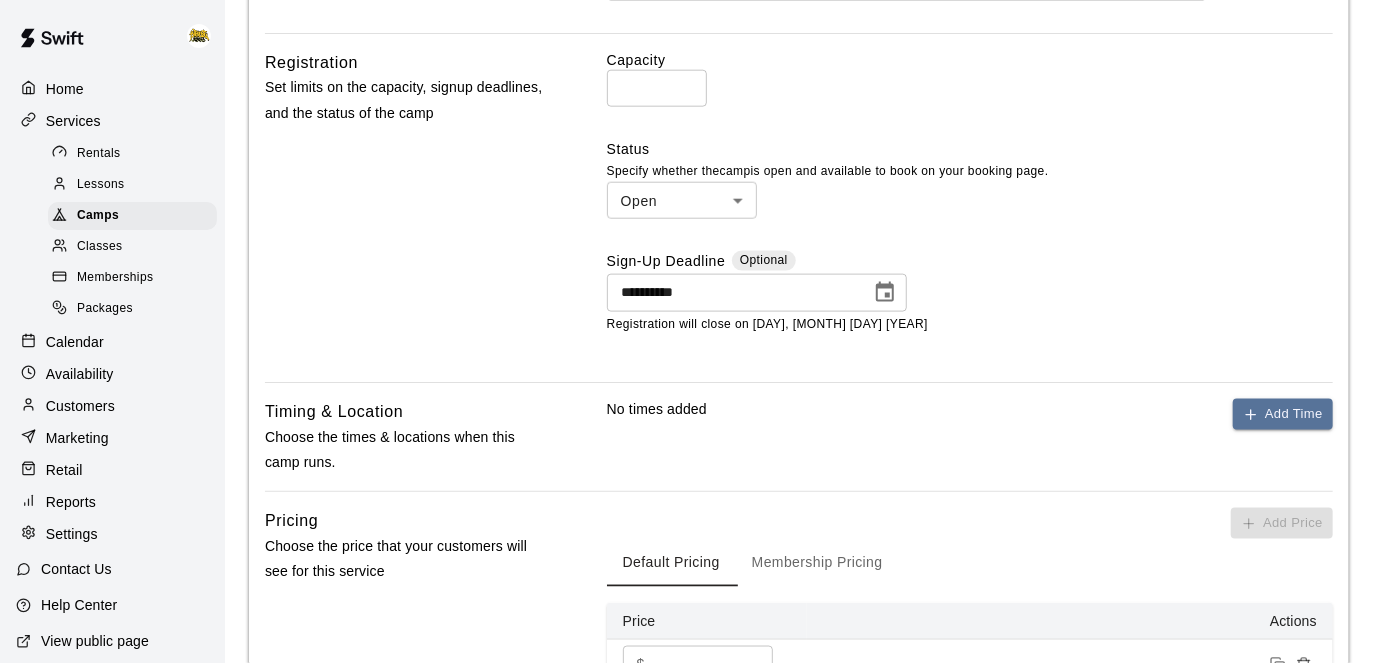 scroll, scrollTop: 1266, scrollLeft: 0, axis: vertical 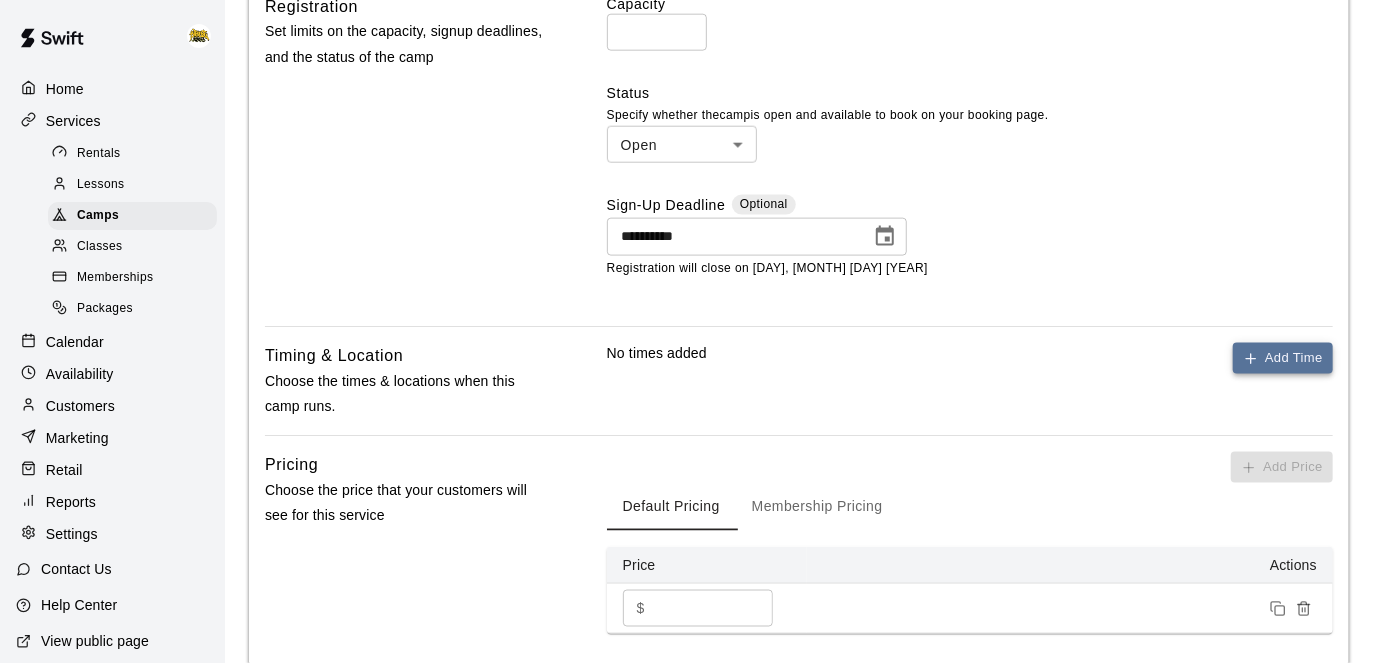 click 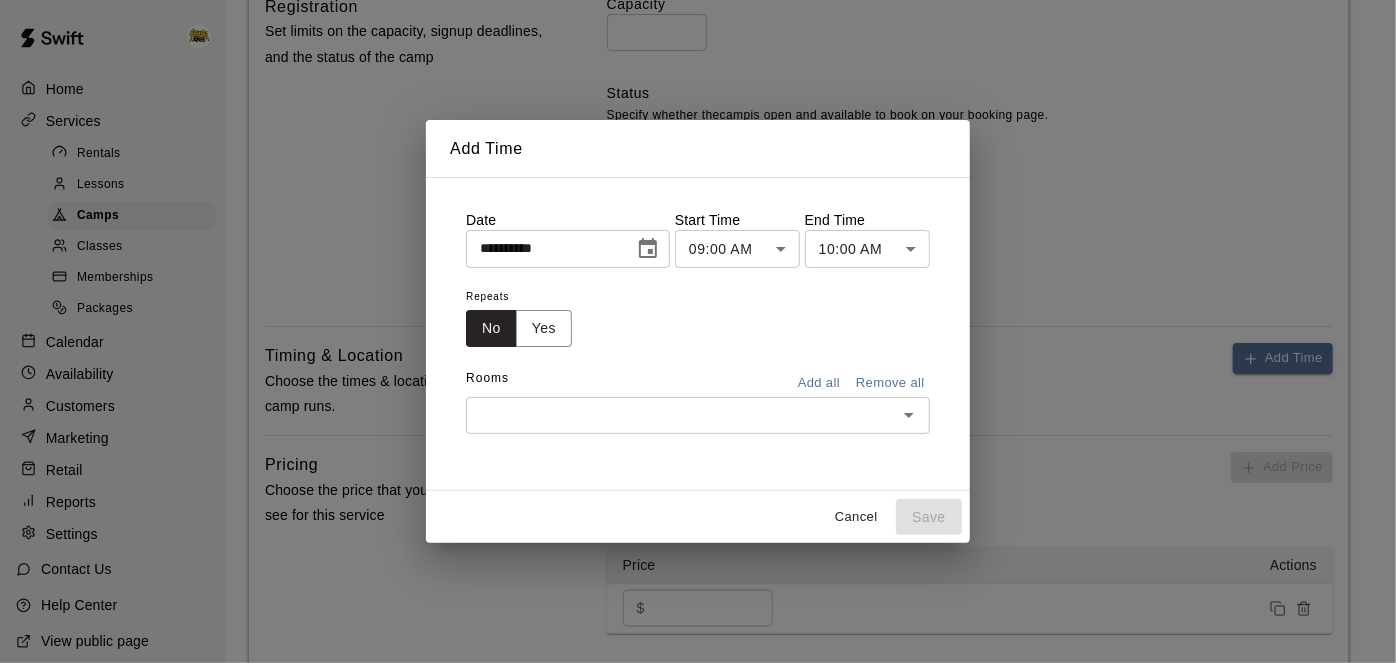 click on "**********" at bounding box center [698, -8] 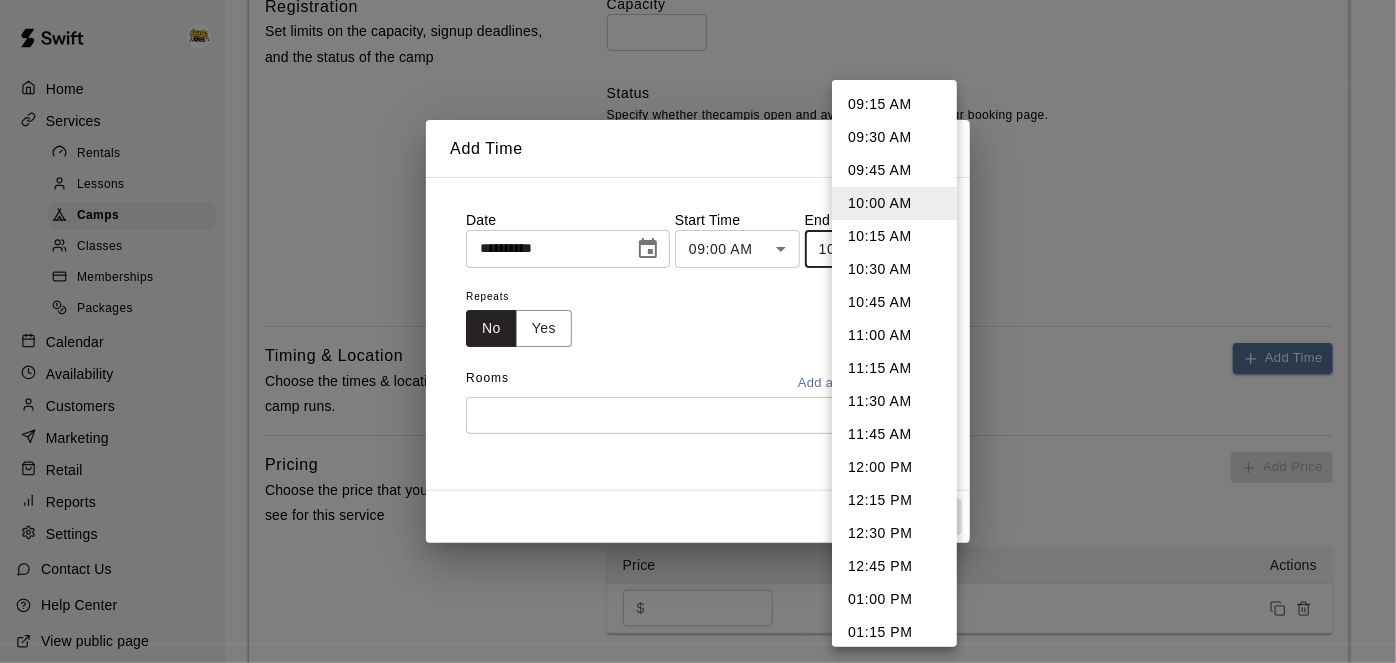 click on "12:00 PM" at bounding box center [894, 467] 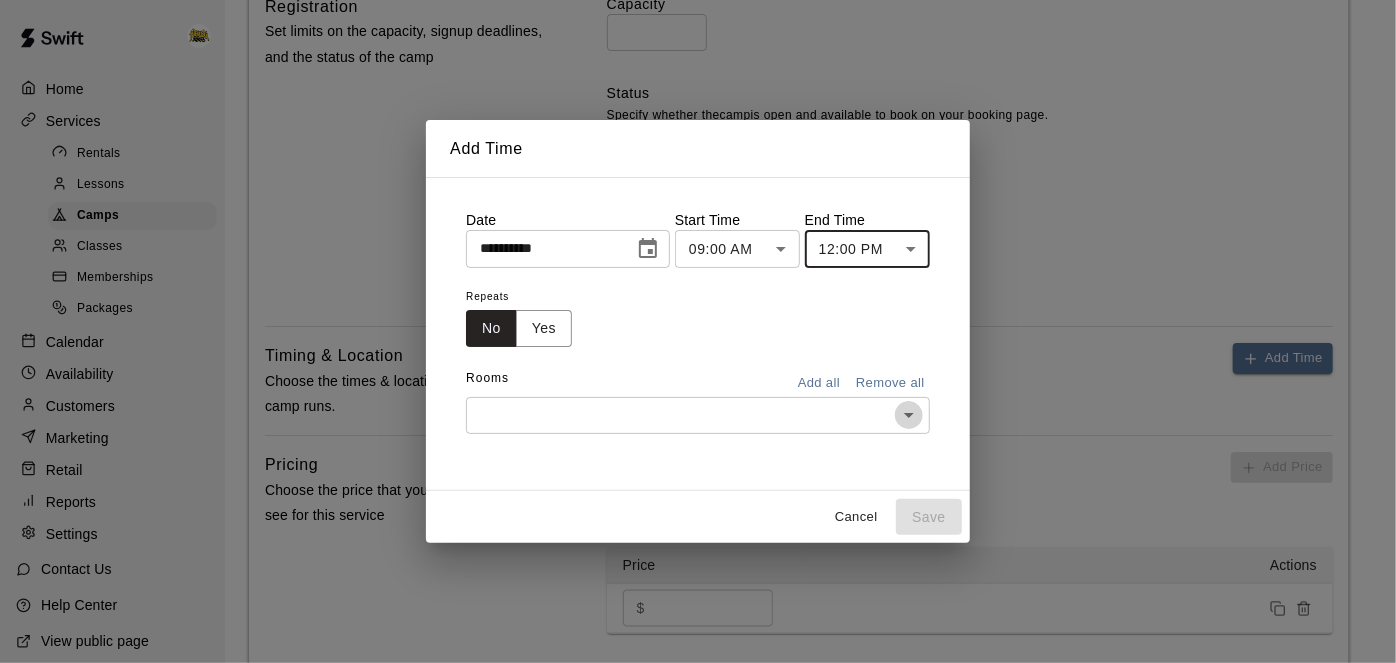 click 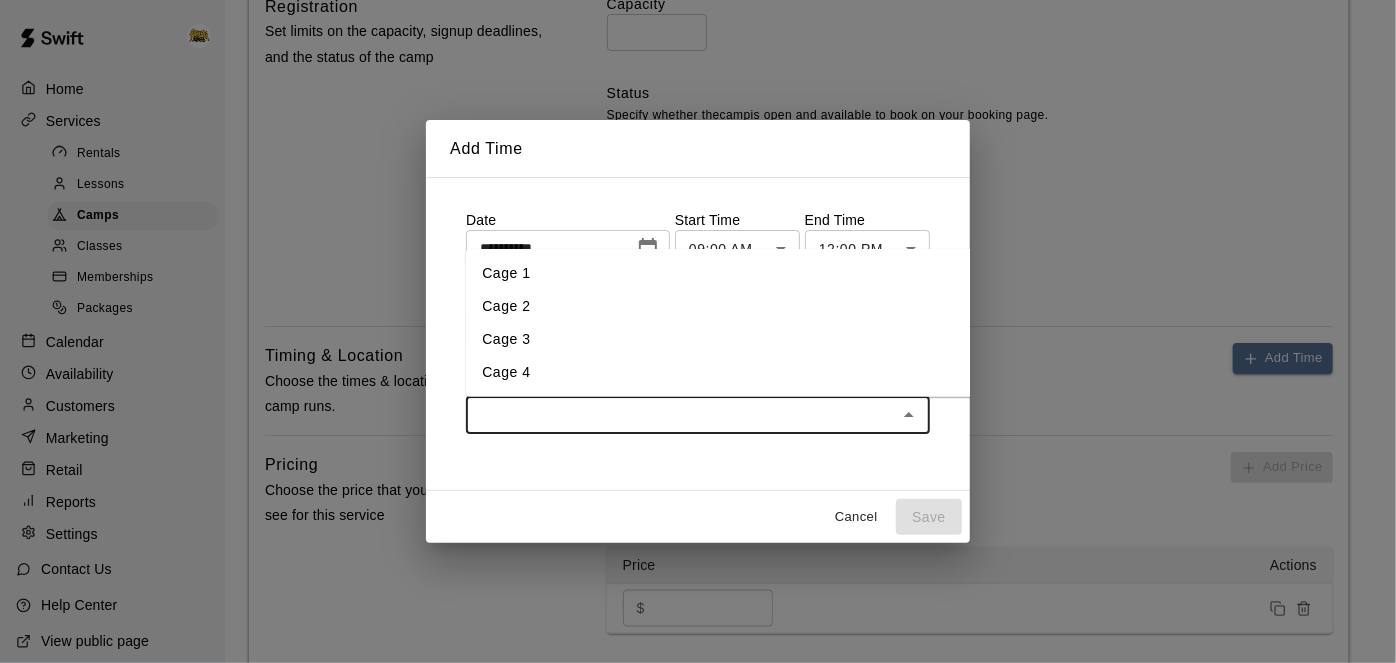 click on "**********" at bounding box center [698, 333] 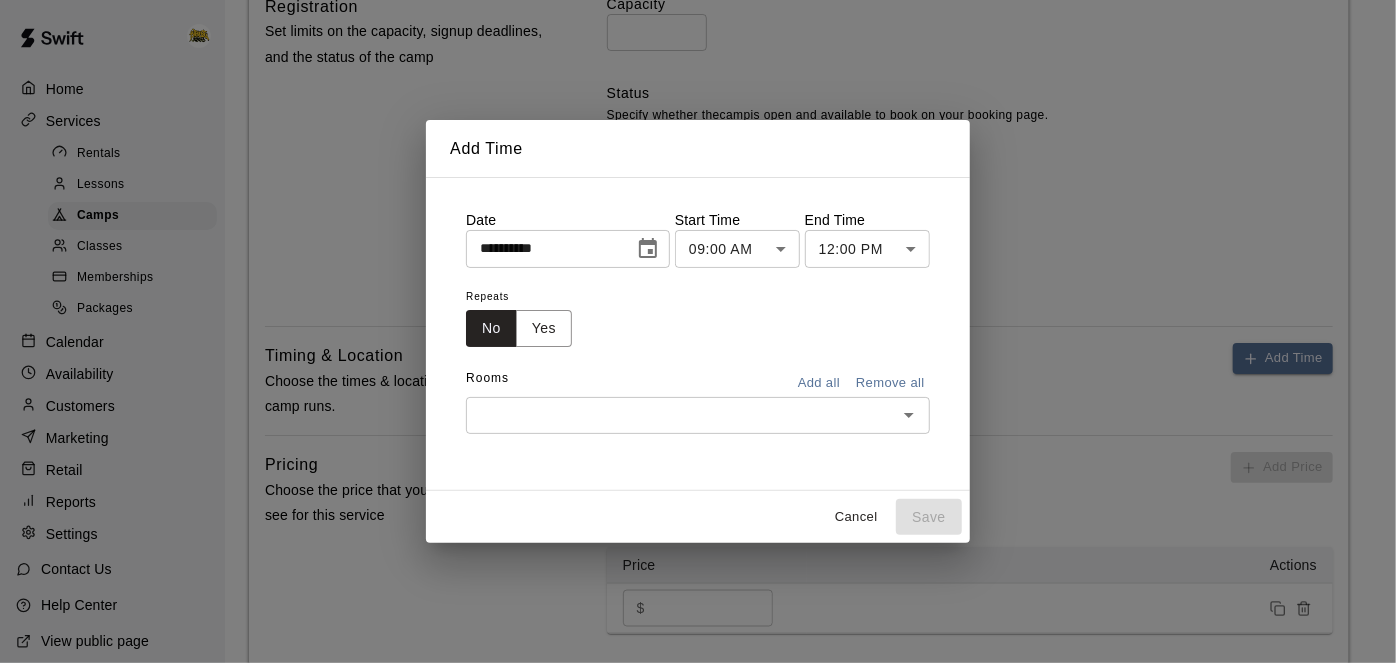 click on "Add all" at bounding box center (819, 383) 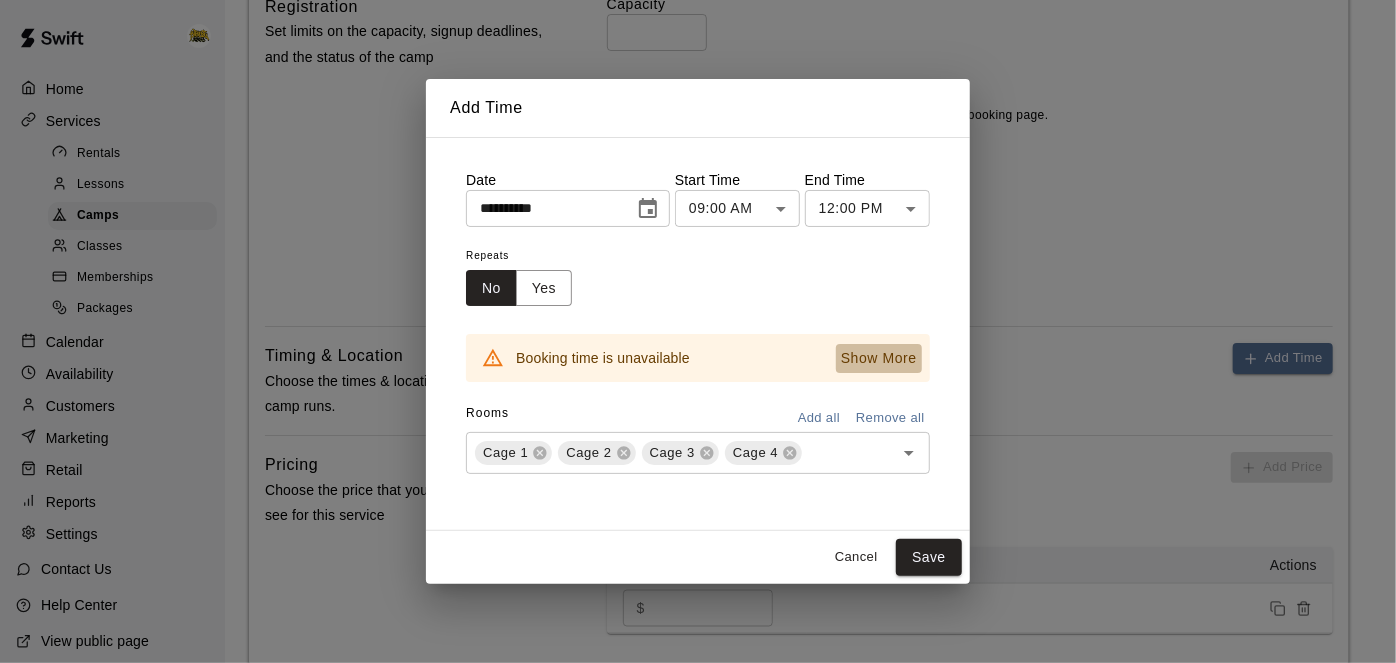 click on "Show More" at bounding box center [879, 358] 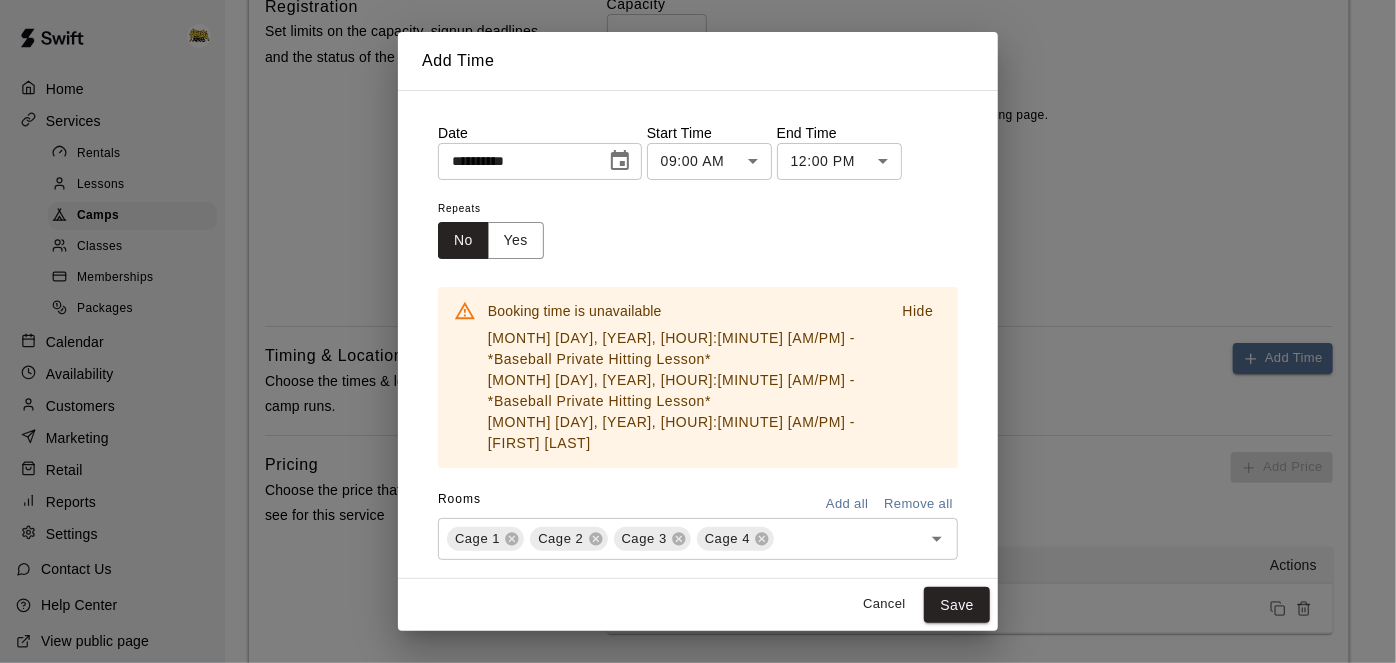 click 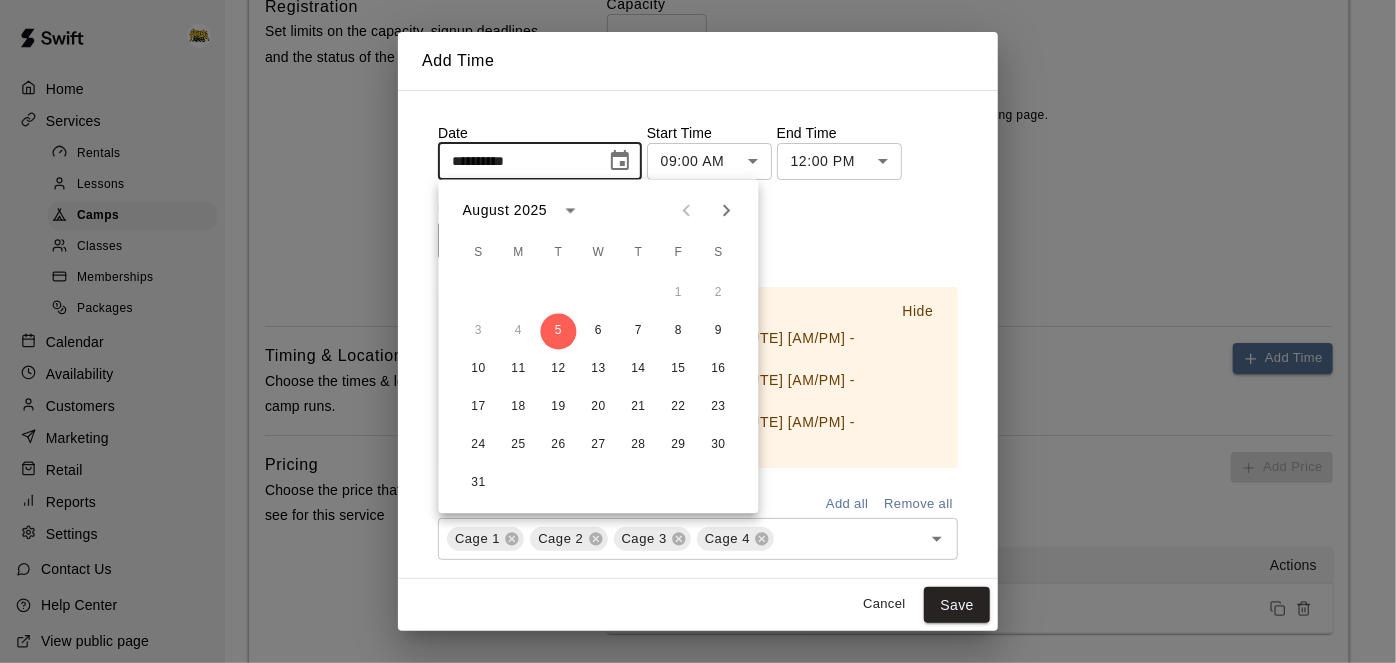 click 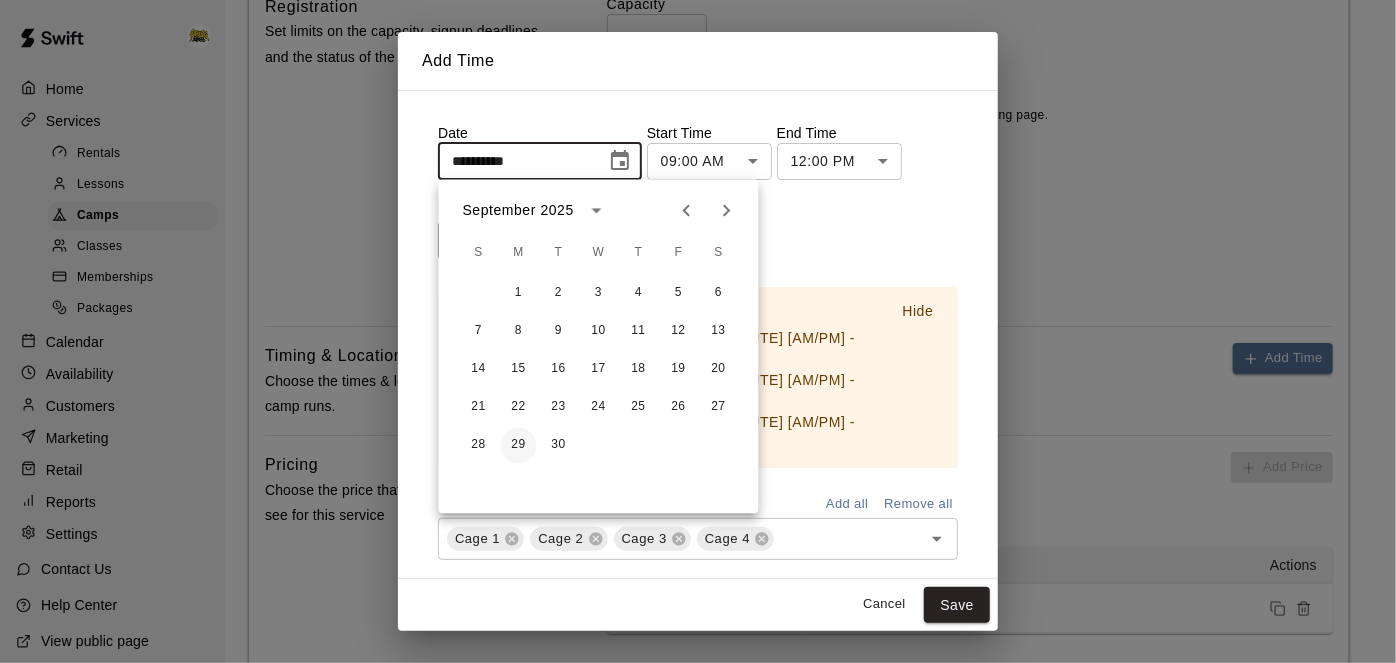 click on "29" at bounding box center (519, 446) 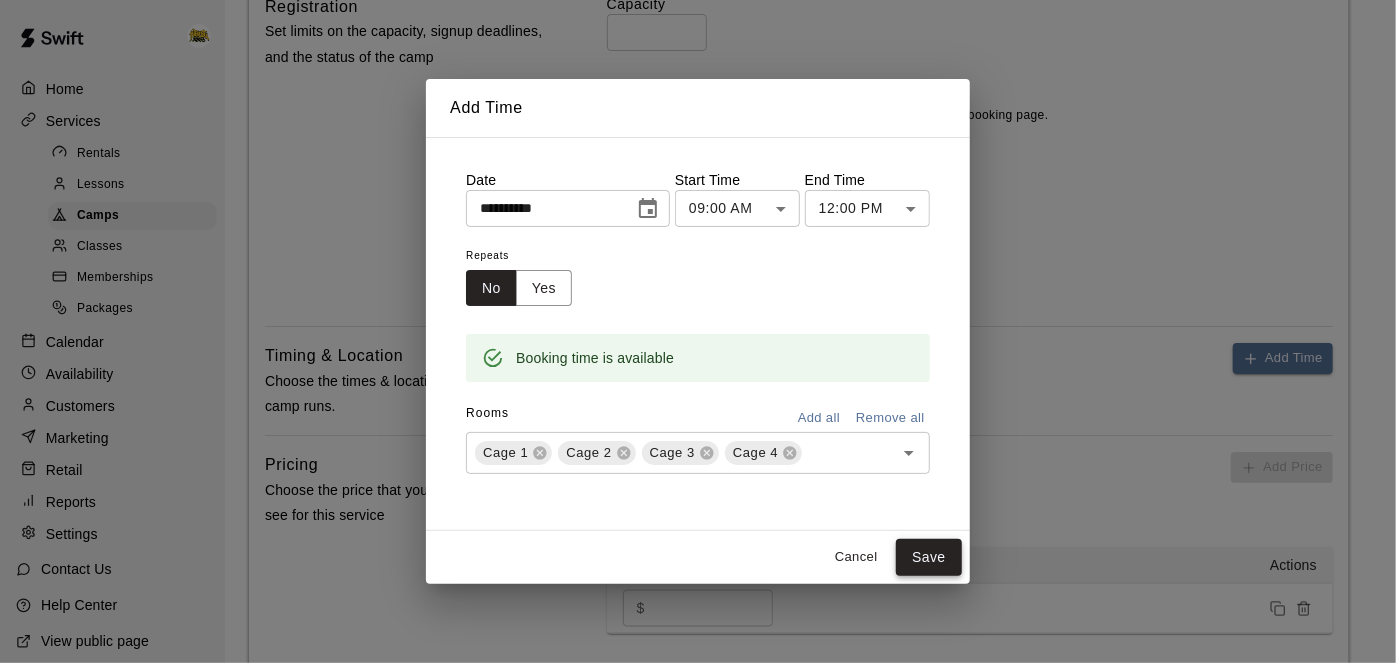 click on "Save" at bounding box center [929, 557] 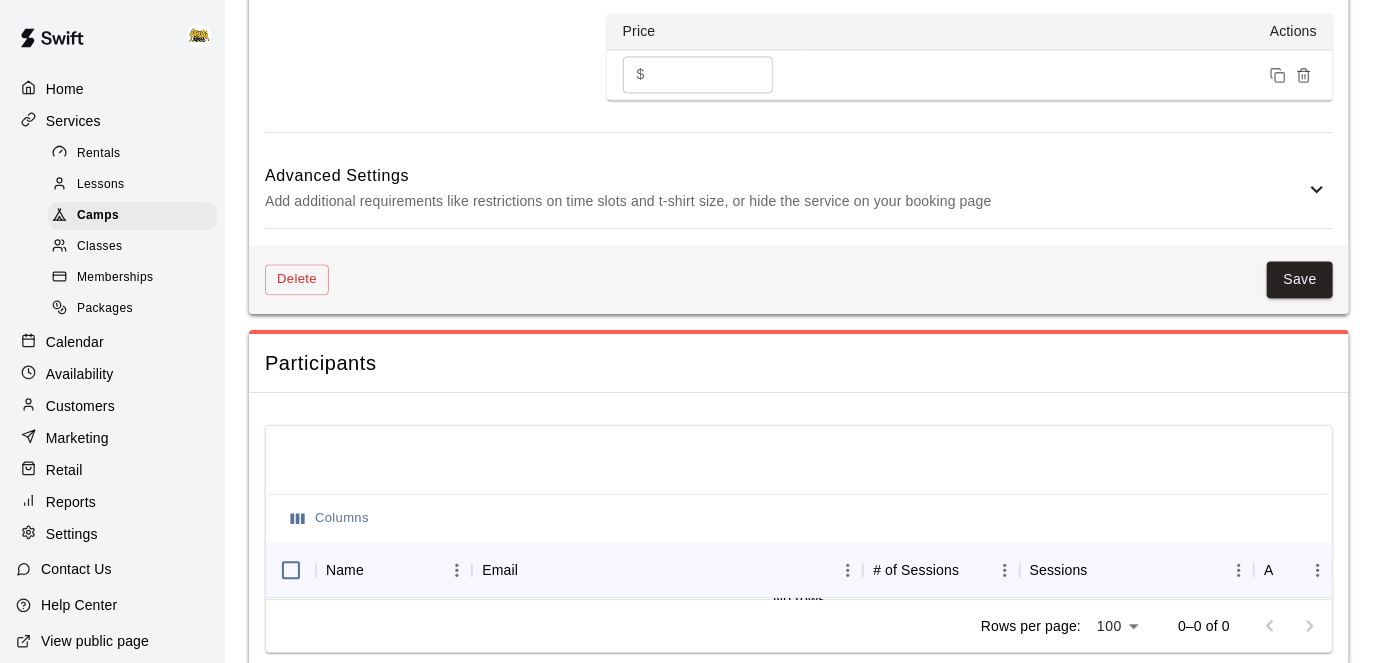 scroll, scrollTop: 2153, scrollLeft: 0, axis: vertical 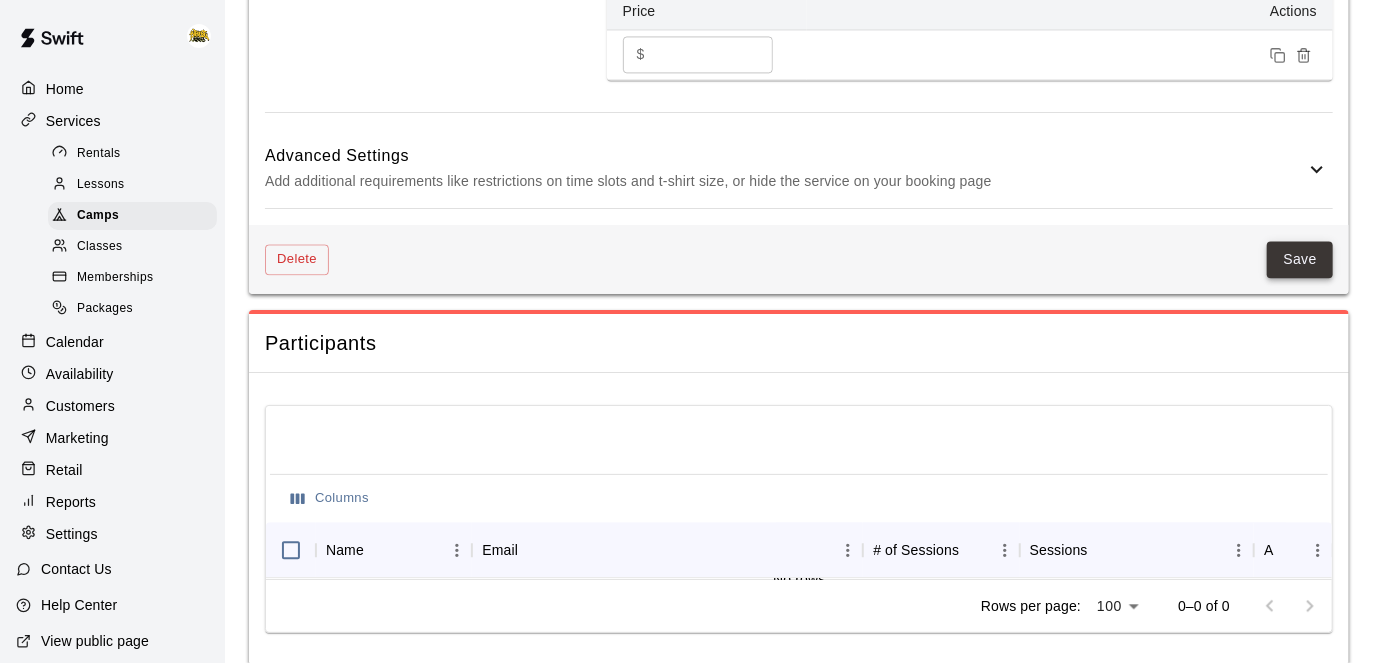 click on "Save" at bounding box center [1300, 259] 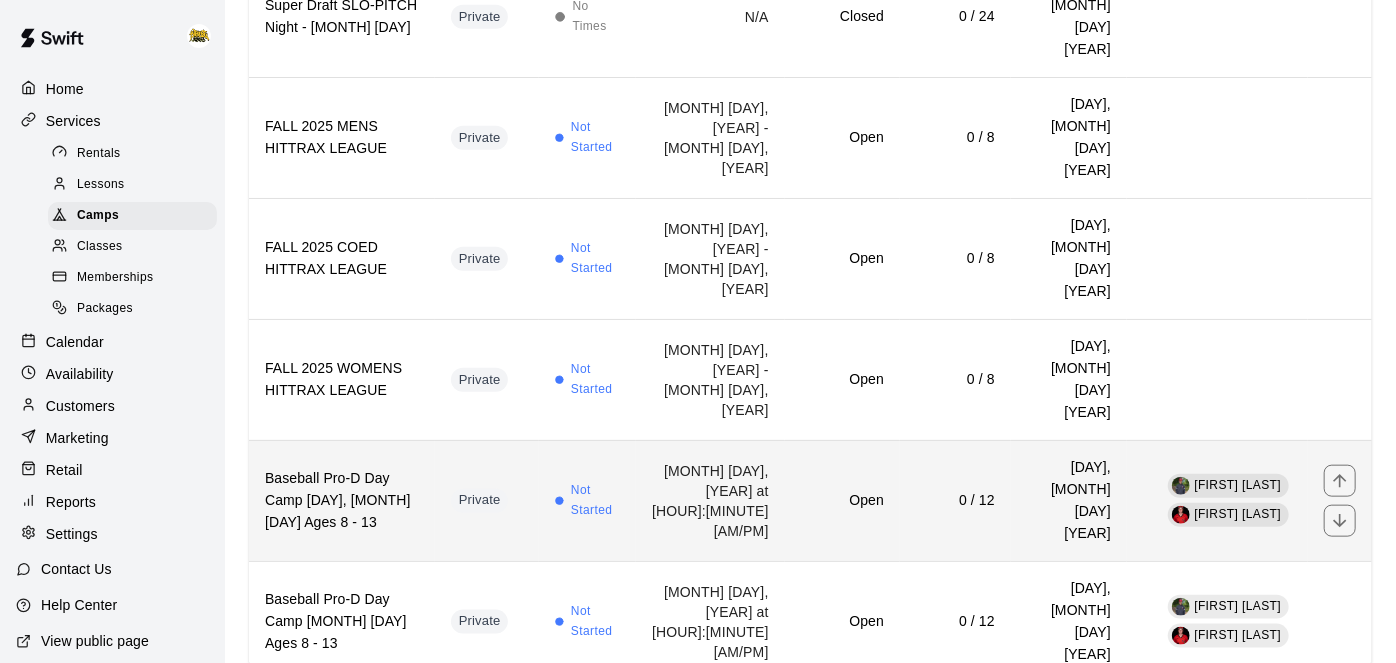 scroll, scrollTop: 836, scrollLeft: 0, axis: vertical 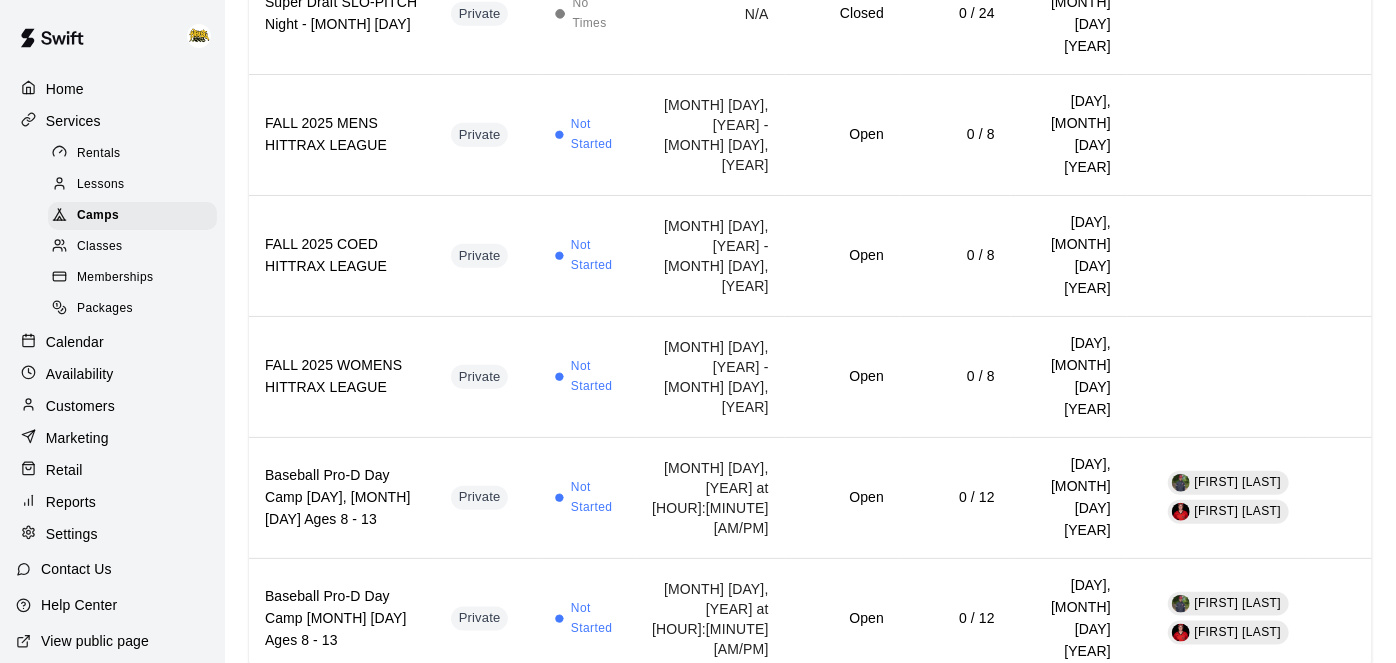 click on "Calendar" at bounding box center [75, 342] 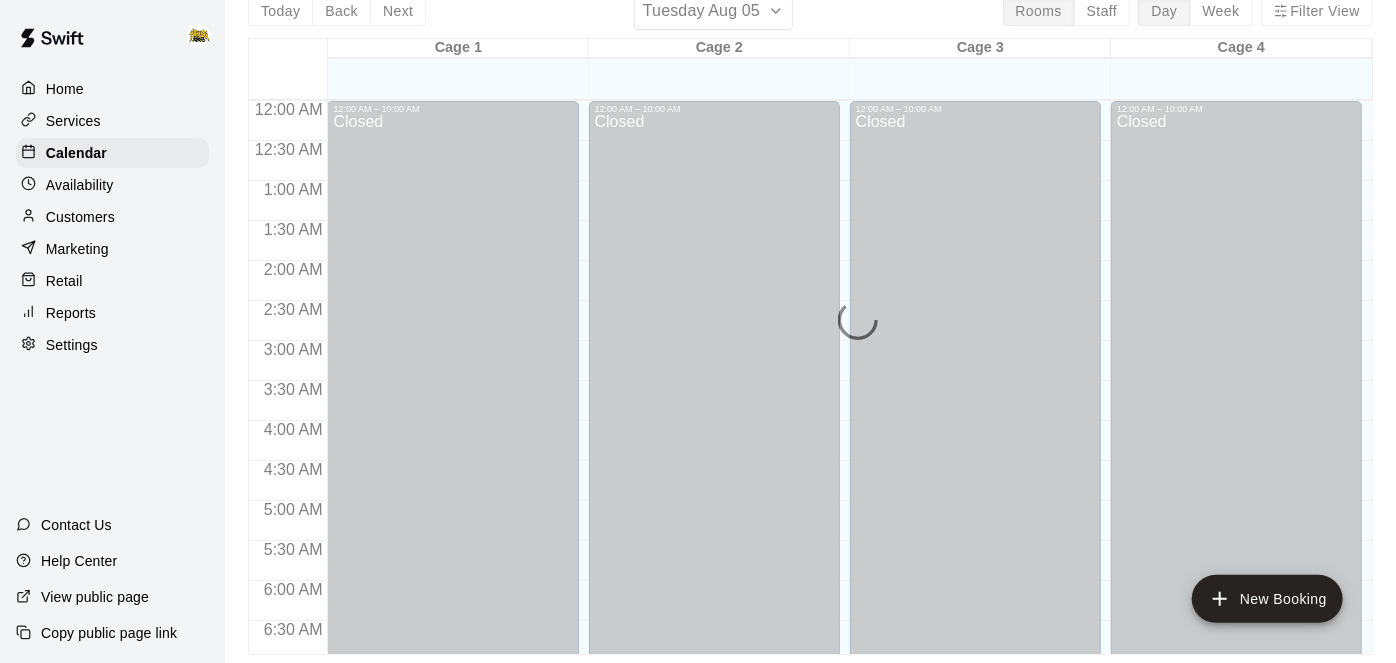 scroll, scrollTop: 0, scrollLeft: 0, axis: both 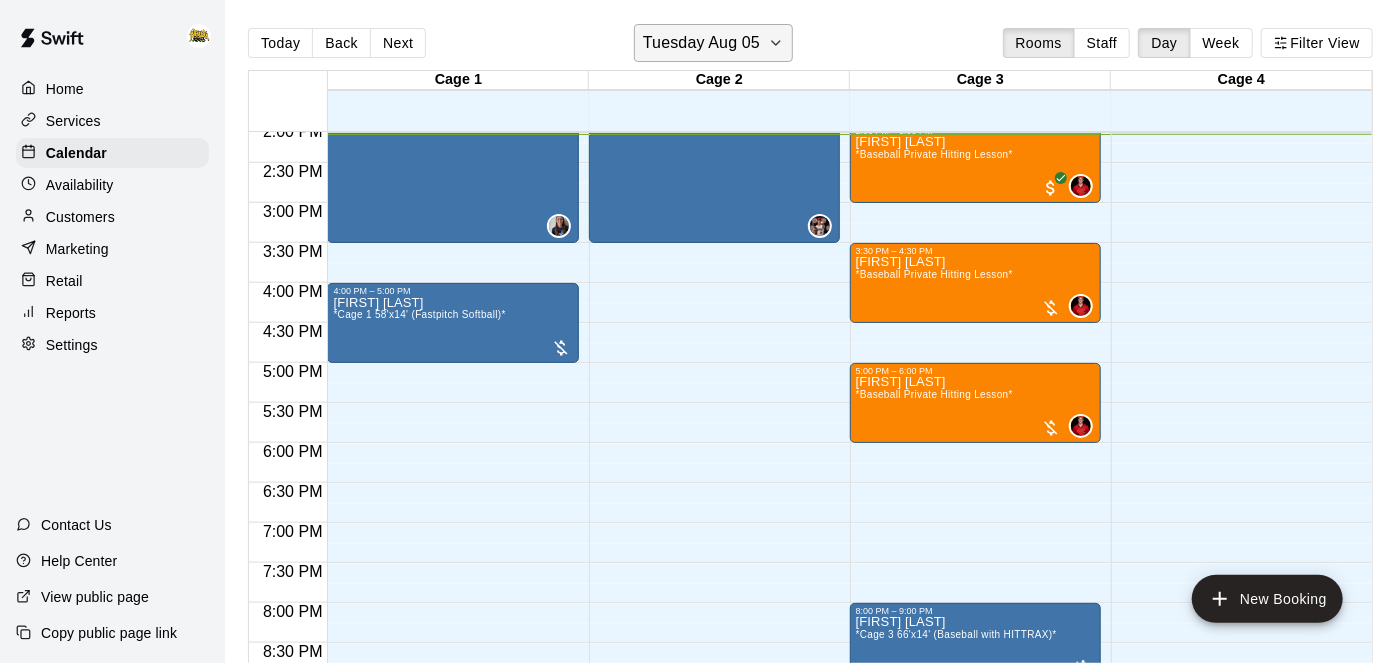 click on "Tuesday Aug 05" at bounding box center [701, 43] 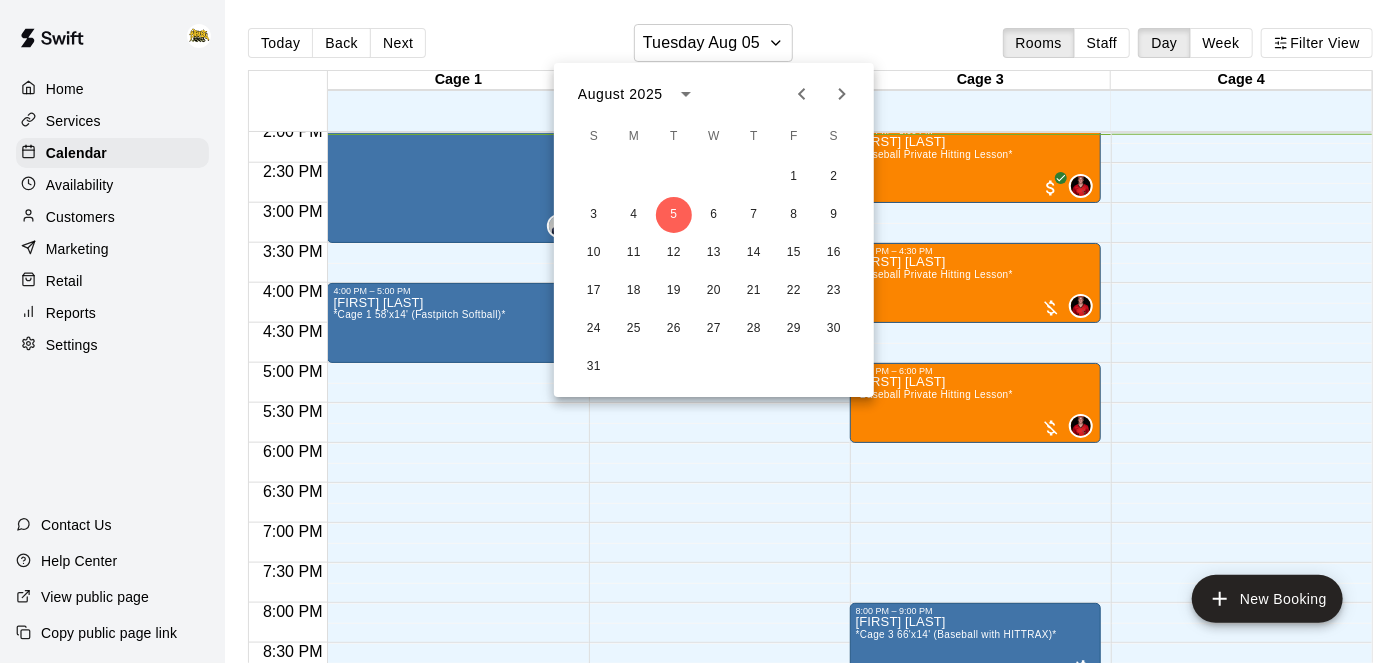 click 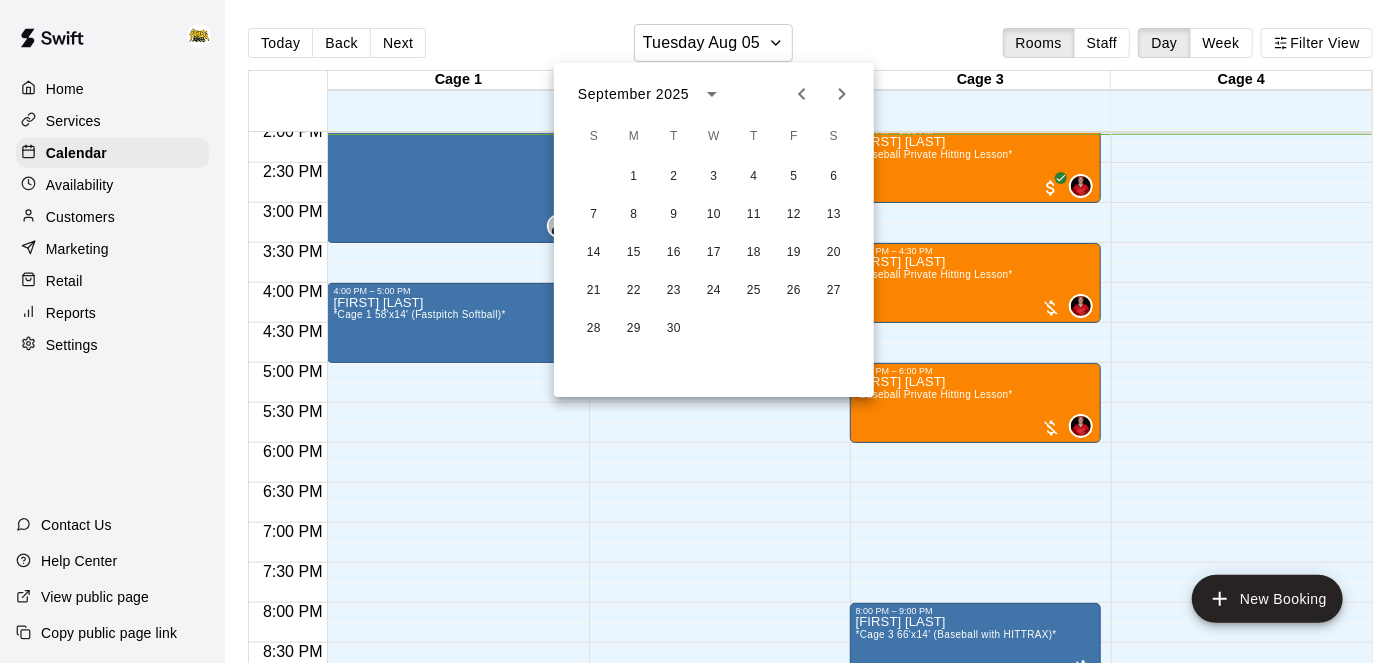 click 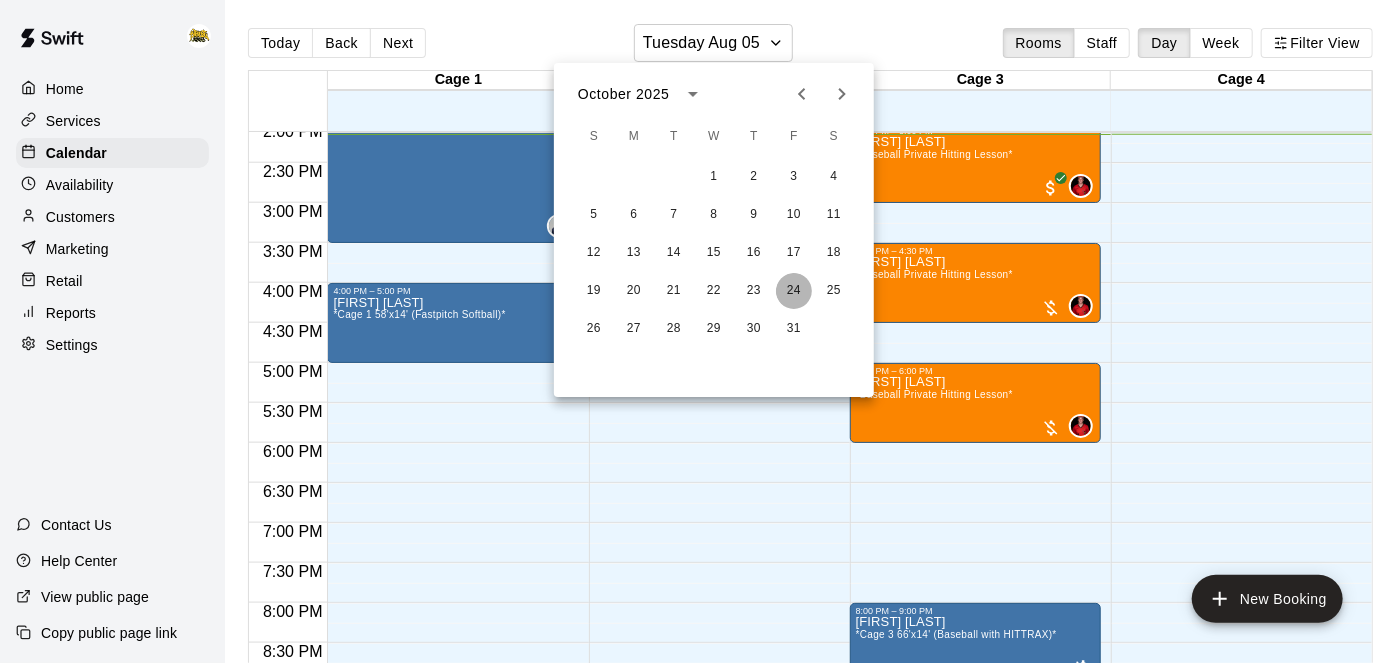 click on "24" at bounding box center (794, 291) 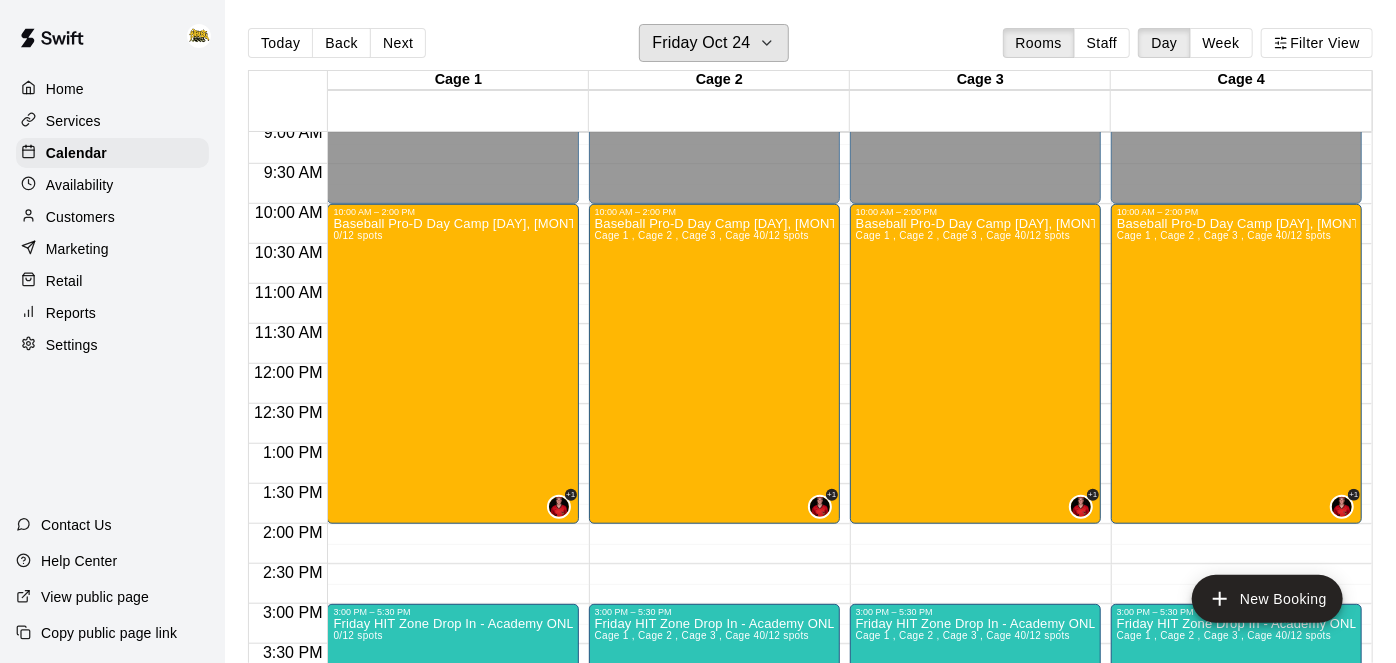 scroll, scrollTop: 716, scrollLeft: 0, axis: vertical 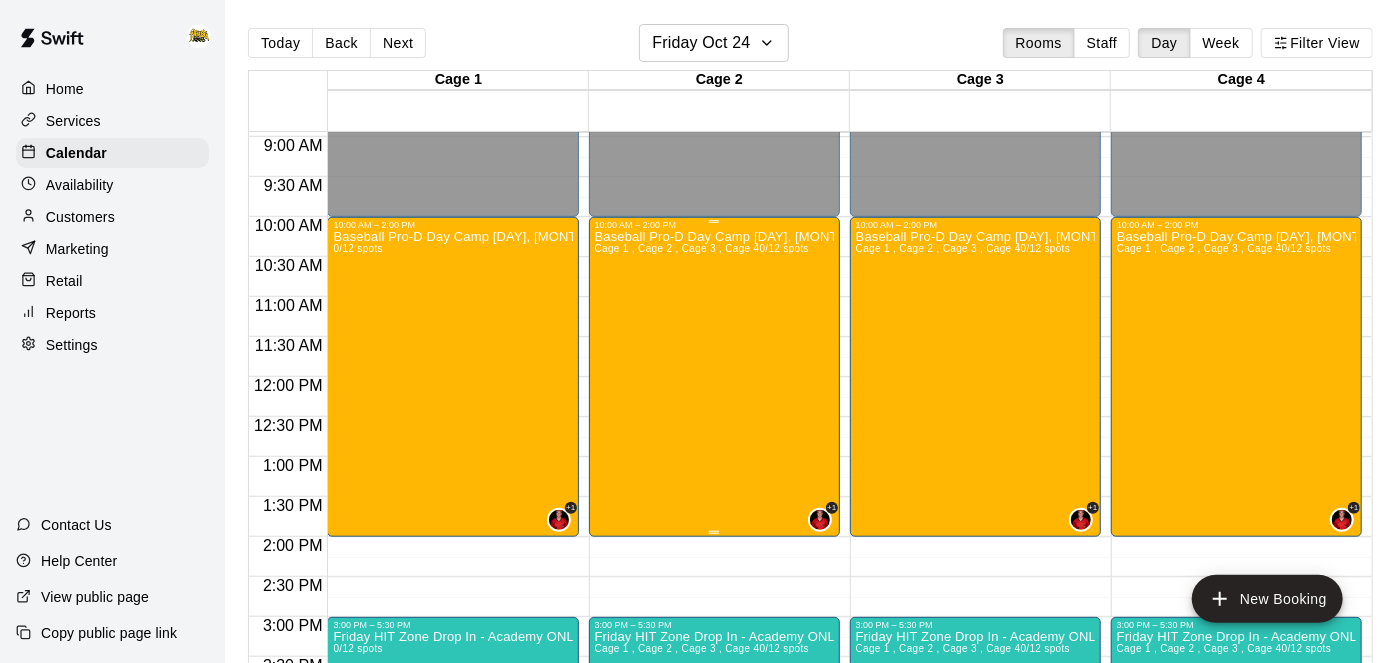 click on "Baseball Pro-D Day Camp [DAY], [MONTH] [DAY] Ages 8 - 13 Cage 1 , Cage 2 , Cage 3 , Cage 4 0/12 spots" at bounding box center [714, 561] 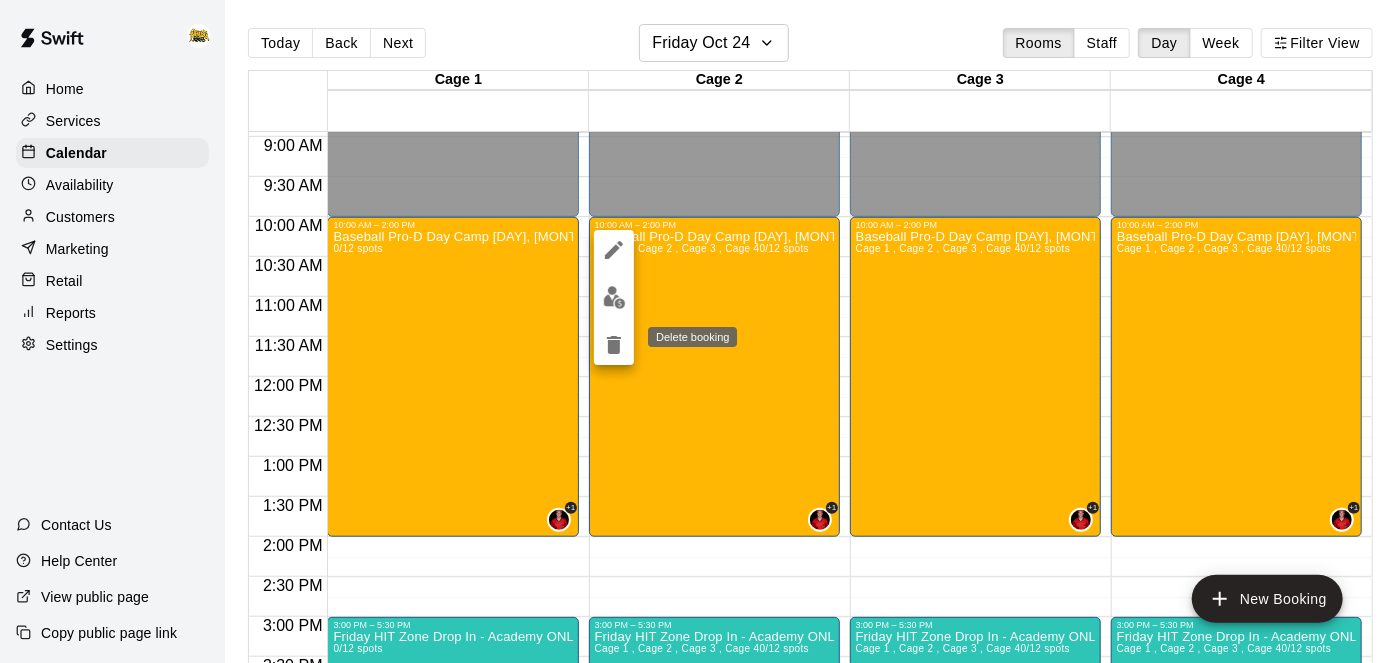 click 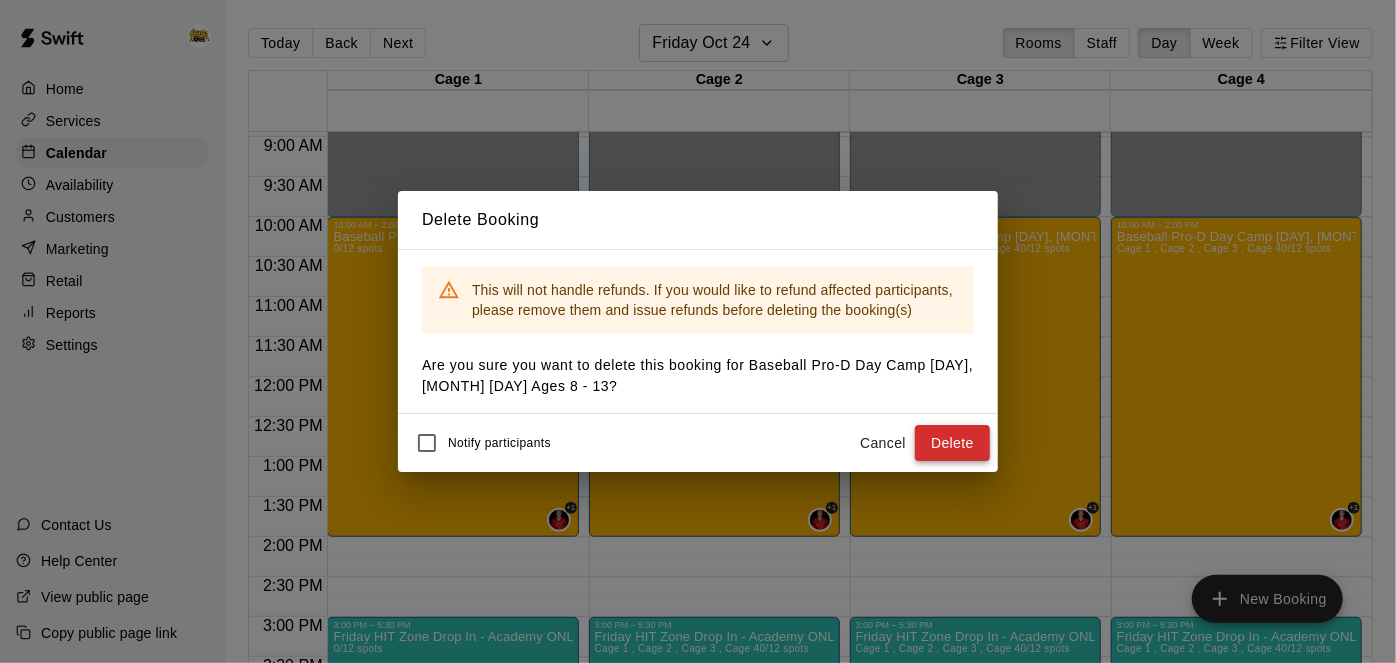 click on "Delete" at bounding box center (952, 443) 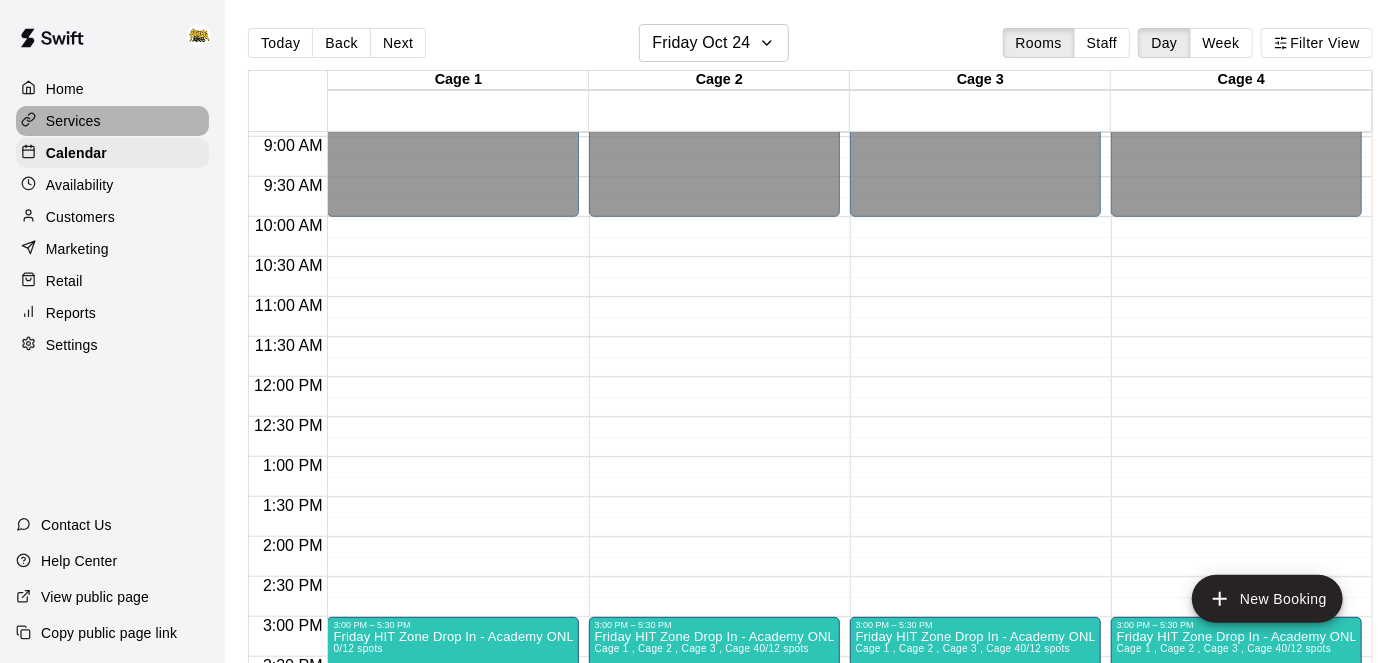 click on "Services" at bounding box center [73, 121] 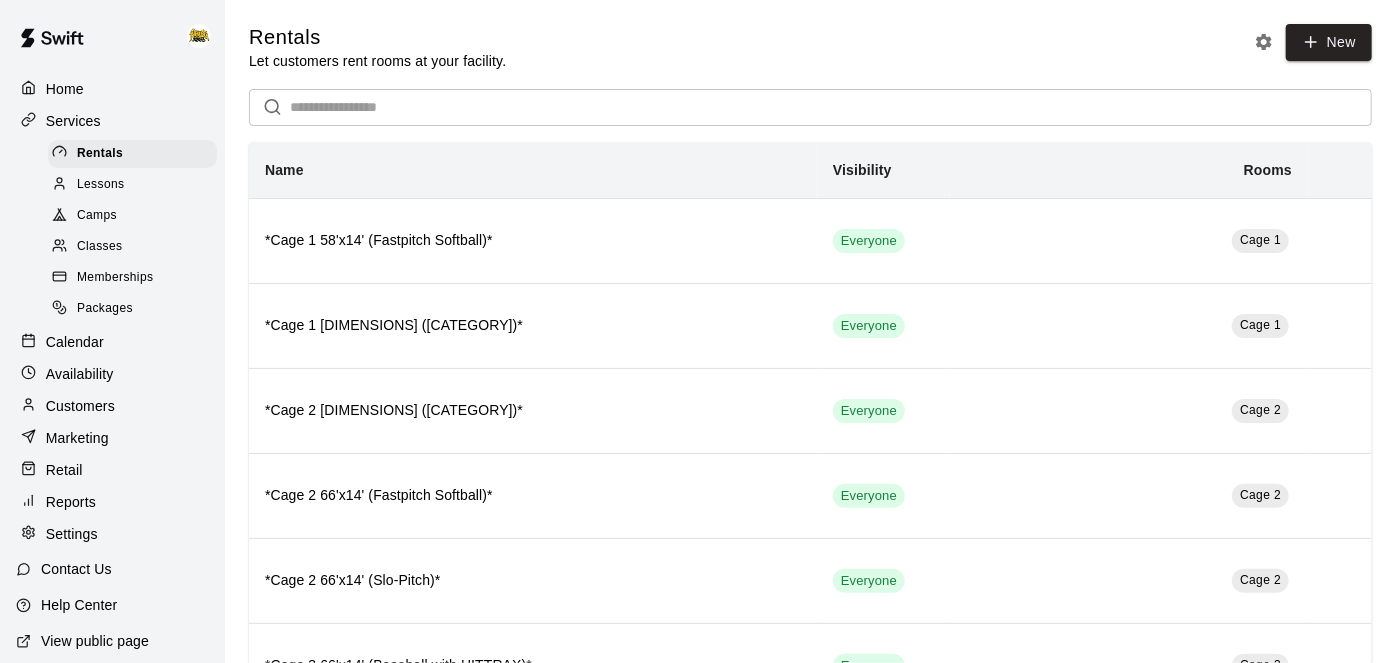 click on "Camps" at bounding box center (97, 216) 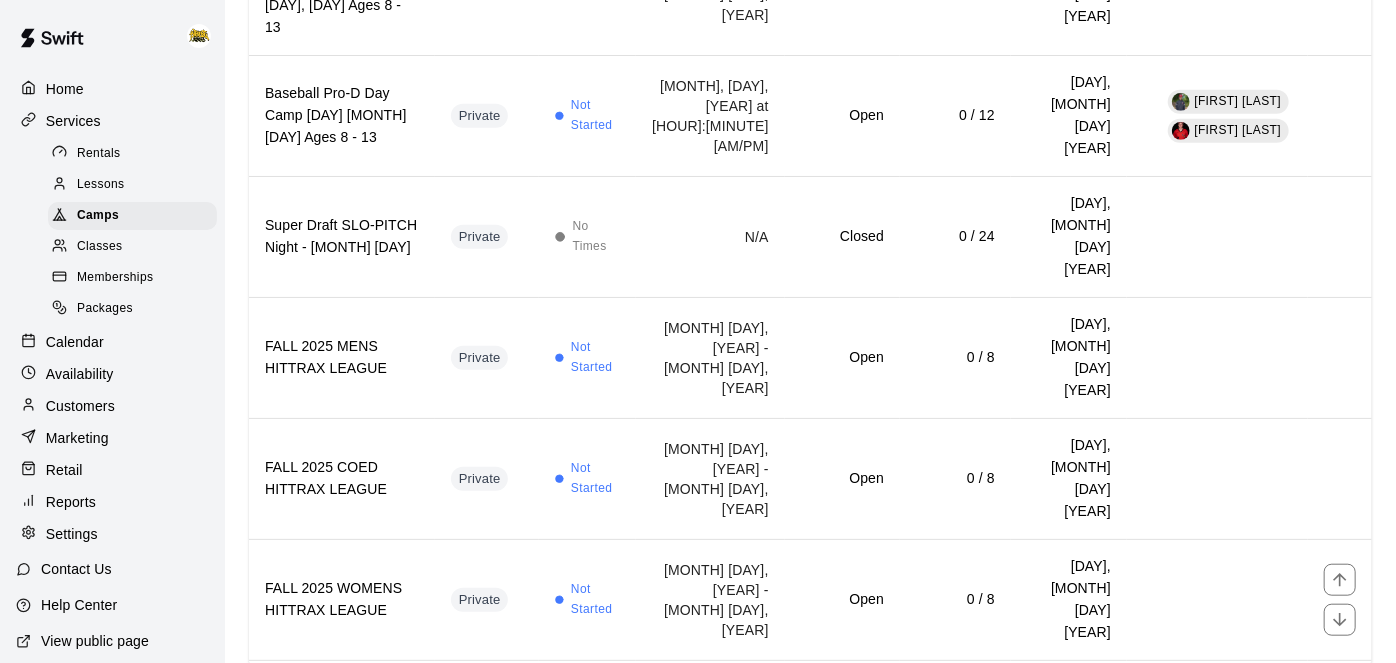 scroll, scrollTop: 614, scrollLeft: 0, axis: vertical 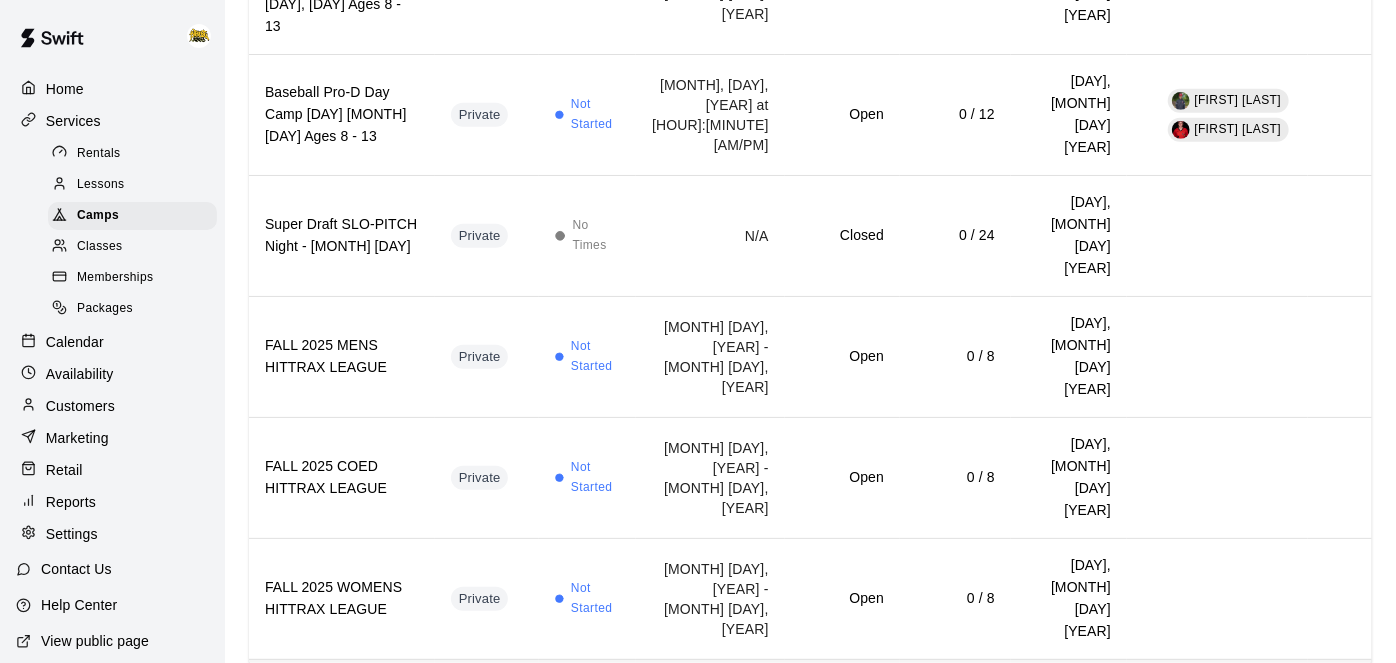 click on "Open" at bounding box center [842, 719] 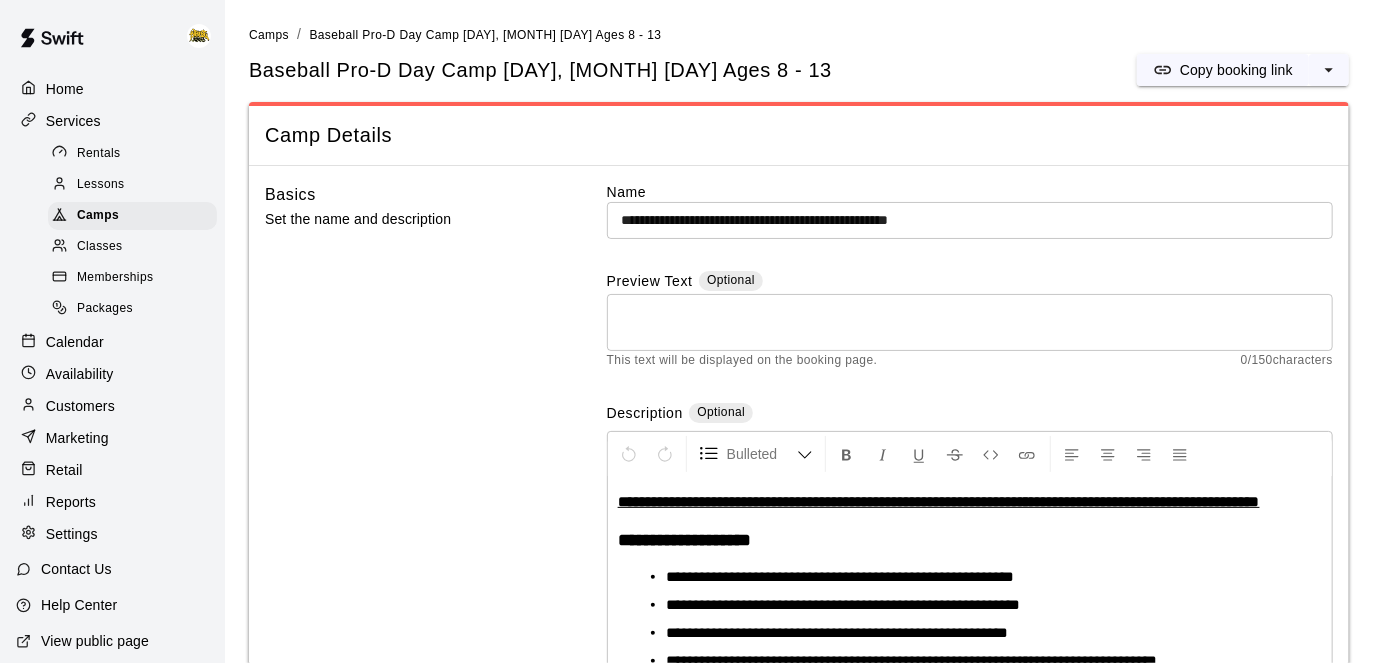 scroll, scrollTop: 418, scrollLeft: 0, axis: vertical 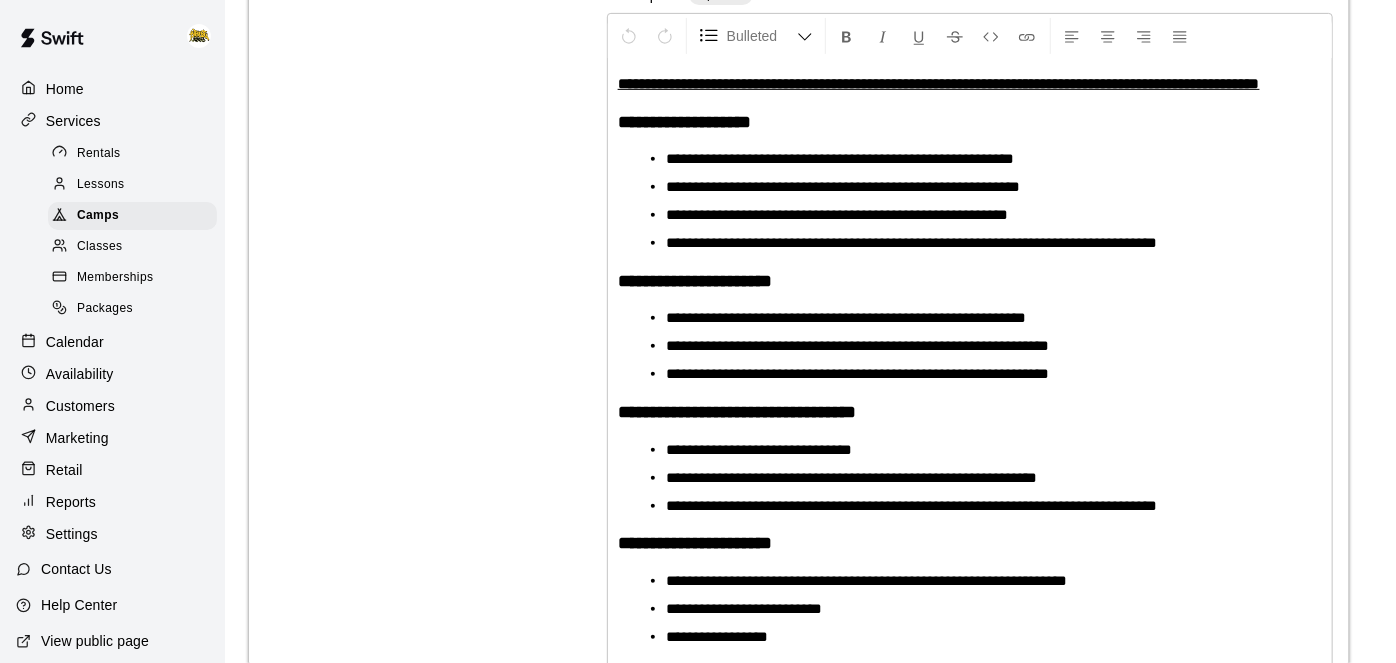 click on "**********" at bounding box center [858, 345] 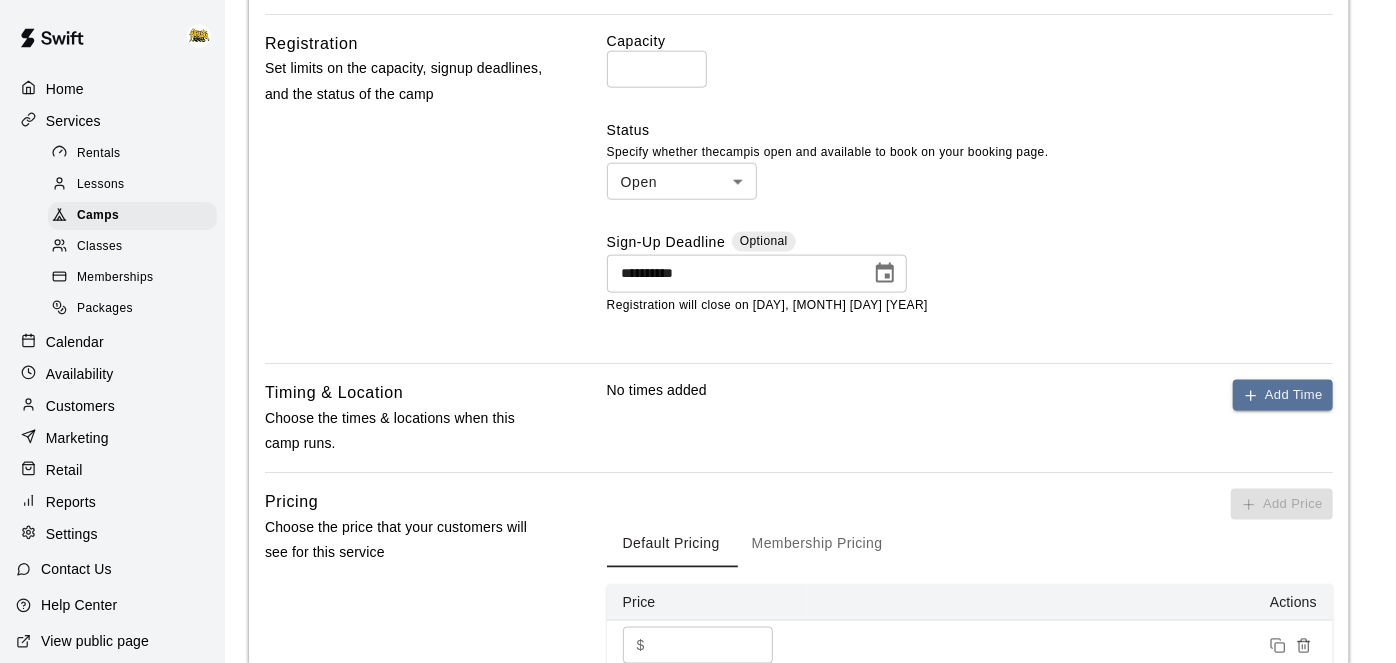scroll, scrollTop: 1251, scrollLeft: 0, axis: vertical 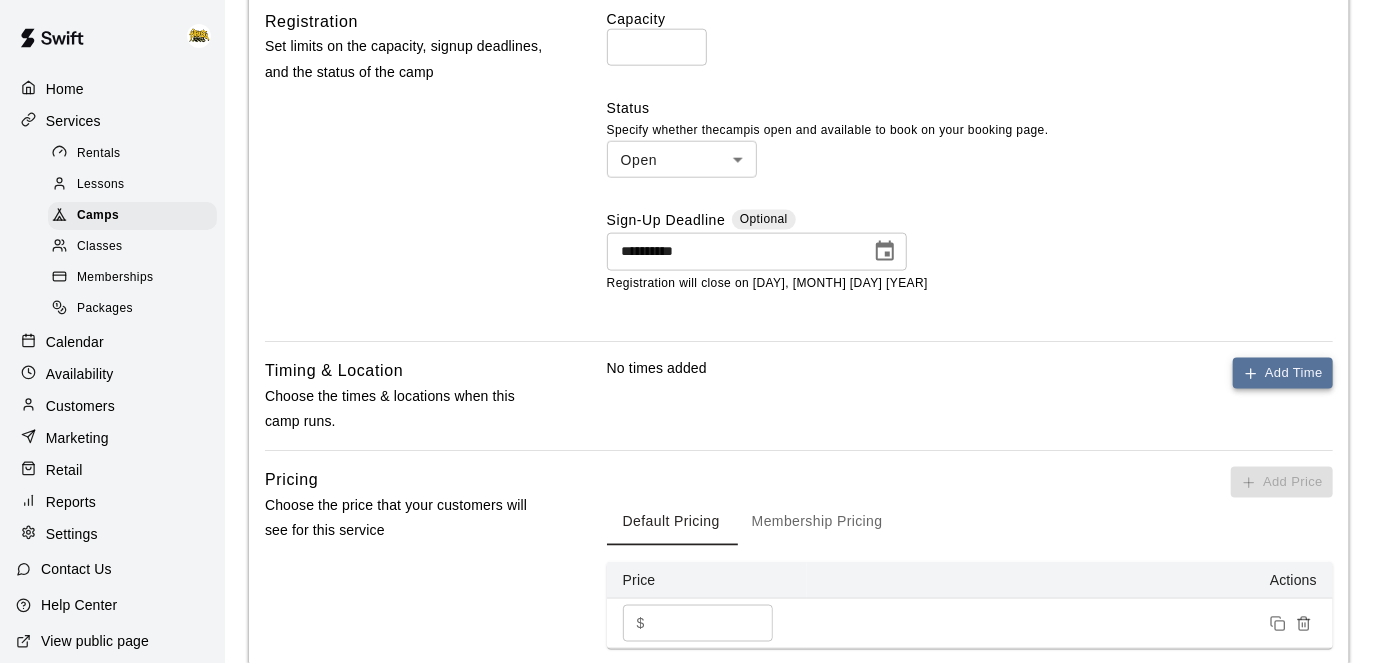 click on "Add Time" at bounding box center (1283, 373) 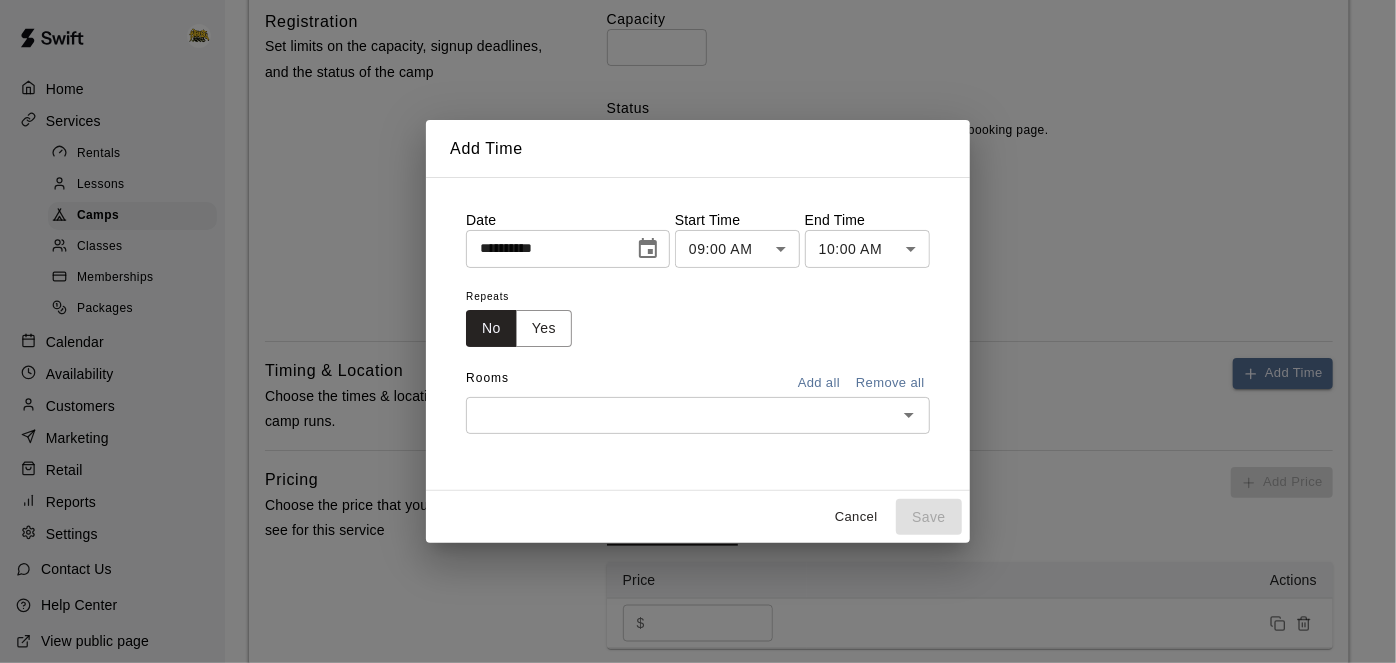 click 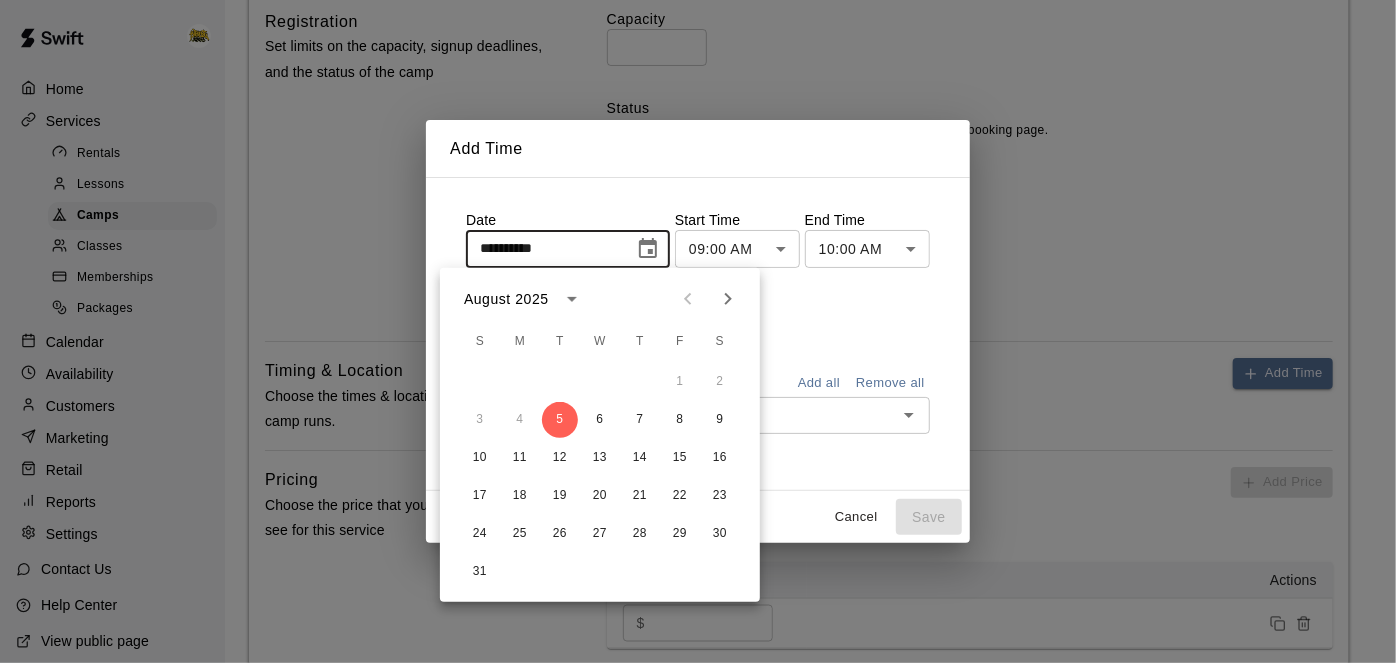 click 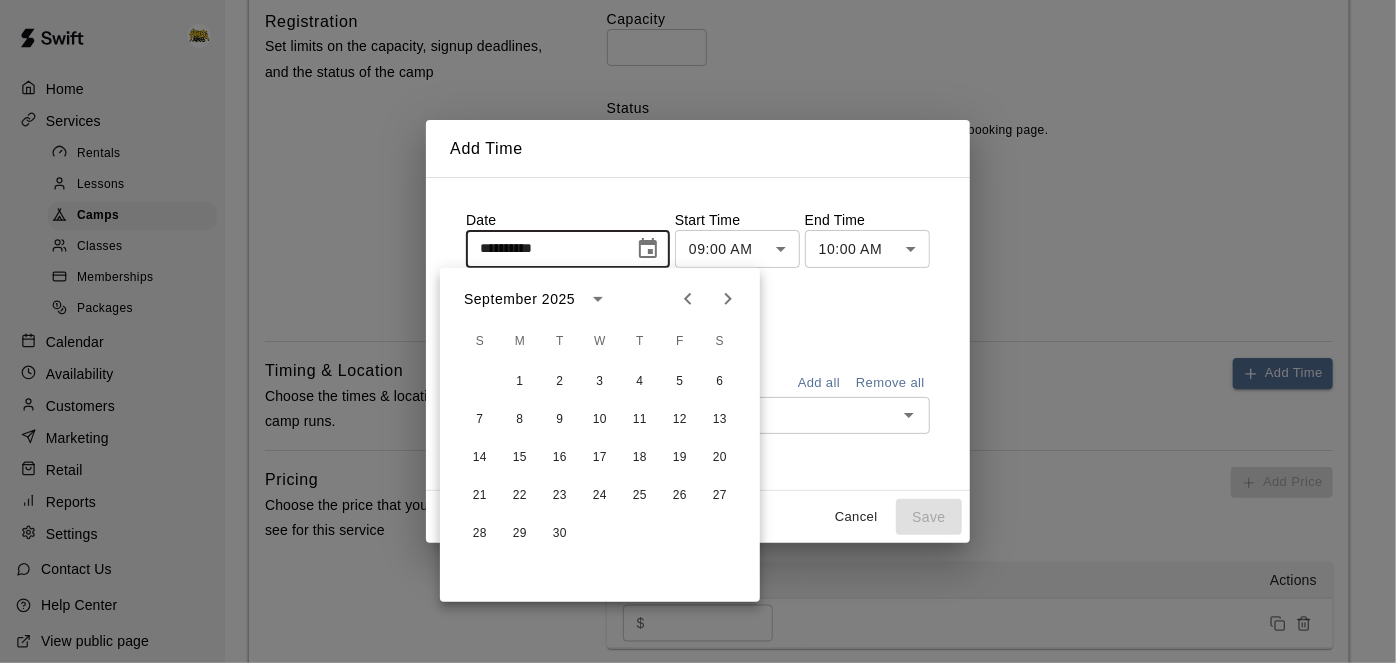 click 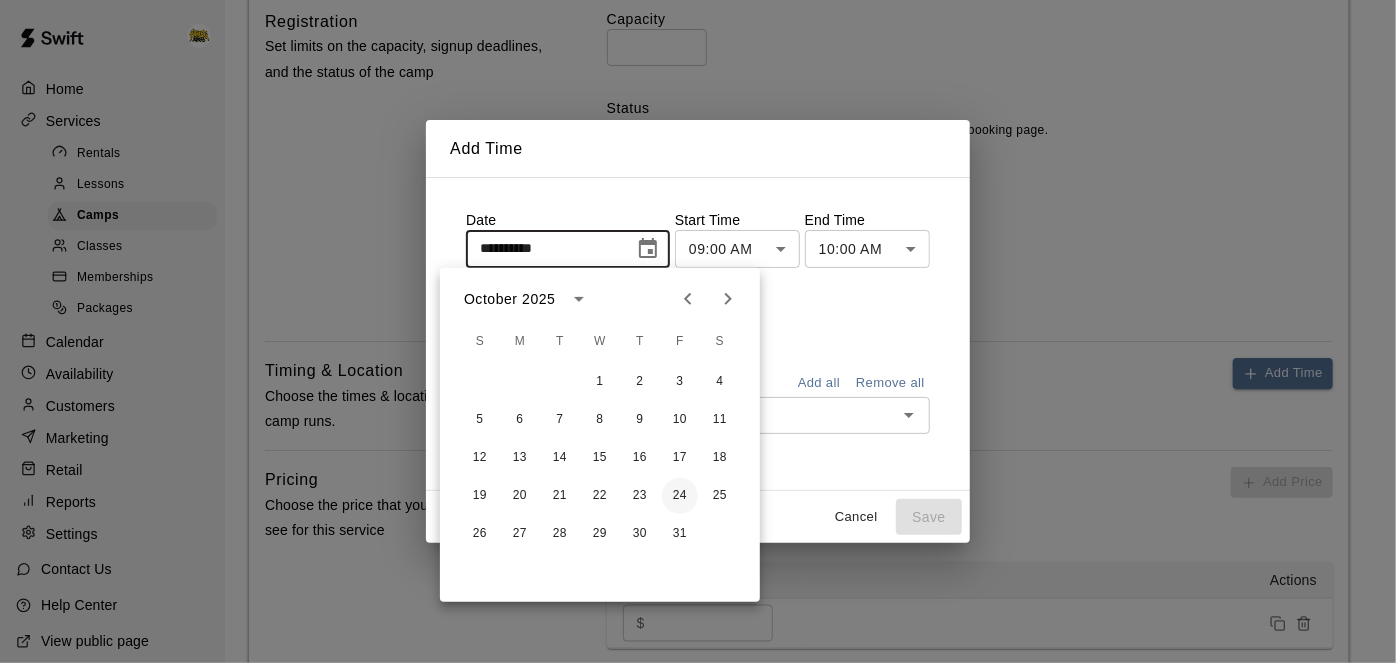click on "24" at bounding box center (680, 496) 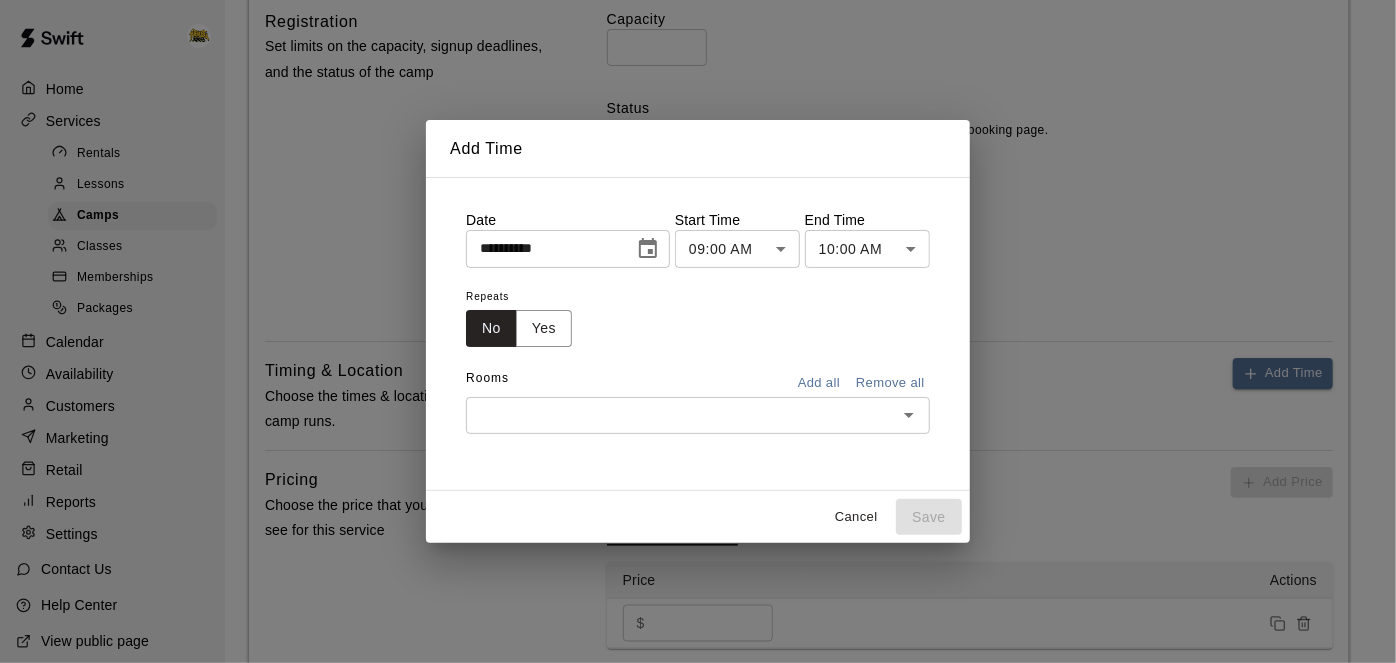 type on "**********" 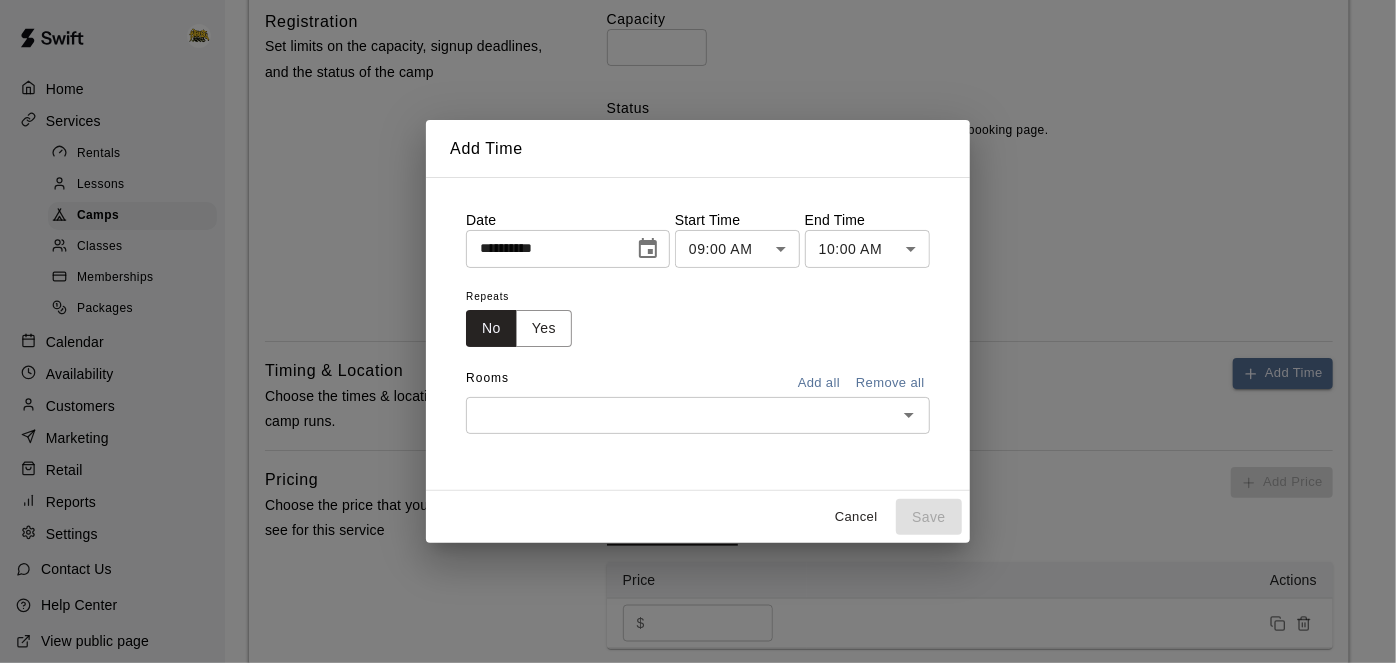 click on "**********" at bounding box center [698, 7] 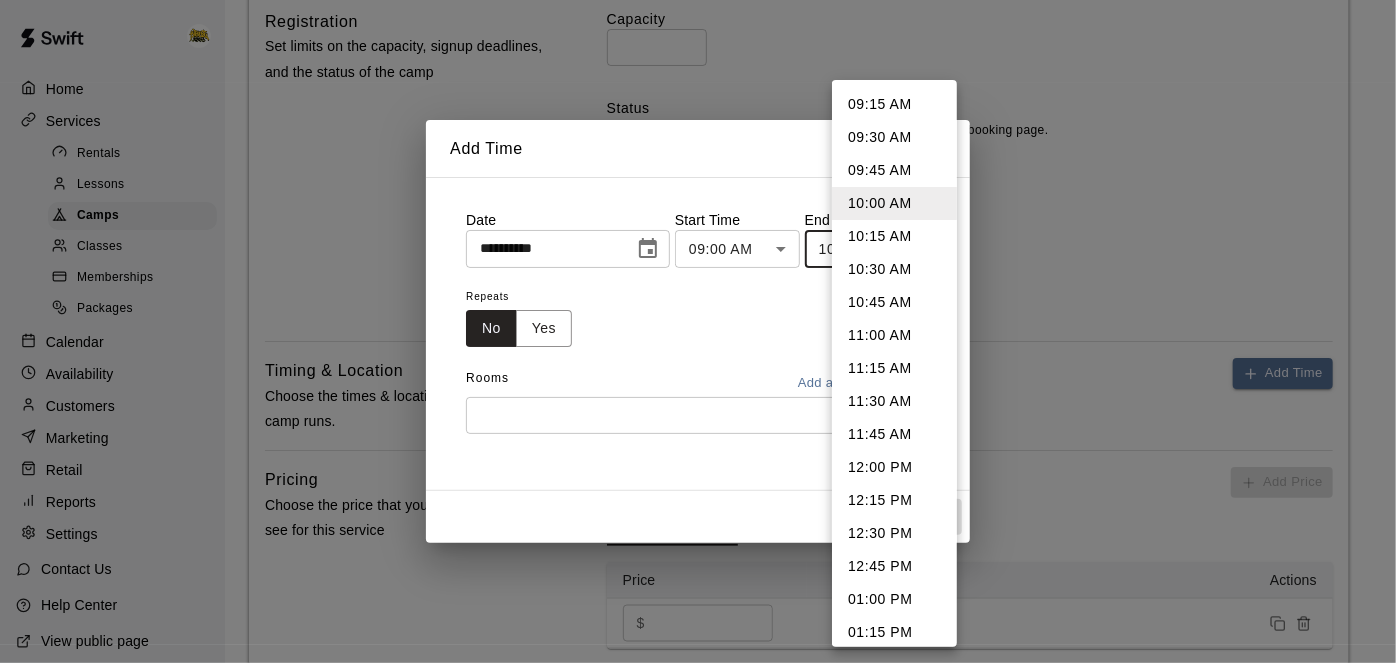 click on "12:00 PM" at bounding box center [894, 467] 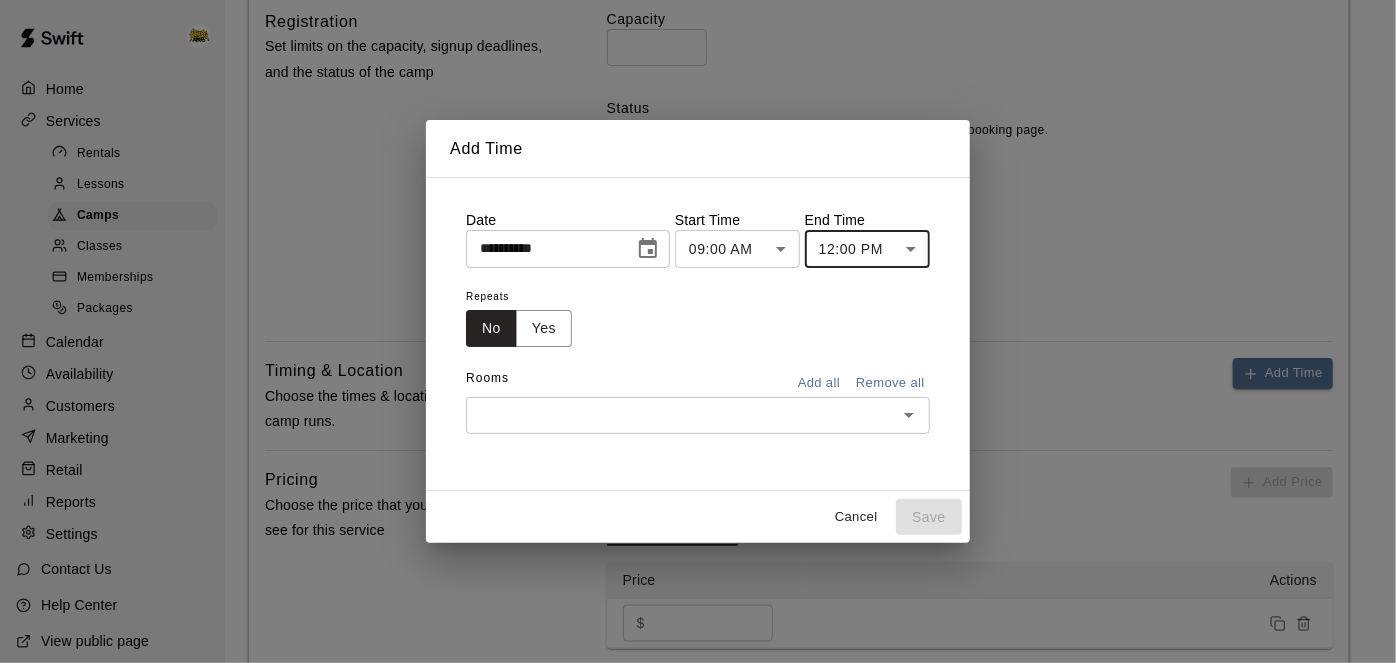 click on "Add all" at bounding box center (819, 383) 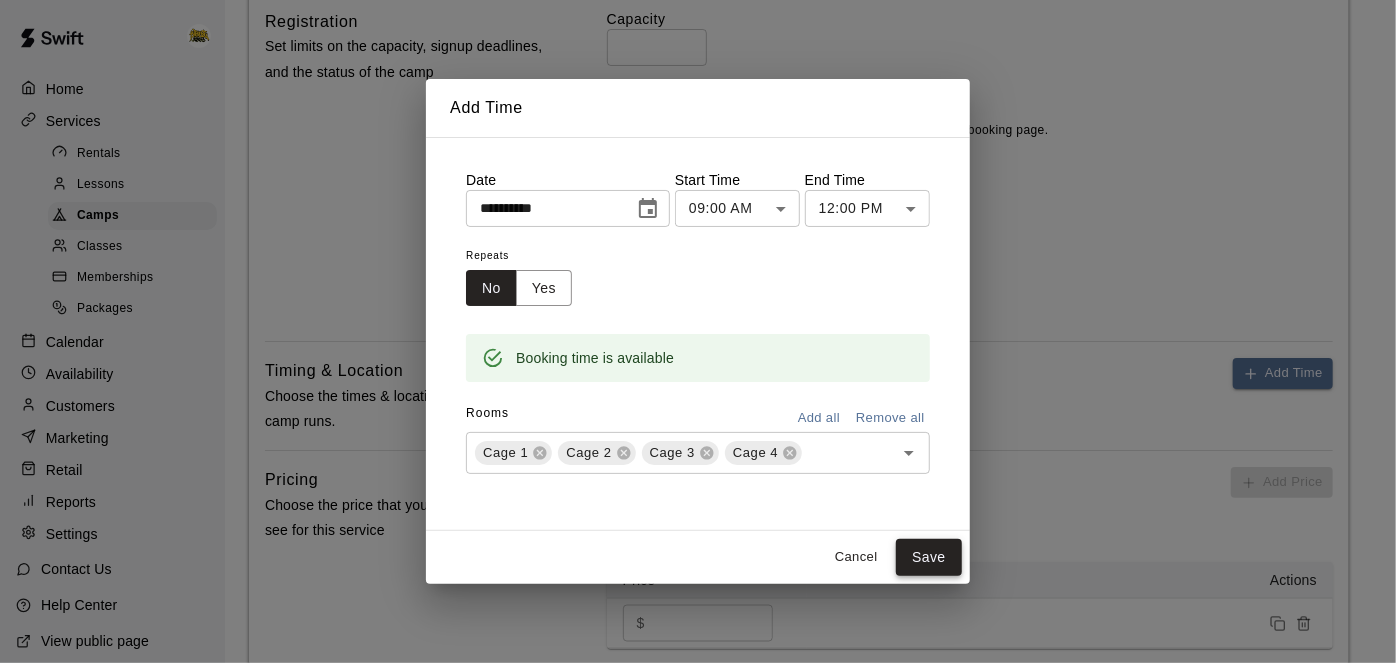 click on "Save" at bounding box center (929, 557) 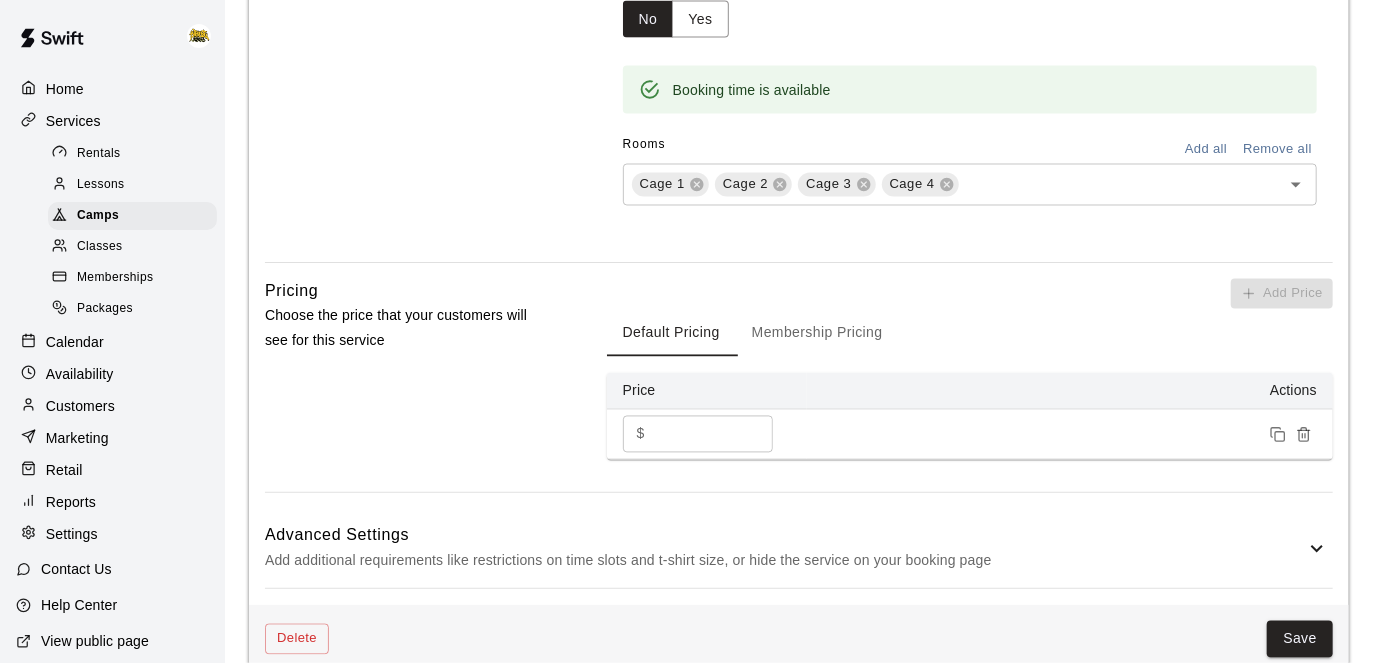scroll, scrollTop: 1794, scrollLeft: 0, axis: vertical 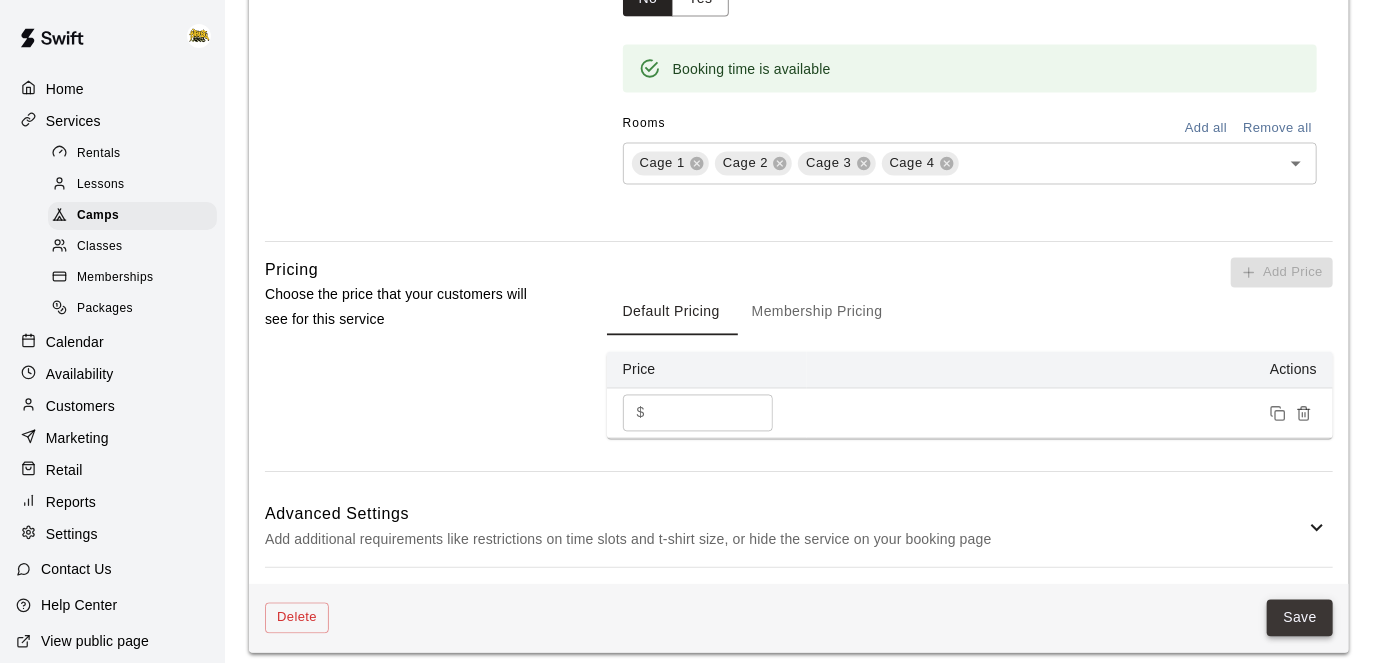 click on "Save" at bounding box center (1300, 618) 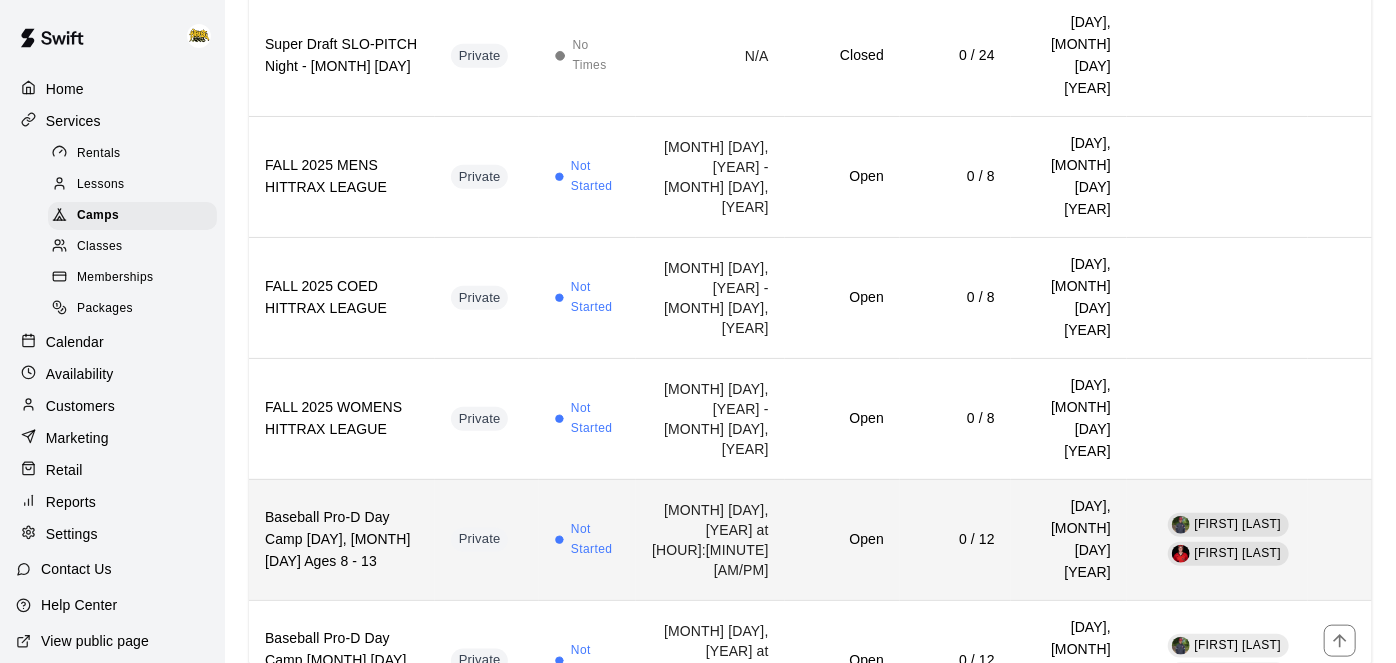 scroll, scrollTop: 796, scrollLeft: 0, axis: vertical 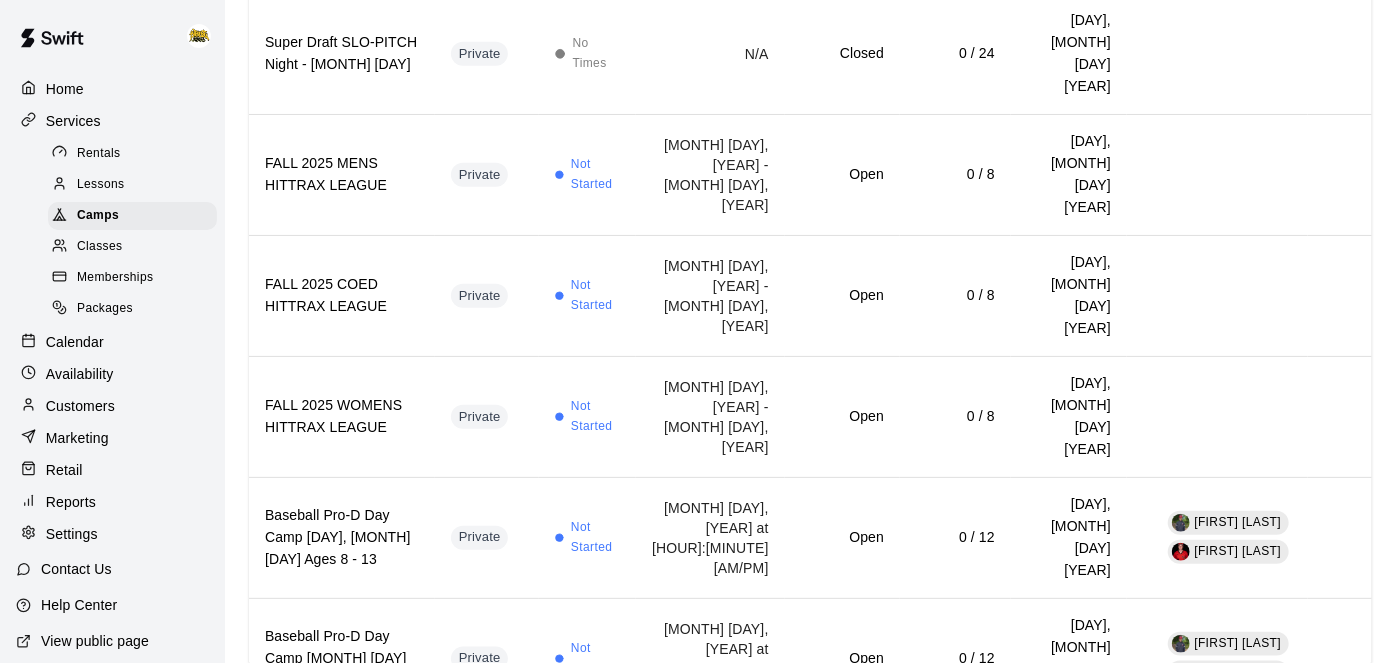 click on "Calendar" at bounding box center [75, 342] 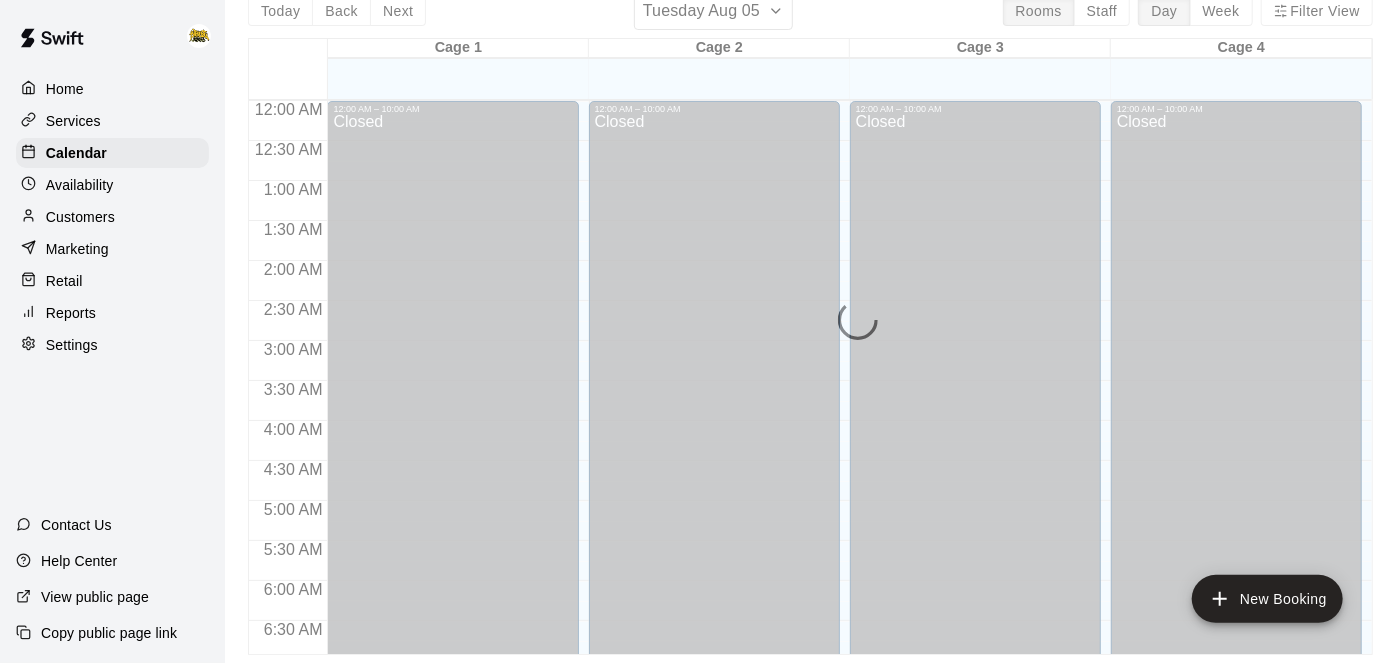 scroll, scrollTop: 0, scrollLeft: 0, axis: both 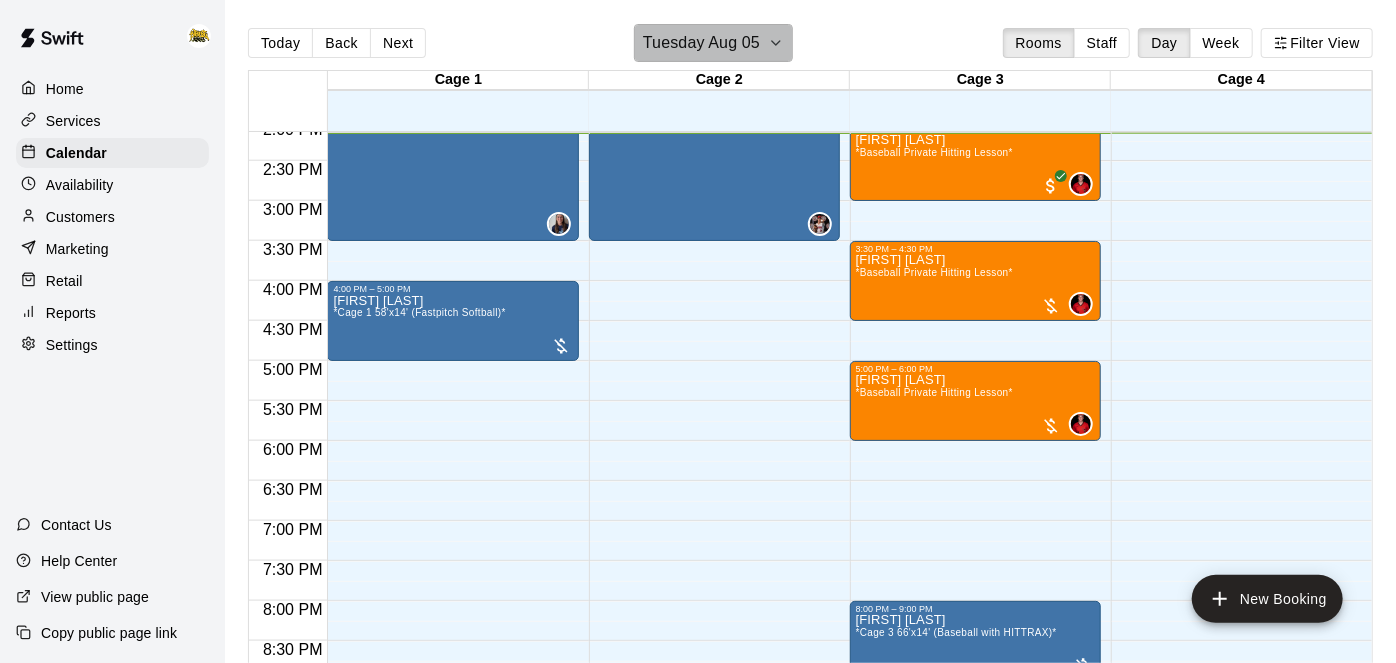 click 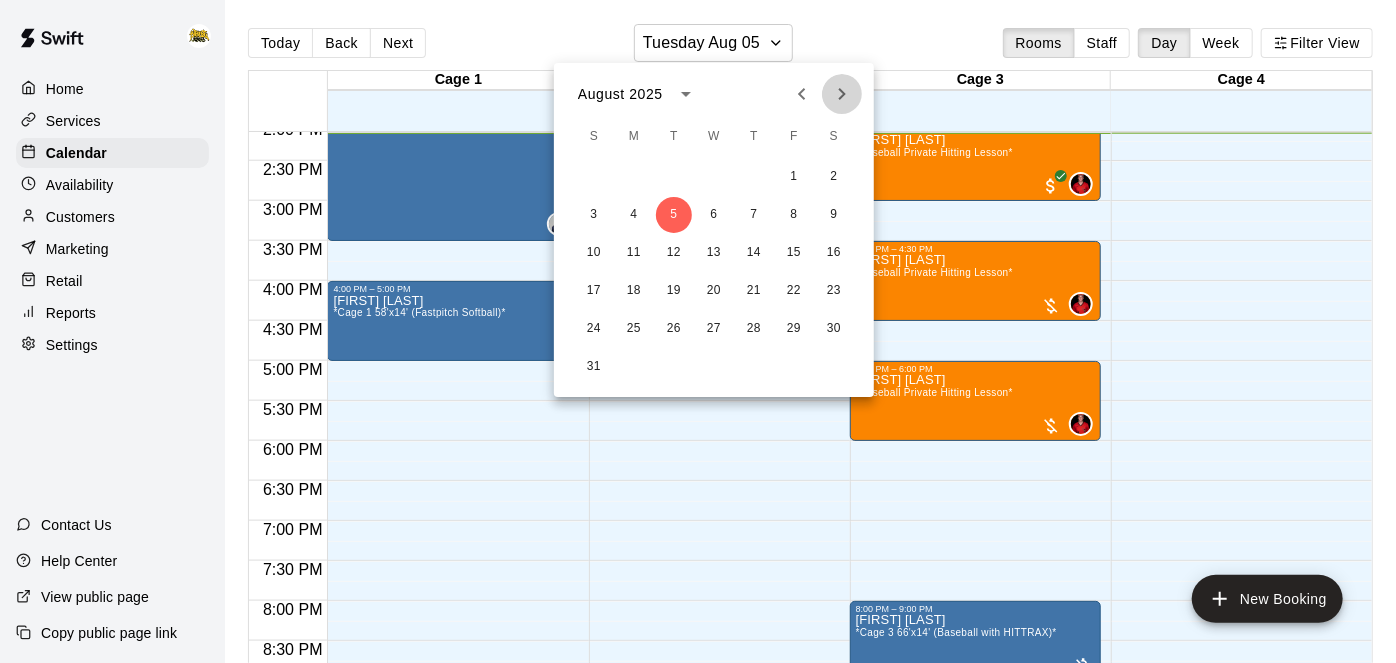 click 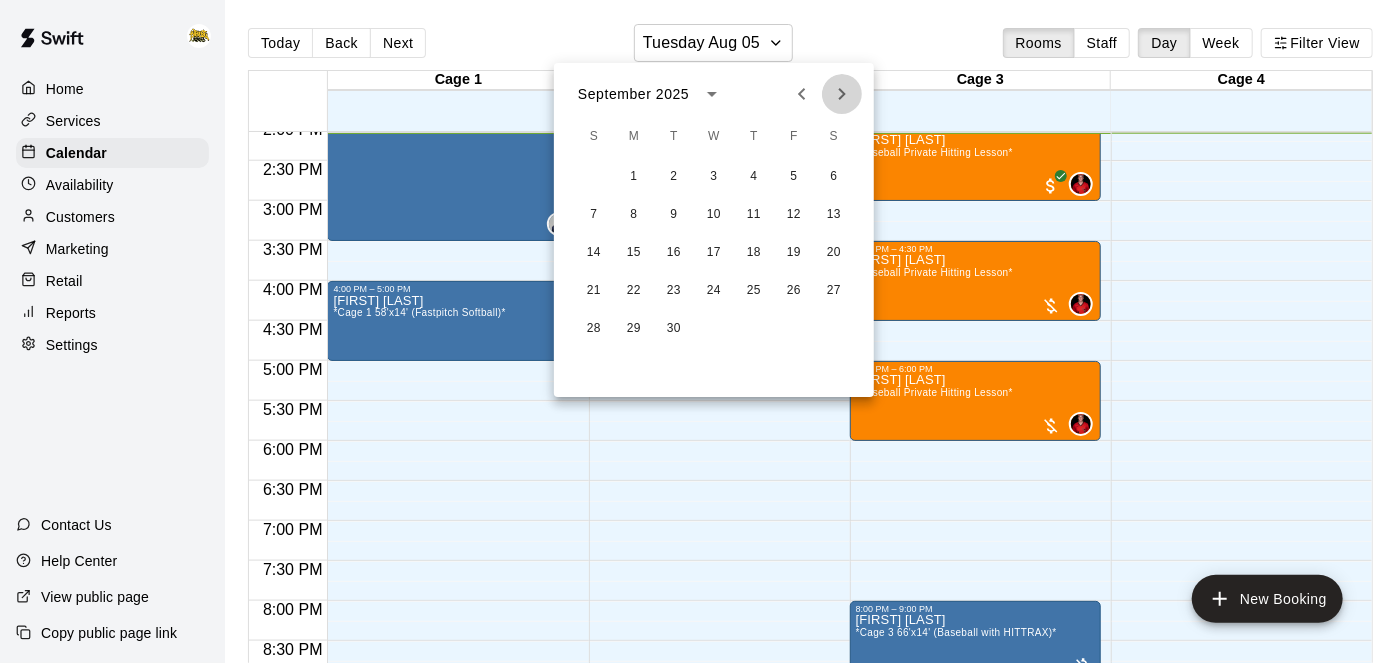 click 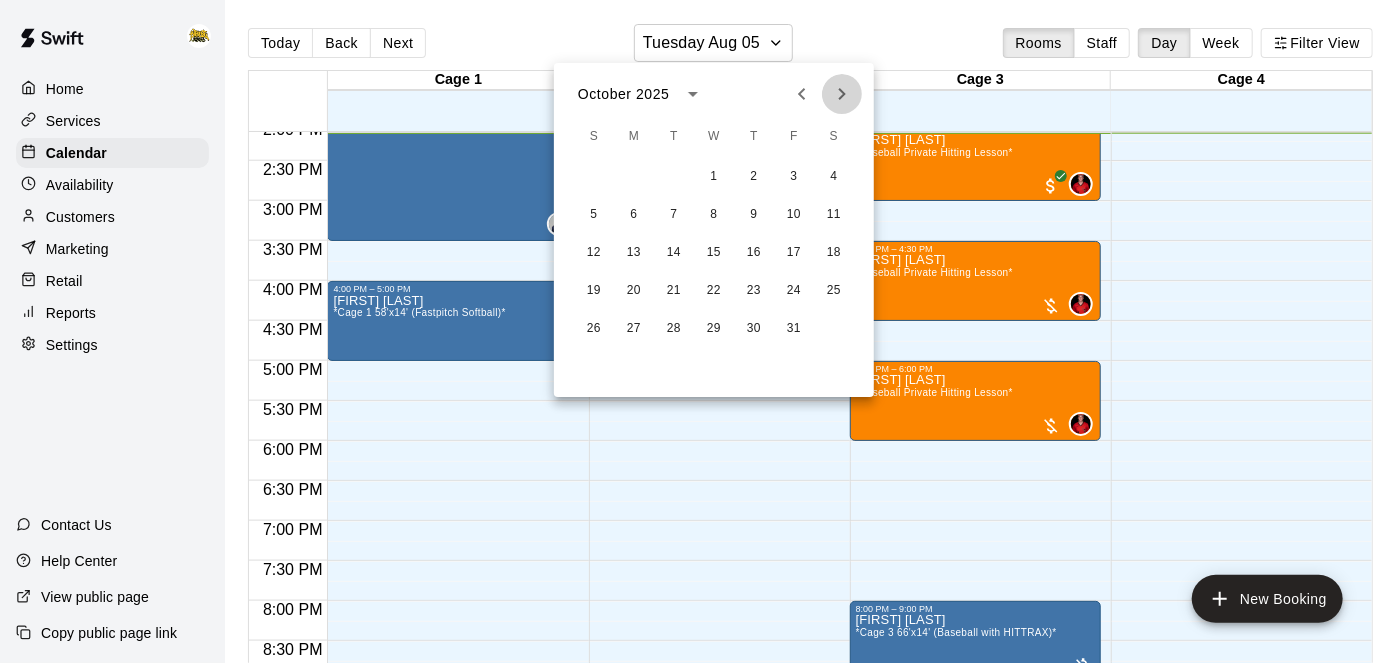 click 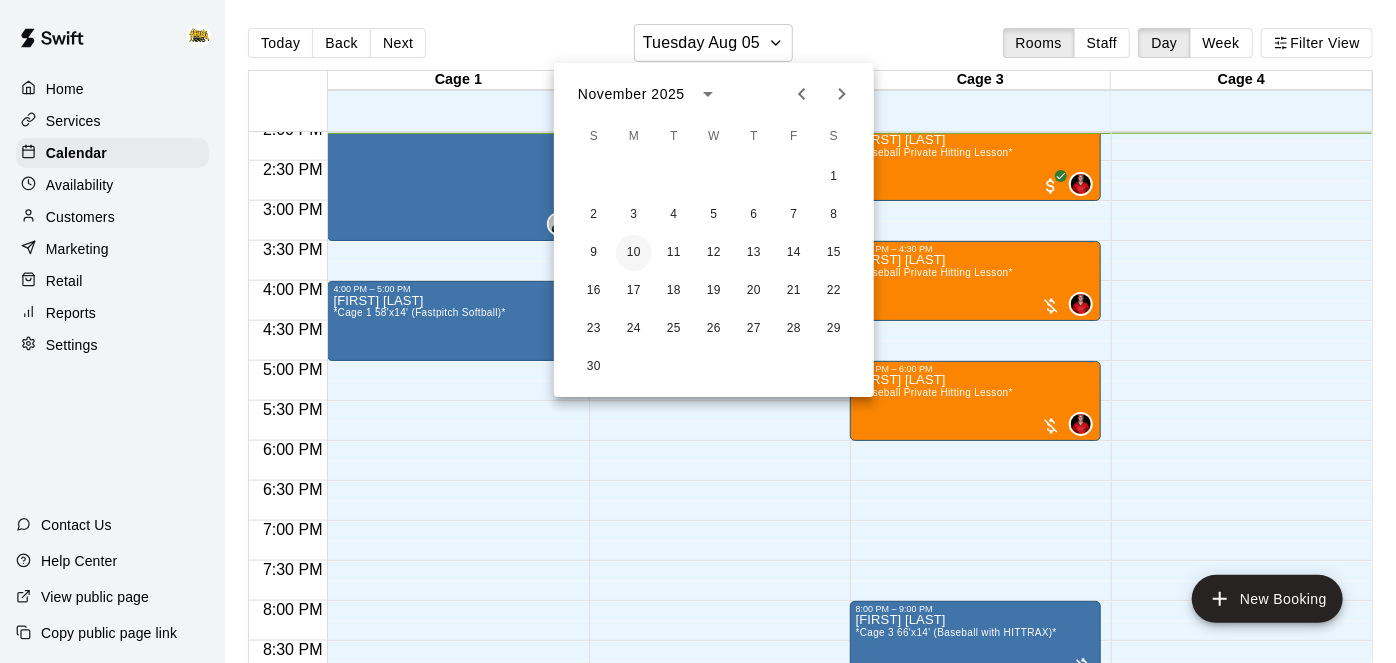 click on "10" at bounding box center [634, 253] 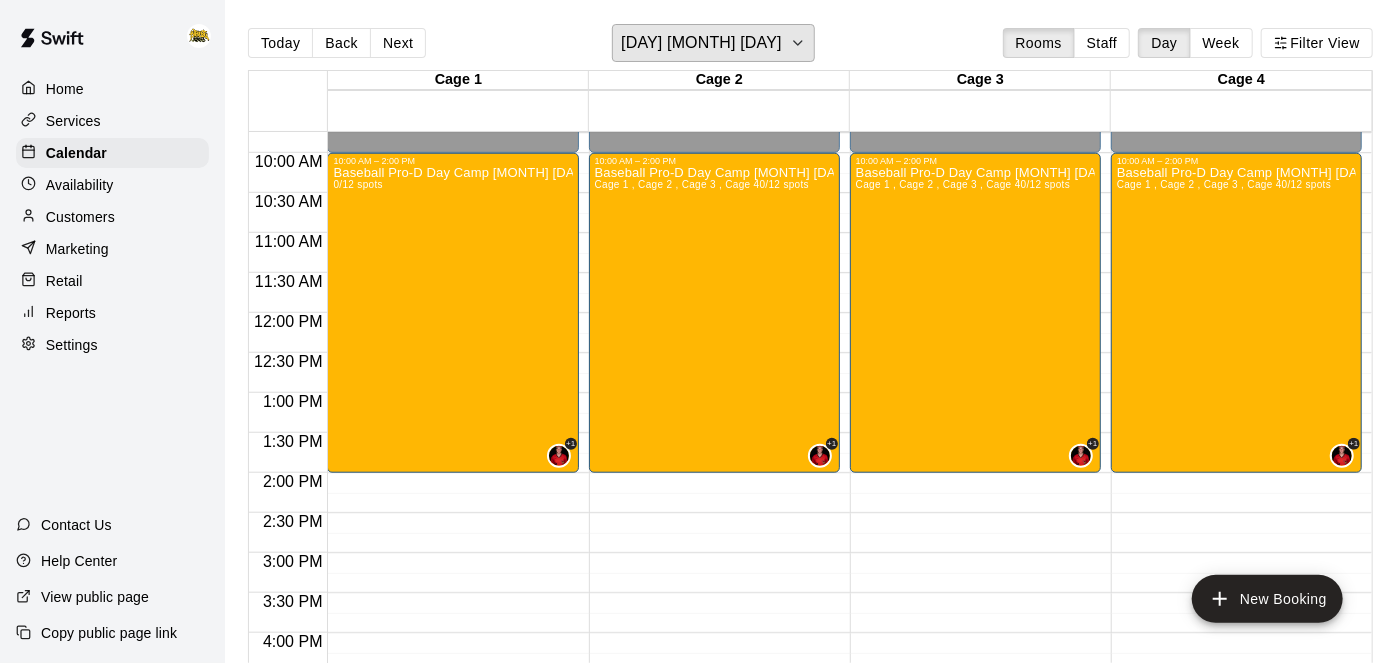 scroll, scrollTop: 776, scrollLeft: 0, axis: vertical 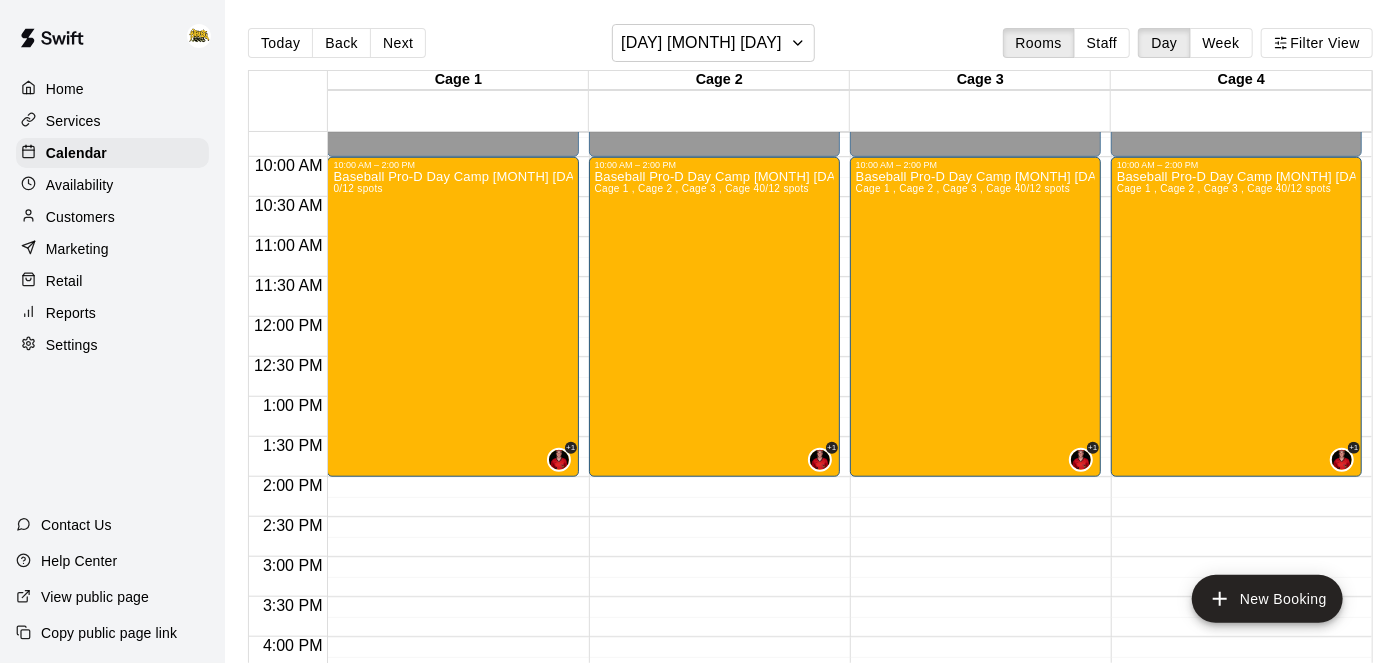 click on "Baseball Pro-D Day Camp [MONTH] [DAY] Ages 8 - 13 Cage 1 , Cage 2 , Cage 3 , Cage 4 0/12 spots" at bounding box center [714, 501] 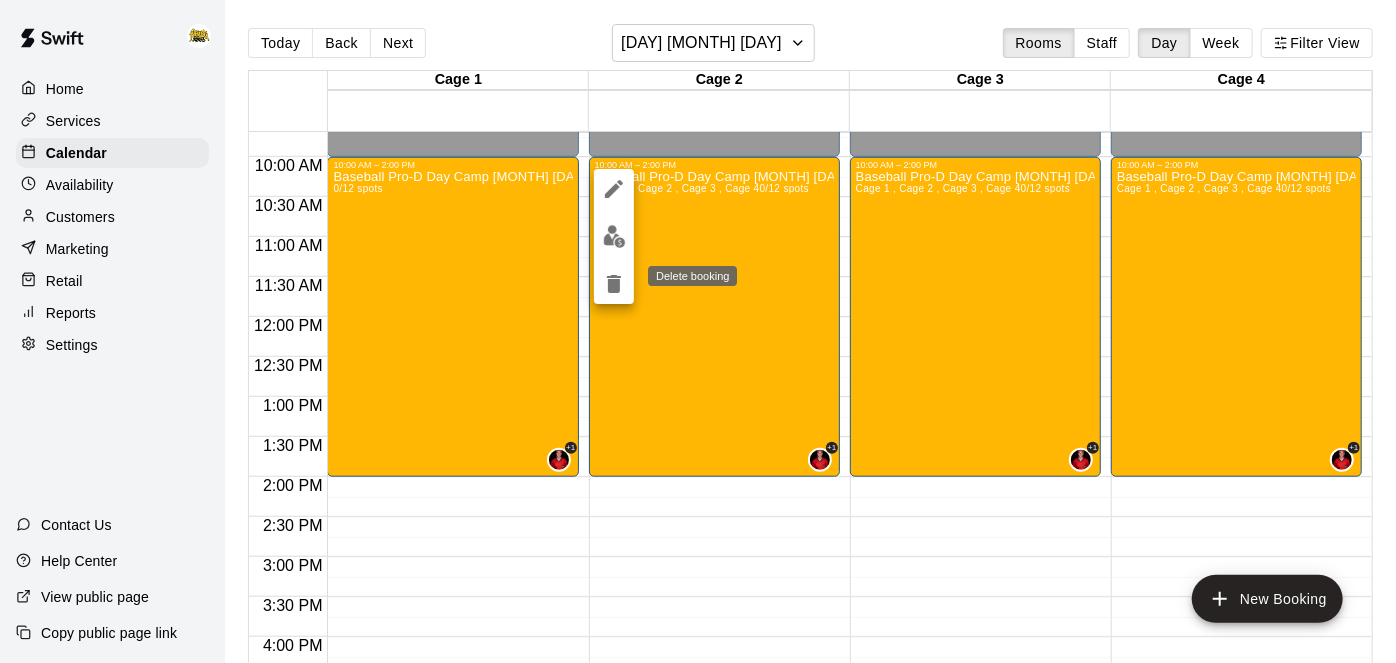 click 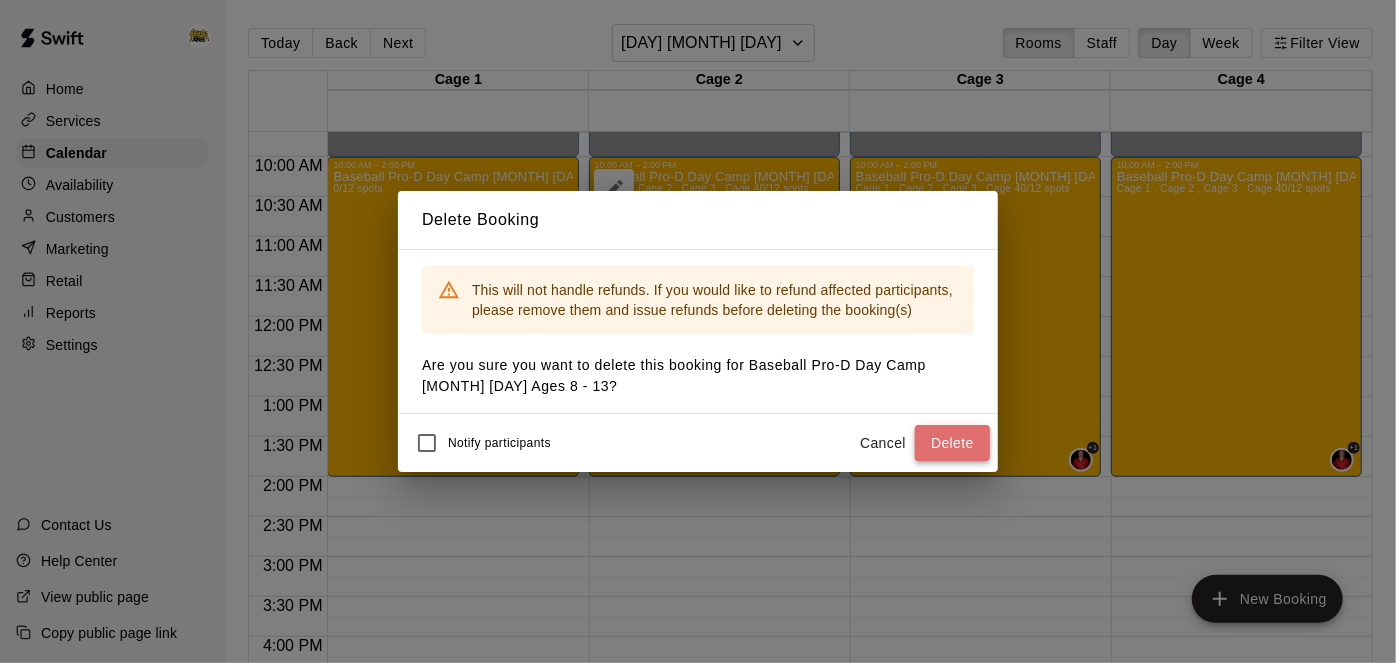 click on "Delete" at bounding box center [952, 443] 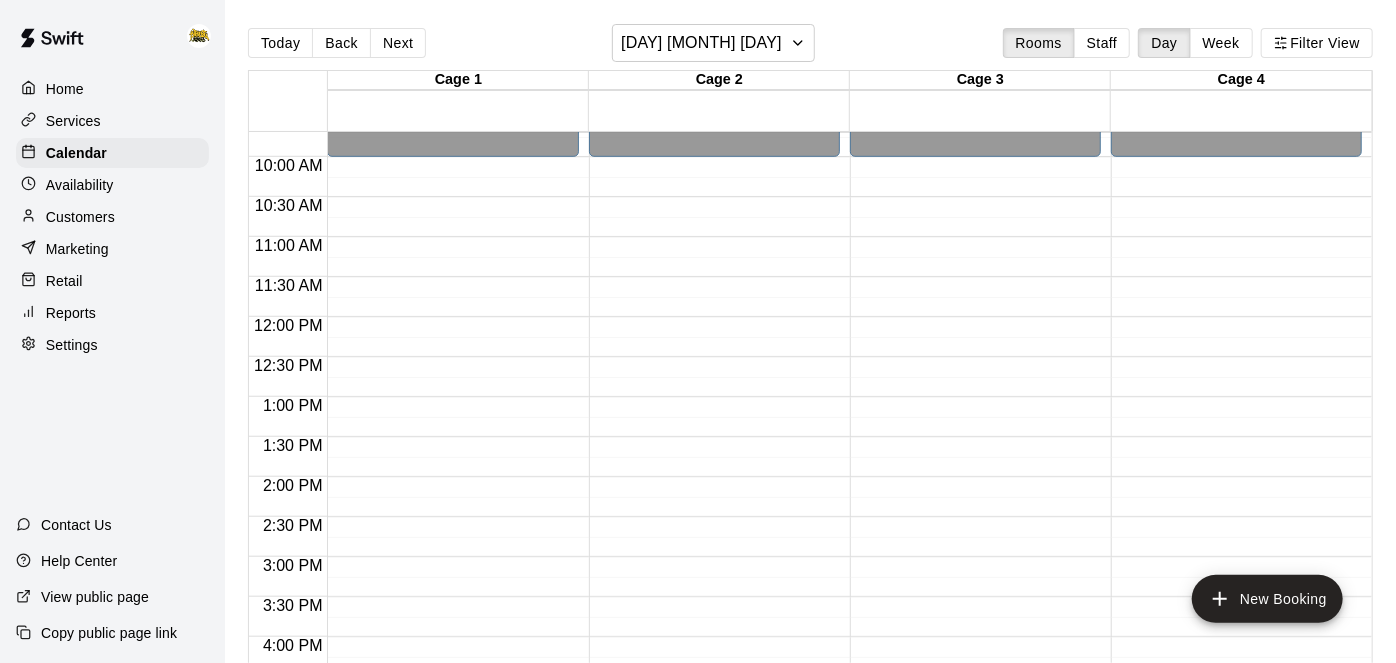 click on "Services" at bounding box center (73, 121) 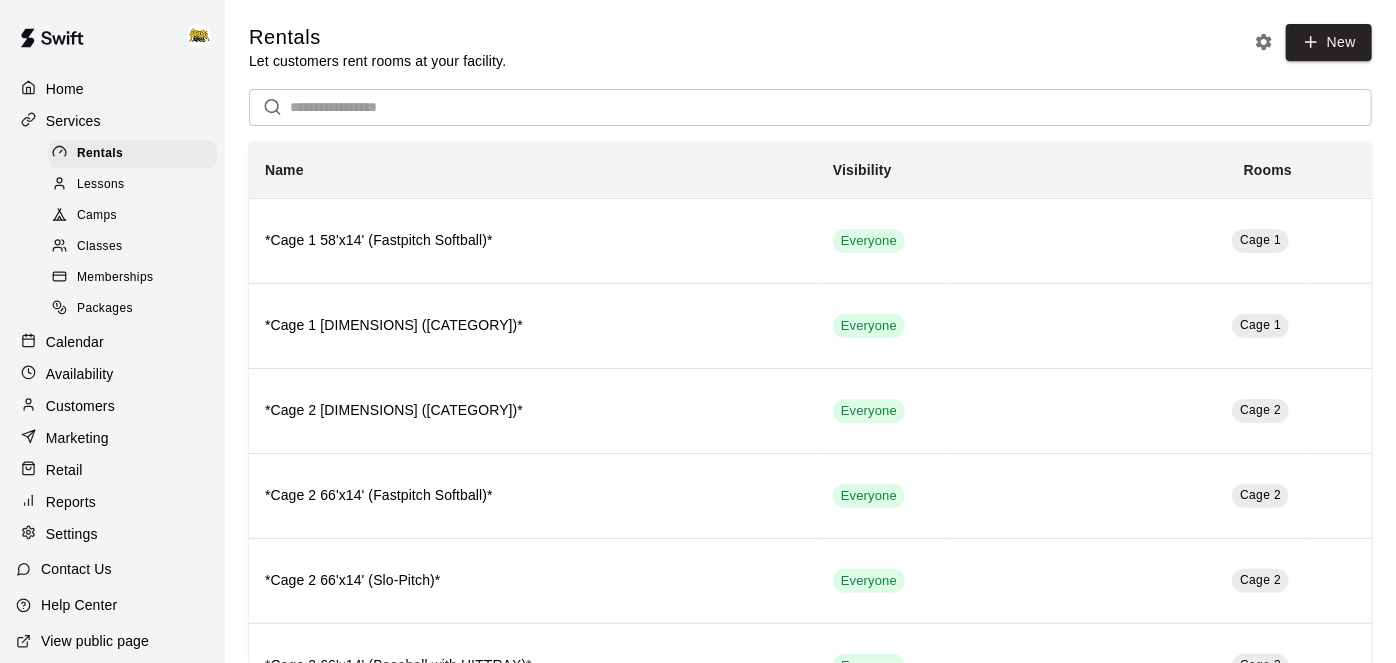 click on "Camps" at bounding box center (97, 216) 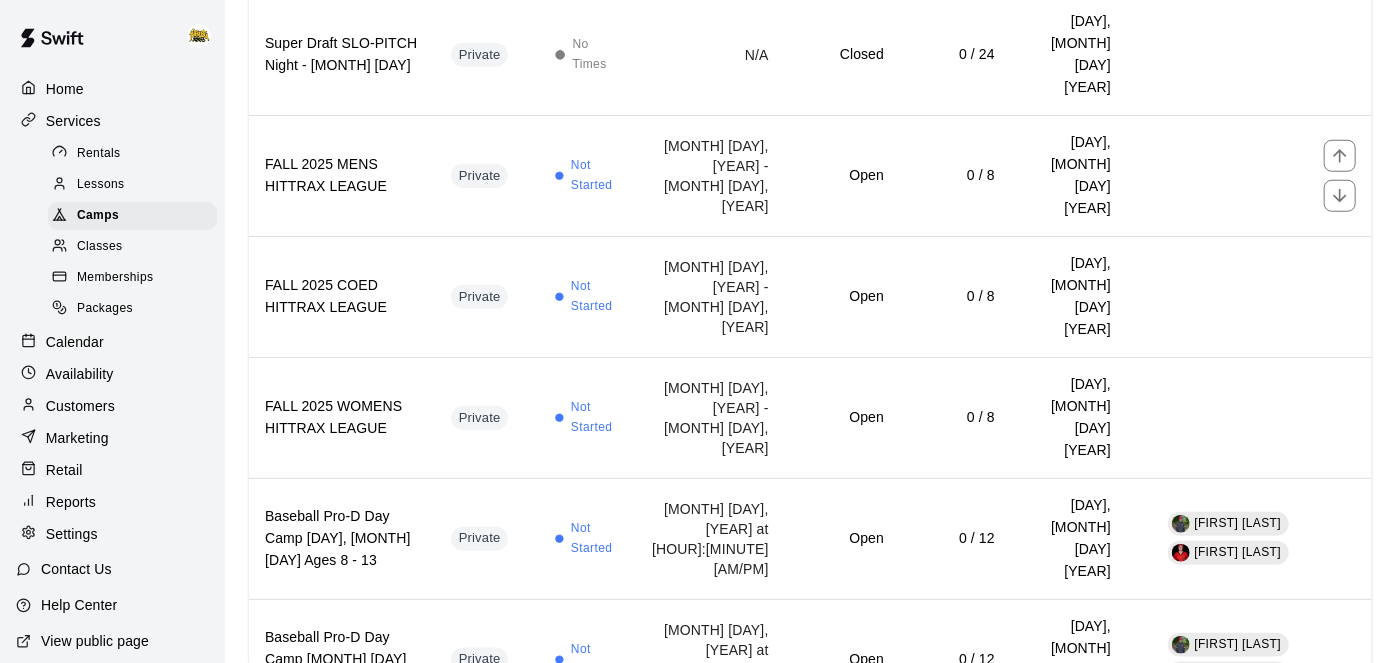 scroll, scrollTop: 788, scrollLeft: 0, axis: vertical 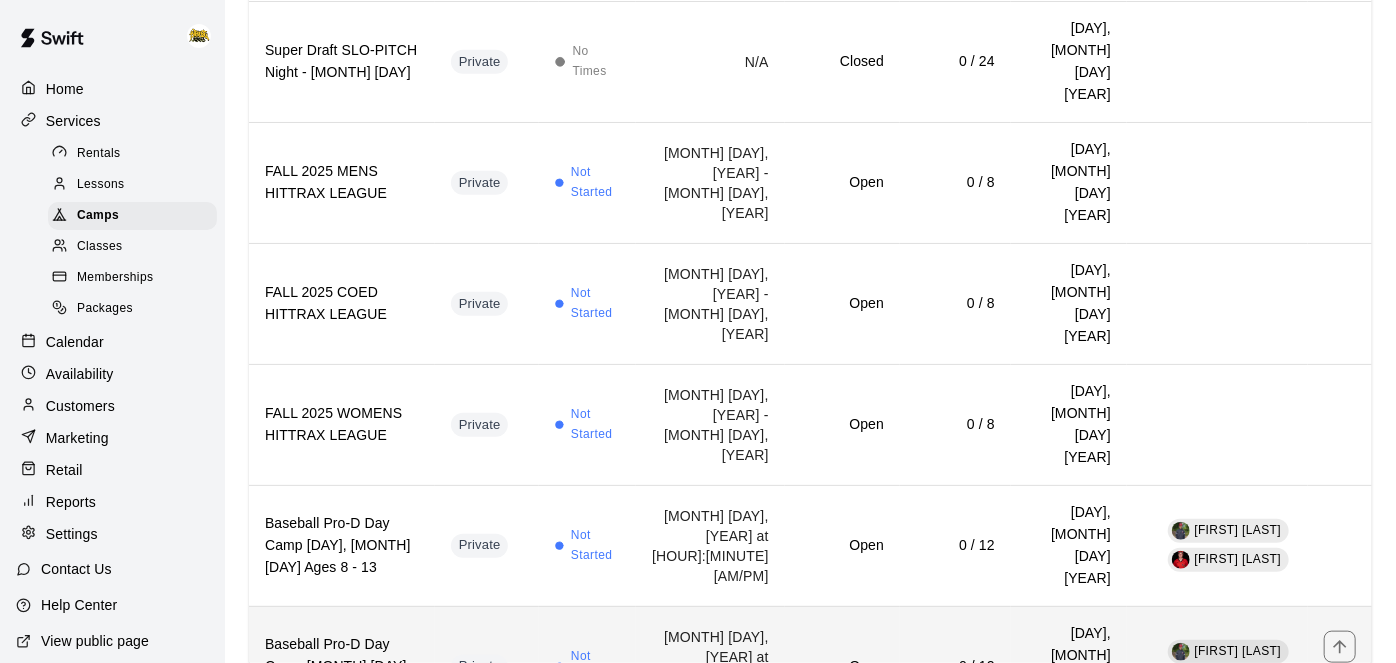 click on "Open" at bounding box center (842, 666) 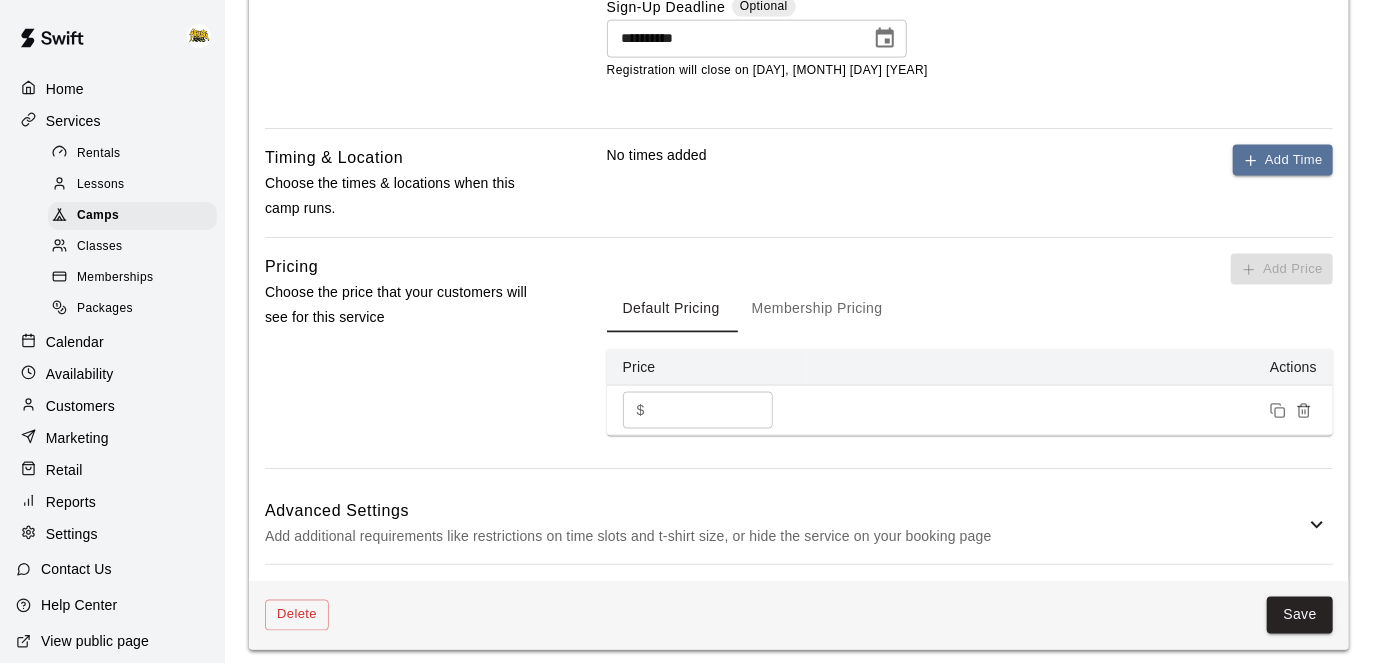 scroll, scrollTop: 1501, scrollLeft: 0, axis: vertical 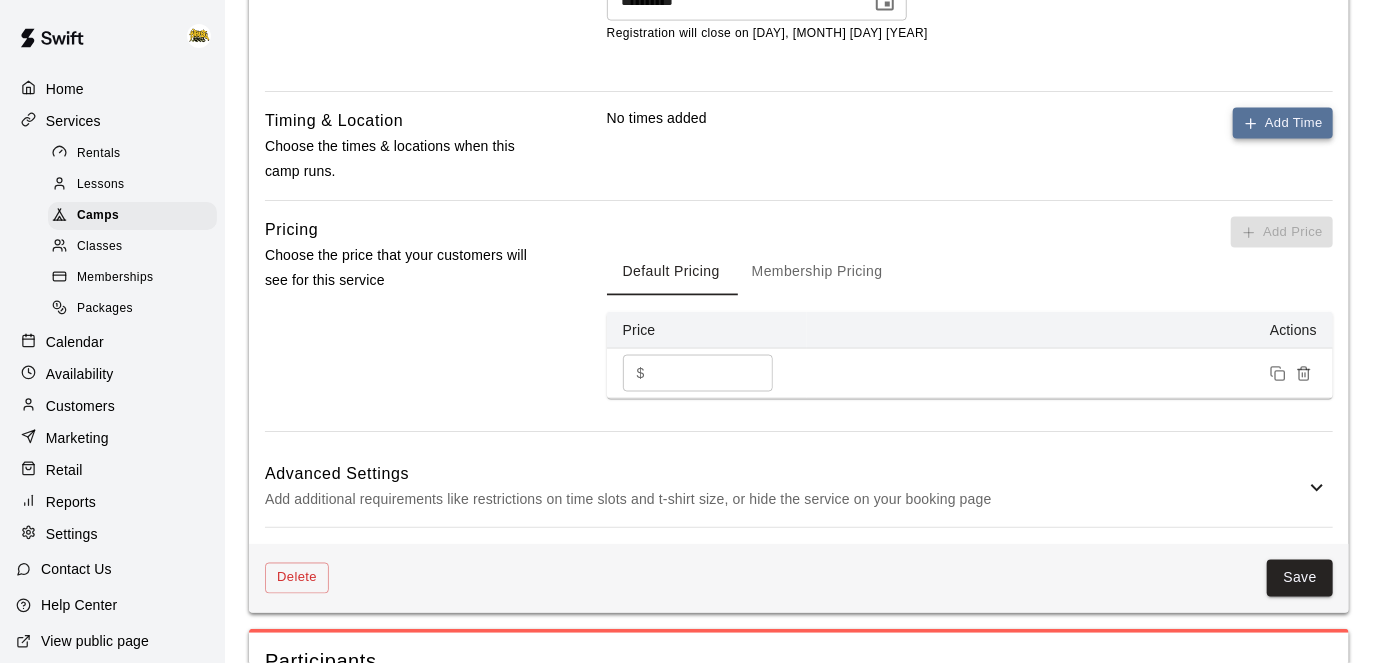 click on "Add Time" at bounding box center [1283, 123] 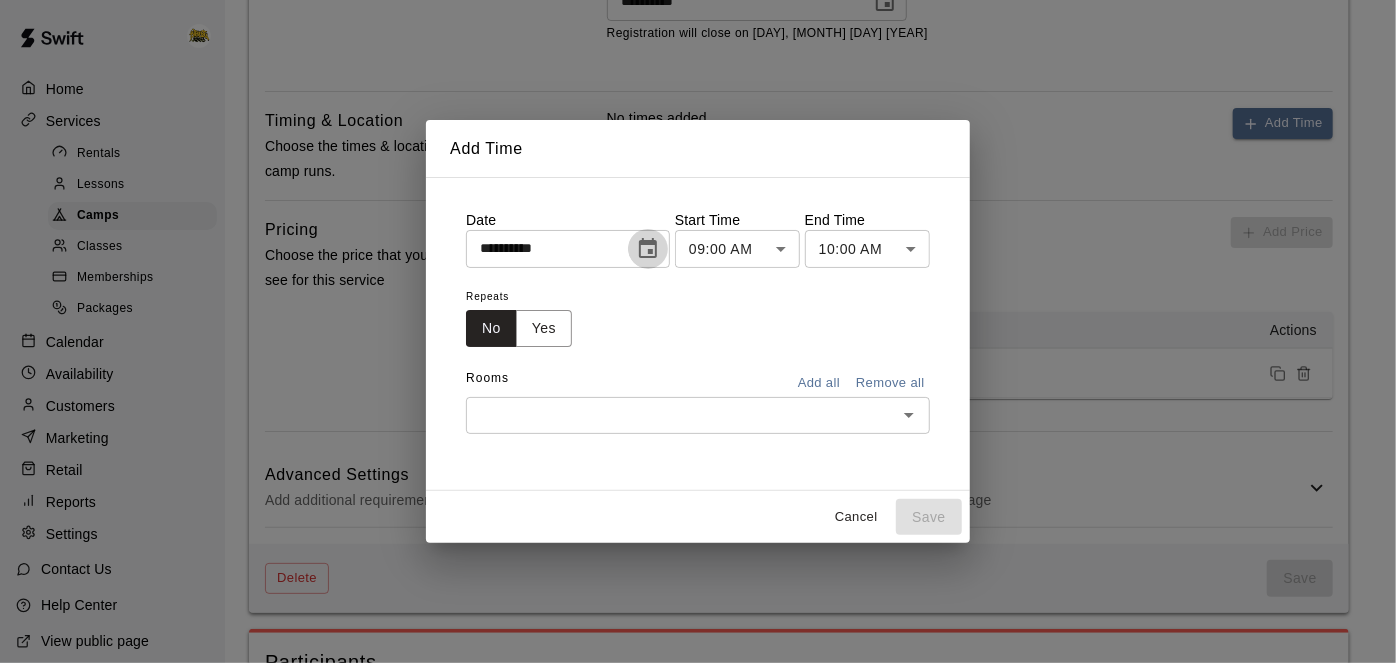 click 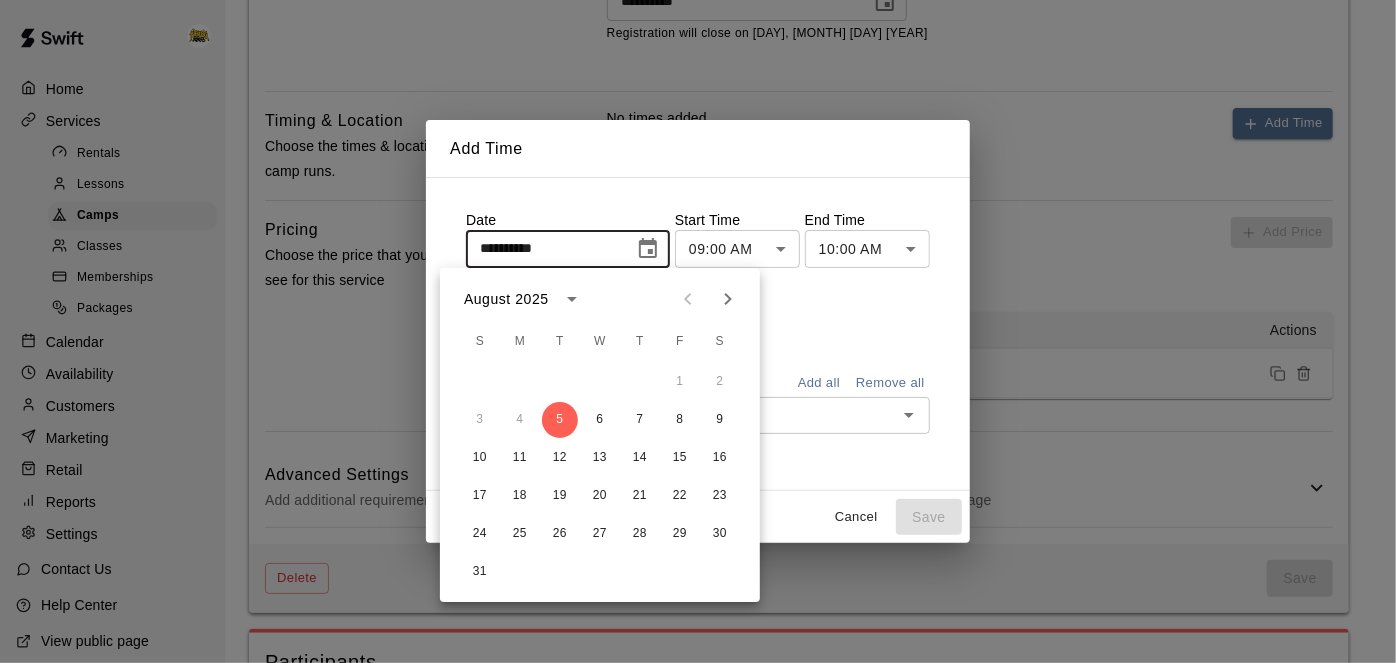 click 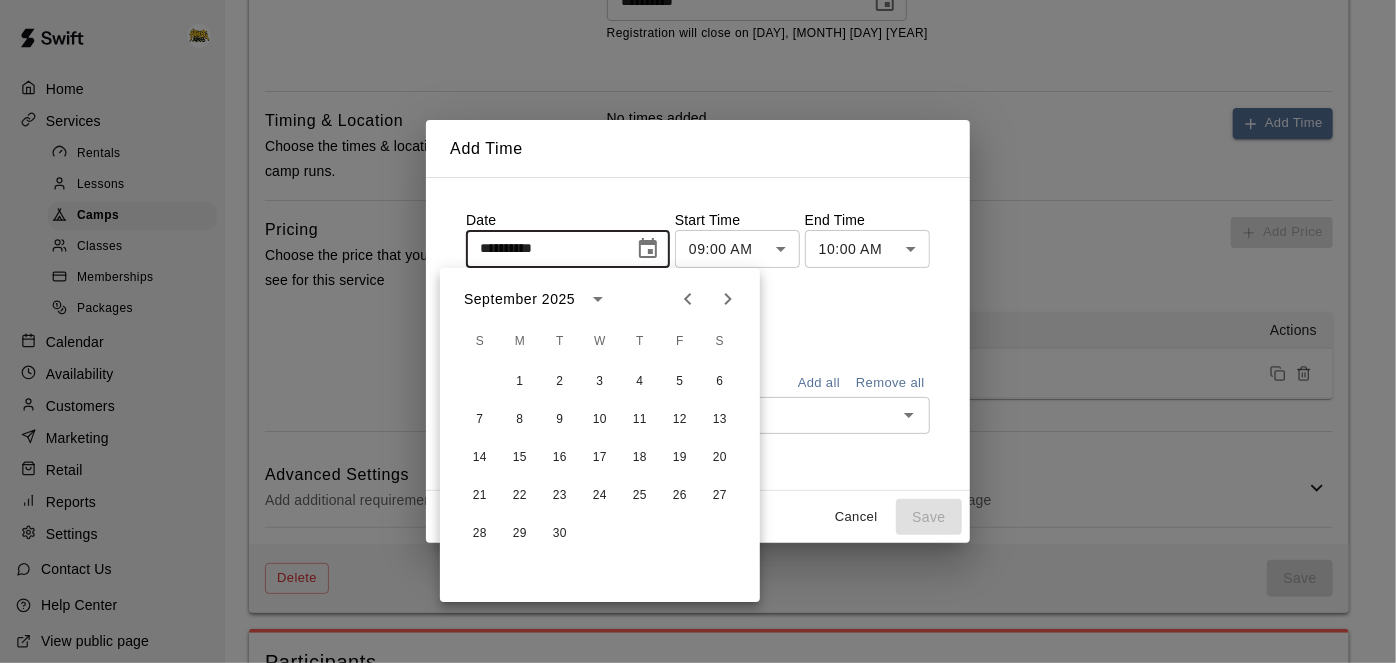 click 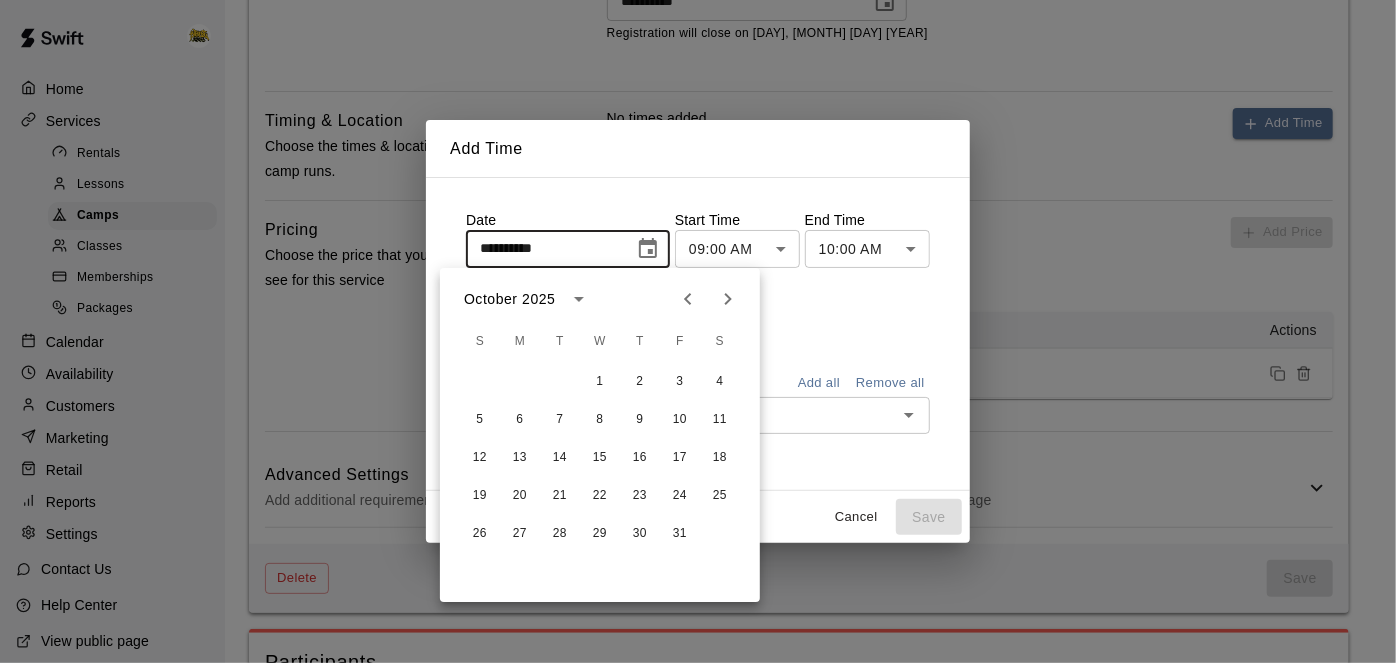 click 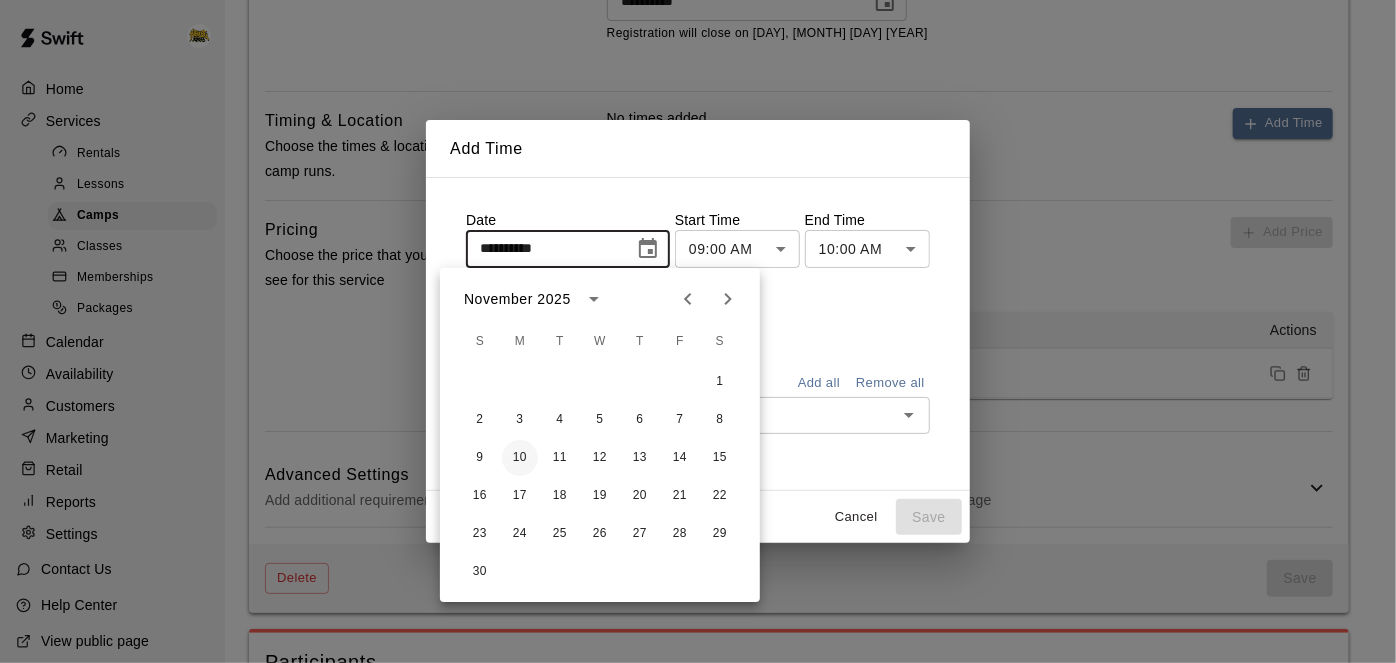click on "10" at bounding box center (520, 458) 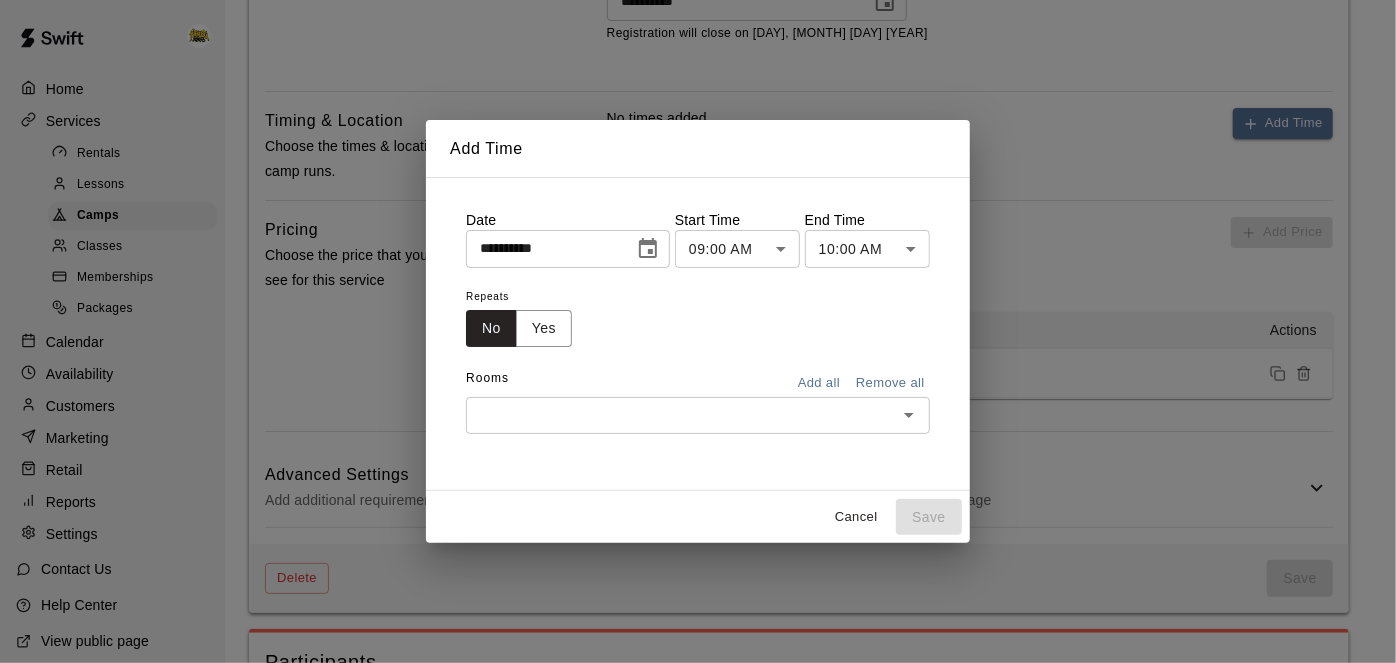 click on "**********" at bounding box center [698, -243] 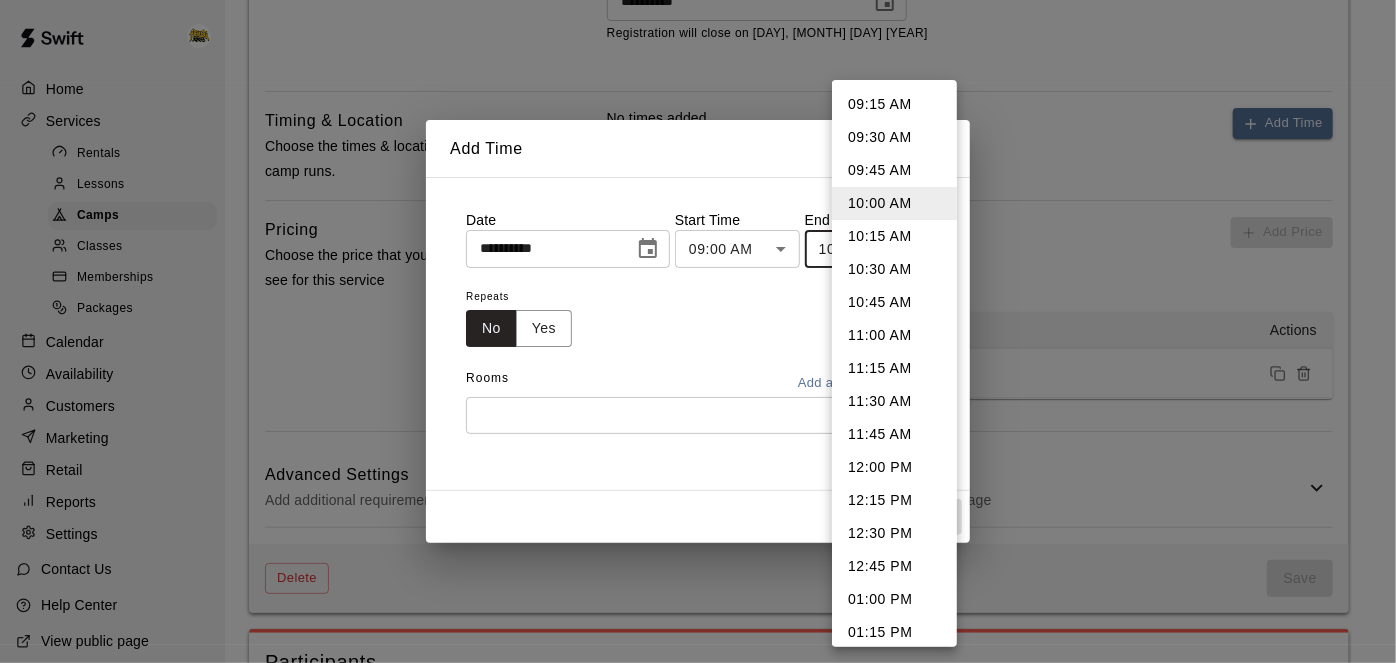 click on "12:00 PM" at bounding box center (894, 467) 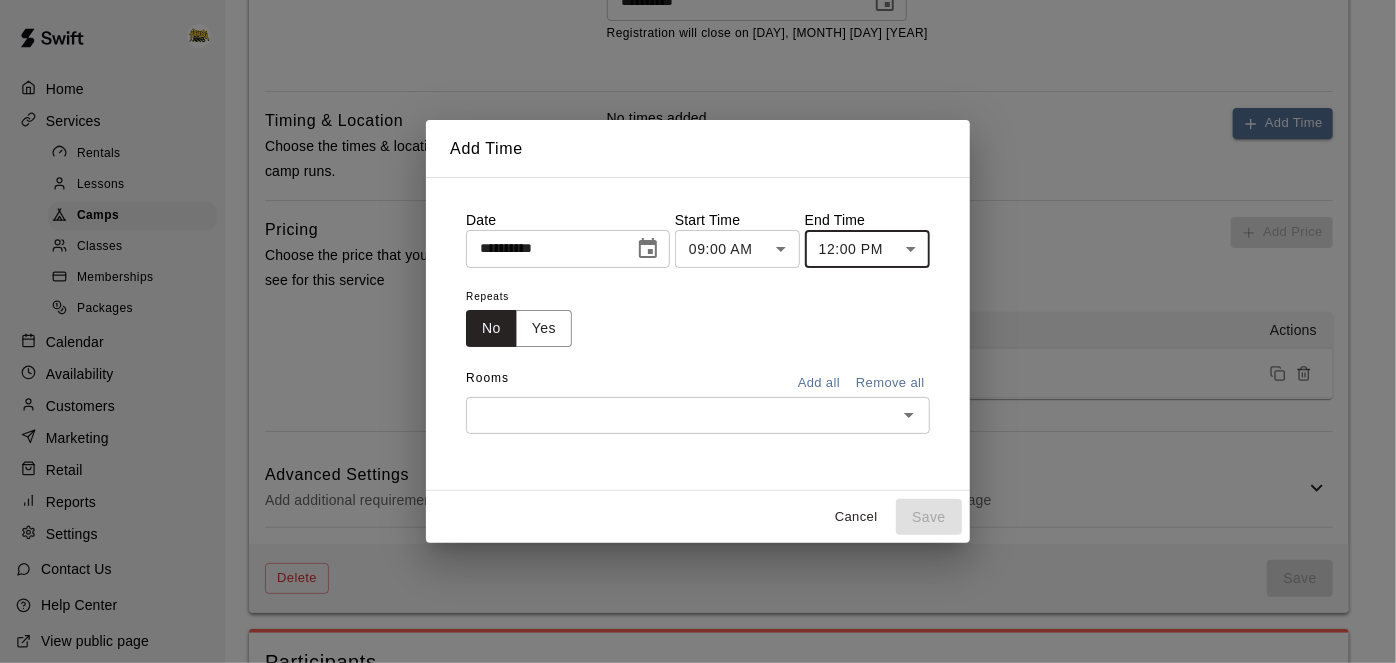 click on "Add all" at bounding box center (819, 383) 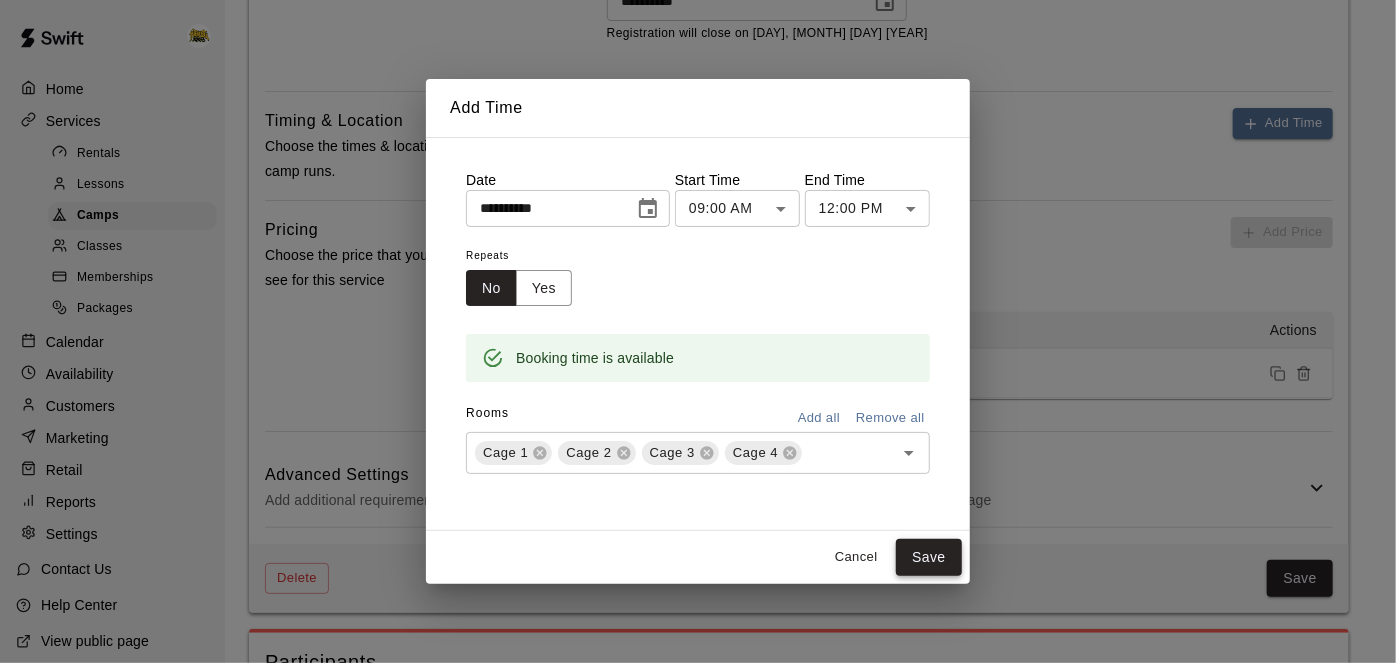 click on "Save" at bounding box center (929, 557) 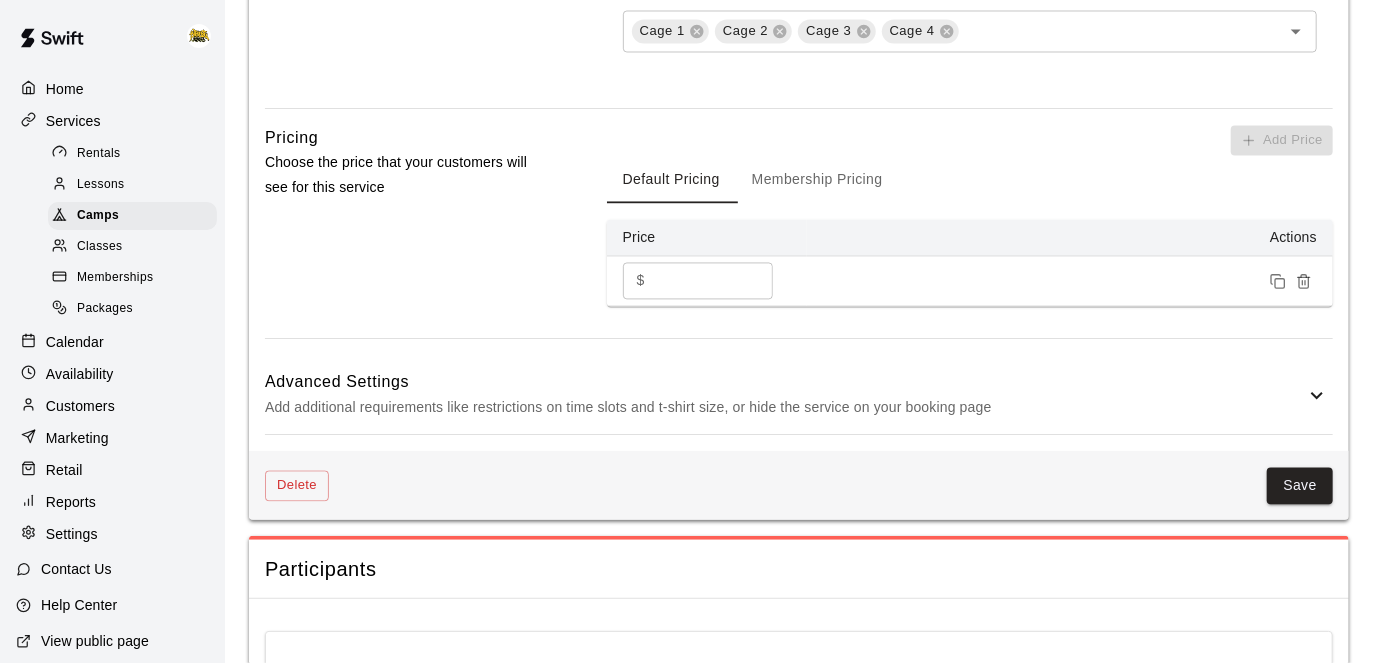 scroll, scrollTop: 1928, scrollLeft: 0, axis: vertical 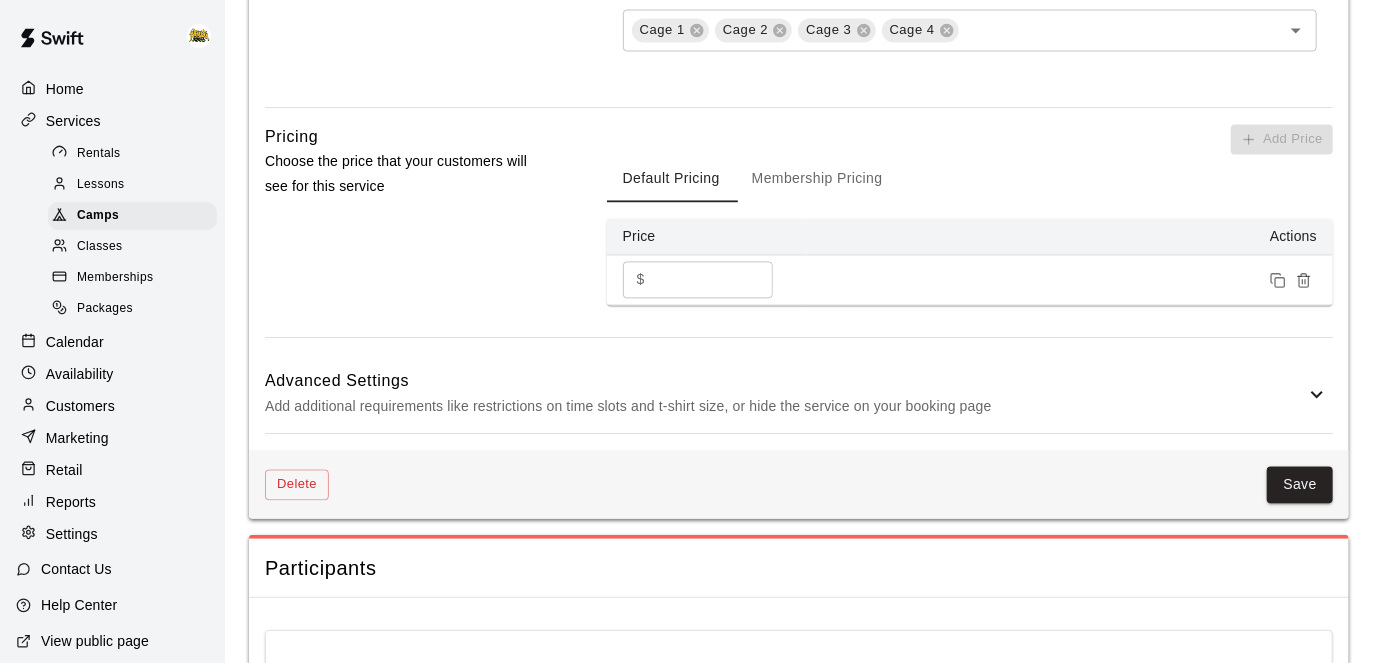 click 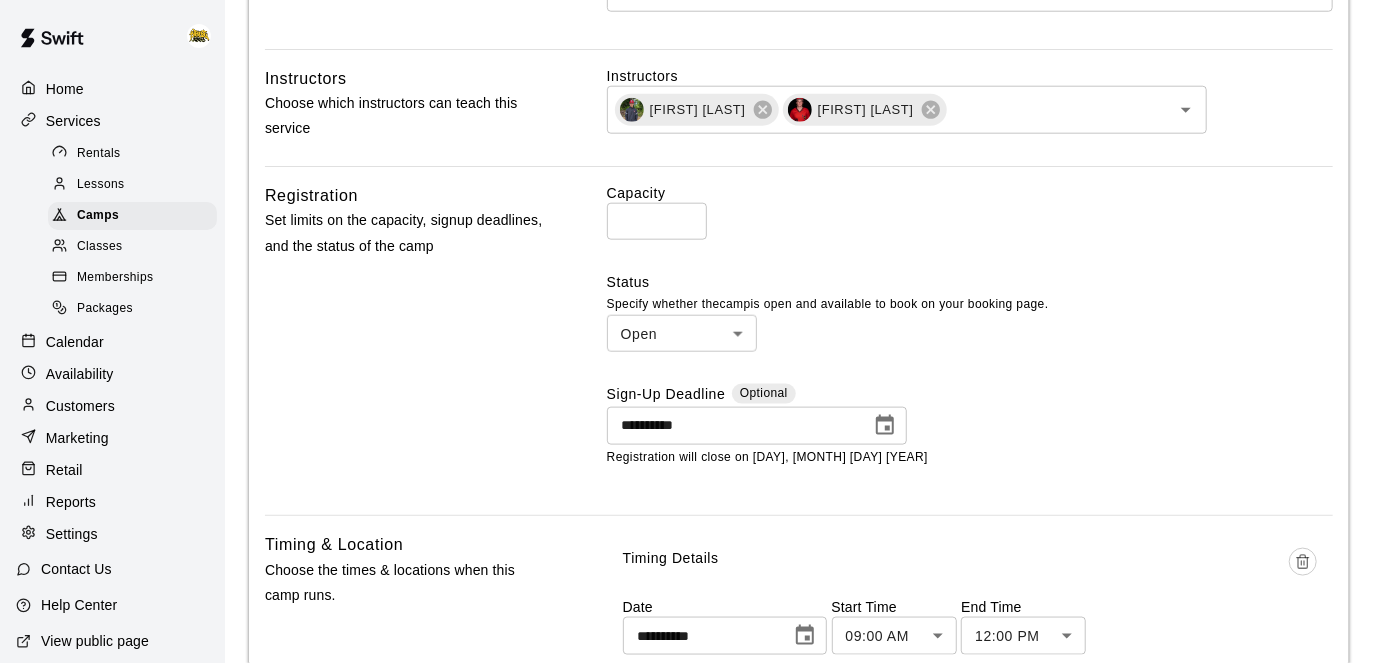 scroll, scrollTop: 1073, scrollLeft: 0, axis: vertical 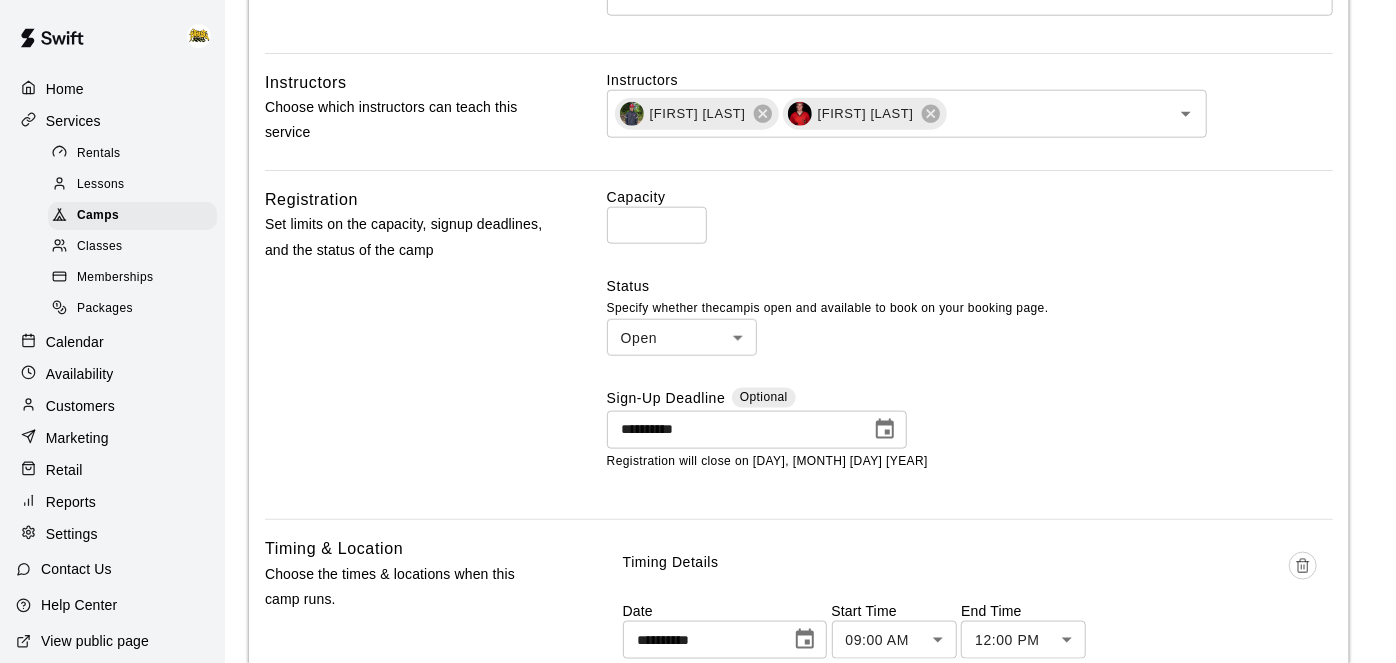 click 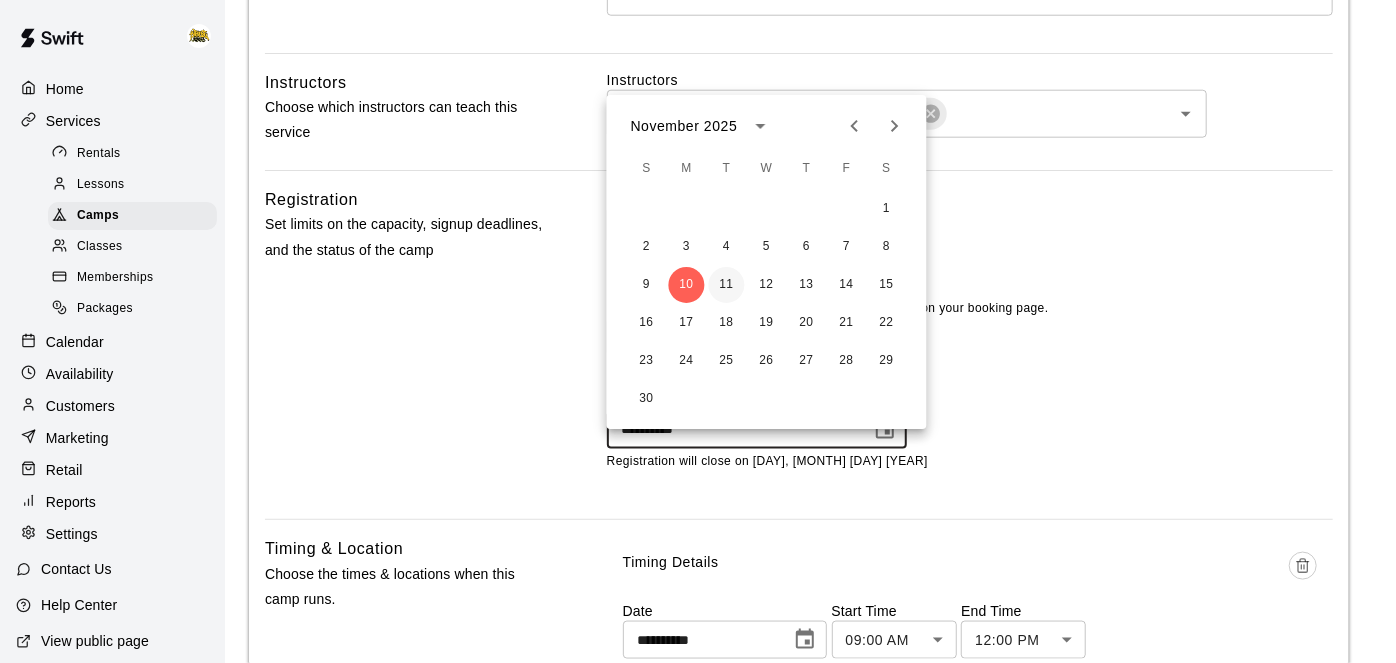 click on "11" at bounding box center [727, 285] 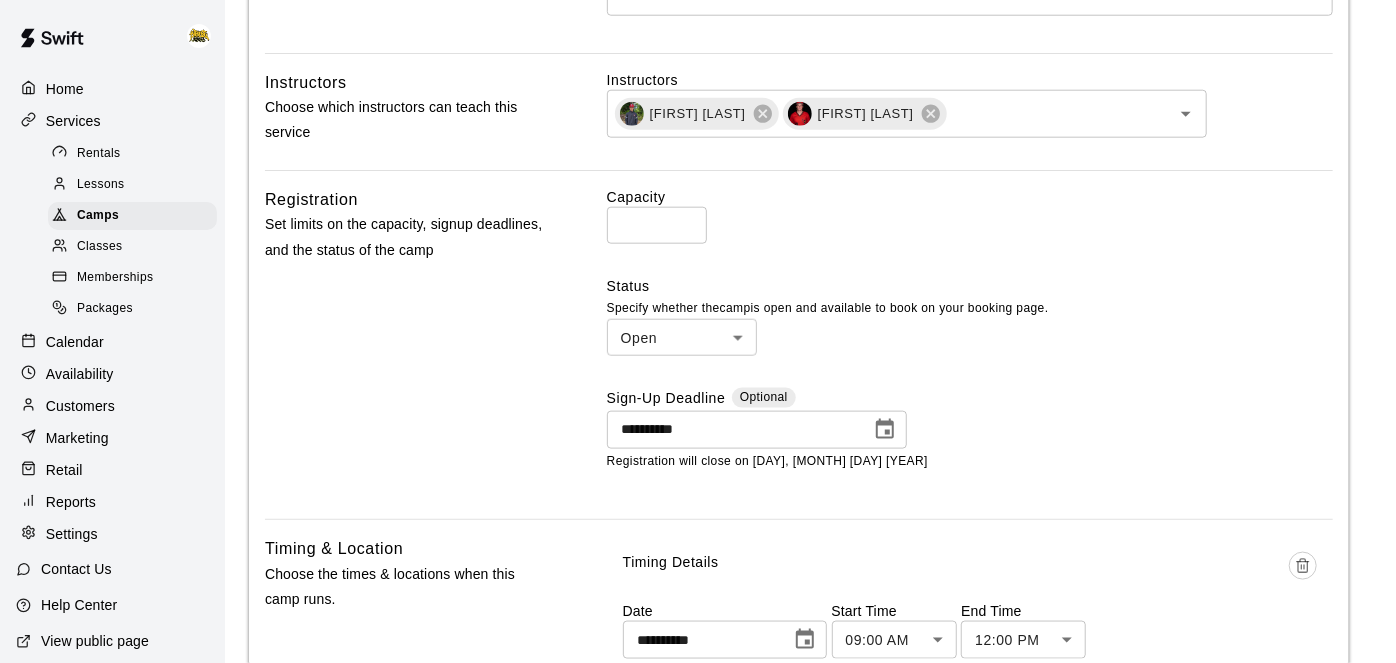 type on "**********" 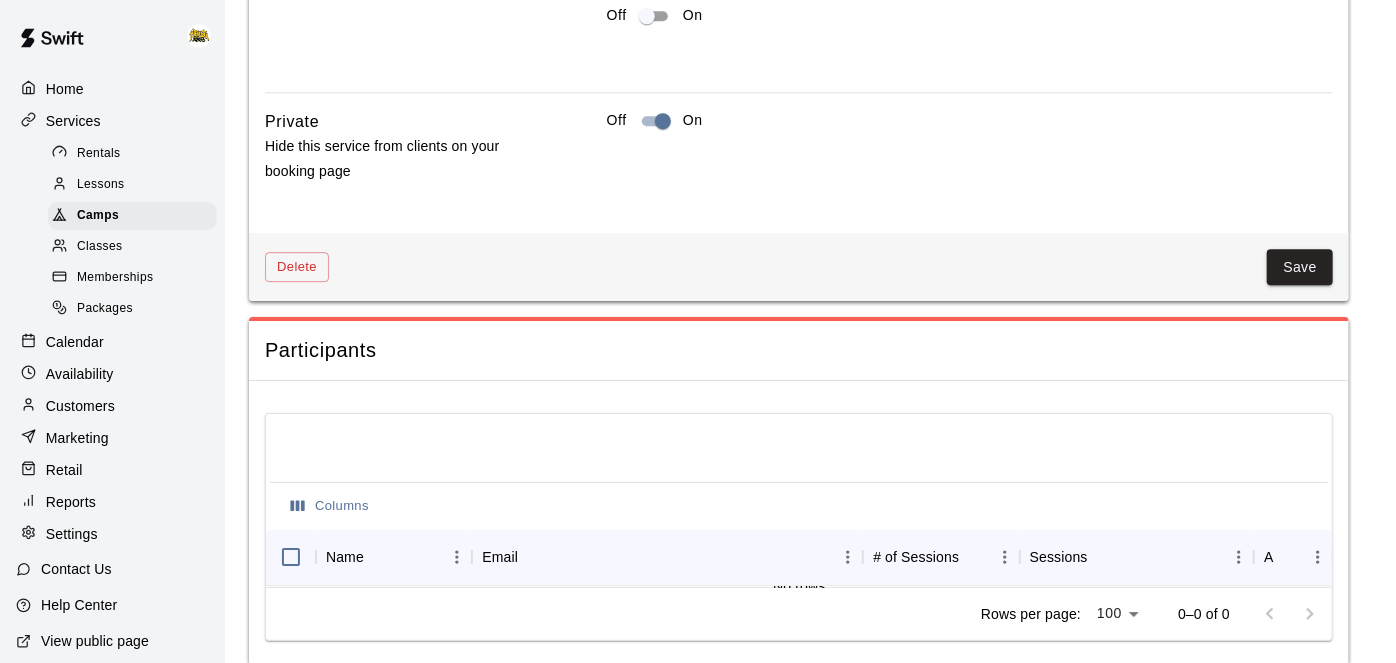 scroll, scrollTop: 2951, scrollLeft: 0, axis: vertical 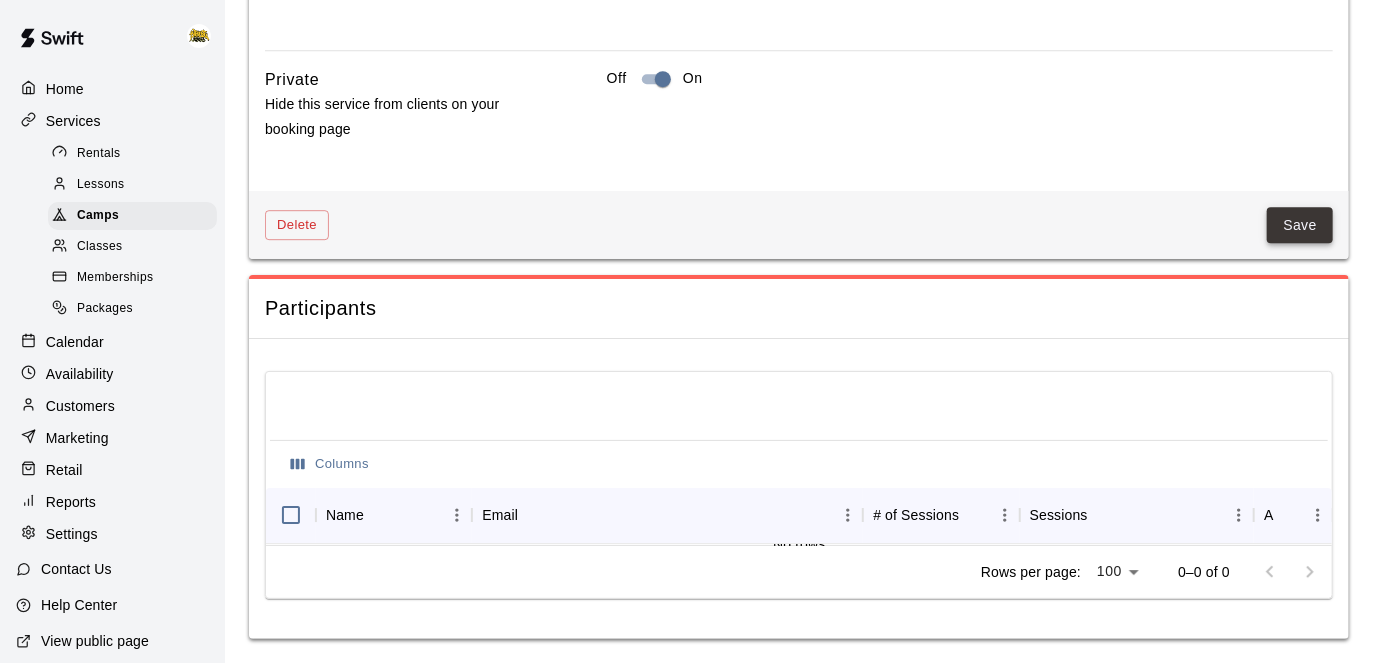 click on "Save" at bounding box center (1300, 225) 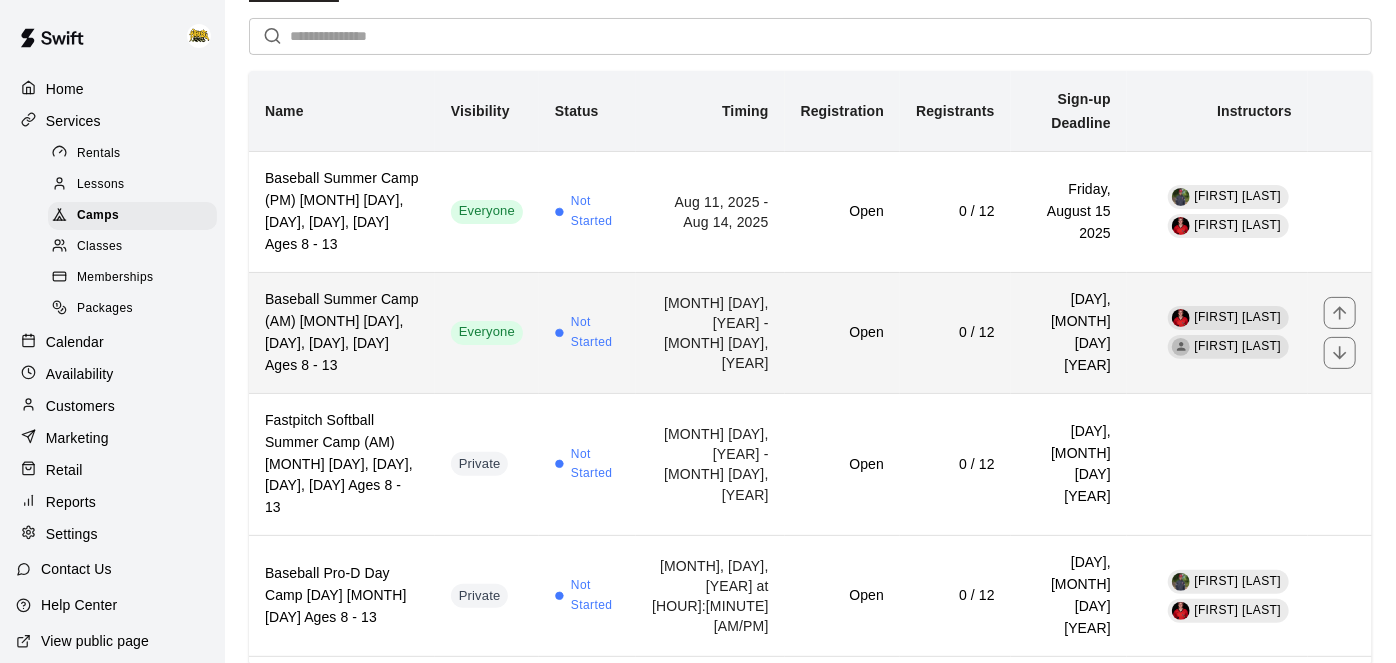scroll, scrollTop: 133, scrollLeft: 0, axis: vertical 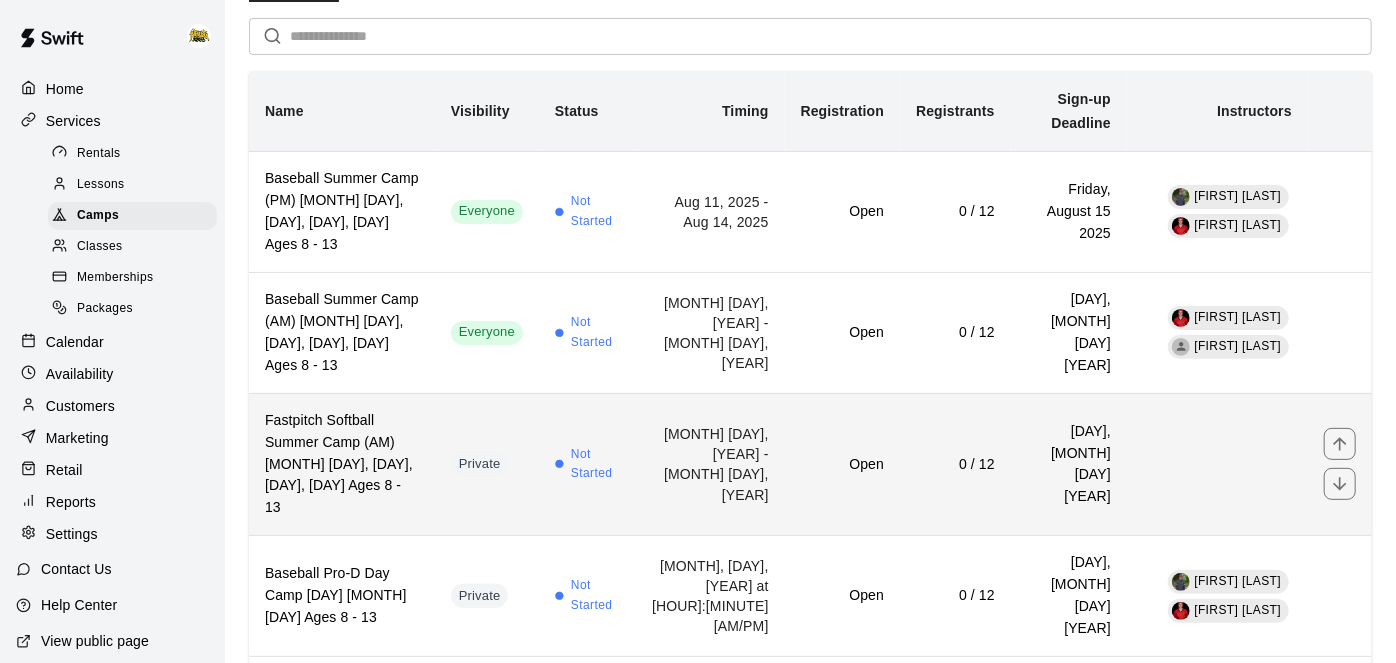 click on "Open" at bounding box center [842, 464] 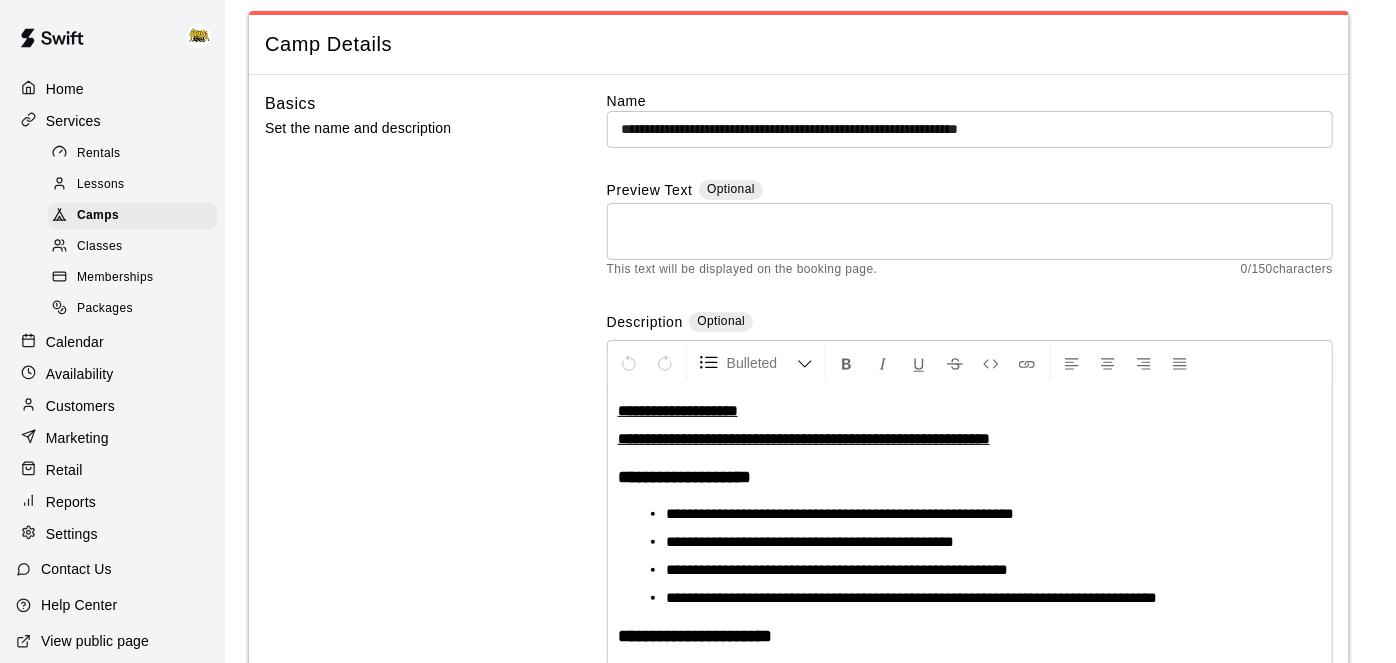 scroll, scrollTop: 82, scrollLeft: 0, axis: vertical 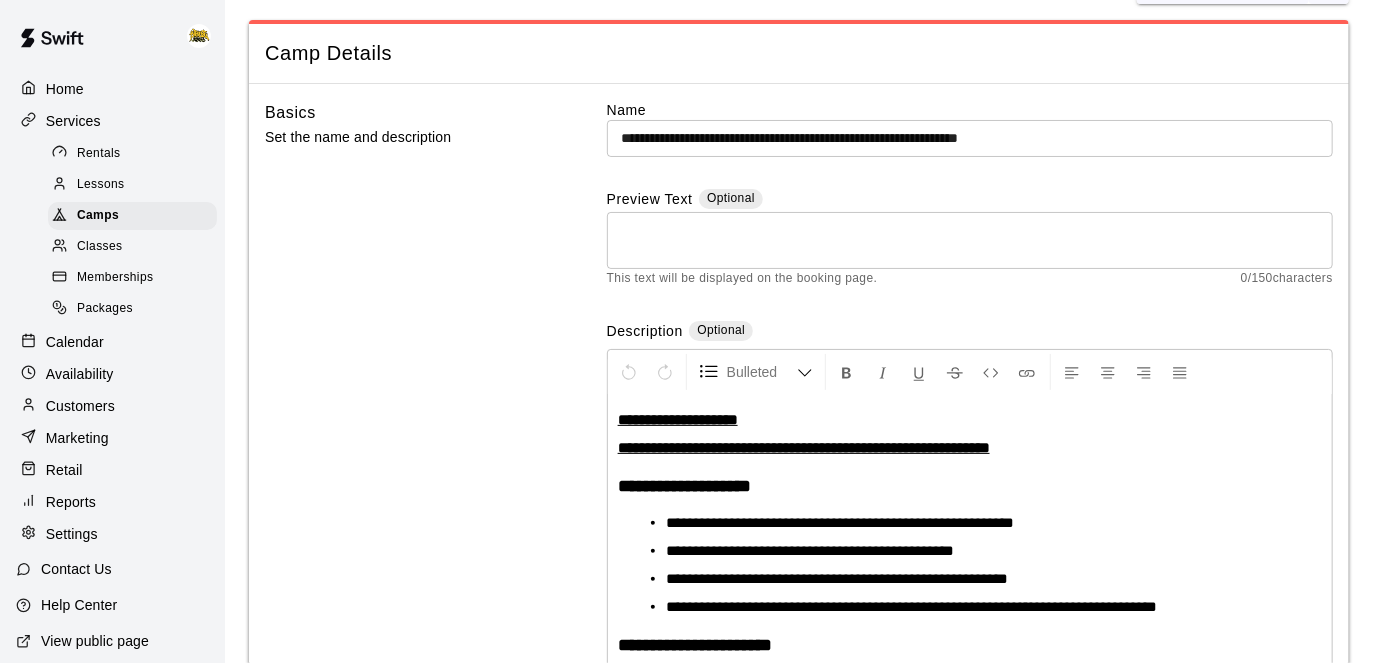 click on "**********" at bounding box center (970, 138) 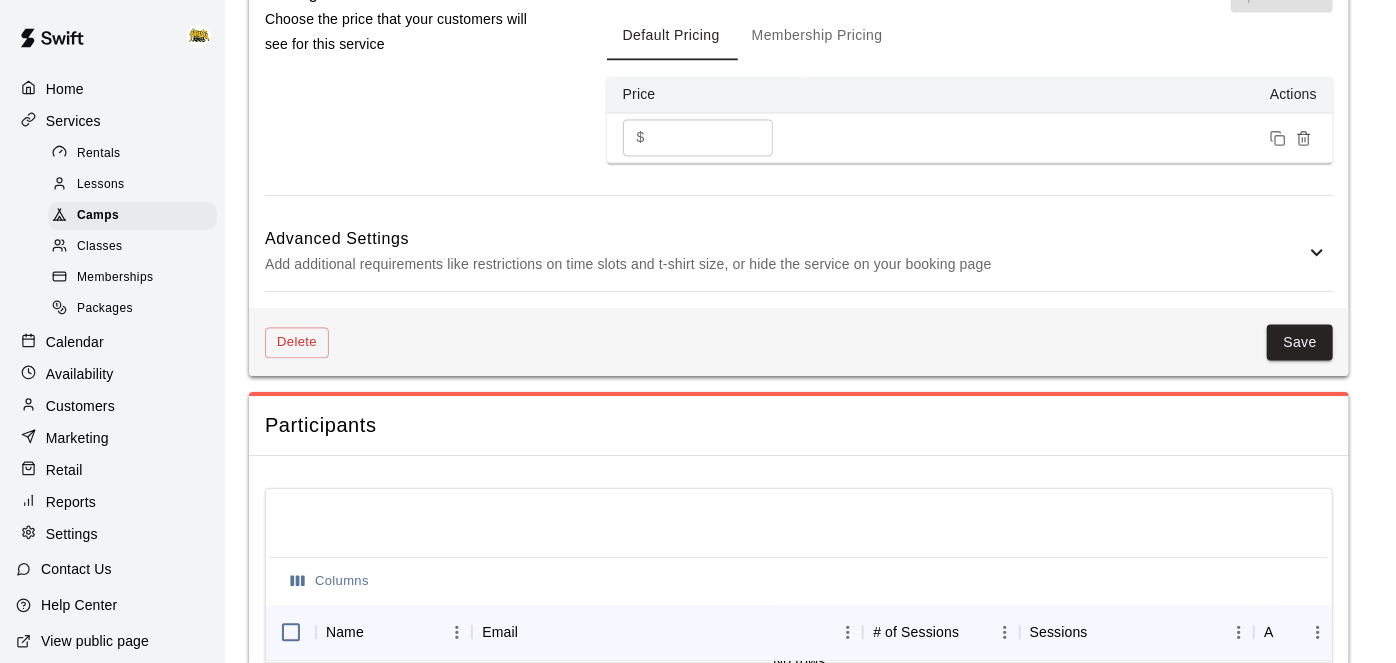scroll, scrollTop: 2008, scrollLeft: 0, axis: vertical 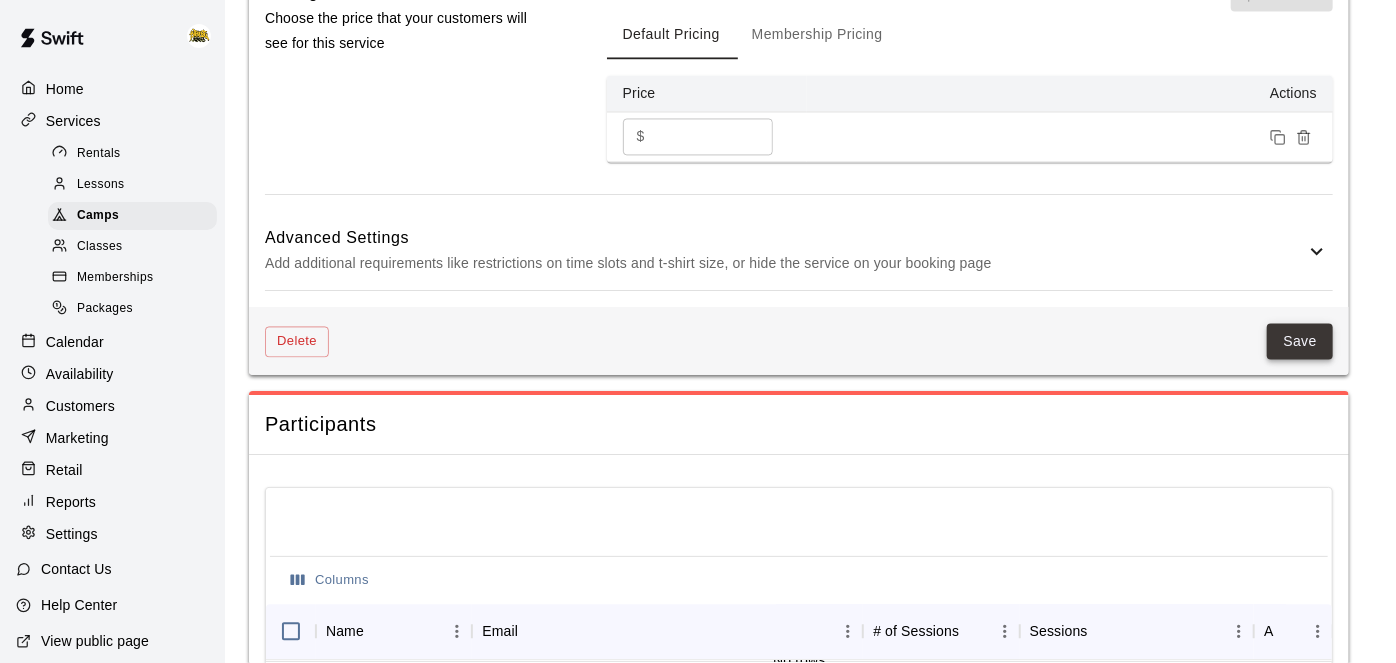 type on "**********" 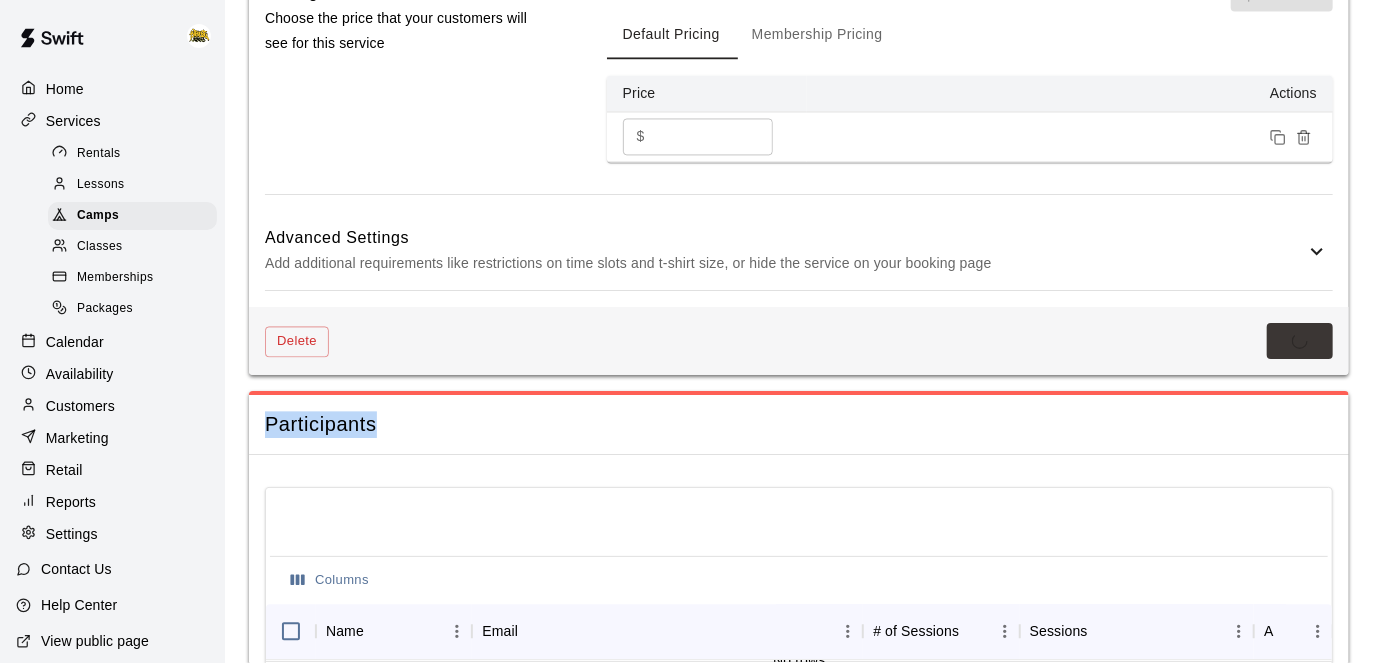 click on "Save" at bounding box center (1300, 341) 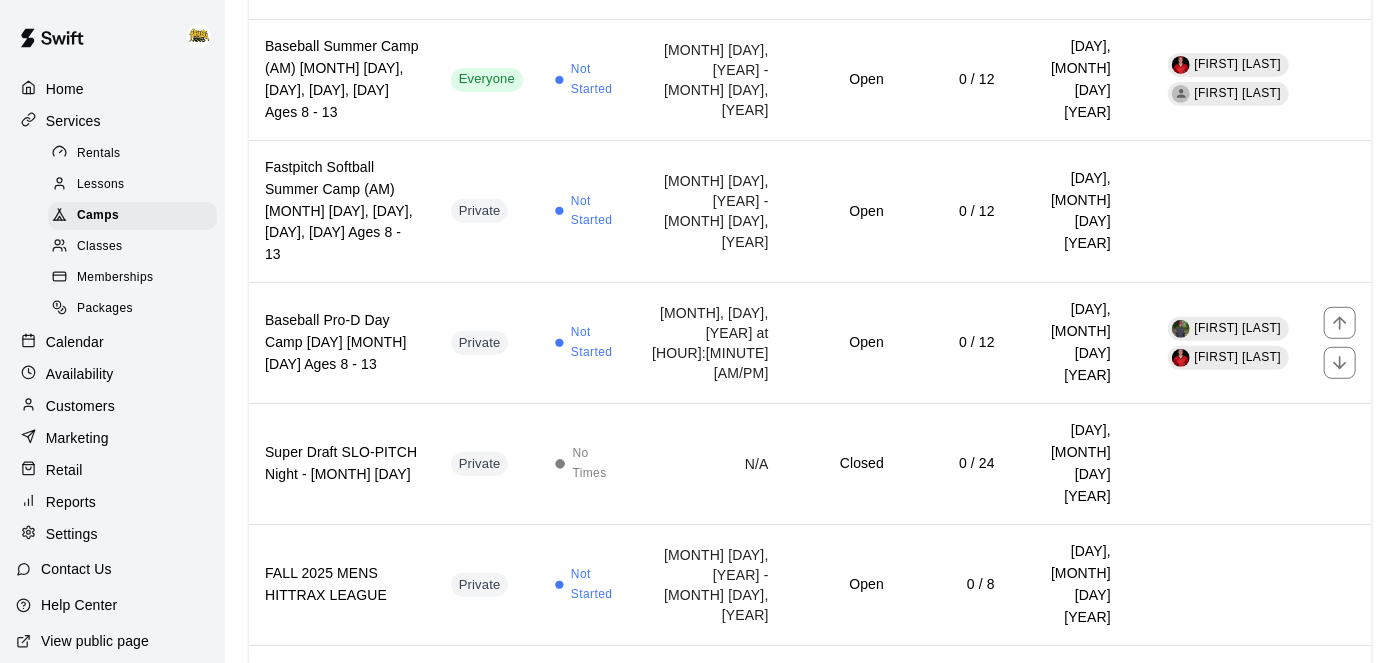 scroll, scrollTop: 390, scrollLeft: 0, axis: vertical 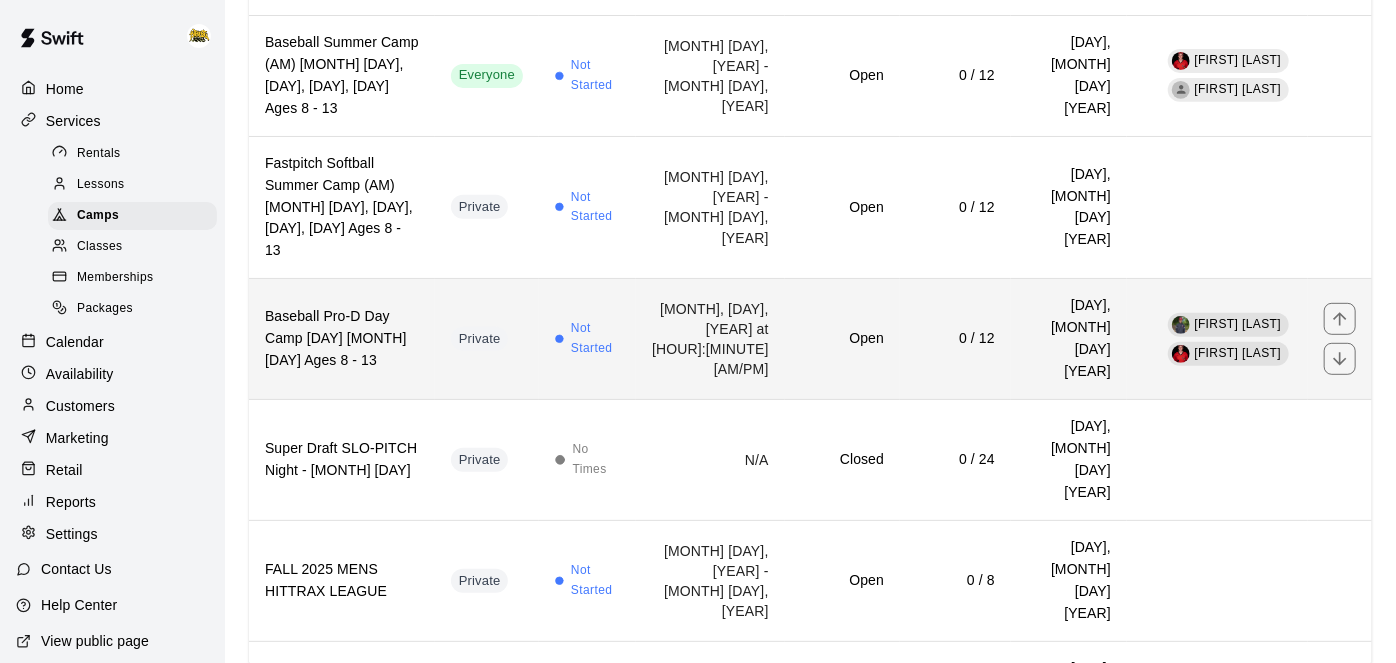 click on "Open" at bounding box center [842, 339] 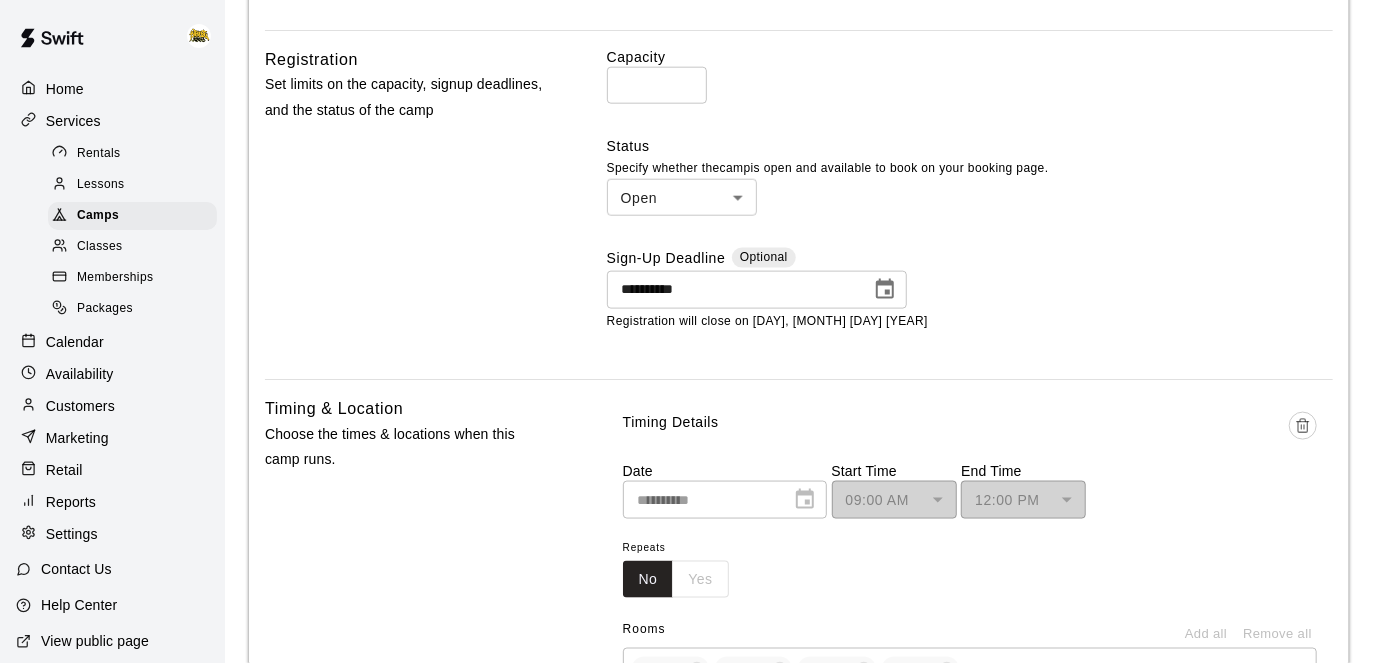 scroll, scrollTop: 1215, scrollLeft: 0, axis: vertical 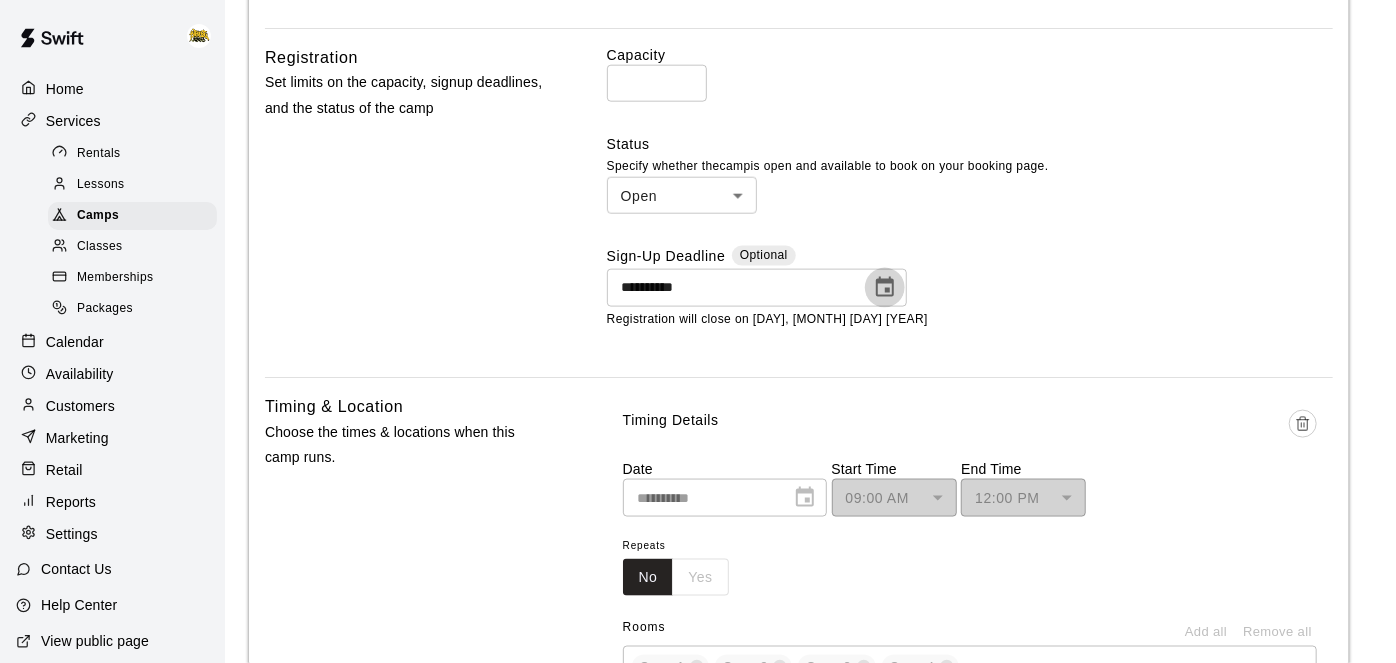 click 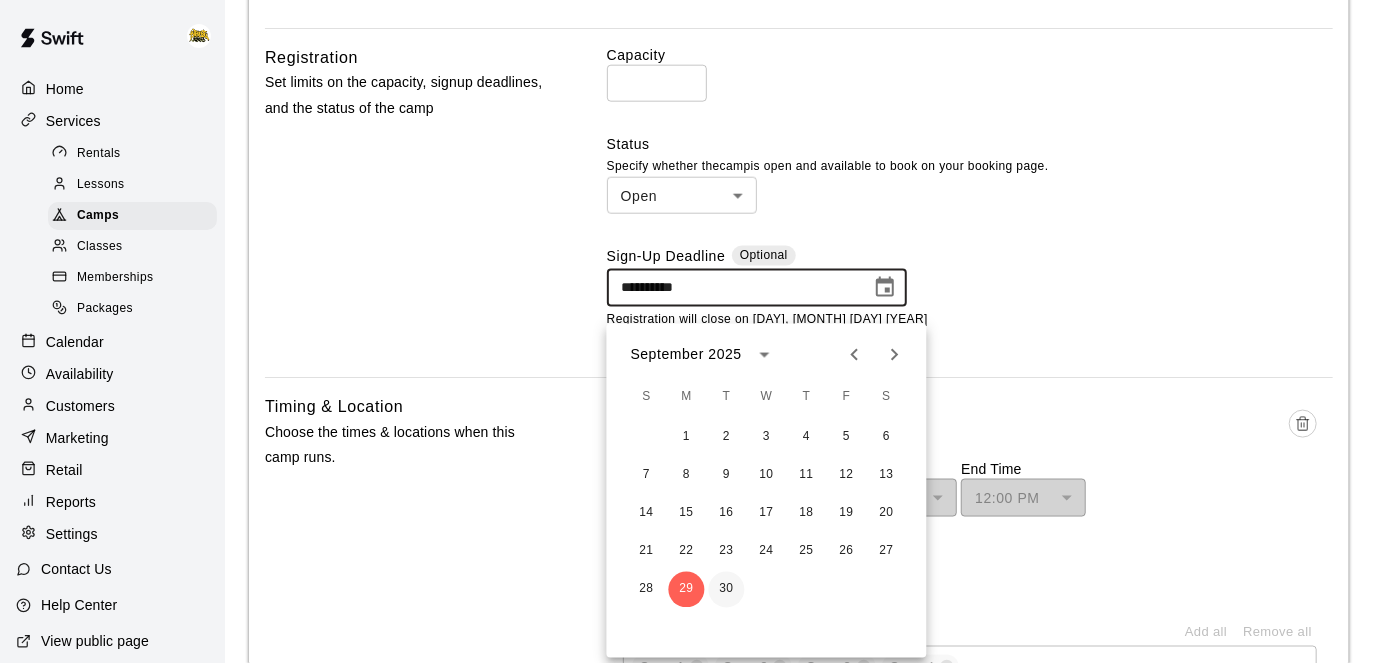 click on "30" at bounding box center [727, 590] 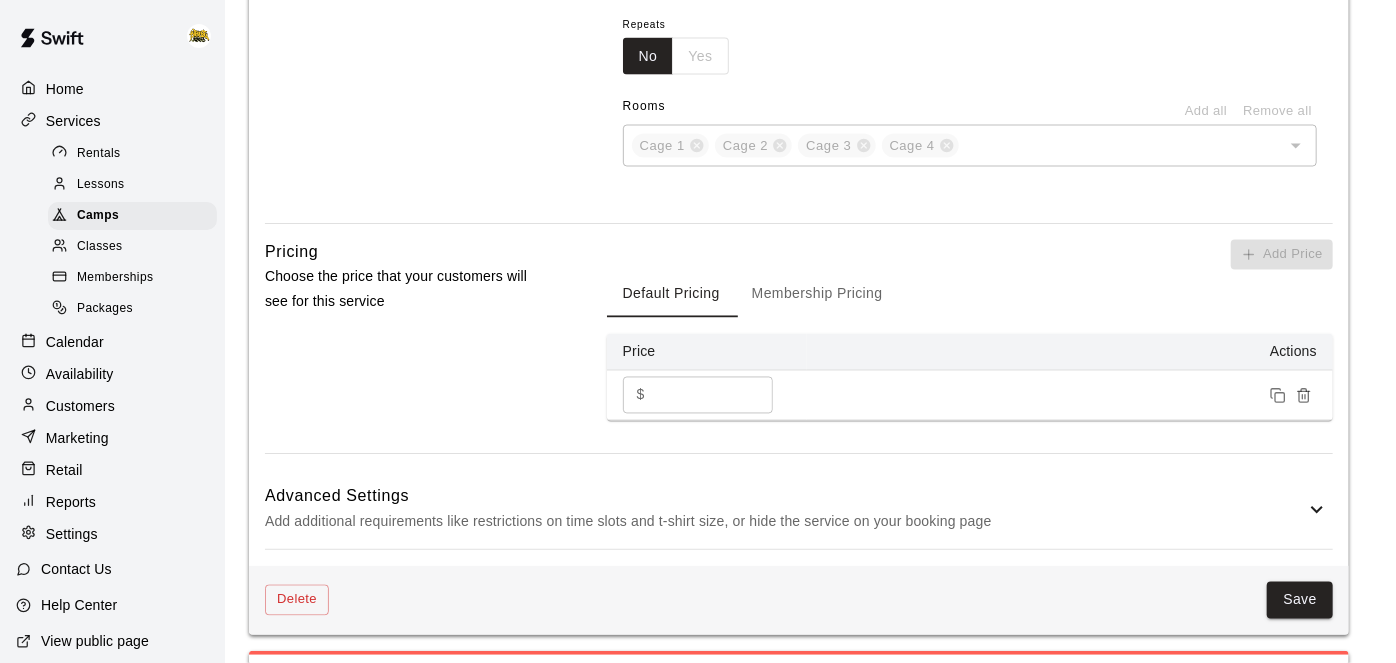scroll, scrollTop: 1843, scrollLeft: 0, axis: vertical 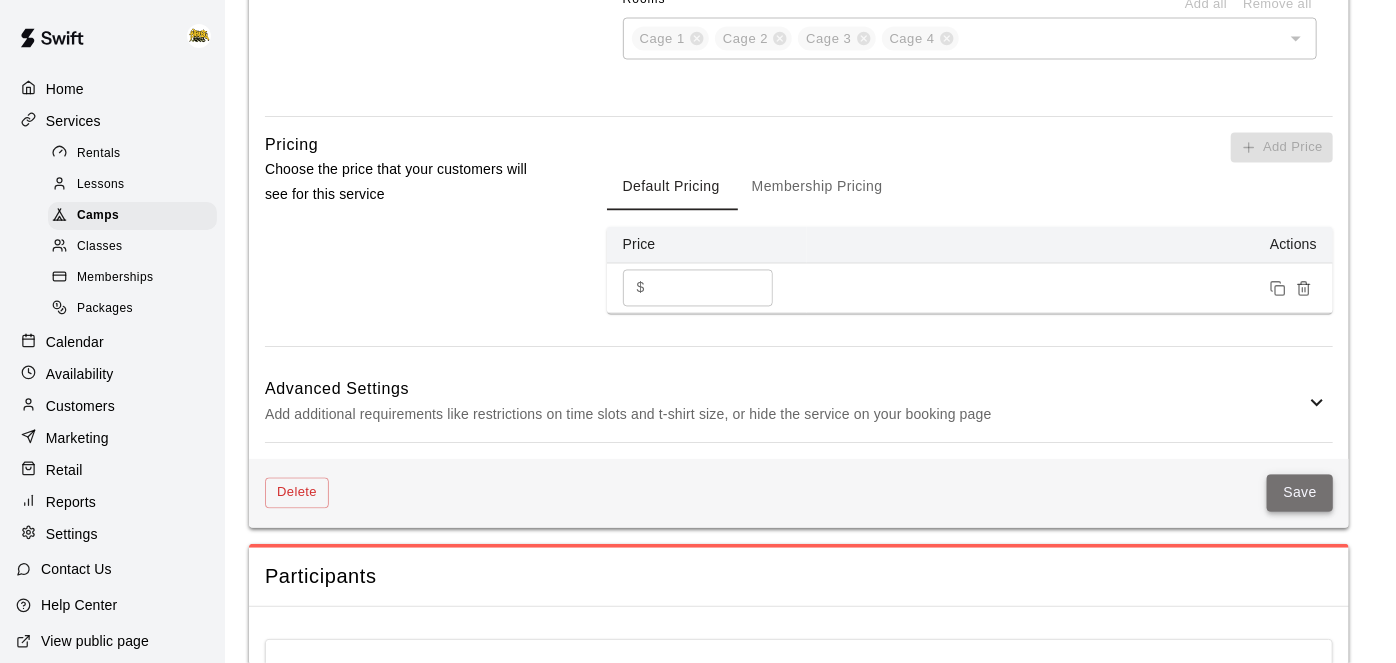 click on "Save" at bounding box center (1300, 493) 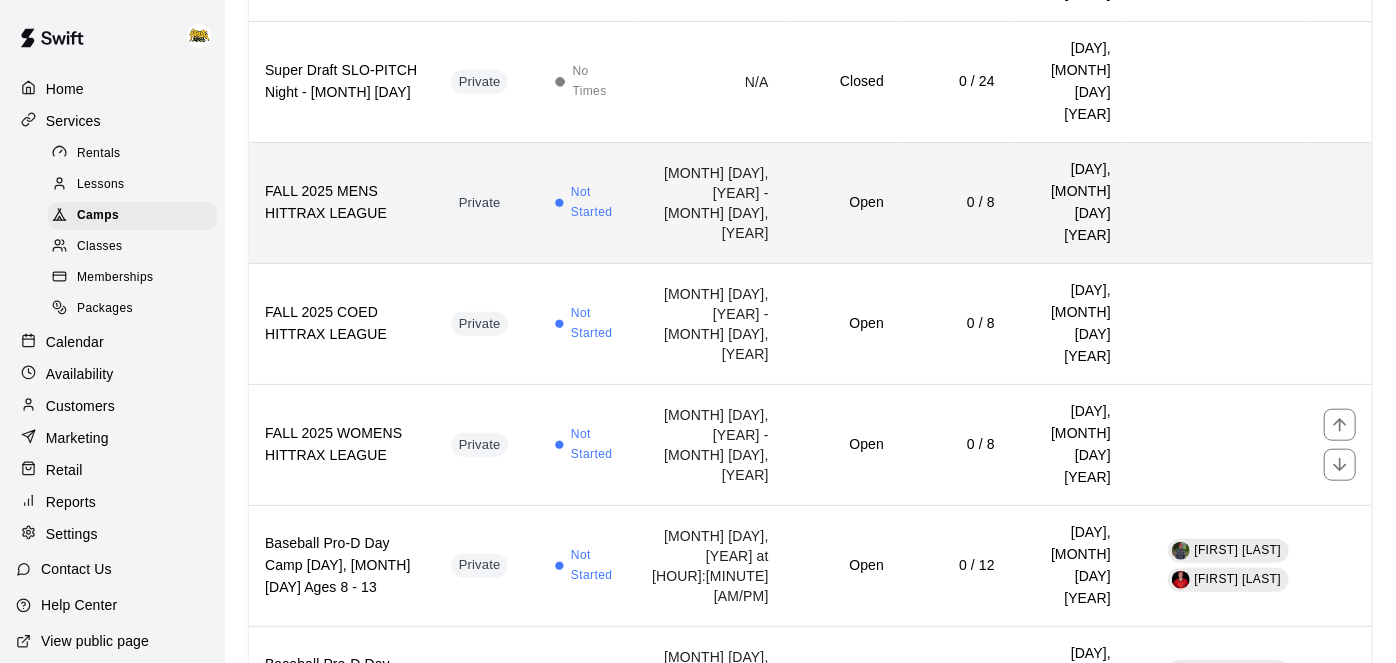 scroll, scrollTop: 782, scrollLeft: 0, axis: vertical 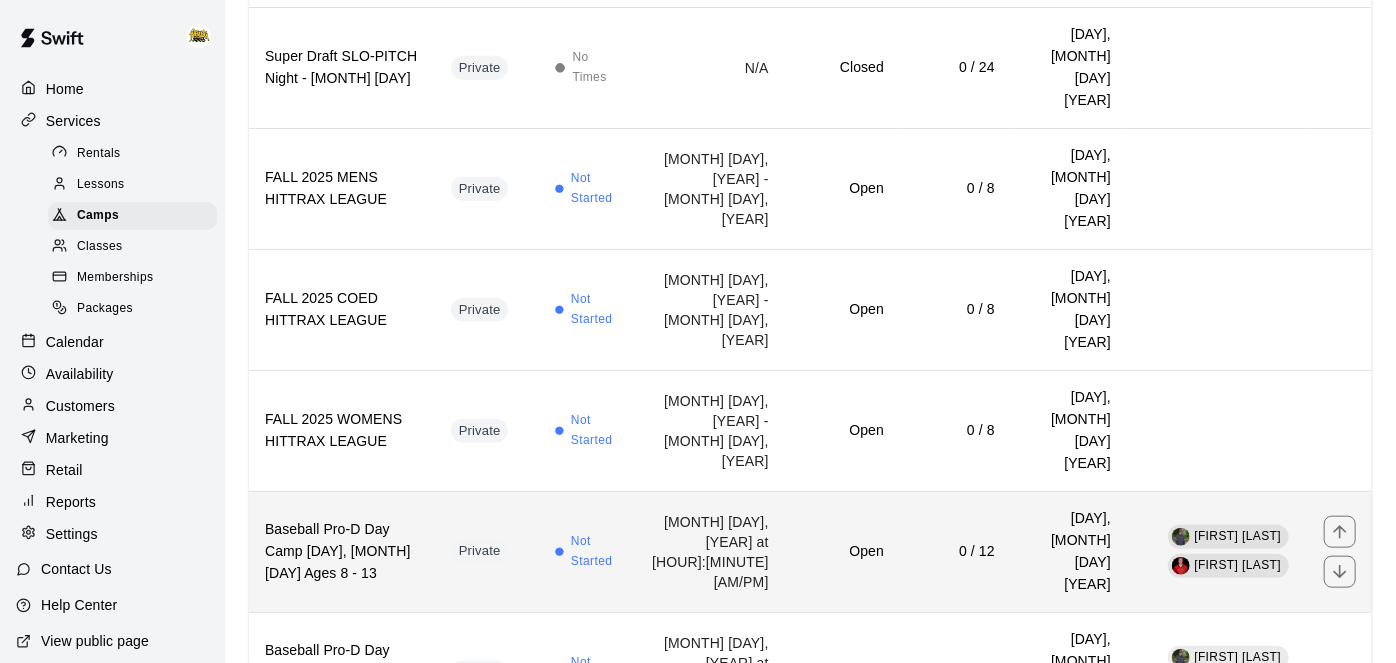 click on "0 / 12" at bounding box center [955, 551] 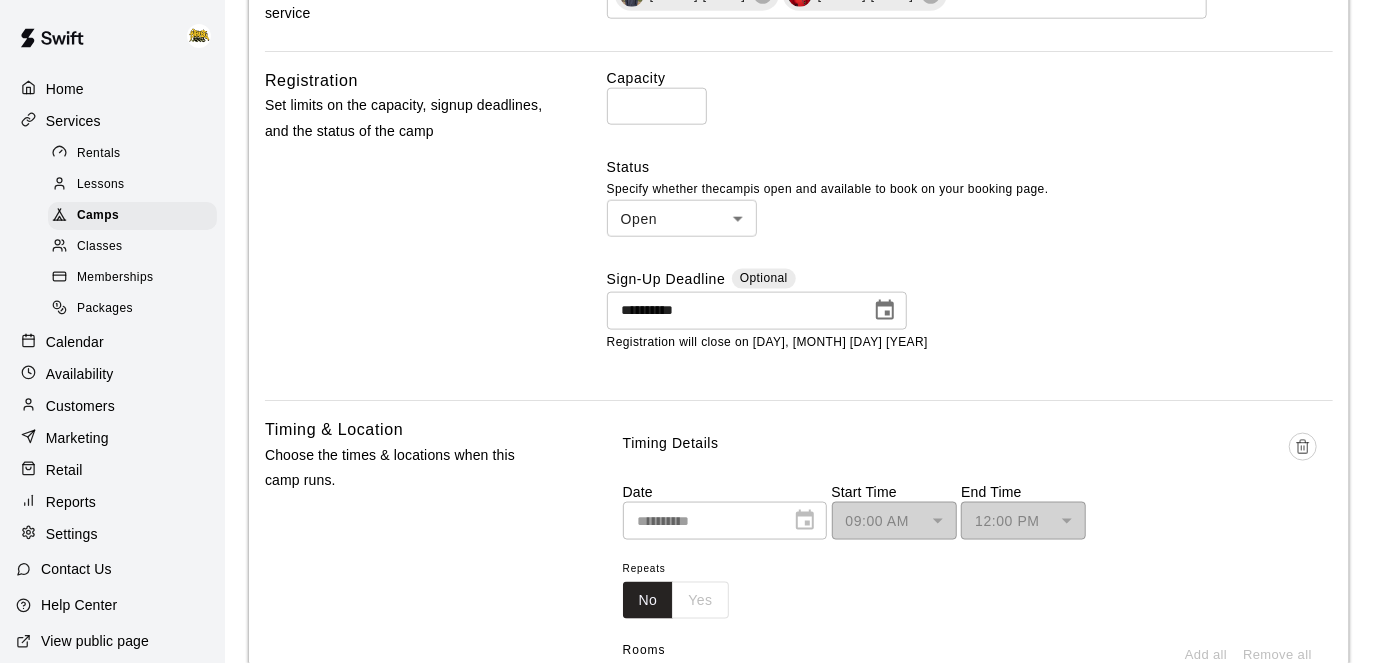 scroll, scrollTop: 1213, scrollLeft: 0, axis: vertical 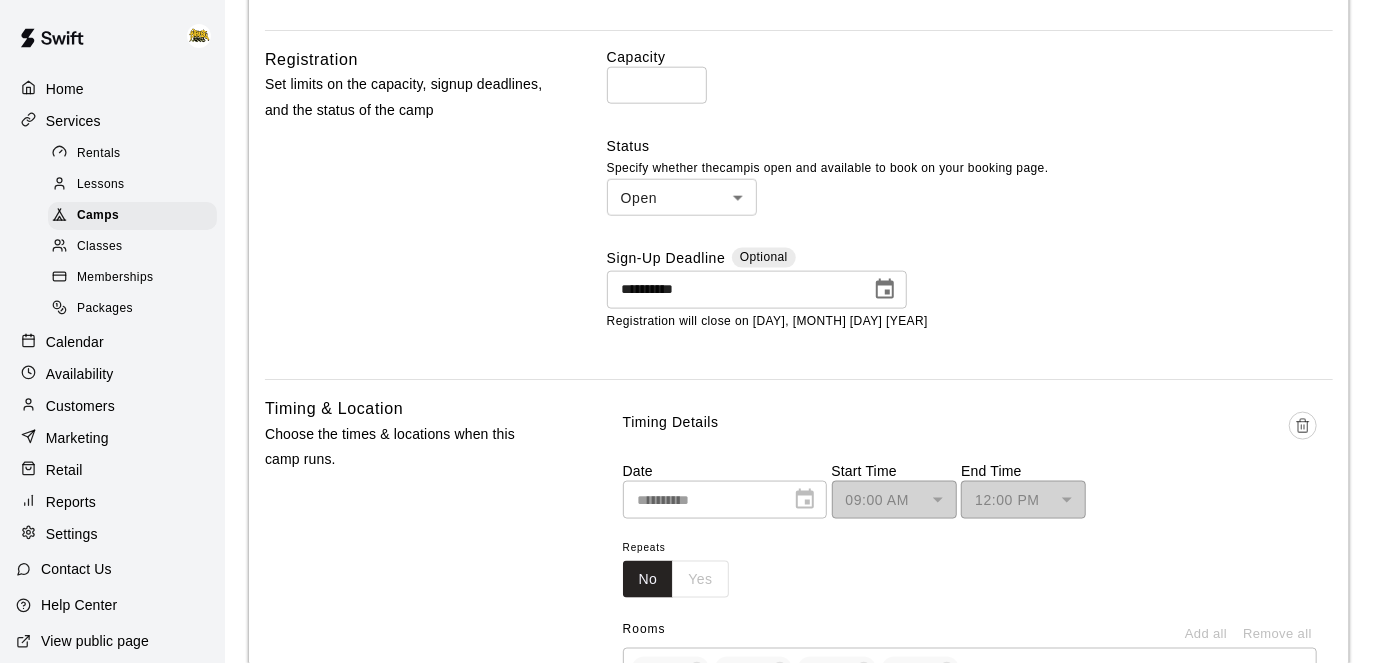 click at bounding box center [885, 290] 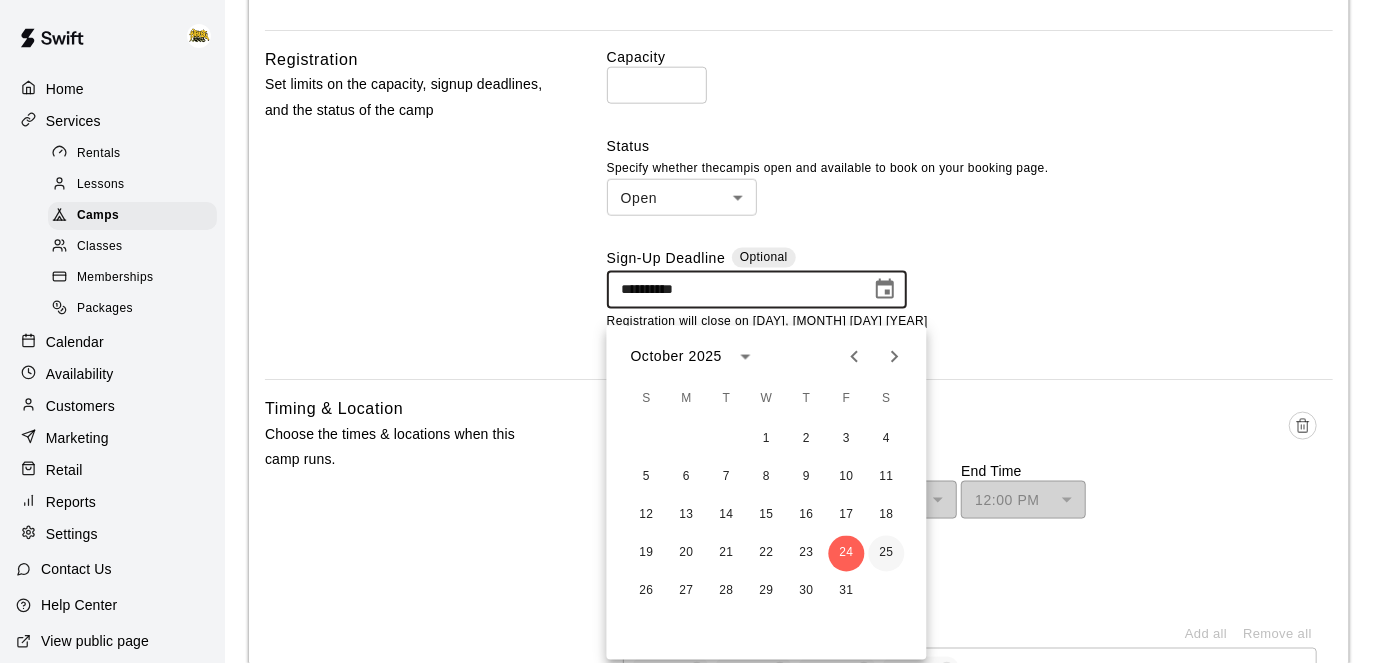 click on "25" at bounding box center (887, 554) 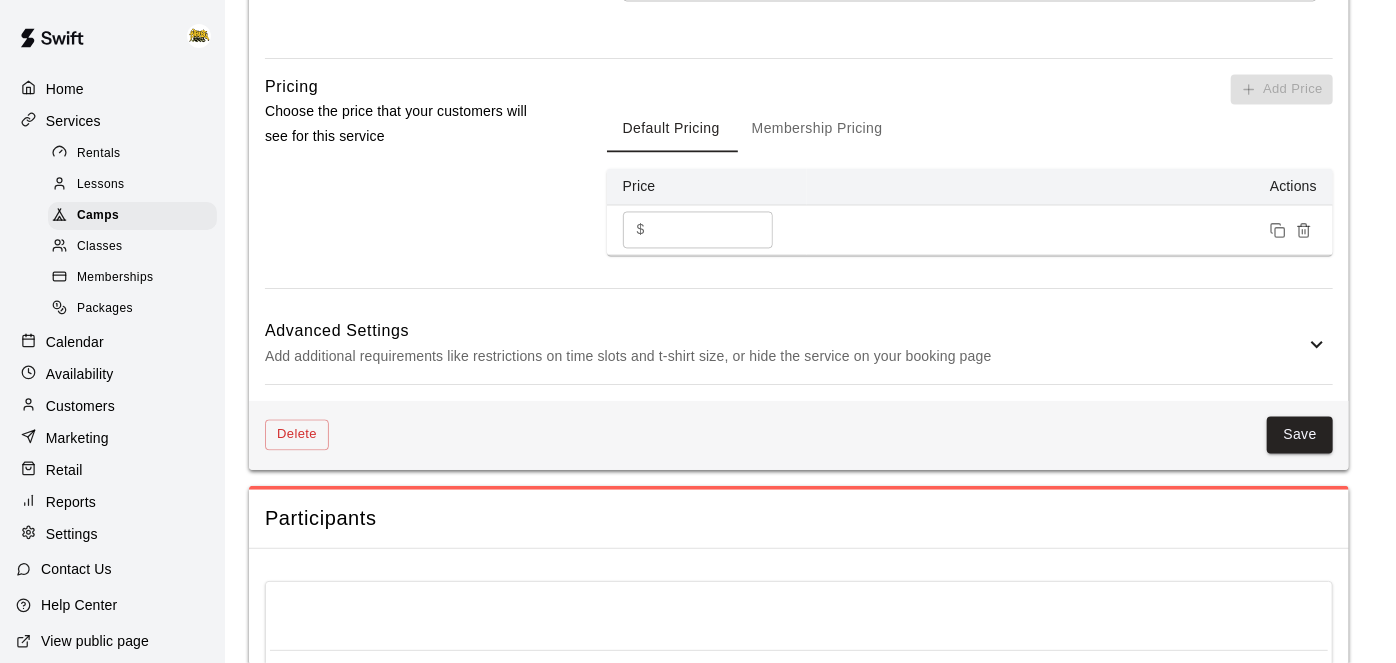 scroll, scrollTop: 1904, scrollLeft: 0, axis: vertical 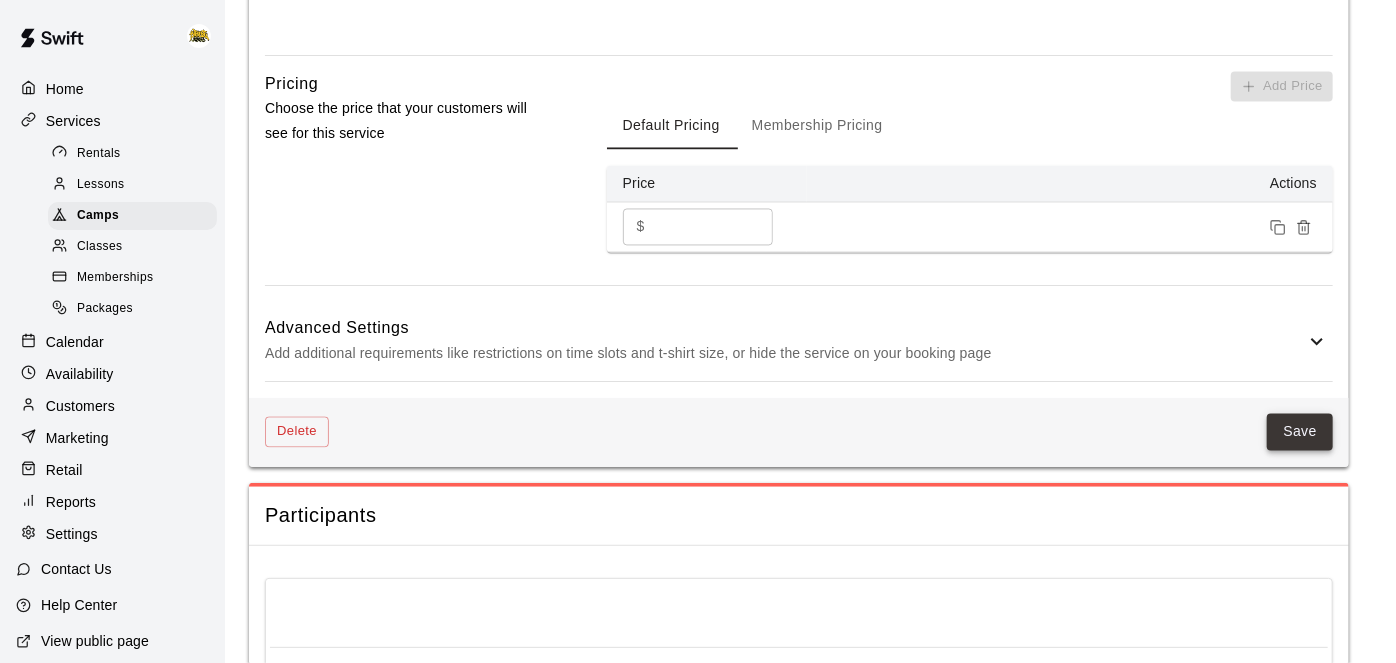 click on "Save" at bounding box center (1300, 432) 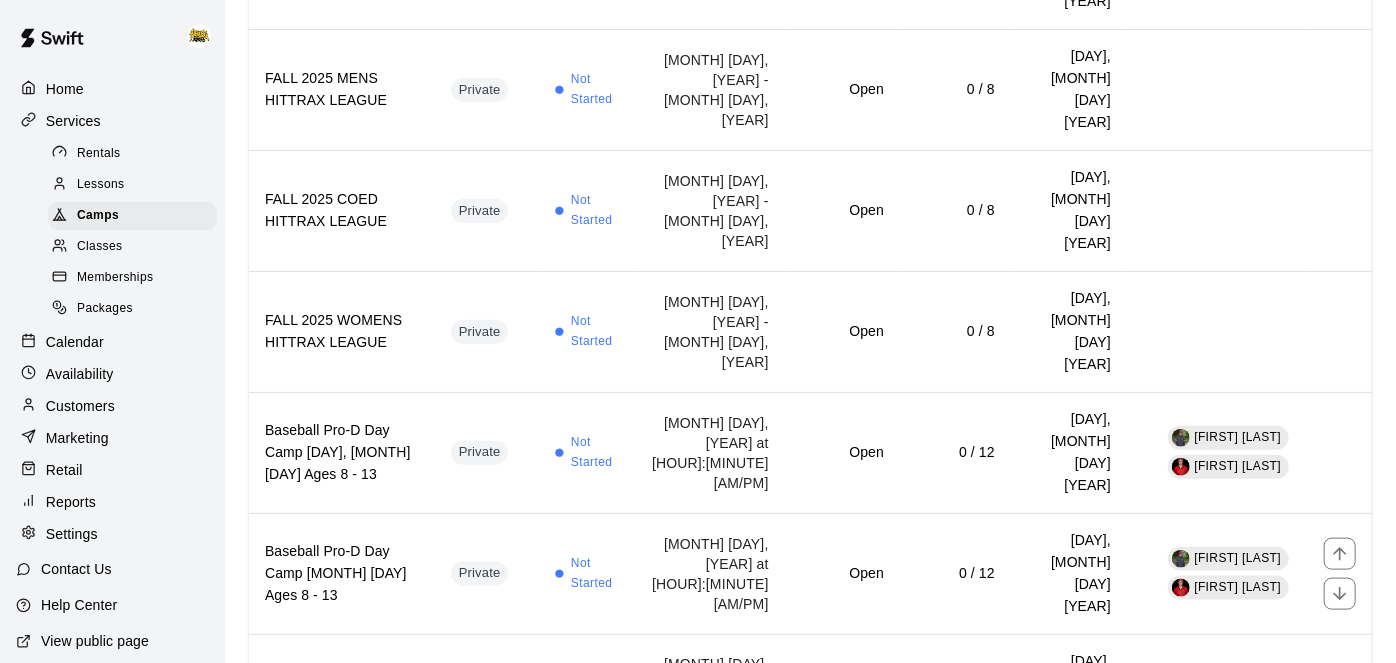 scroll, scrollTop: 903, scrollLeft: 0, axis: vertical 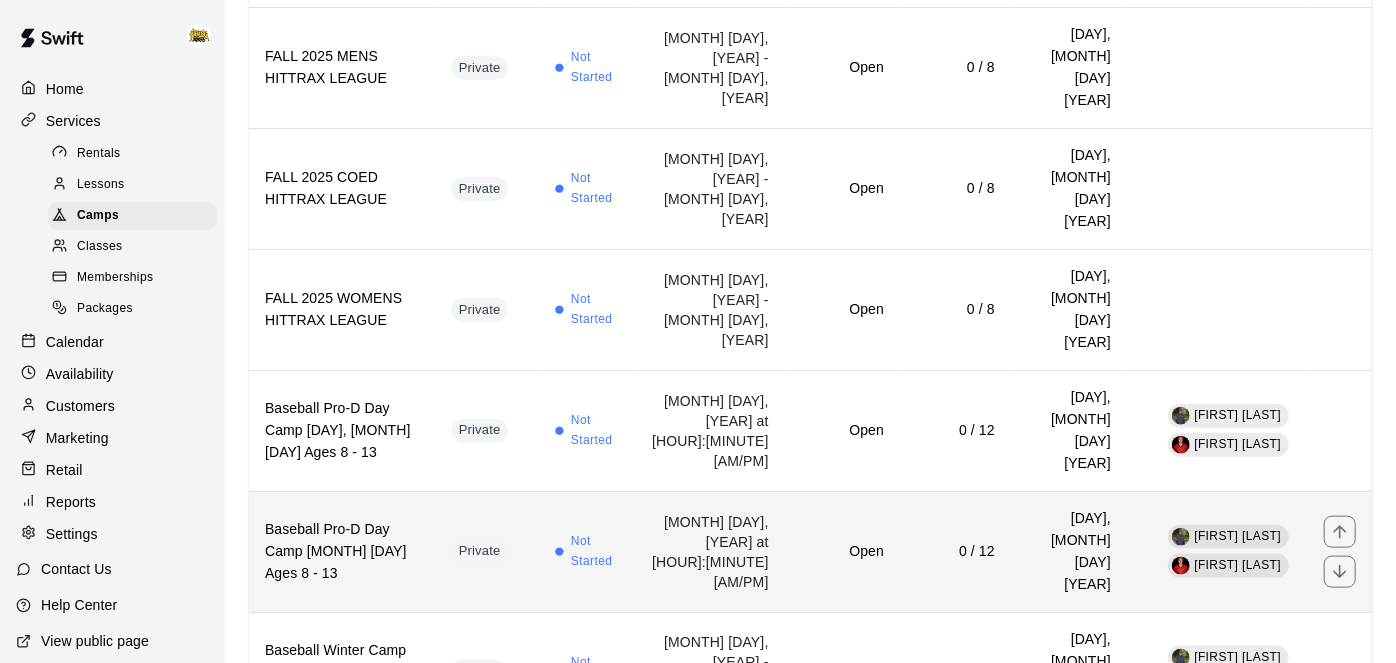 click on "Open" at bounding box center (842, 551) 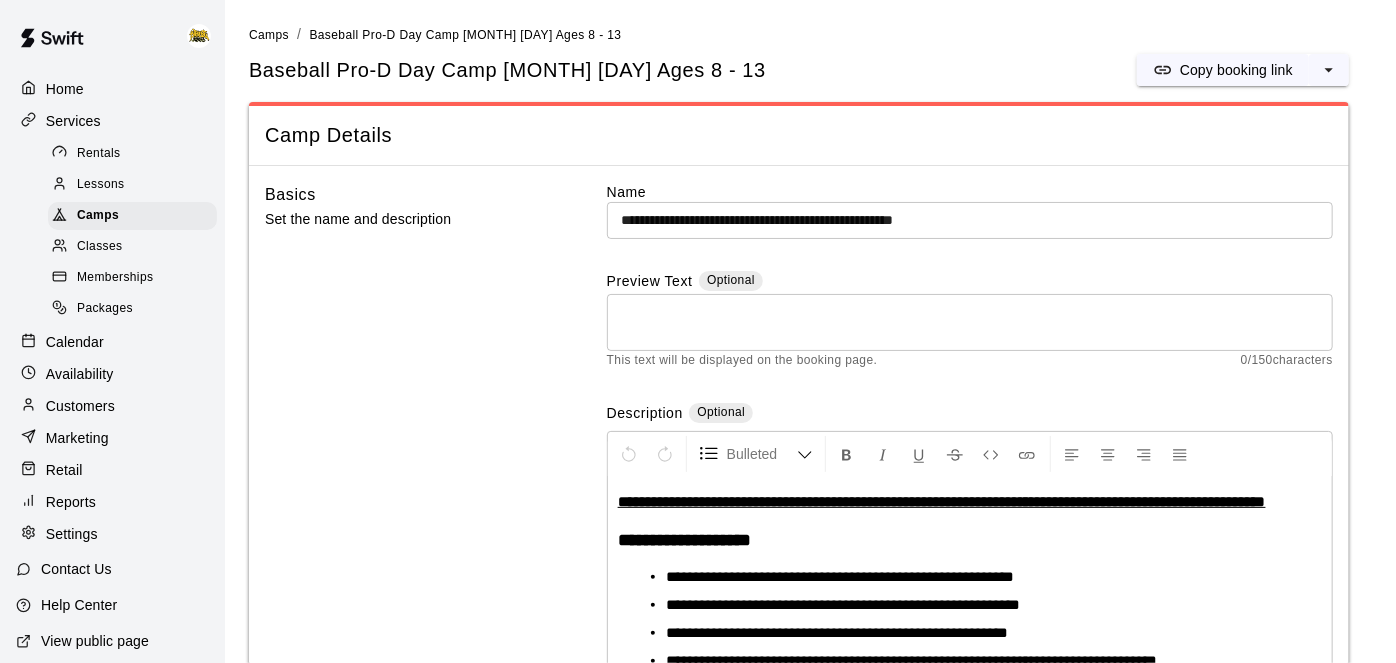 scroll, scrollTop: 418, scrollLeft: 0, axis: vertical 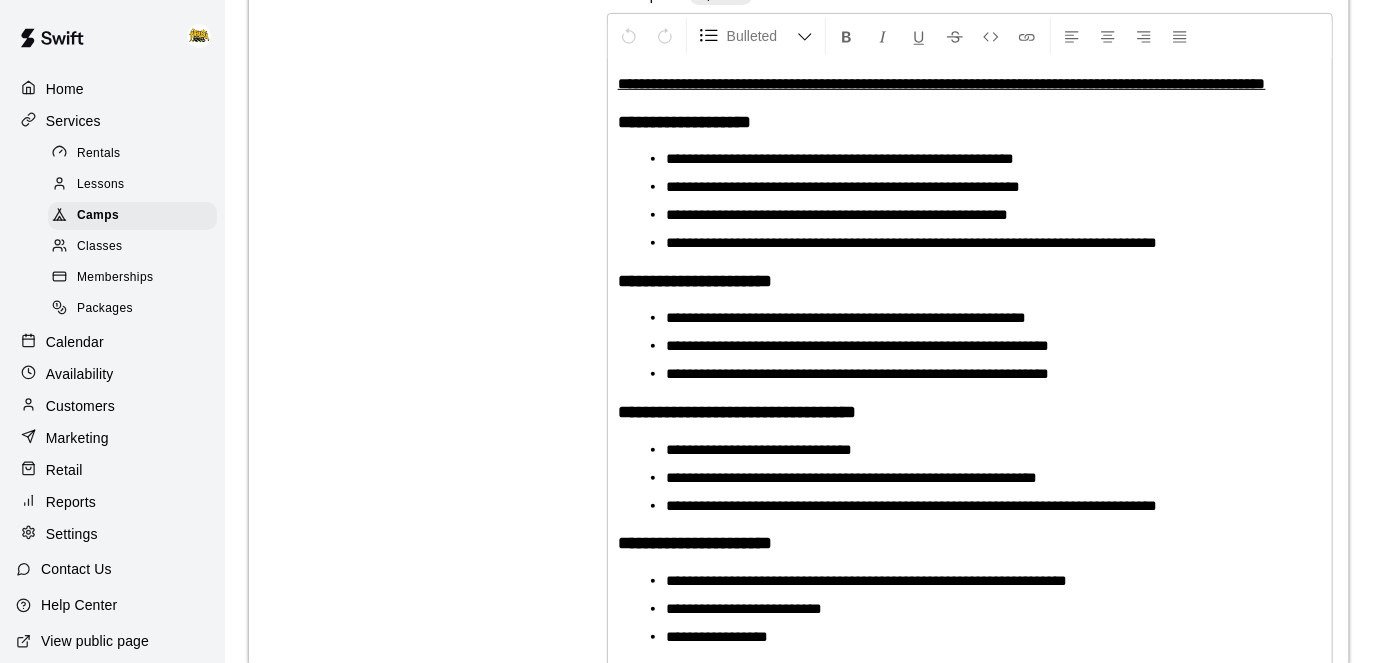 click on "**********" at bounding box center (942, 83) 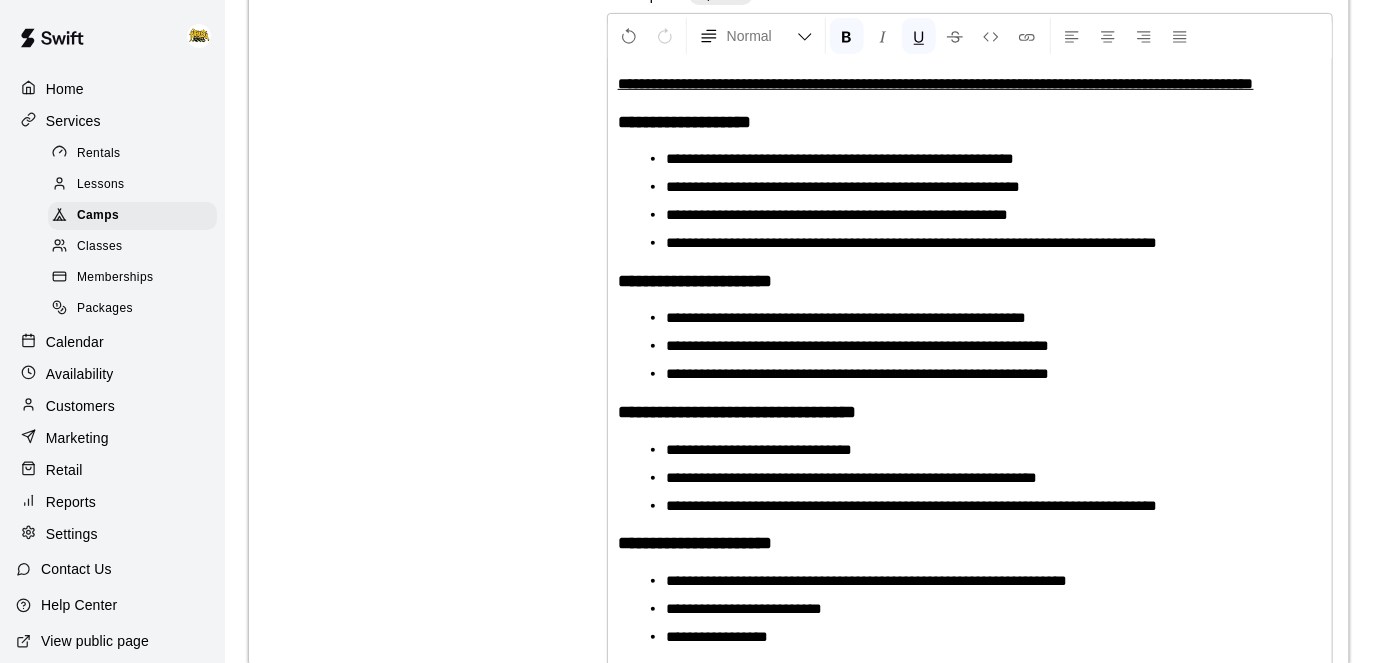 type 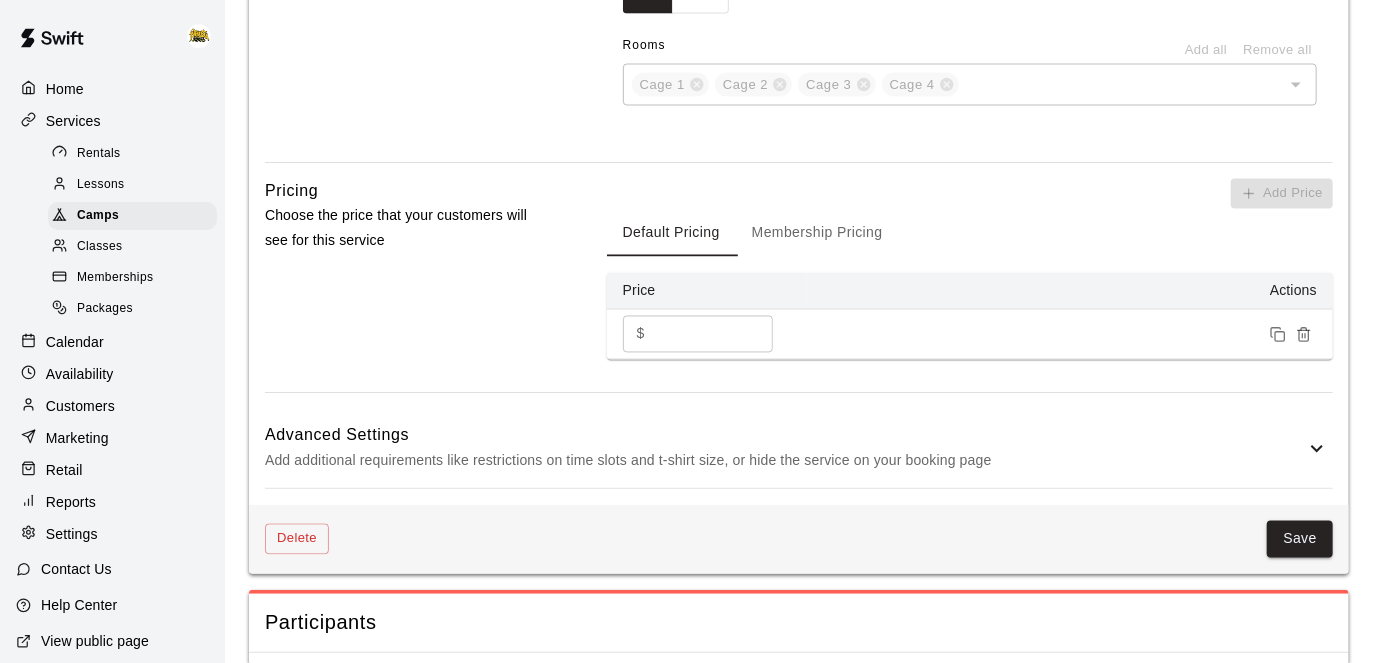 scroll, scrollTop: 1796, scrollLeft: 0, axis: vertical 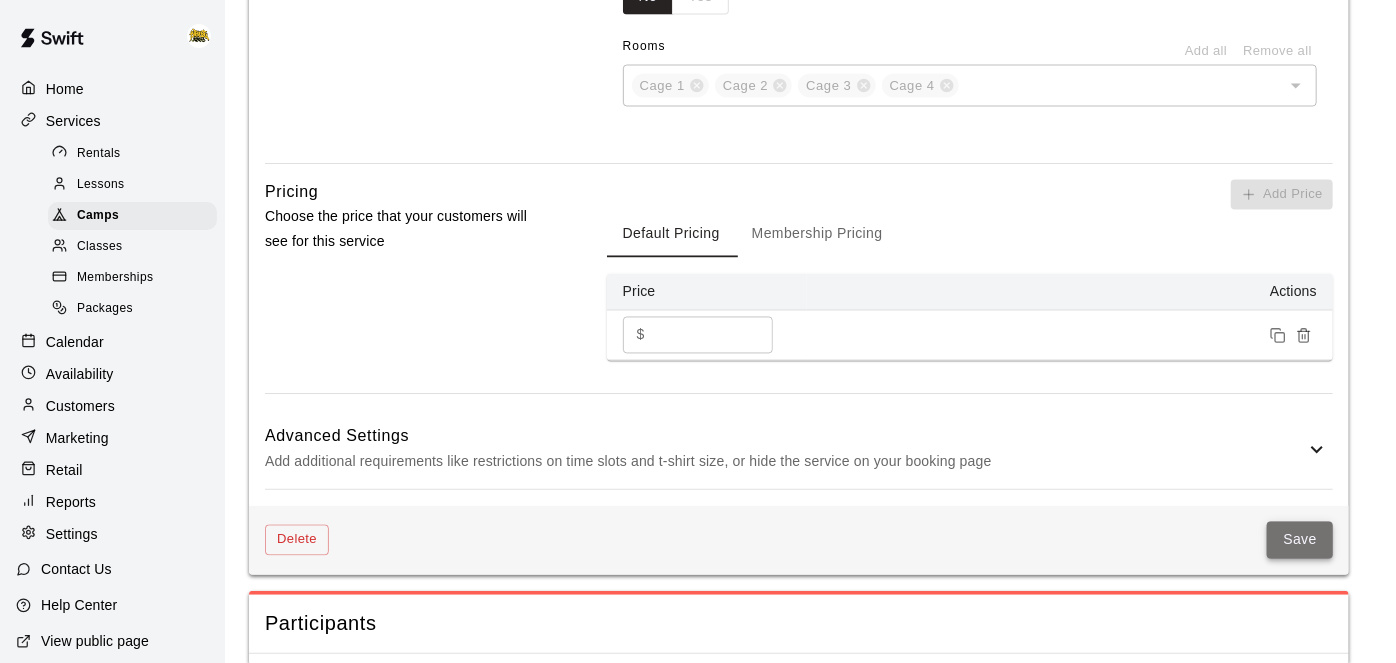 click on "Save" at bounding box center [1300, 540] 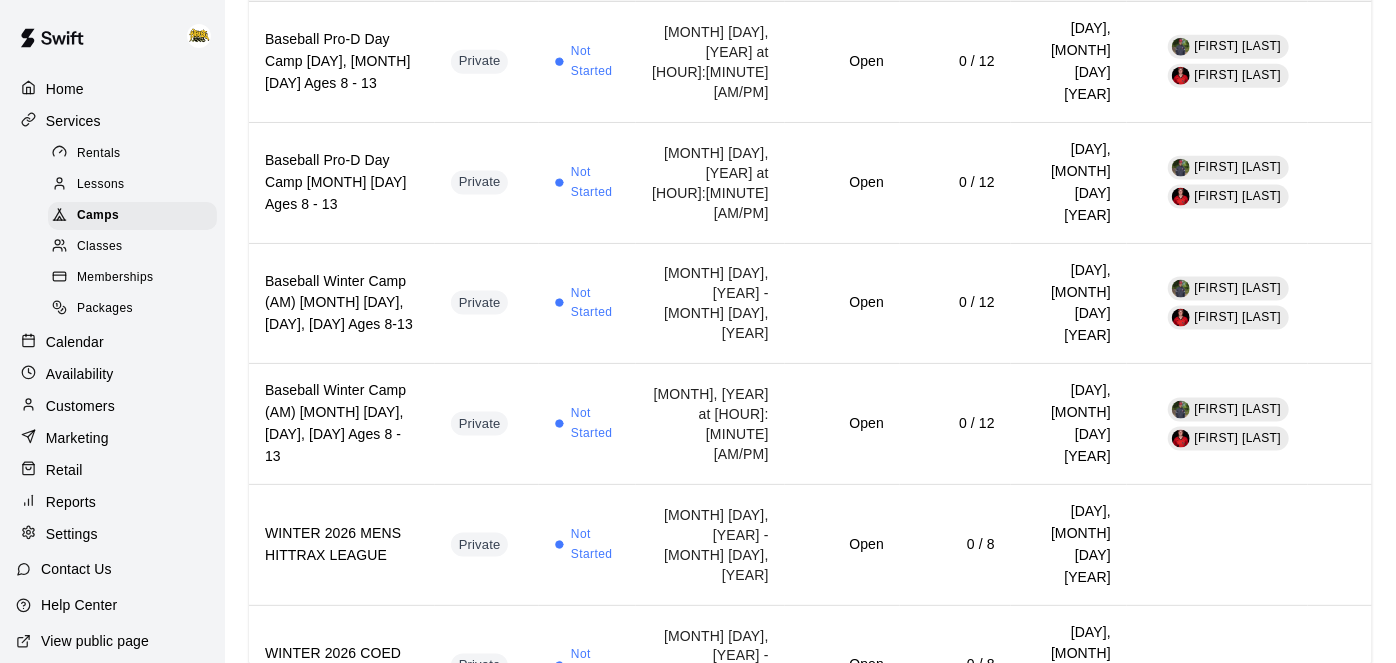 scroll, scrollTop: 1306, scrollLeft: 0, axis: vertical 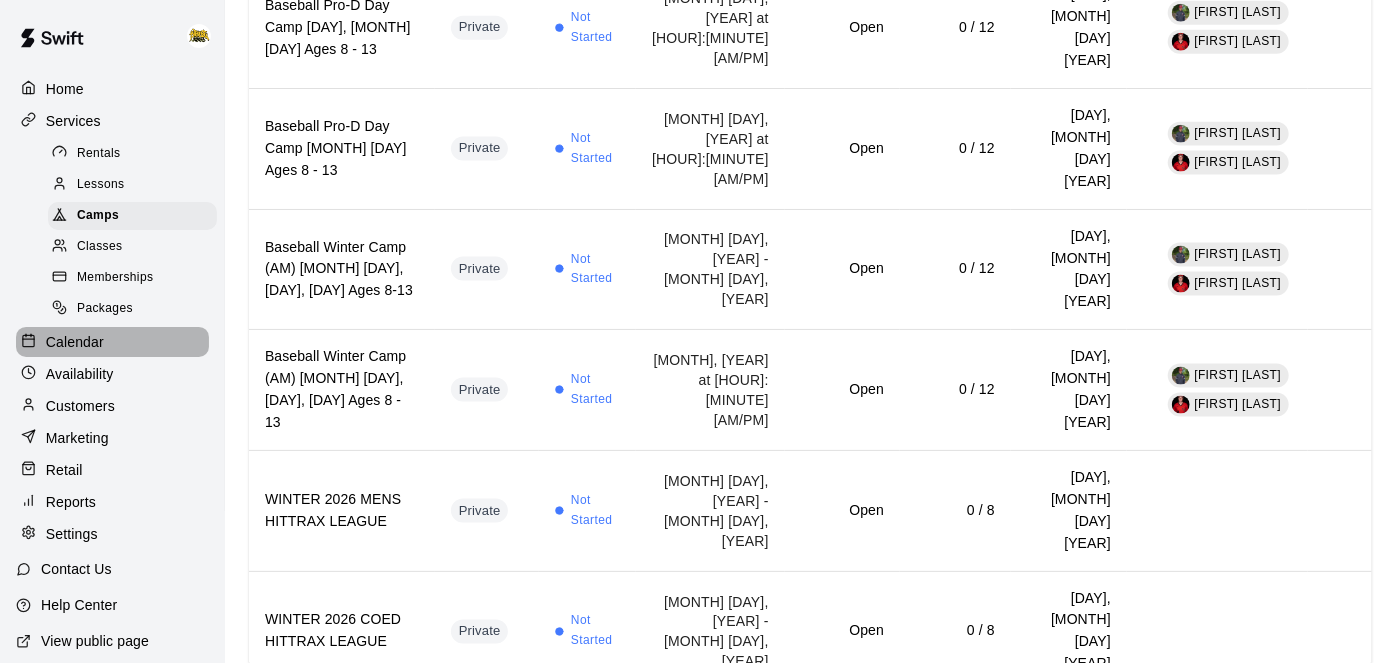 click on "Calendar" at bounding box center (75, 342) 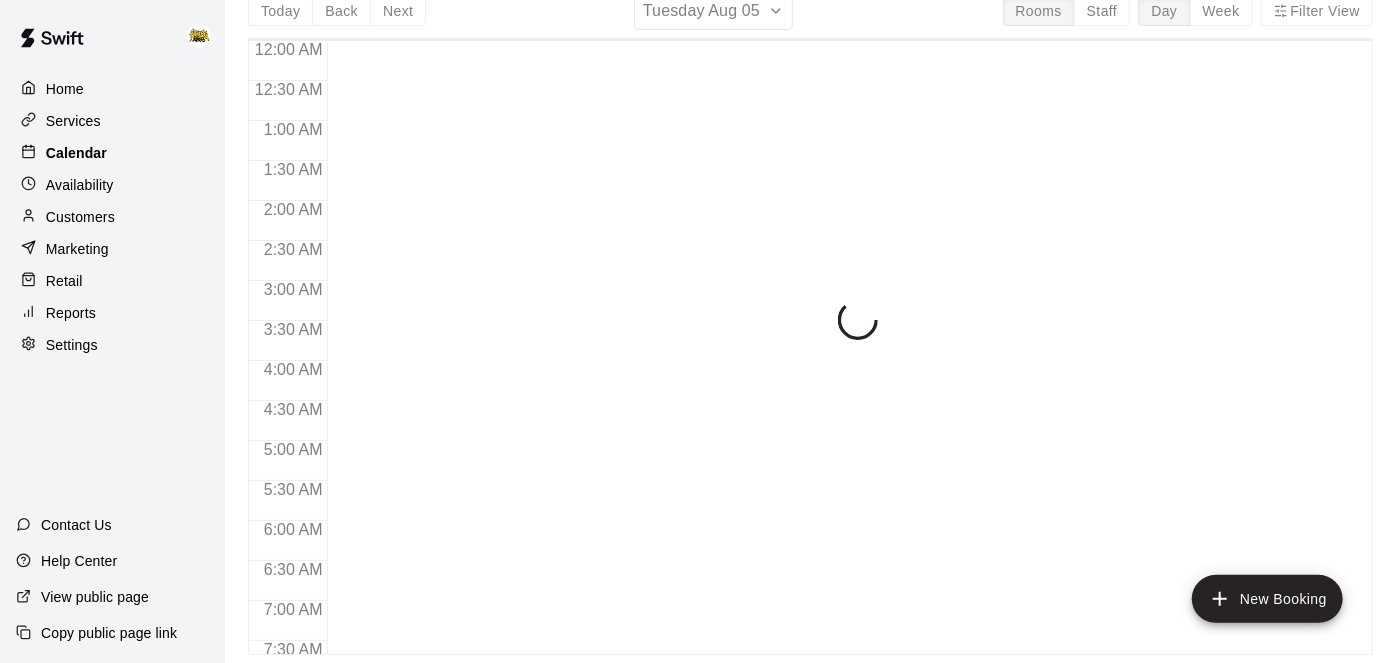 scroll, scrollTop: 0, scrollLeft: 0, axis: both 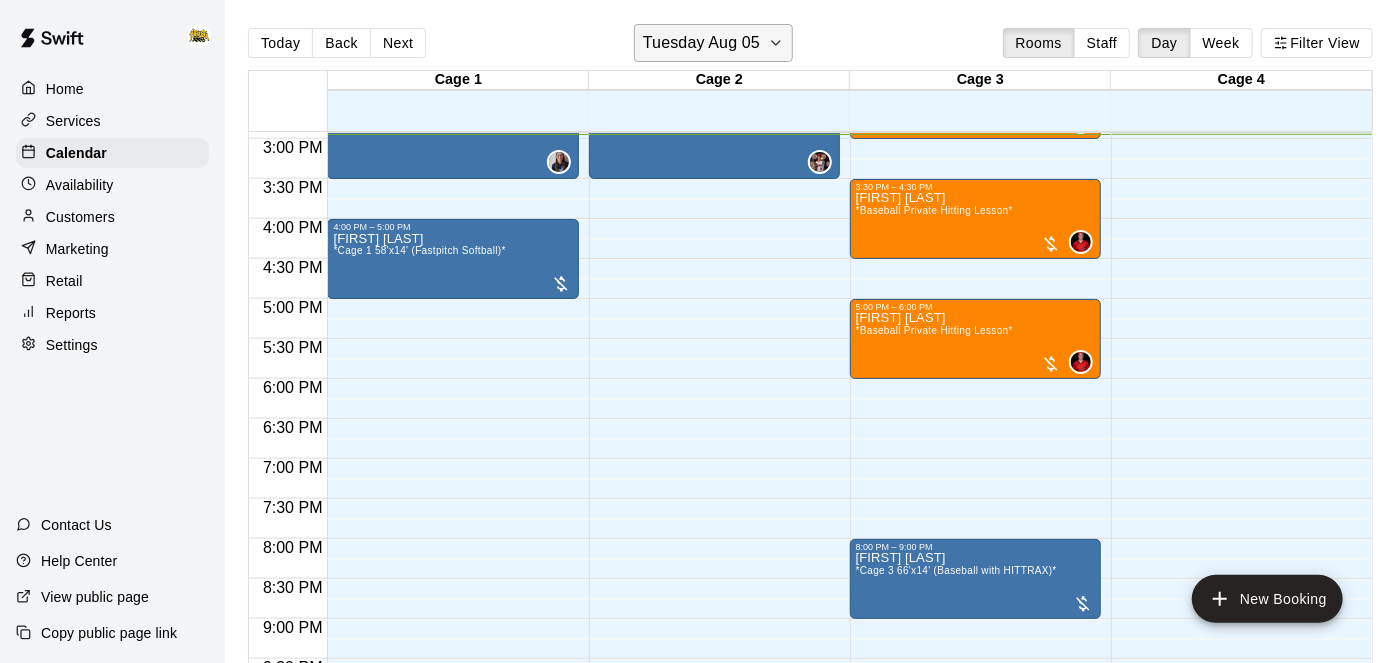 click 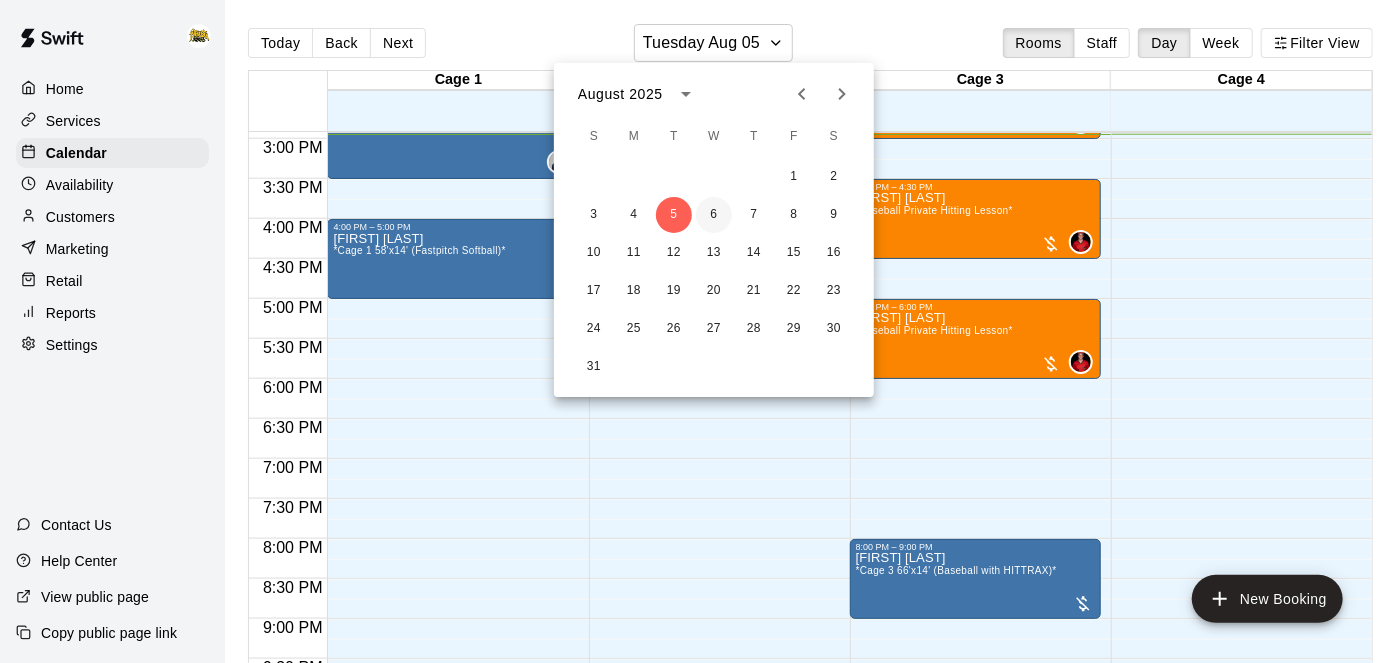 click on "6" at bounding box center [714, 215] 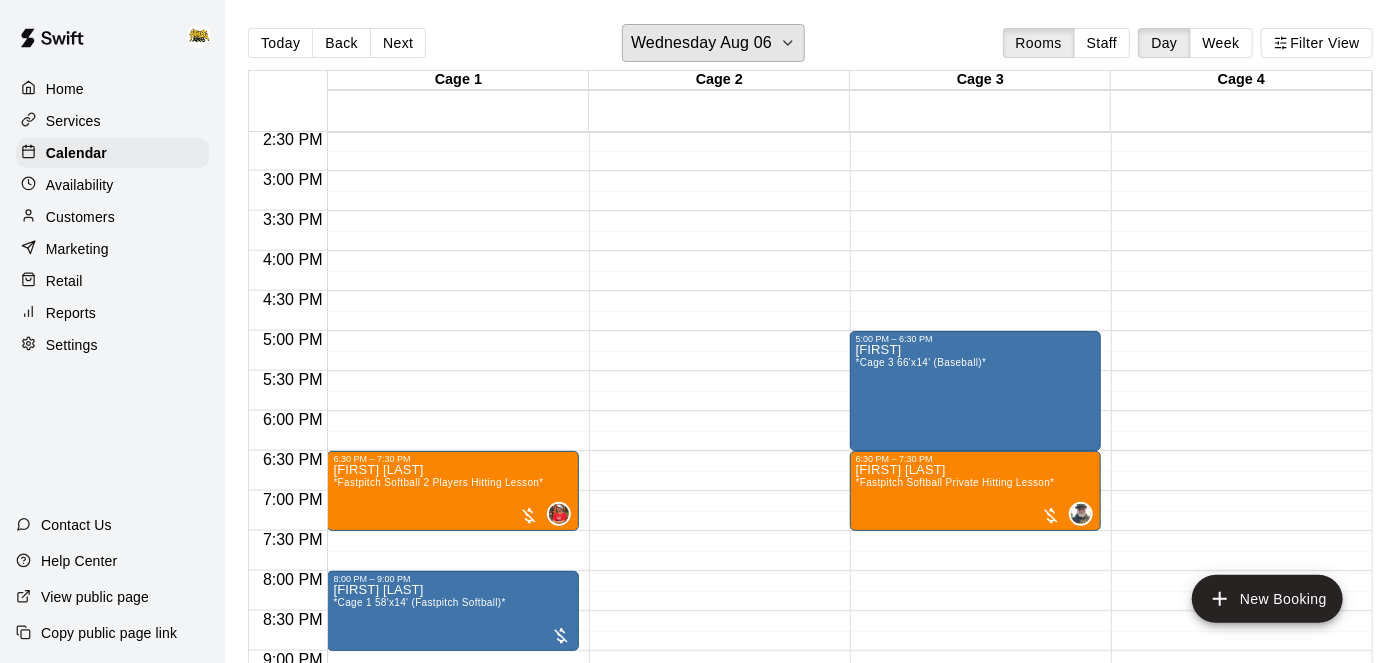 scroll, scrollTop: 1168, scrollLeft: 0, axis: vertical 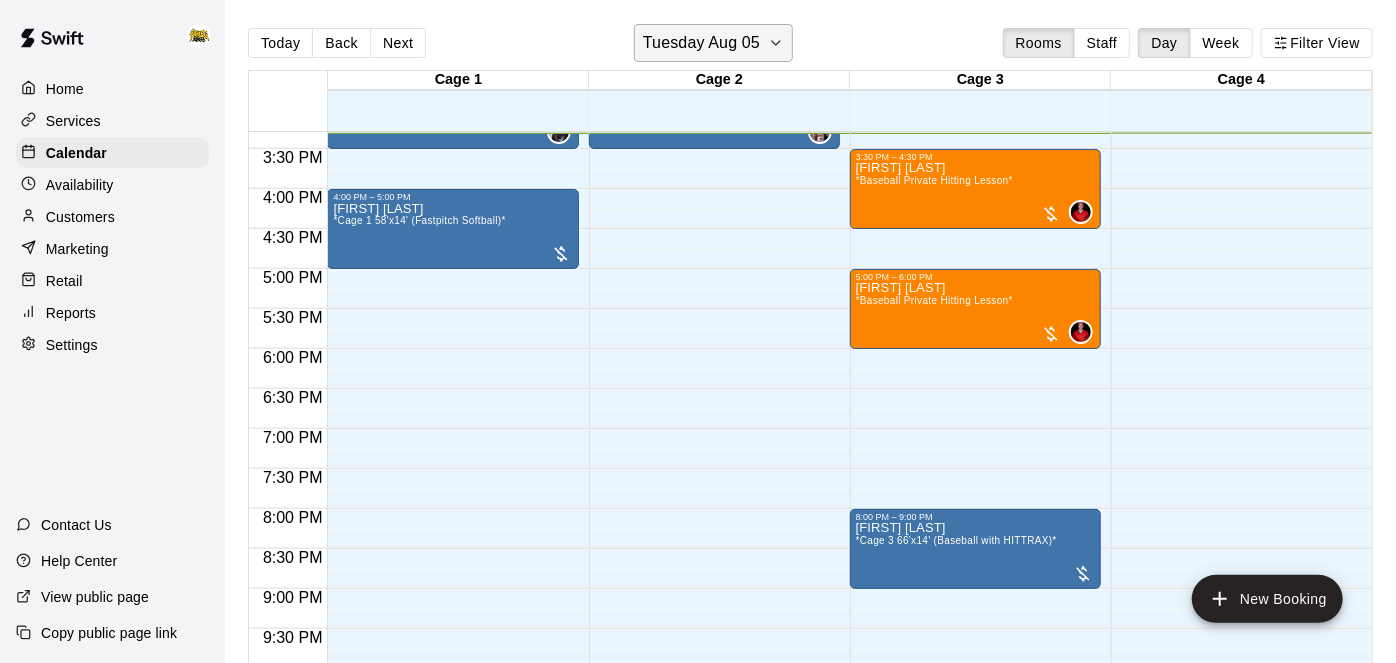 click on "Tuesday Aug 05" at bounding box center (701, 43) 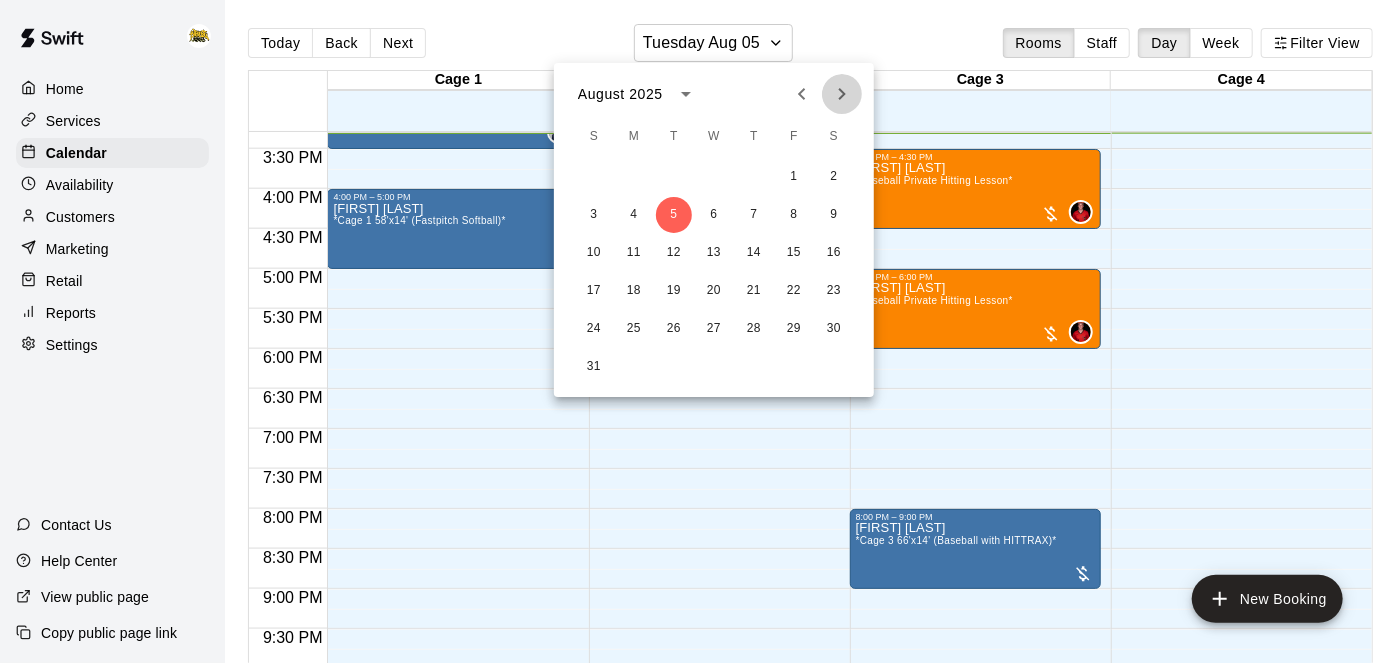 click 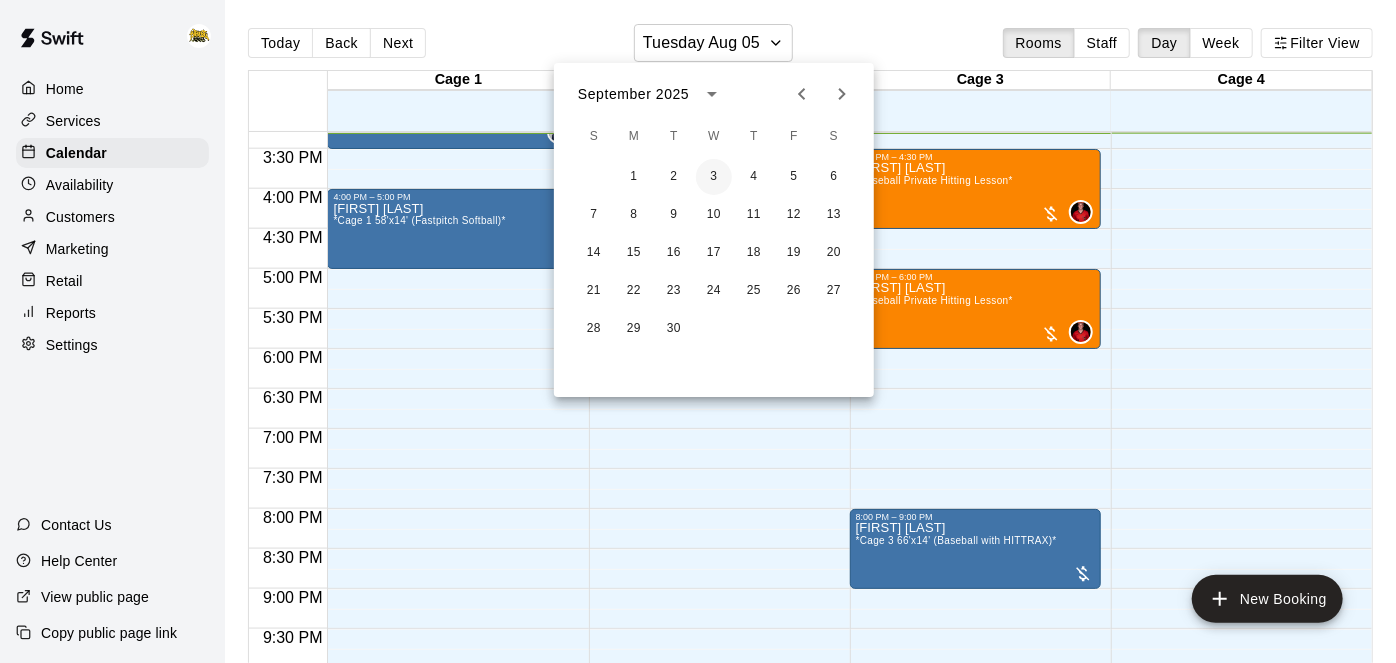 click on "3" at bounding box center (714, 177) 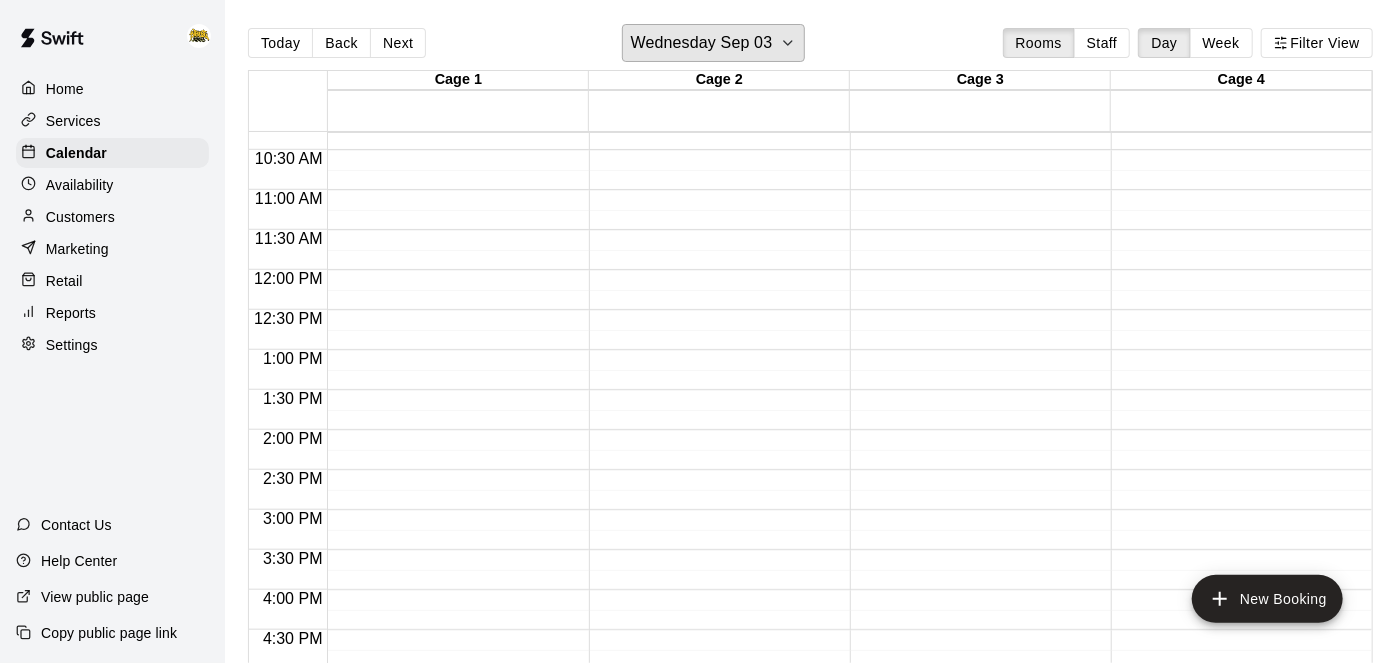 scroll, scrollTop: 824, scrollLeft: 0, axis: vertical 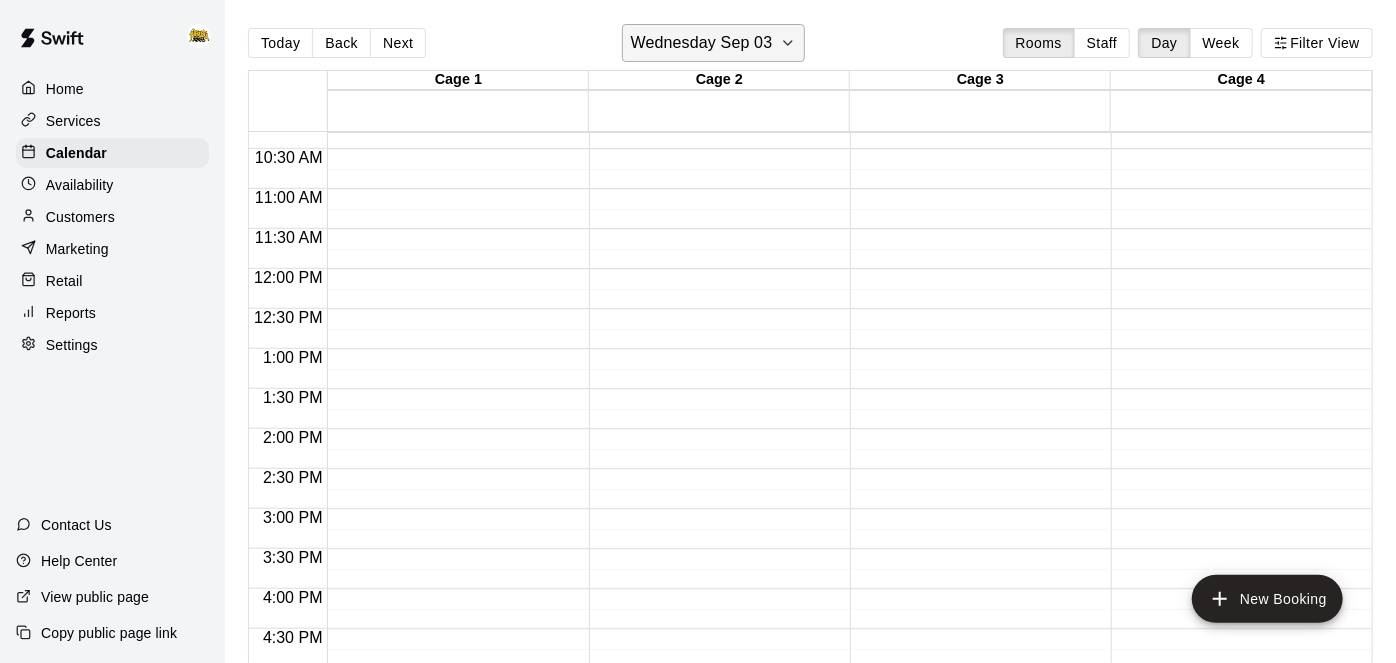 click on "Wednesday Sep 03" at bounding box center (702, 43) 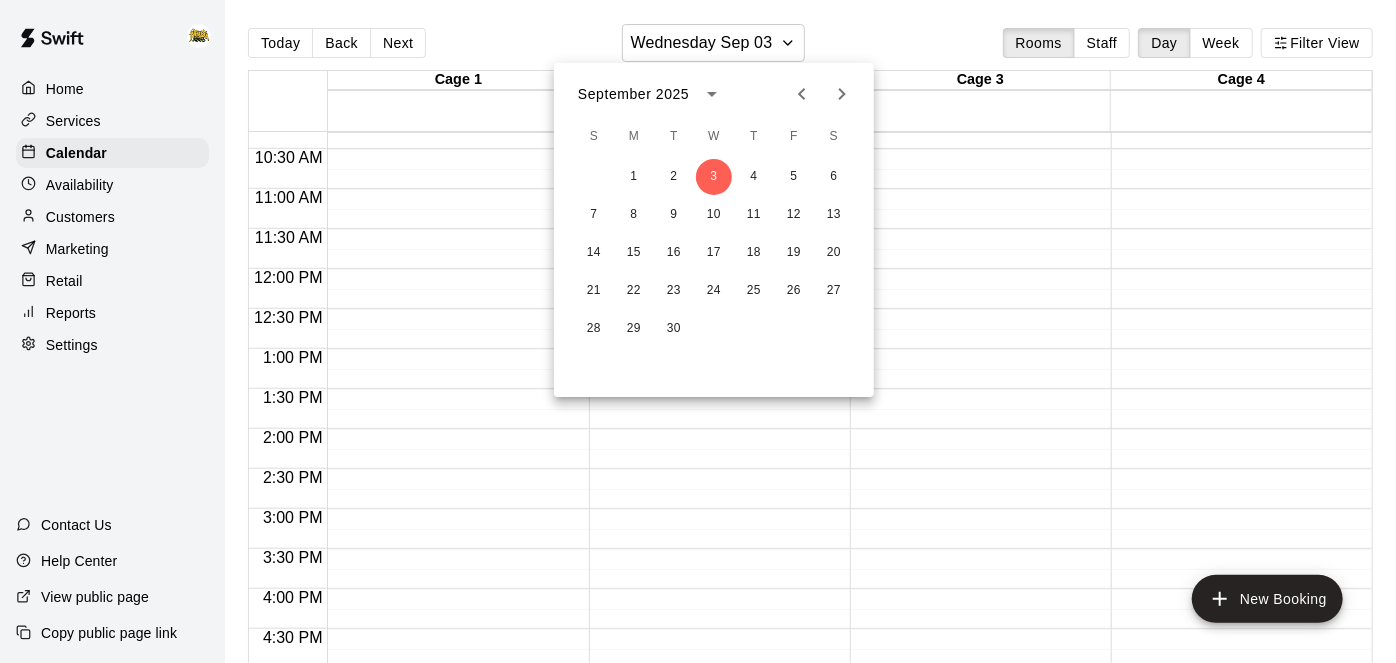 click 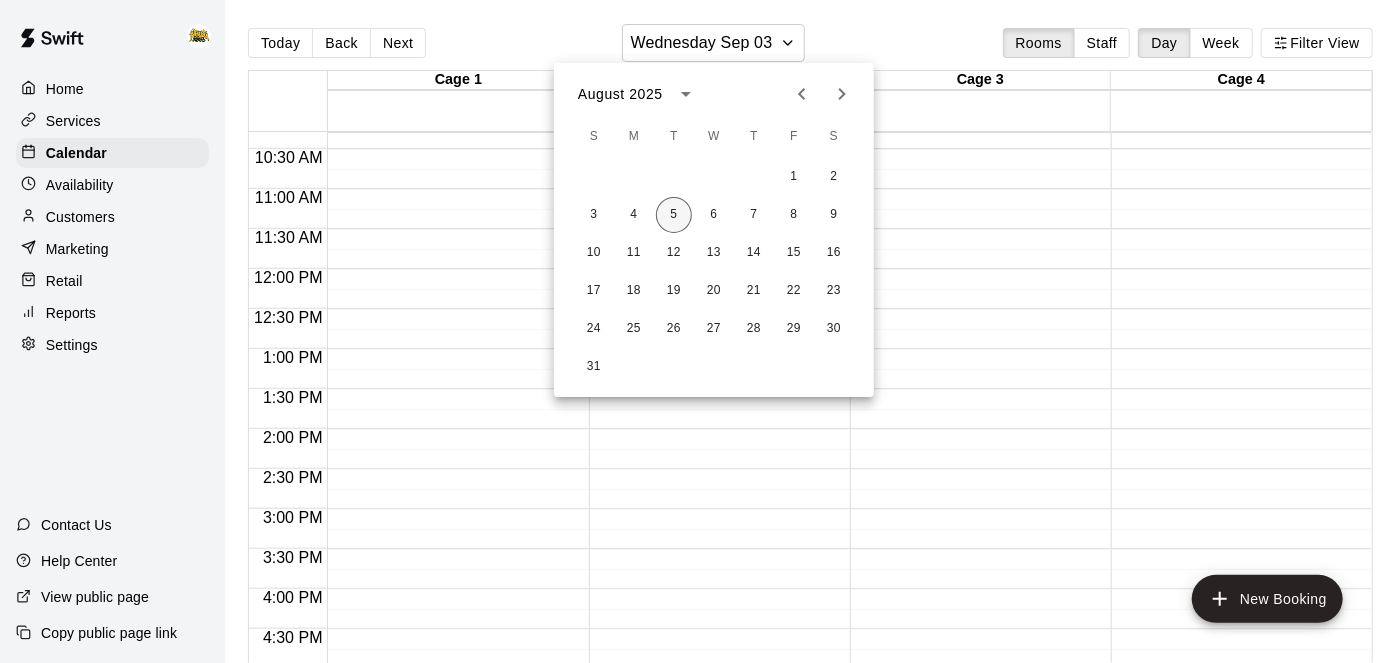 click on "5" at bounding box center [674, 215] 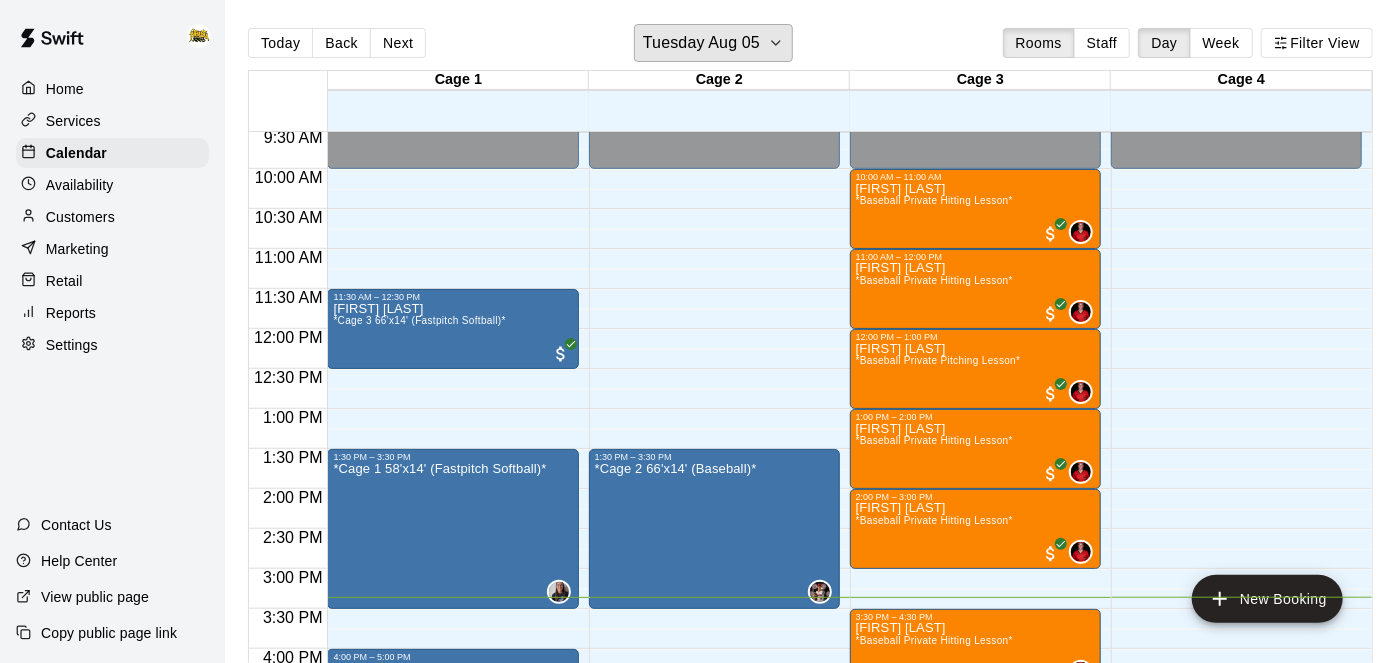 scroll, scrollTop: 765, scrollLeft: 0, axis: vertical 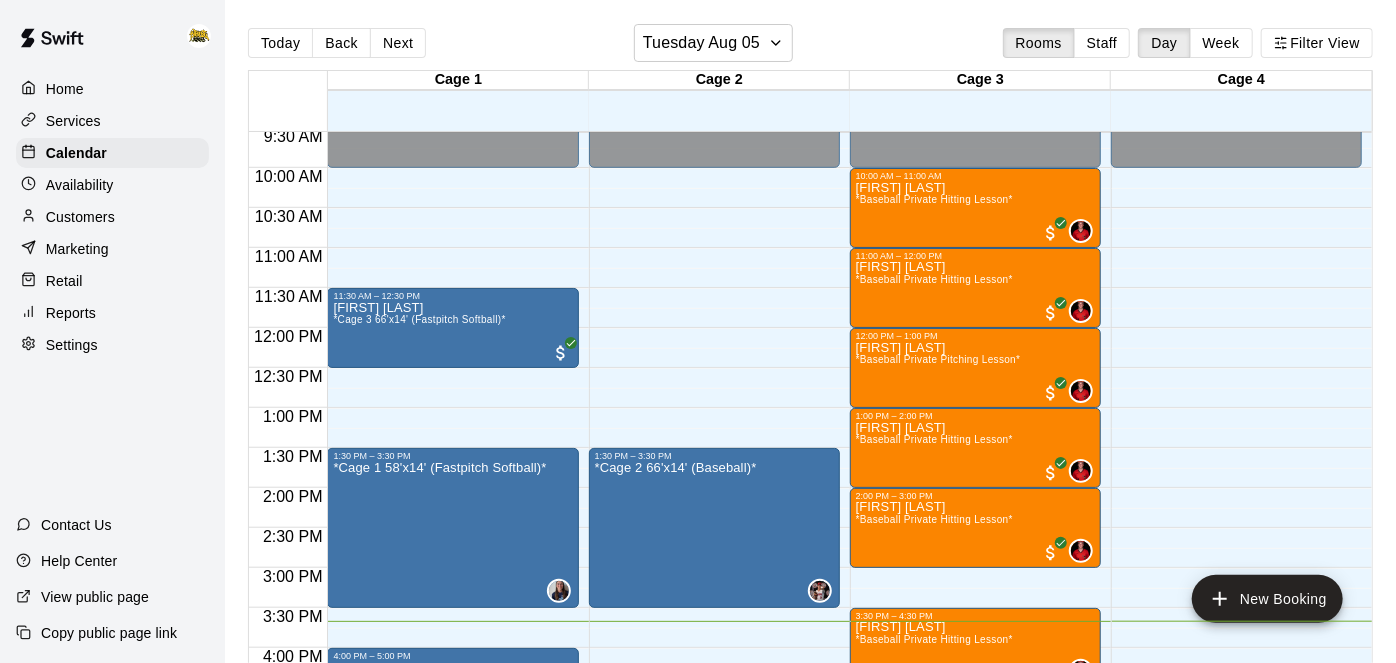 click on "12:00 AM – 10:00 AM Closed 10:00 PM – 11:59 PM Closed" at bounding box center (1236, 328) 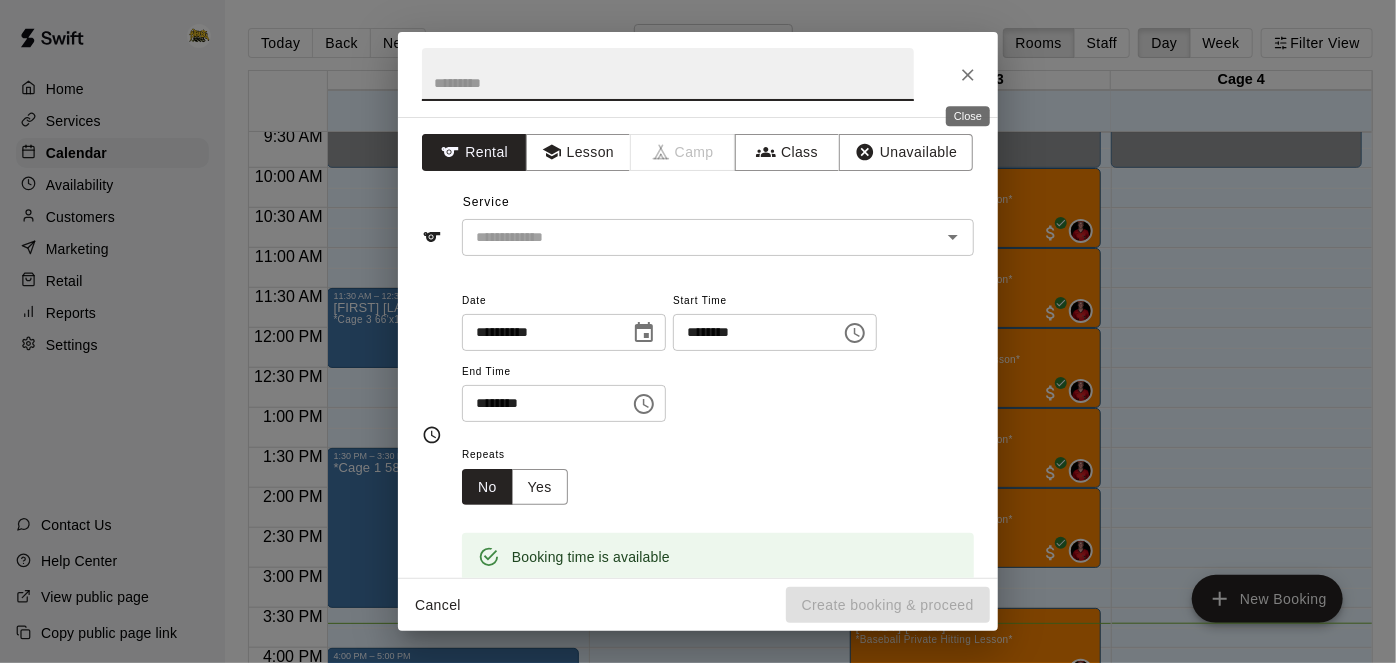 click 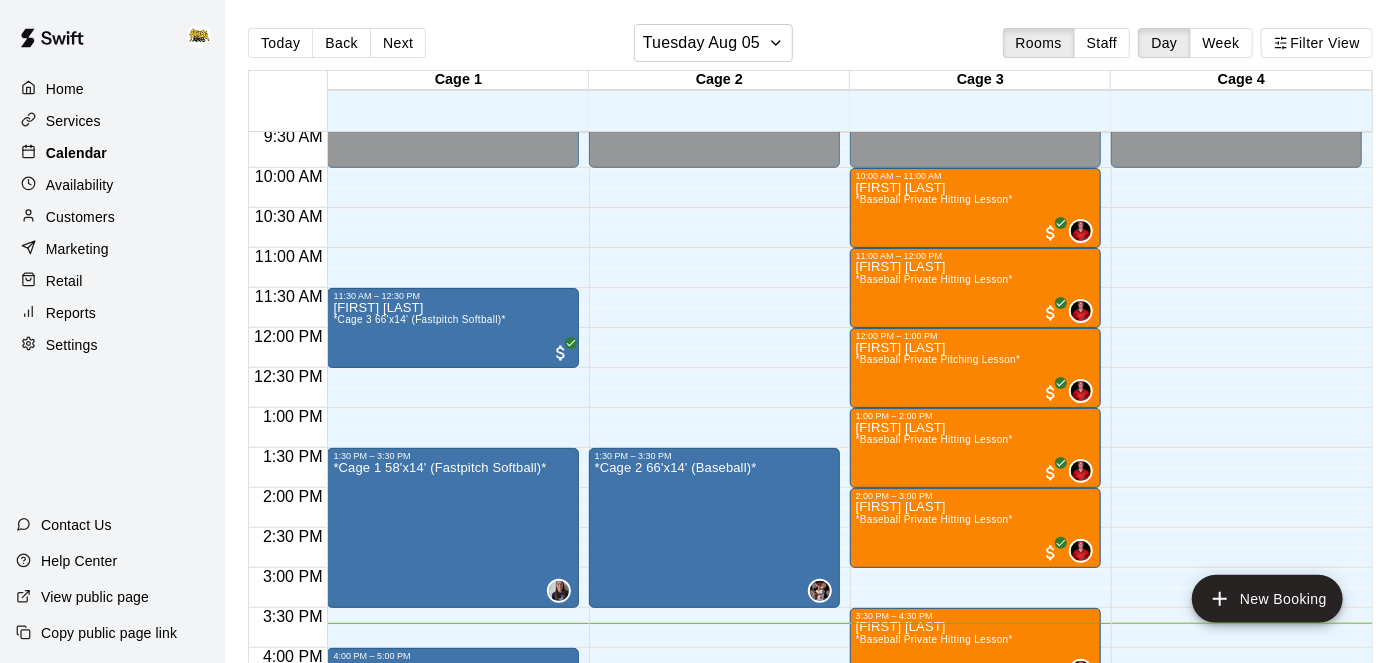 click on "Calendar" at bounding box center [76, 153] 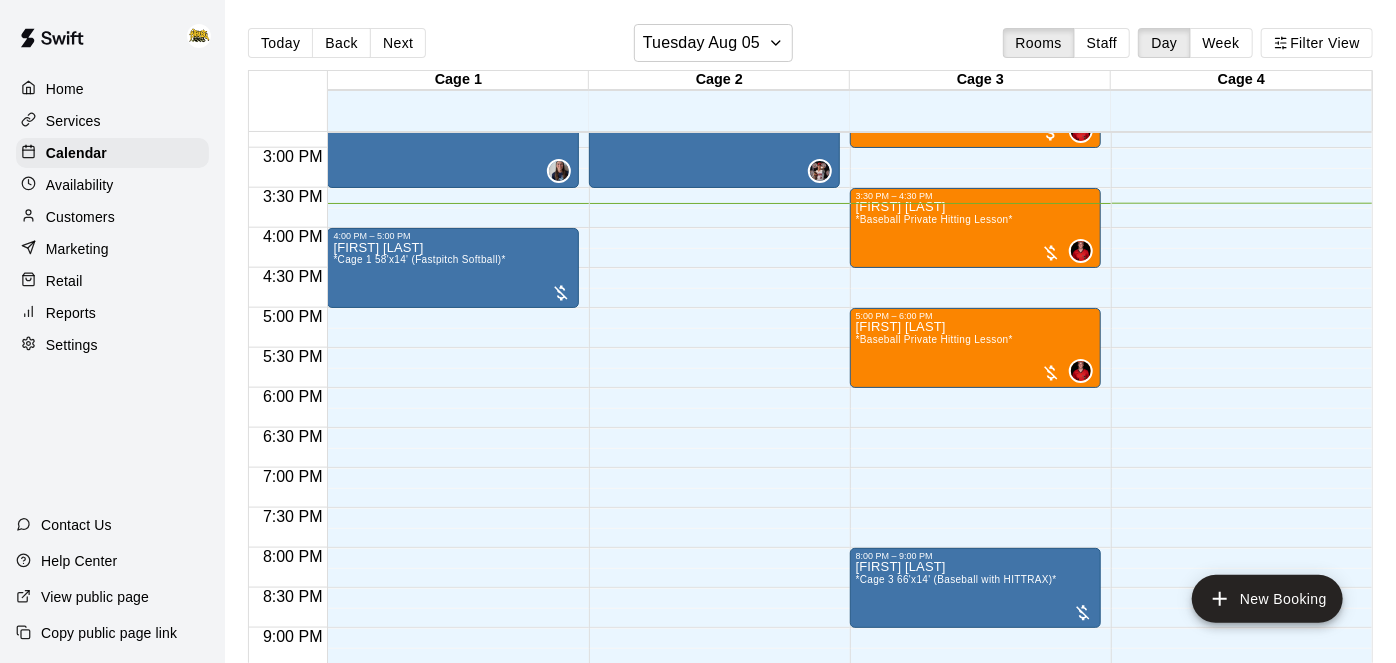 scroll, scrollTop: 1184, scrollLeft: 0, axis: vertical 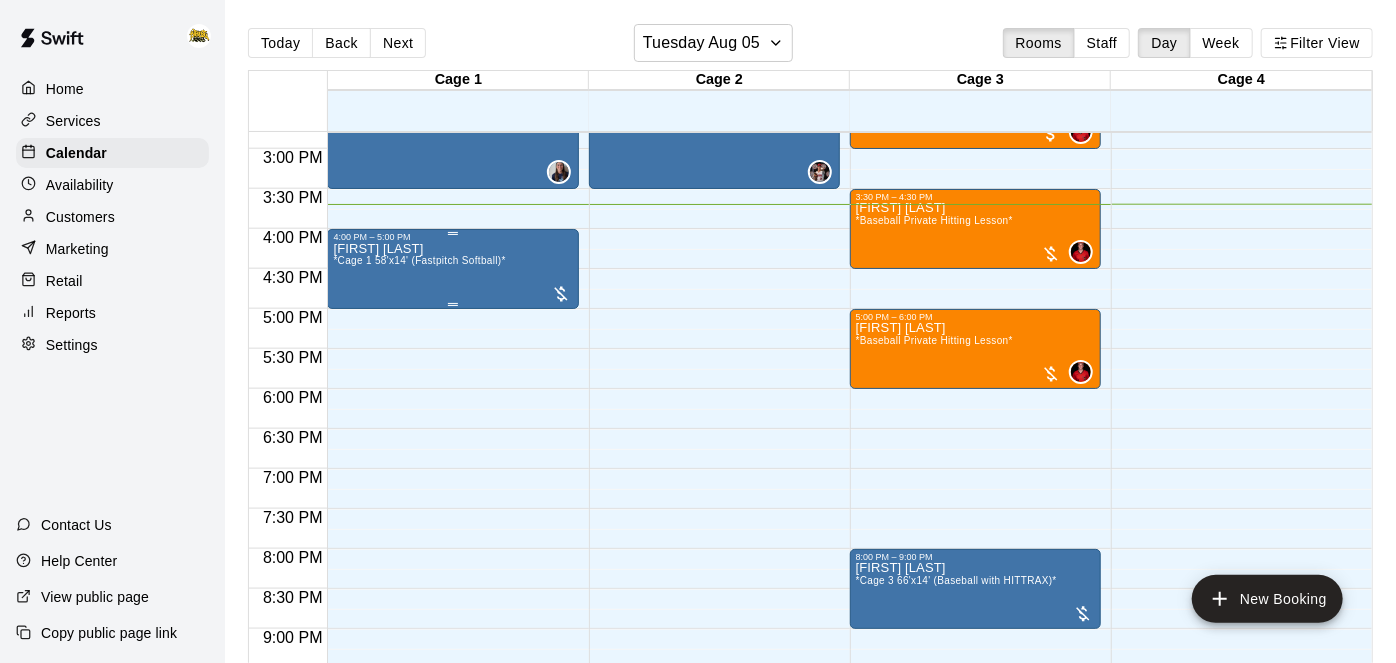 click on "Trevor Martin *Cage 1 58'x14' (Fastpitch Softball)*" at bounding box center (419, 573) 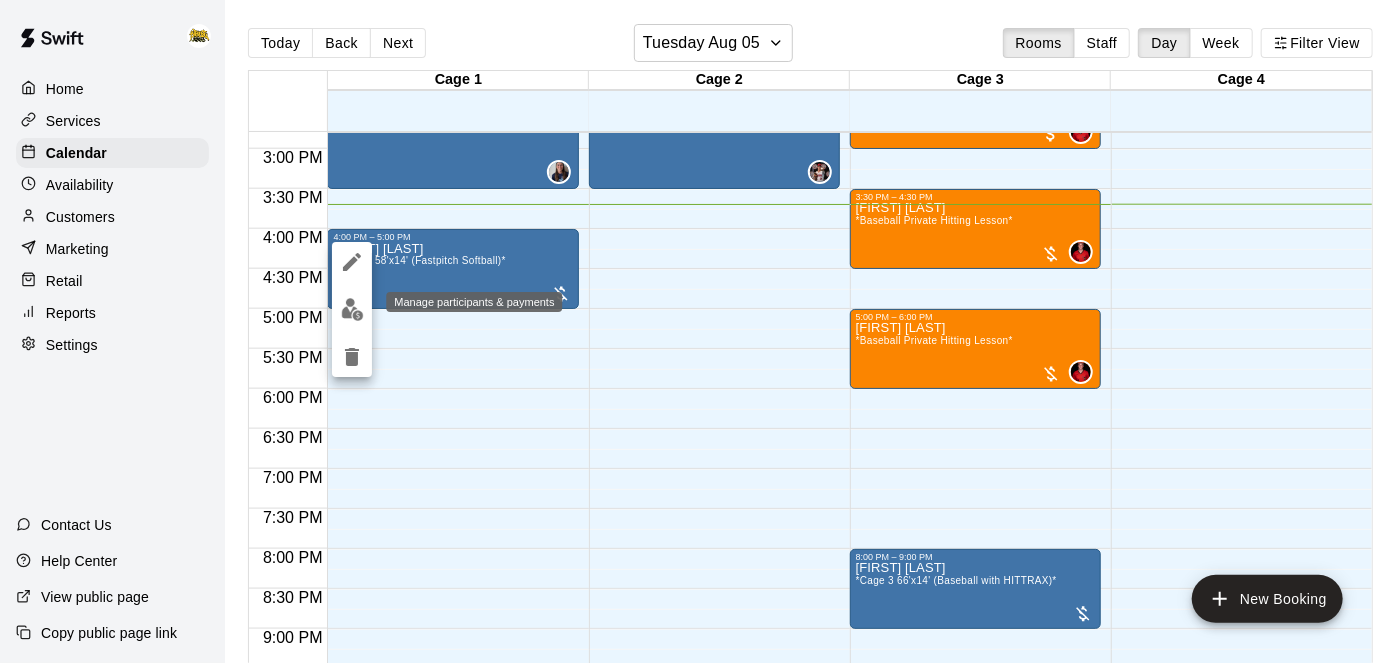 click at bounding box center (352, 309) 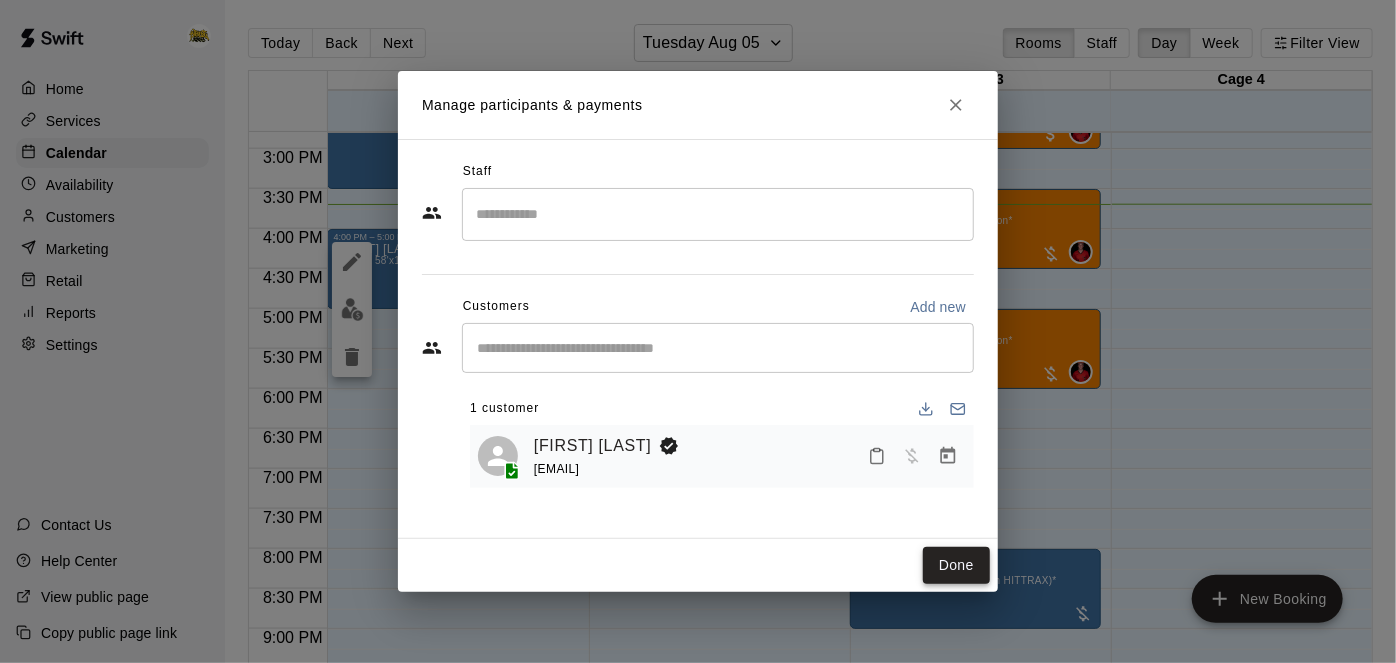 click on "Done" at bounding box center (956, 565) 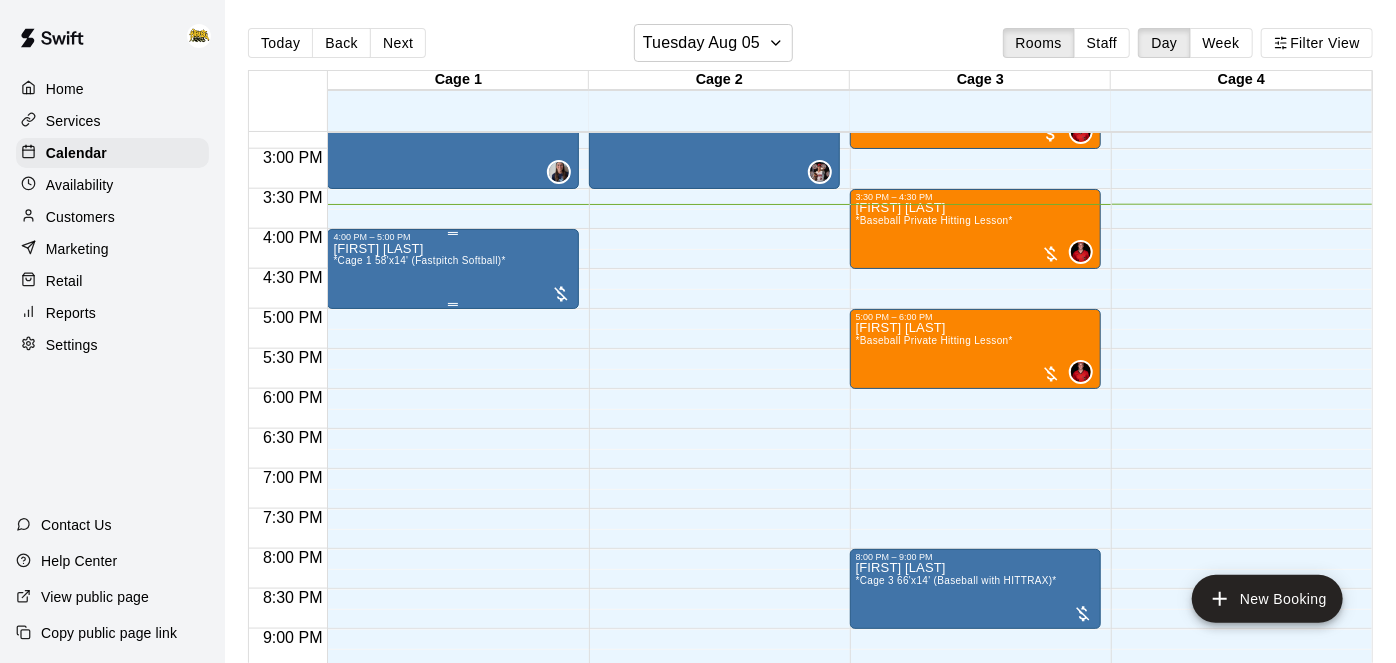 click on "Trevor Martin *Cage 1 58'x14' (Fastpitch Softball)*" at bounding box center (452, 573) 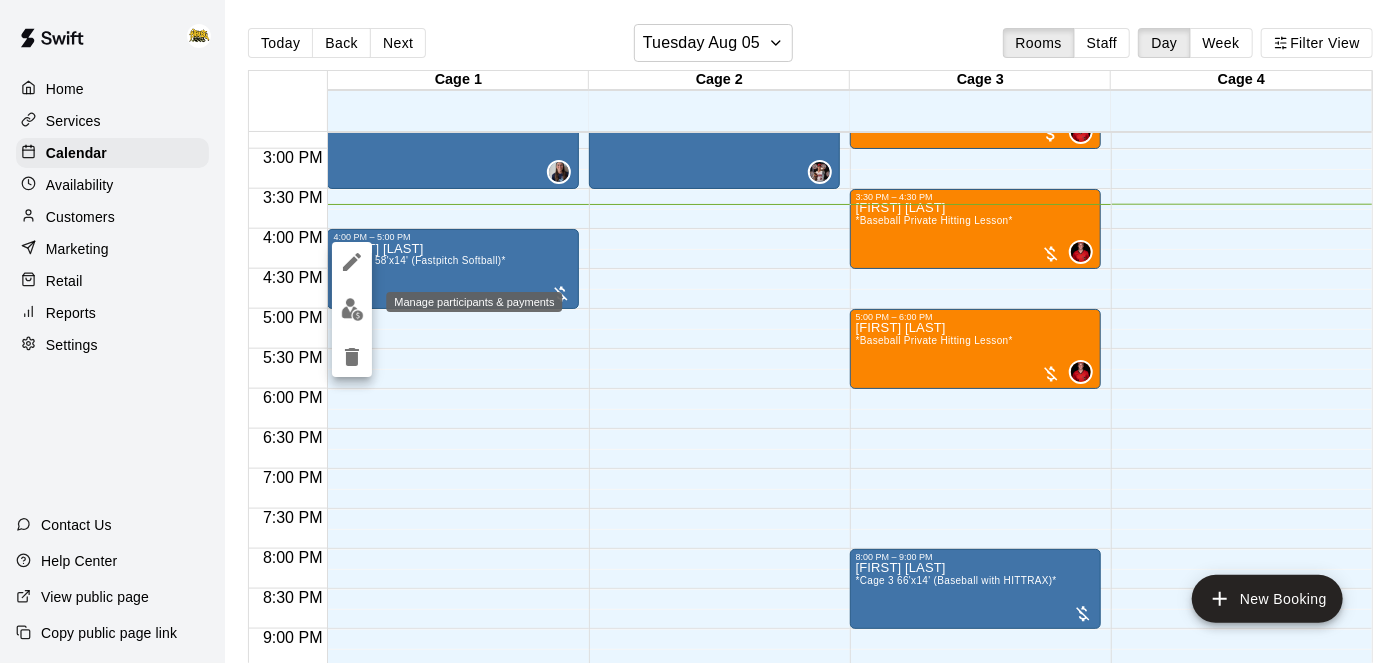 click at bounding box center (352, 309) 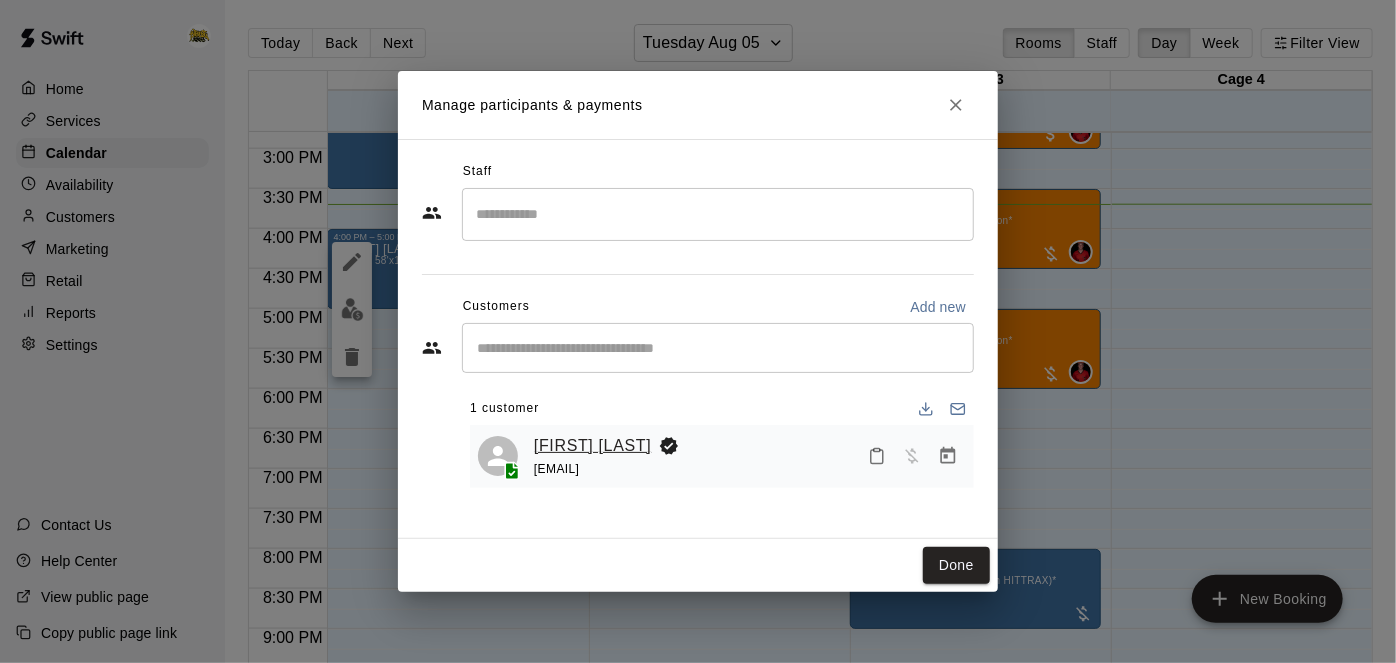click on "[FIRST] [LAST]" at bounding box center [592, 446] 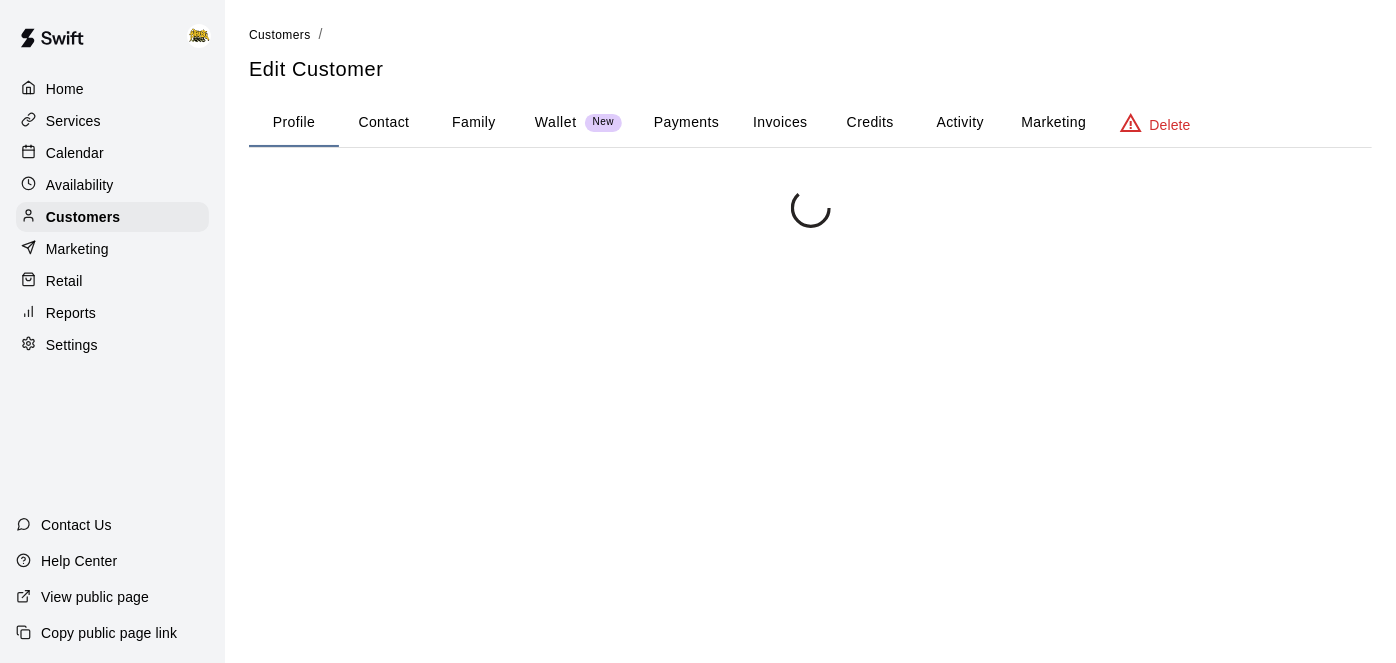 click at bounding box center (810, 519) 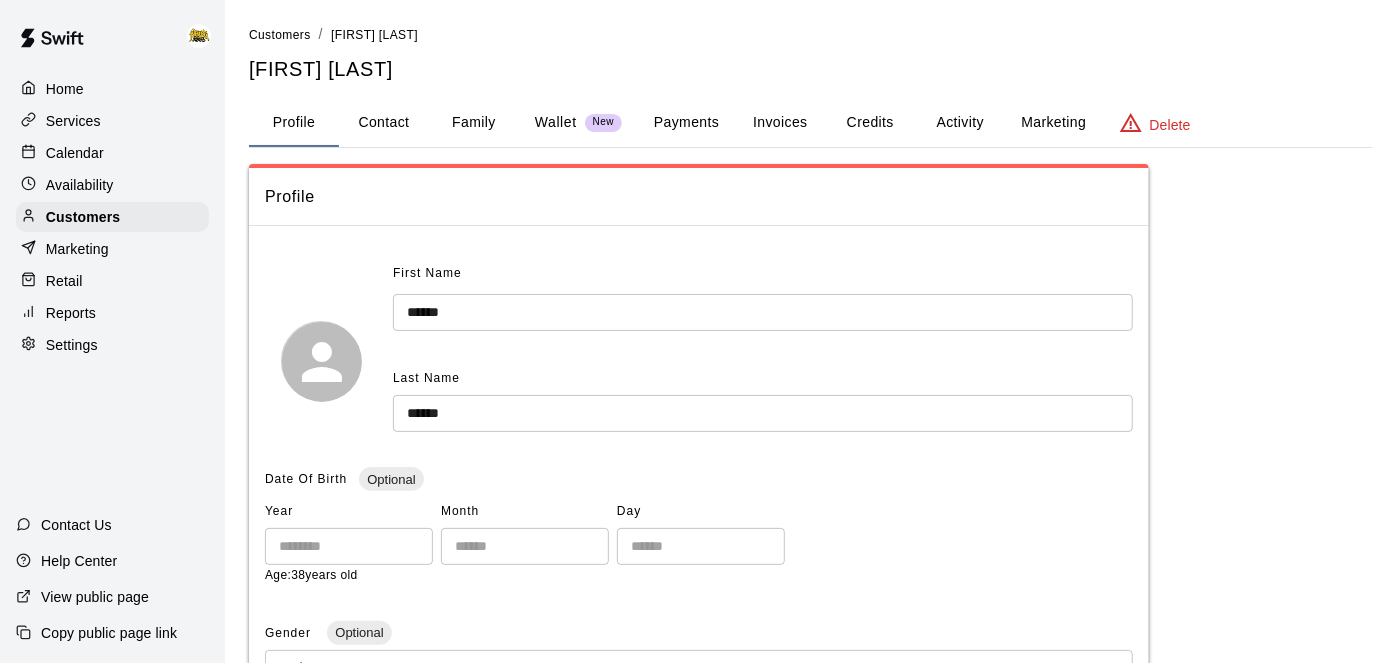 click on "Contact" at bounding box center [384, 123] 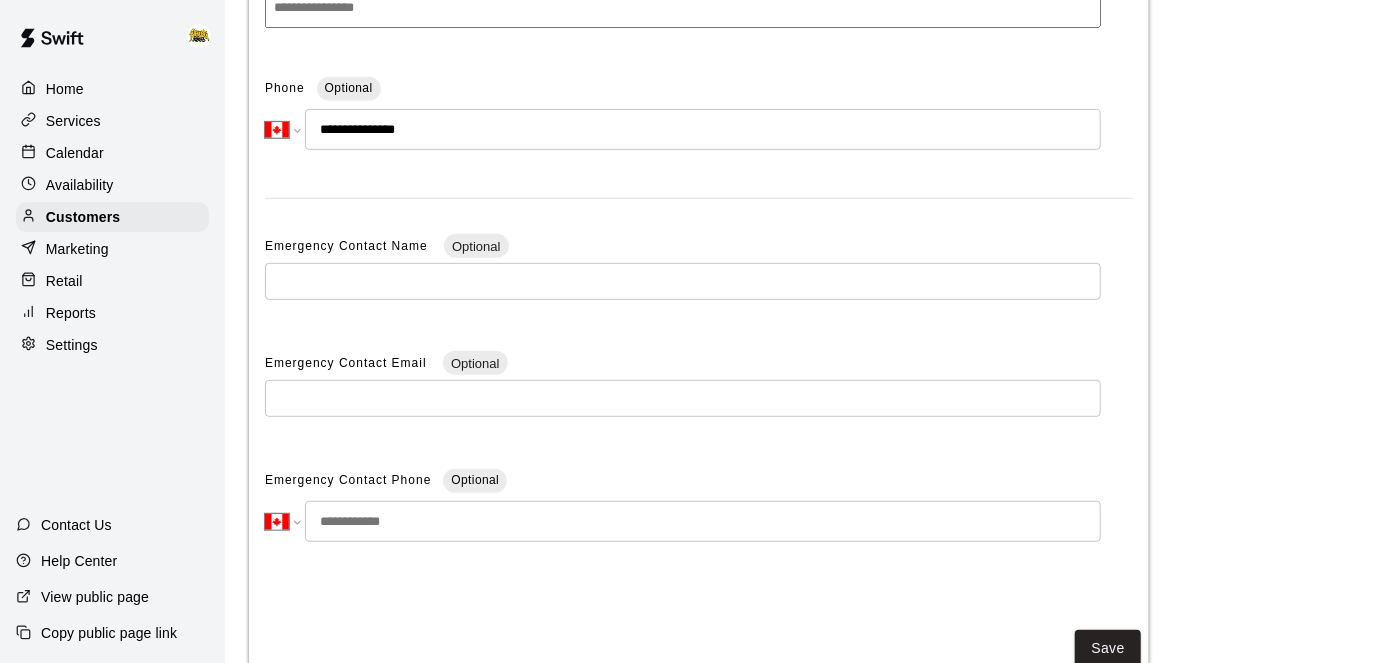 scroll, scrollTop: 0, scrollLeft: 0, axis: both 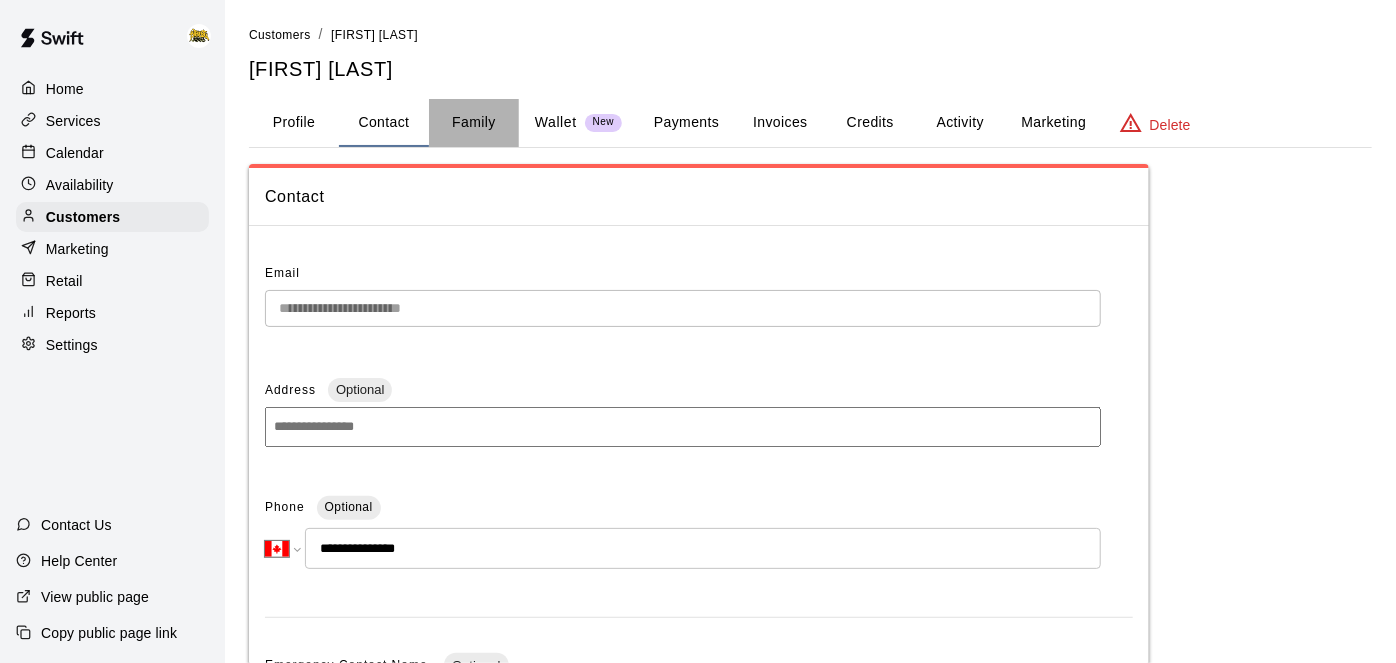 click on "Family" at bounding box center [474, 123] 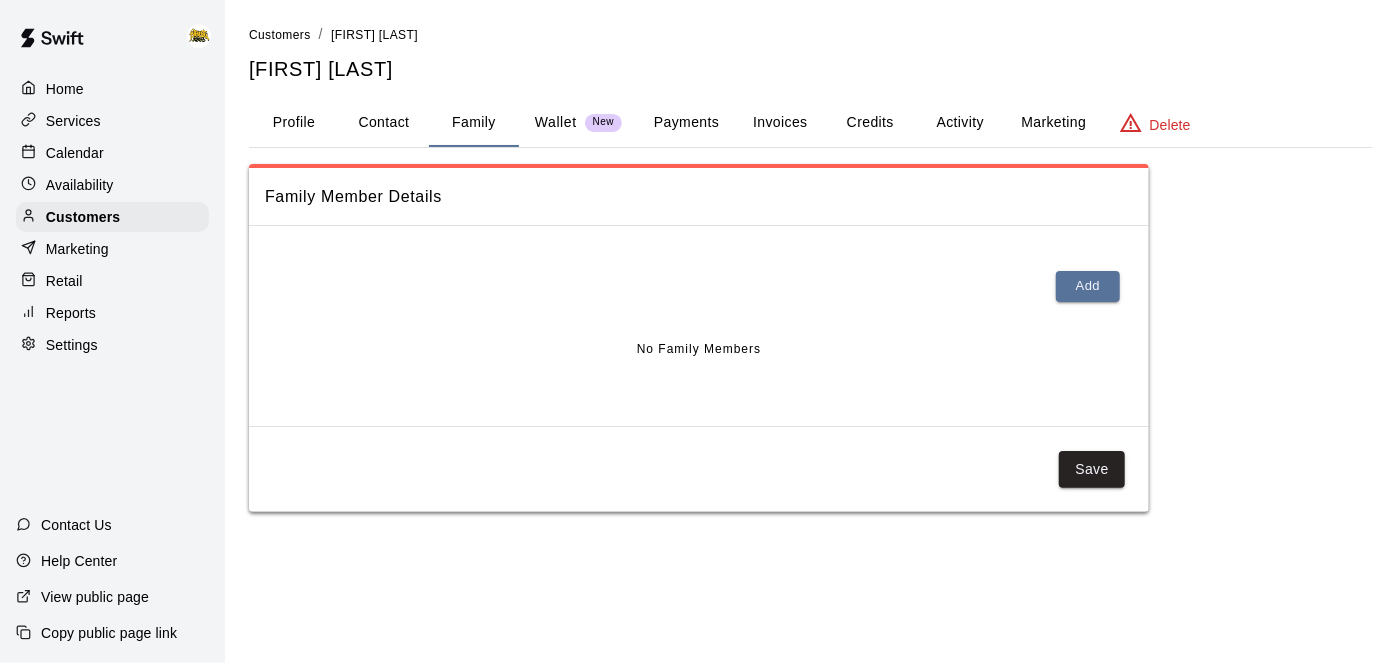 click on "Activity" at bounding box center [960, 123] 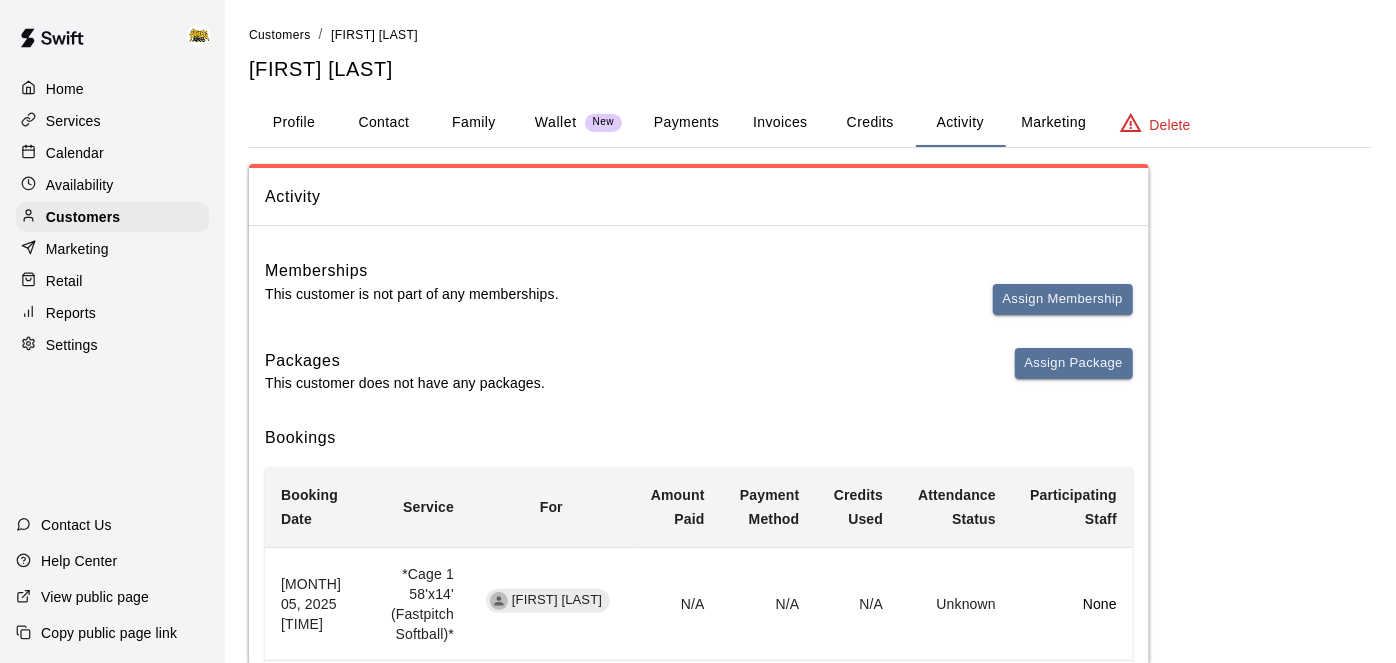 scroll, scrollTop: 0, scrollLeft: 0, axis: both 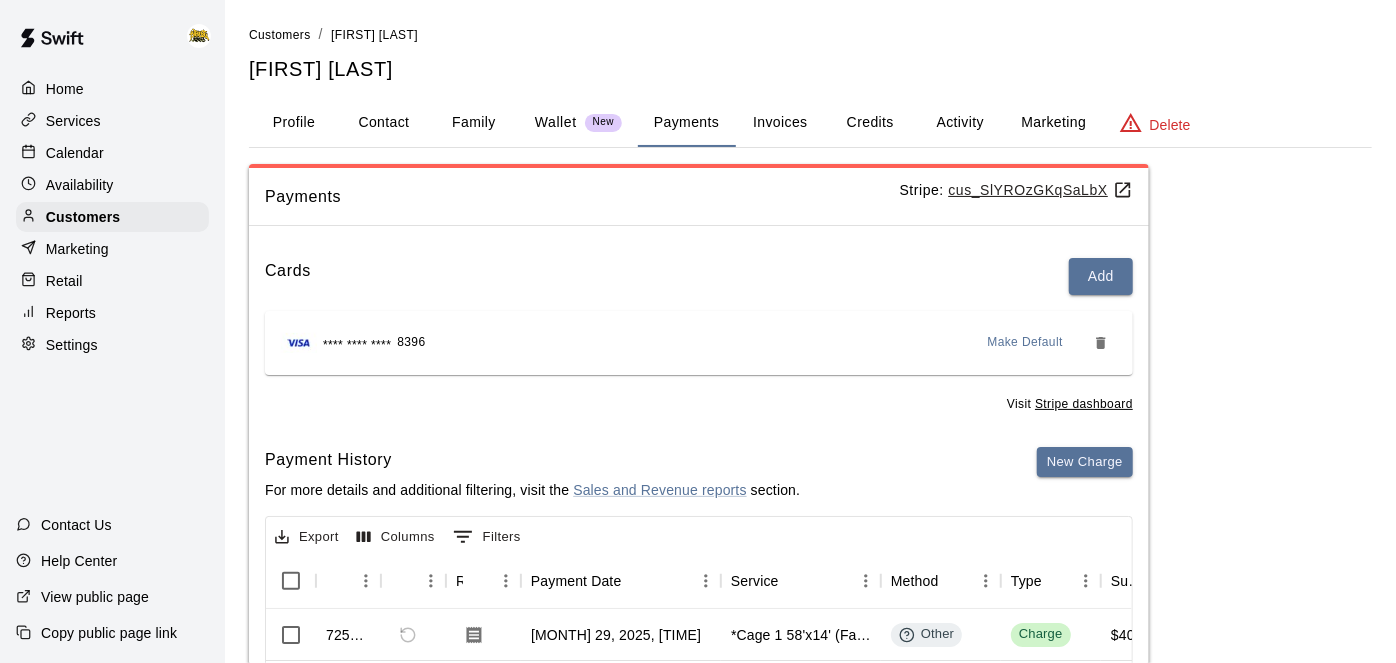 click on "Calendar" at bounding box center (75, 153) 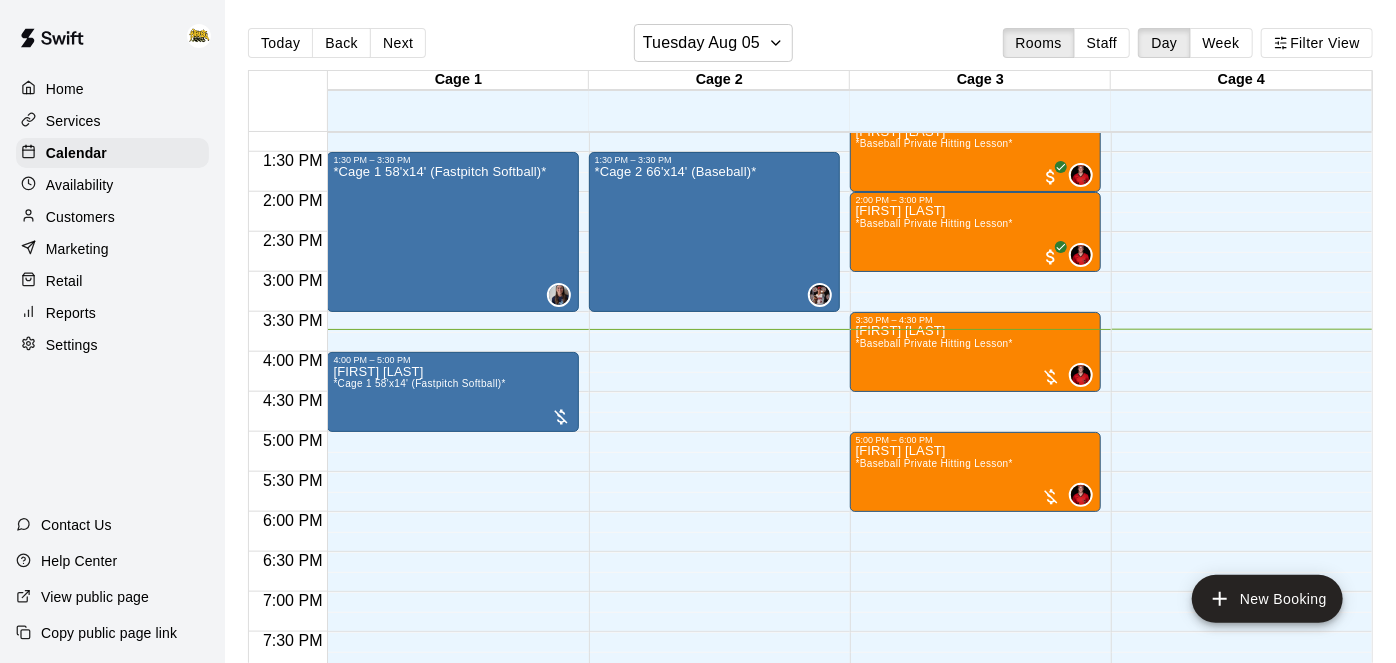 scroll, scrollTop: 1063, scrollLeft: 0, axis: vertical 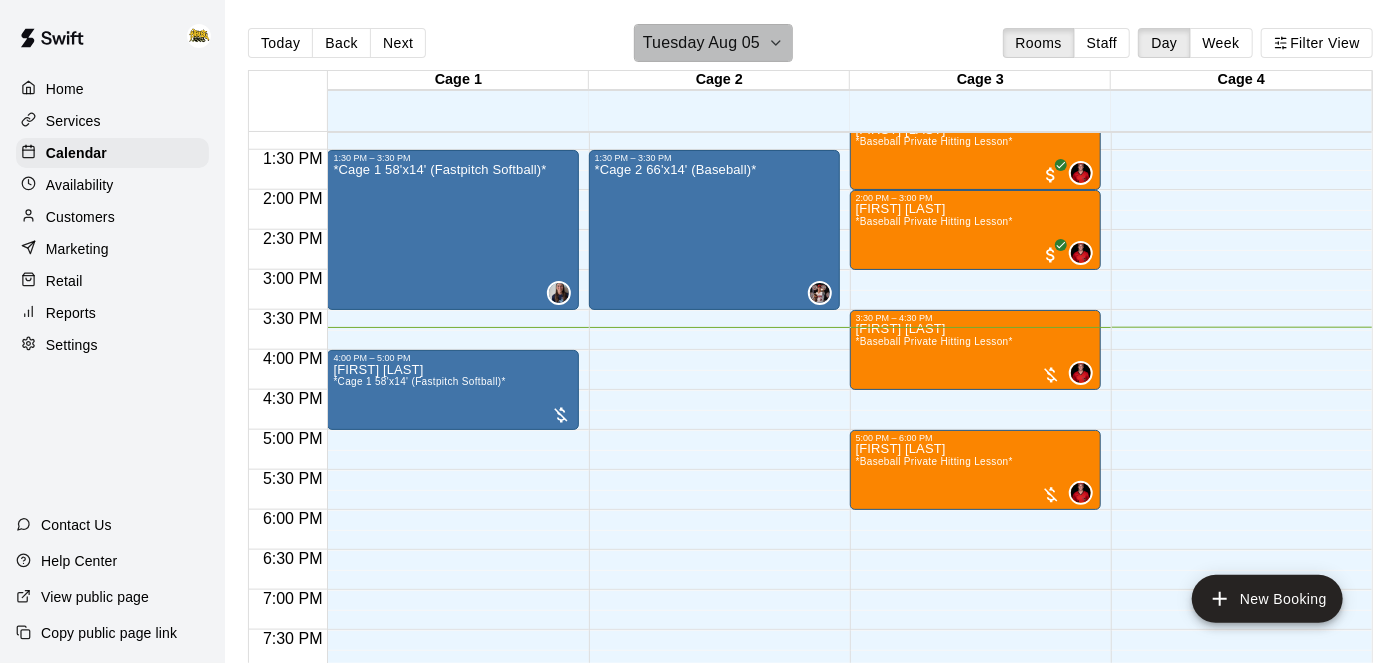 click on "Tuesday Aug 05" at bounding box center [701, 43] 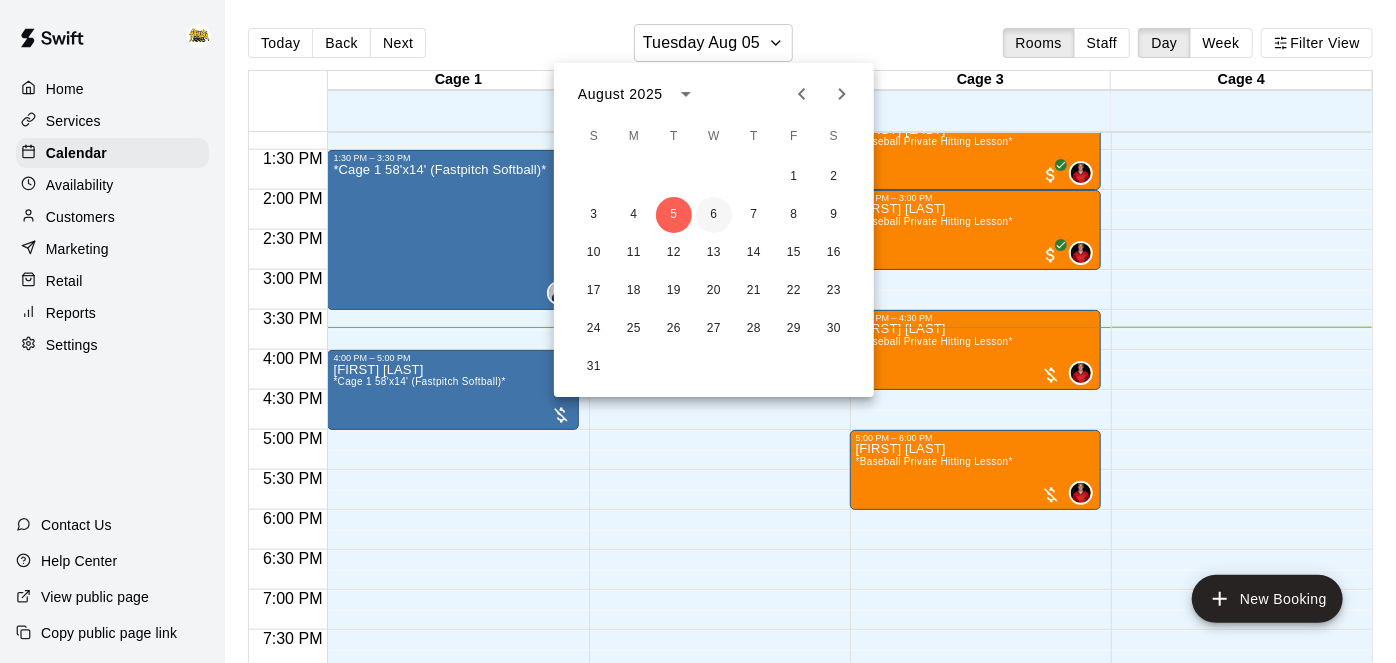 click on "6" at bounding box center [714, 215] 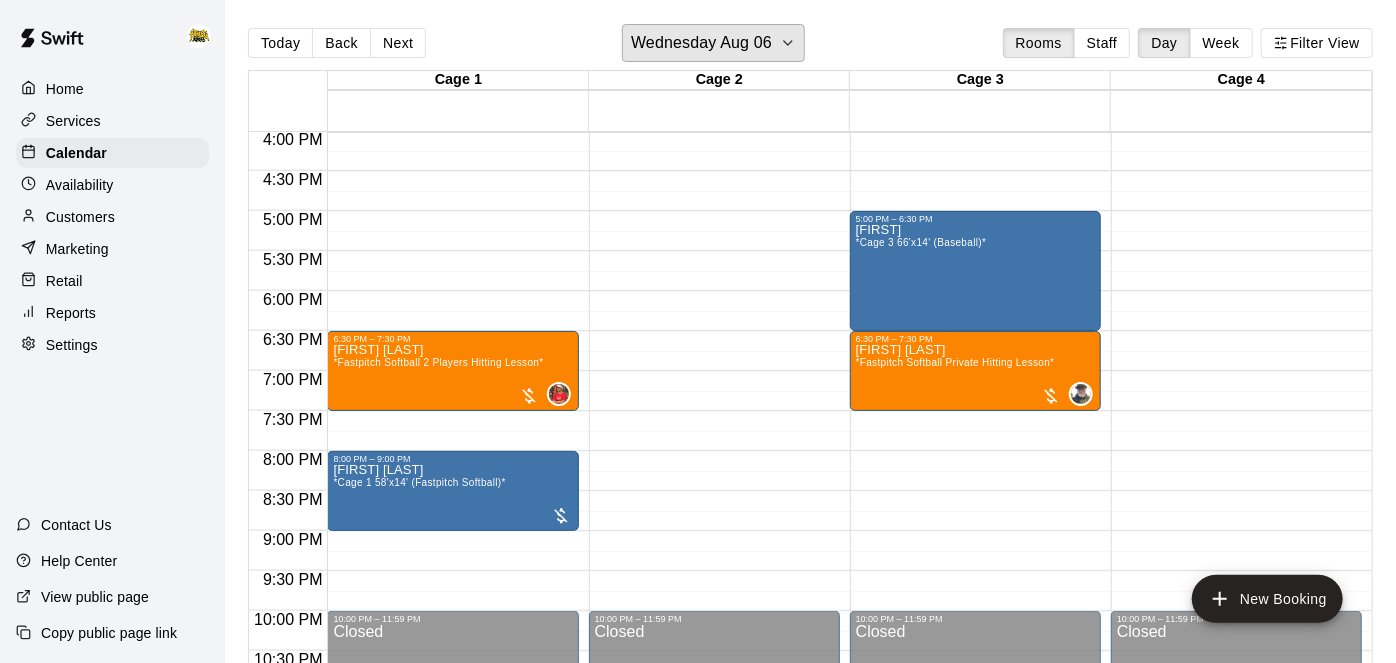 scroll, scrollTop: 1311, scrollLeft: 0, axis: vertical 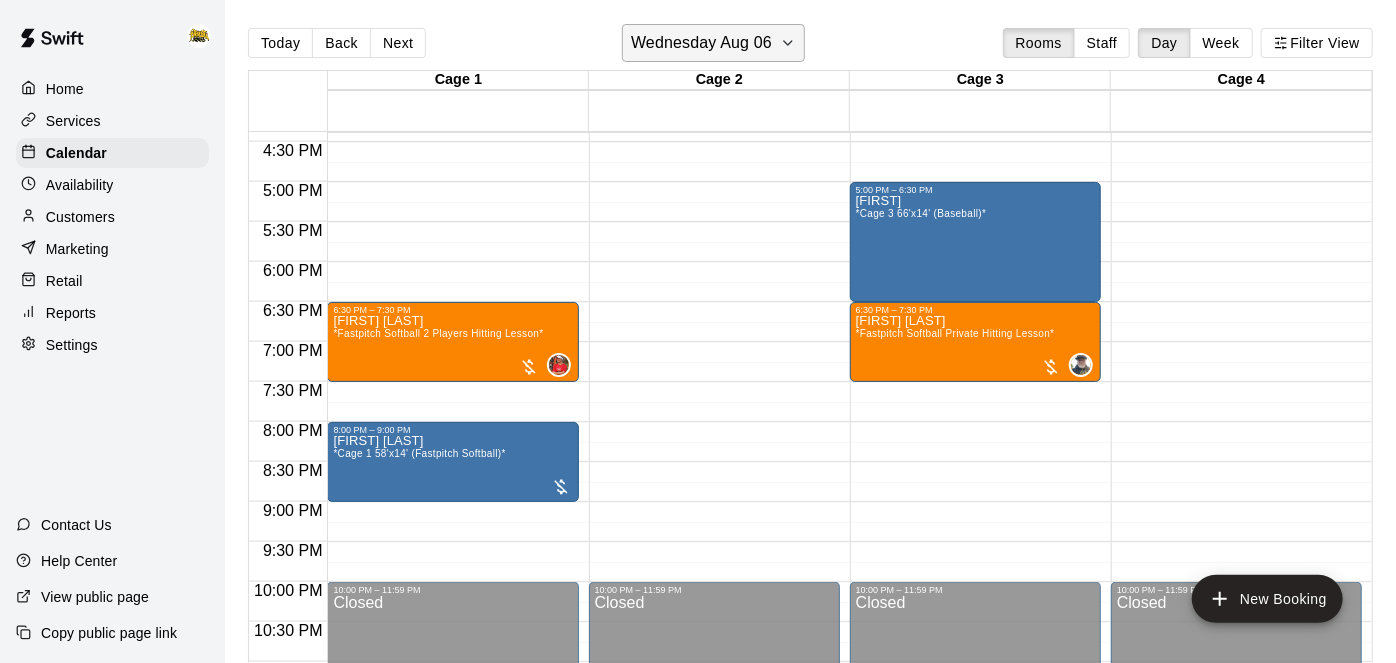 click on "Wednesday Aug 06" at bounding box center (701, 43) 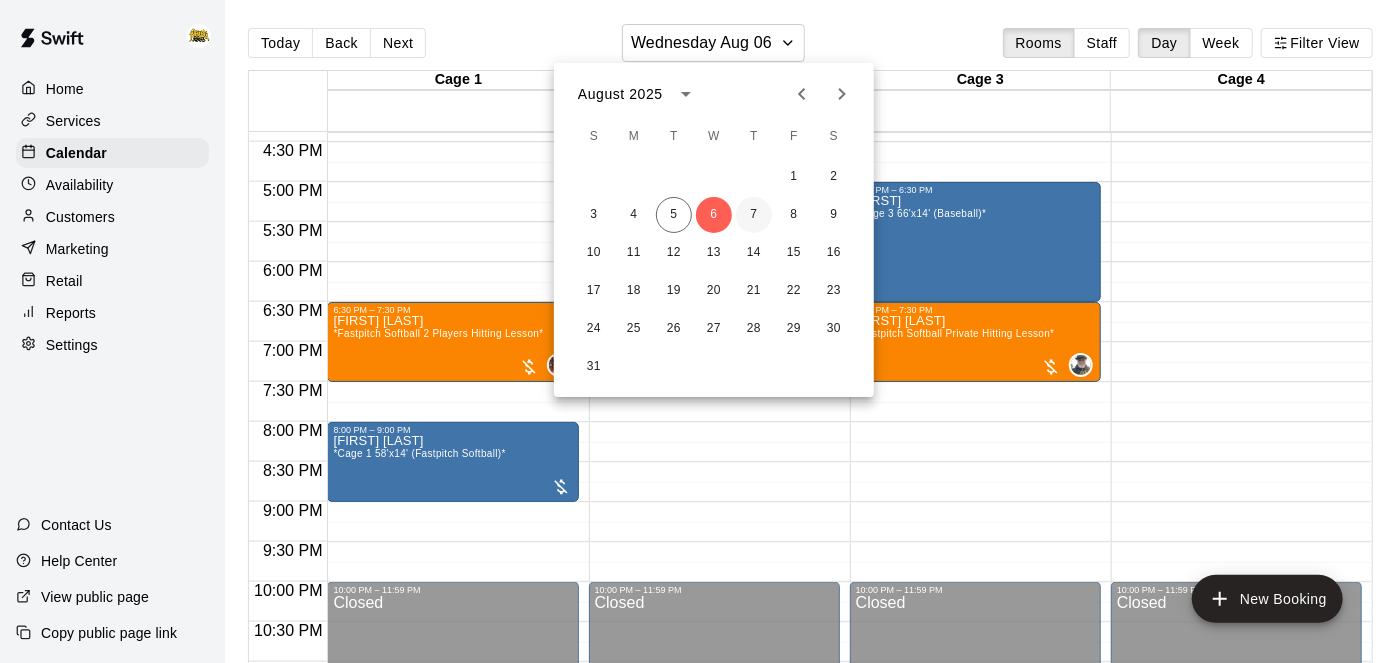 click on "7" at bounding box center [754, 215] 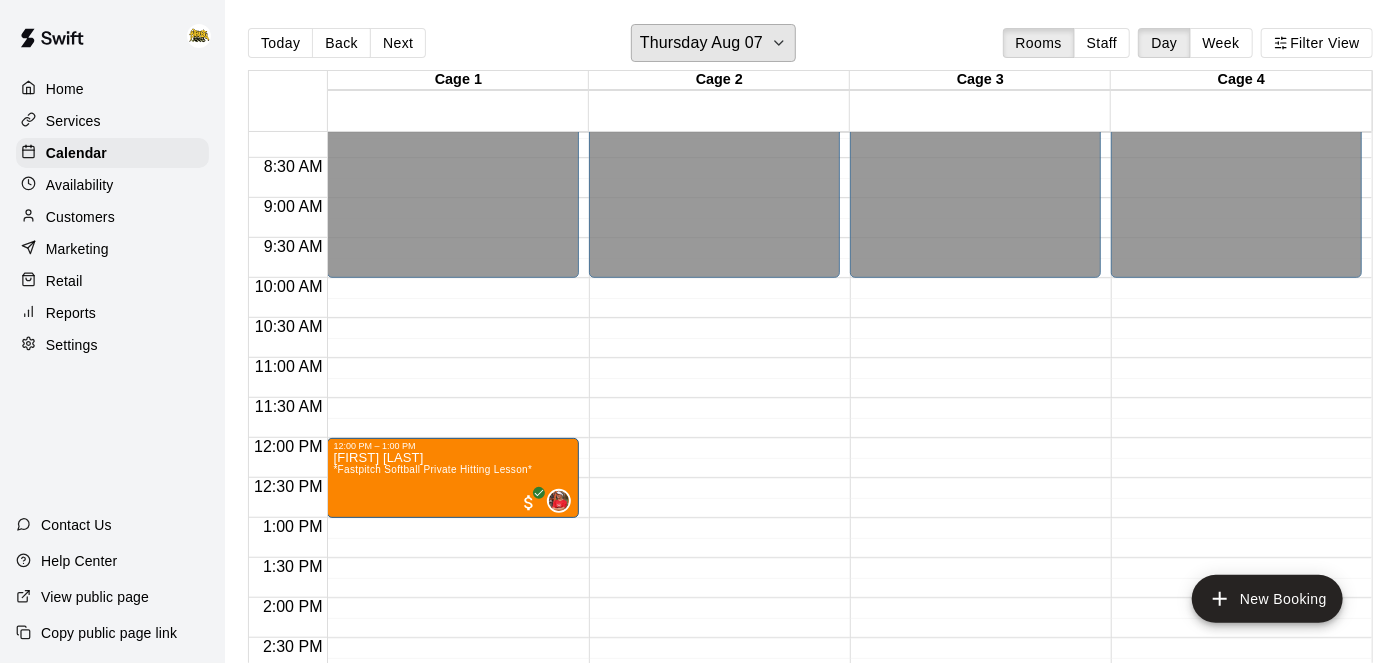 scroll, scrollTop: 651, scrollLeft: 0, axis: vertical 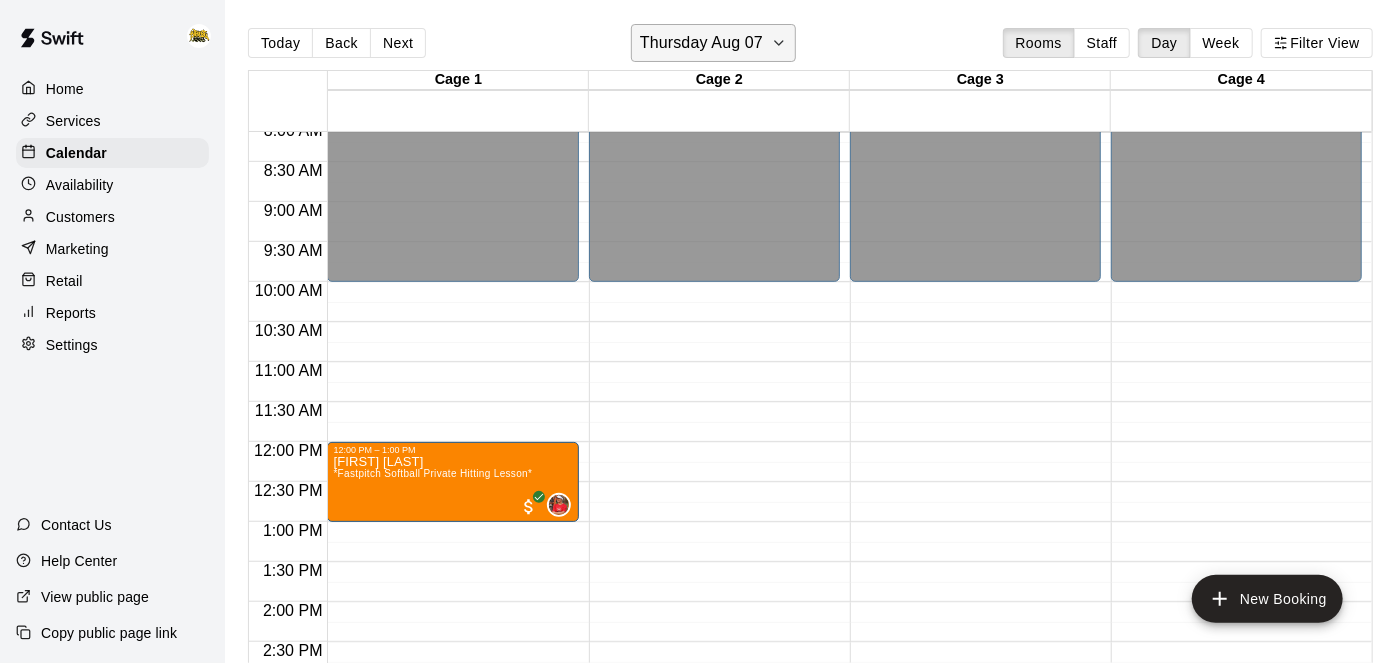 click 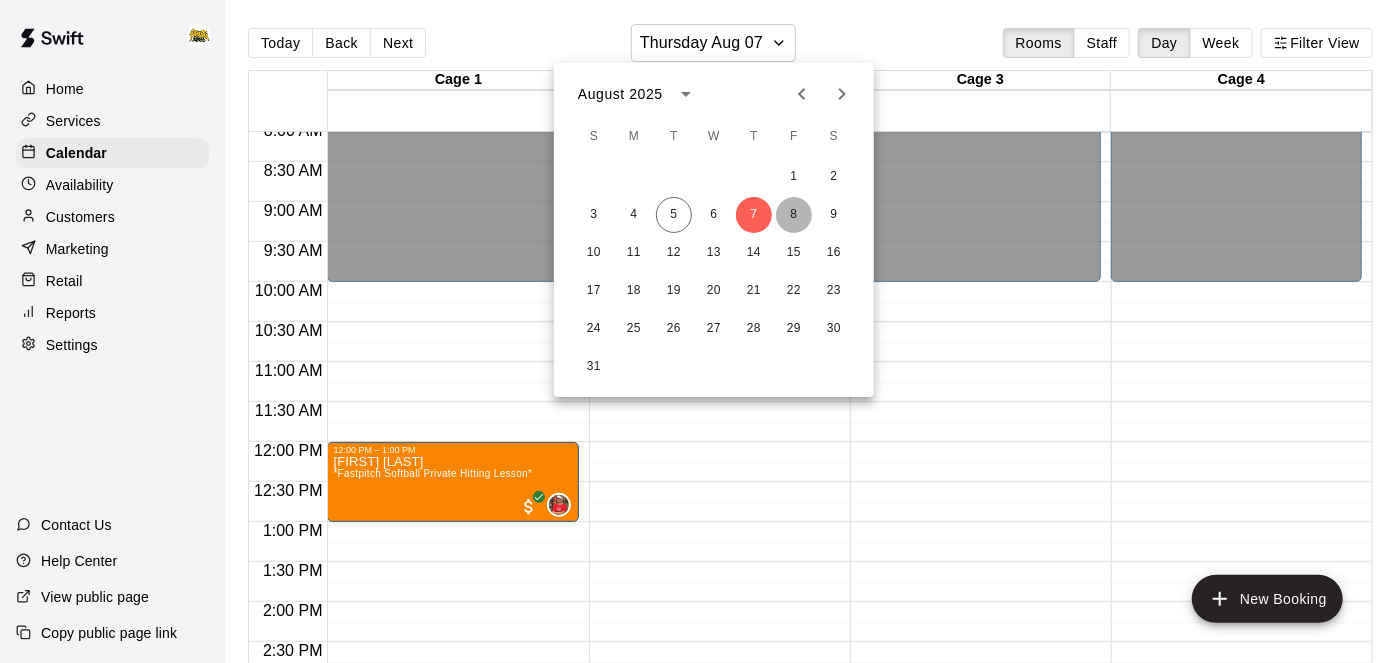 click on "8" at bounding box center (794, 215) 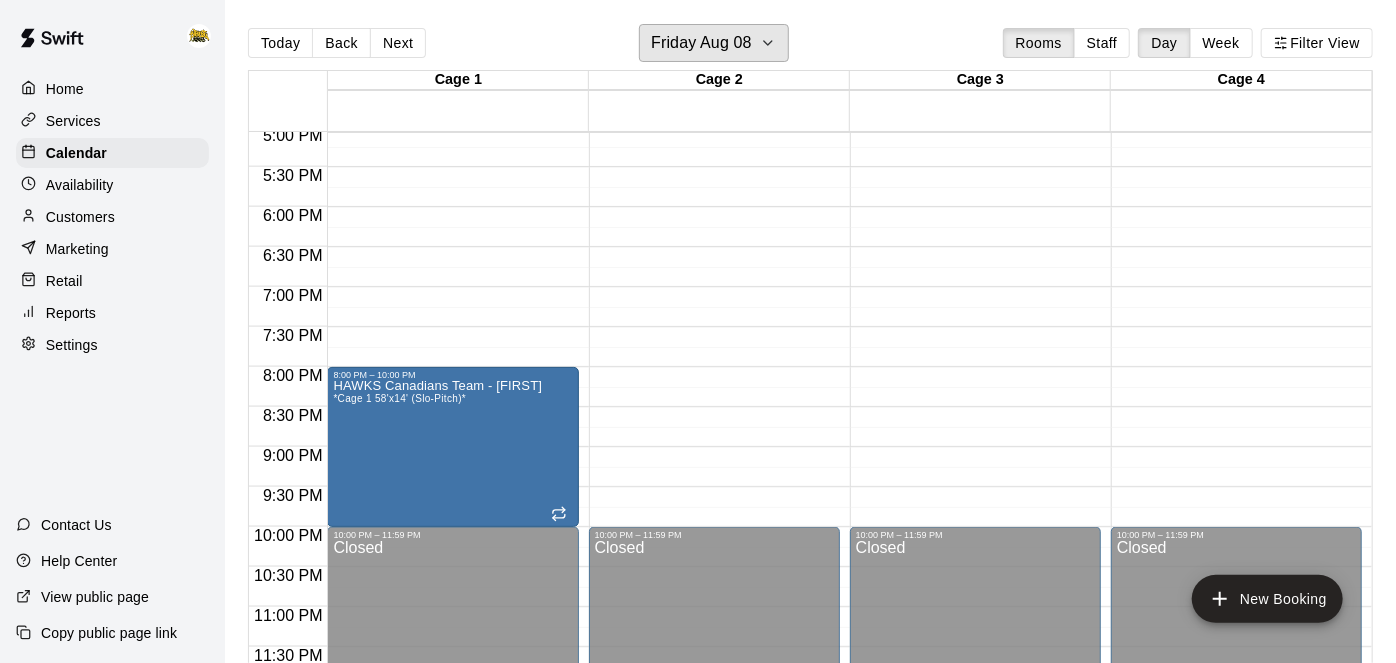 scroll, scrollTop: 1313, scrollLeft: 0, axis: vertical 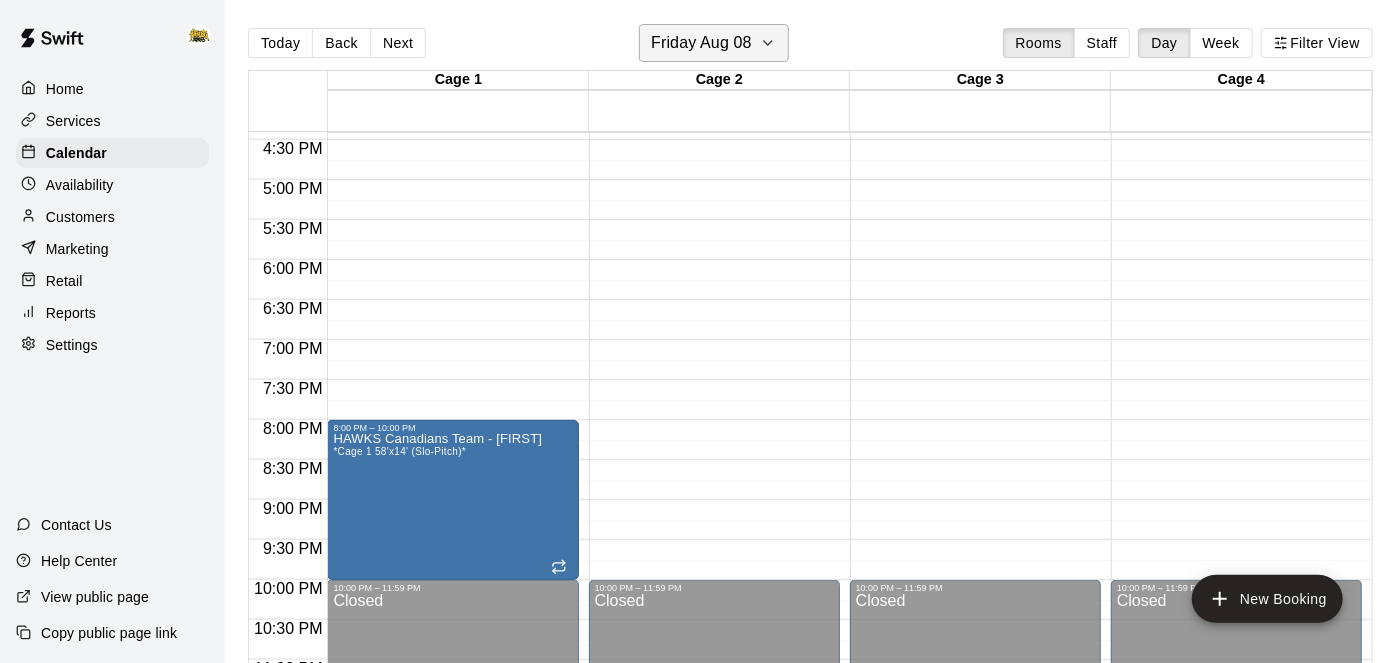 click on "Friday Aug 08" at bounding box center (714, 43) 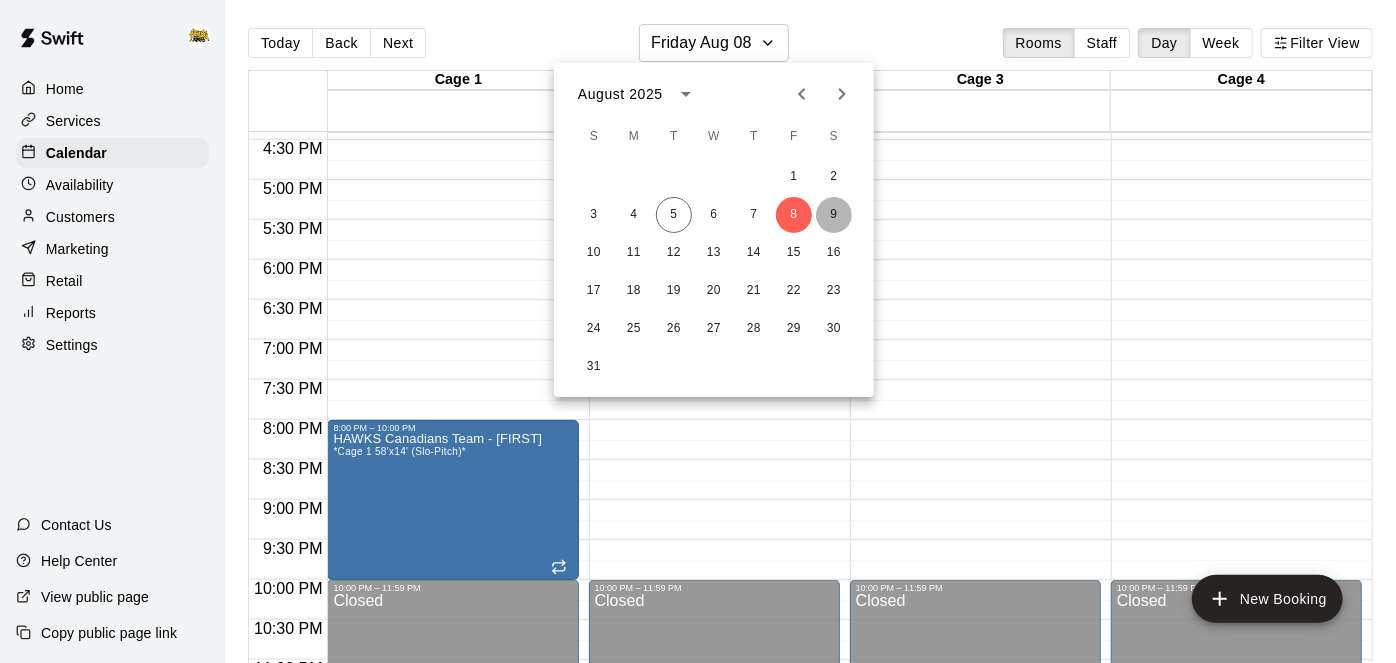 click on "9" at bounding box center (834, 215) 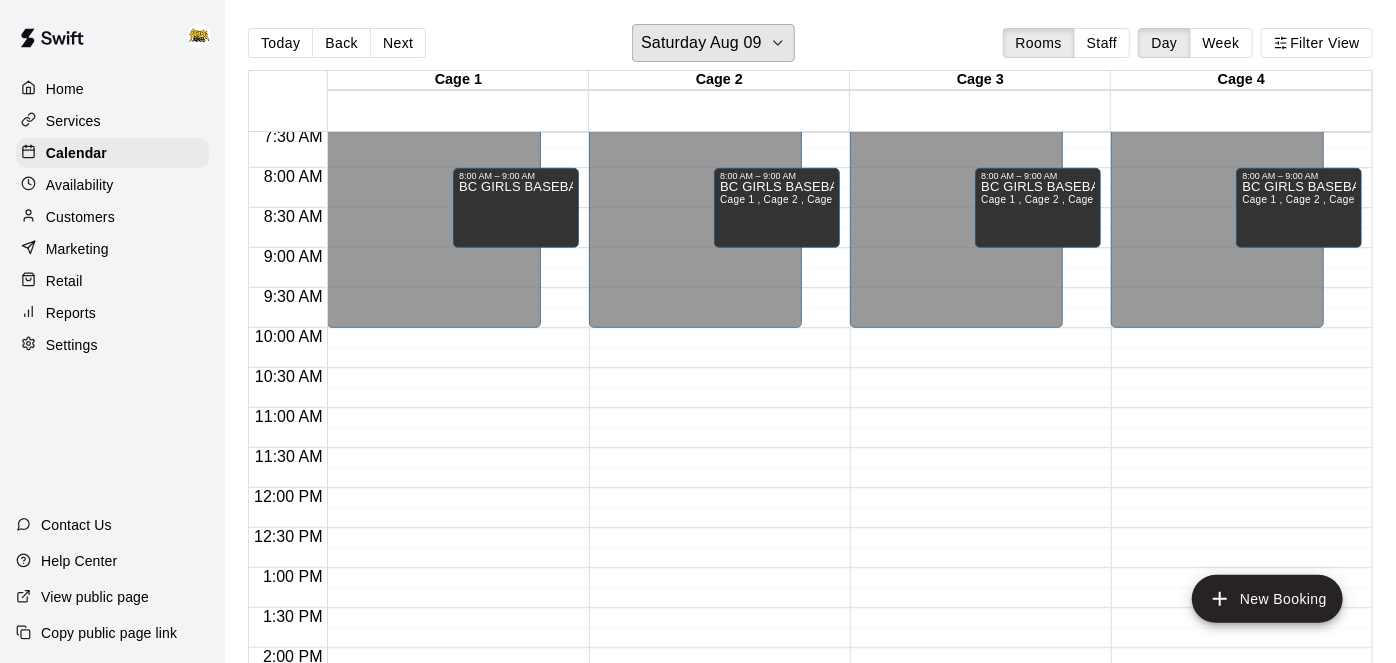 scroll, scrollTop: 594, scrollLeft: 0, axis: vertical 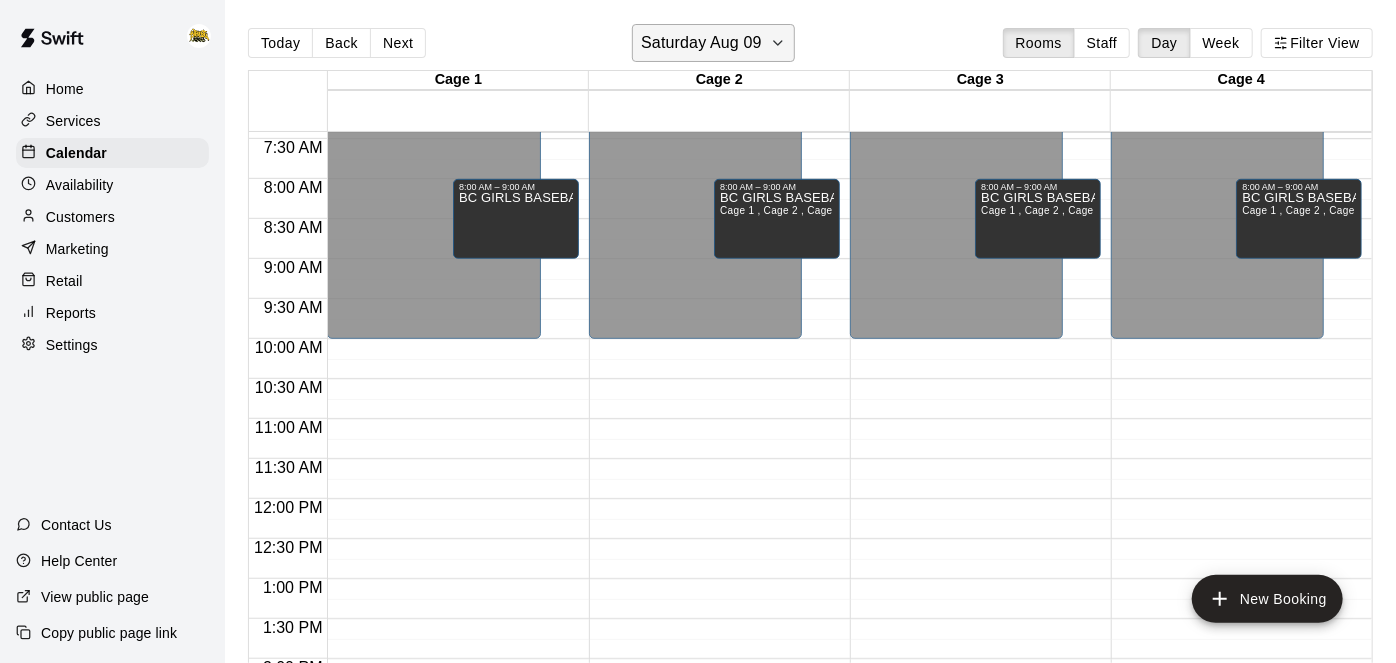 click 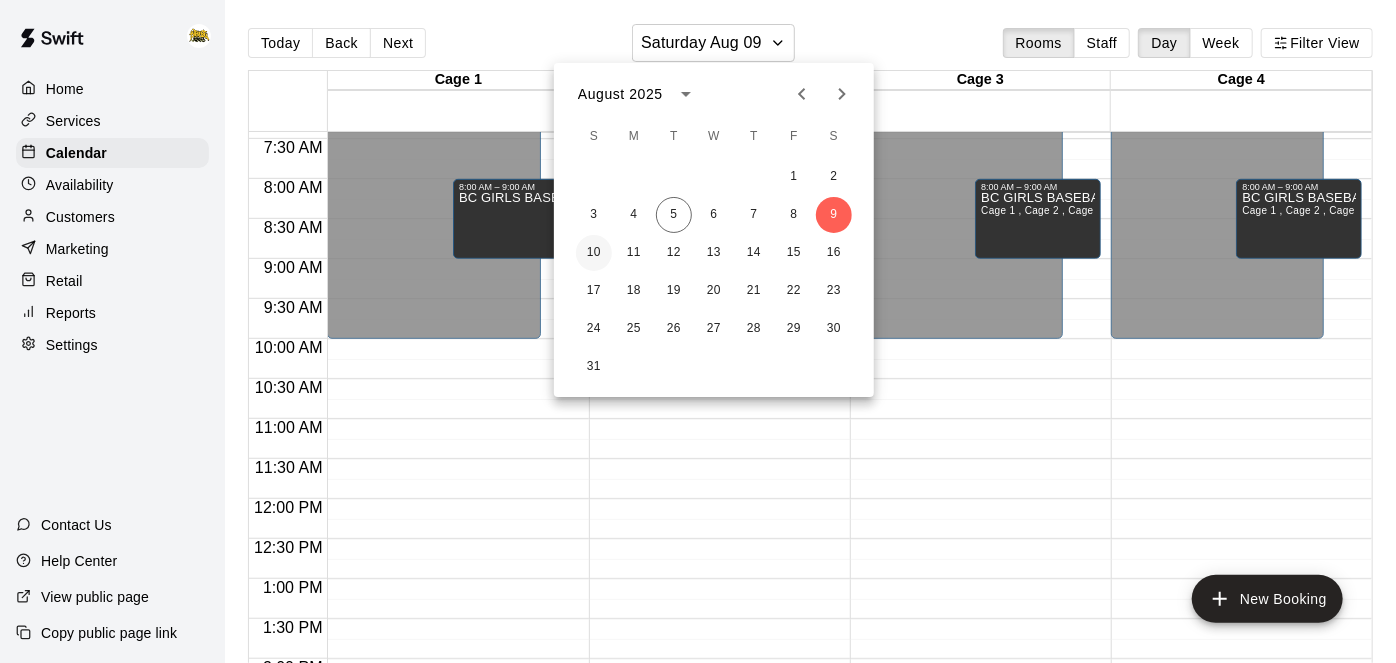 click on "10" at bounding box center [594, 253] 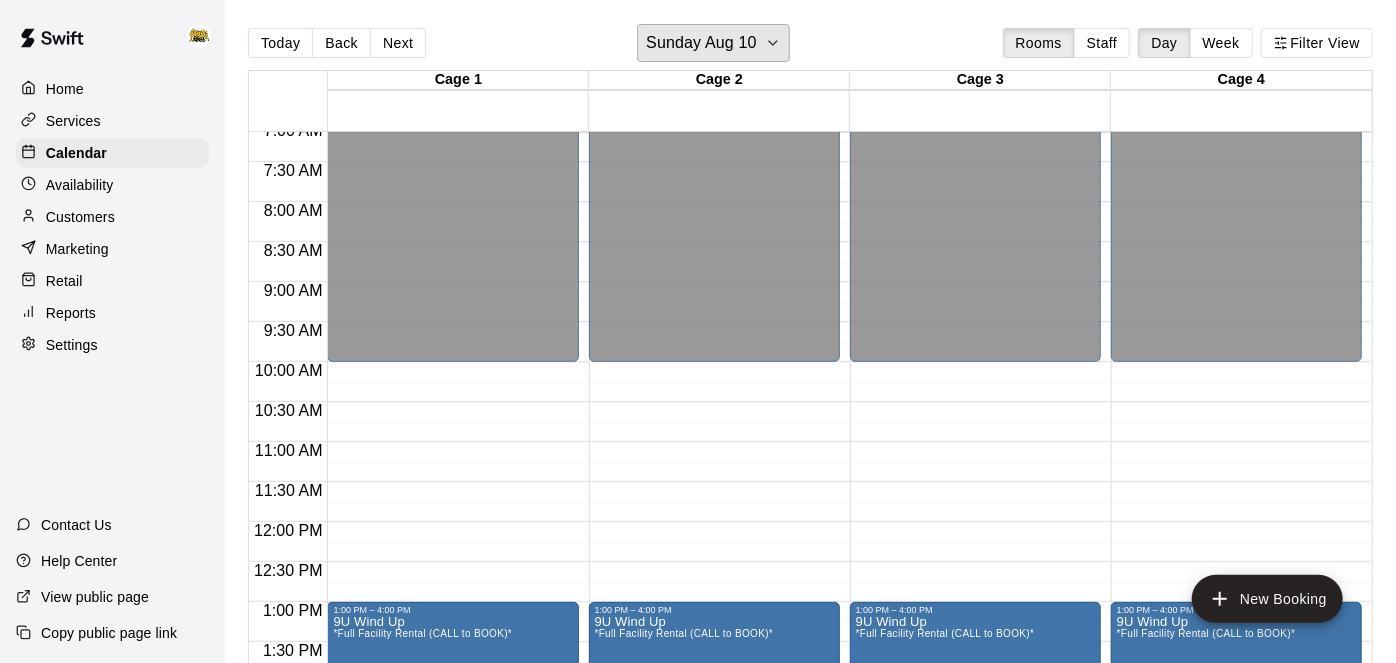 scroll, scrollTop: 546, scrollLeft: 0, axis: vertical 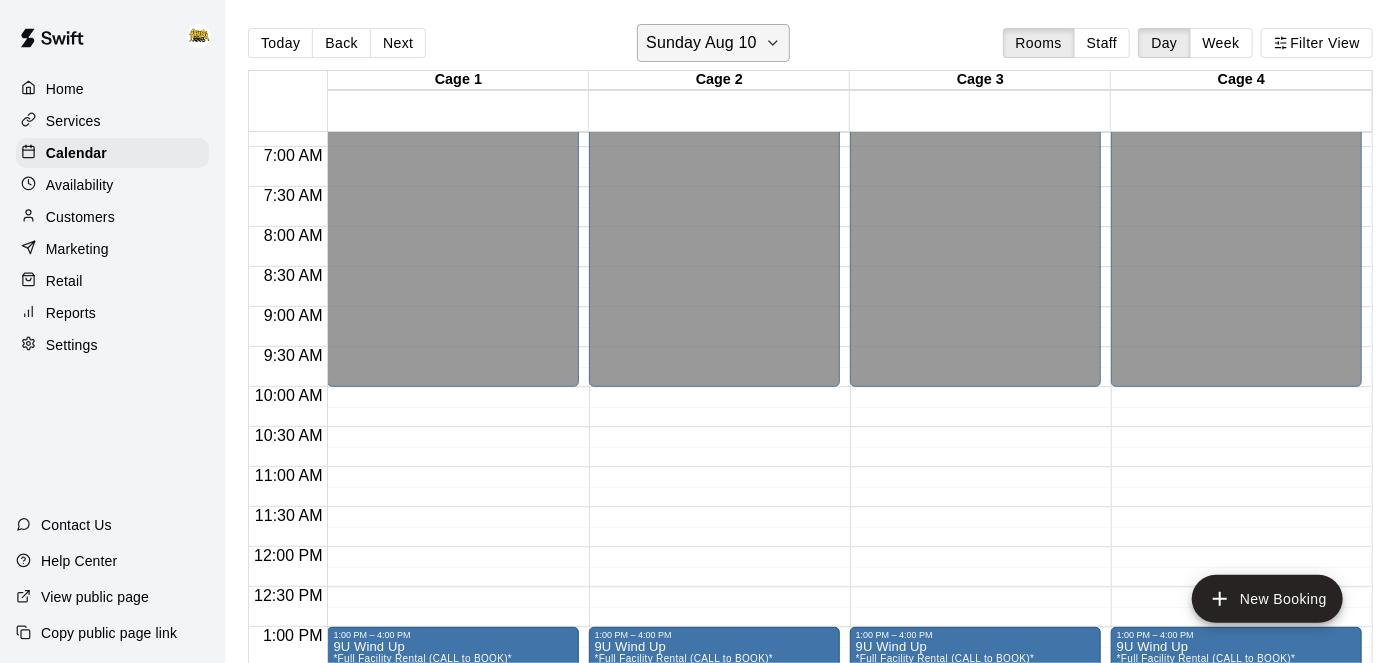 click on "Sunday Aug 10" at bounding box center (701, 43) 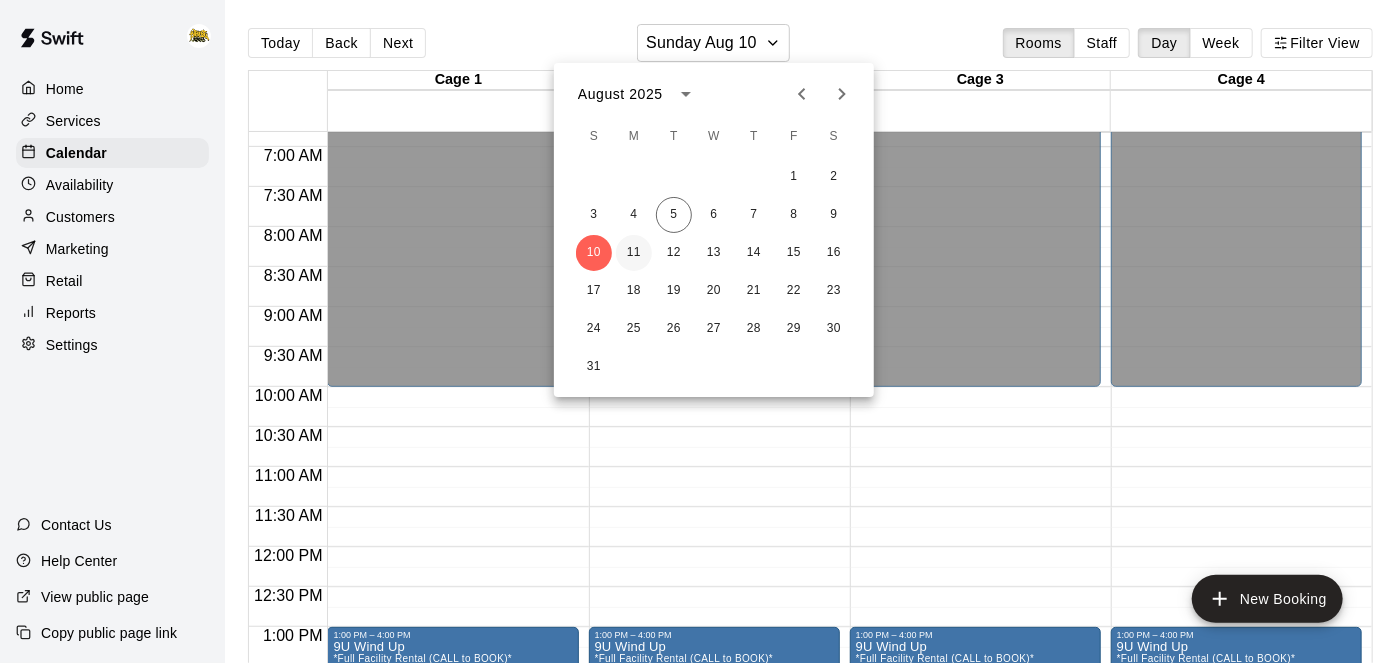 click on "11" at bounding box center (634, 253) 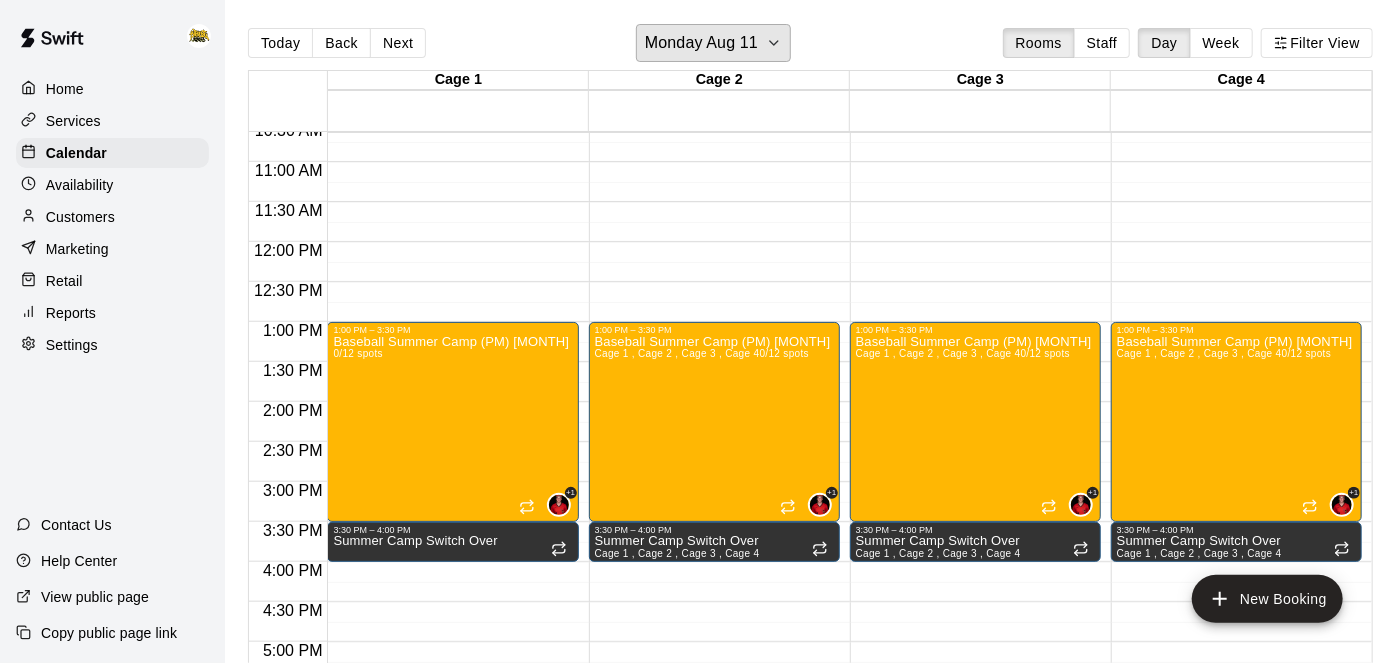 scroll, scrollTop: 850, scrollLeft: 0, axis: vertical 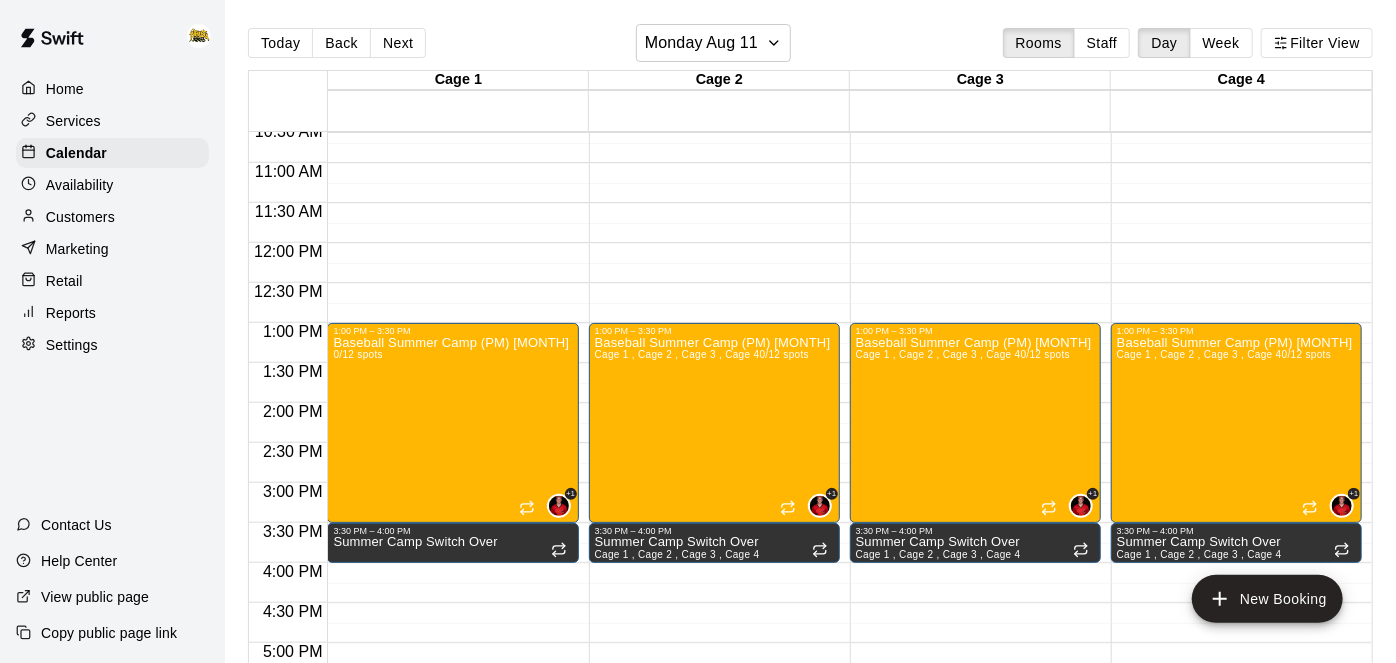 click on "Home" at bounding box center (112, 89) 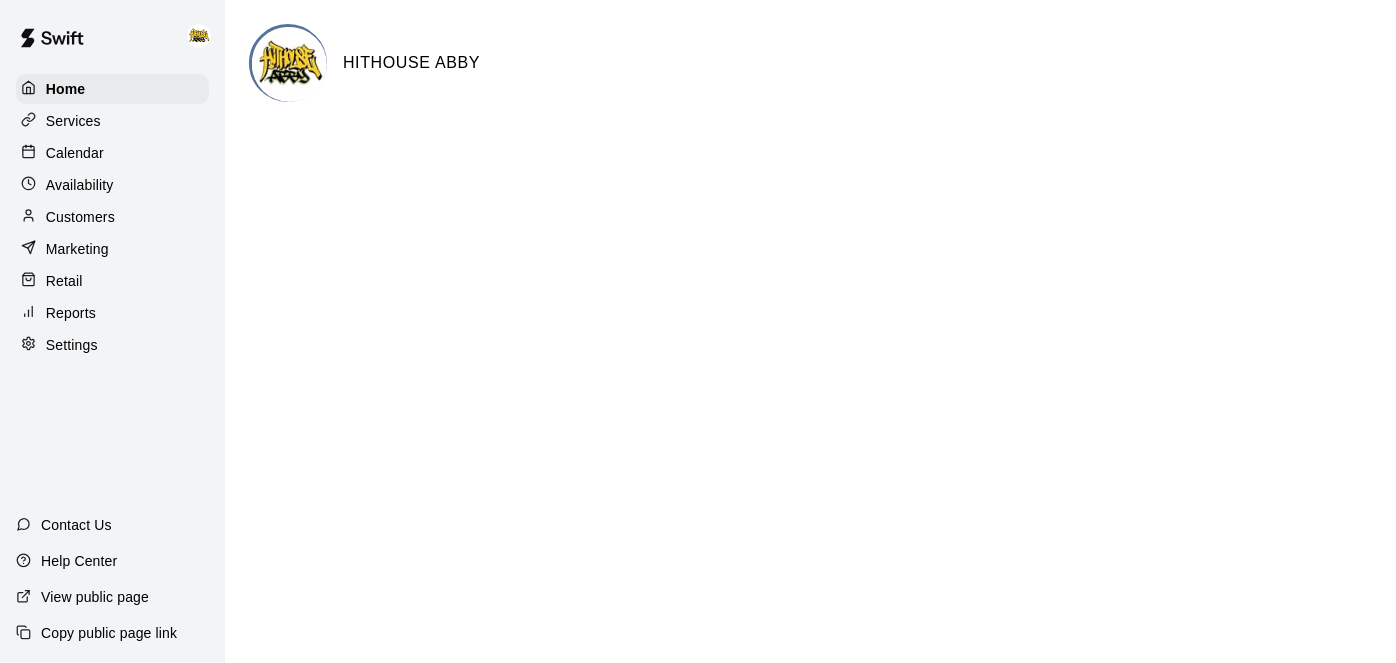 click on "Calendar" at bounding box center [75, 153] 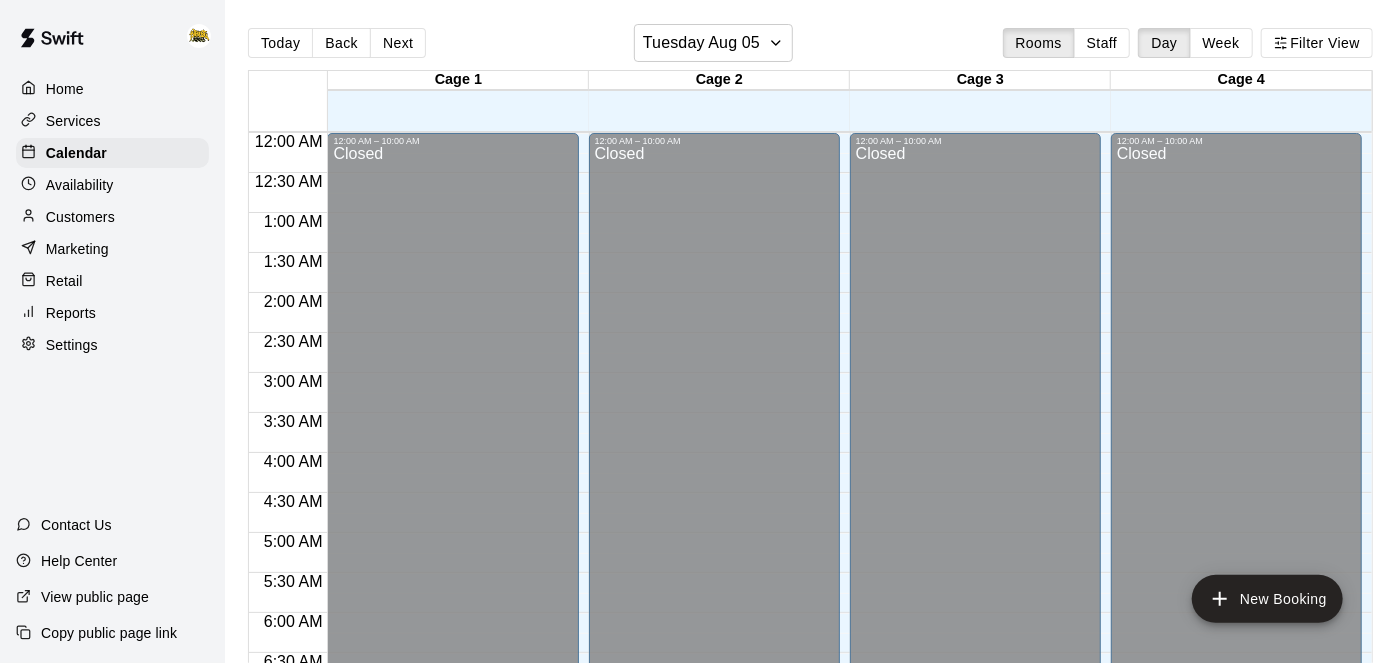 scroll, scrollTop: 1258, scrollLeft: 0, axis: vertical 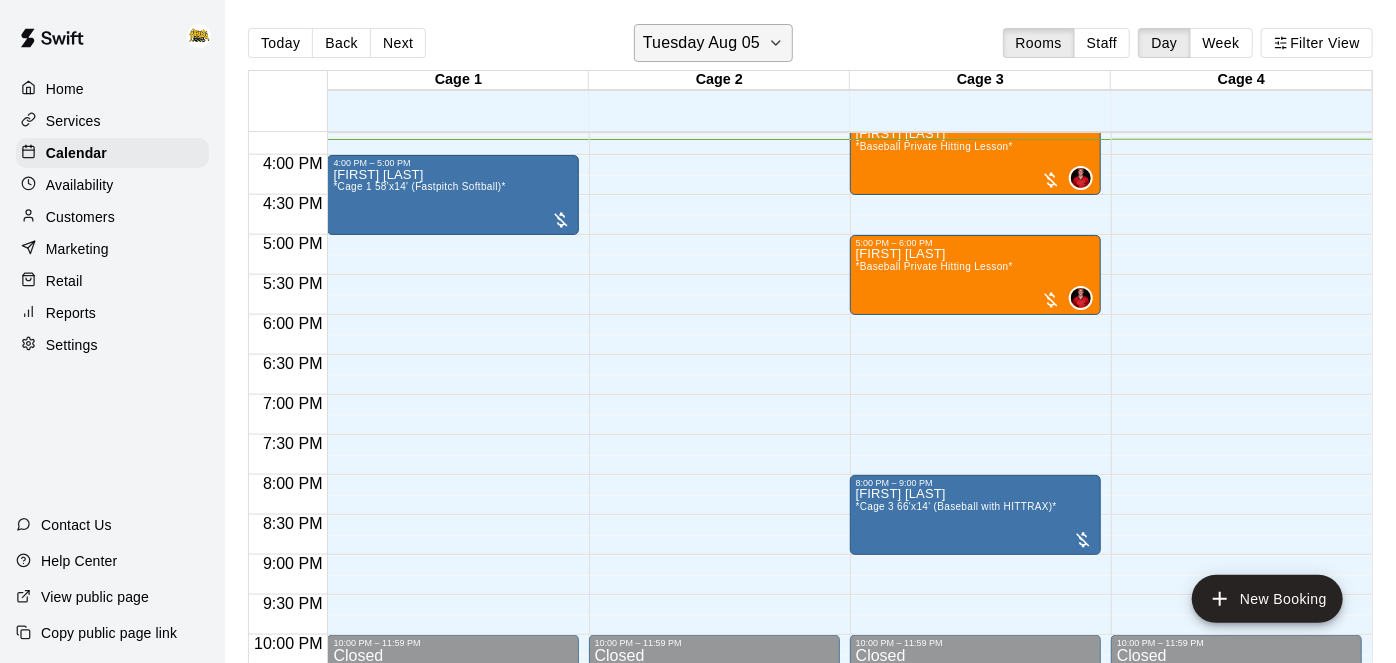 click on "Tuesday Aug 05" at bounding box center [701, 43] 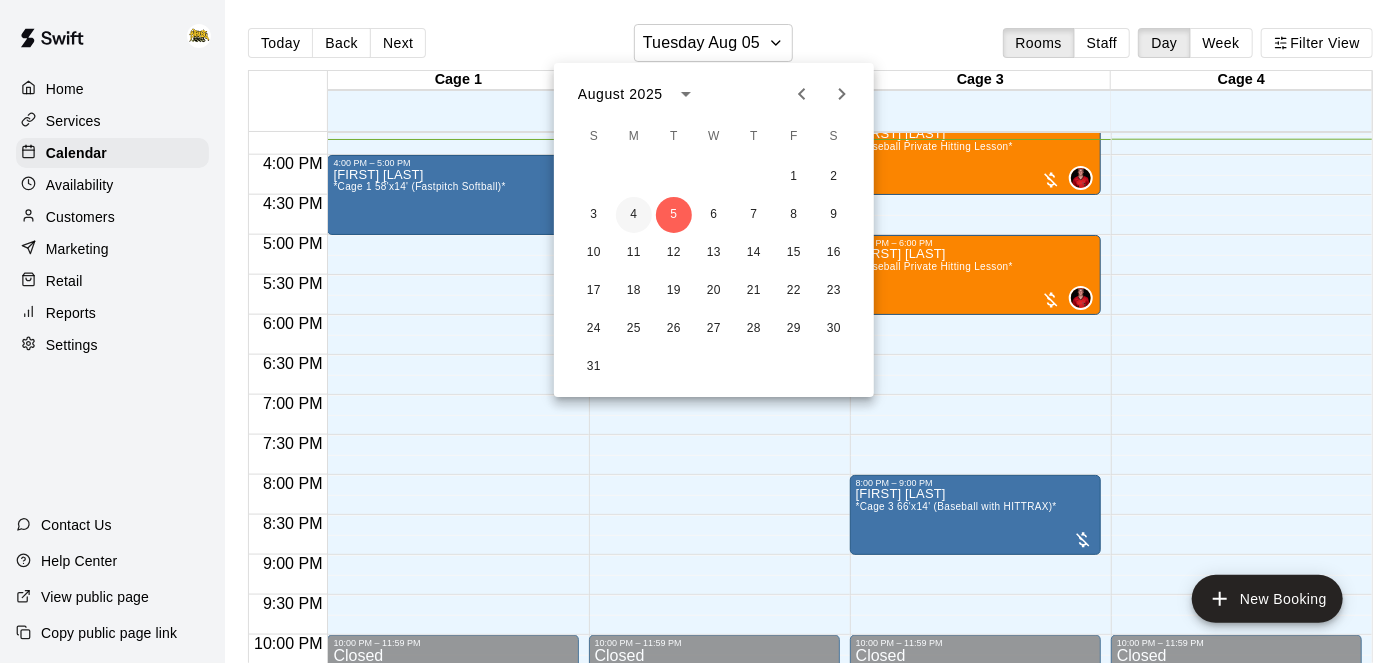 click on "4" at bounding box center [634, 215] 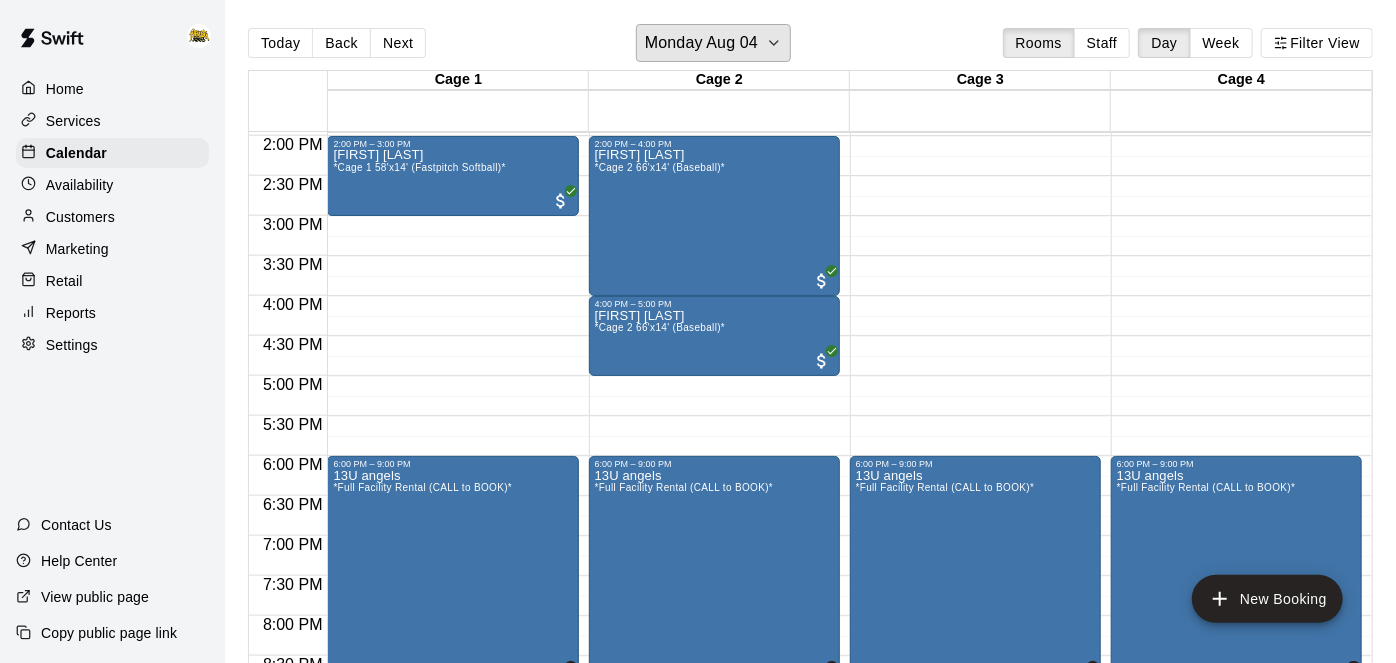 scroll, scrollTop: 1118, scrollLeft: 0, axis: vertical 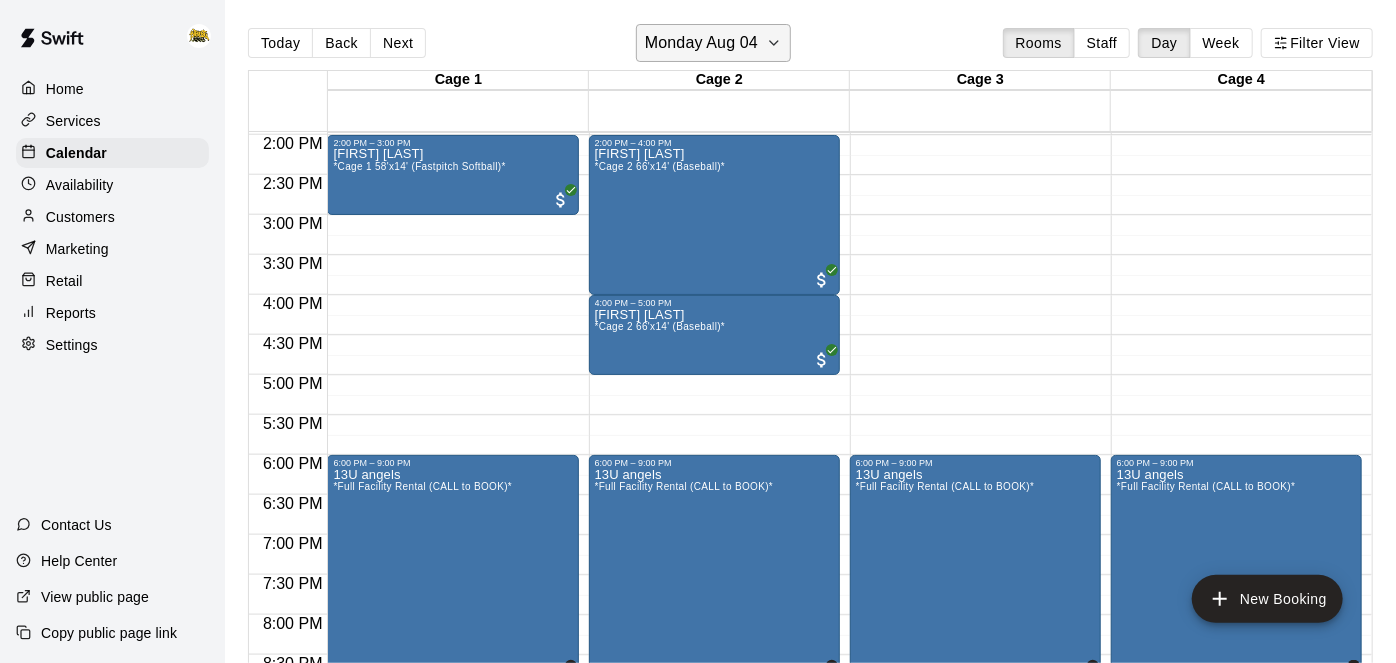 click on "Monday Aug 04" at bounding box center [713, 43] 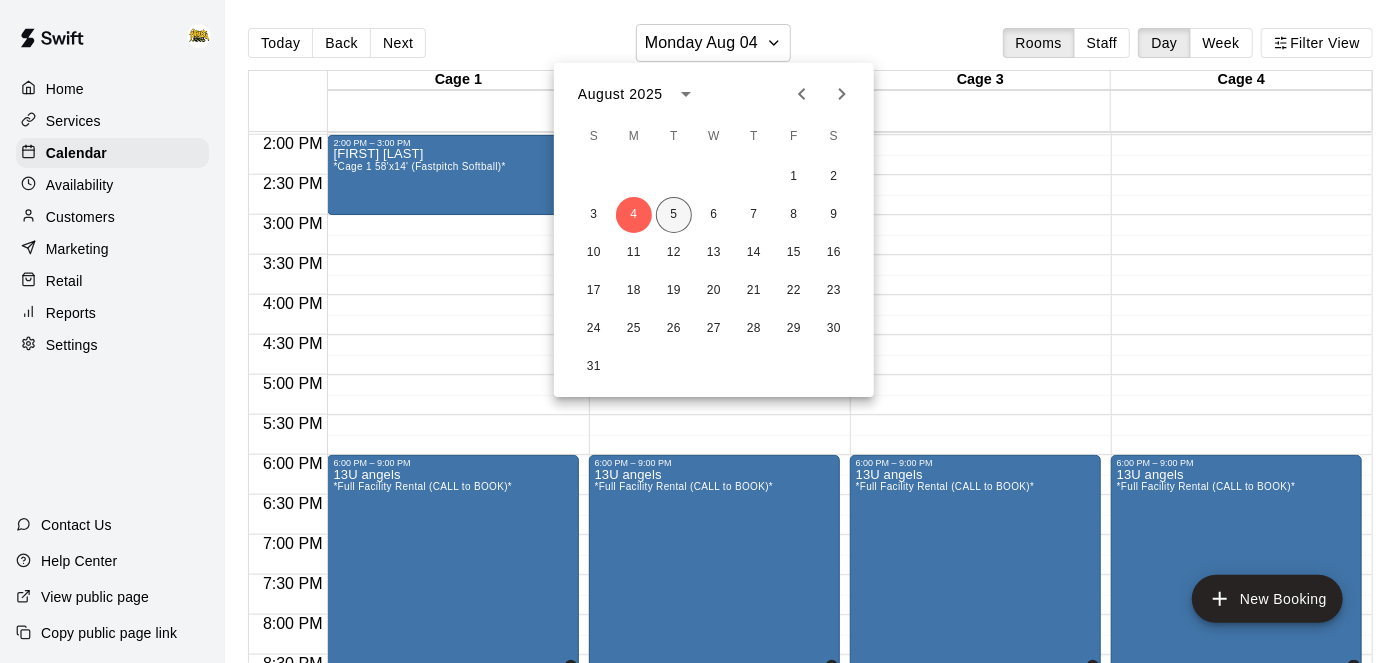 click on "5" at bounding box center (674, 215) 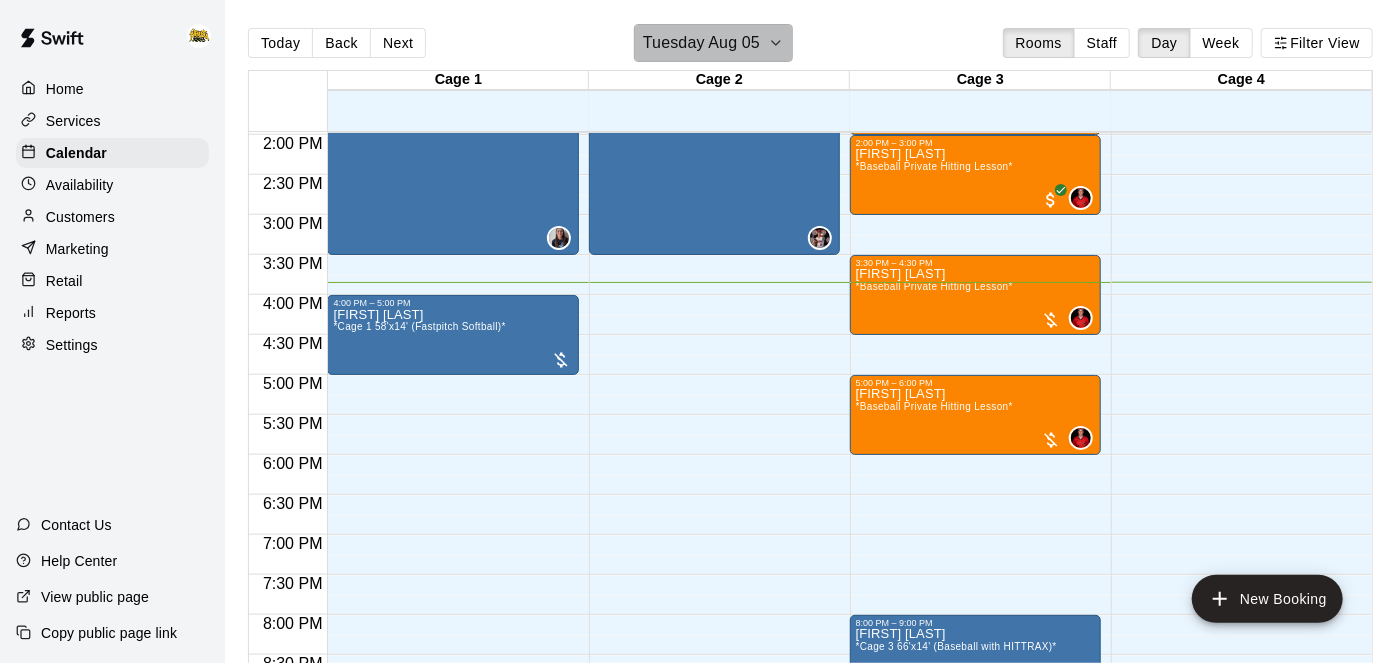 click on "Tuesday Aug 05" at bounding box center (701, 43) 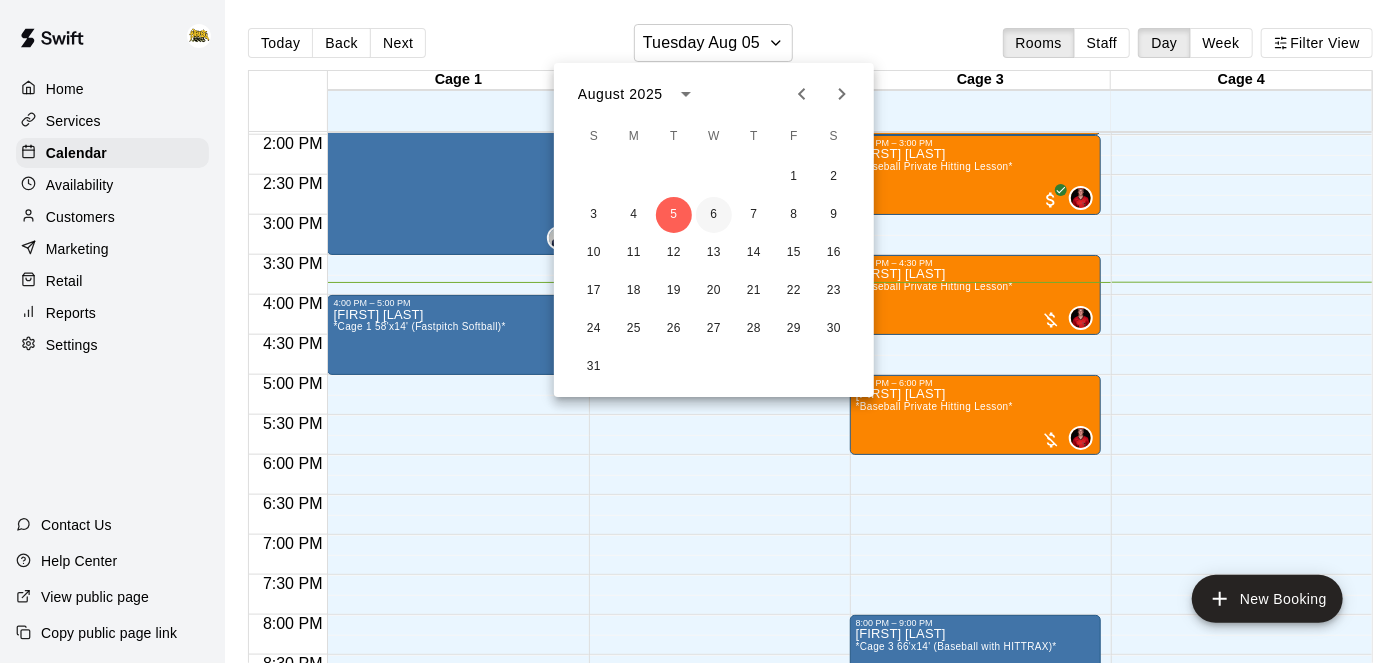 click on "6" at bounding box center (714, 215) 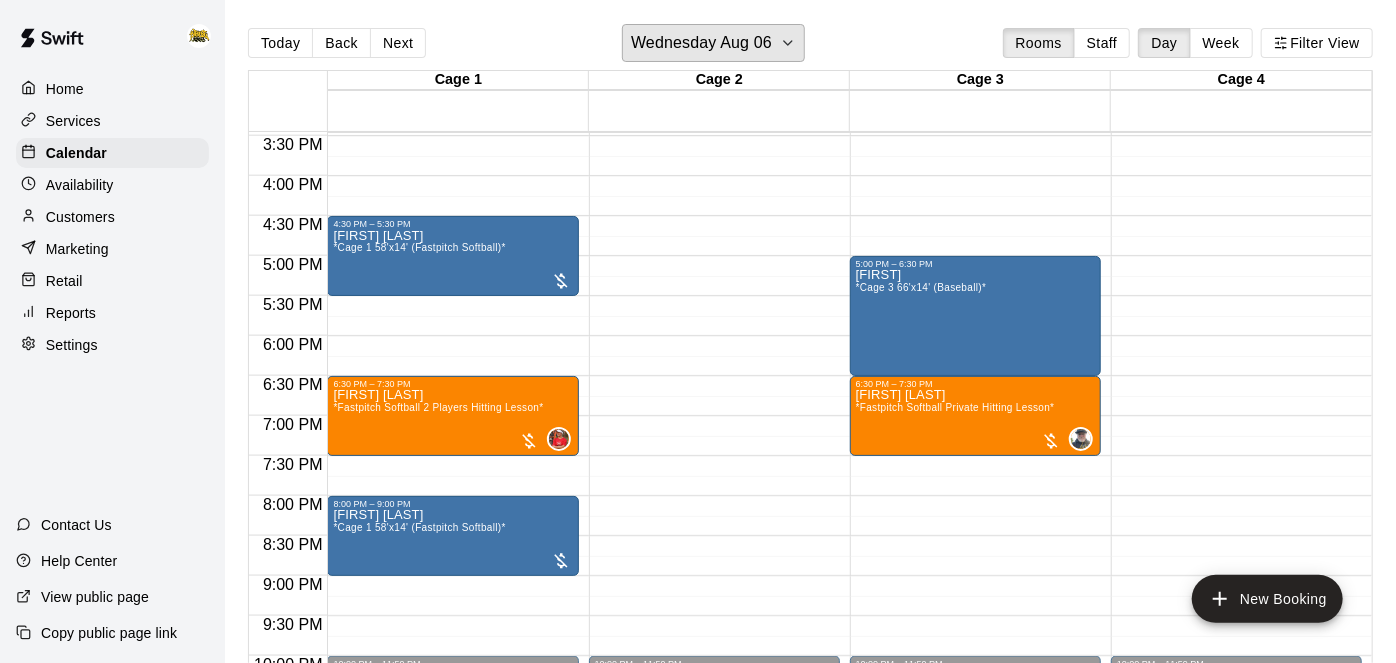 scroll, scrollTop: 1284, scrollLeft: 0, axis: vertical 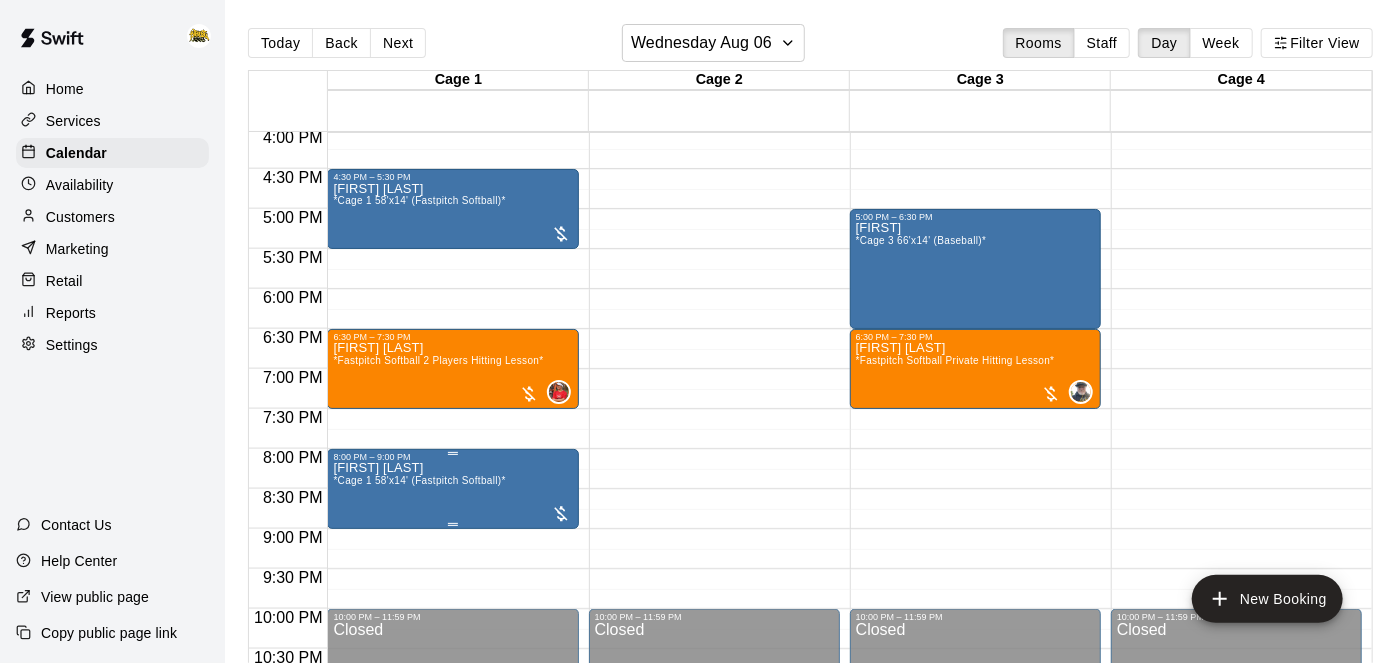 click on "*Cage 1 58'x14' (Fastpitch Softball)*" at bounding box center [419, 480] 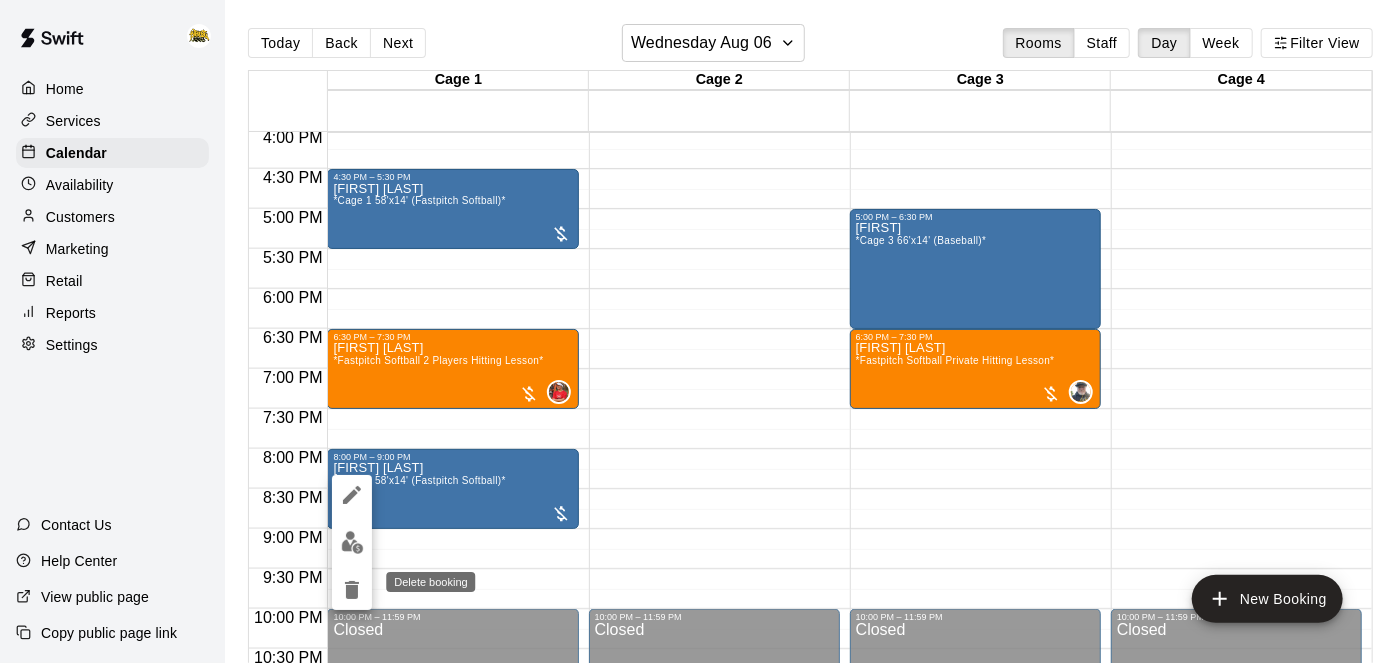click 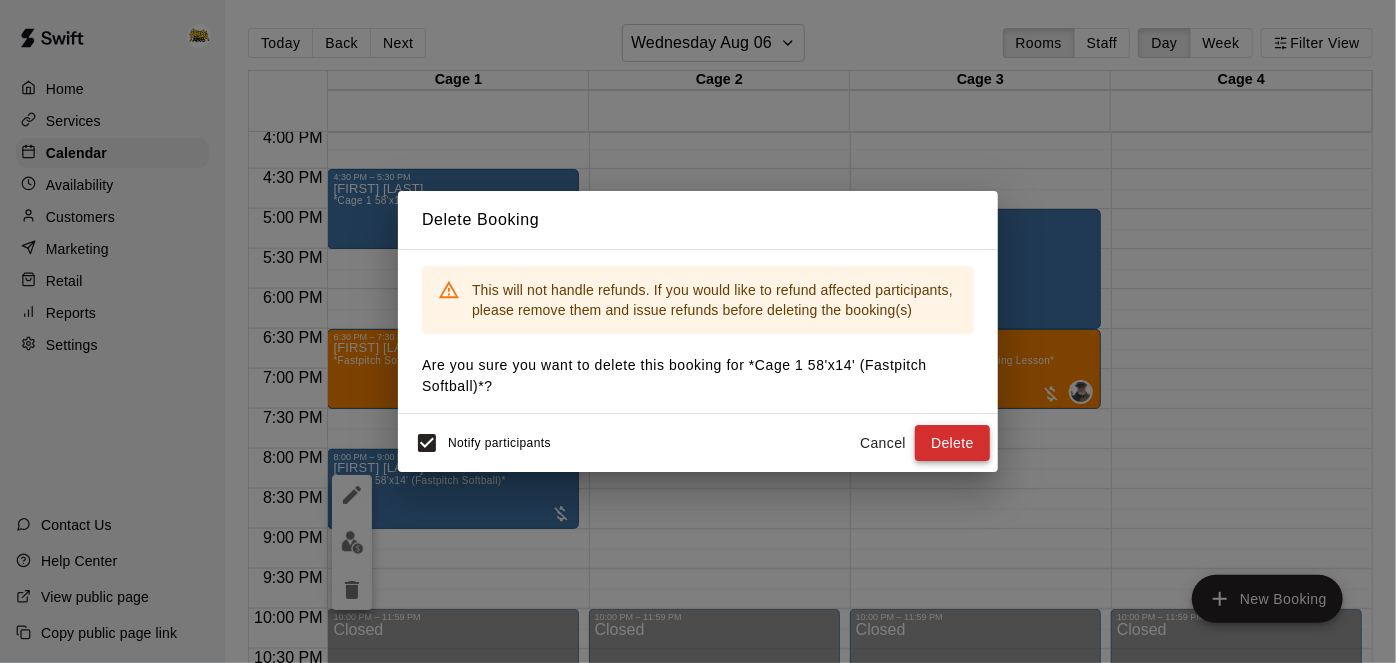 click on "Delete" at bounding box center [952, 443] 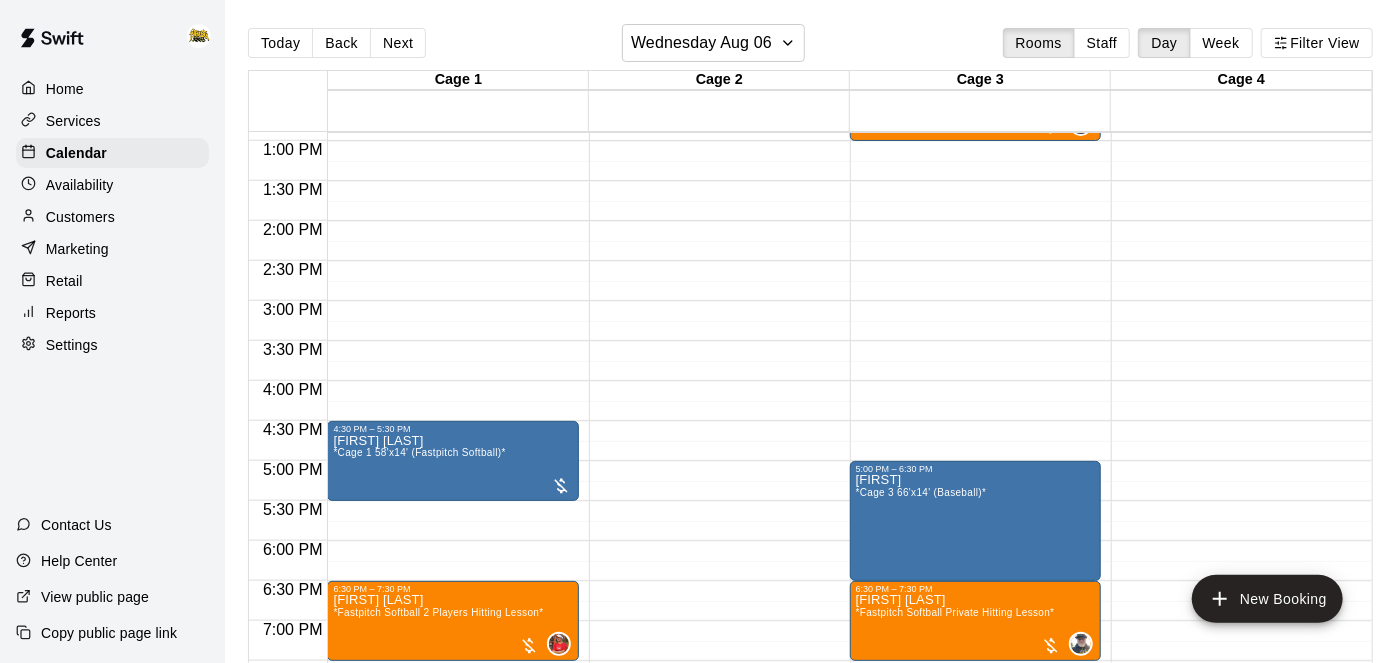 scroll, scrollTop: 1020, scrollLeft: 0, axis: vertical 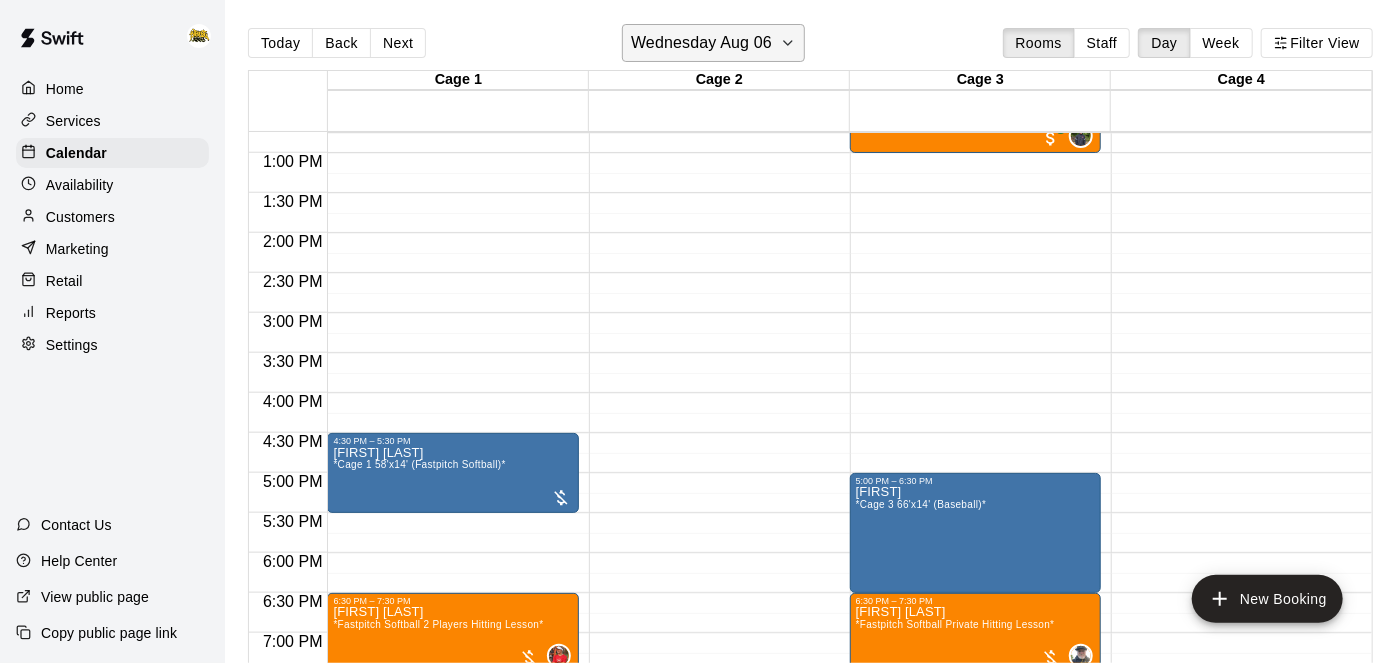 click on "Wednesday Aug 06" at bounding box center (701, 43) 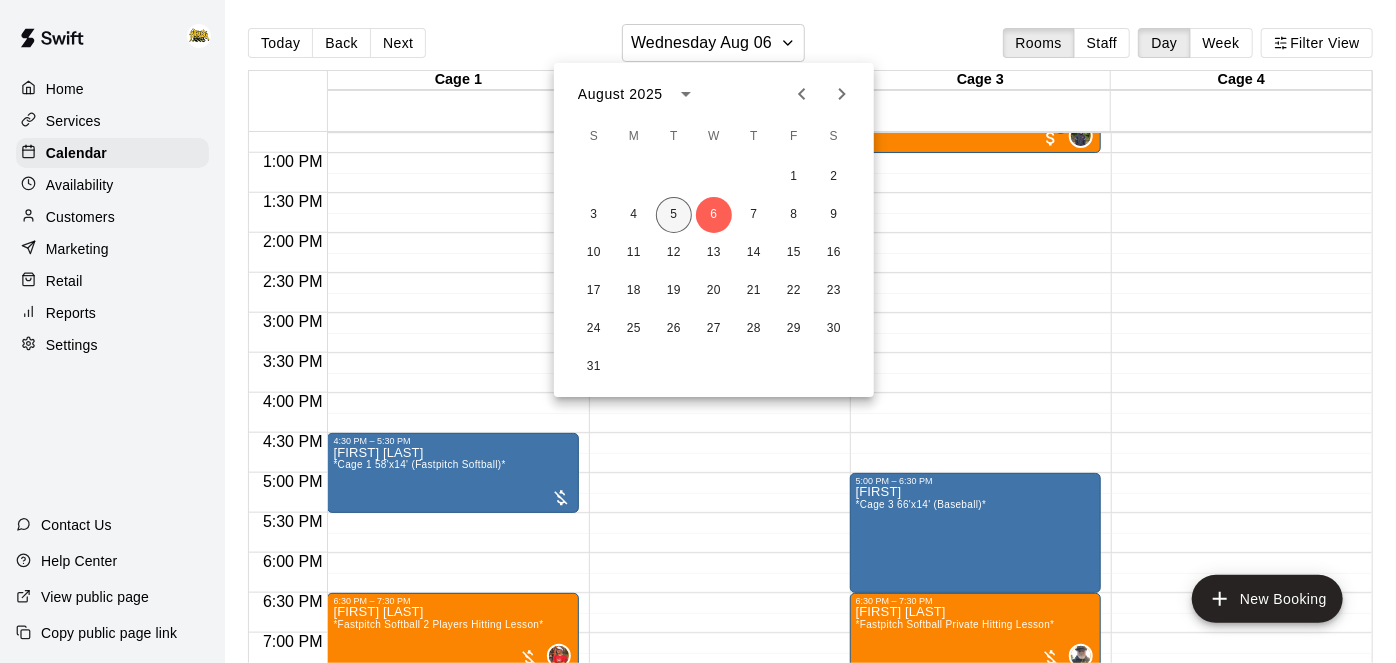 click on "5" at bounding box center [674, 215] 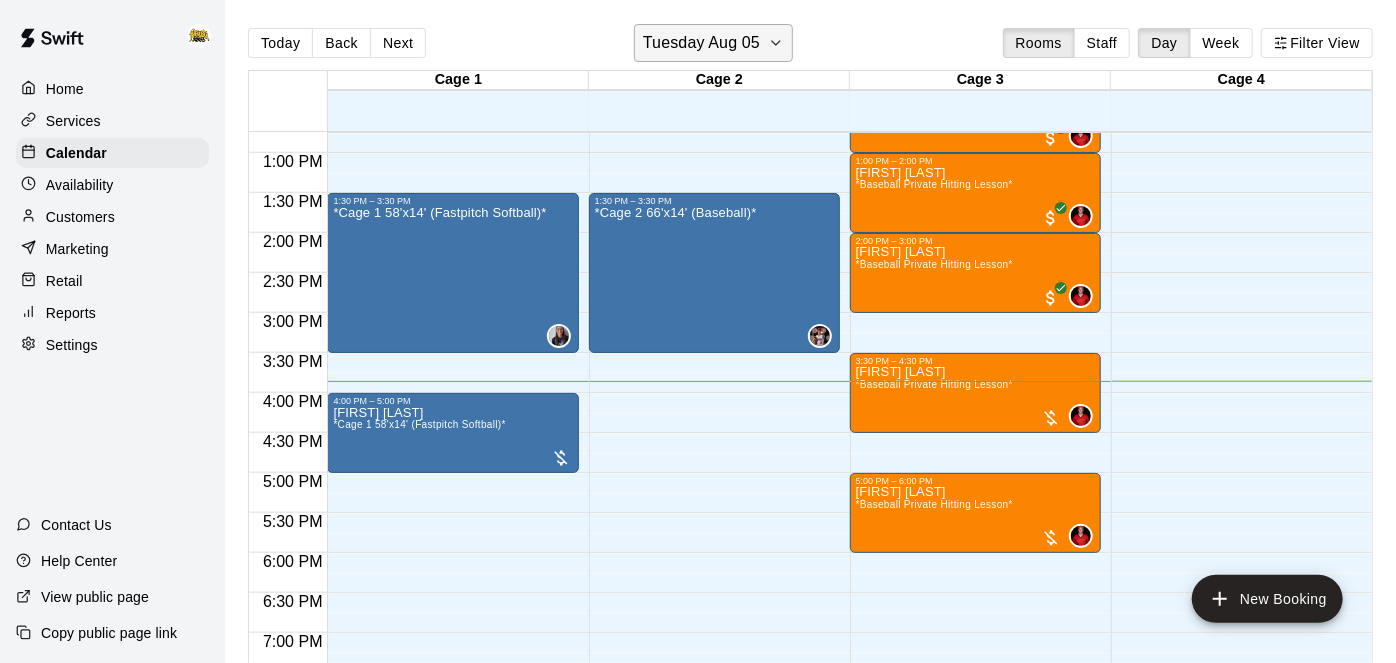 click on "Tuesday Aug 05" at bounding box center [701, 43] 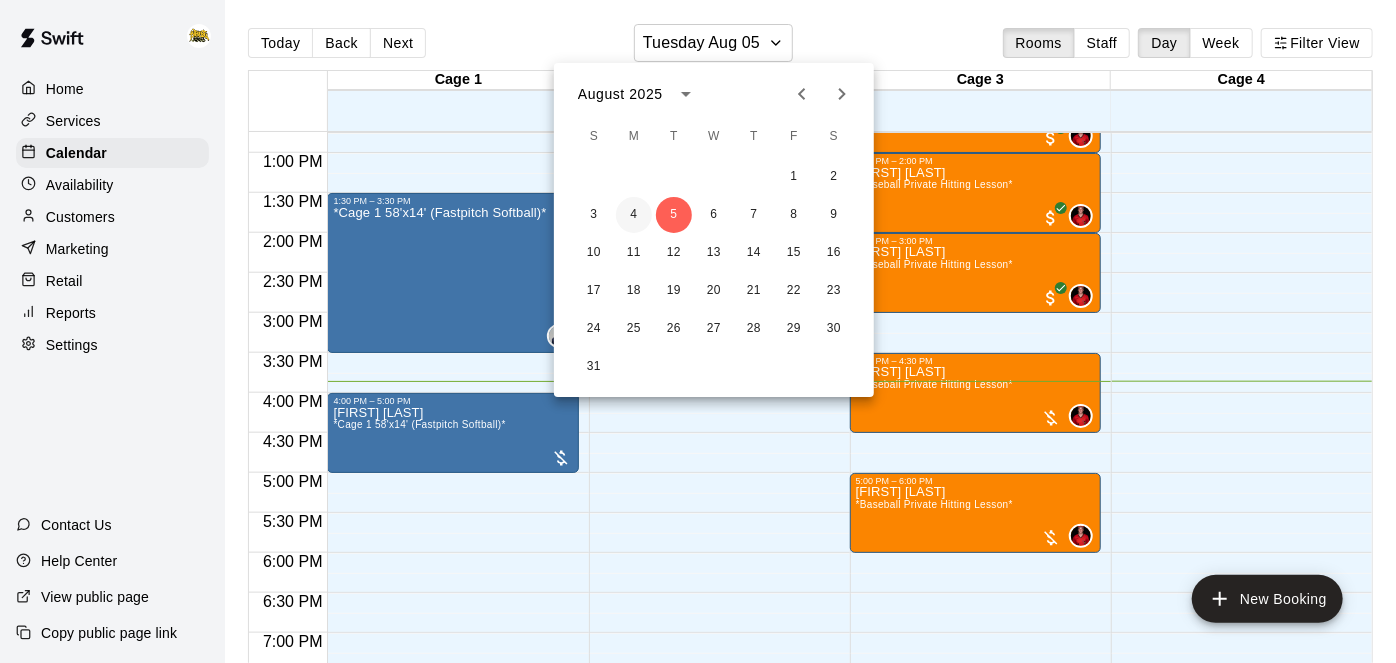 click on "4" at bounding box center (634, 215) 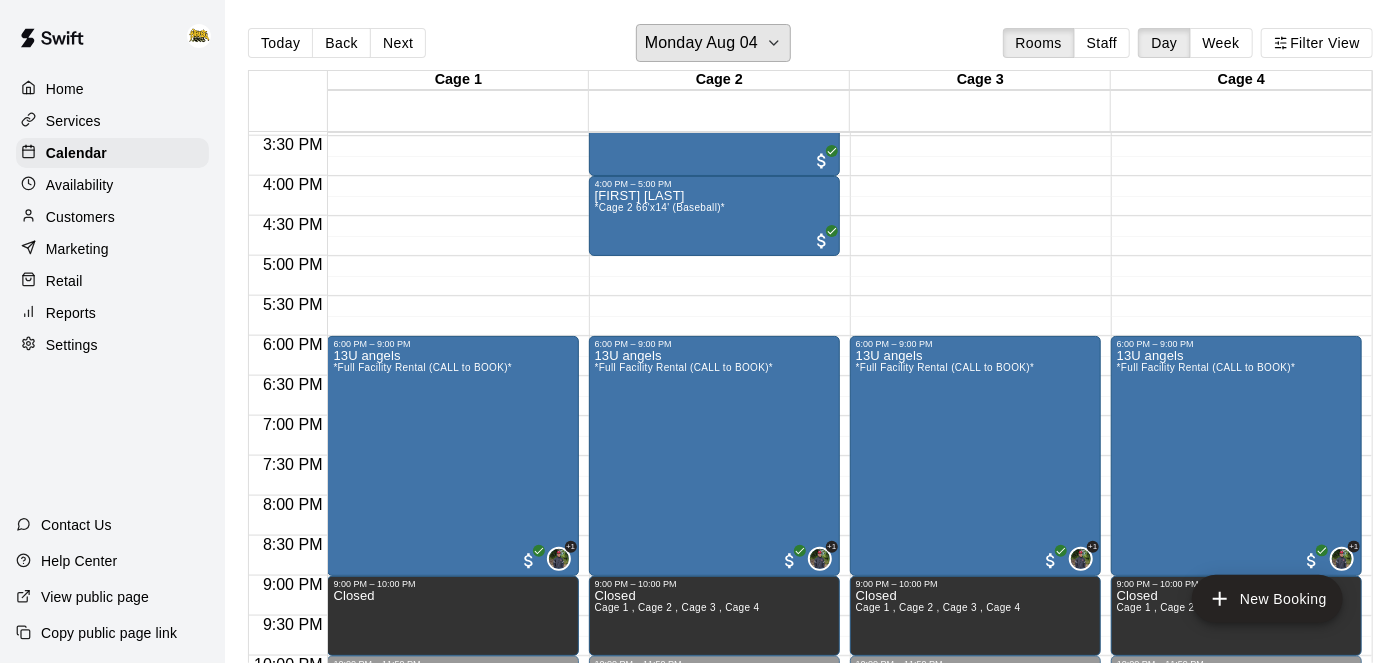 scroll, scrollTop: 1239, scrollLeft: 0, axis: vertical 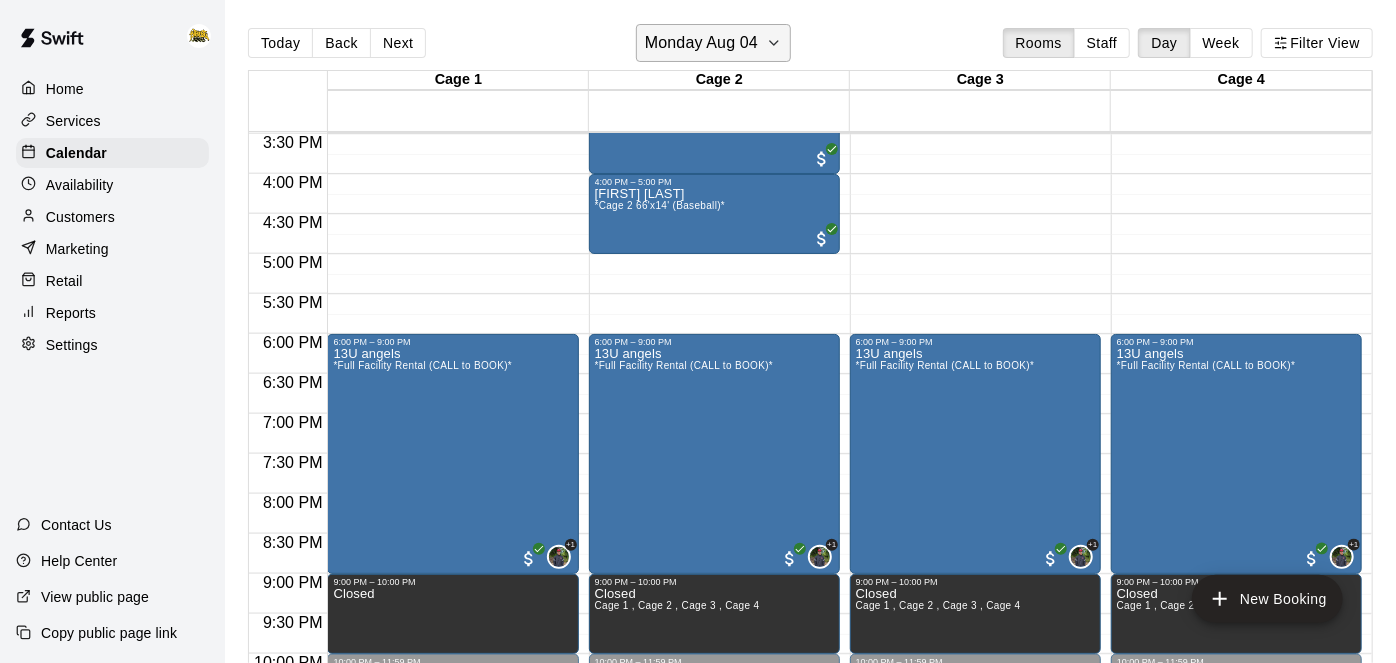 click on "Monday Aug 04" at bounding box center (701, 43) 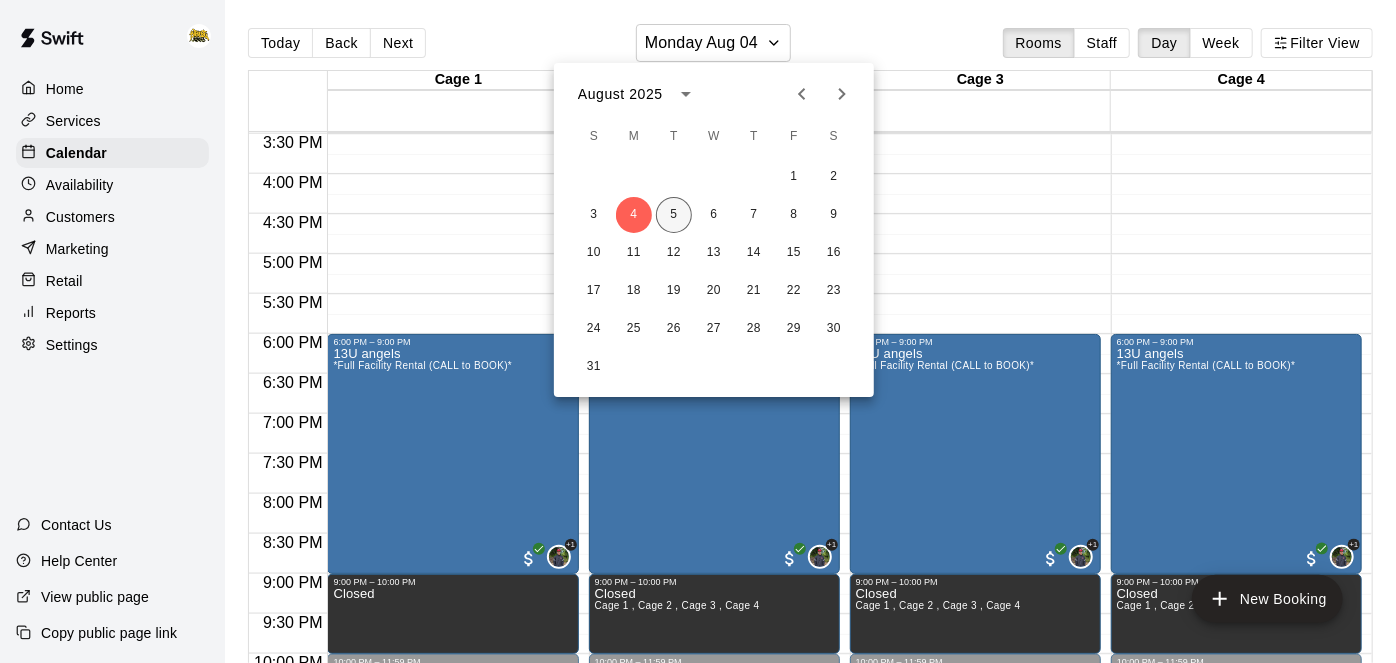 click on "5" at bounding box center [674, 215] 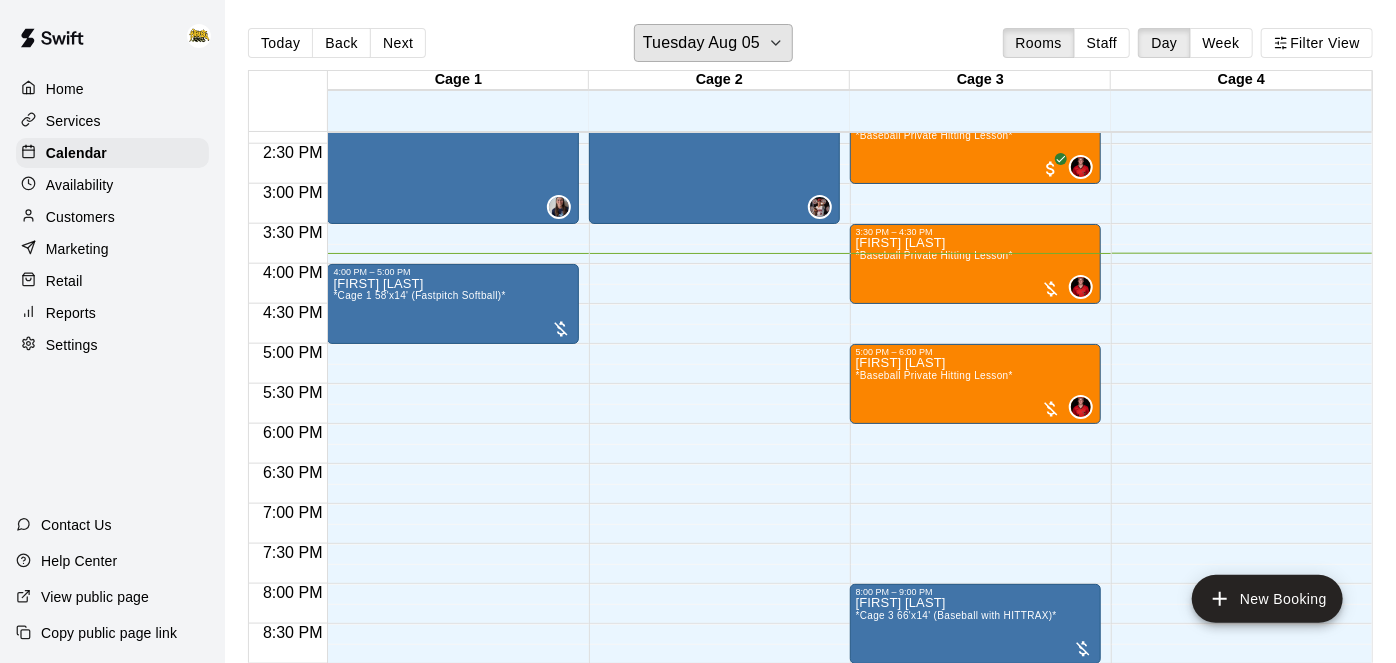 scroll, scrollTop: 1152, scrollLeft: 0, axis: vertical 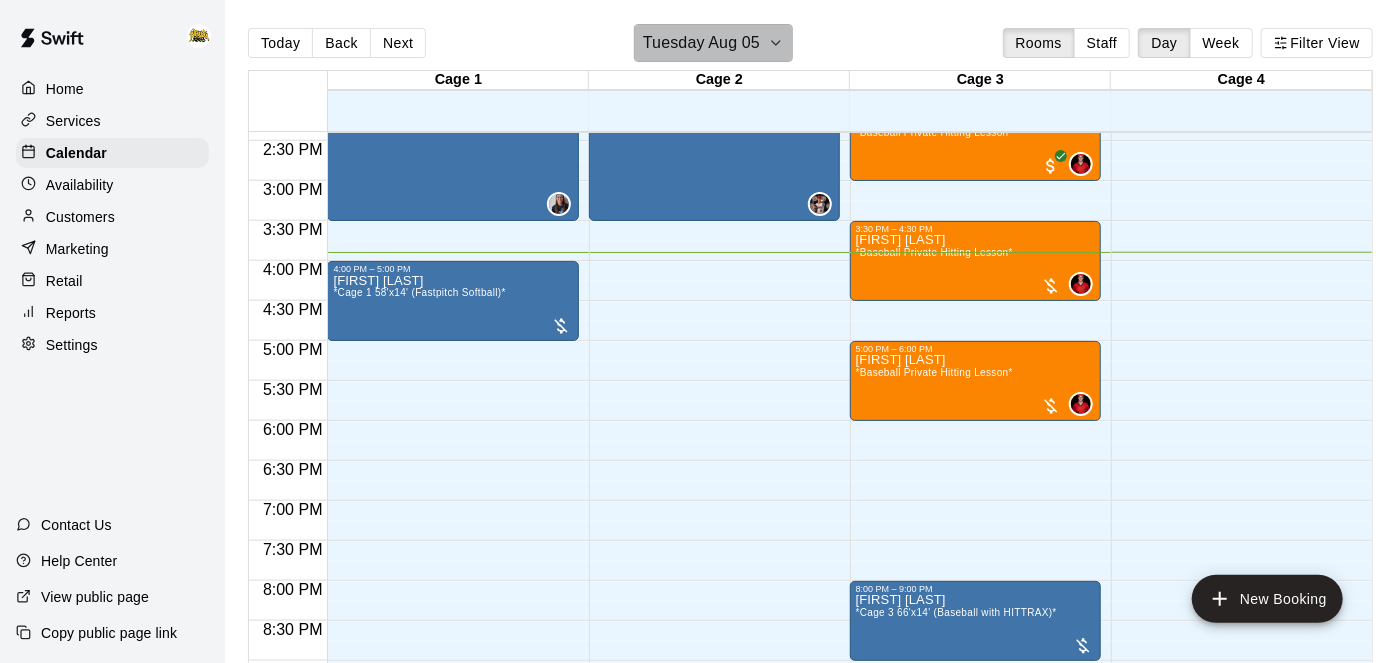 click 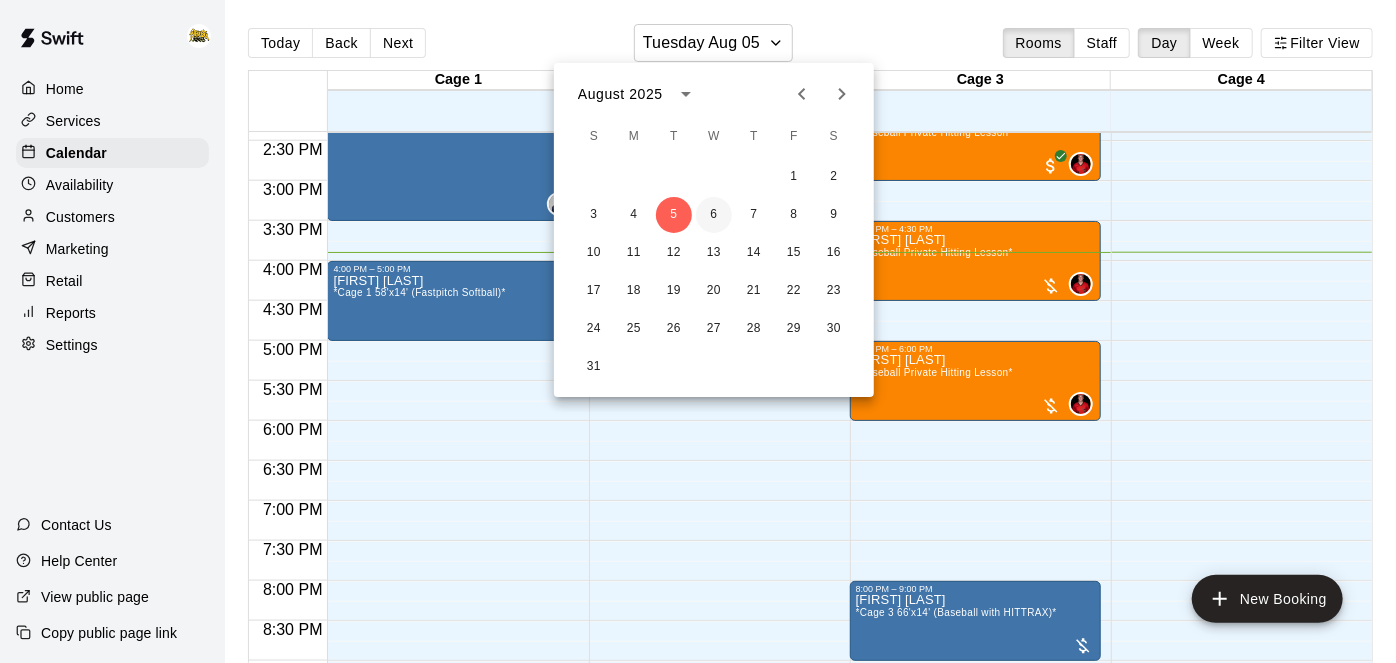 click on "6" at bounding box center (714, 215) 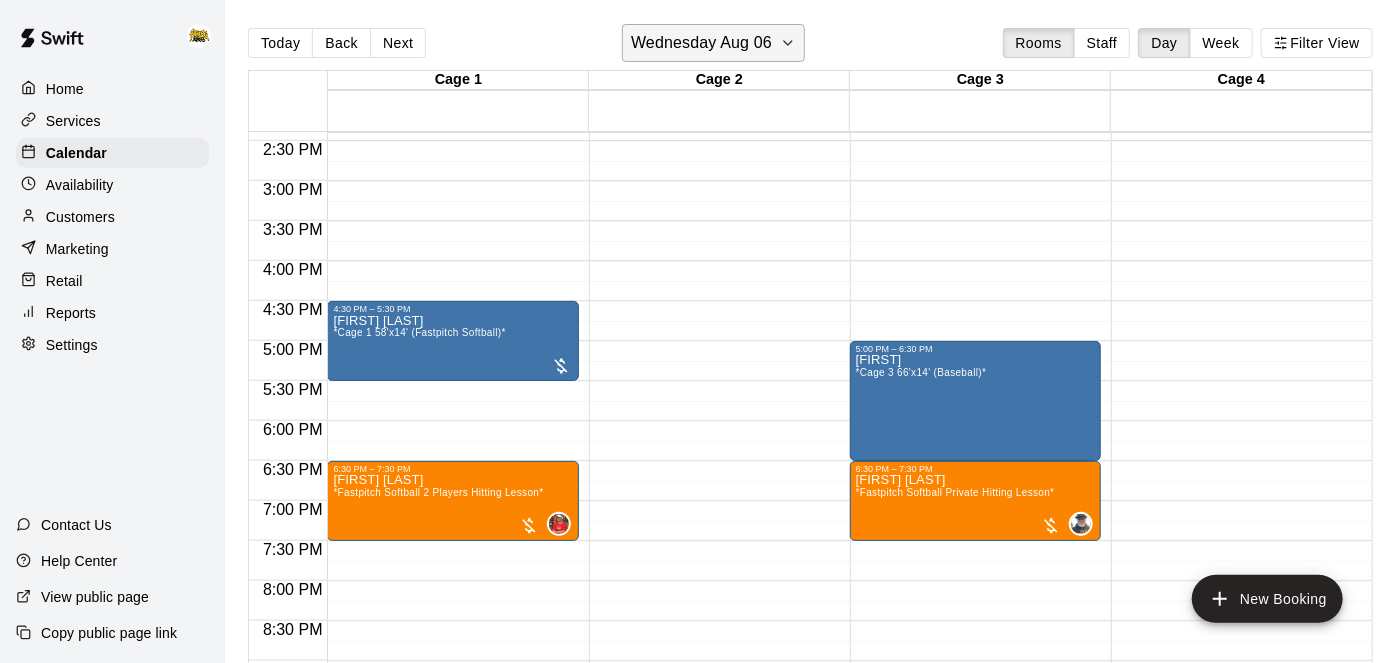 click on "Wednesday Aug 06" at bounding box center [701, 43] 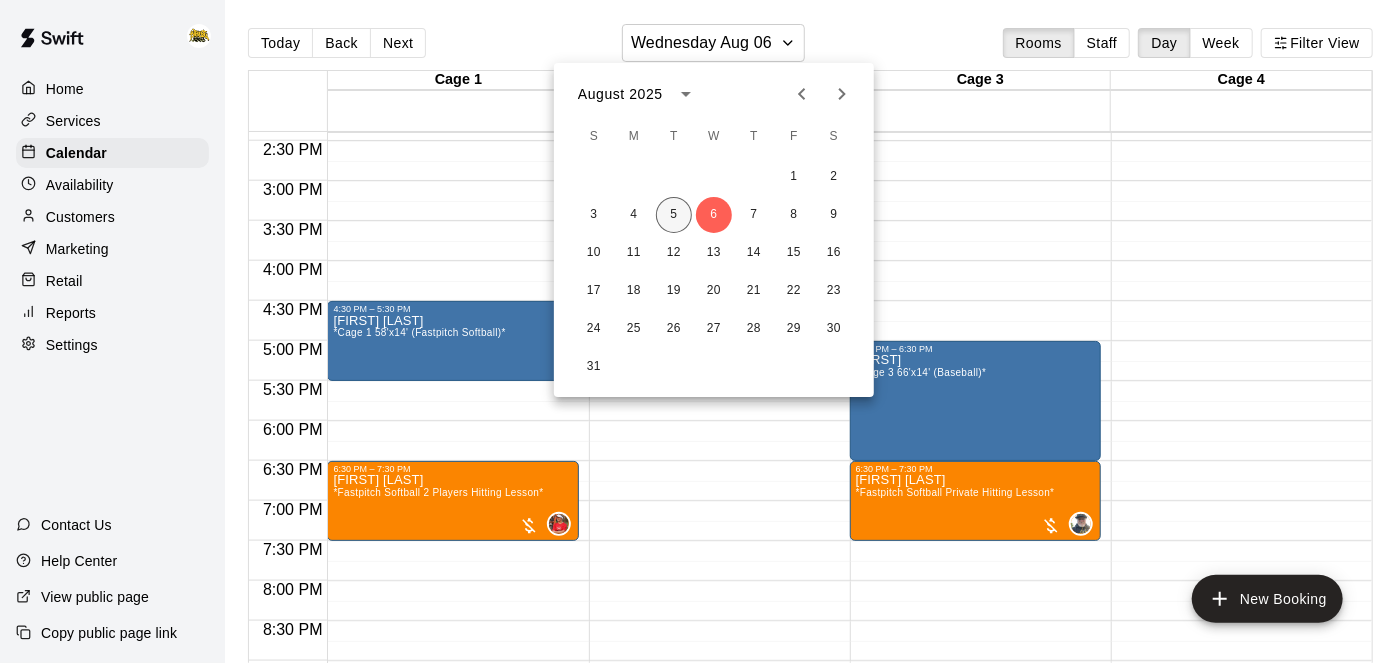 click on "5" at bounding box center [674, 215] 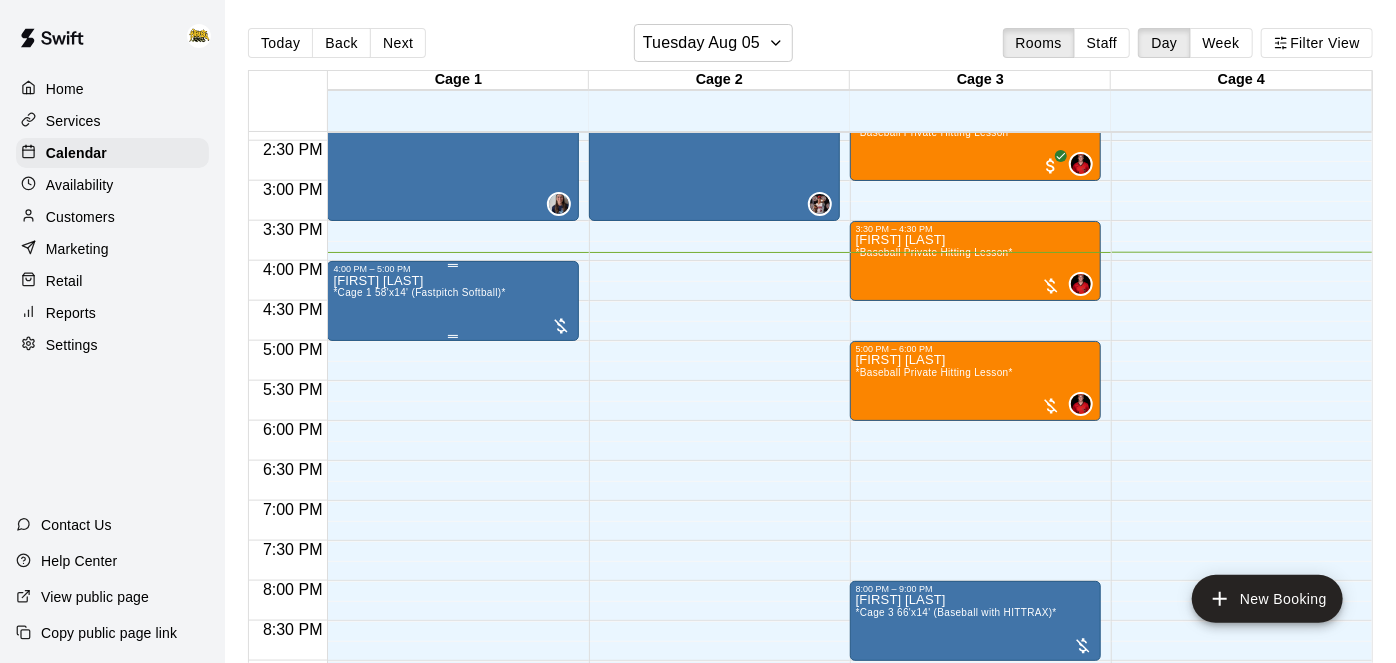 click on "Trevor Martin *Cage 1 58'x14' (Fastpitch Softball)*" at bounding box center (419, 605) 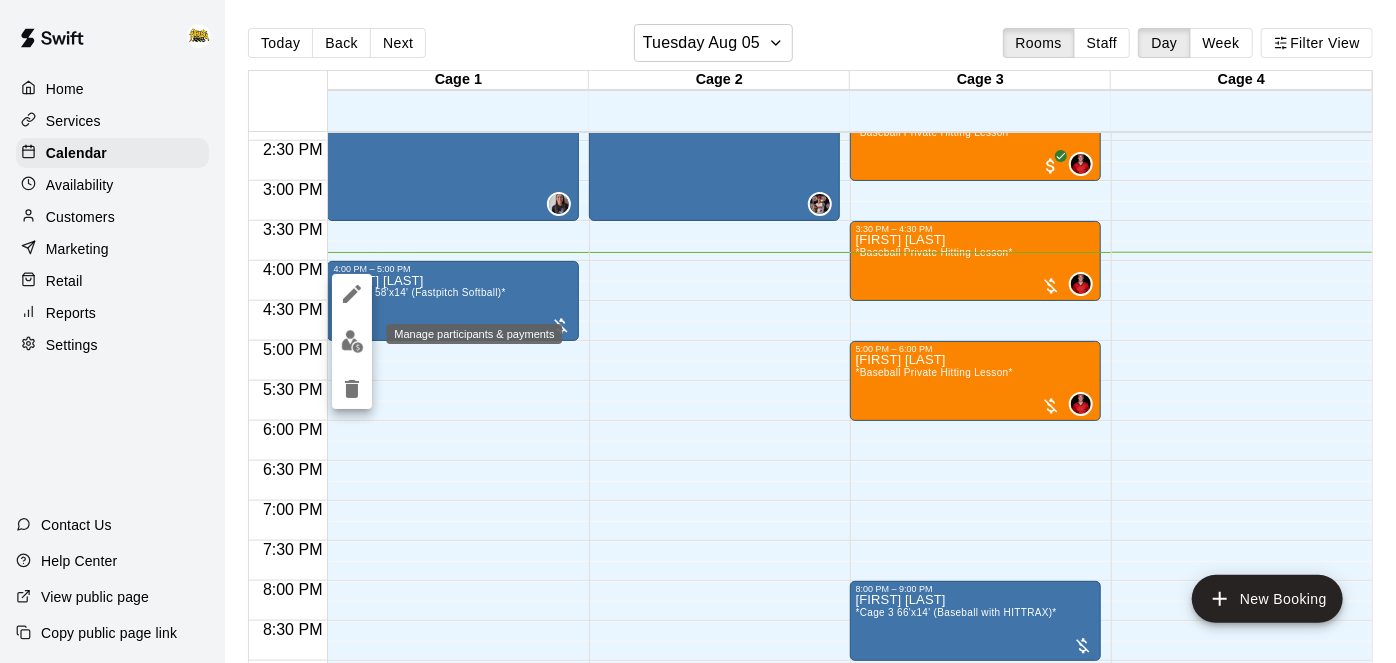click at bounding box center (352, 341) 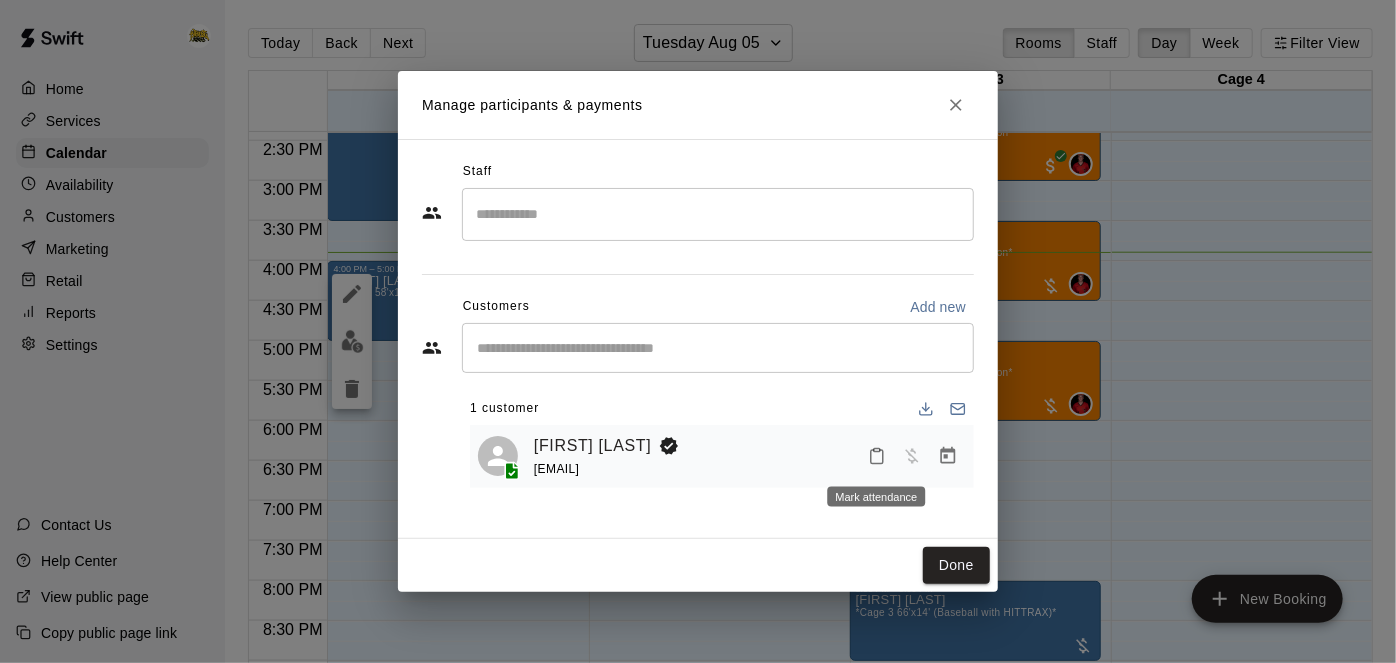click 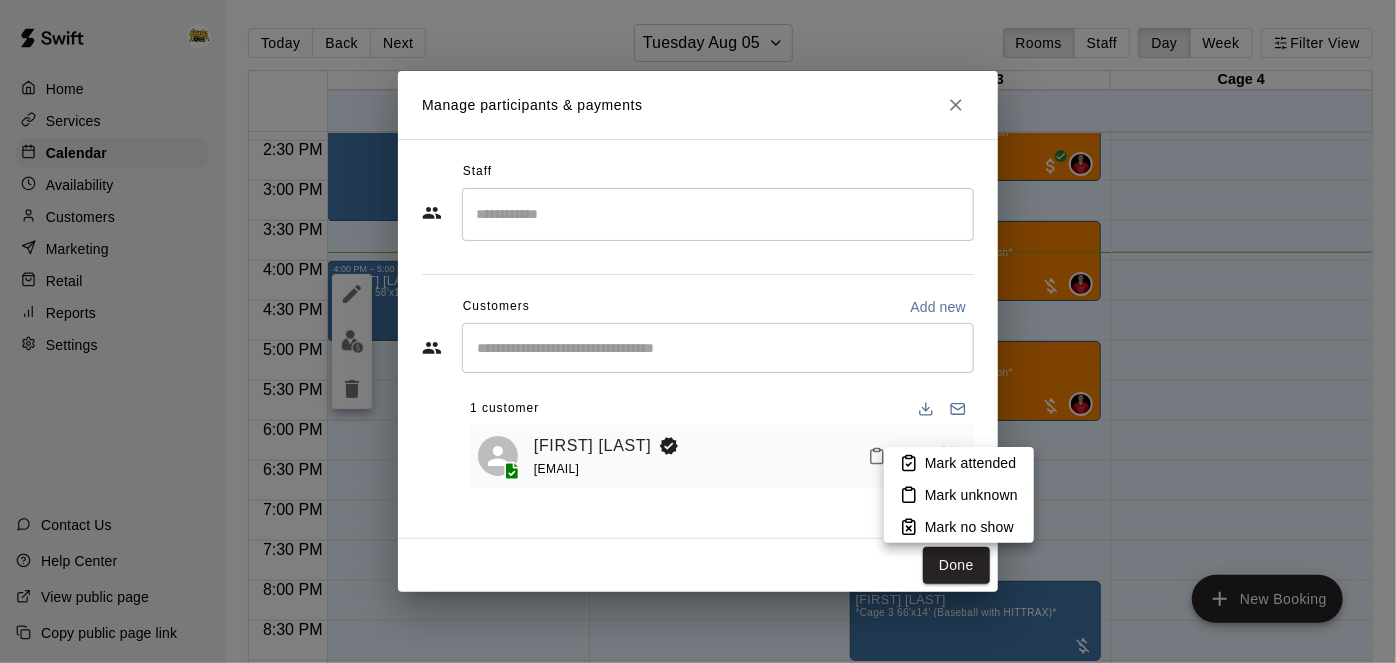 click on "Mark attended" at bounding box center [959, 463] 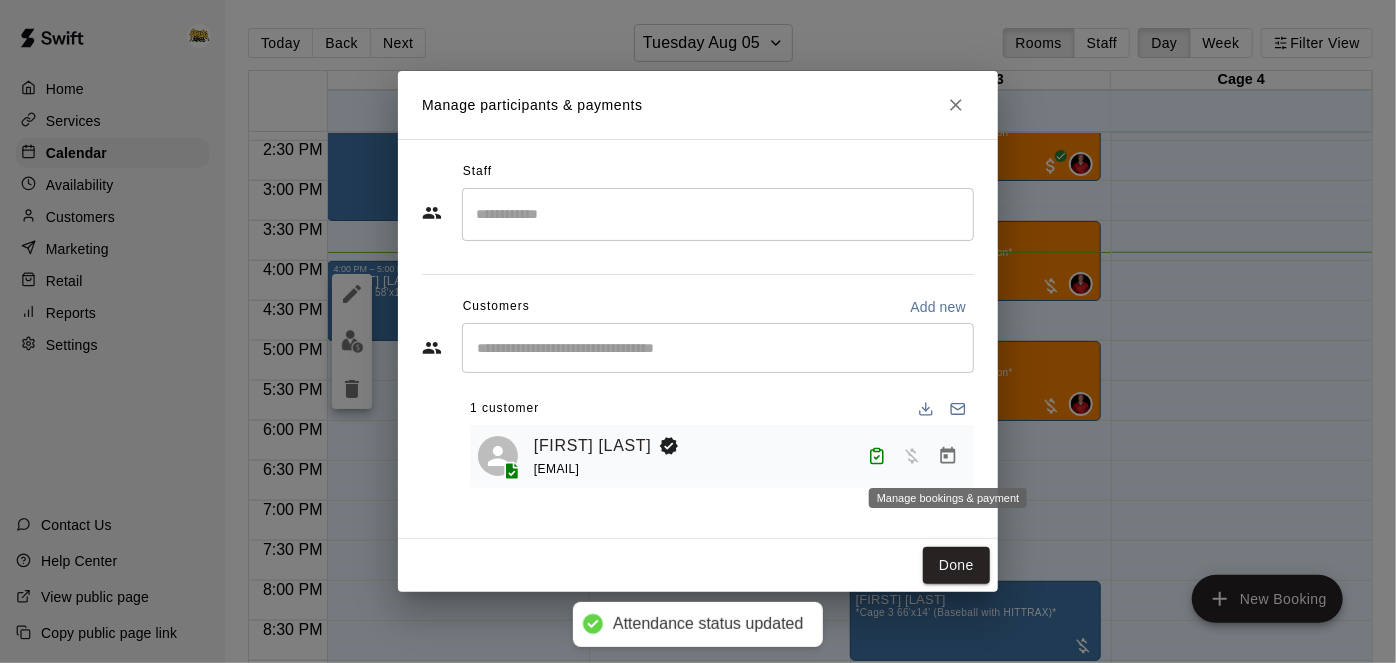 click 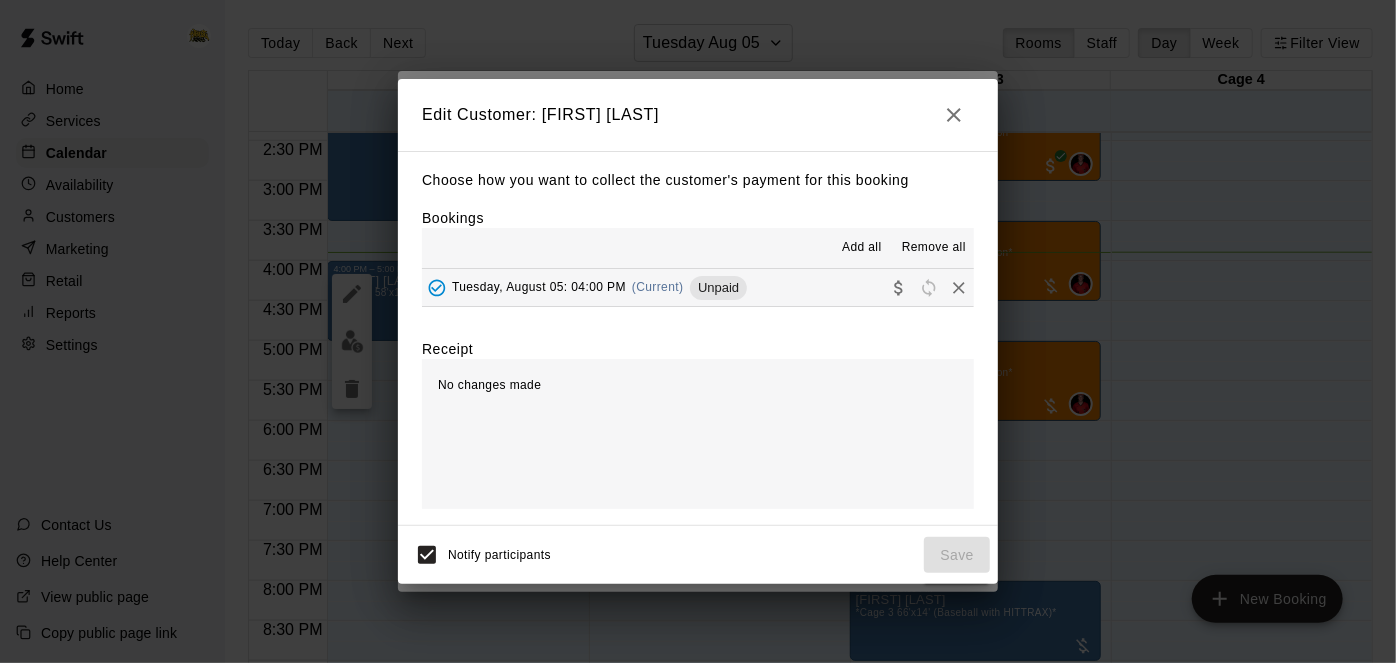 click on "Tuesday, August 05: 04:00 PM (Current) Unpaid" at bounding box center (698, 287) 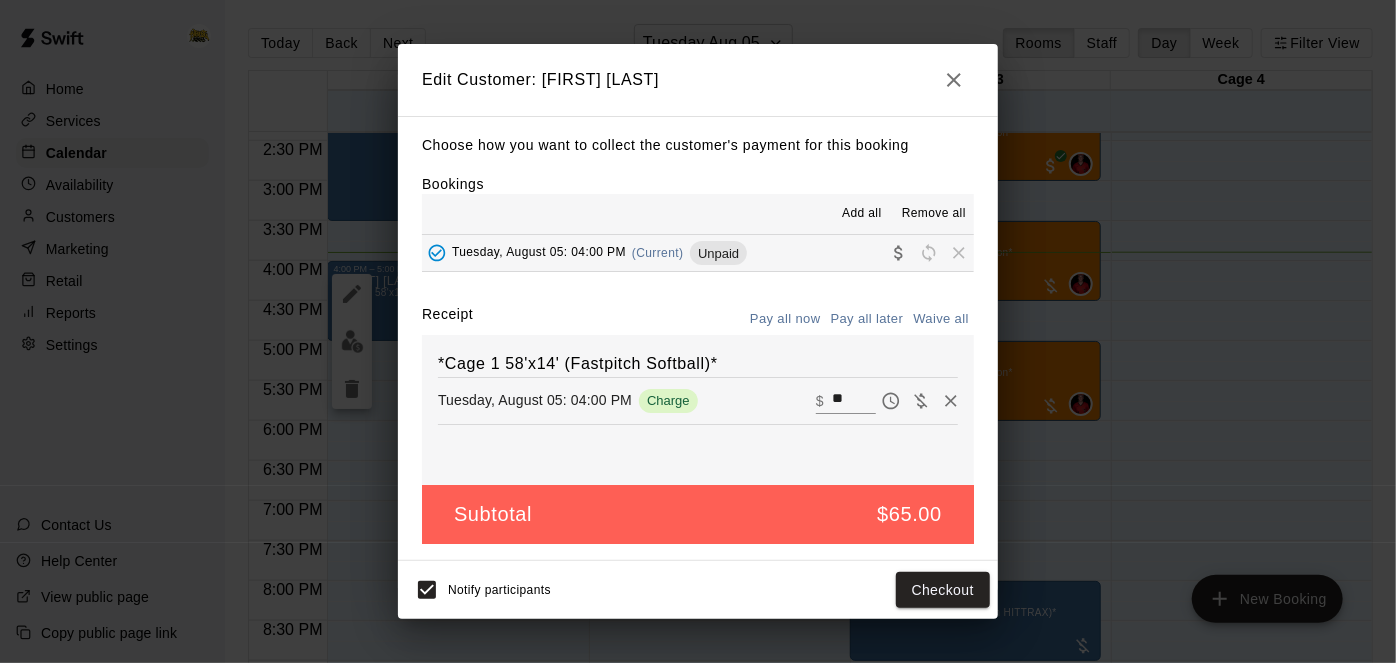 click on "**" at bounding box center [854, 401] 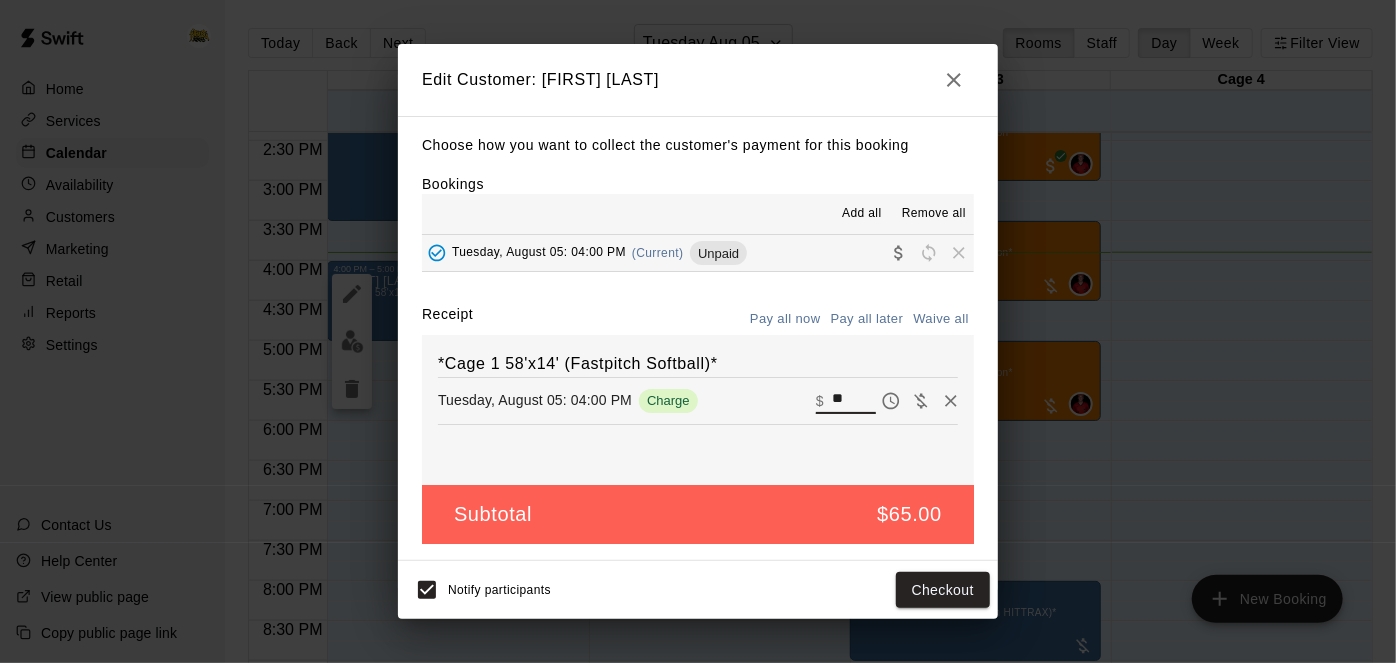 type on "*" 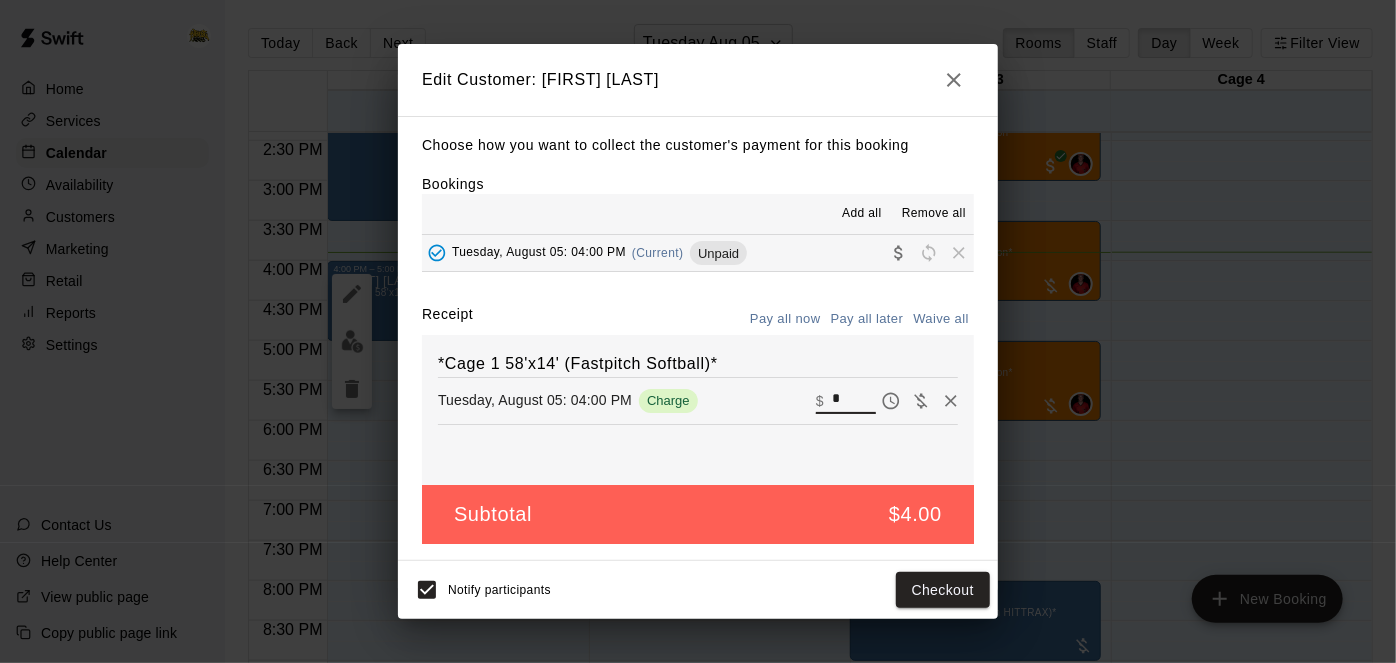 type on "**" 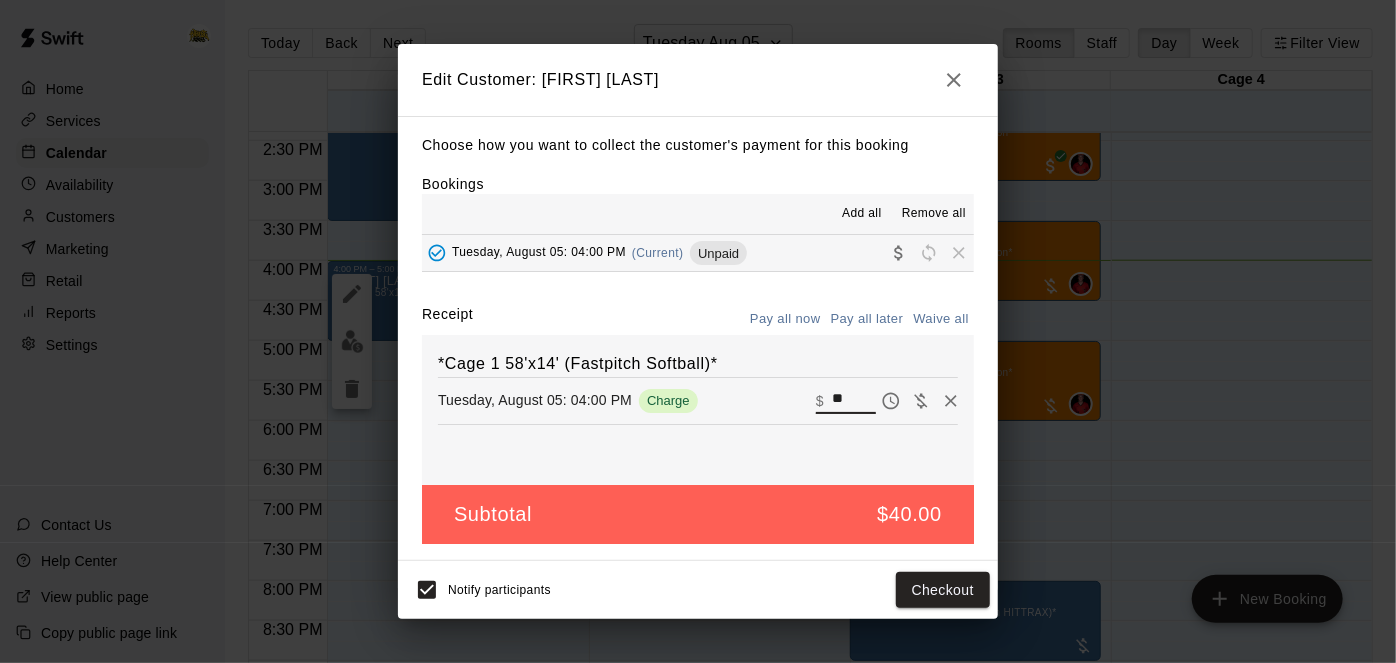 click 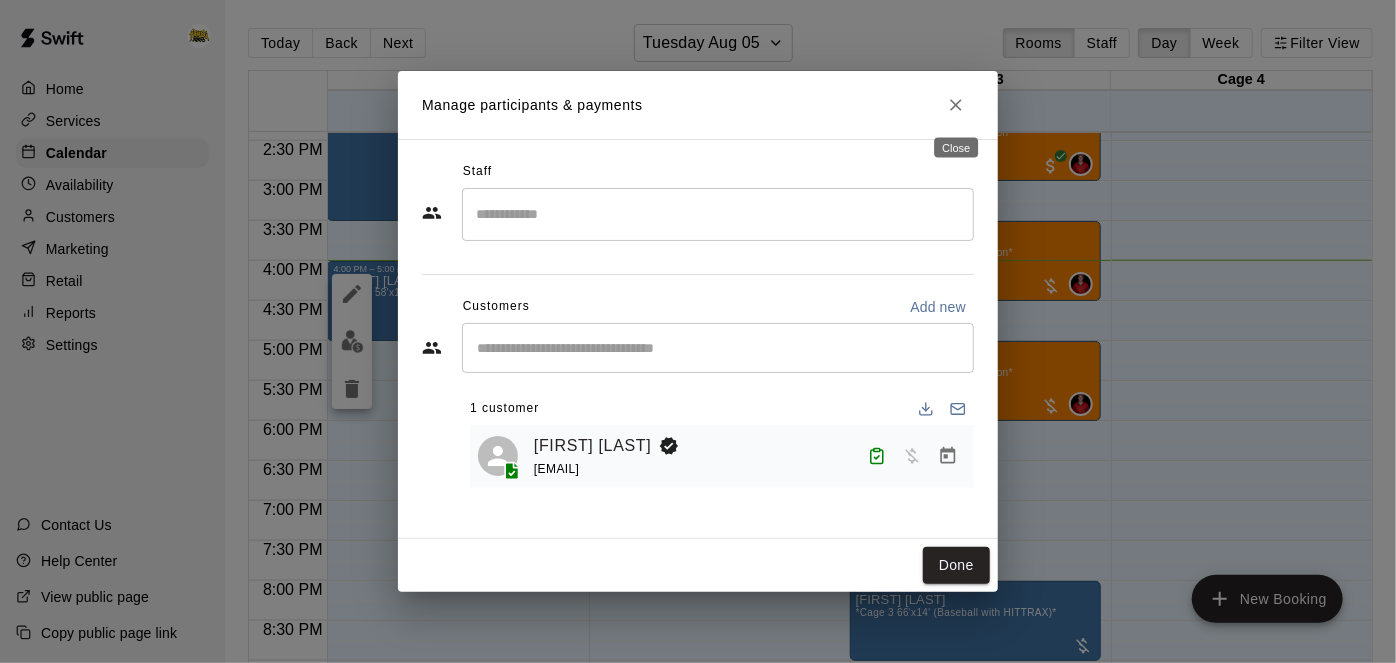 click at bounding box center [956, 105] 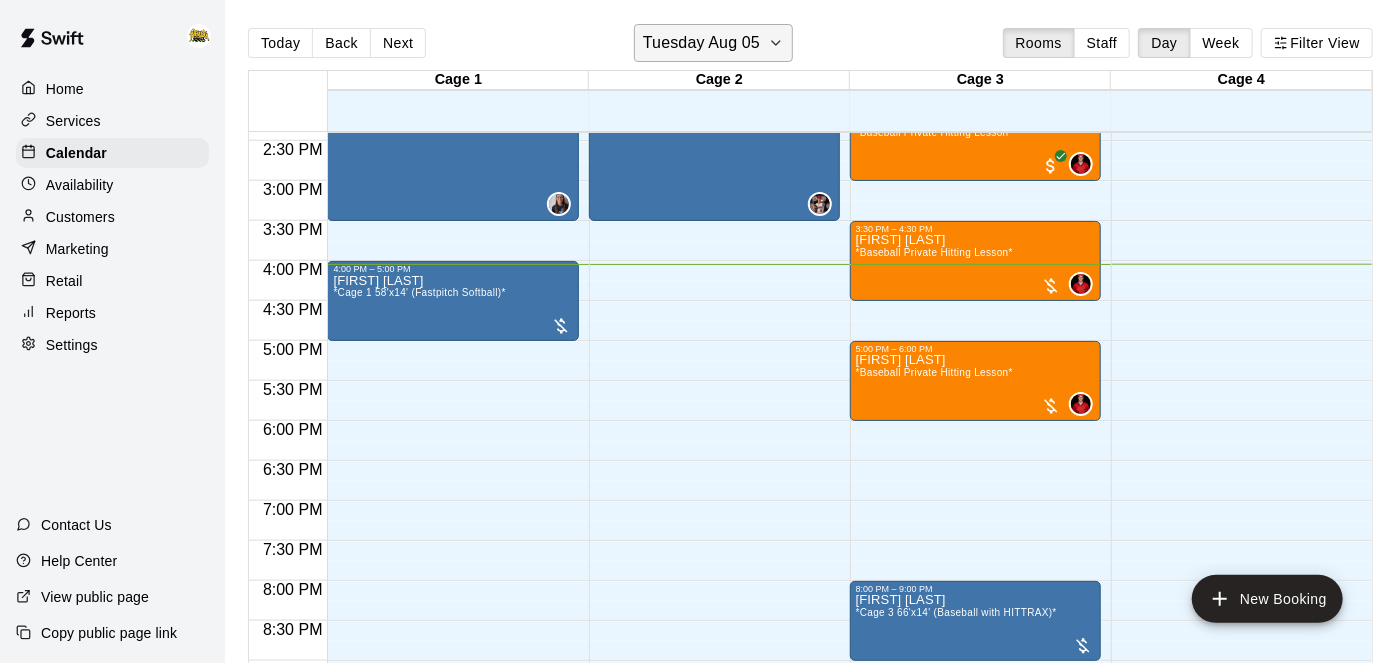 click on "Tuesday Aug 05" at bounding box center [713, 43] 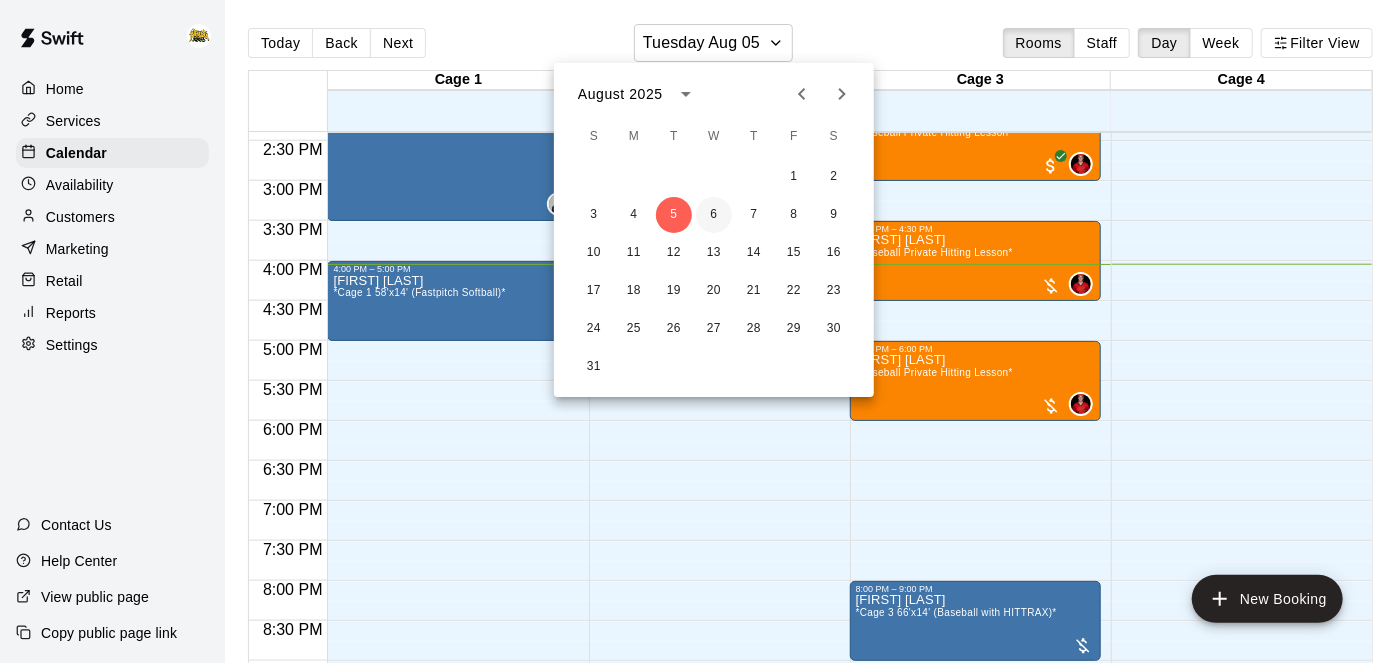 click on "6" at bounding box center (714, 215) 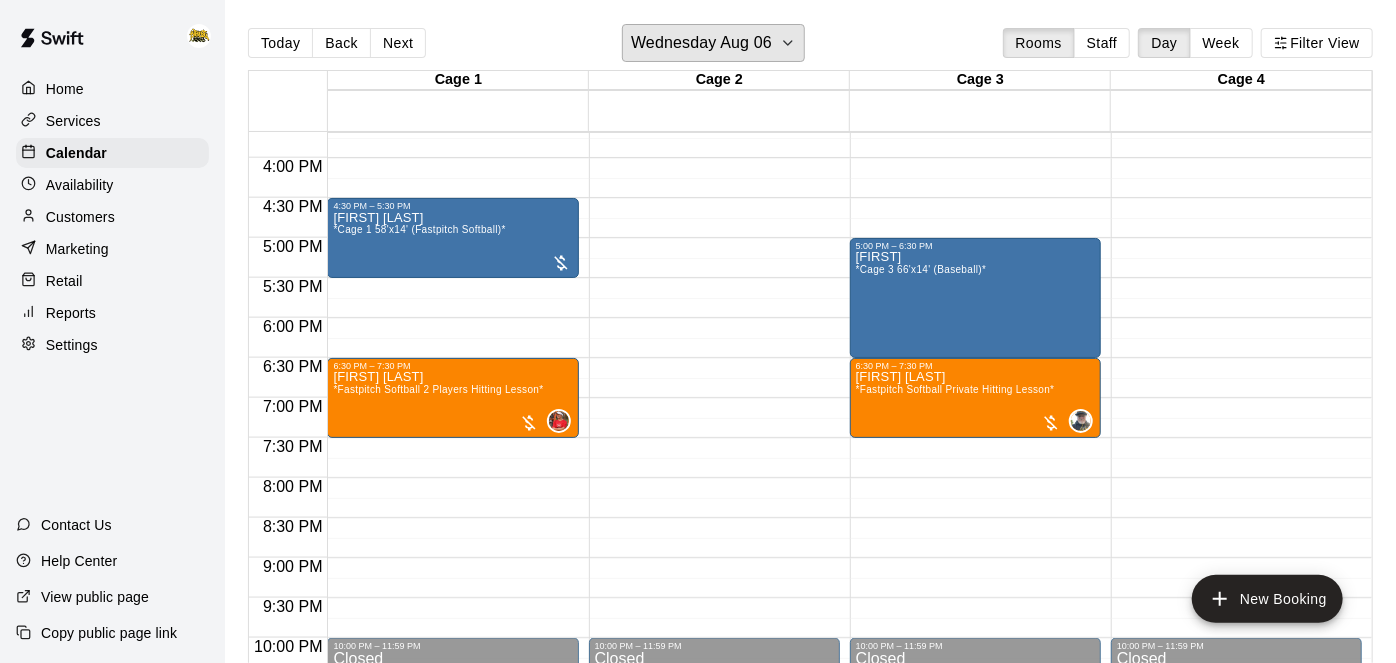 scroll, scrollTop: 1256, scrollLeft: 0, axis: vertical 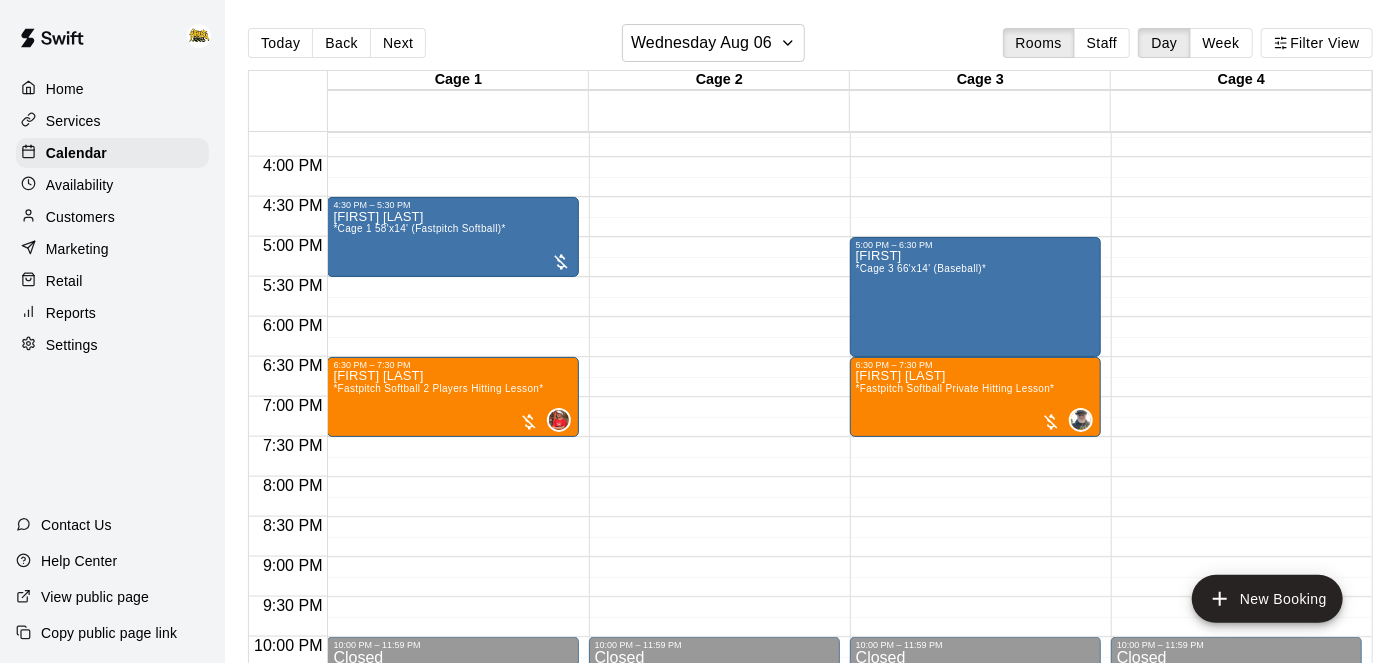 click on "12:00 AM – 10:00 AM Closed 11:00 AM – 11:30 AM John Black *Cage 2 66'x14' (Slo-Pitch)* 11:30 AM – 12:00 PM John Black *Cage 2 66'x14' (Baseball)* 10:00 PM – 11:59 PM Closed" at bounding box center (714, -163) 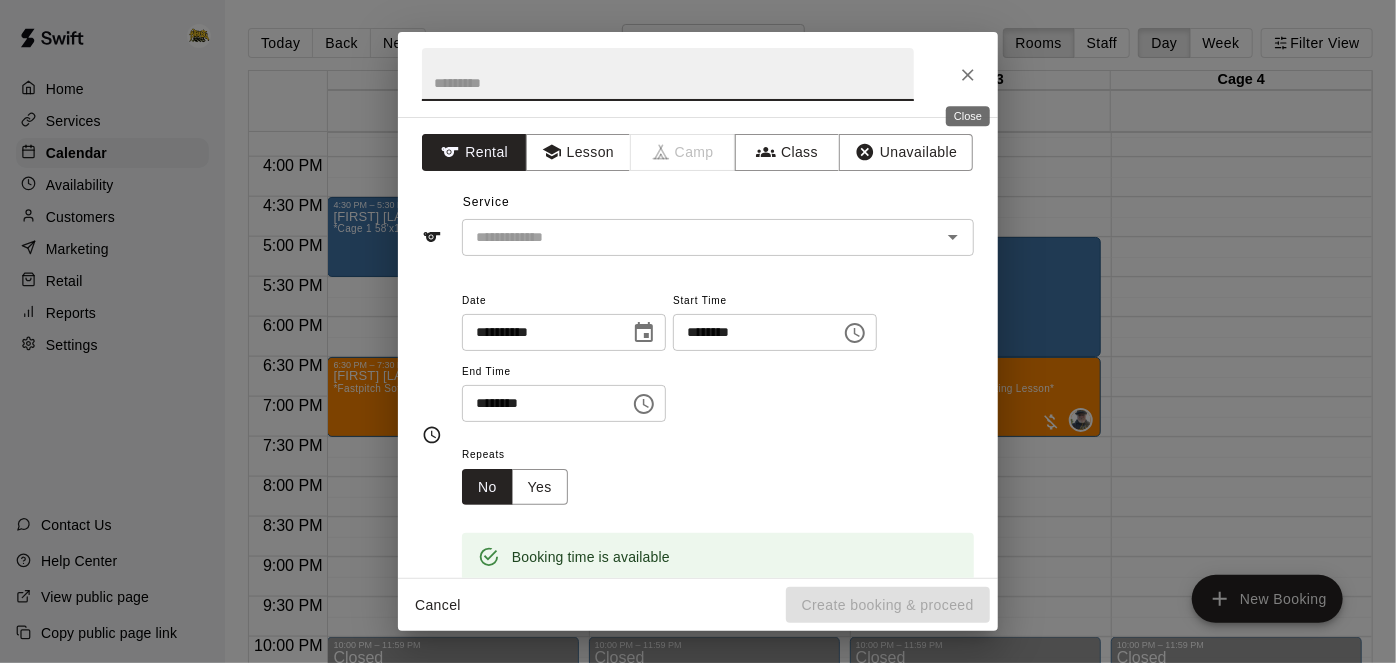 click 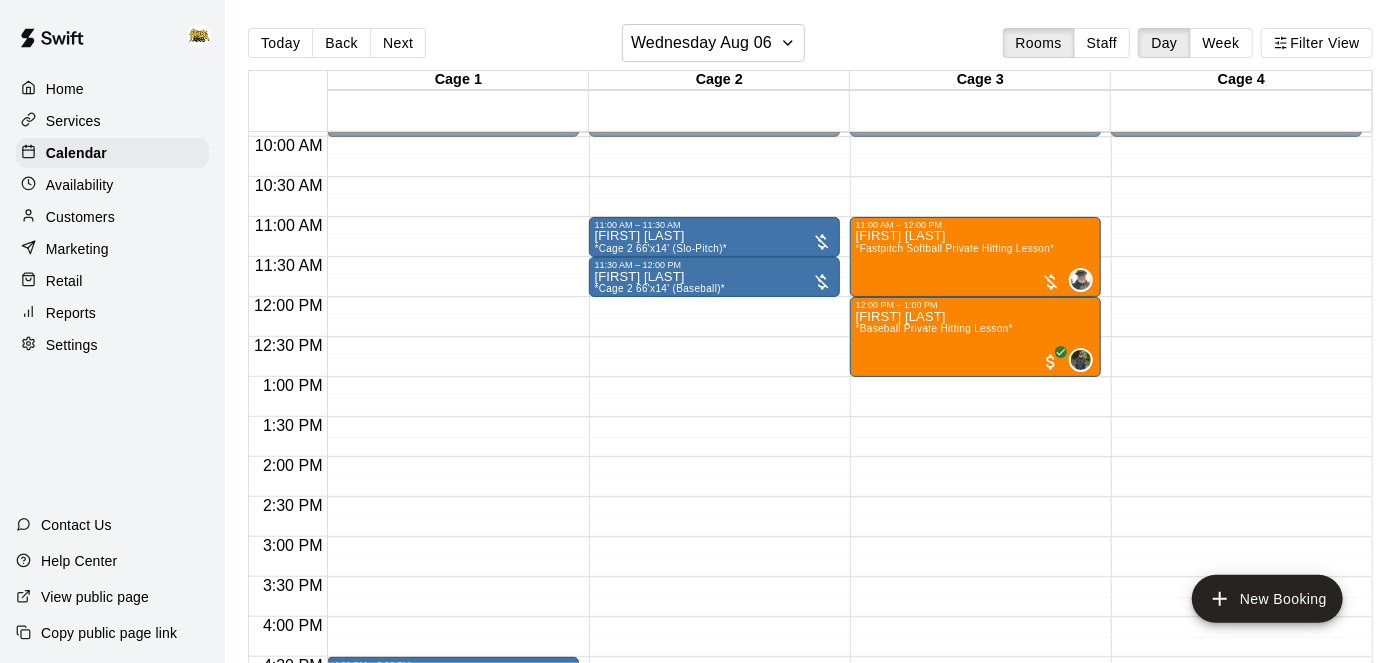 scroll, scrollTop: 792, scrollLeft: 0, axis: vertical 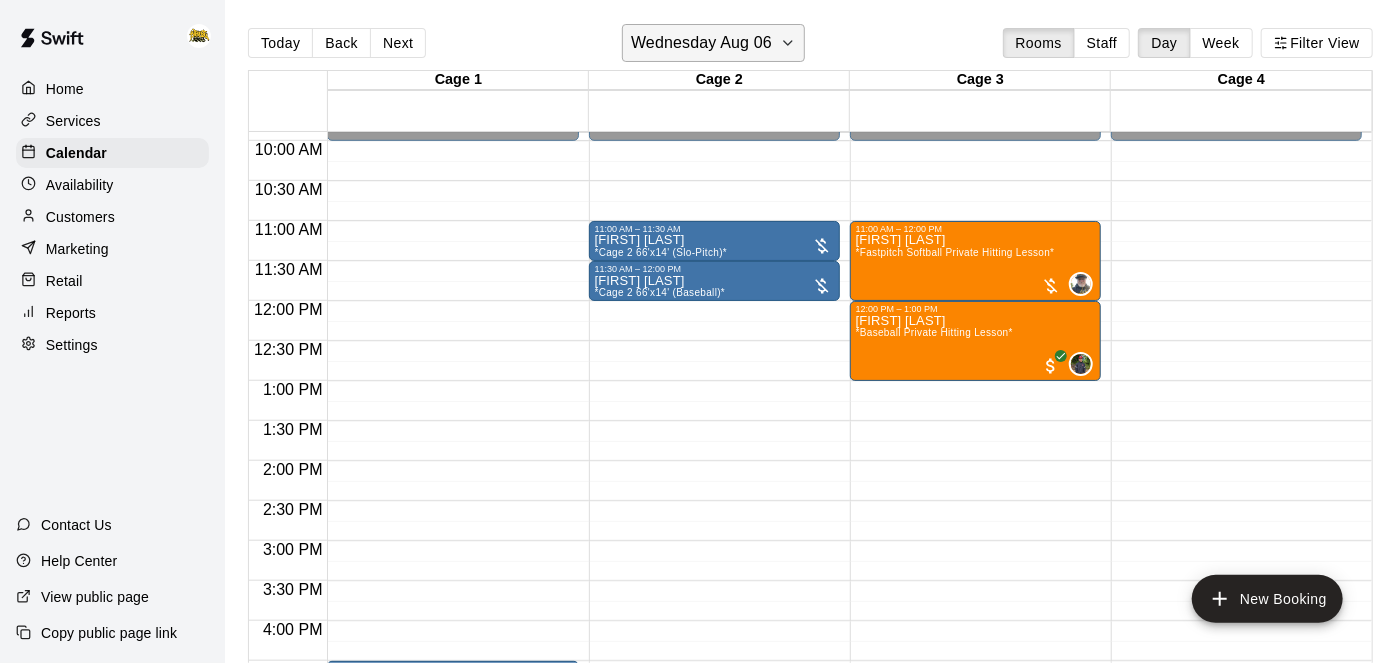 click on "Wednesday Aug 06" at bounding box center [701, 43] 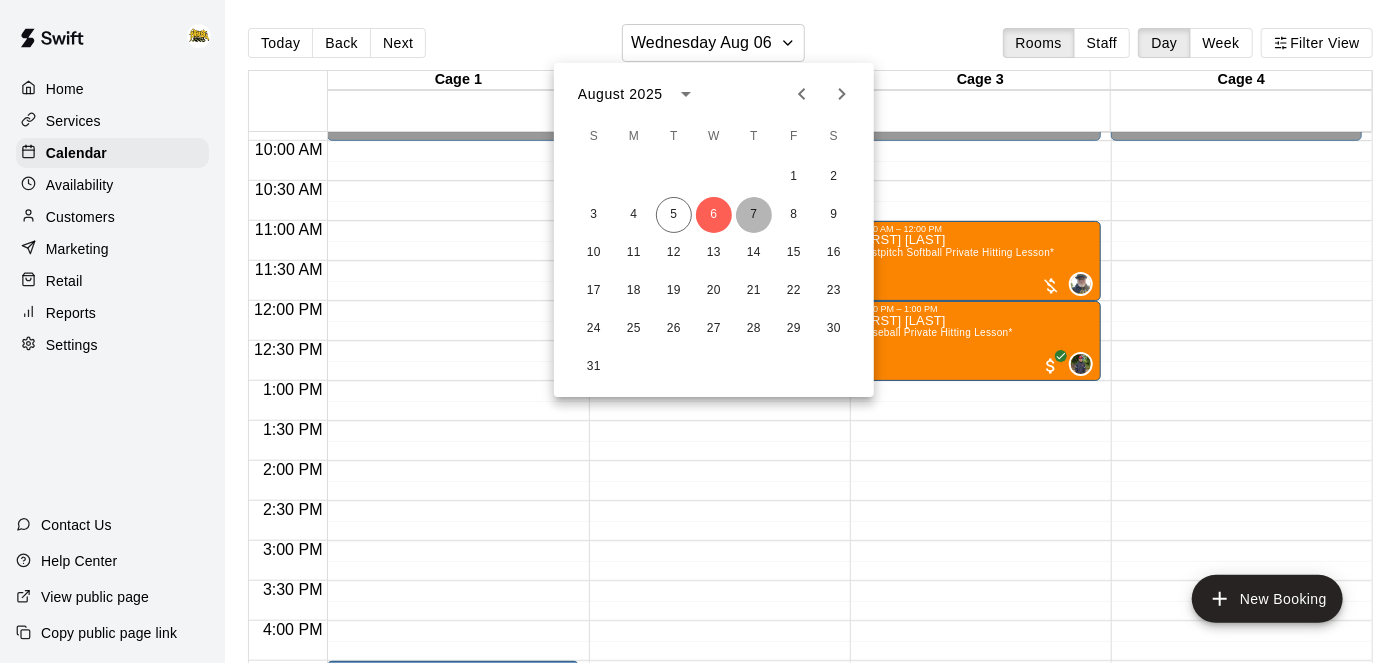 click on "7" at bounding box center (754, 215) 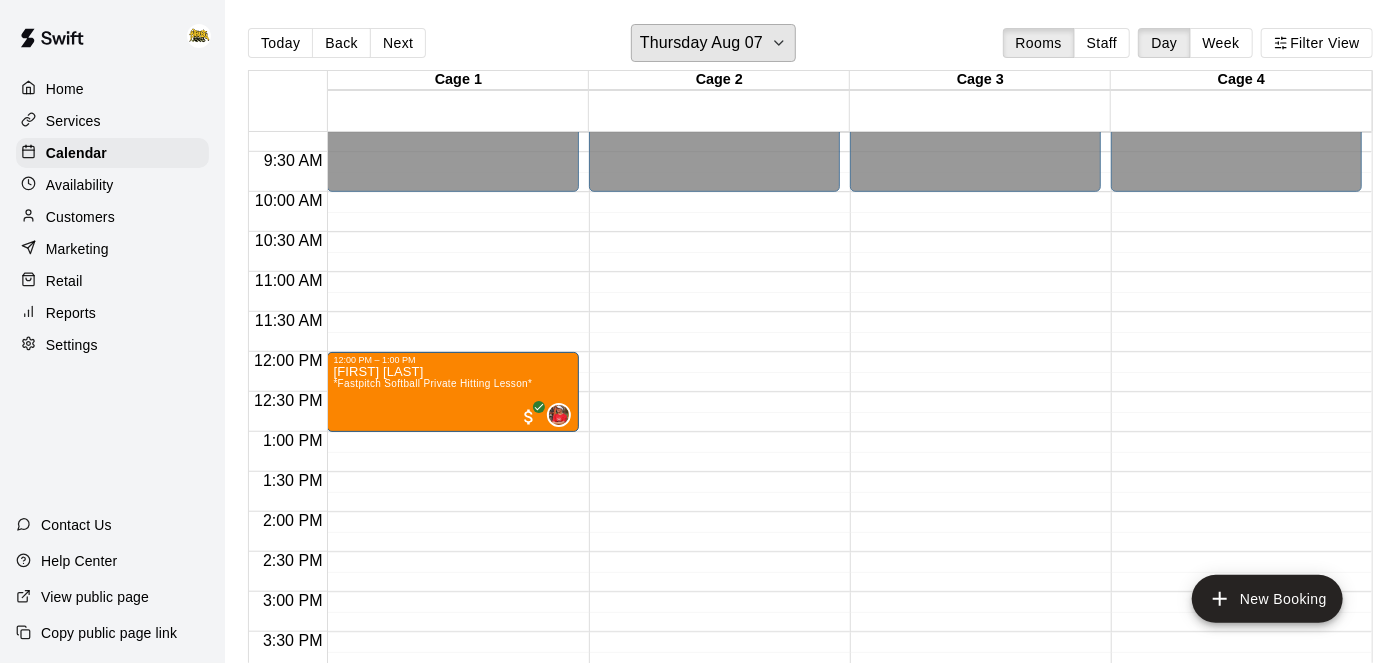 scroll, scrollTop: 738, scrollLeft: 0, axis: vertical 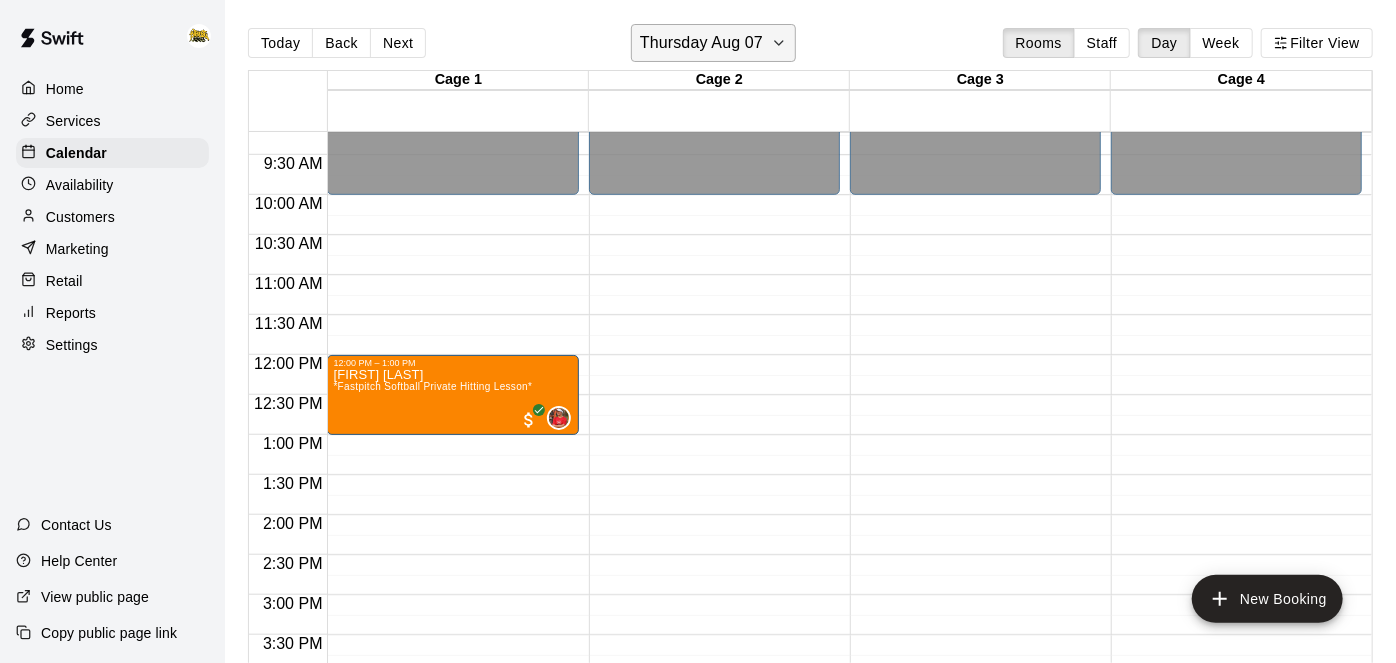 click 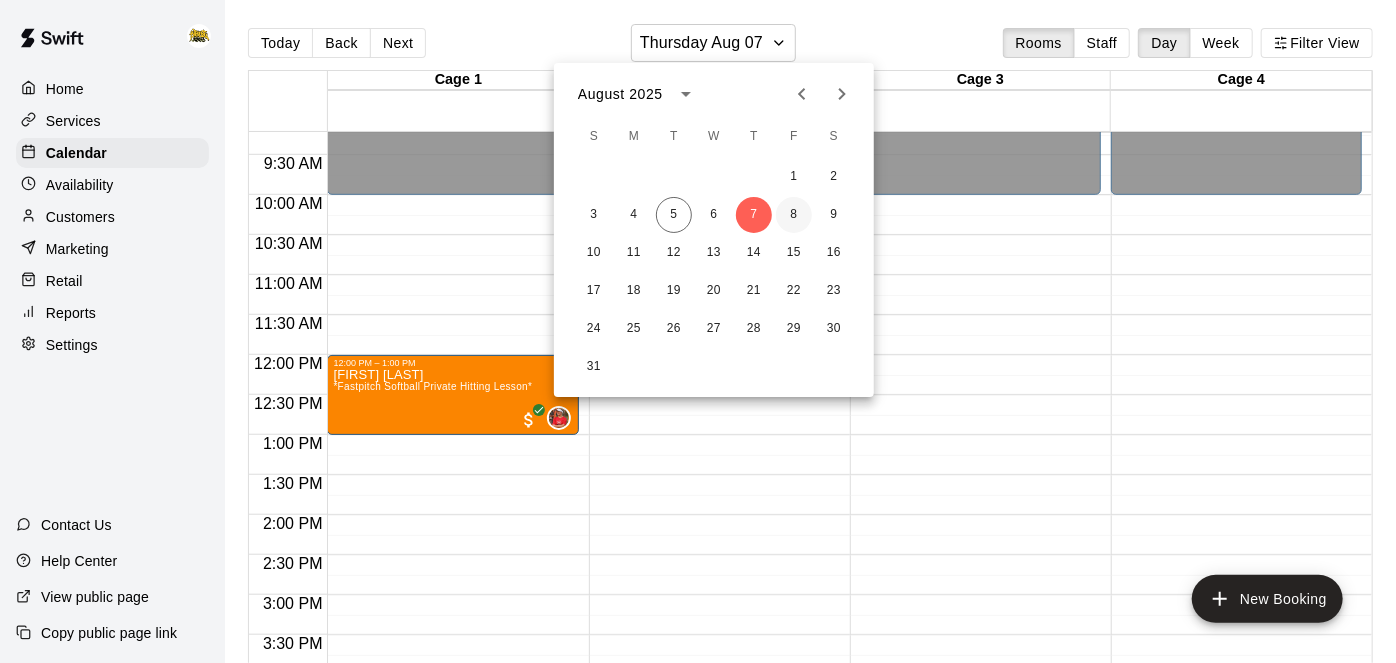 click on "8" at bounding box center [794, 215] 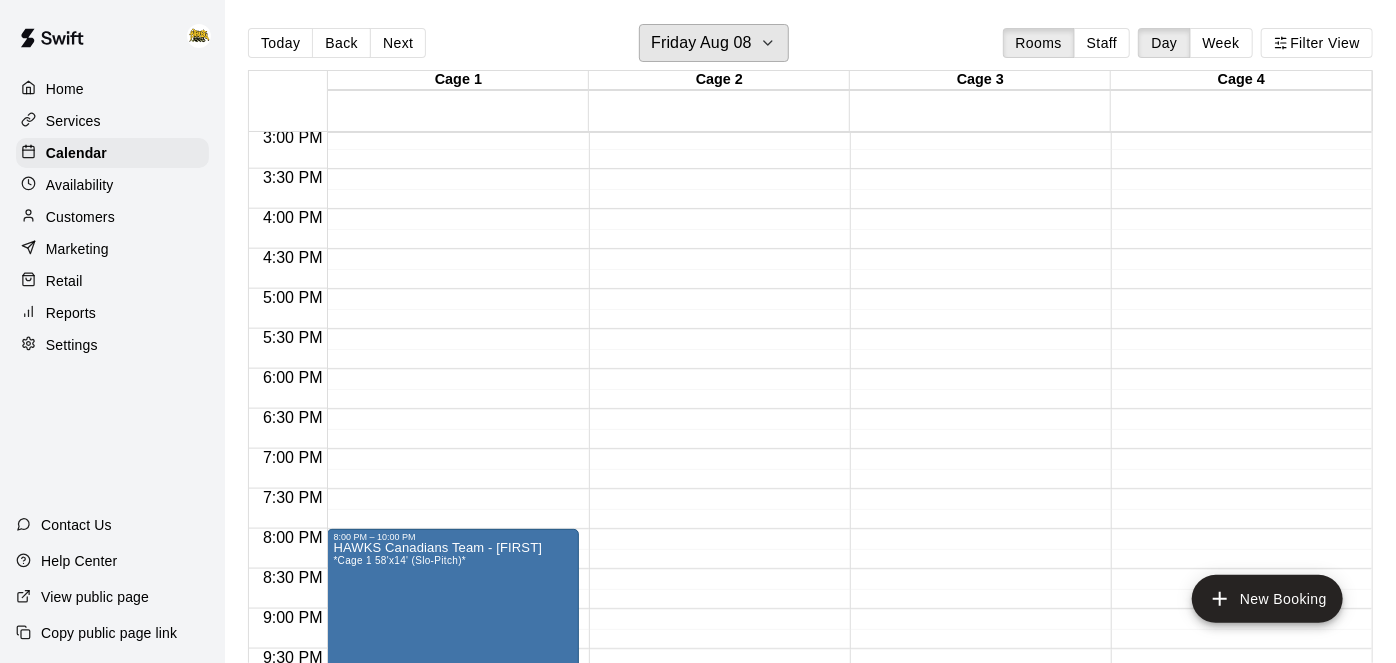 scroll, scrollTop: 1203, scrollLeft: 0, axis: vertical 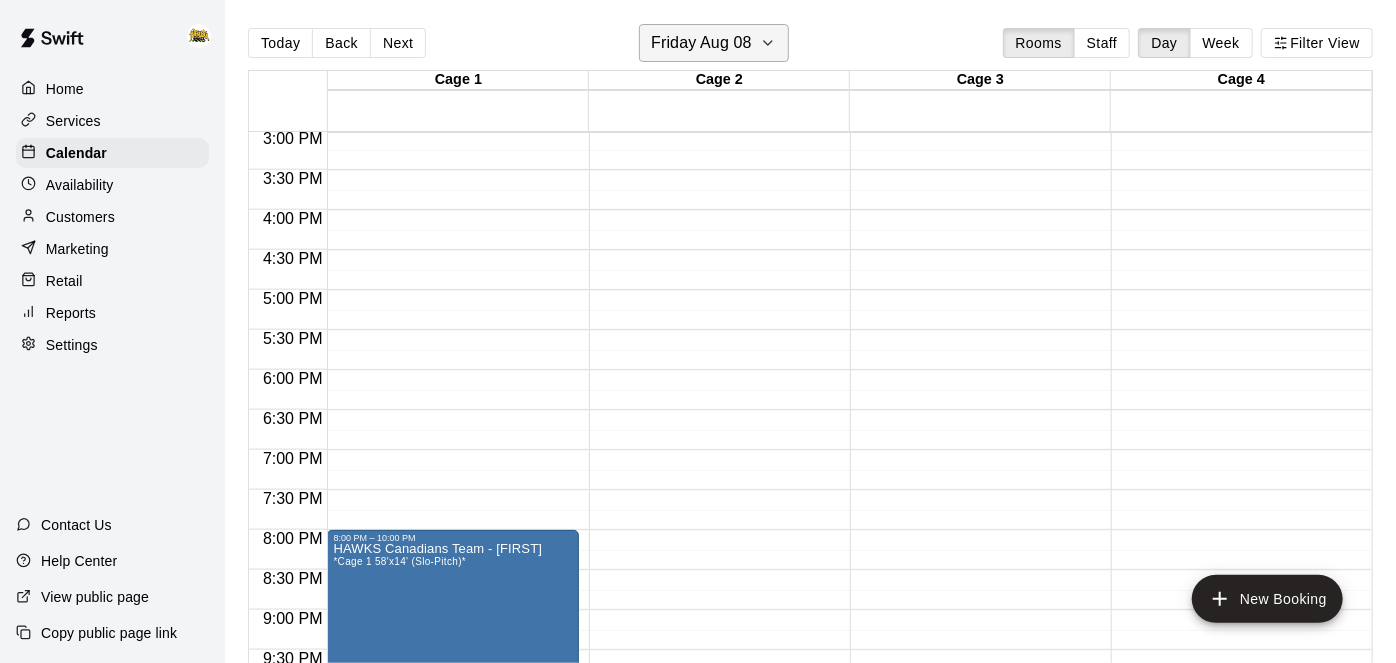 click on "Friday Aug 08" at bounding box center [701, 43] 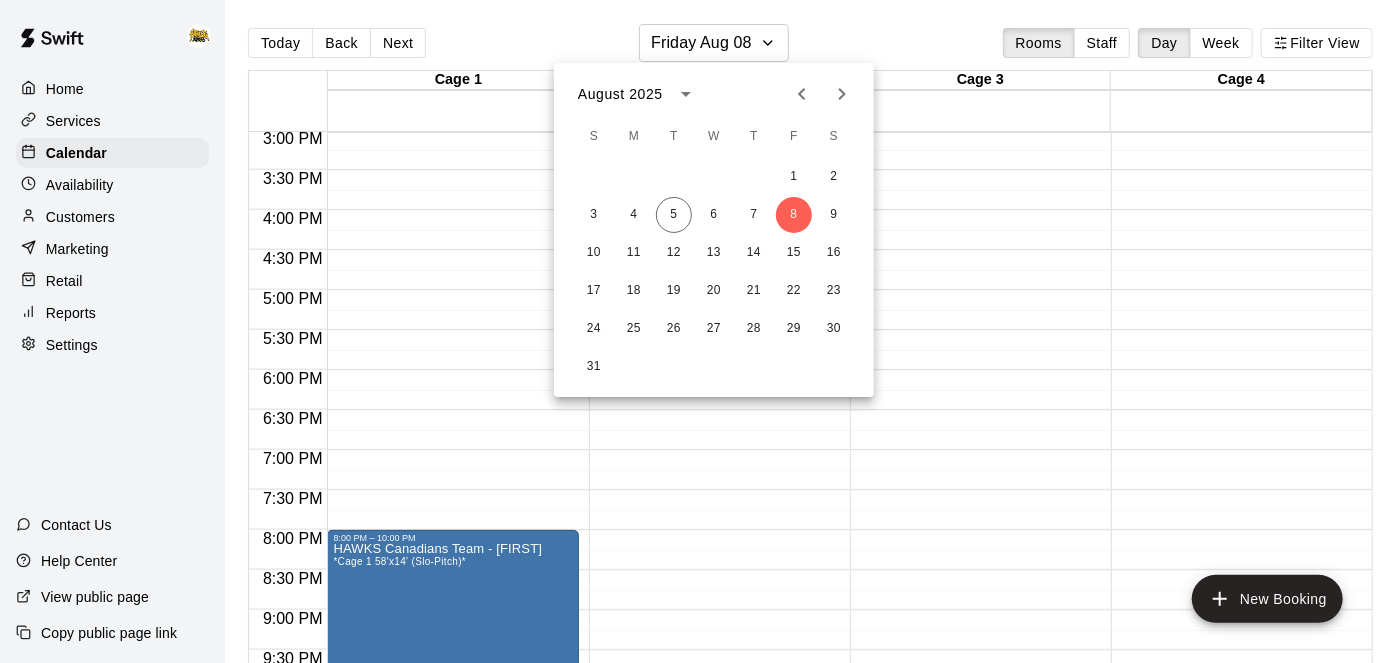 click at bounding box center [698, 331] 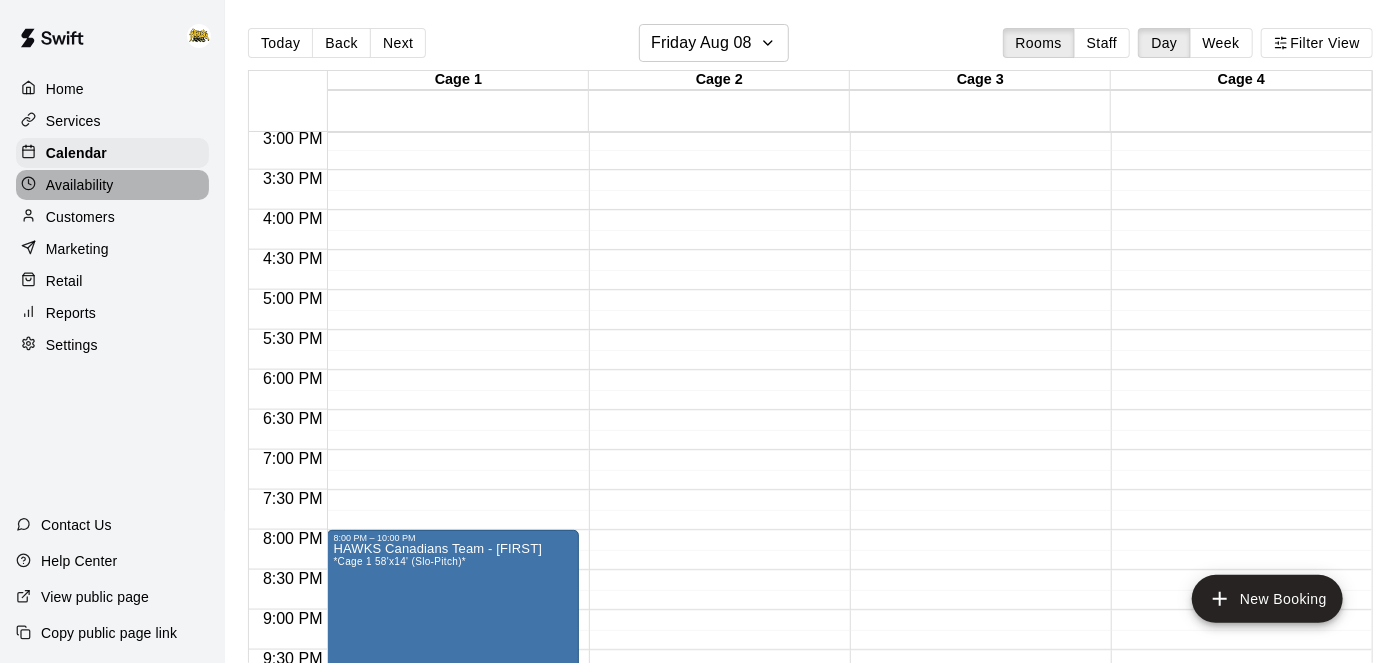 click on "Availability" at bounding box center [80, 185] 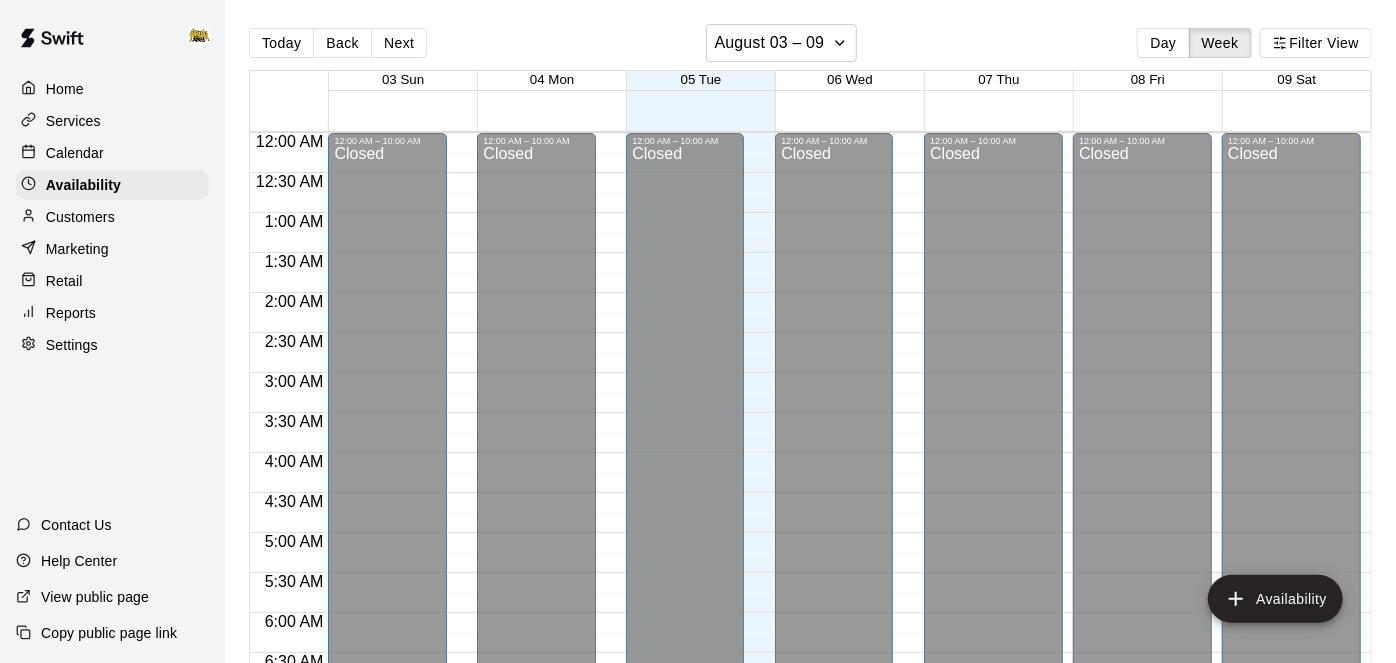 scroll, scrollTop: 1298, scrollLeft: 0, axis: vertical 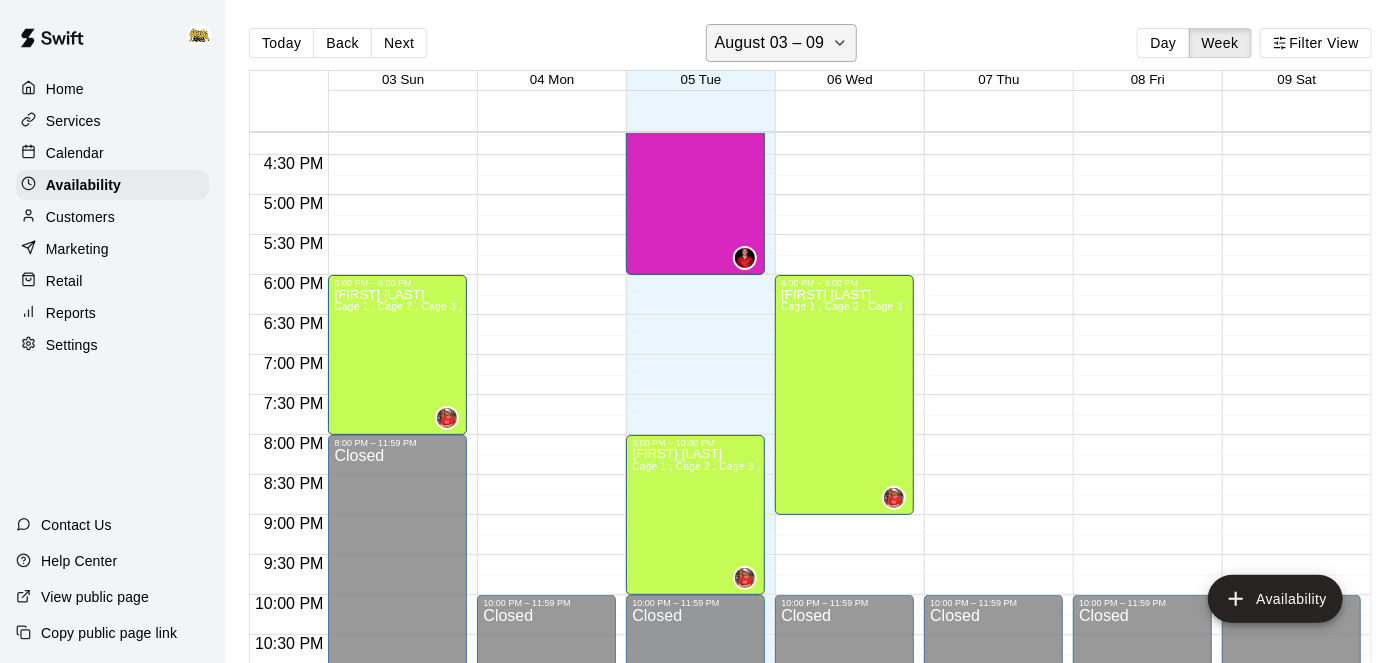 click on "August 03 – 09" at bounding box center (782, 43) 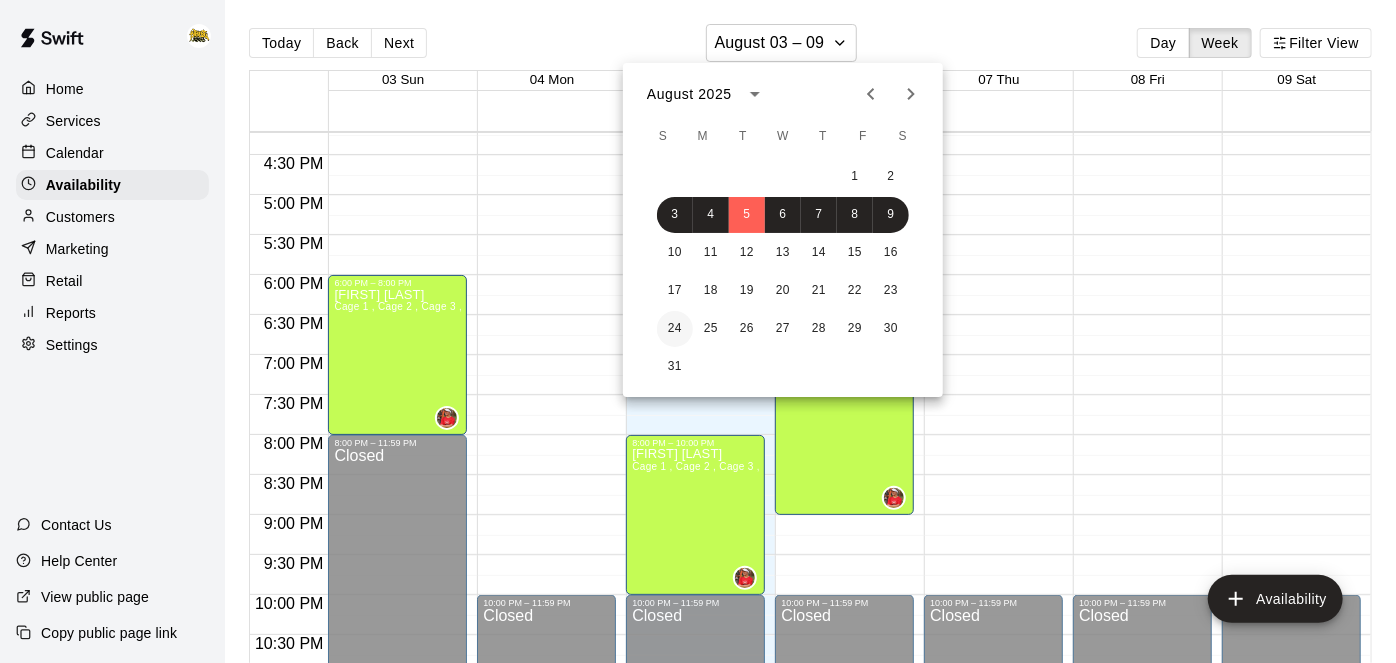 click on "24" at bounding box center (675, 329) 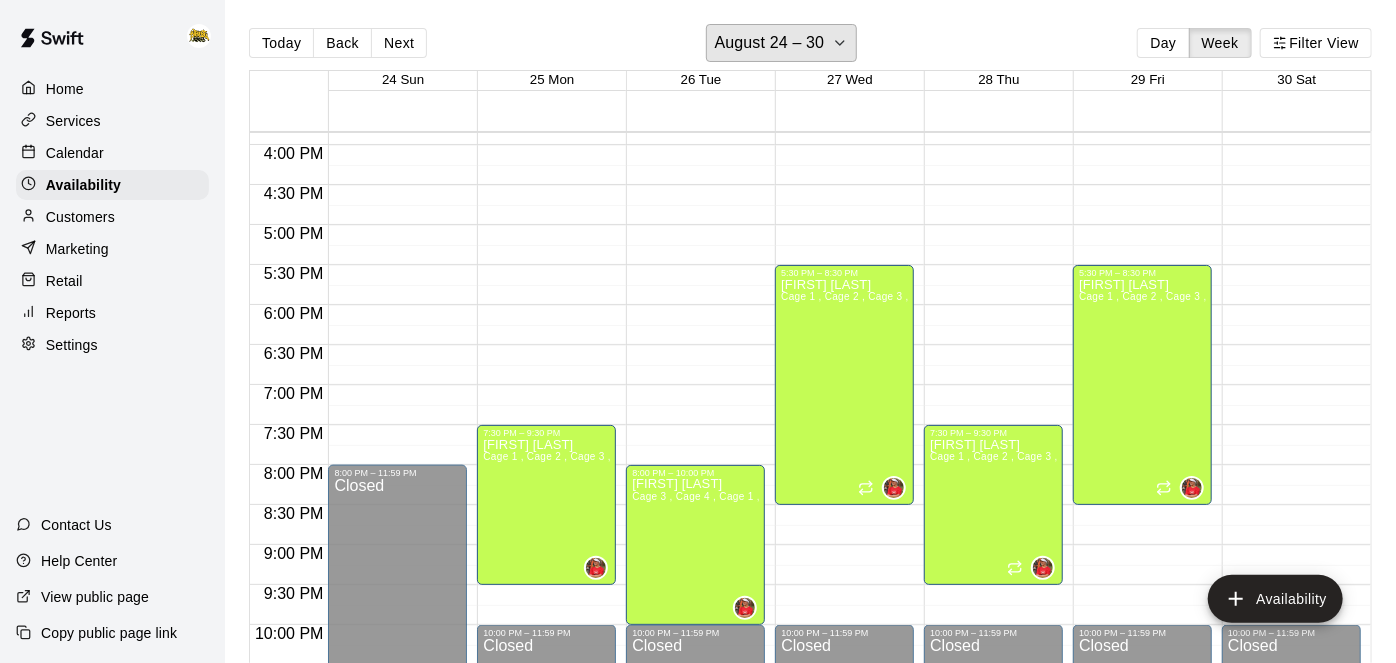 scroll, scrollTop: 1267, scrollLeft: 0, axis: vertical 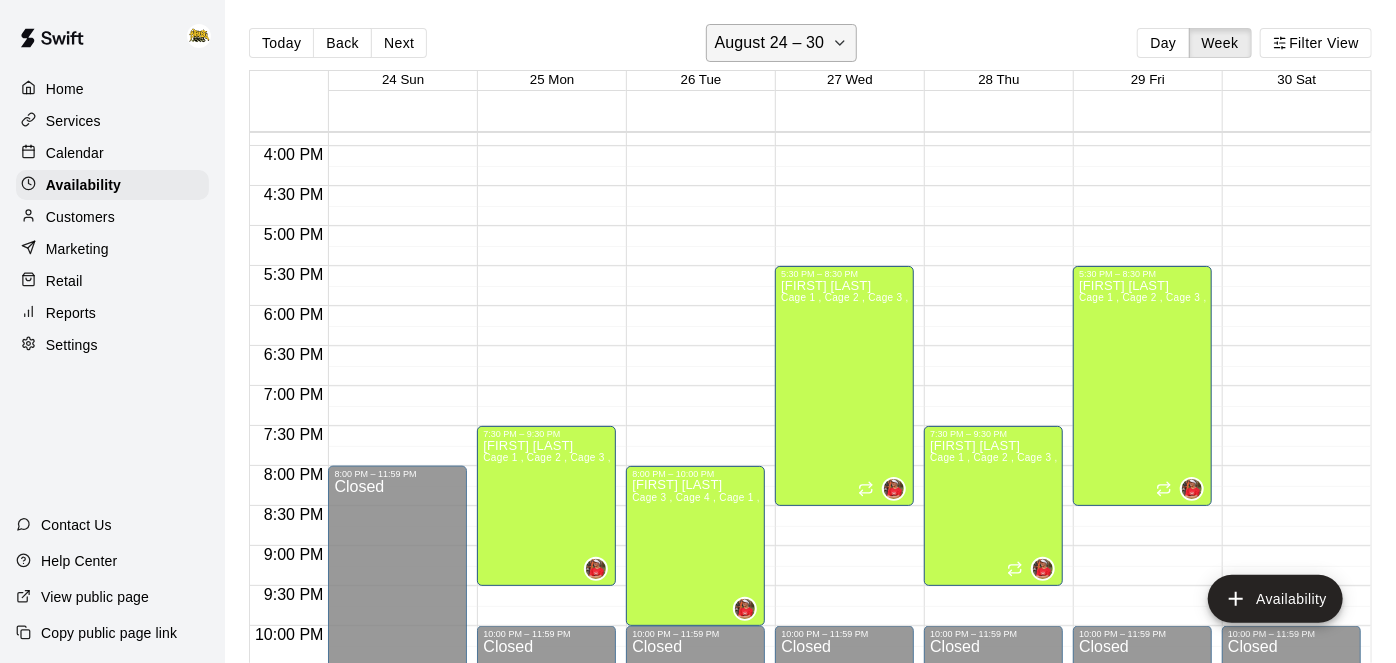 click on "August 24 – 30" at bounding box center (782, 43) 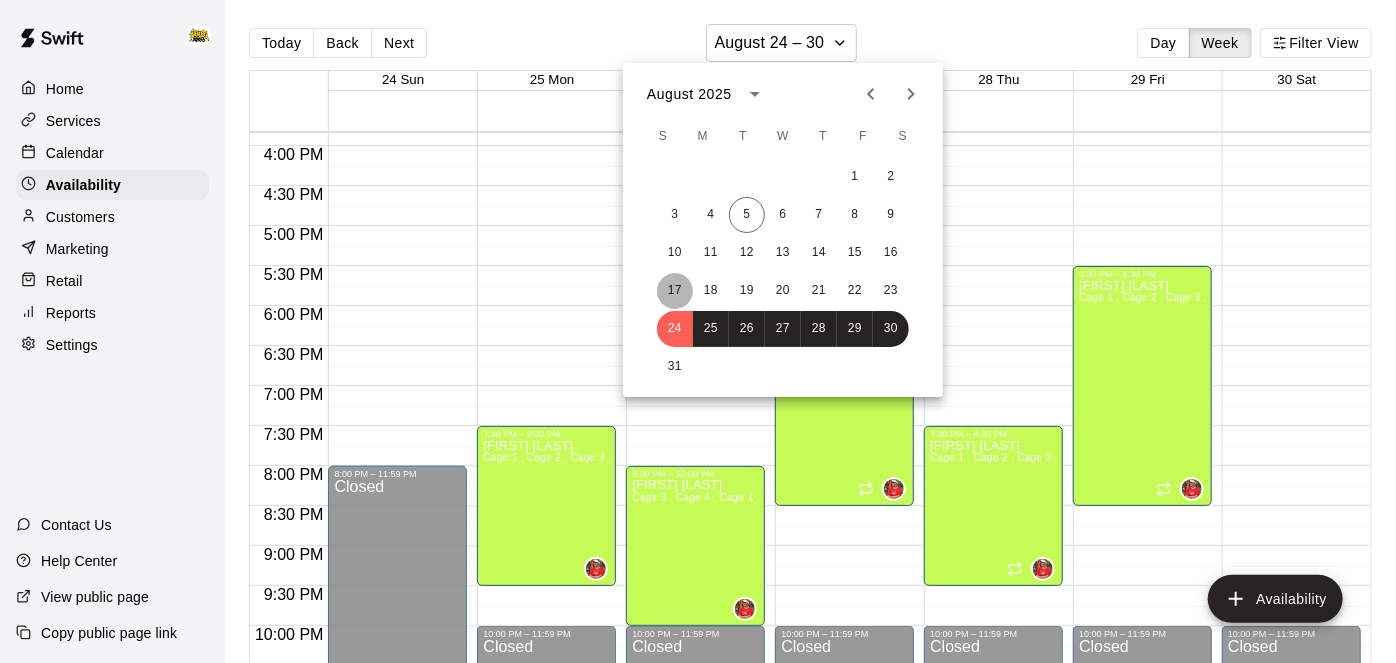 click on "17" at bounding box center (675, 291) 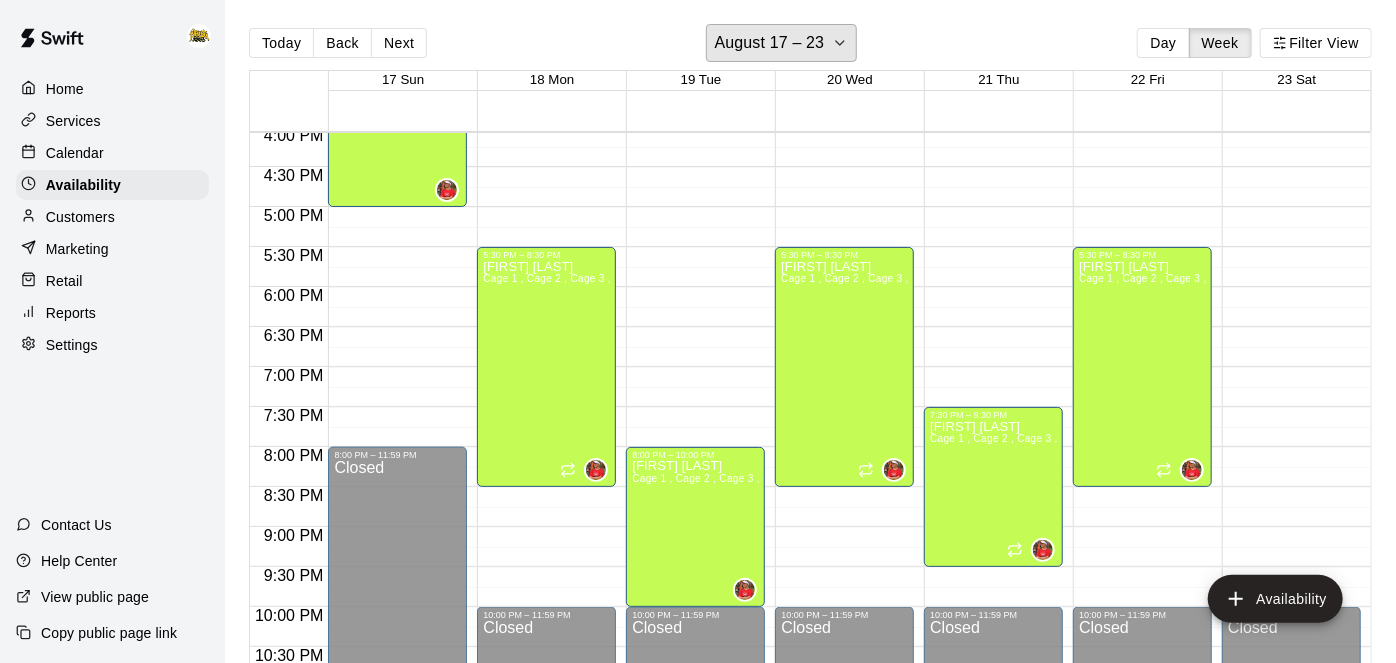 scroll, scrollTop: 1287, scrollLeft: 0, axis: vertical 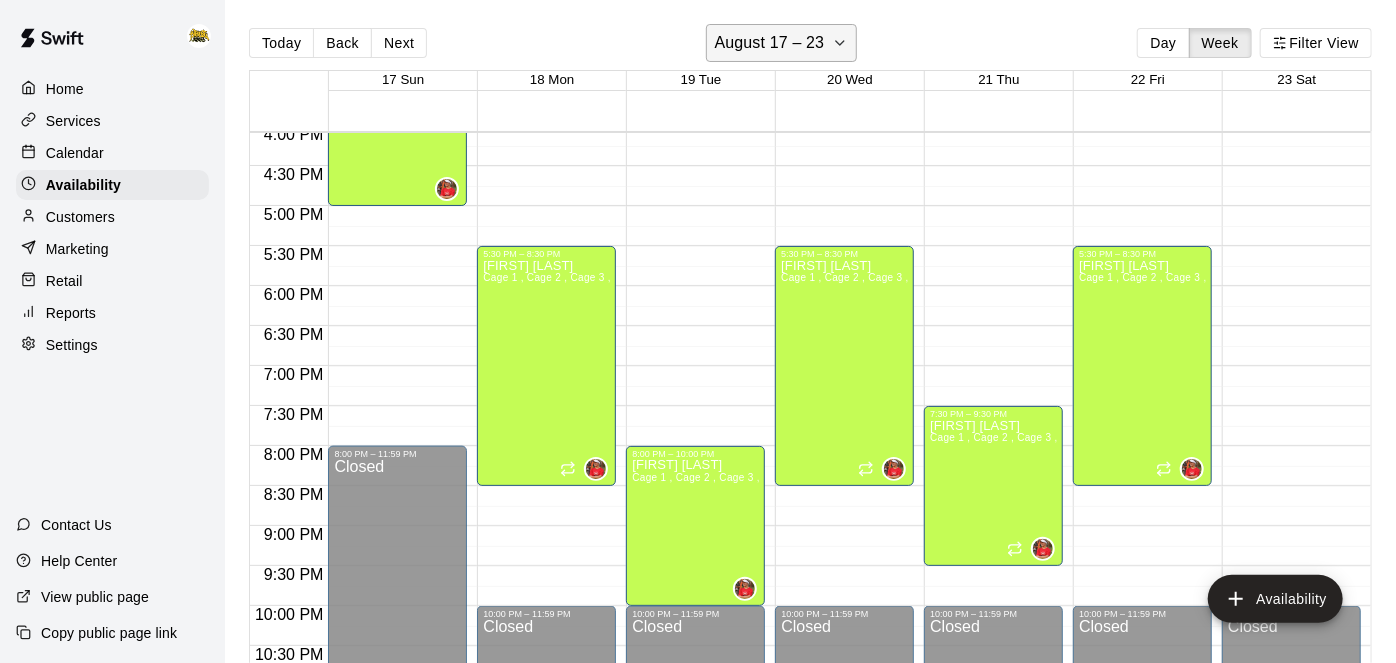 click 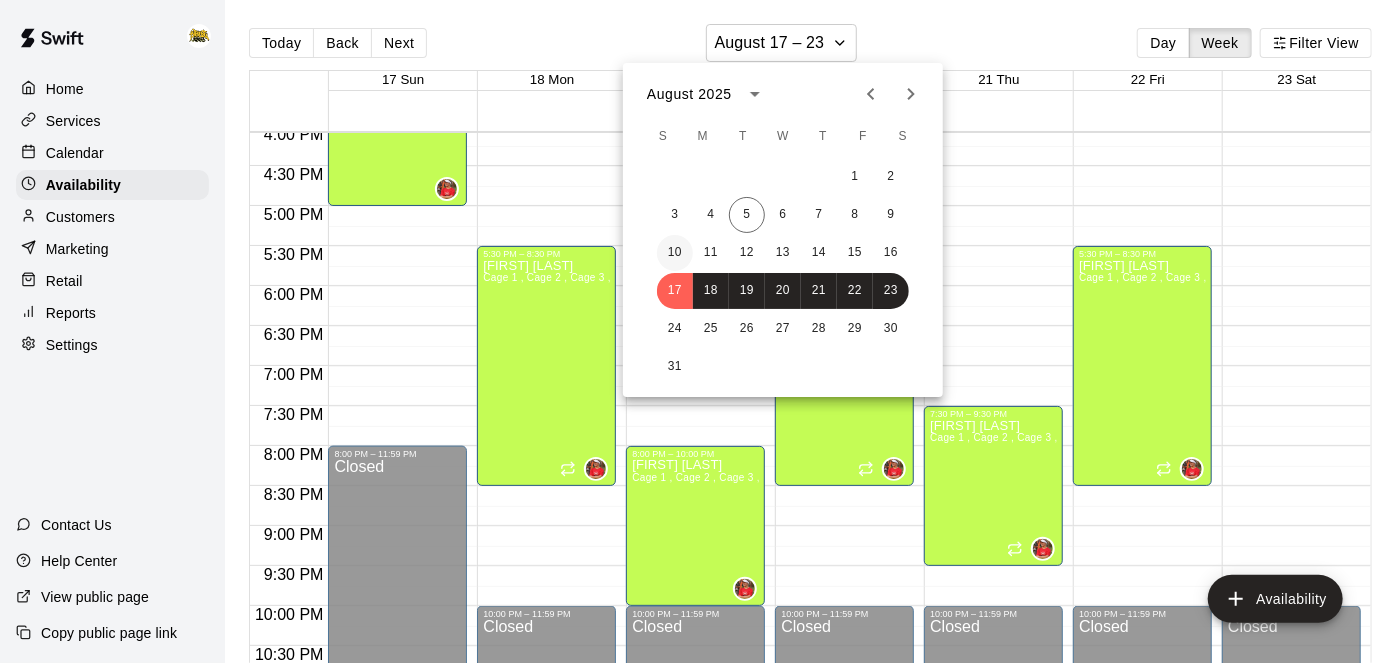 click on "10" at bounding box center (675, 253) 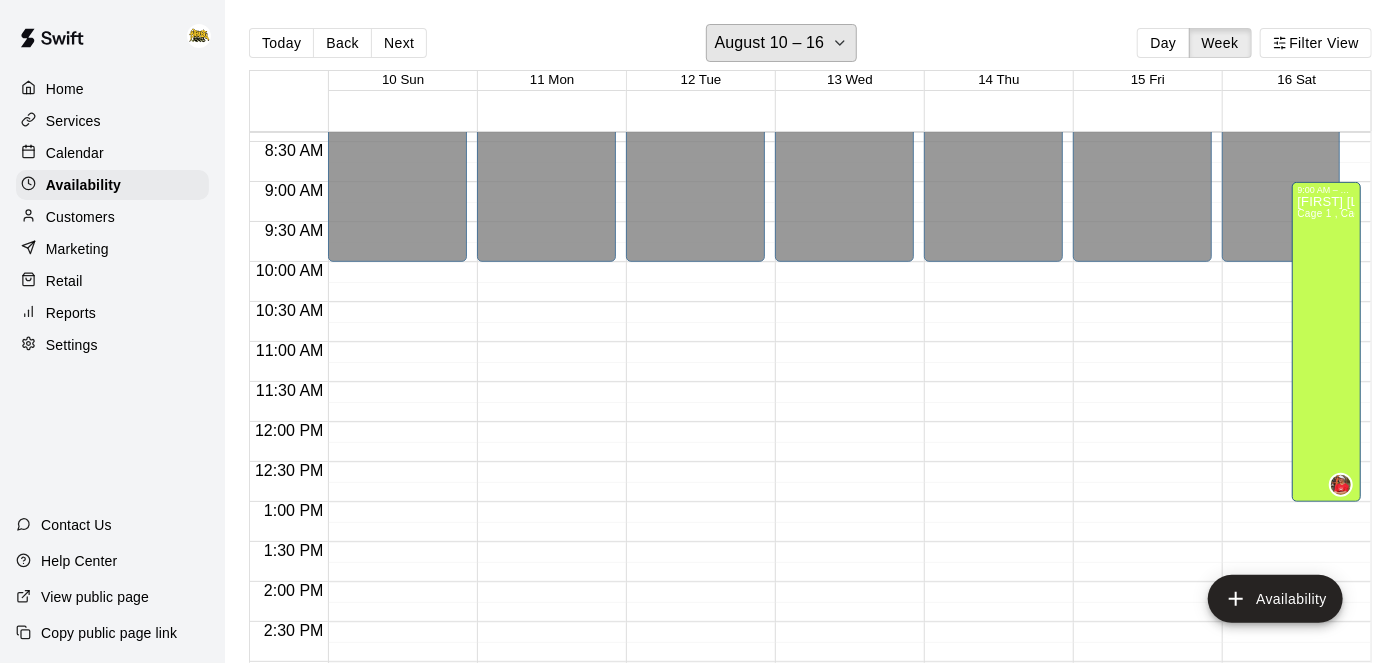 scroll, scrollTop: 667, scrollLeft: 0, axis: vertical 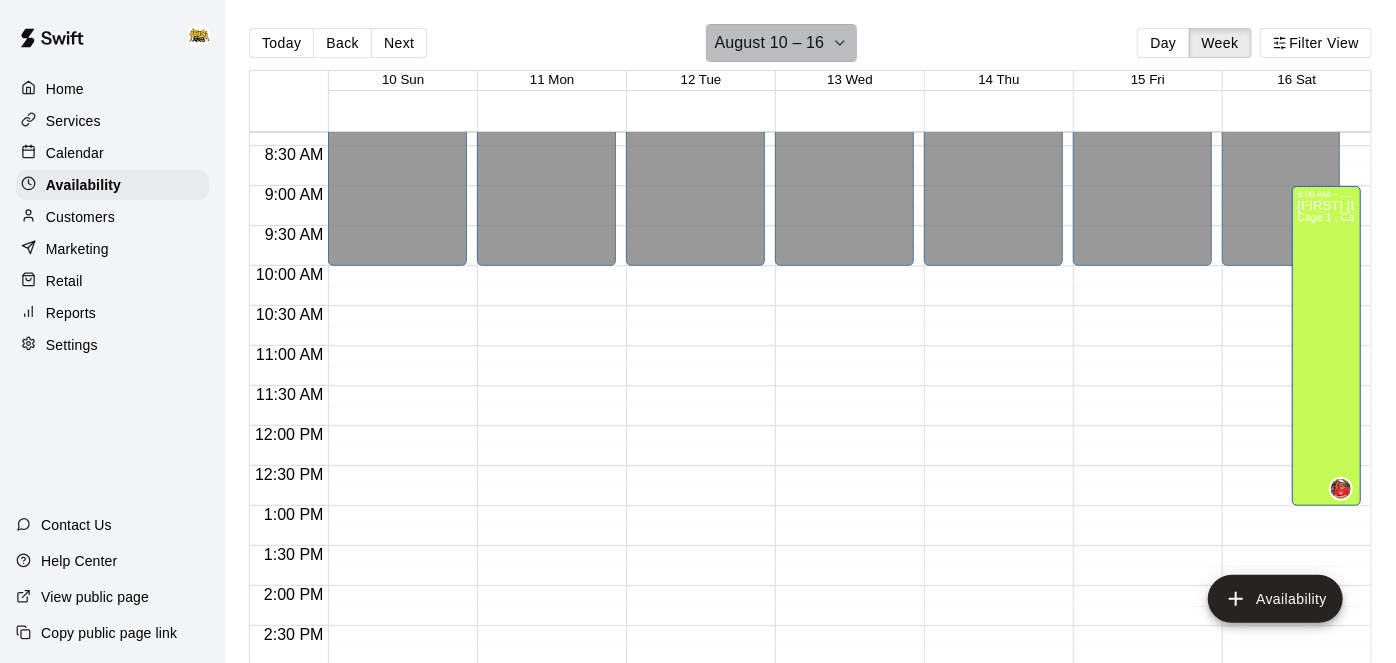click 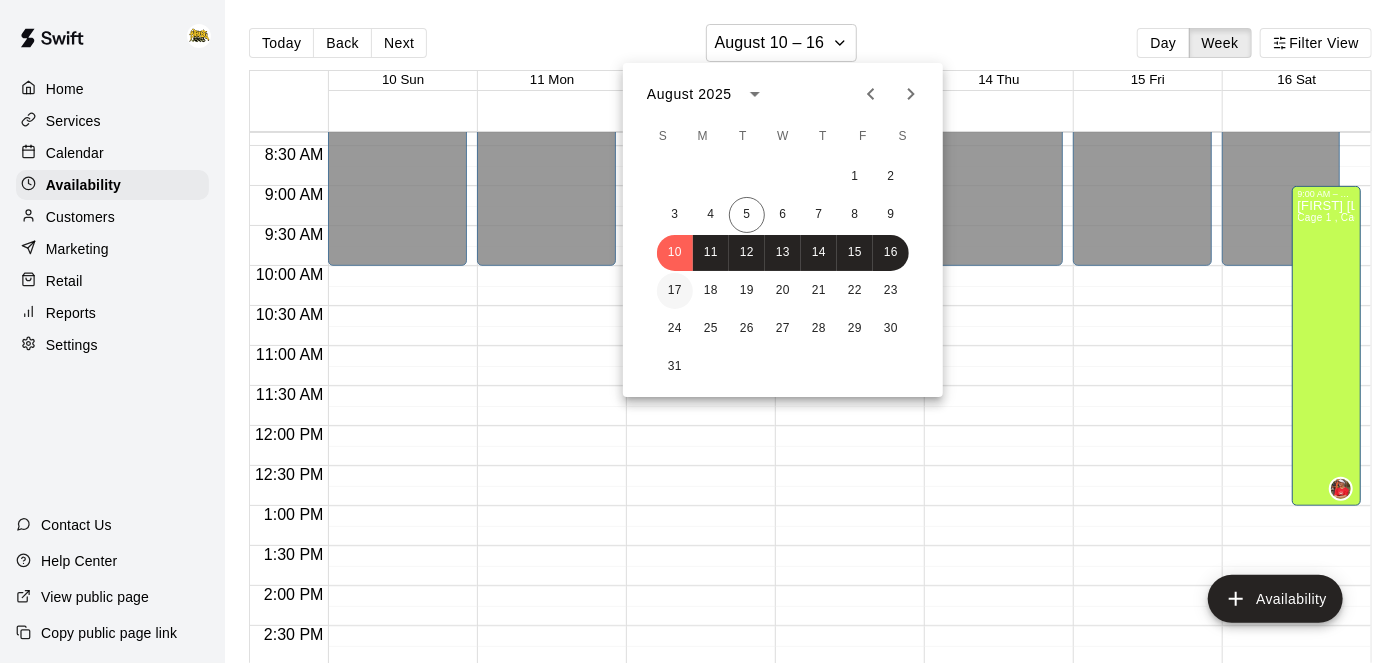 click on "17" at bounding box center [675, 291] 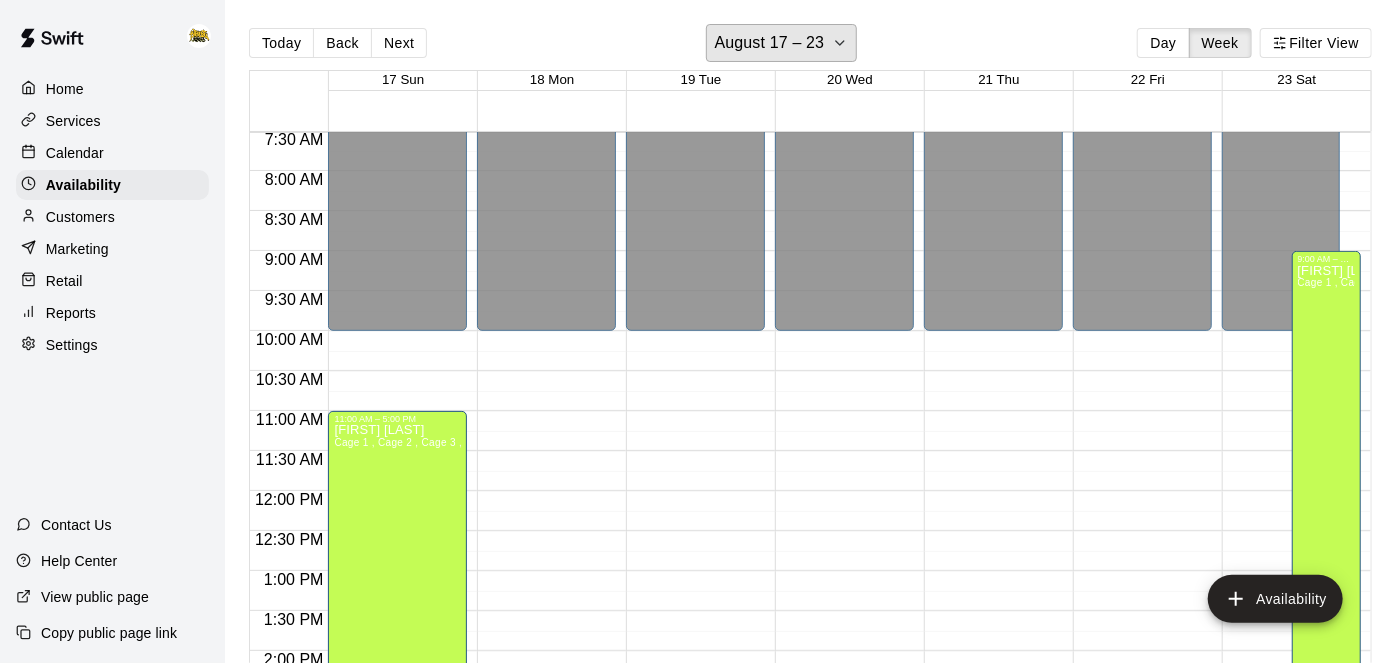 scroll, scrollTop: 601, scrollLeft: 0, axis: vertical 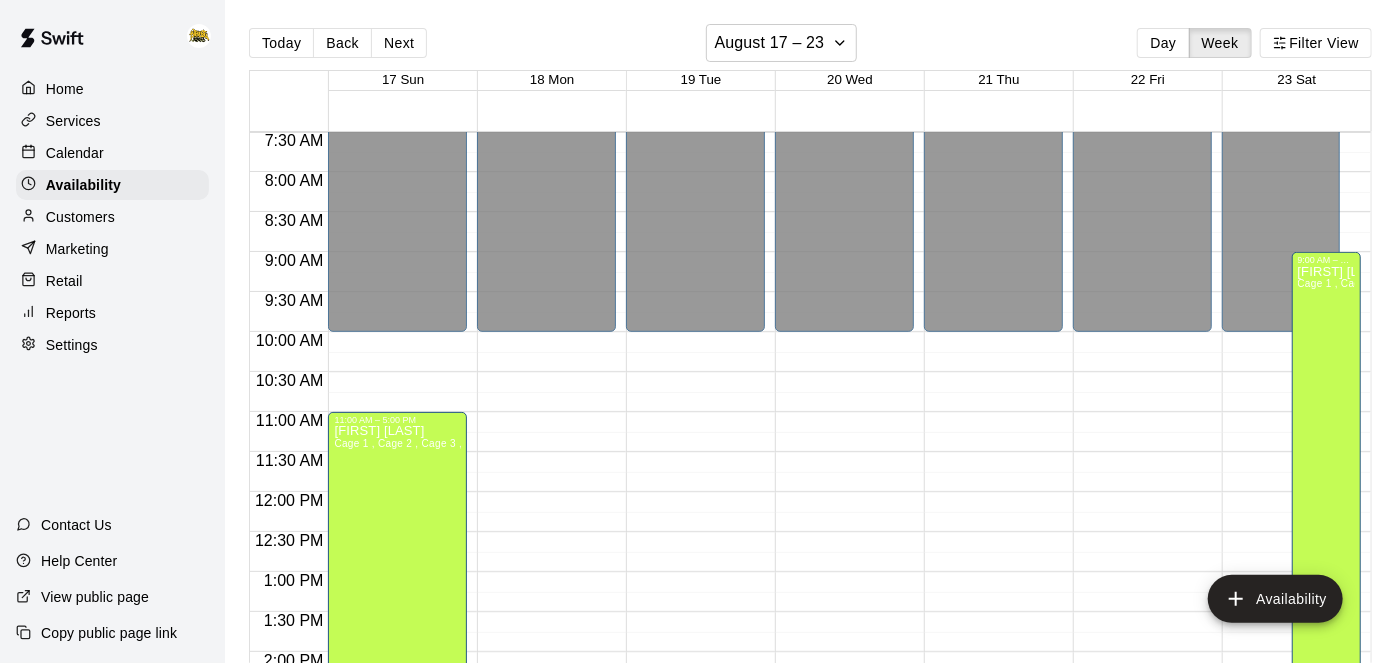 click on "12:00 AM – 10:00 AM Closed 5:30 PM – 8:30 PM Keyara Brown Cage 1 , Cage 2 , Cage 3 , Cage 4  10:00 PM – 11:59 PM Closed" at bounding box center [546, 492] 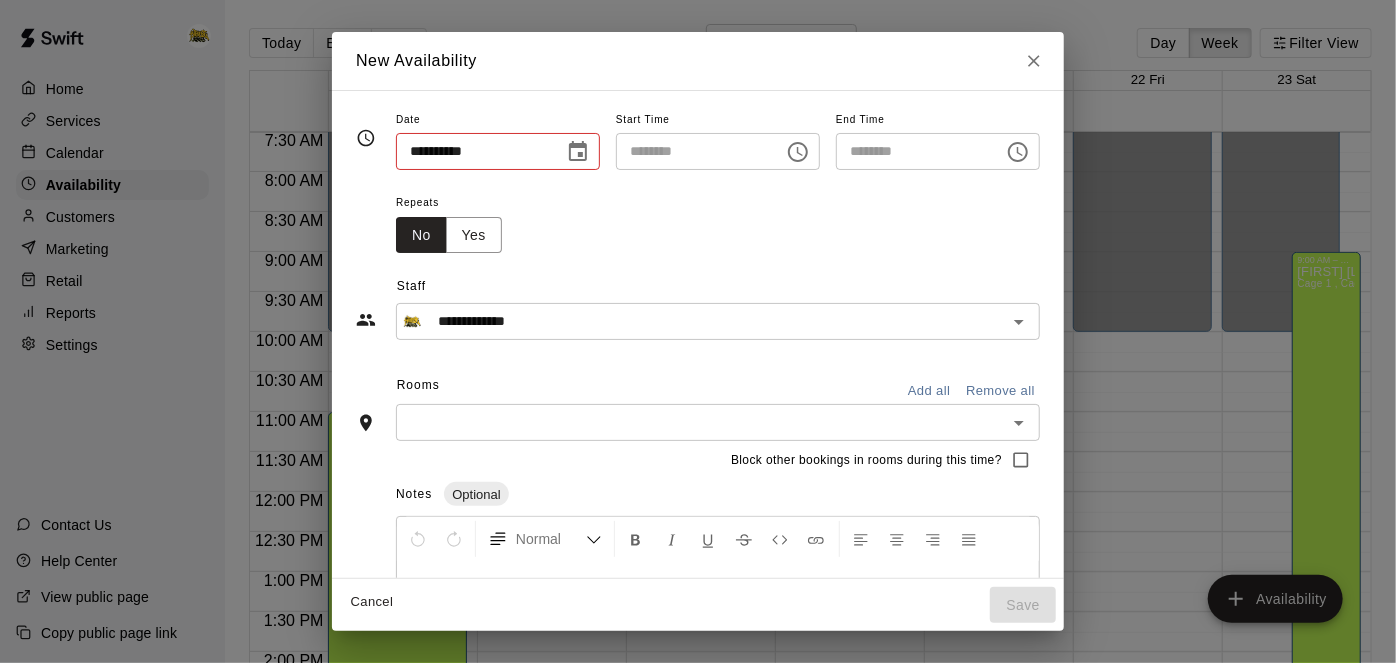type on "**********" 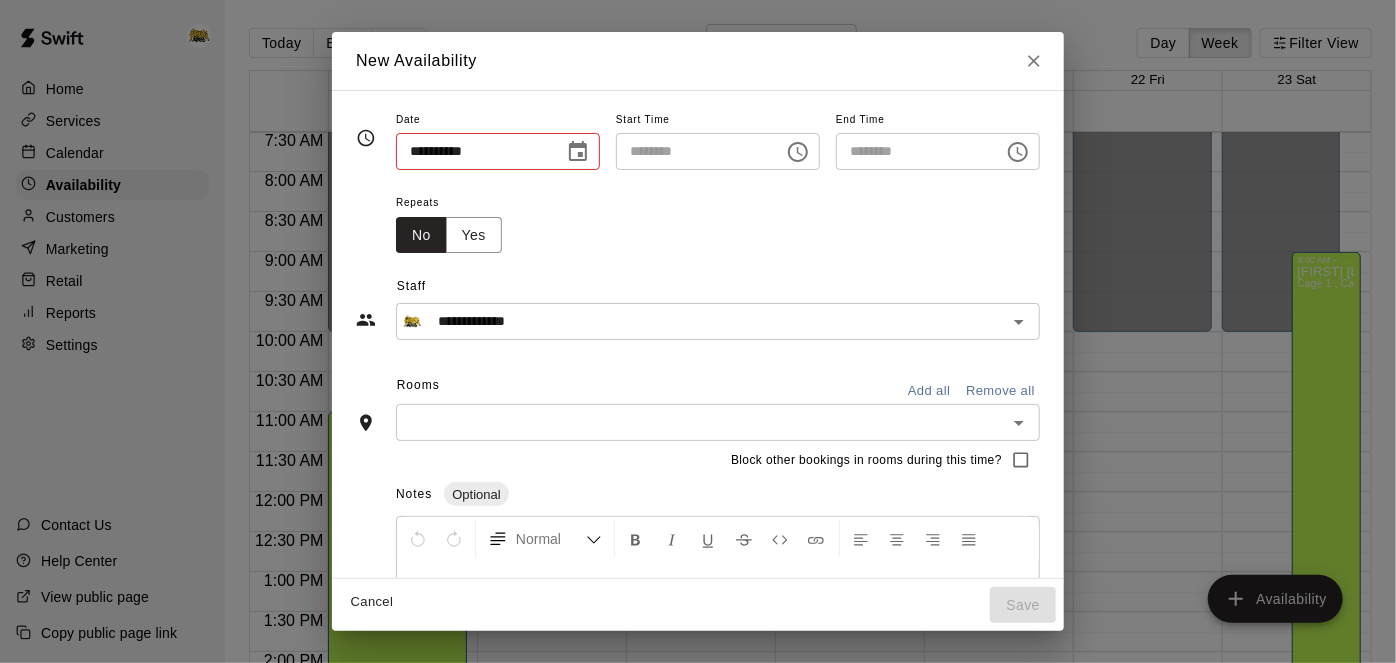 type on "********" 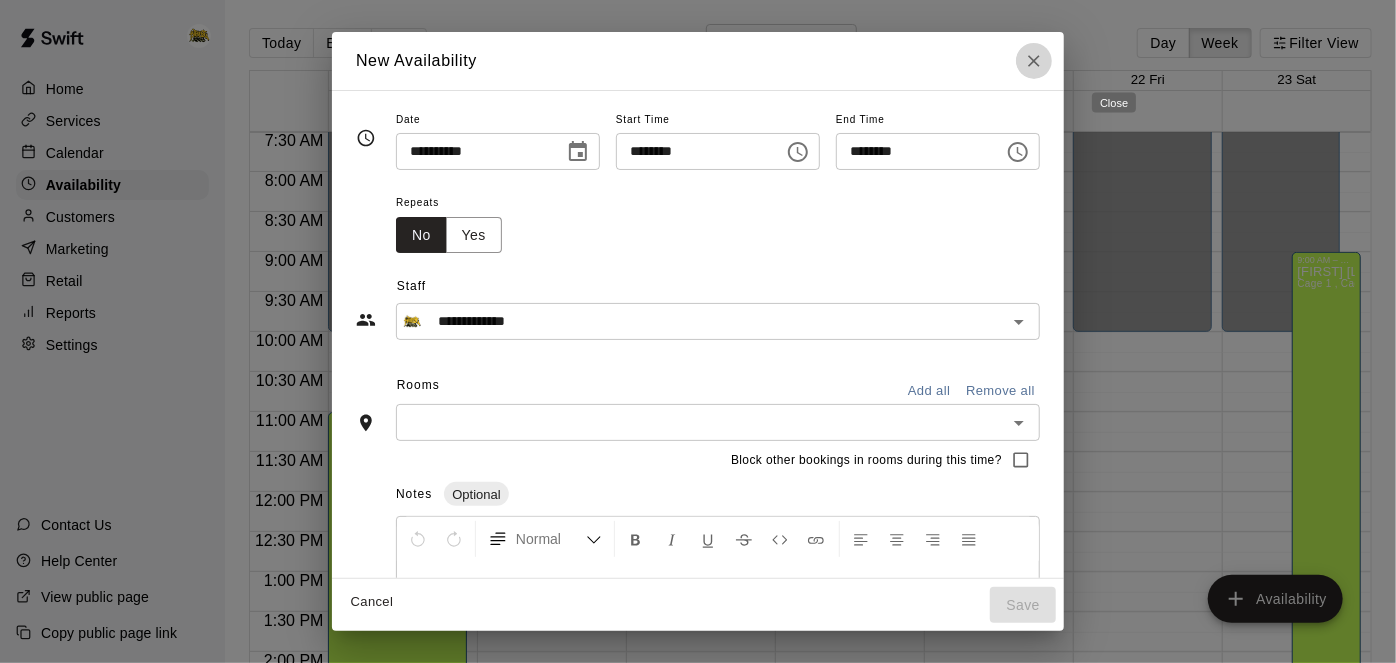 click 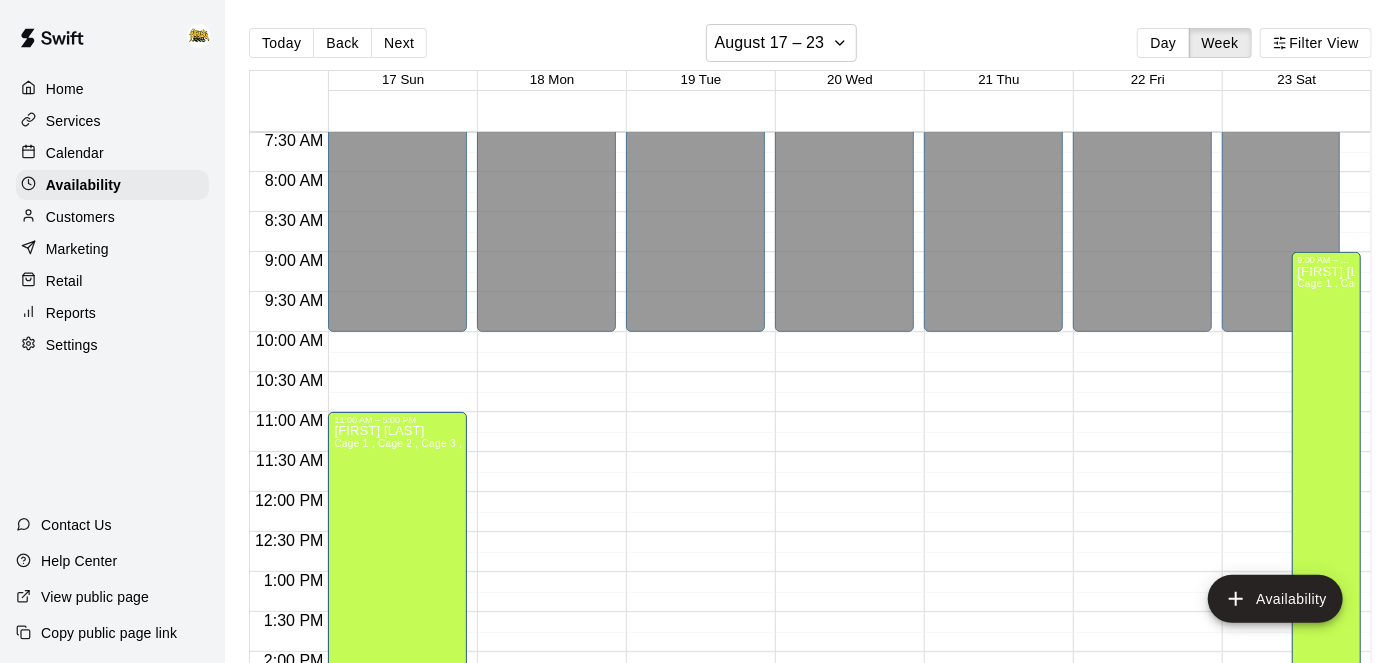 click on "Calendar" at bounding box center [75, 153] 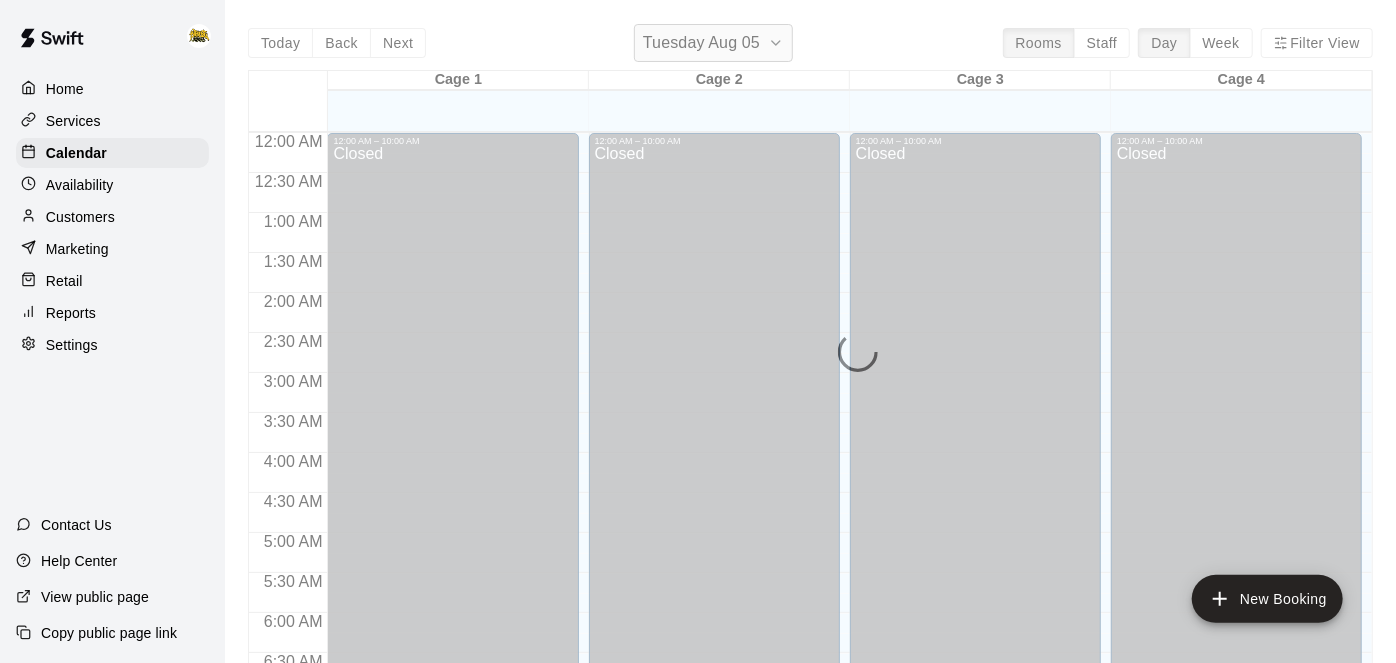 scroll, scrollTop: 1298, scrollLeft: 0, axis: vertical 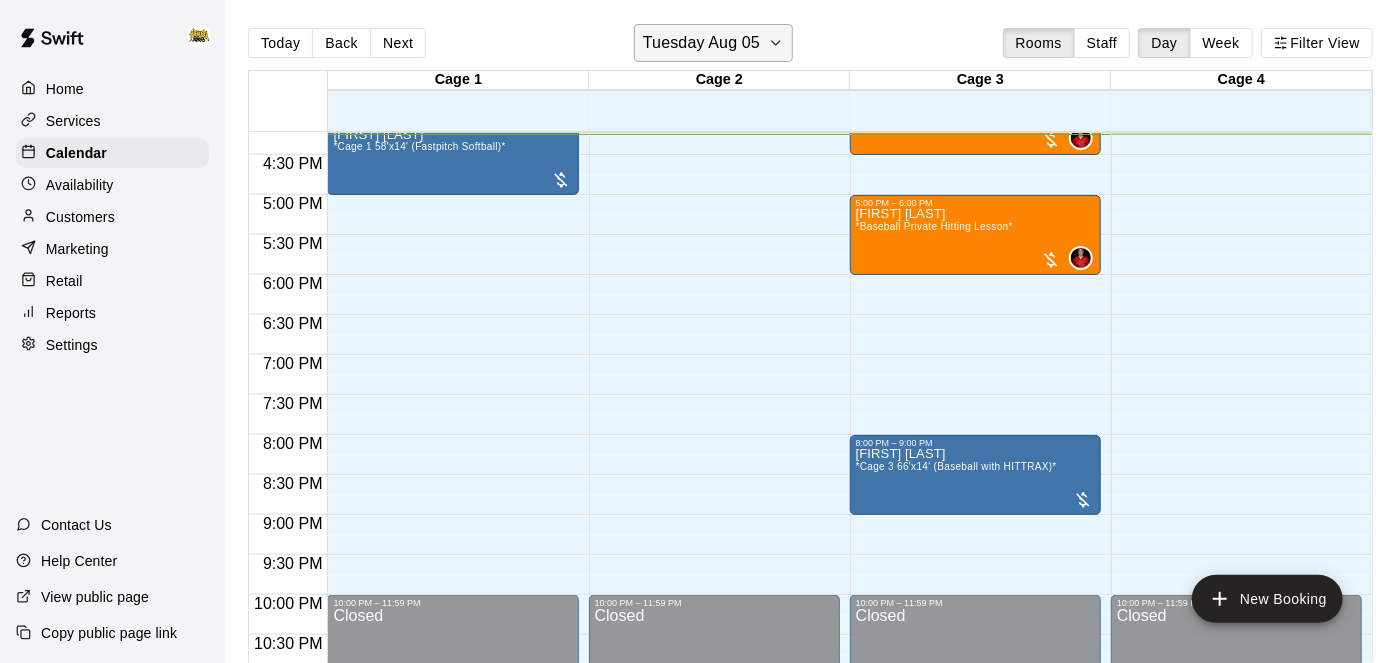 click on "Tuesday Aug 05" at bounding box center [713, 43] 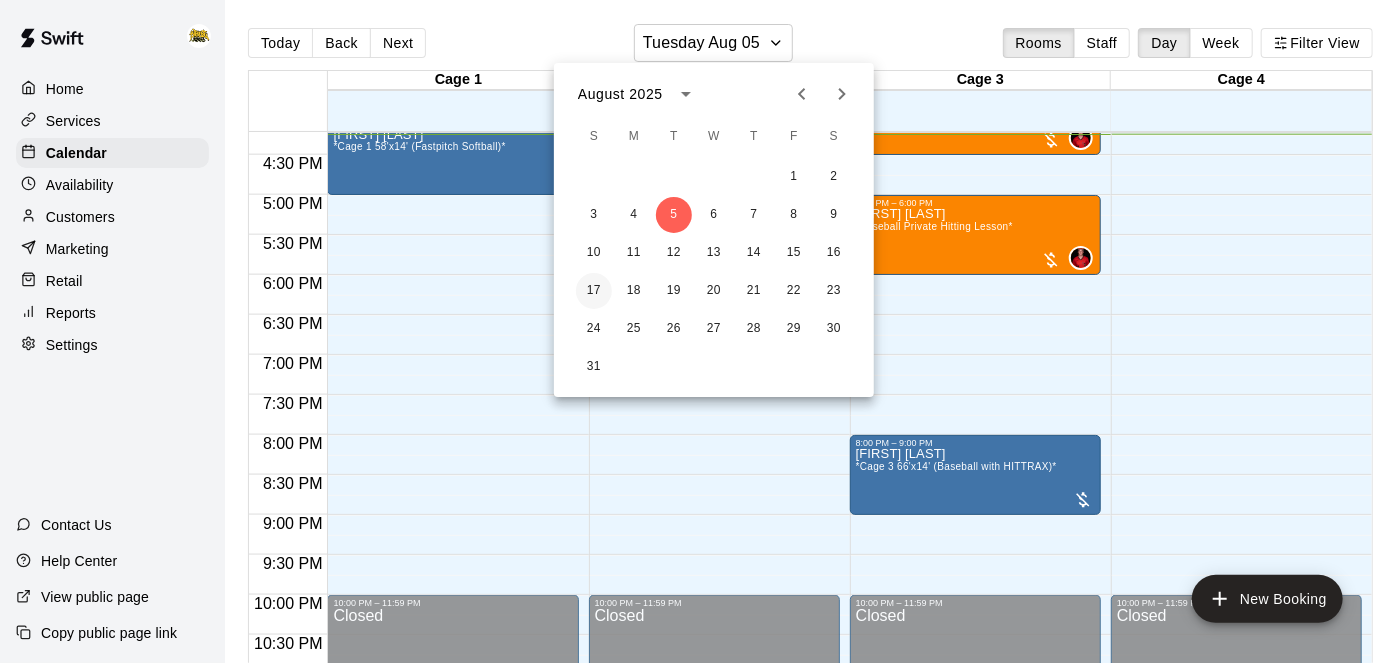 click on "17" at bounding box center [594, 291] 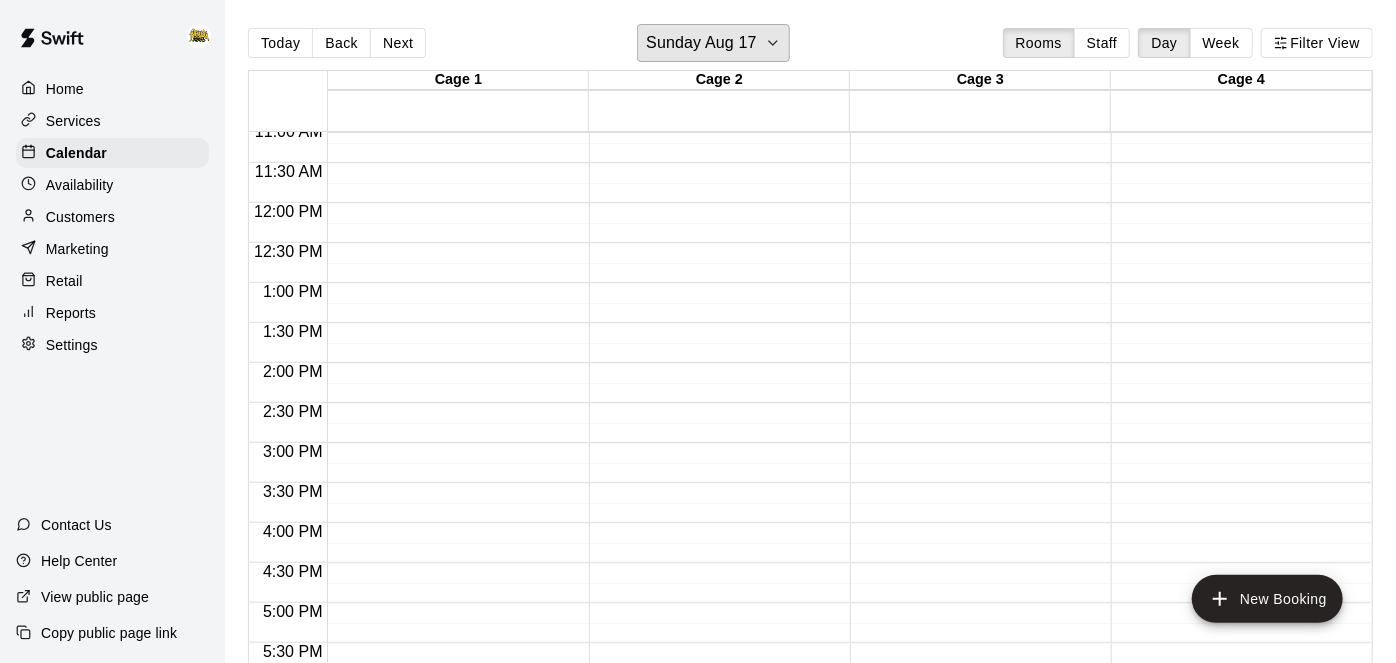 scroll, scrollTop: 900, scrollLeft: 0, axis: vertical 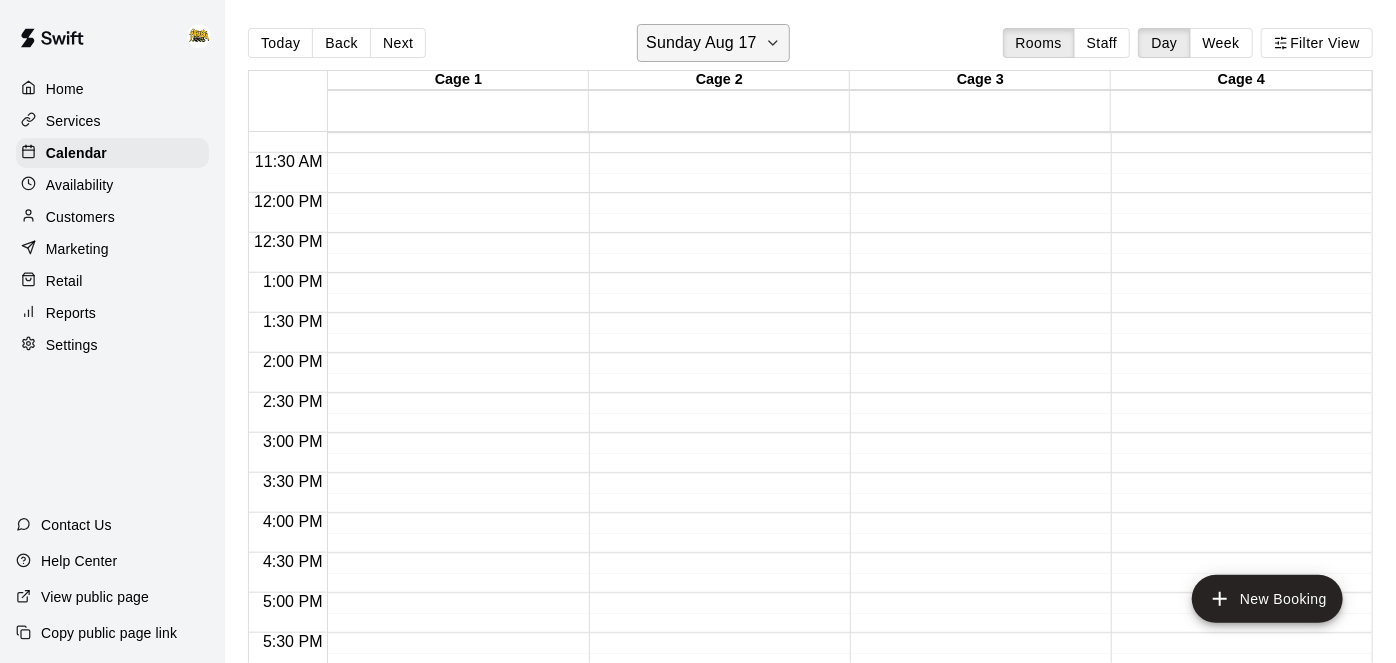 click on "Sunday Aug 17" at bounding box center [701, 43] 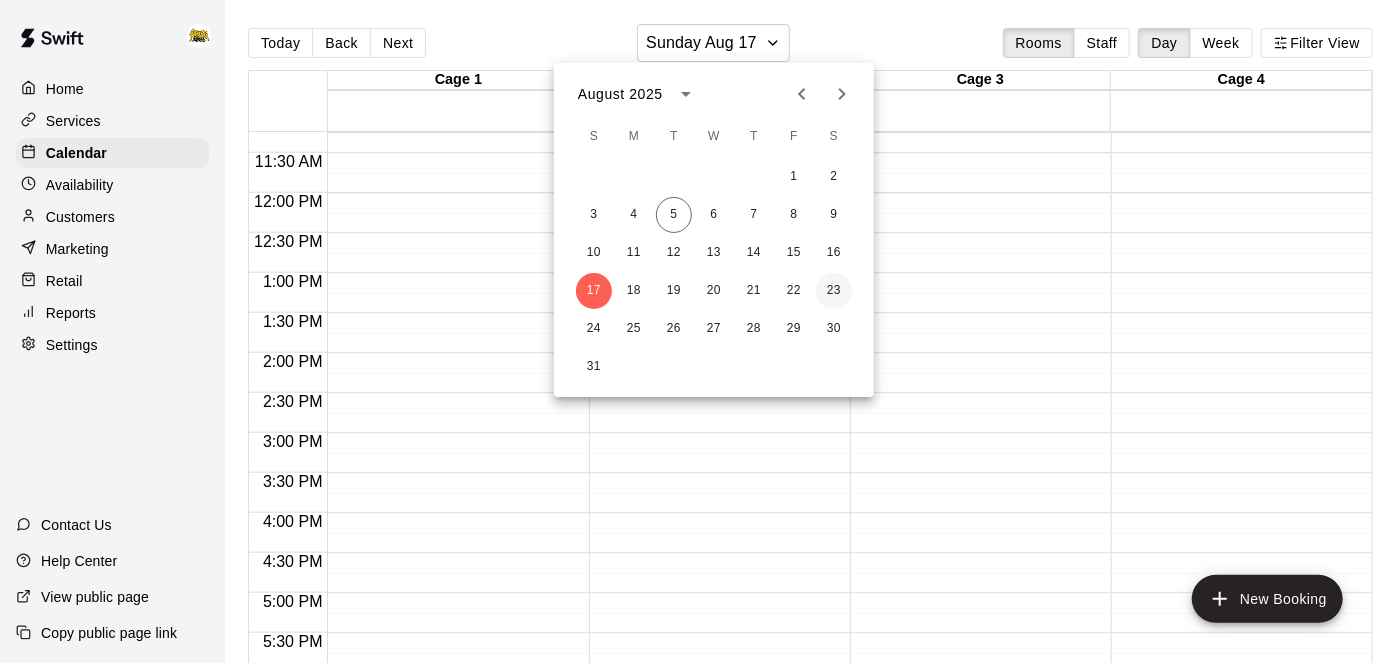 click on "23" at bounding box center (834, 291) 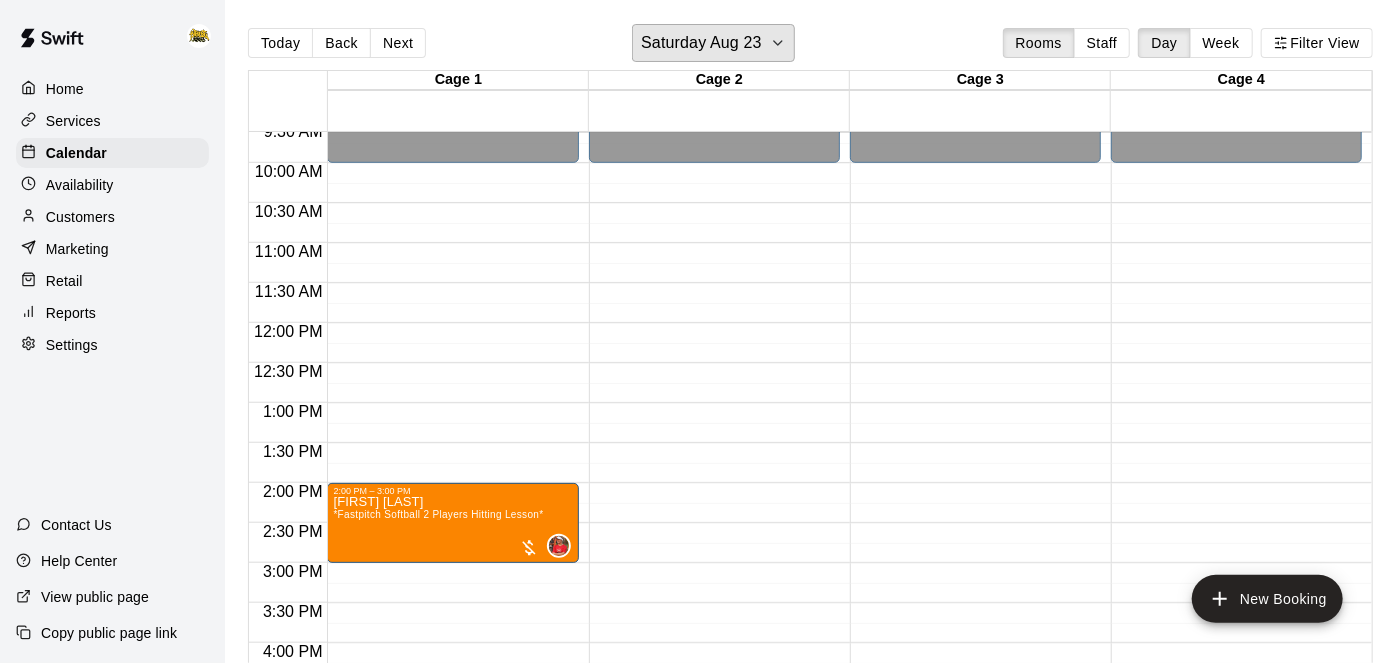 scroll, scrollTop: 770, scrollLeft: 0, axis: vertical 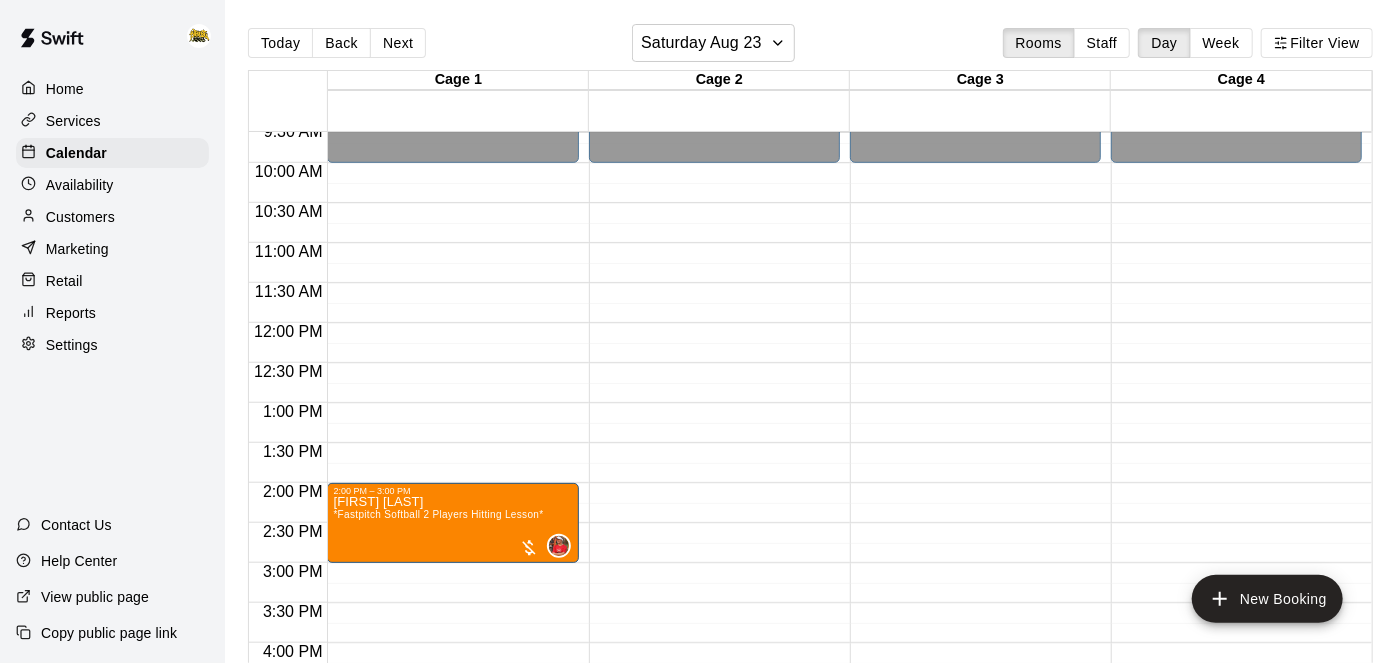 click on "Home" at bounding box center [65, 89] 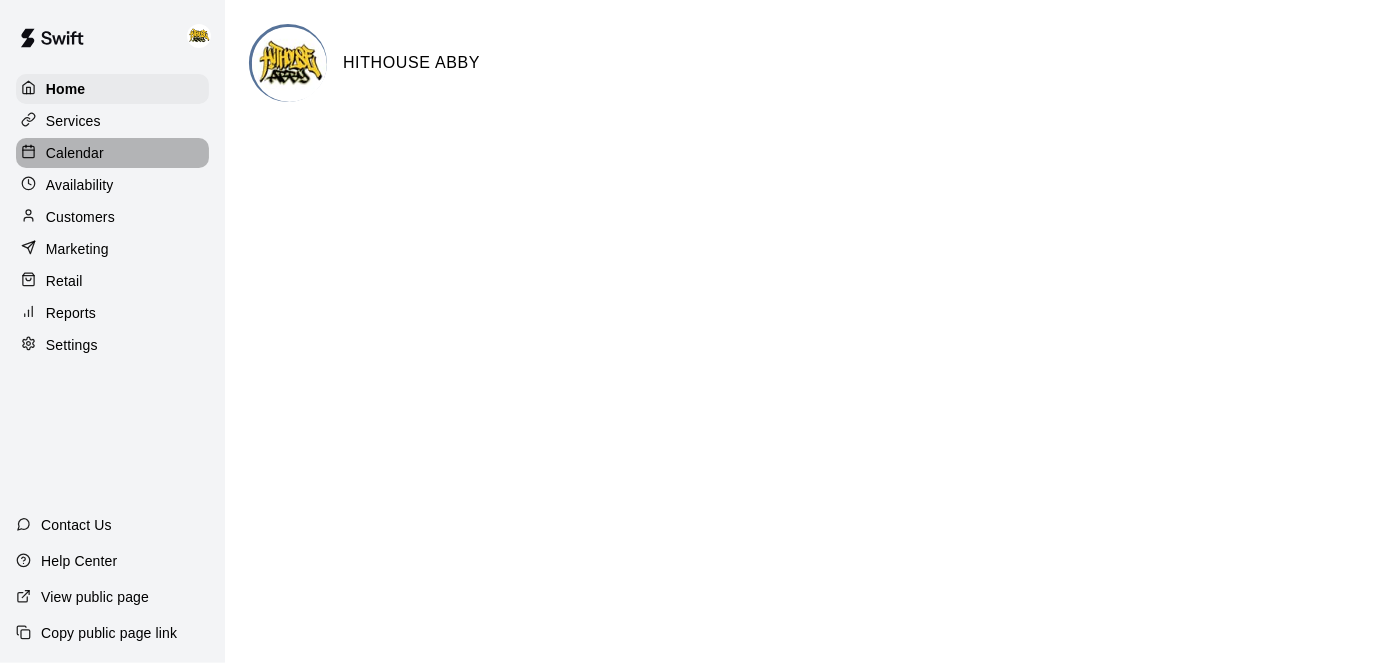 click on "Calendar" at bounding box center (75, 153) 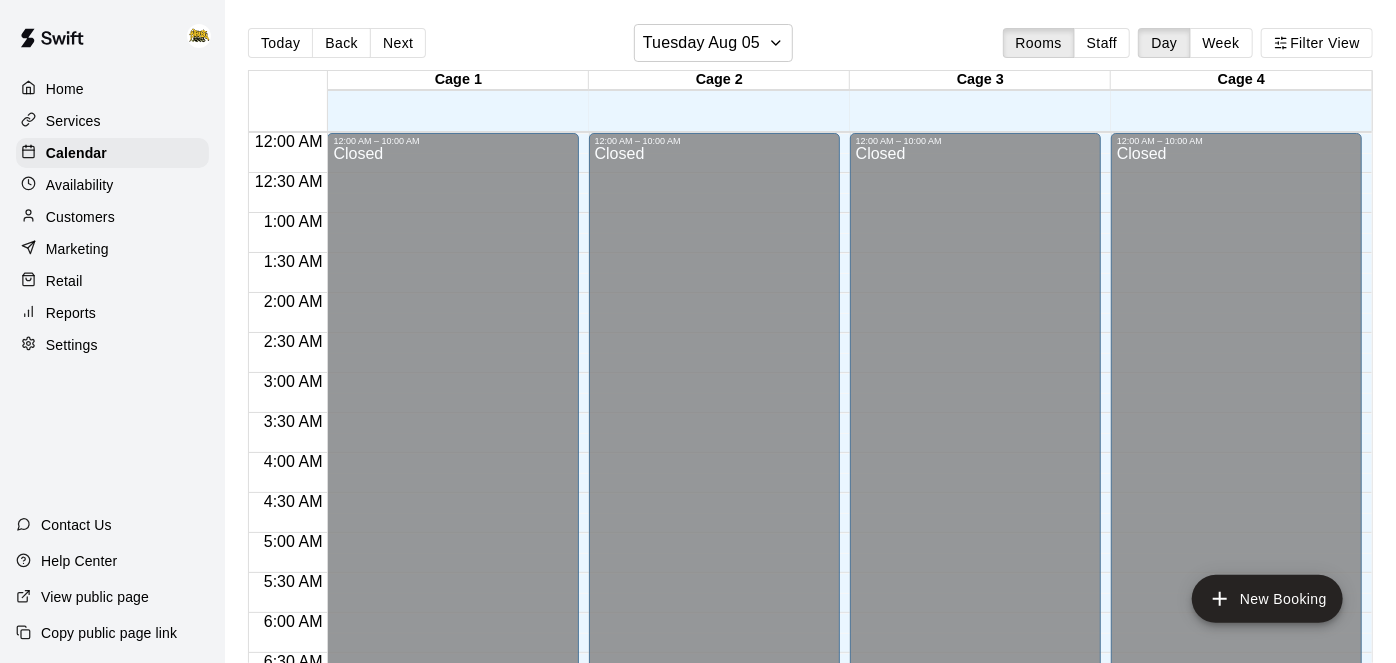scroll, scrollTop: 1299, scrollLeft: 0, axis: vertical 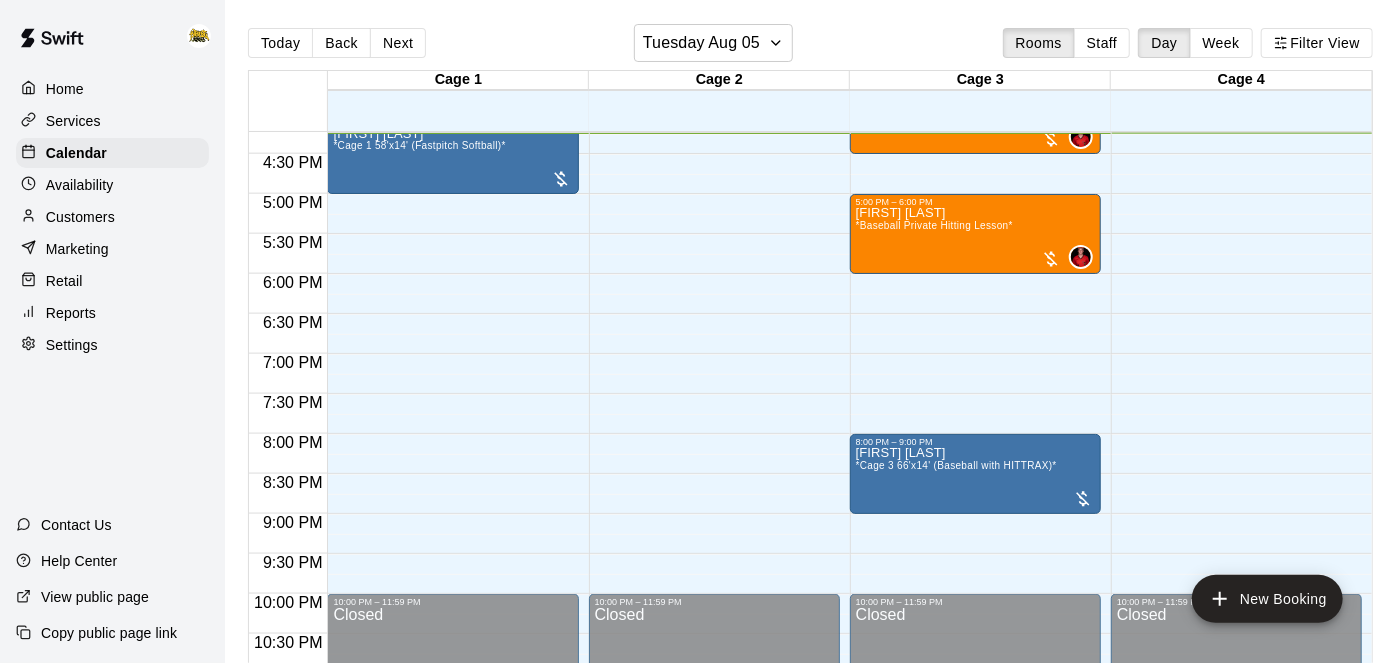 click on "Home" at bounding box center [65, 89] 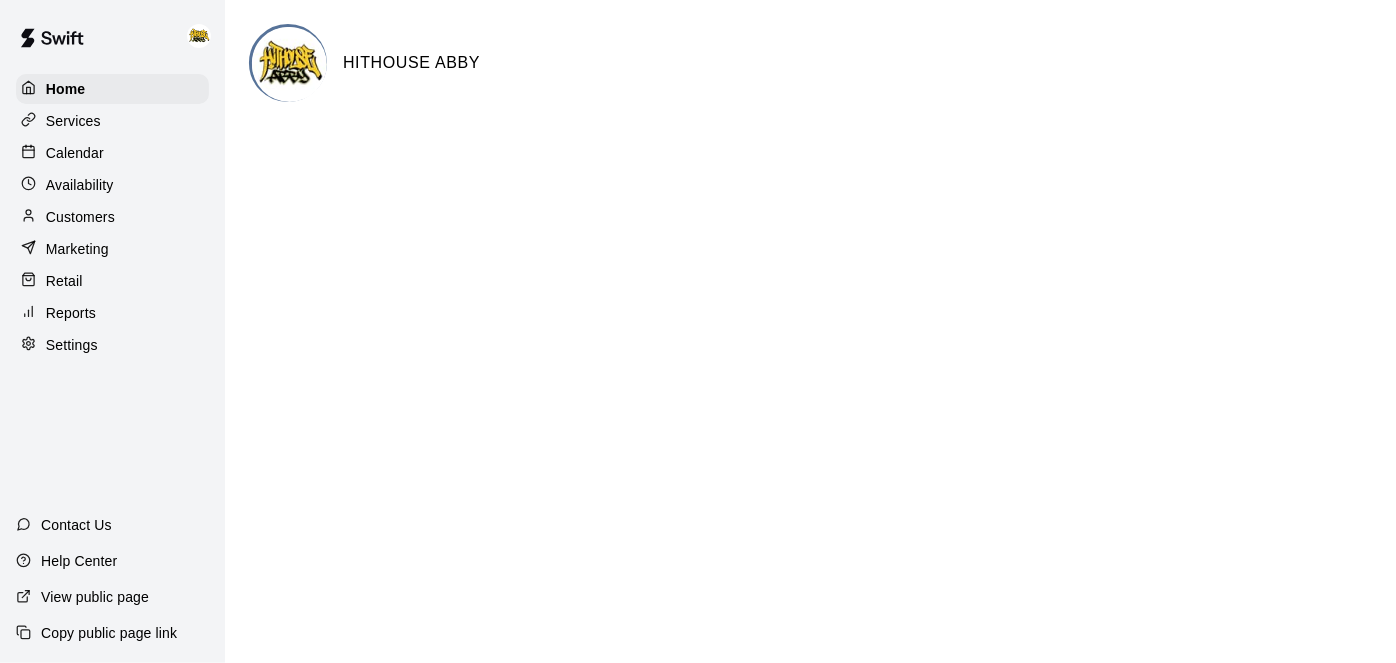 click on "Calendar" at bounding box center [75, 153] 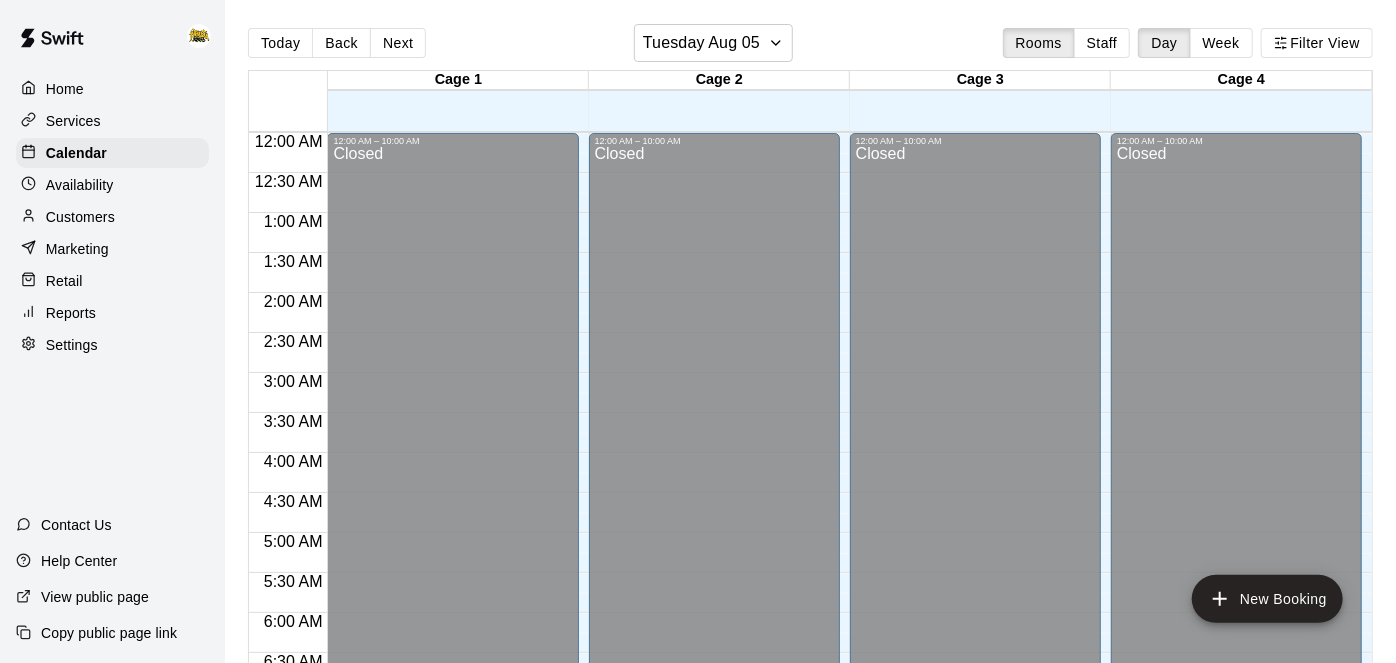 scroll, scrollTop: 1299, scrollLeft: 0, axis: vertical 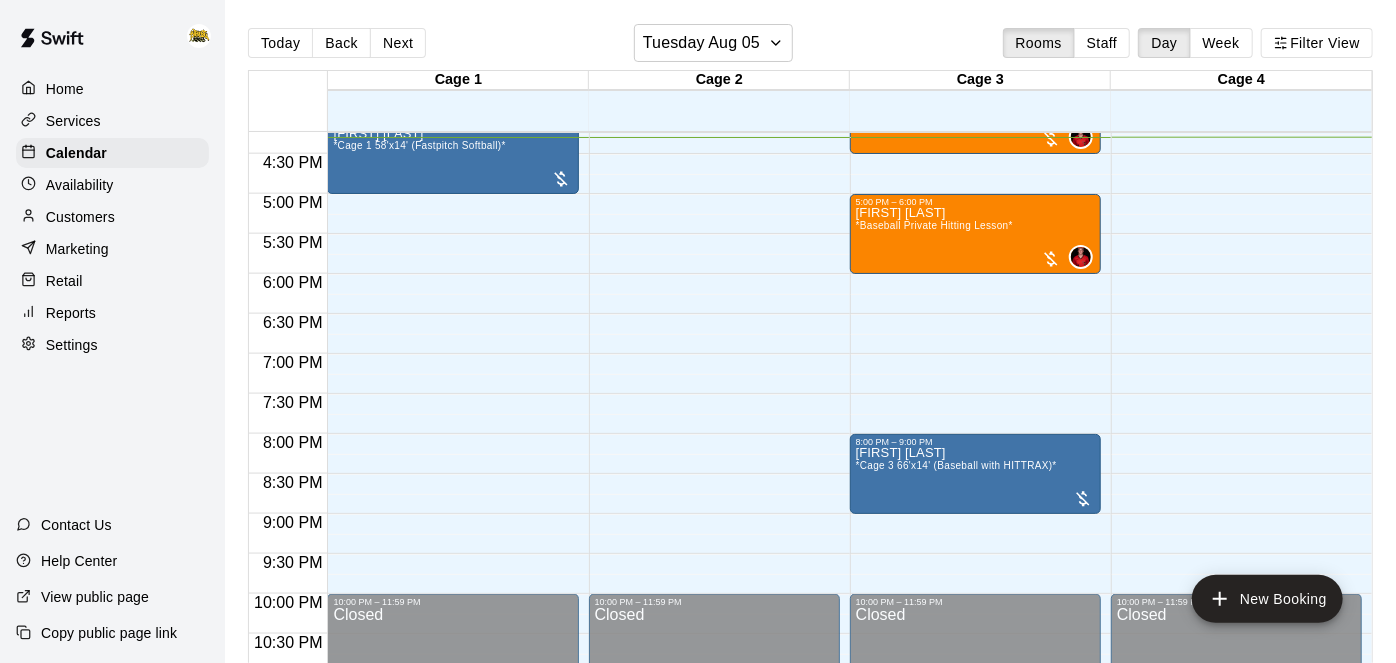 click on "Services" at bounding box center [112, 121] 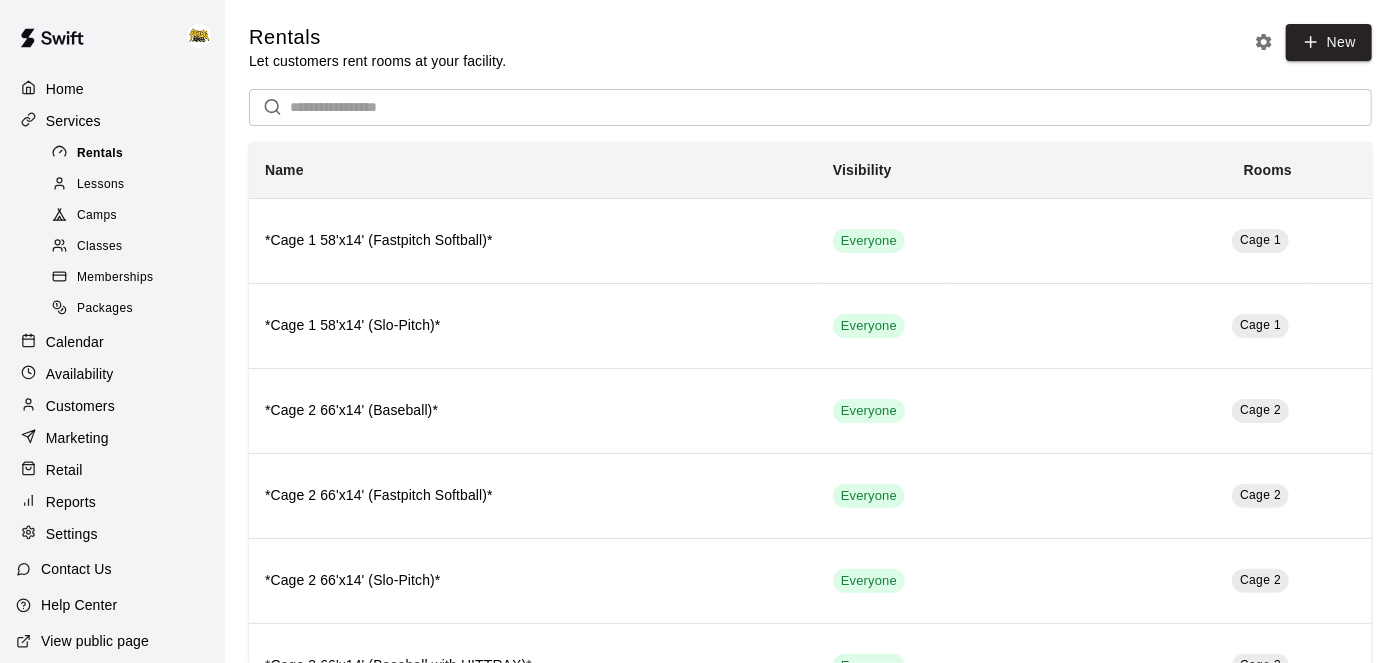 click on "Rentals" at bounding box center (100, 154) 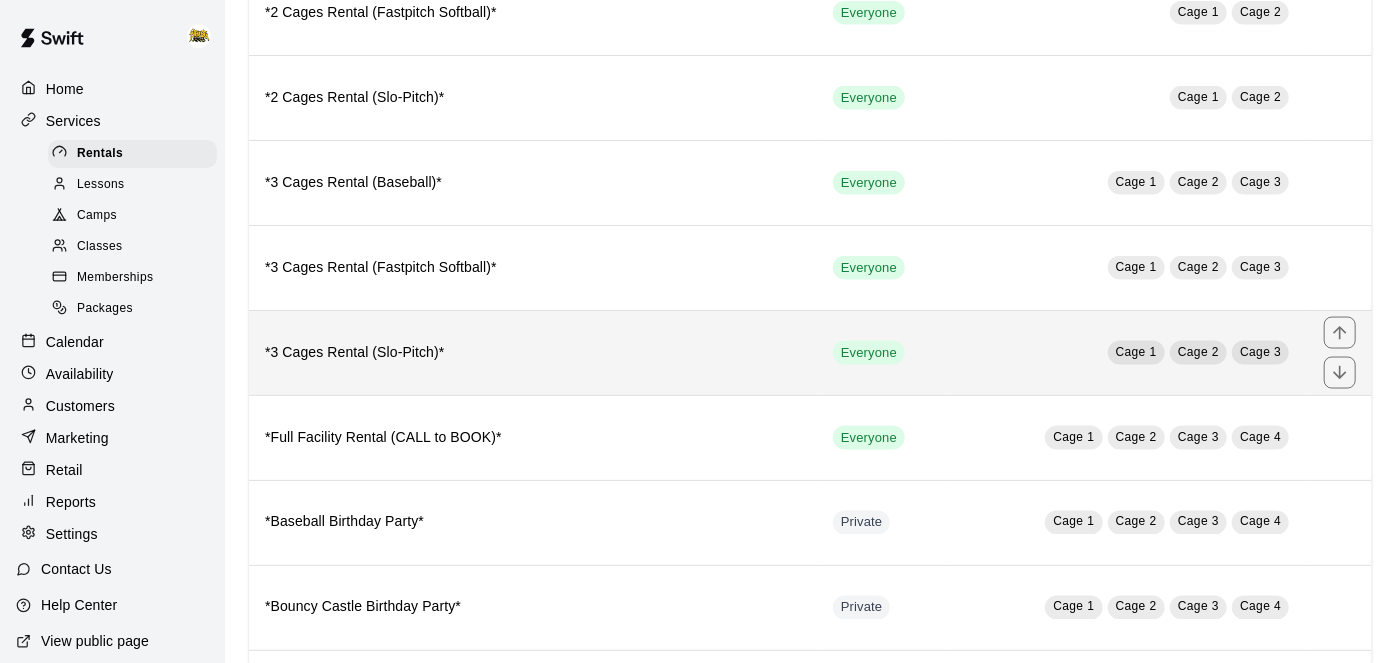 scroll, scrollTop: 1416, scrollLeft: 0, axis: vertical 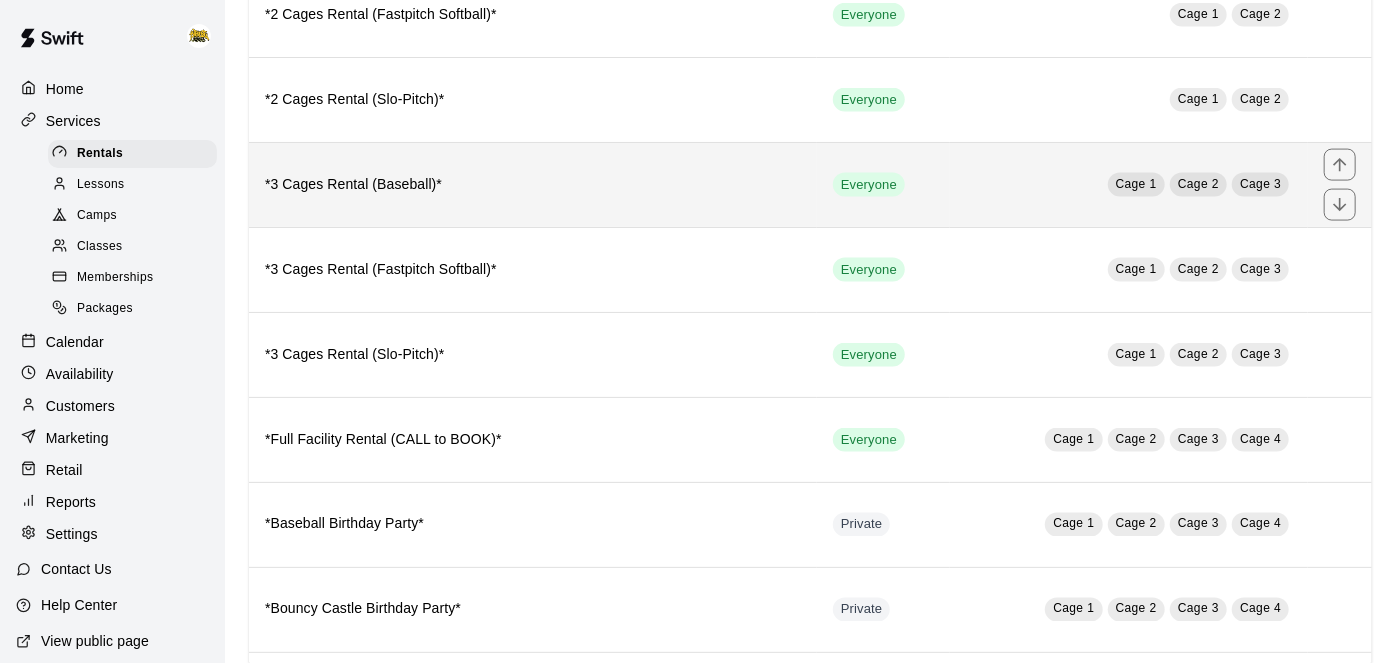 click on "*3 Cages Rental (Baseball)*" at bounding box center (533, 184) 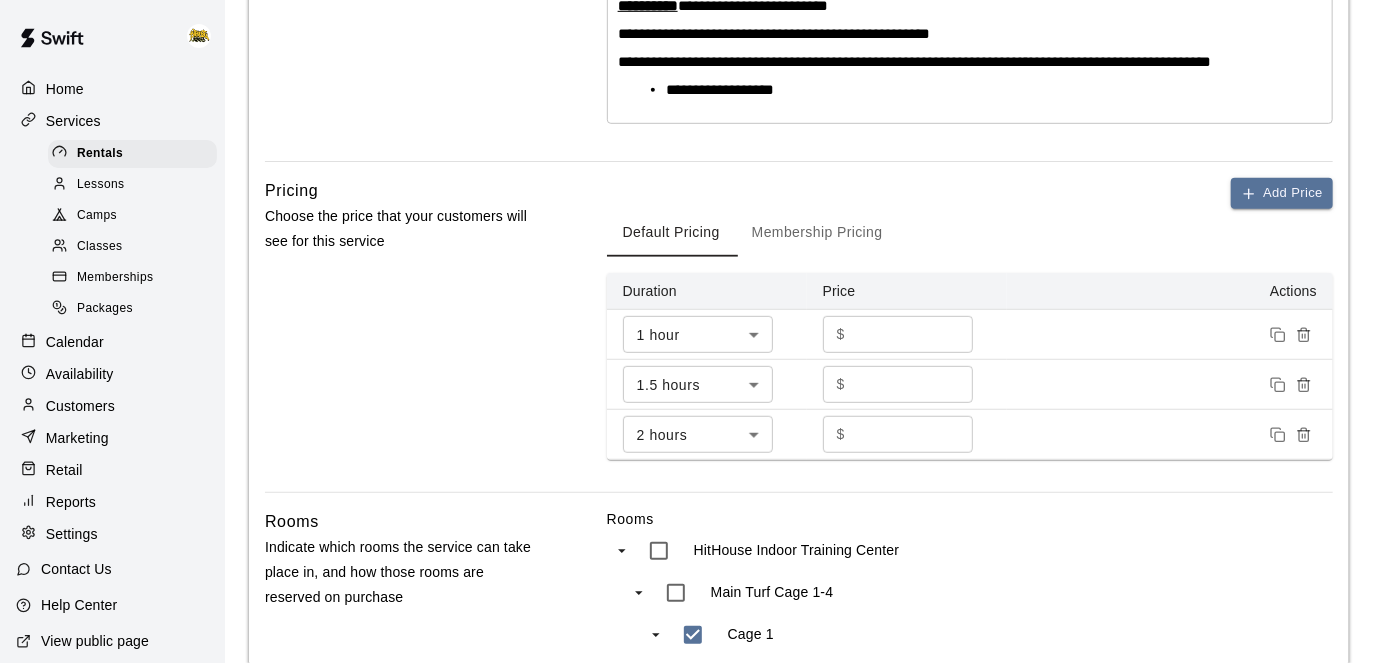 scroll, scrollTop: 554, scrollLeft: 0, axis: vertical 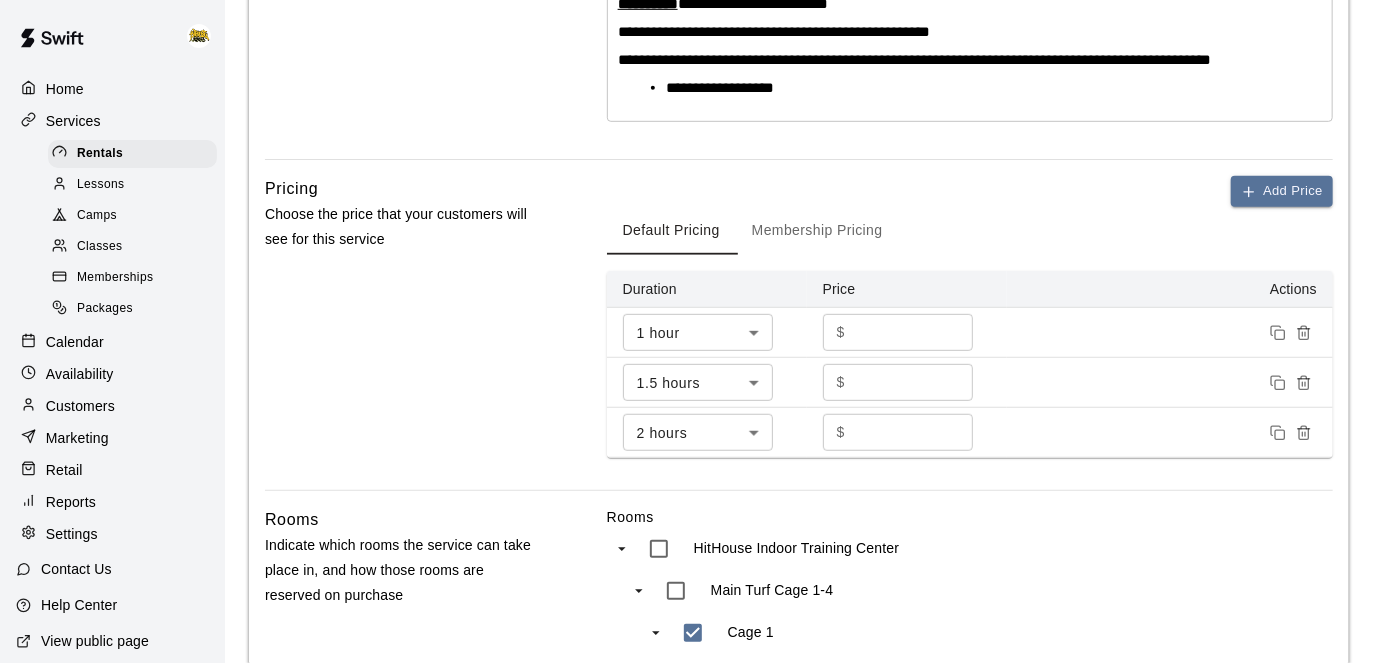 click on "Home" at bounding box center [65, 89] 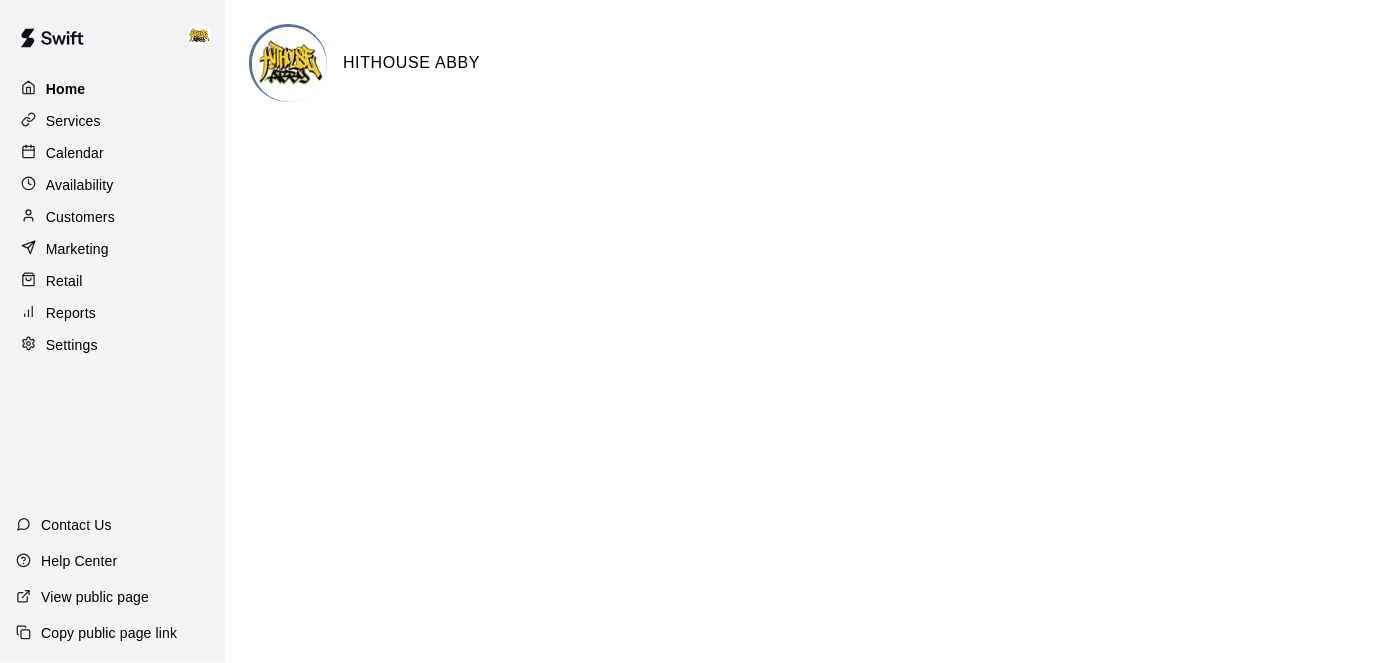 scroll, scrollTop: 0, scrollLeft: 0, axis: both 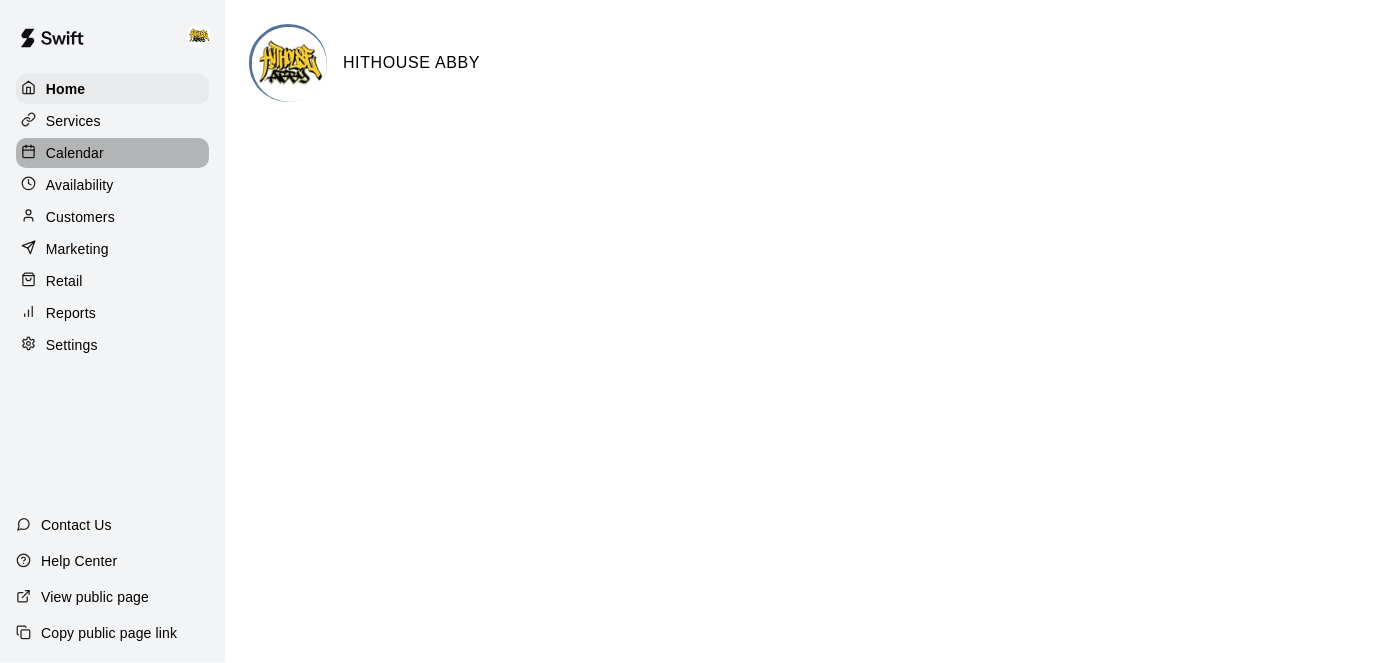 click on "Calendar" at bounding box center (75, 153) 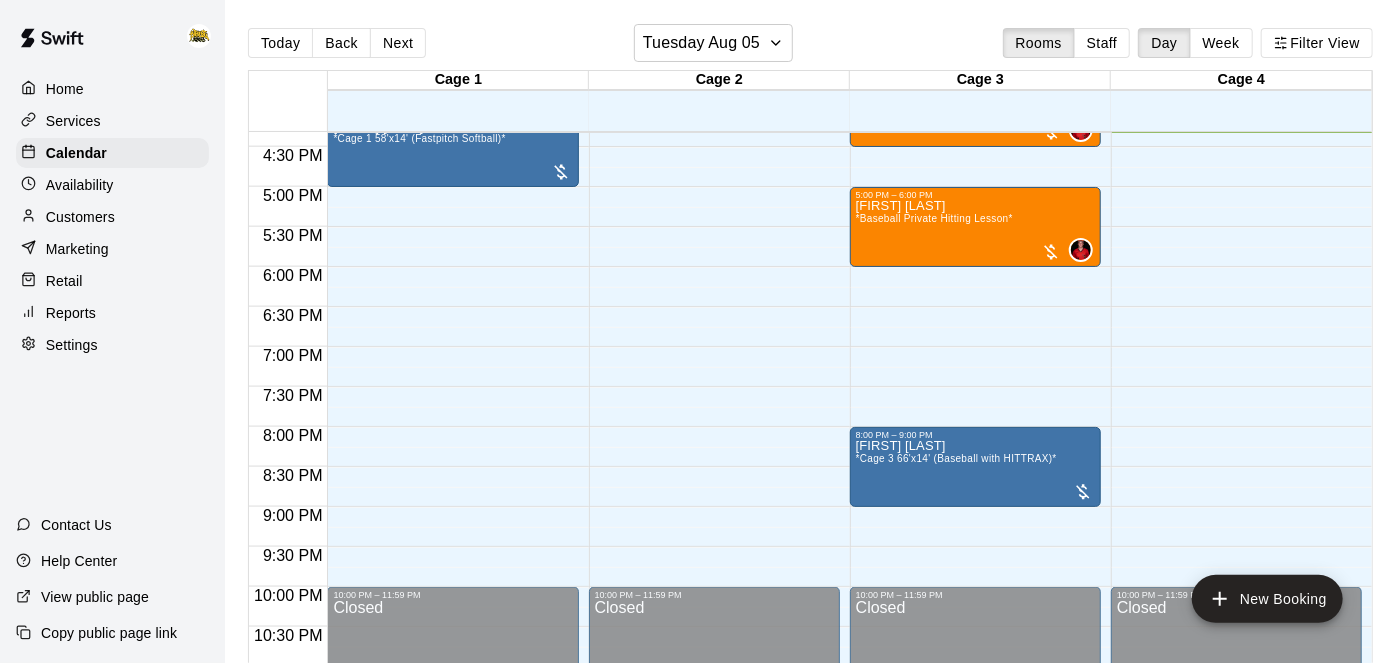 scroll, scrollTop: 1352, scrollLeft: 0, axis: vertical 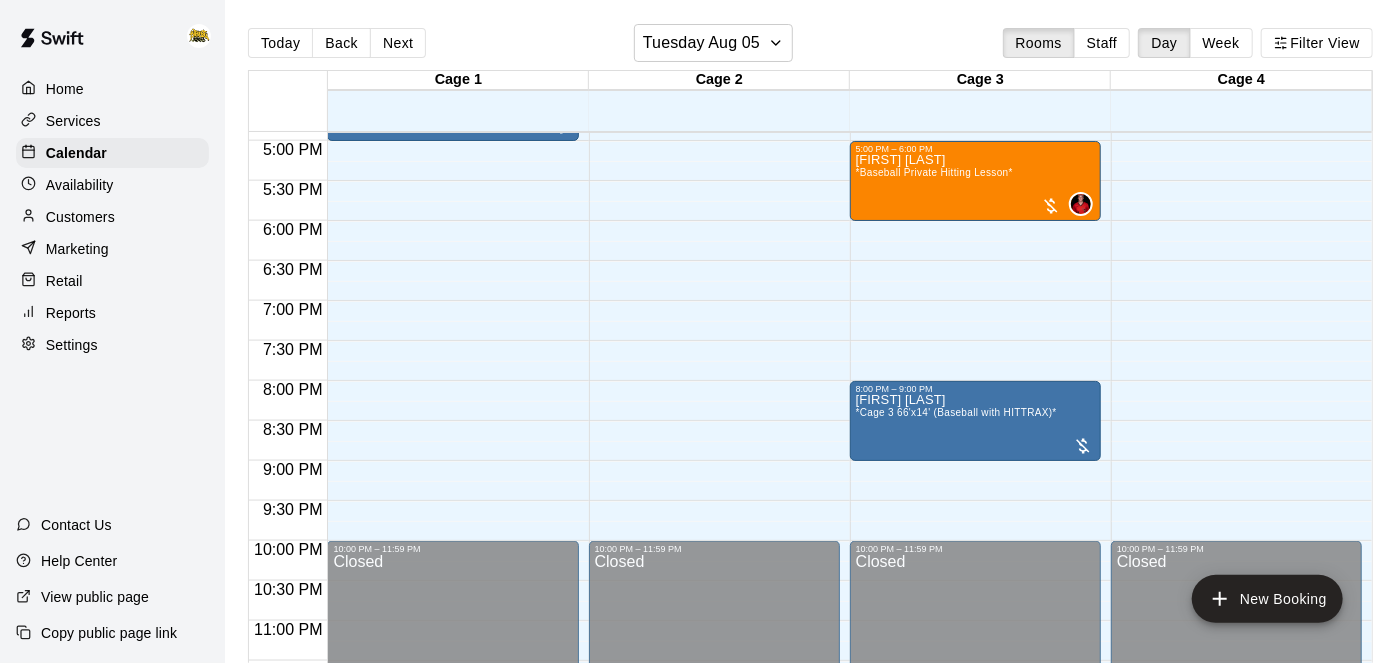 click on "Home" at bounding box center (65, 89) 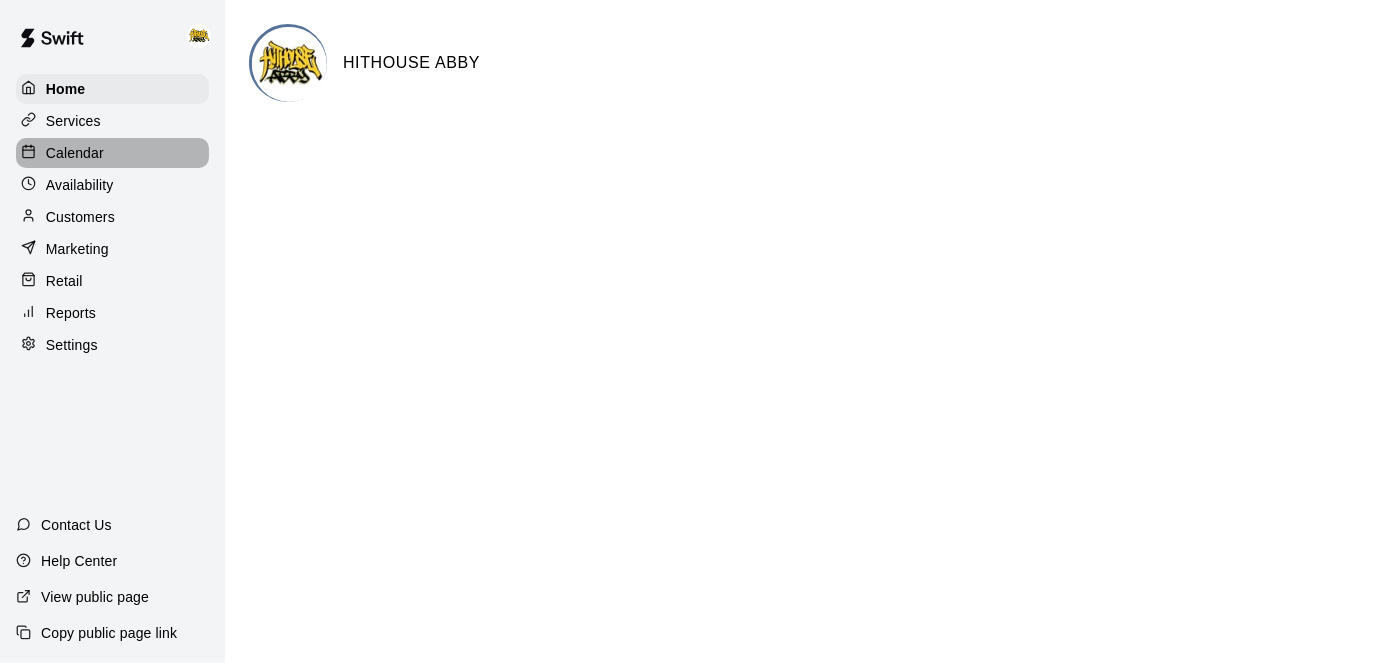 click on "Calendar" at bounding box center (75, 153) 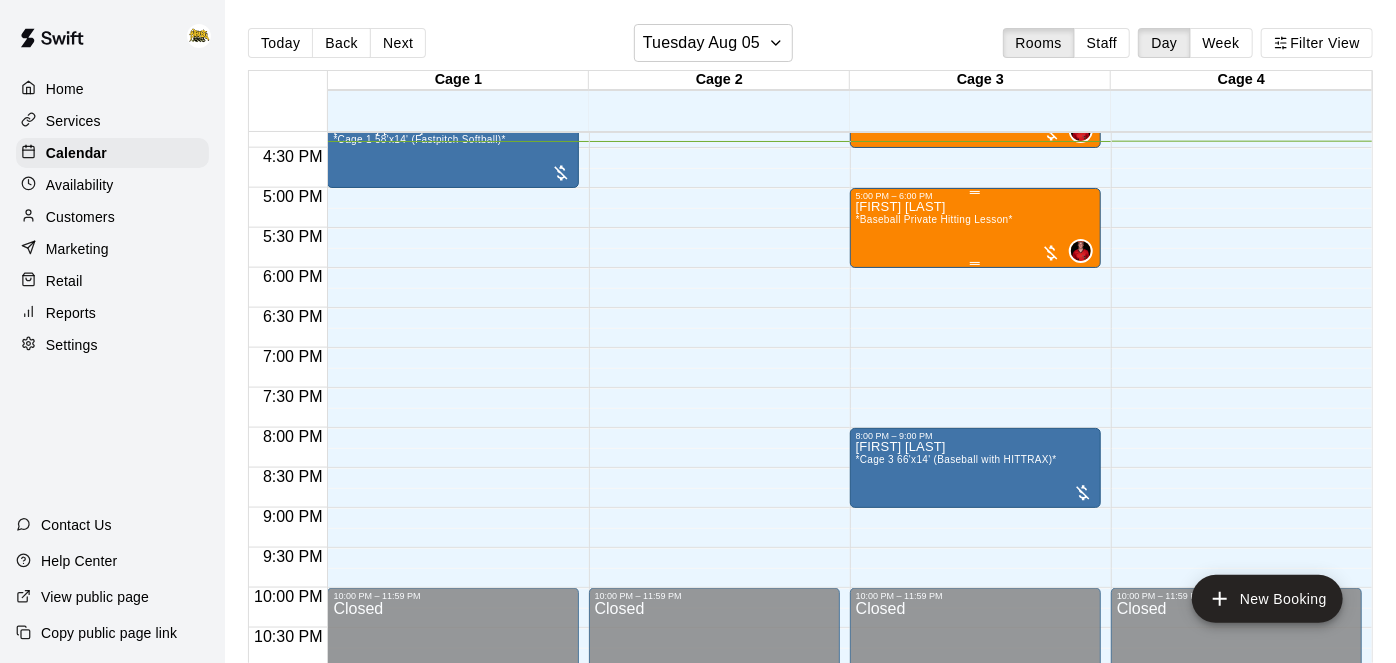 scroll, scrollTop: 1307, scrollLeft: 0, axis: vertical 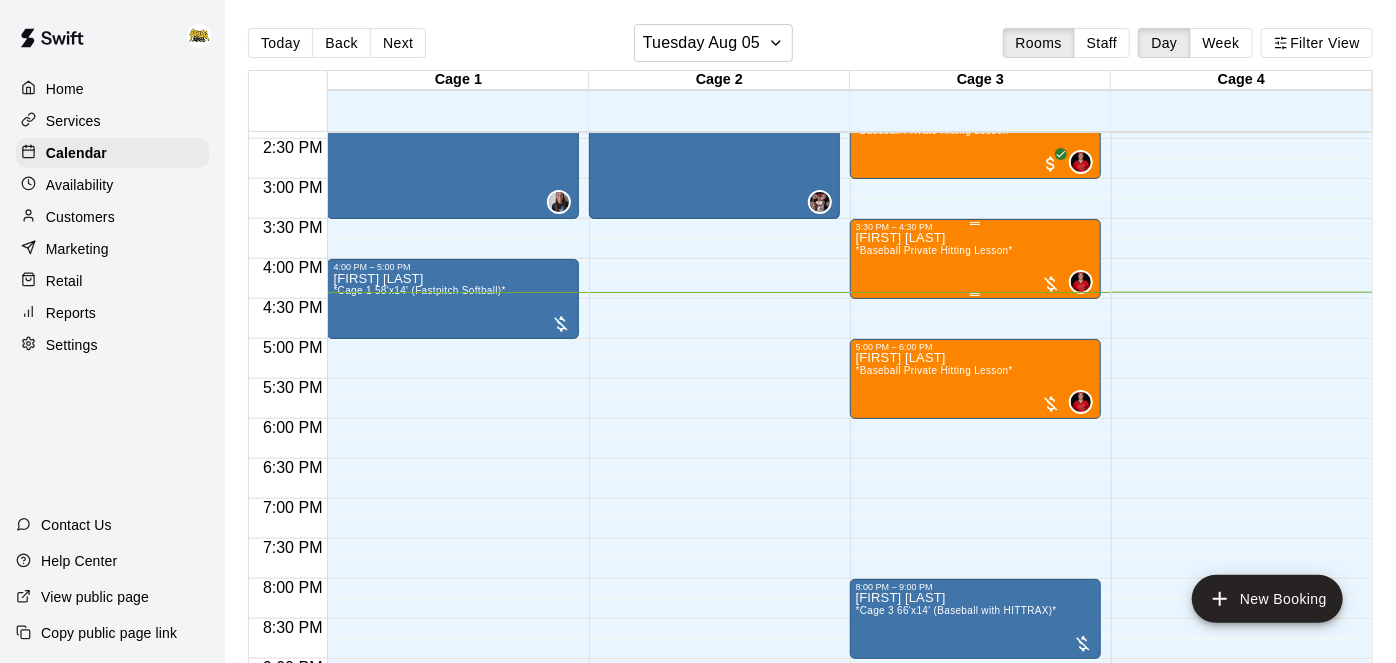 click on "*Baseball Private Hitting Lesson*" at bounding box center [934, 250] 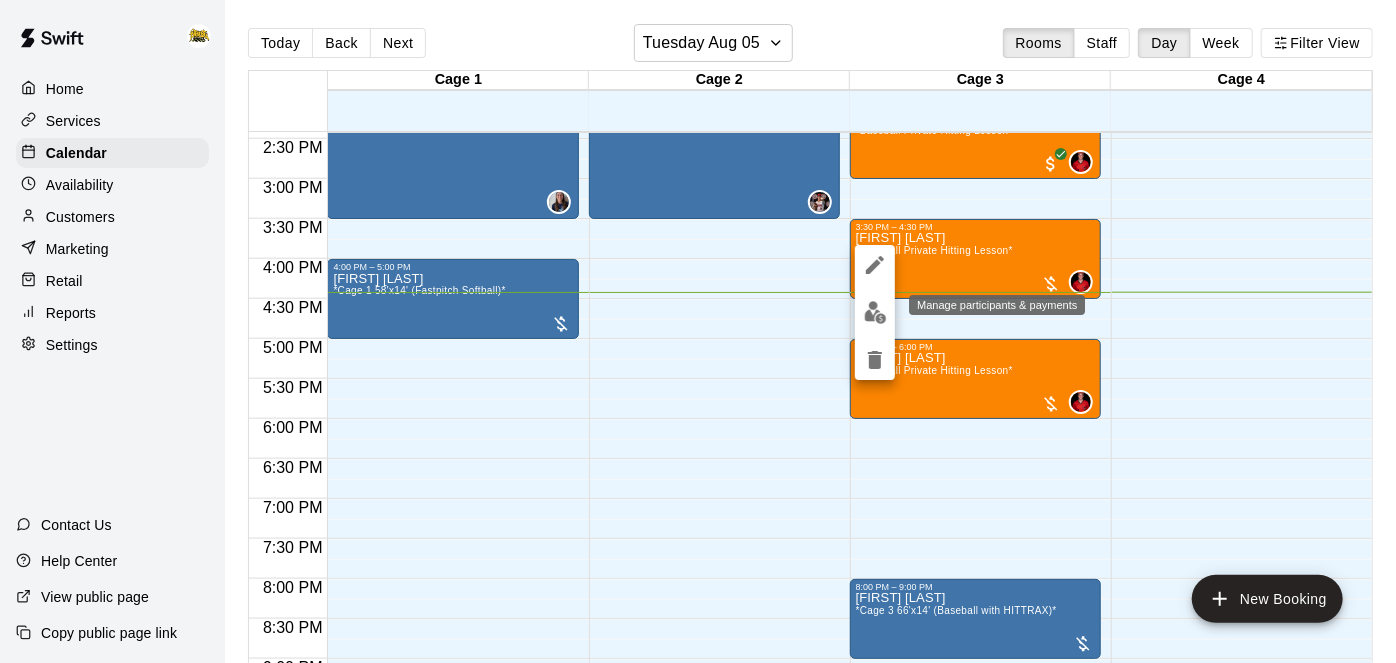 click at bounding box center [875, 312] 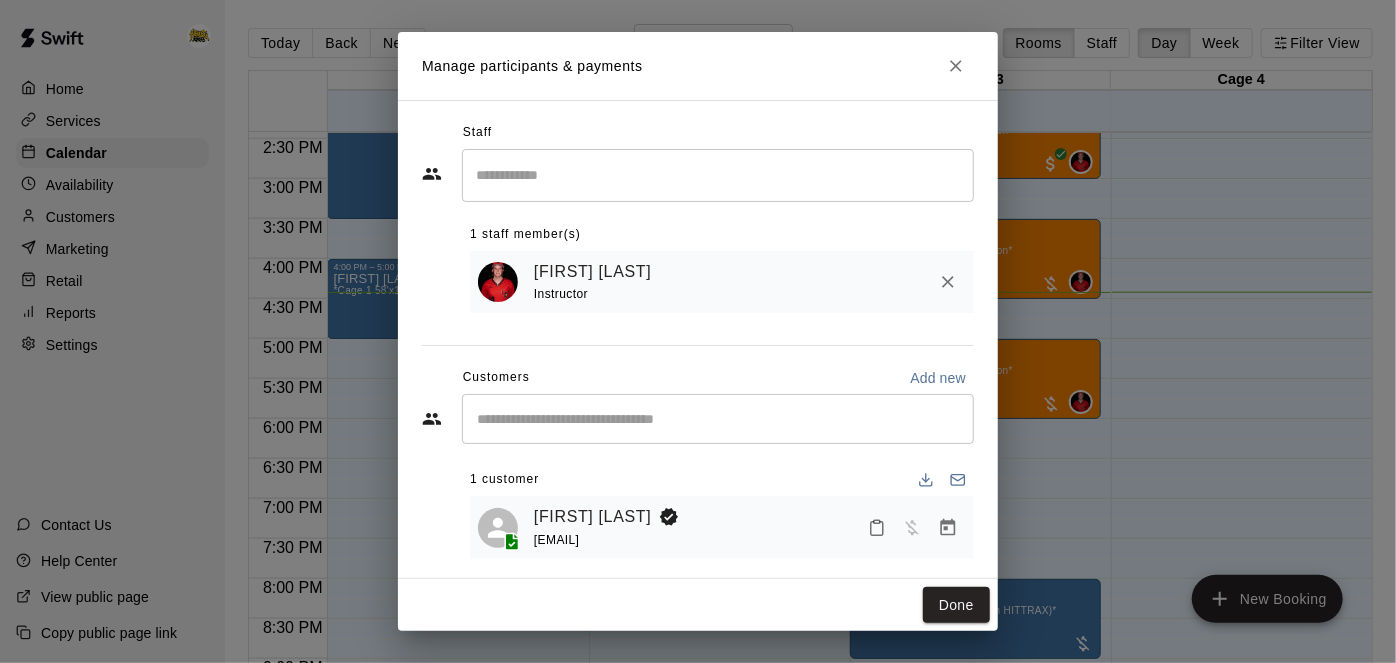 scroll, scrollTop: 11, scrollLeft: 0, axis: vertical 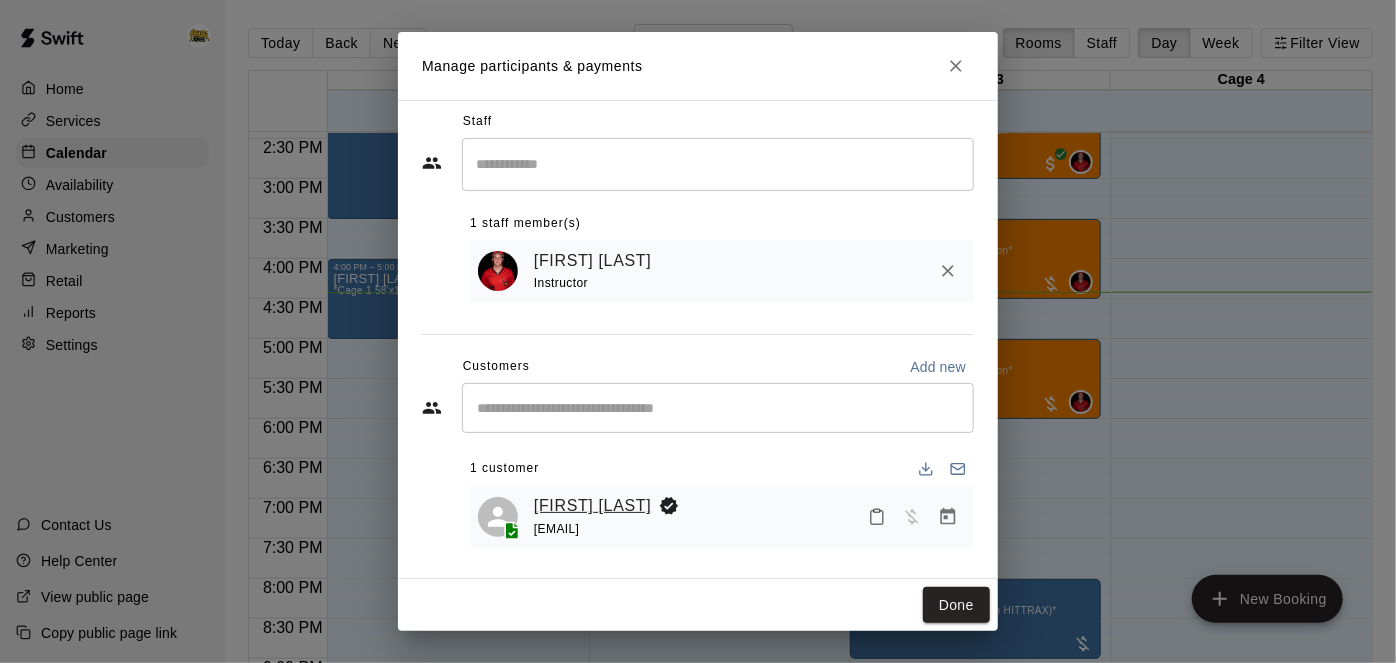 click on "[FIRST] [LAST]" at bounding box center [592, 506] 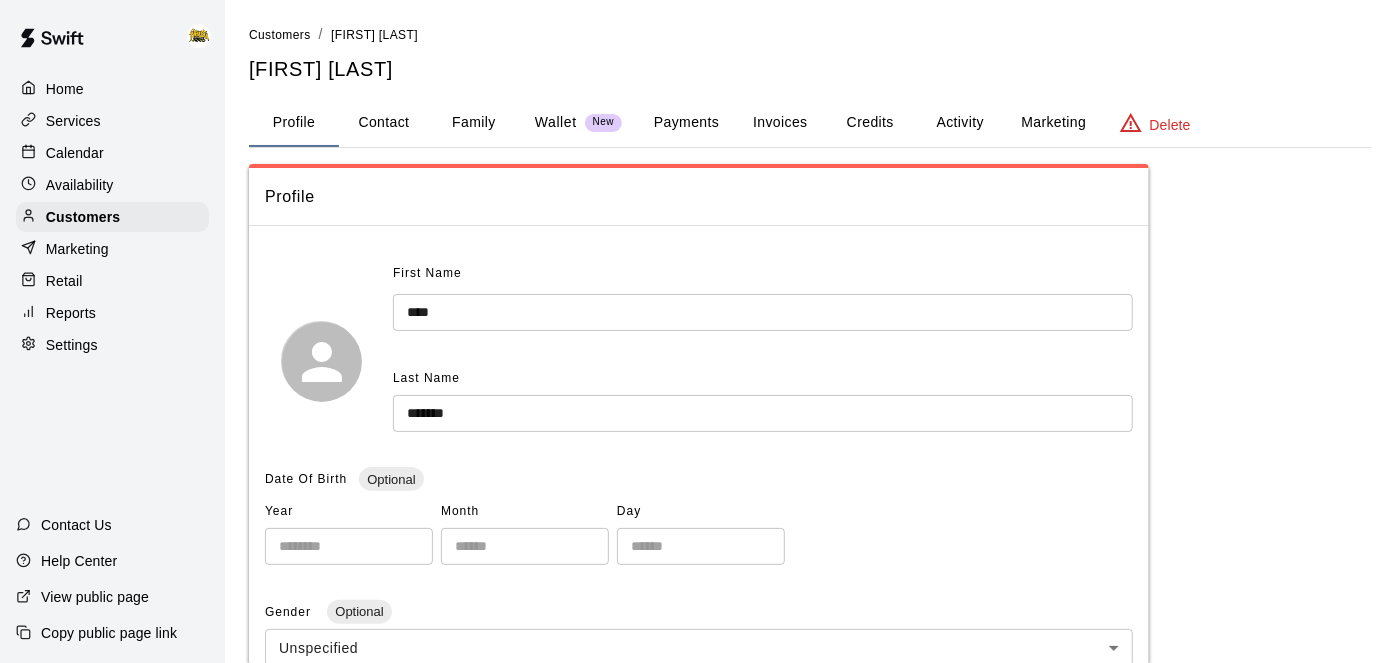 click on "Payments" at bounding box center [686, 123] 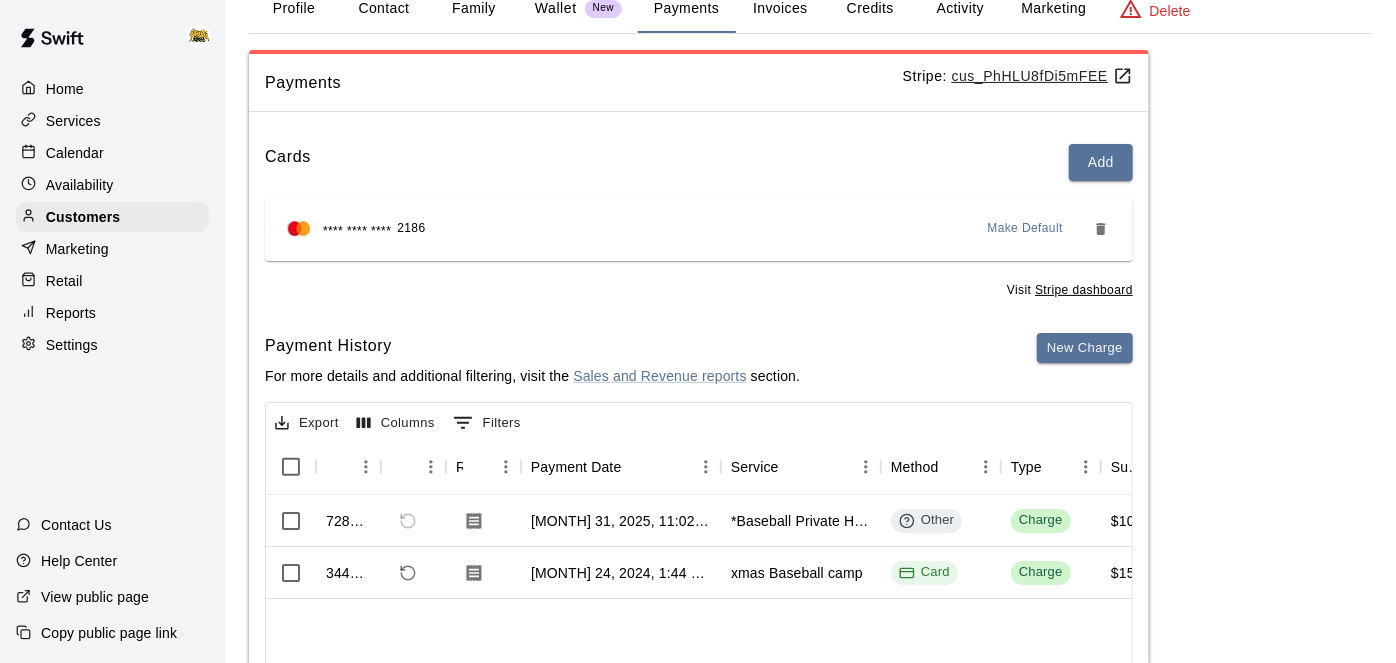 scroll, scrollTop: 111, scrollLeft: 0, axis: vertical 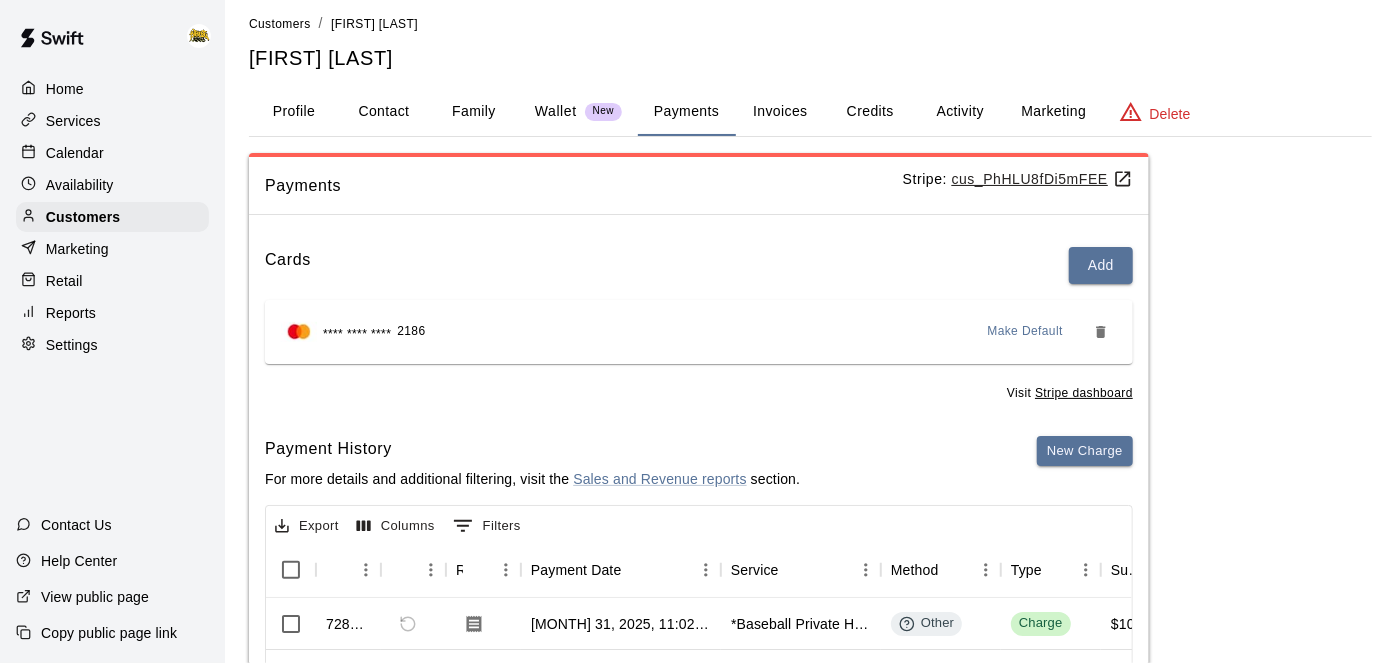 click on "Contact" at bounding box center [384, 112] 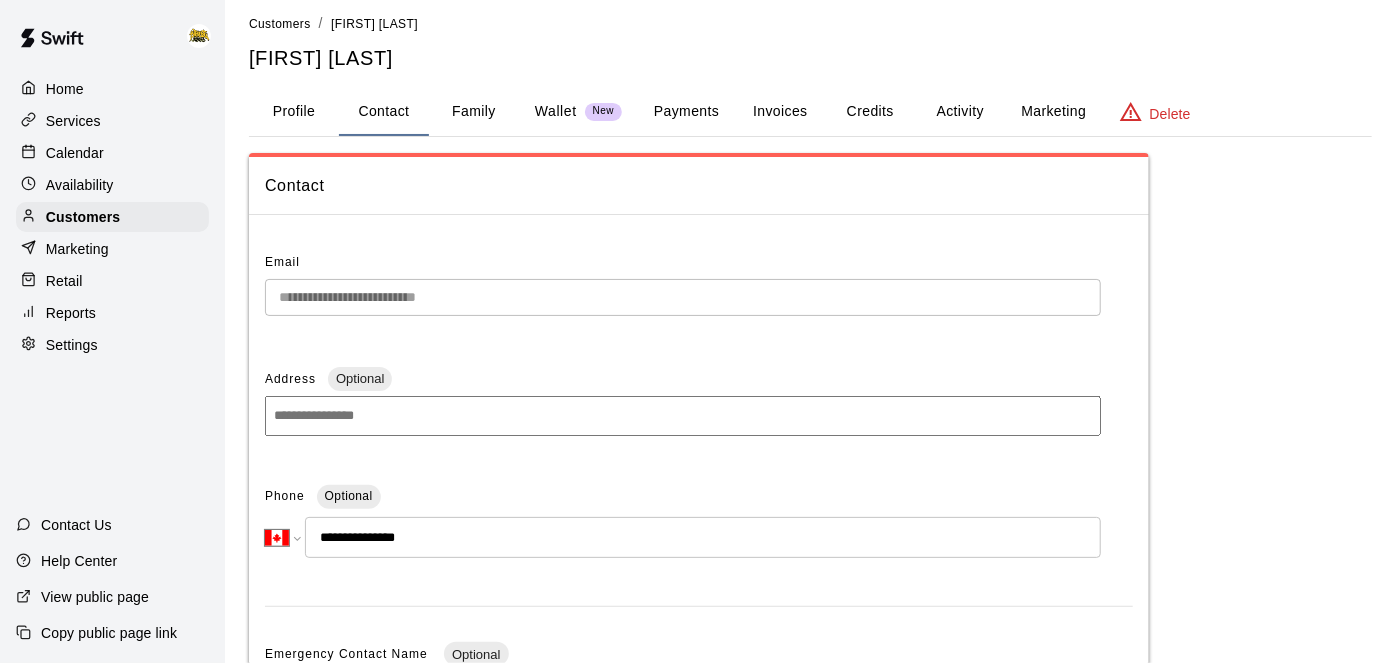 click on "Family" at bounding box center [474, 112] 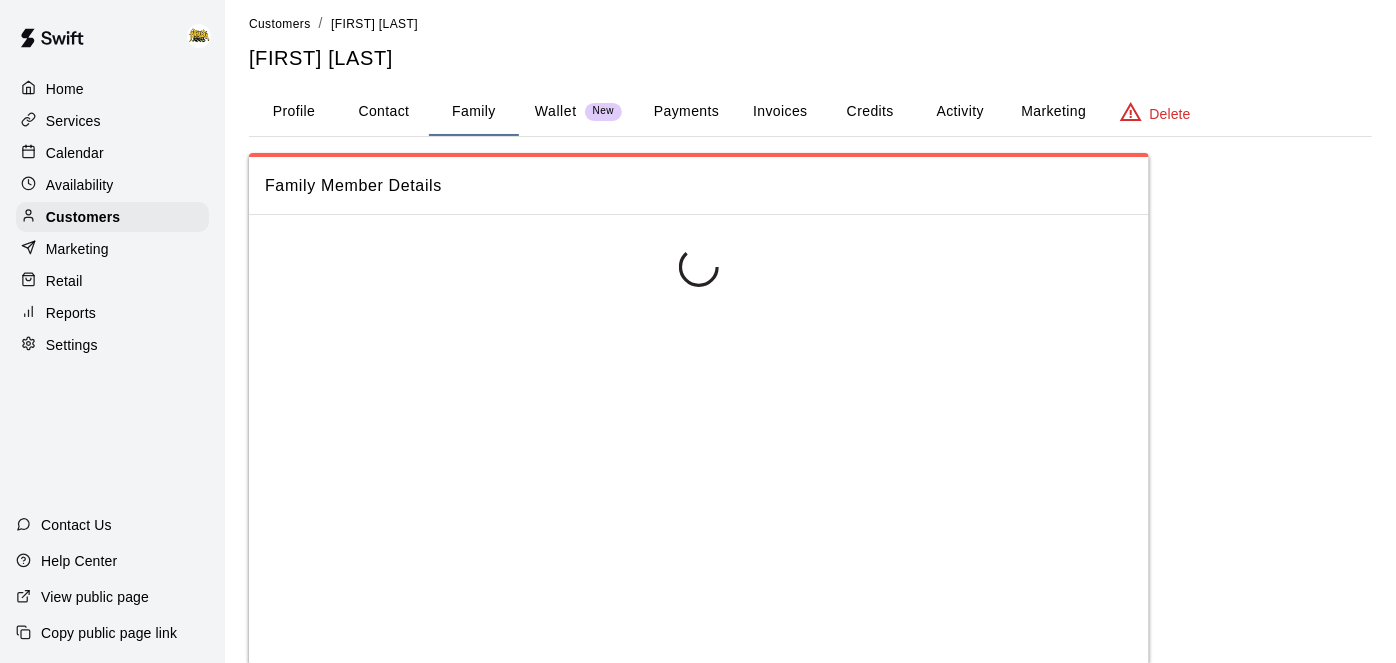 scroll, scrollTop: 0, scrollLeft: 0, axis: both 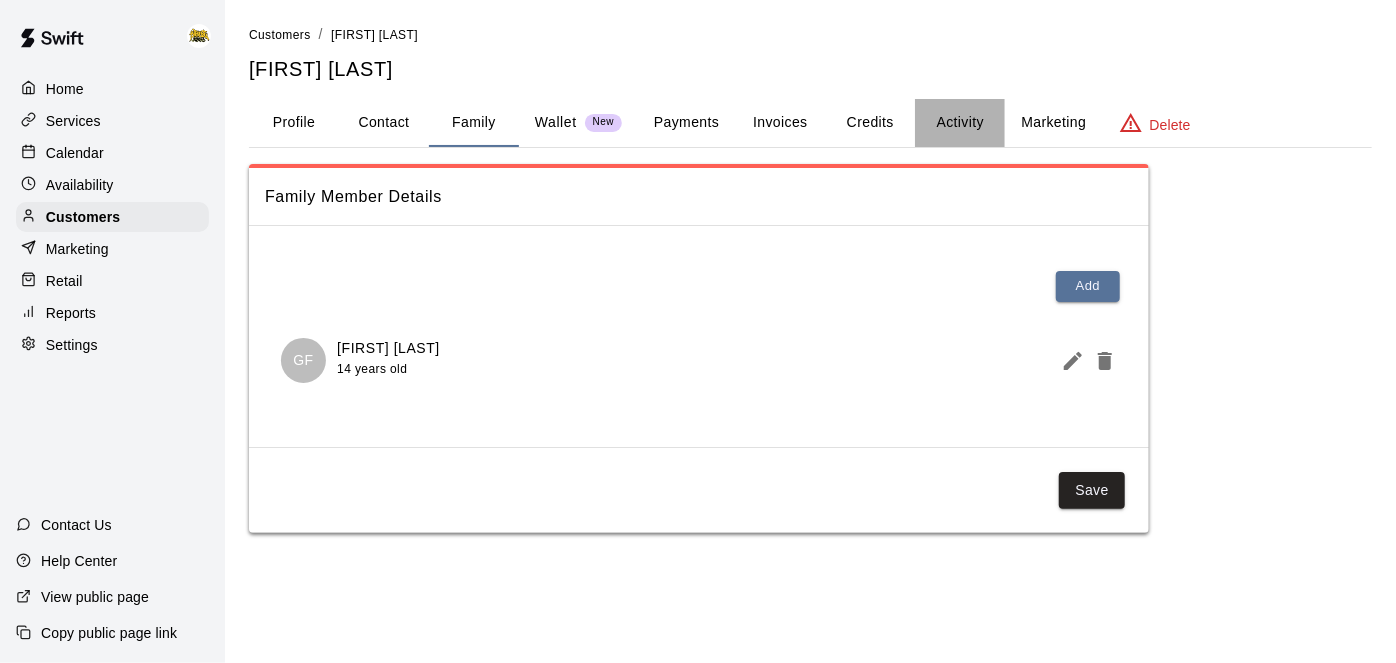 click on "Activity" at bounding box center (960, 123) 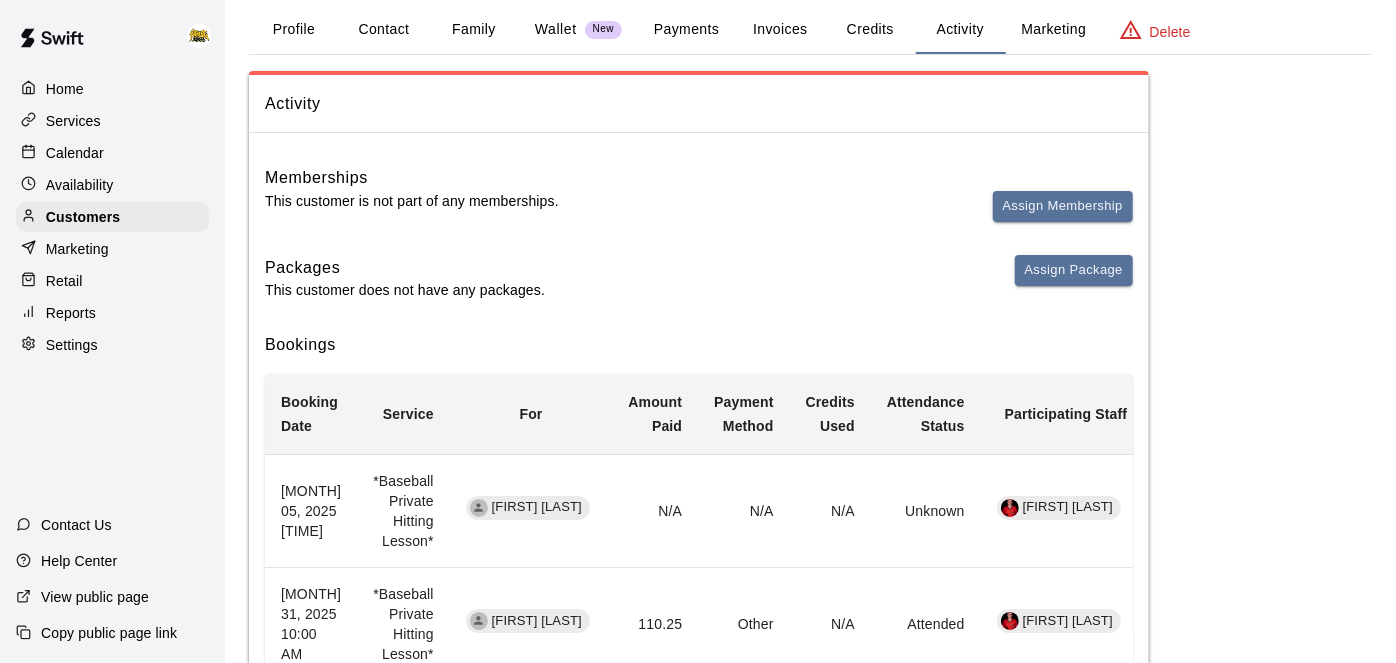 scroll, scrollTop: 86, scrollLeft: 0, axis: vertical 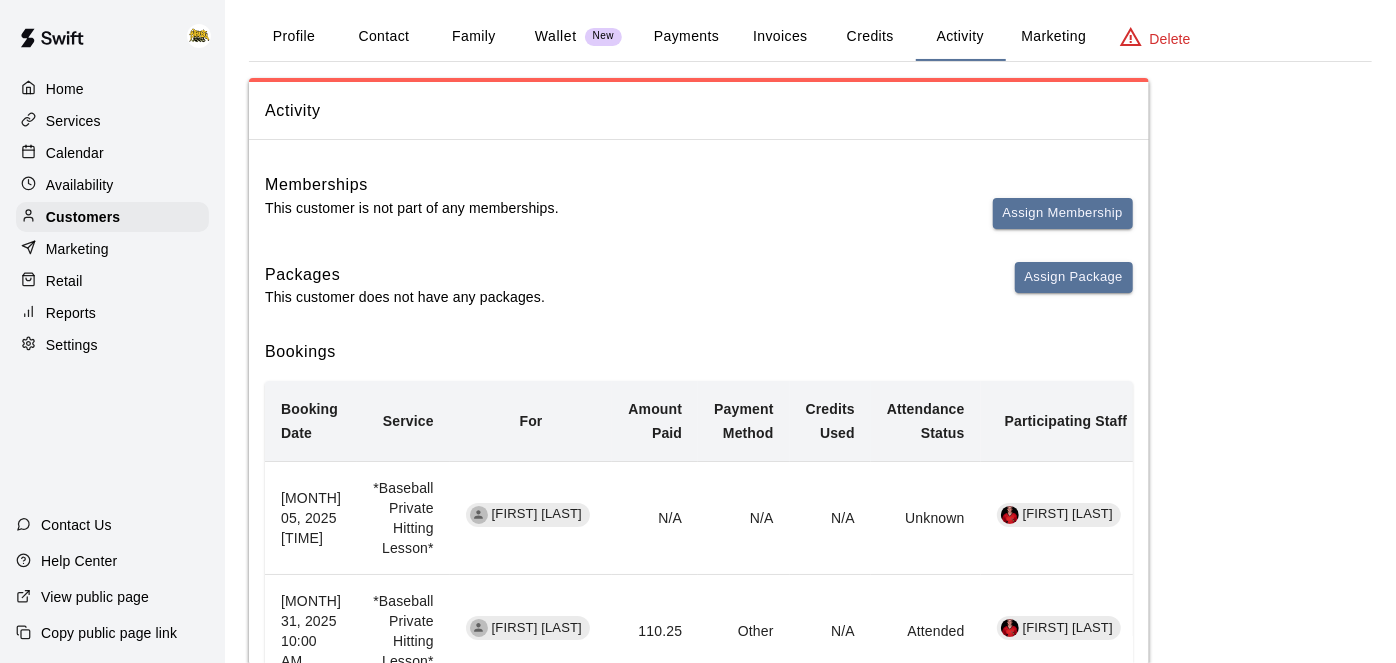 click on "Family" at bounding box center [474, 37] 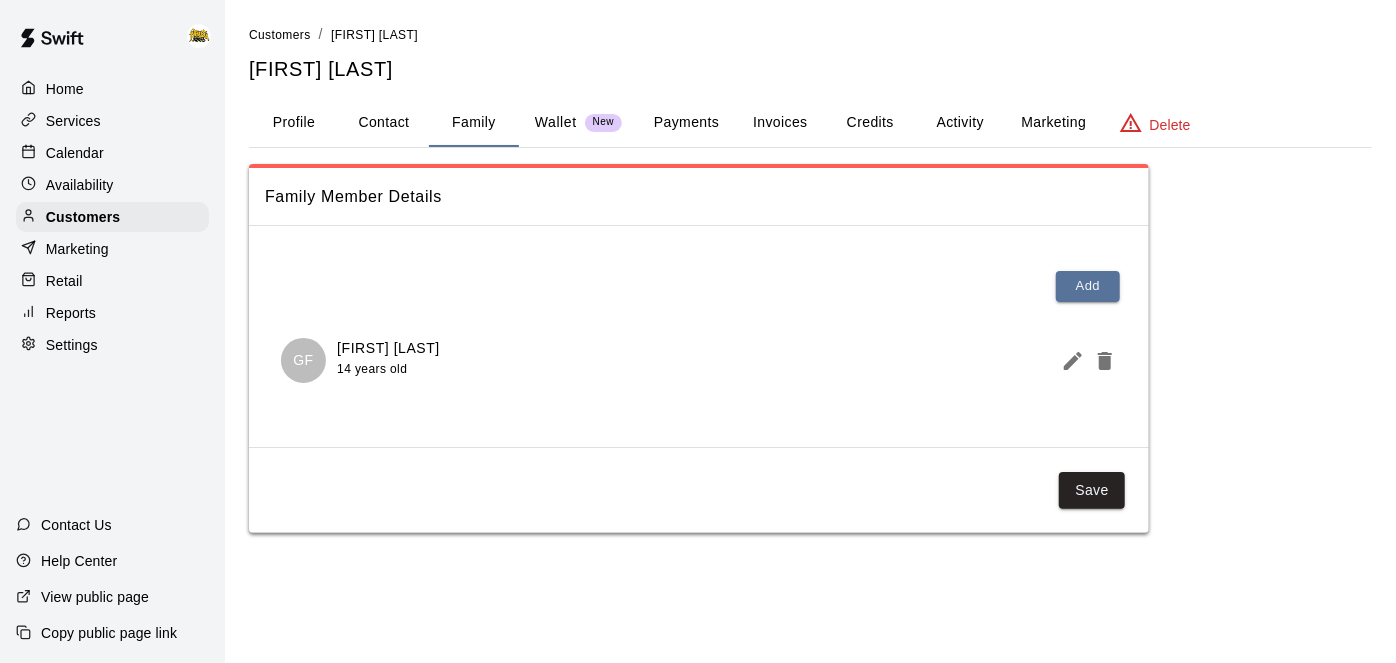 scroll, scrollTop: 0, scrollLeft: 0, axis: both 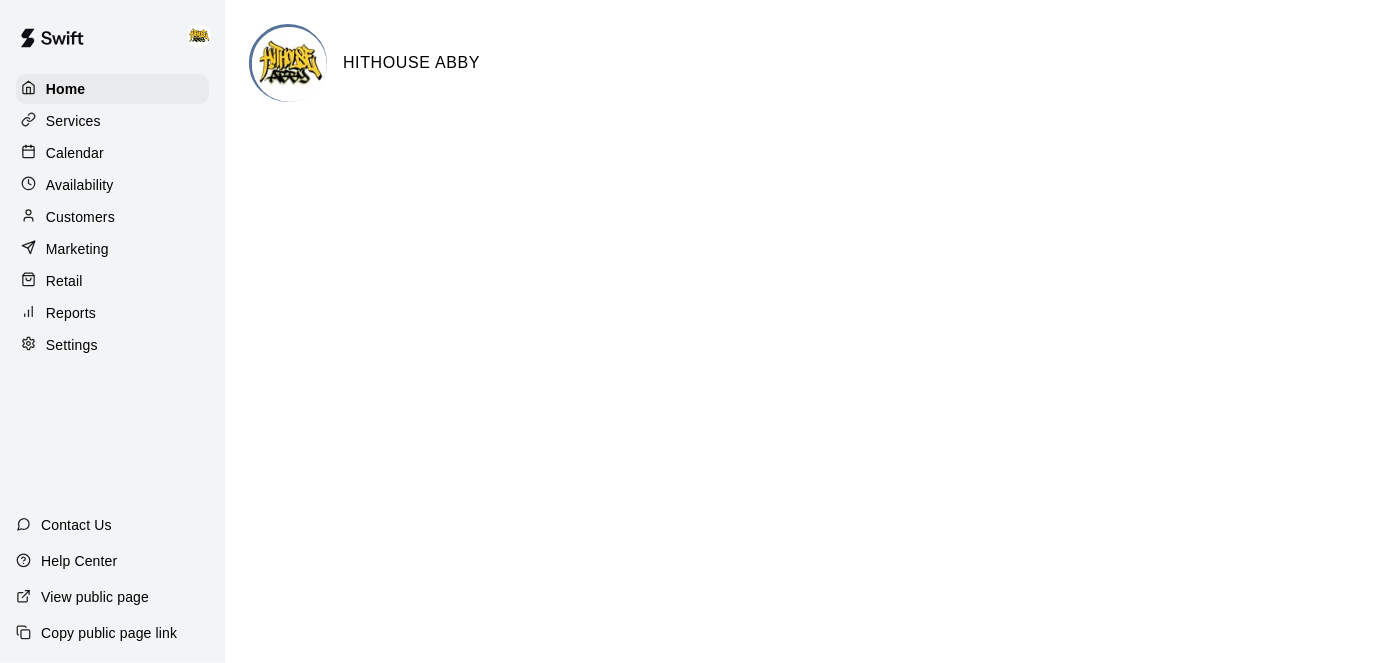 click on "Calendar" at bounding box center [75, 153] 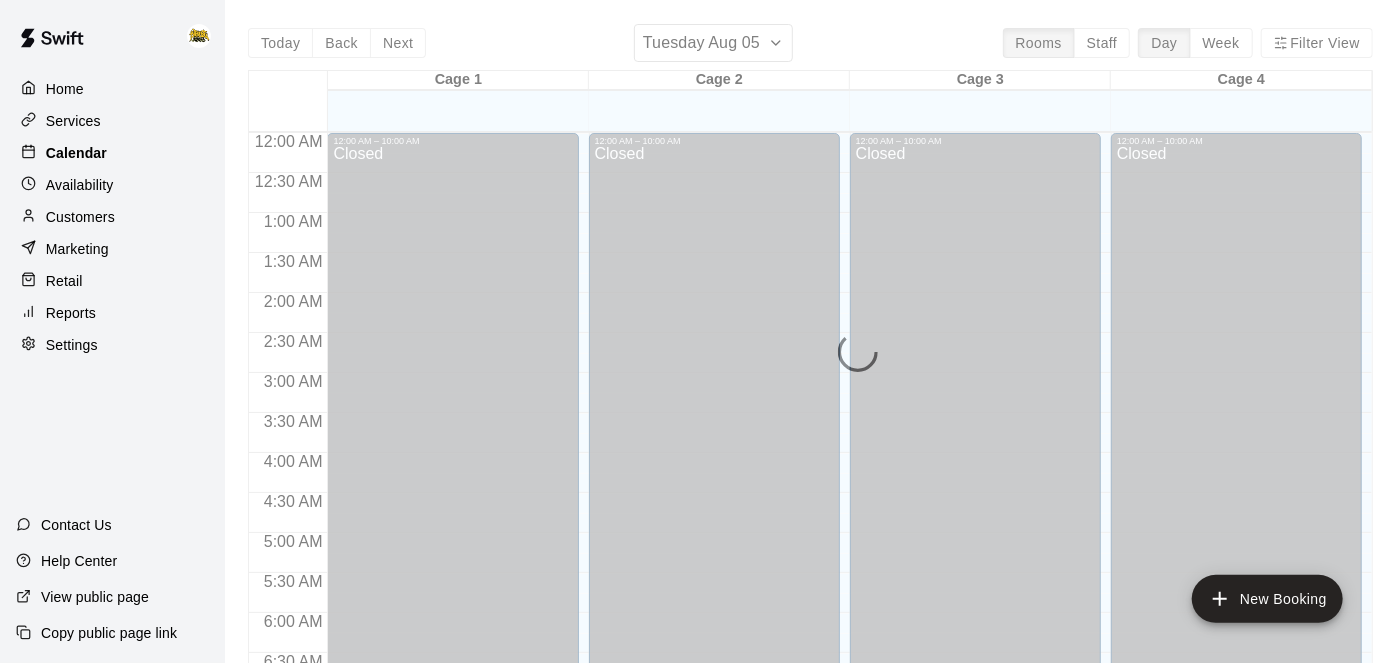 scroll, scrollTop: 1306, scrollLeft: 0, axis: vertical 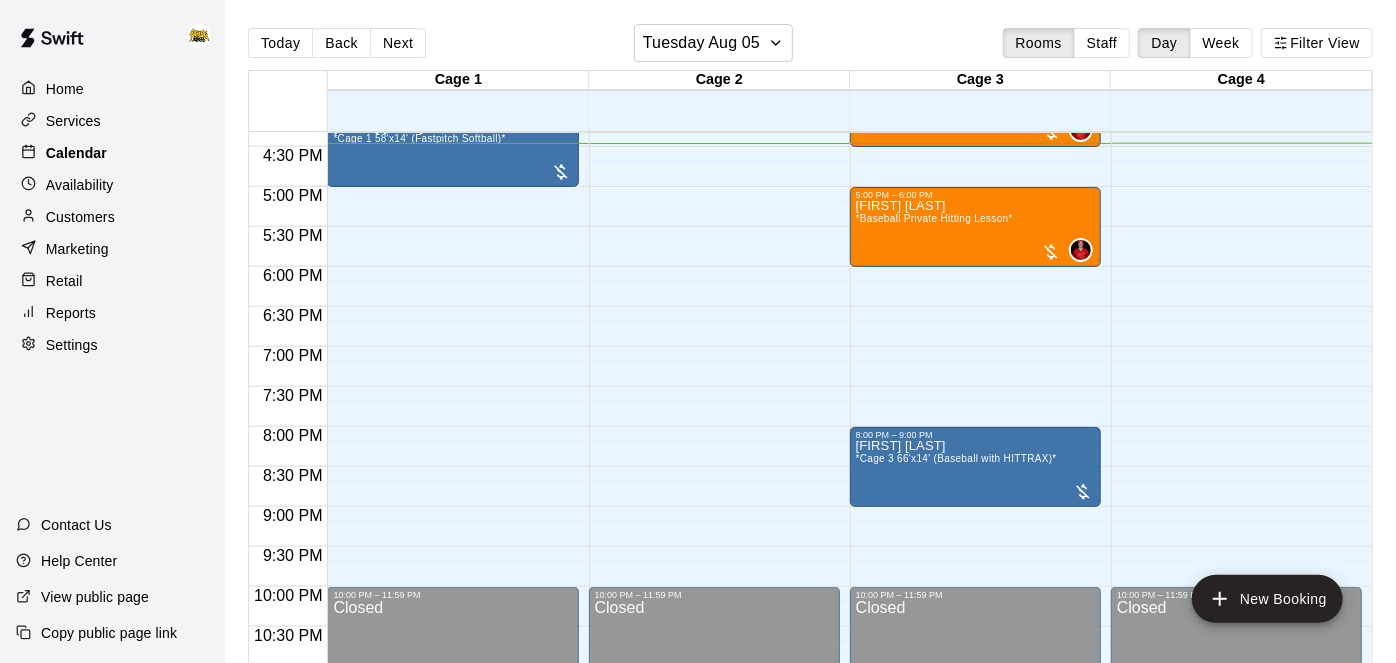 click on "Calendar" at bounding box center [76, 153] 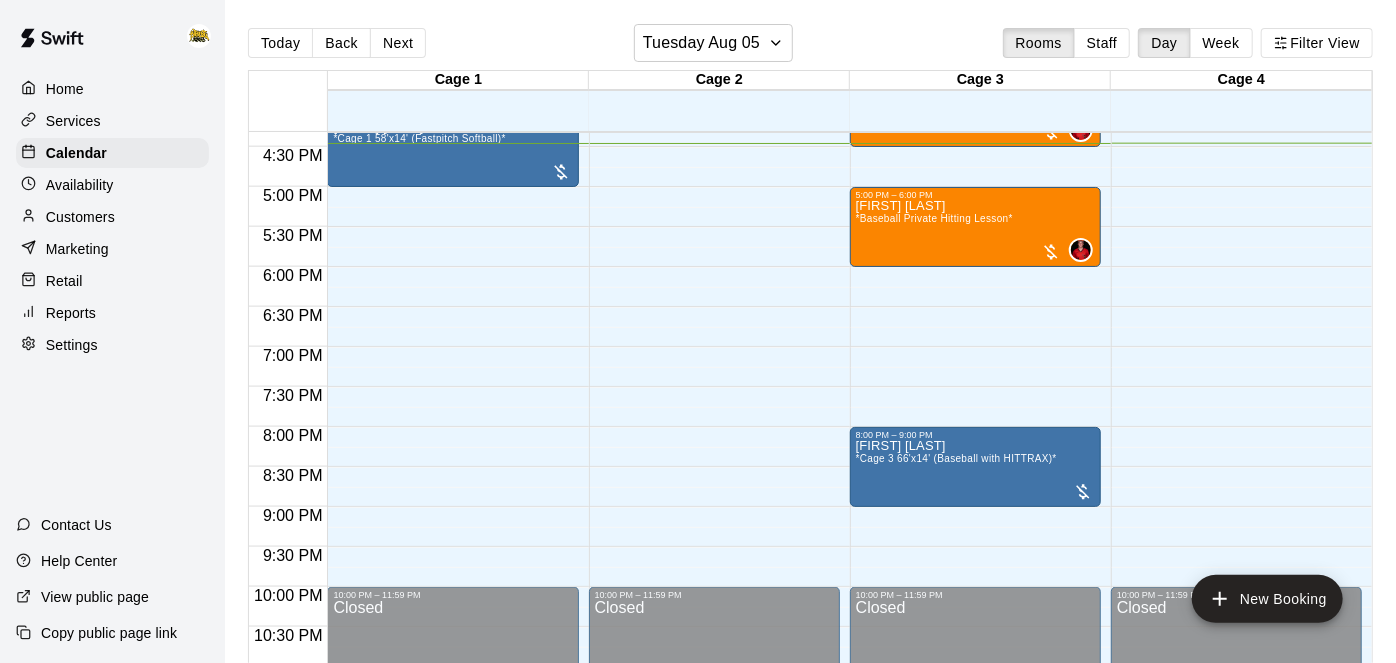 scroll, scrollTop: 1366, scrollLeft: 0, axis: vertical 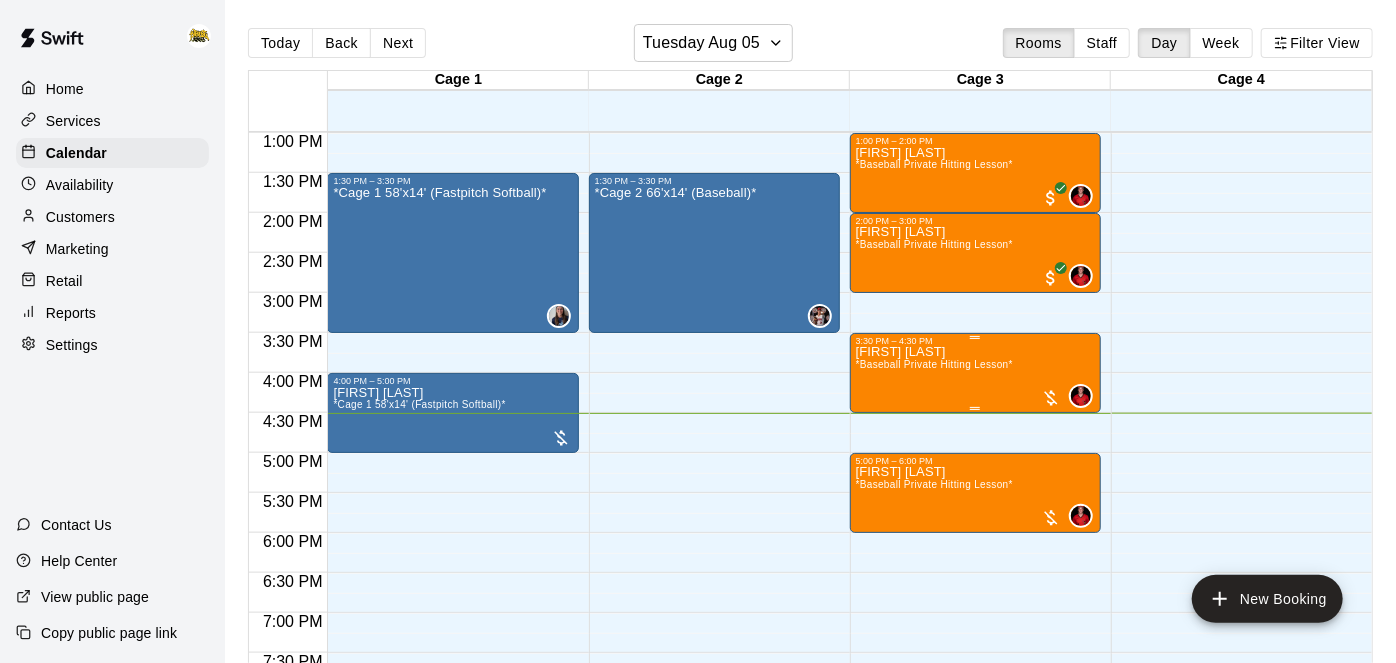 click on "Gavan Friesen *Baseball Private Hitting Lesson* 0" at bounding box center [975, 677] 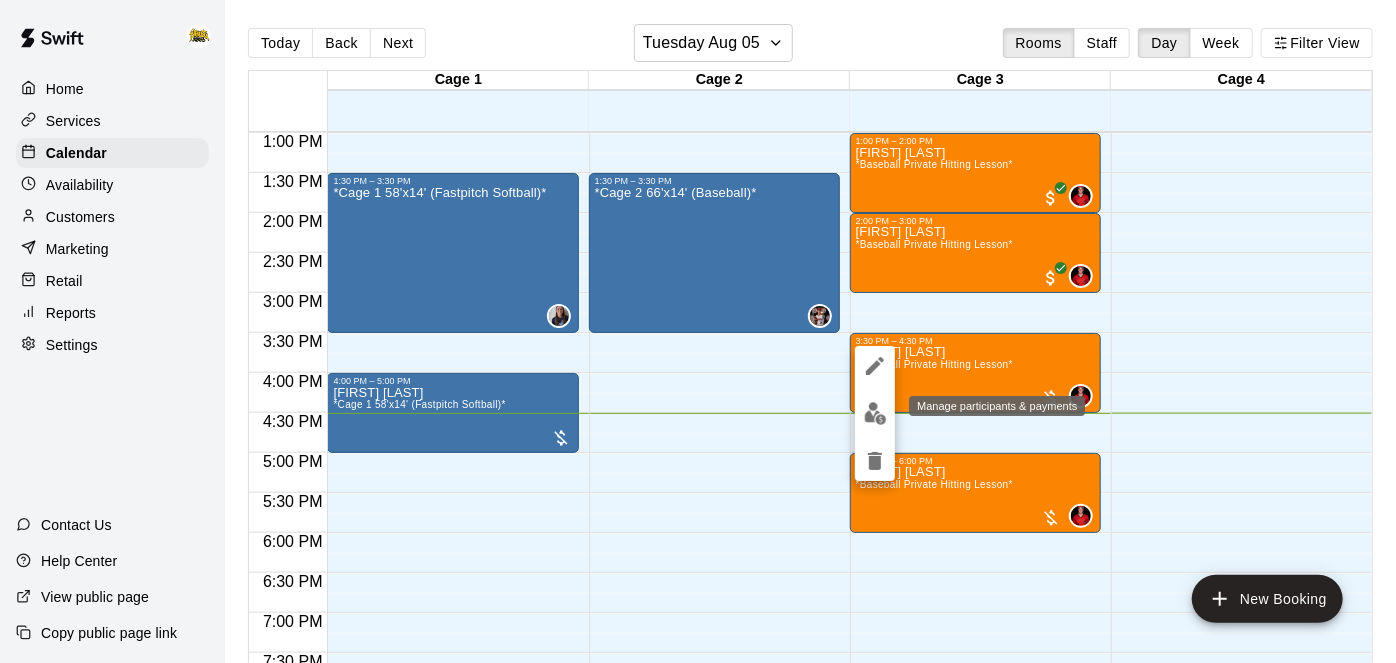click at bounding box center (875, 413) 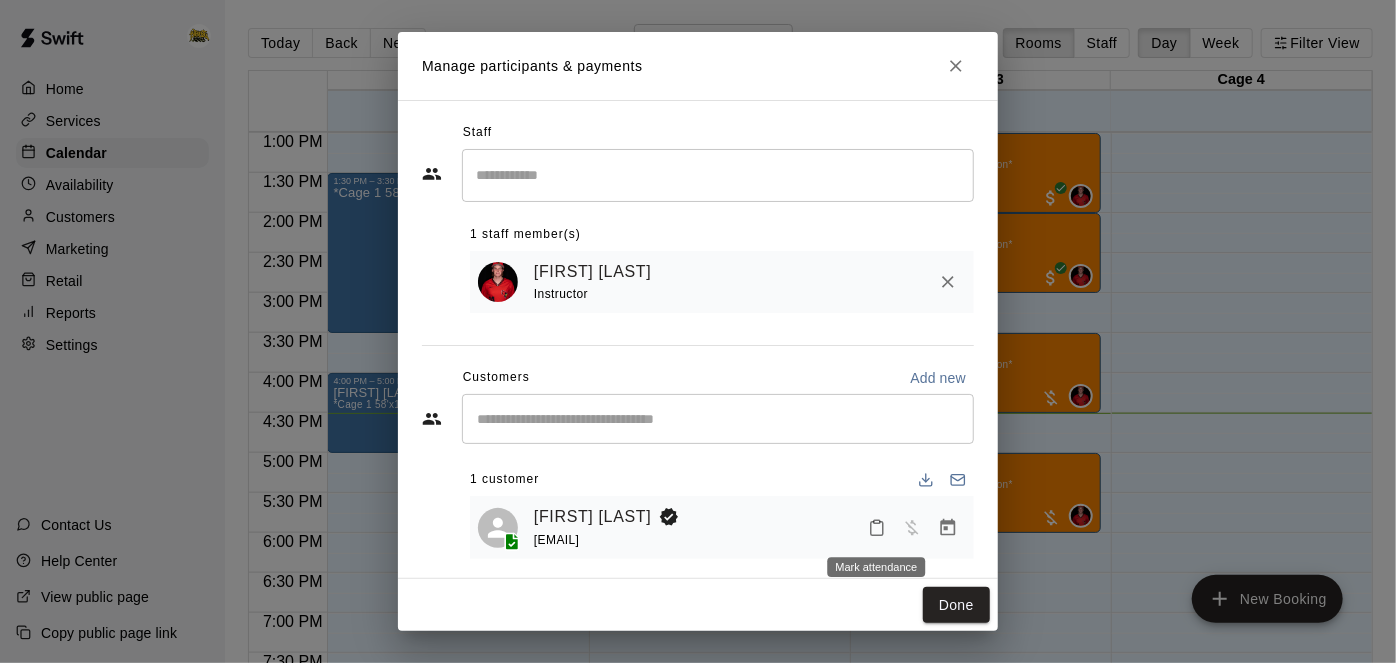 click 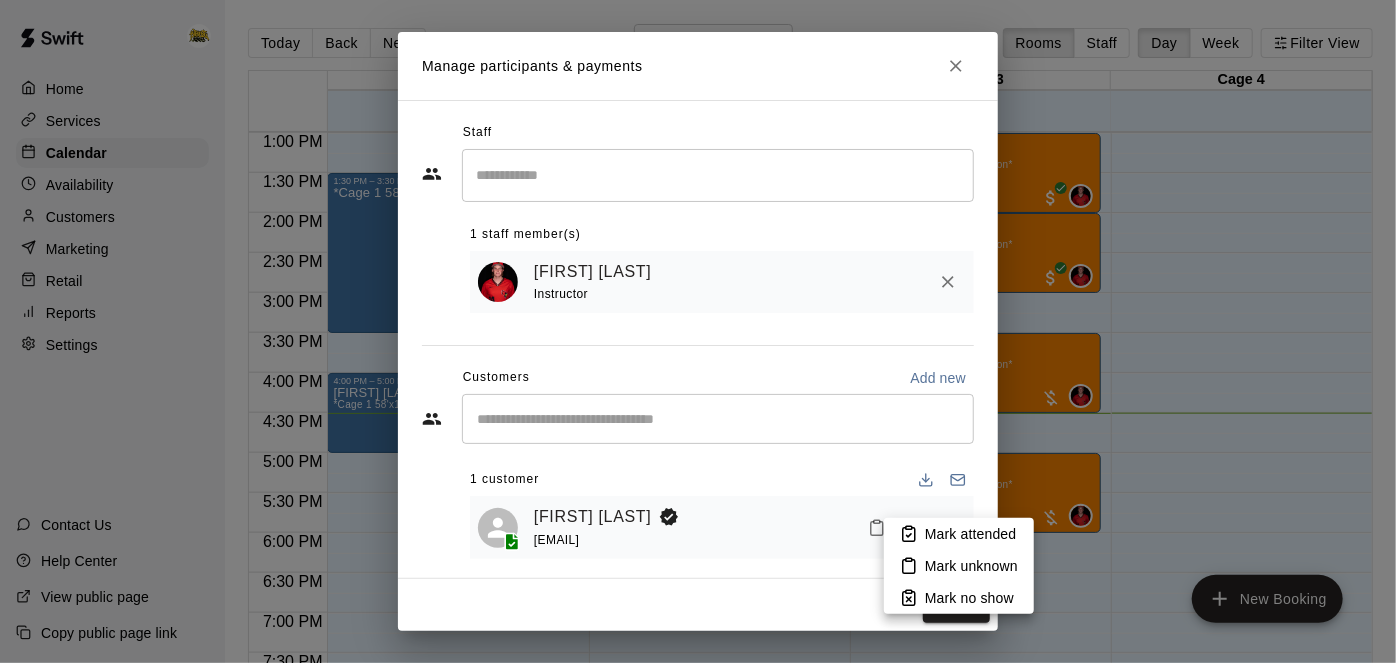 click on "Mark attended" at bounding box center [970, 534] 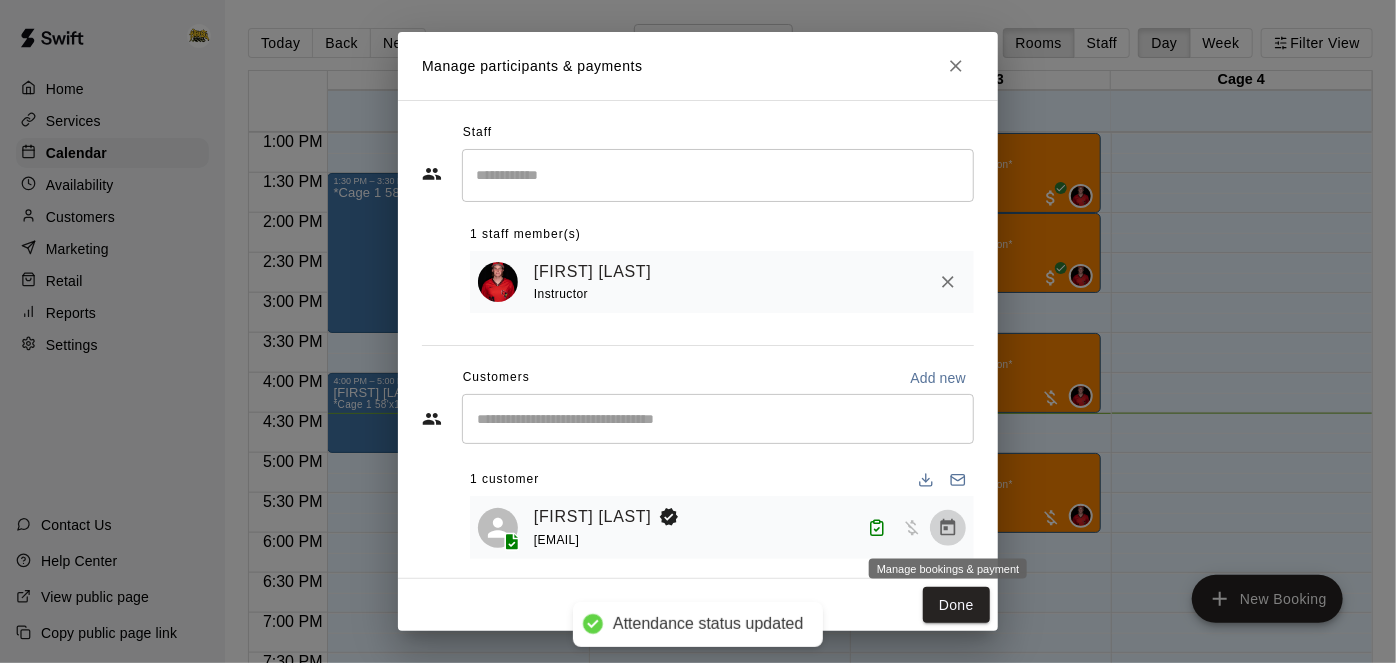 click 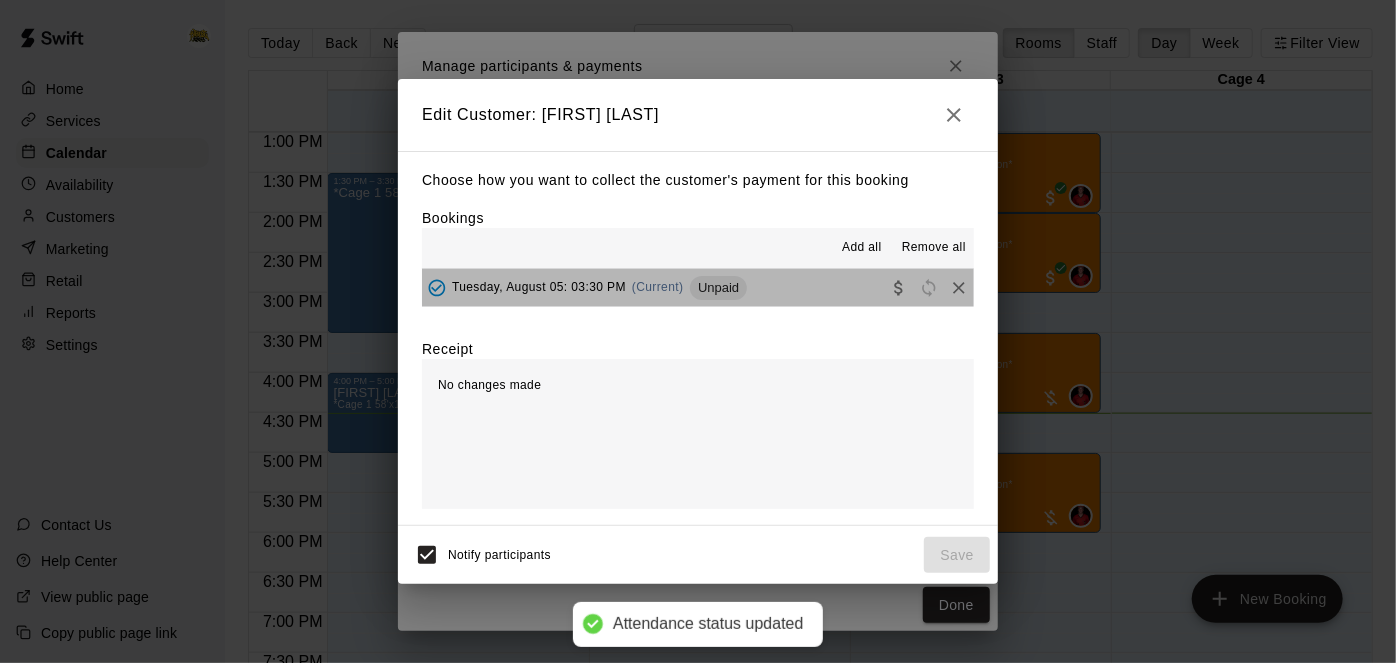 click on "Tuesday, August 05: 03:30 PM (Current) Unpaid" at bounding box center [698, 287] 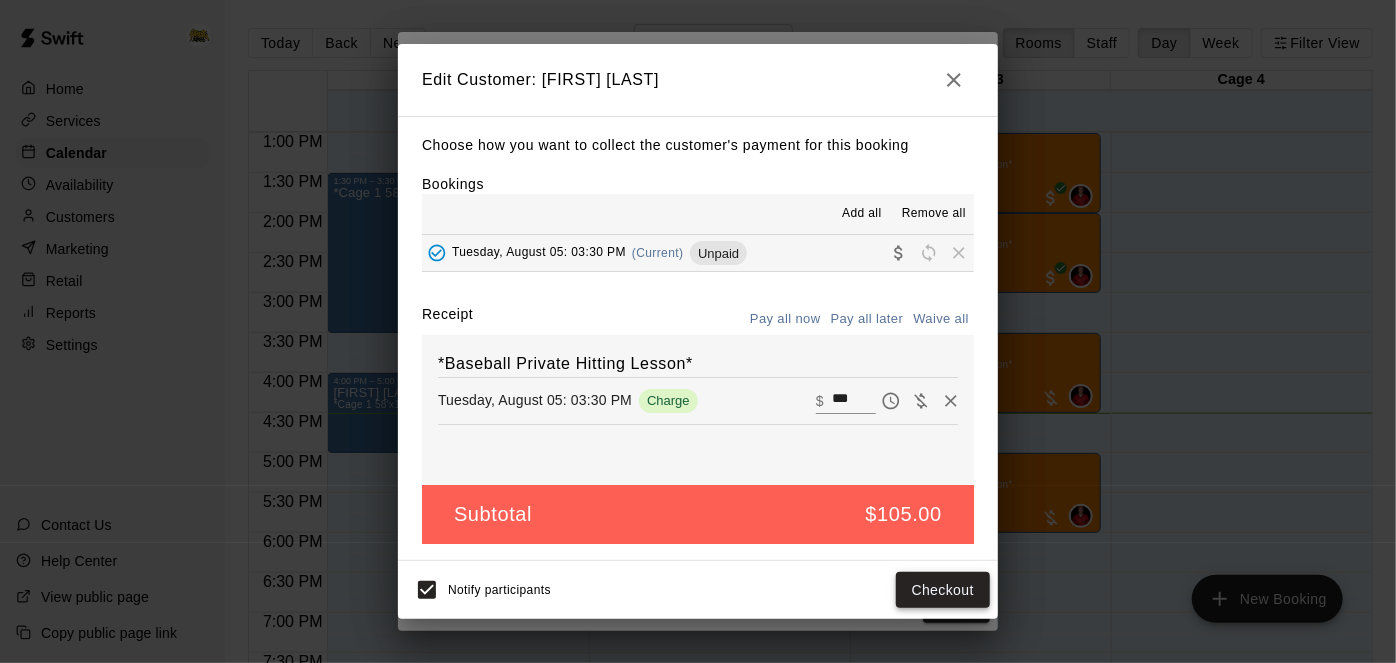 click on "Checkout" at bounding box center (943, 590) 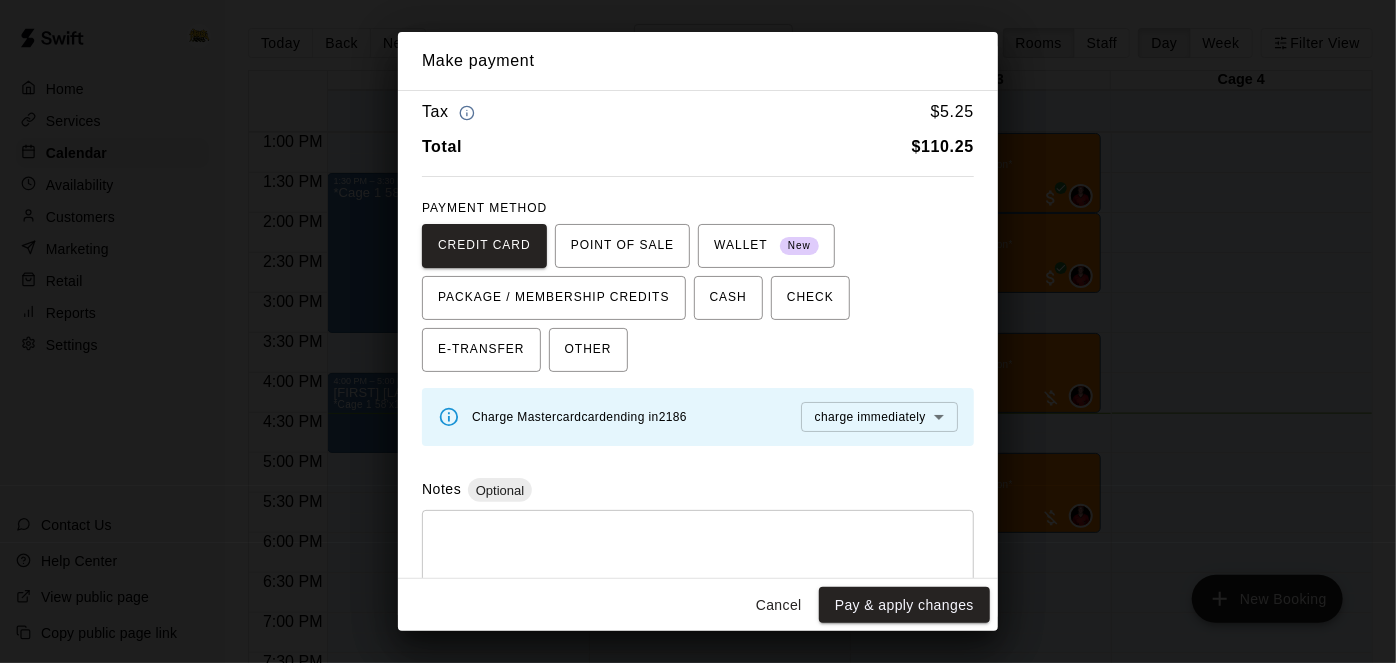 scroll, scrollTop: 47, scrollLeft: 0, axis: vertical 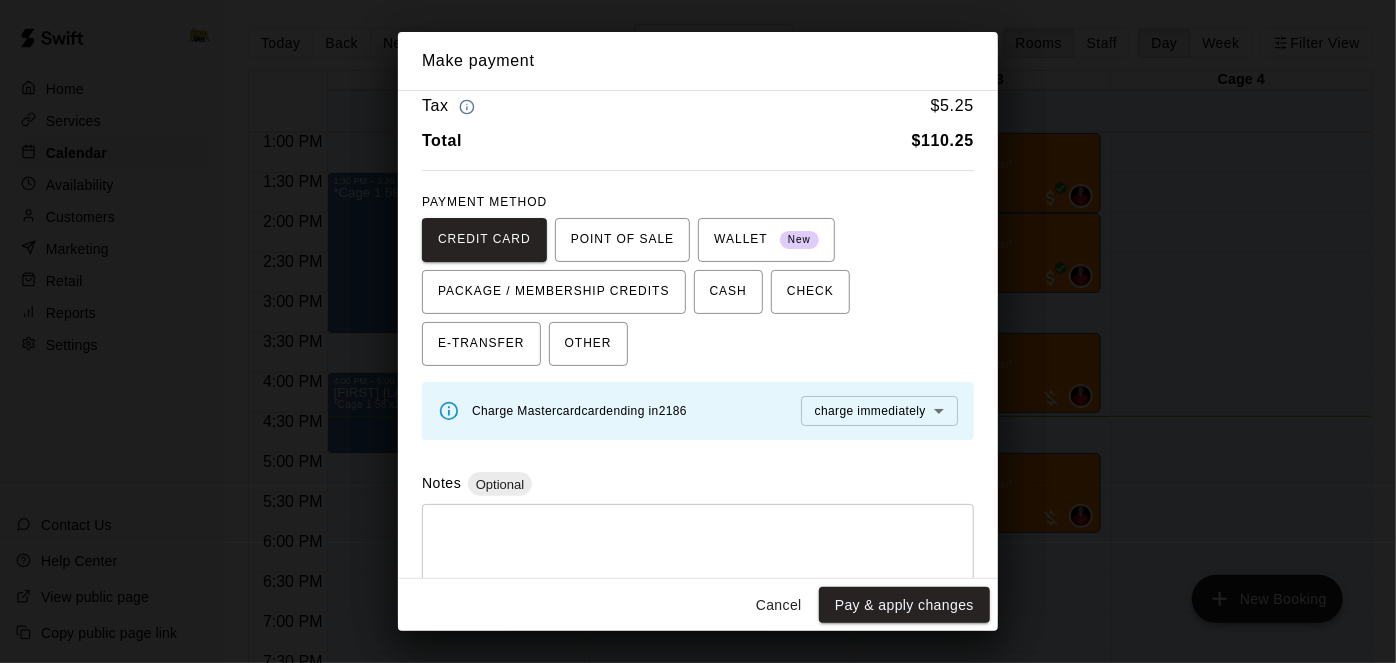 click on "Cancel" at bounding box center [779, 605] 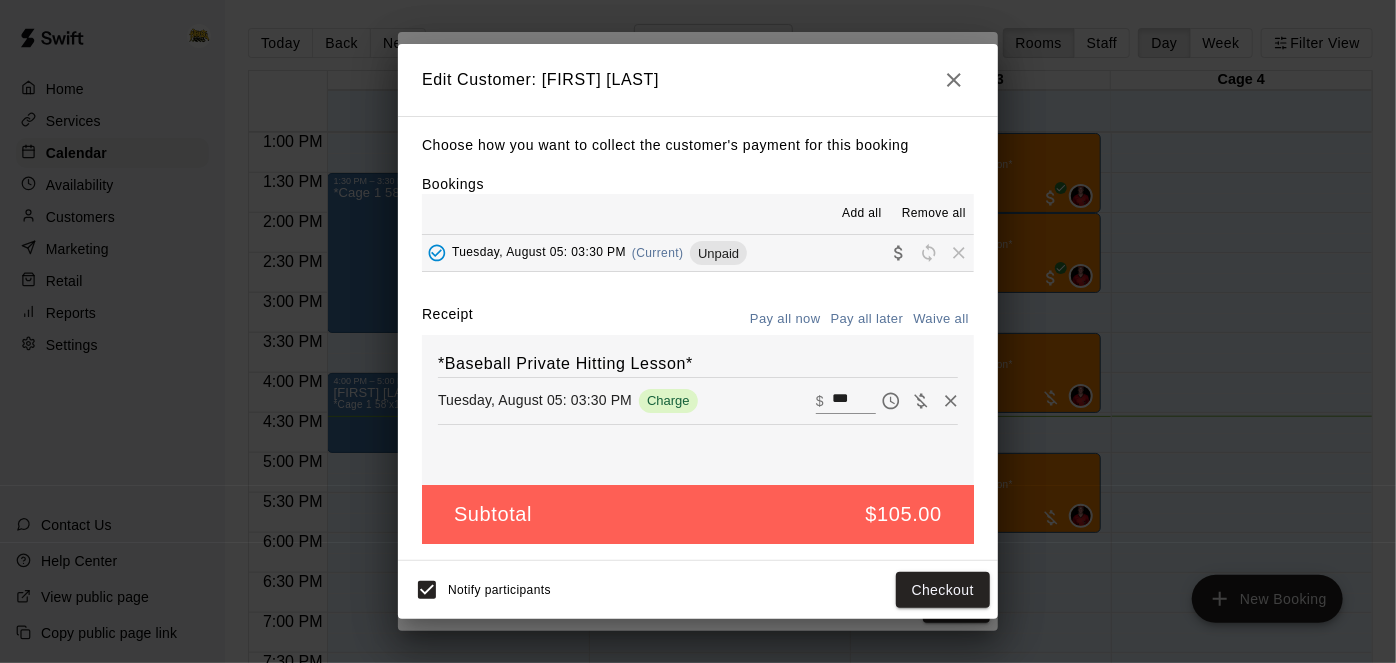 click 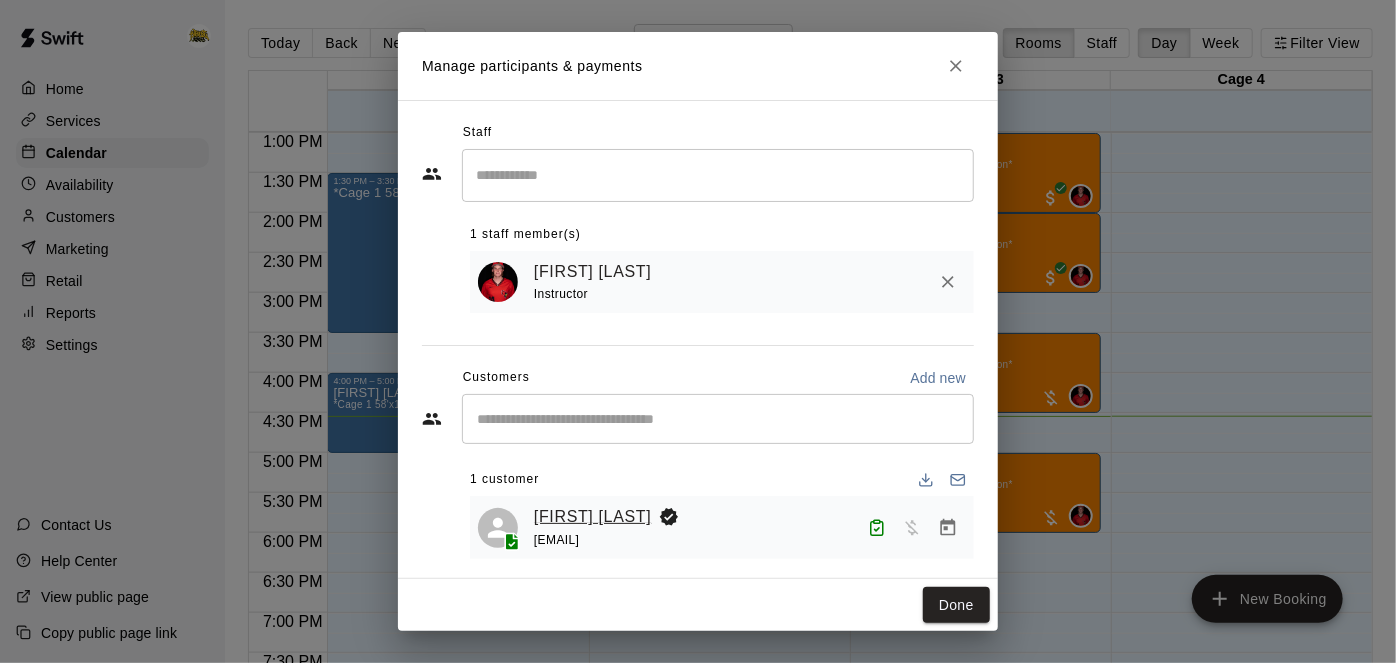 click on "[FIRST] [LAST]" at bounding box center (592, 517) 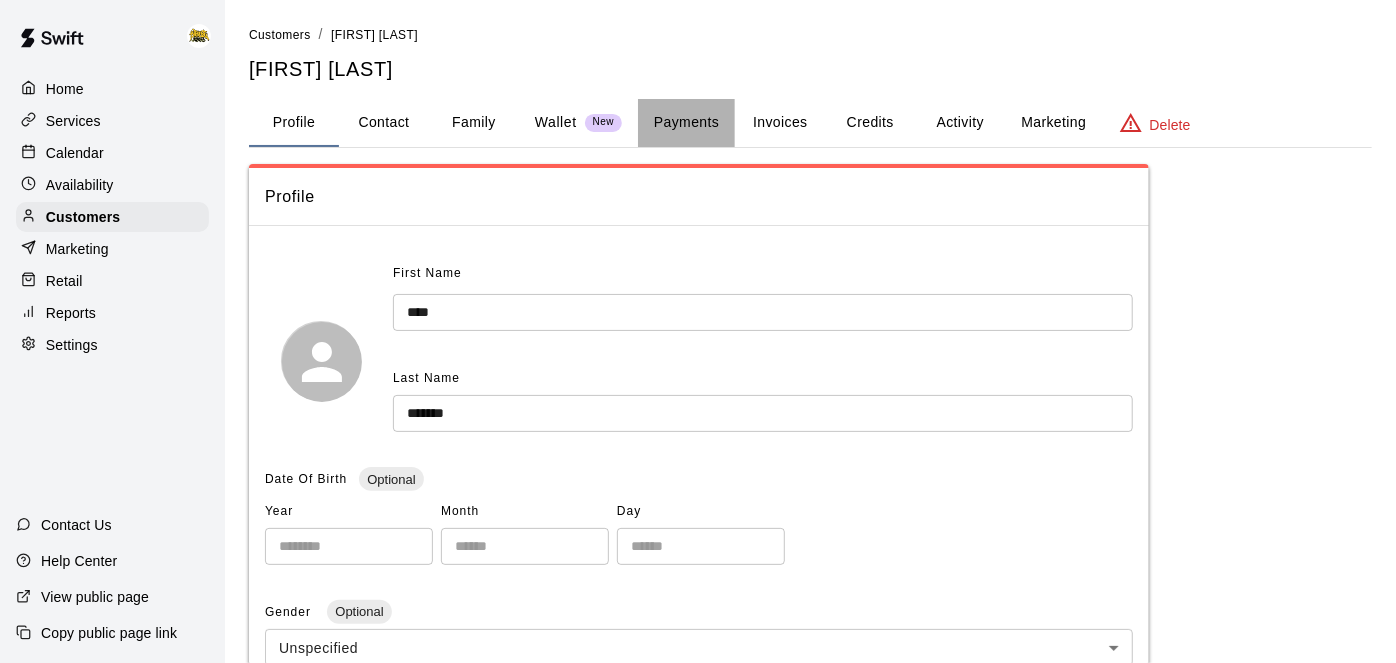 click on "Payments" at bounding box center [686, 123] 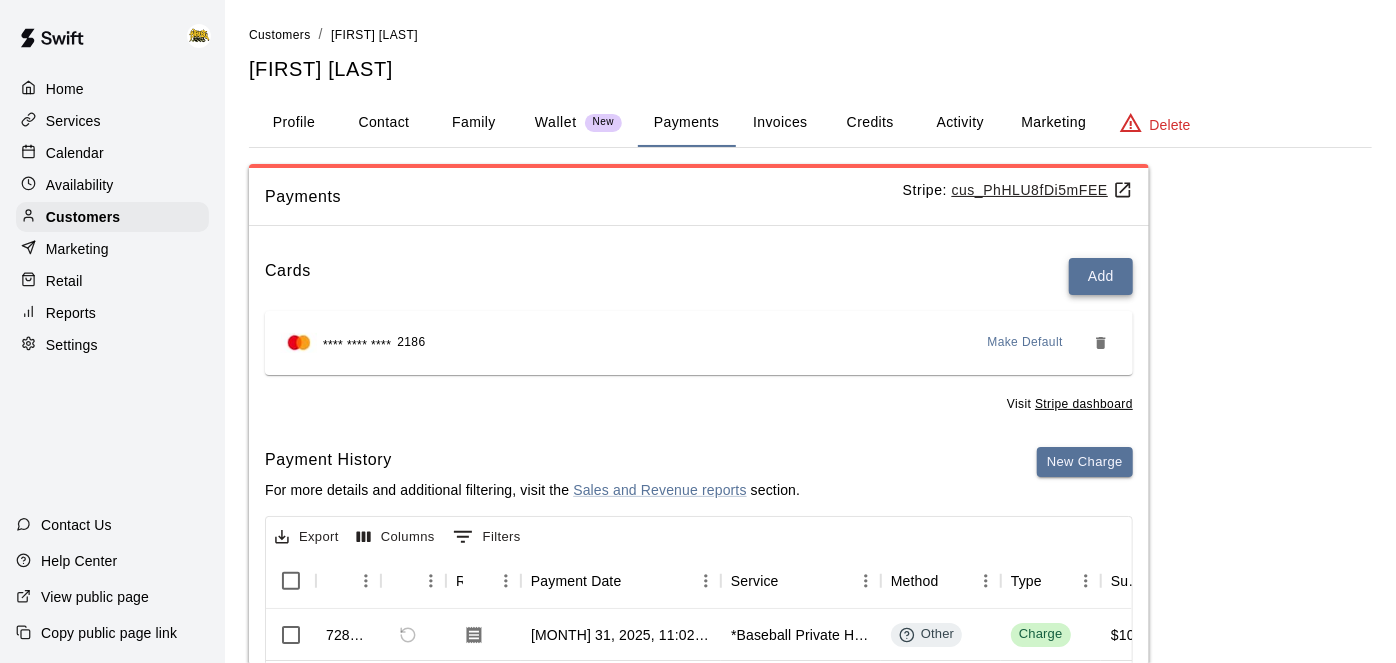 click on "Add" at bounding box center (1101, 276) 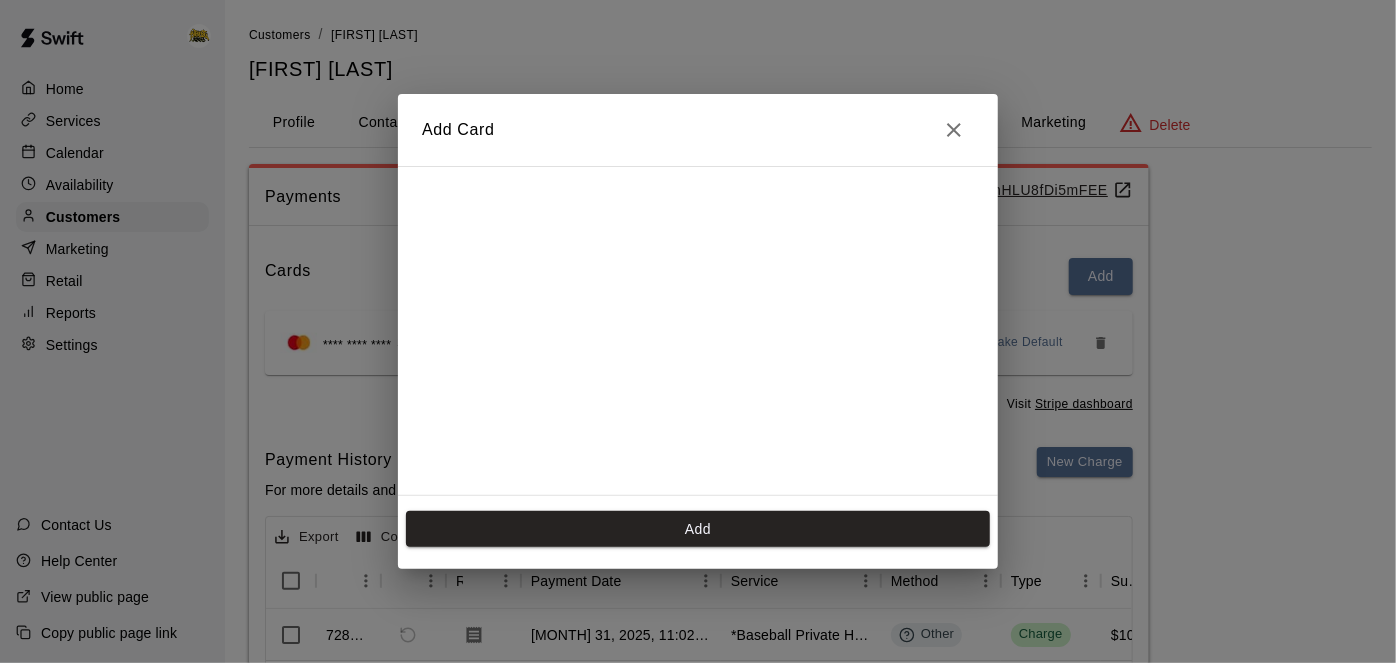 scroll, scrollTop: 301, scrollLeft: 0, axis: vertical 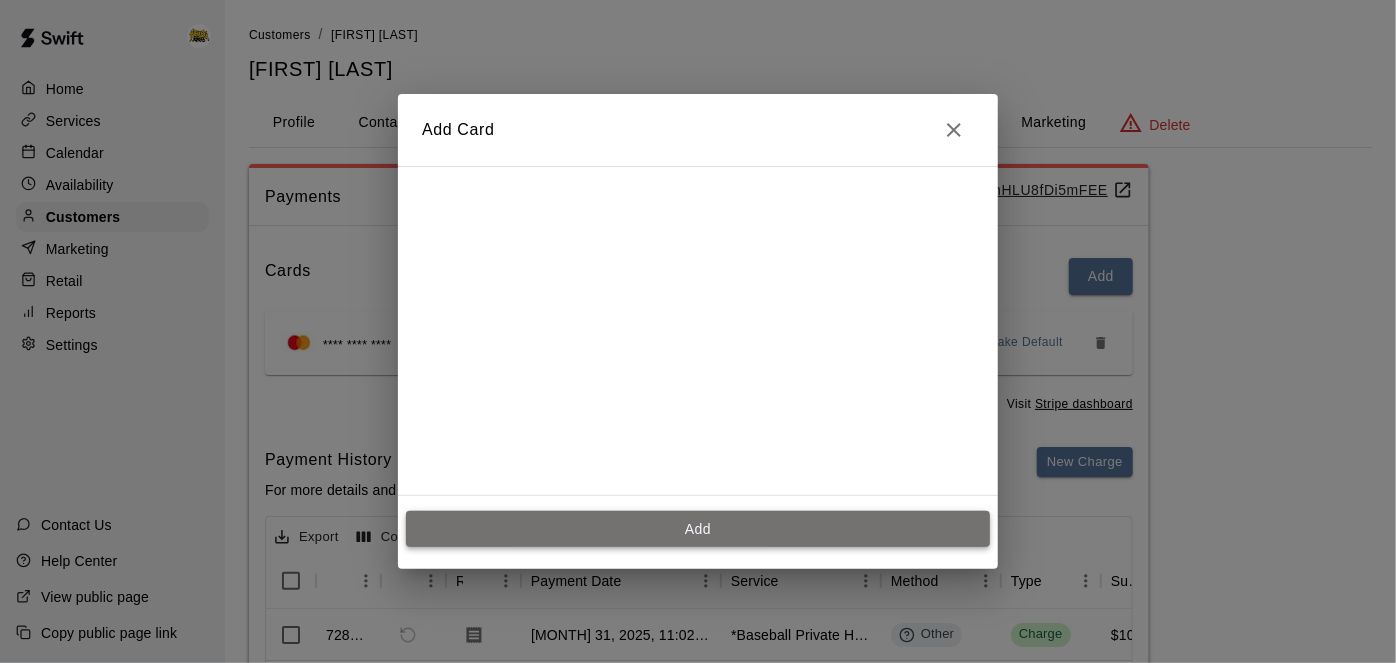 click on "Add" at bounding box center (698, 529) 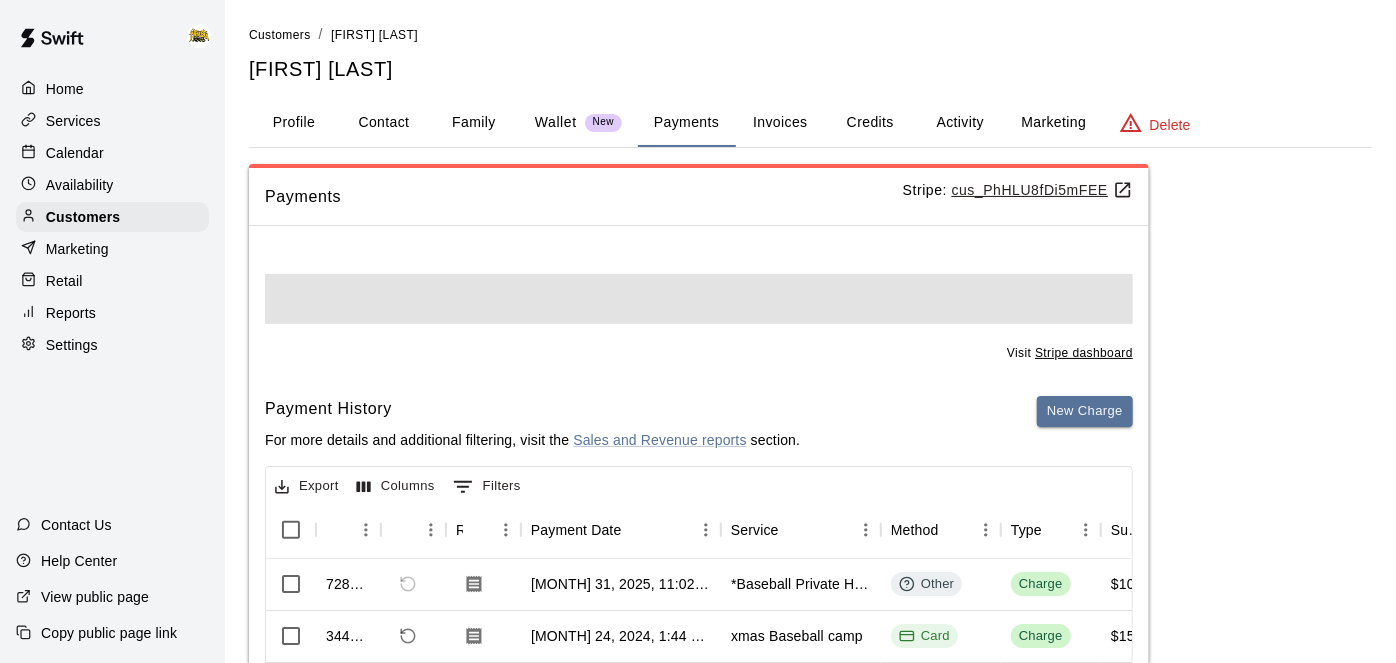 scroll, scrollTop: 0, scrollLeft: 0, axis: both 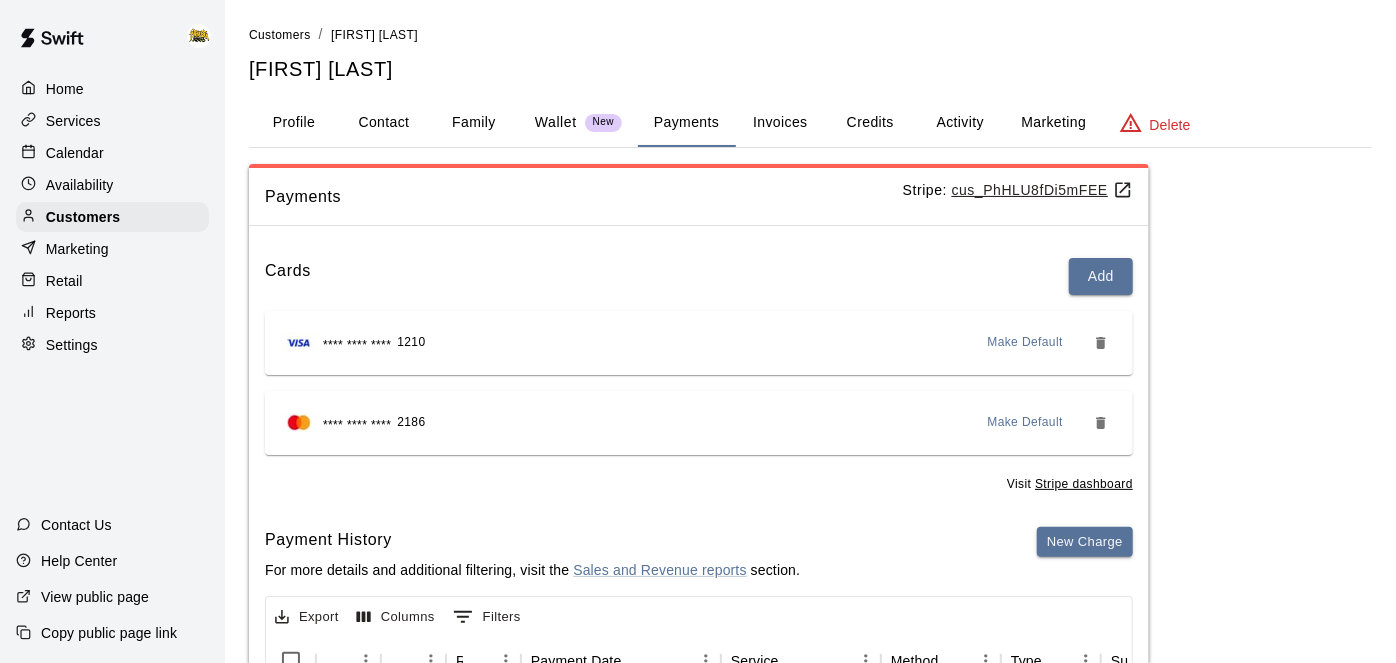 click on "Calendar" at bounding box center [75, 153] 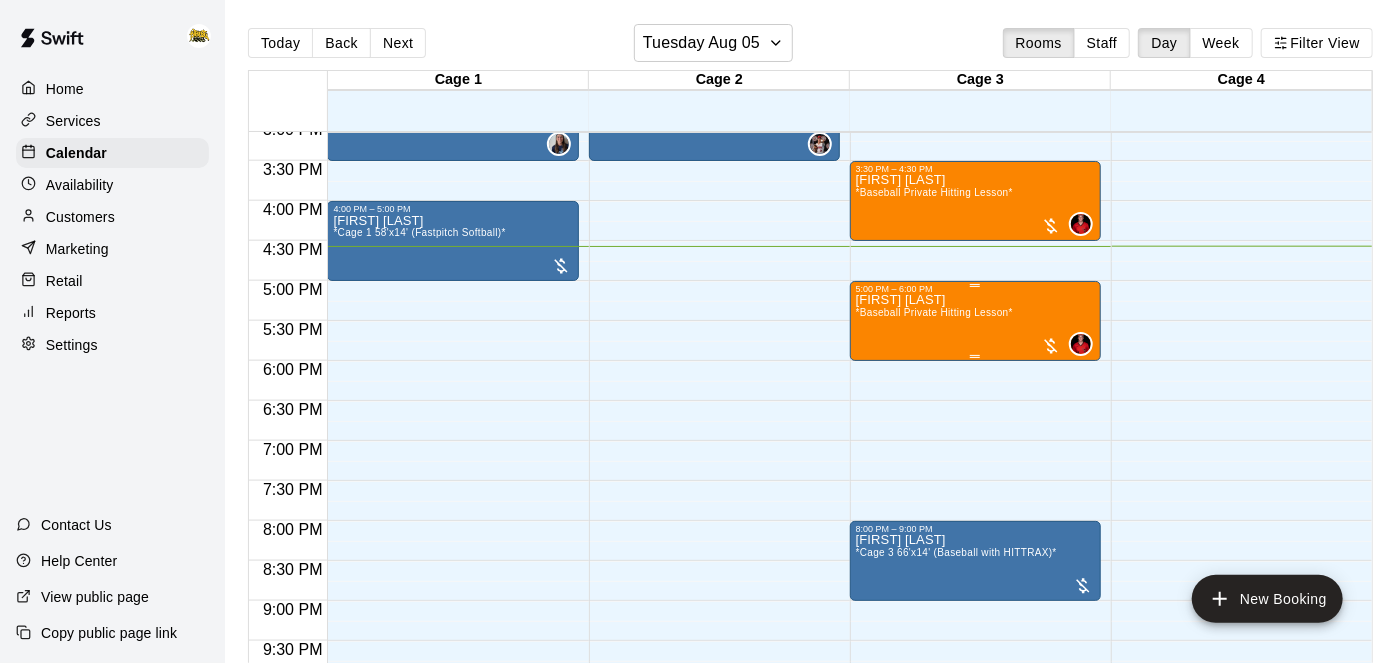 scroll, scrollTop: 1203, scrollLeft: 0, axis: vertical 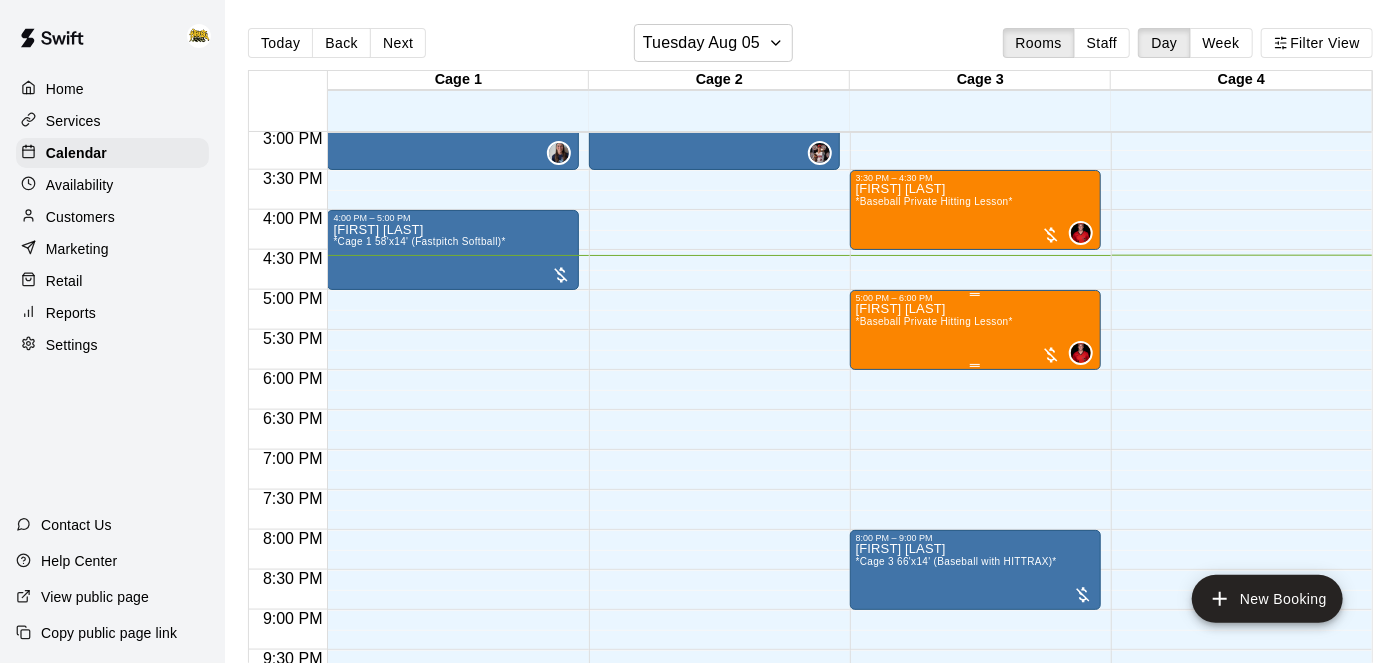 click on "*Baseball Private Hitting Lesson*" at bounding box center (934, 201) 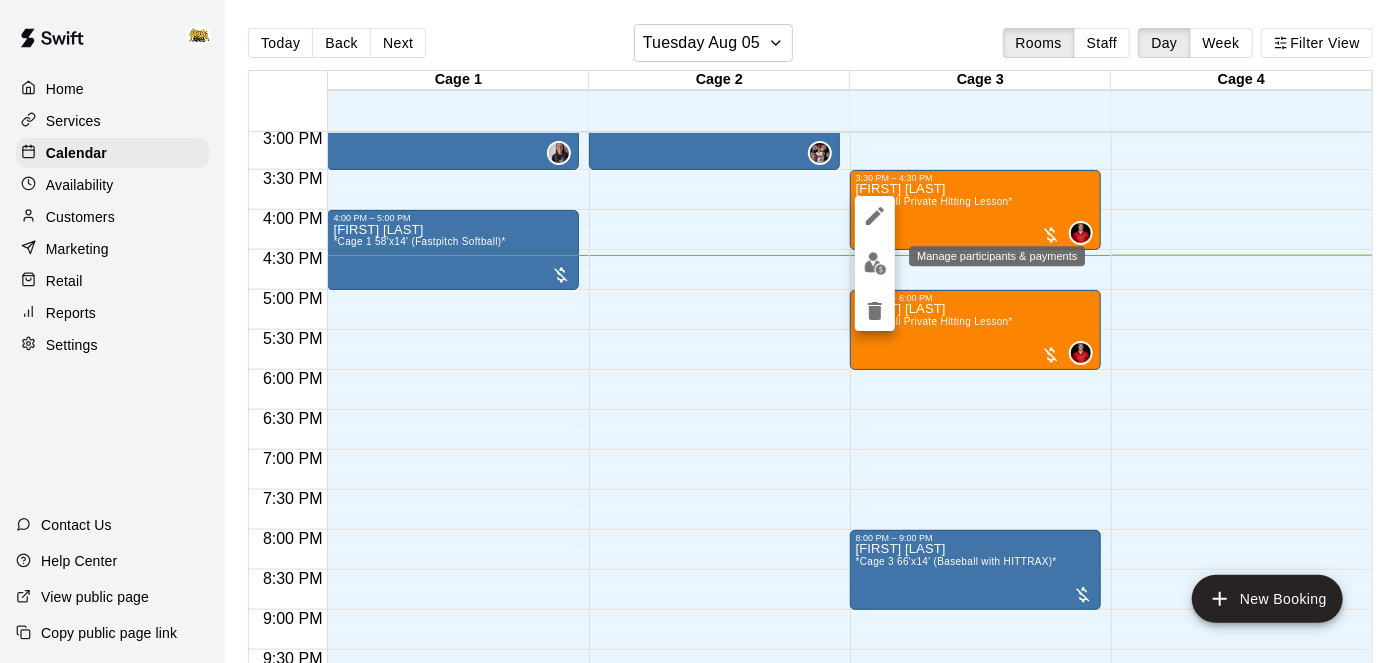 click at bounding box center [875, 263] 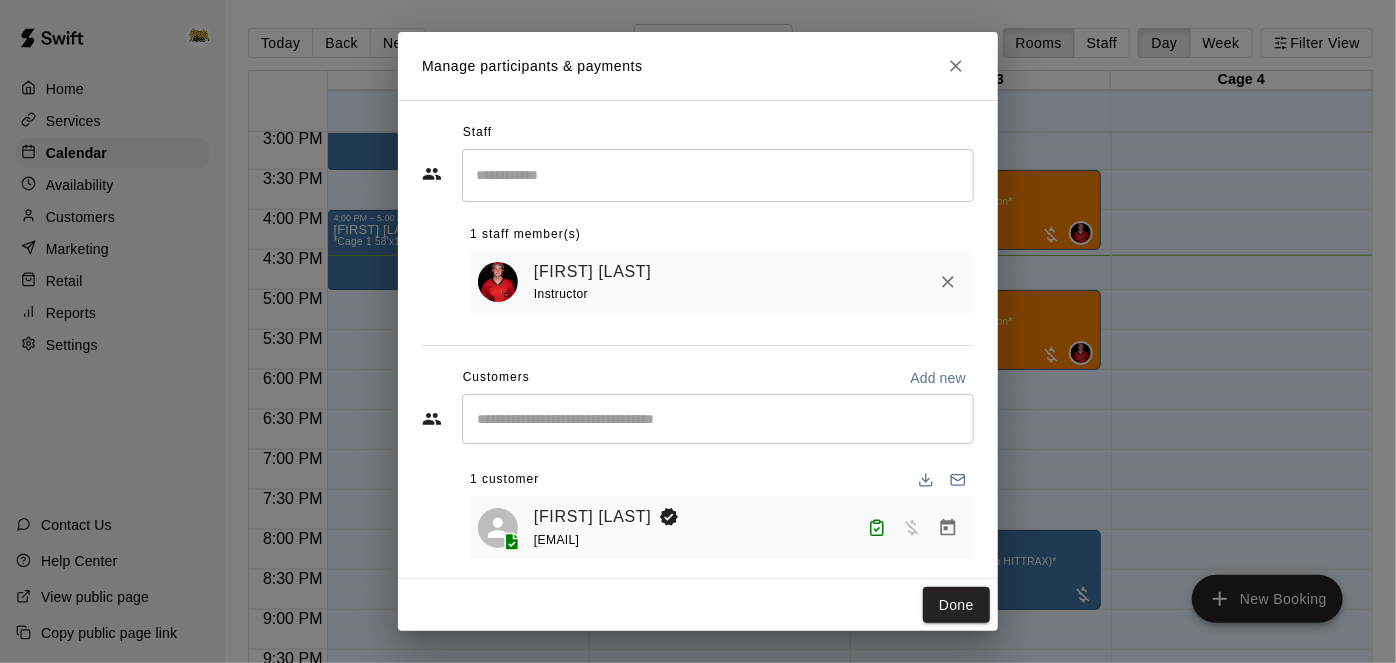 click on "Gavan Friesen littlebrowngirl81@gmail.com" at bounding box center [722, 527] 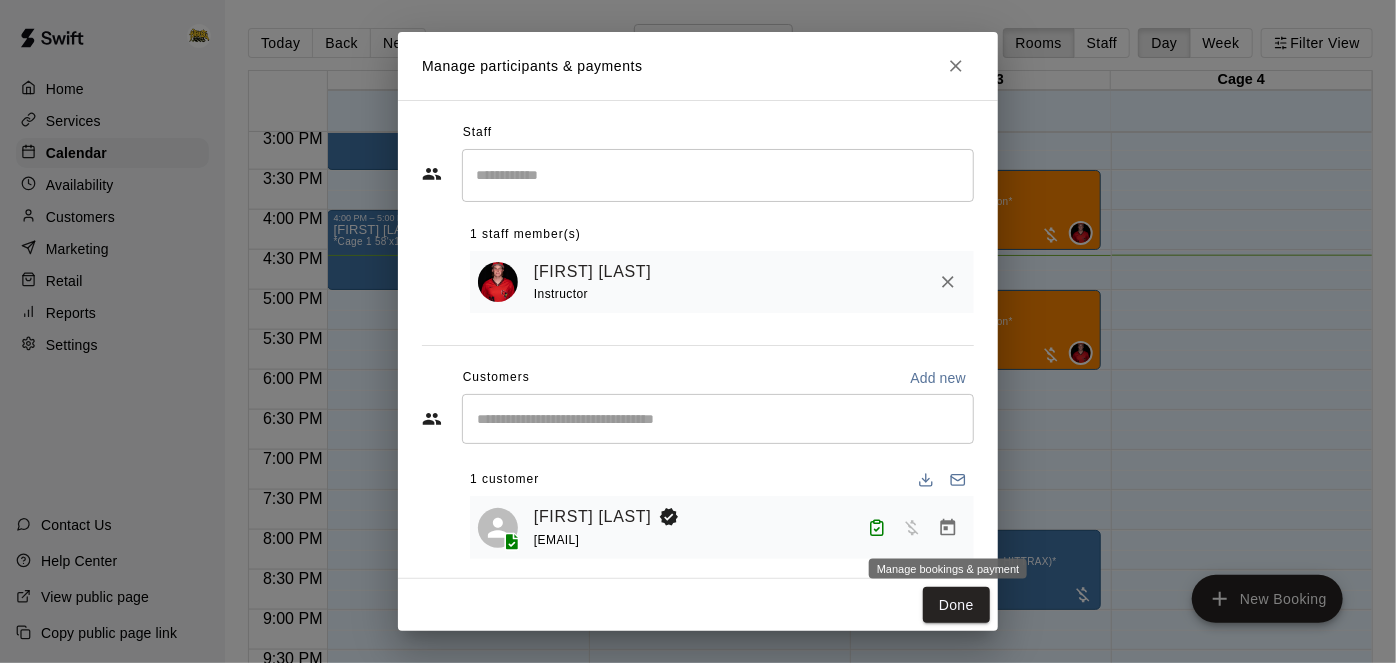 click 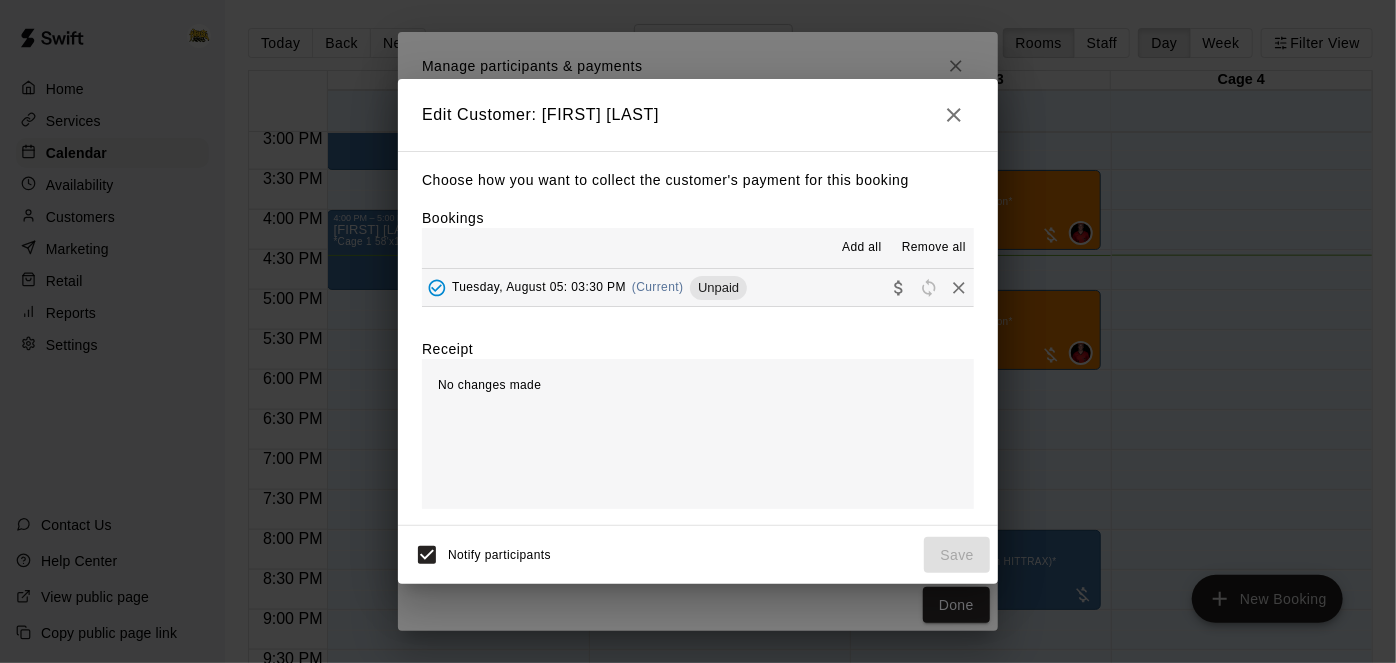 click on "Tuesday, August 05: 03:30 PM (Current) Unpaid" at bounding box center [698, 287] 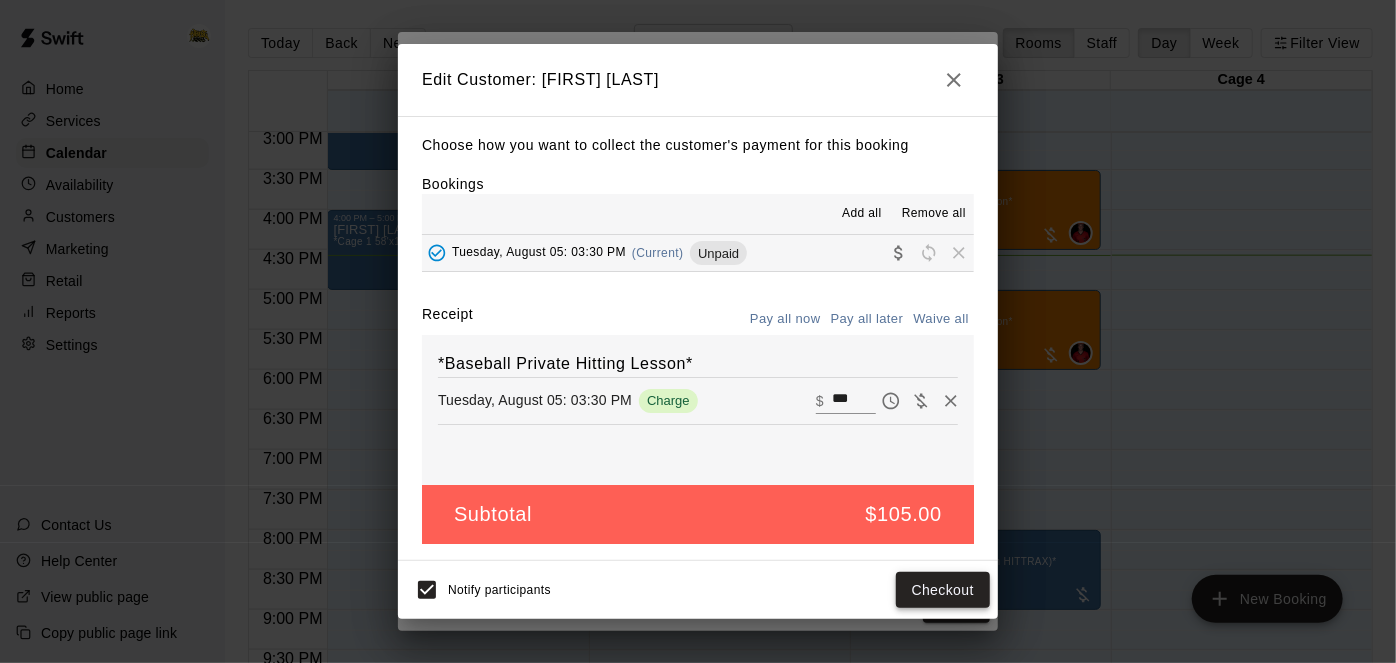 click on "Checkout" at bounding box center [943, 590] 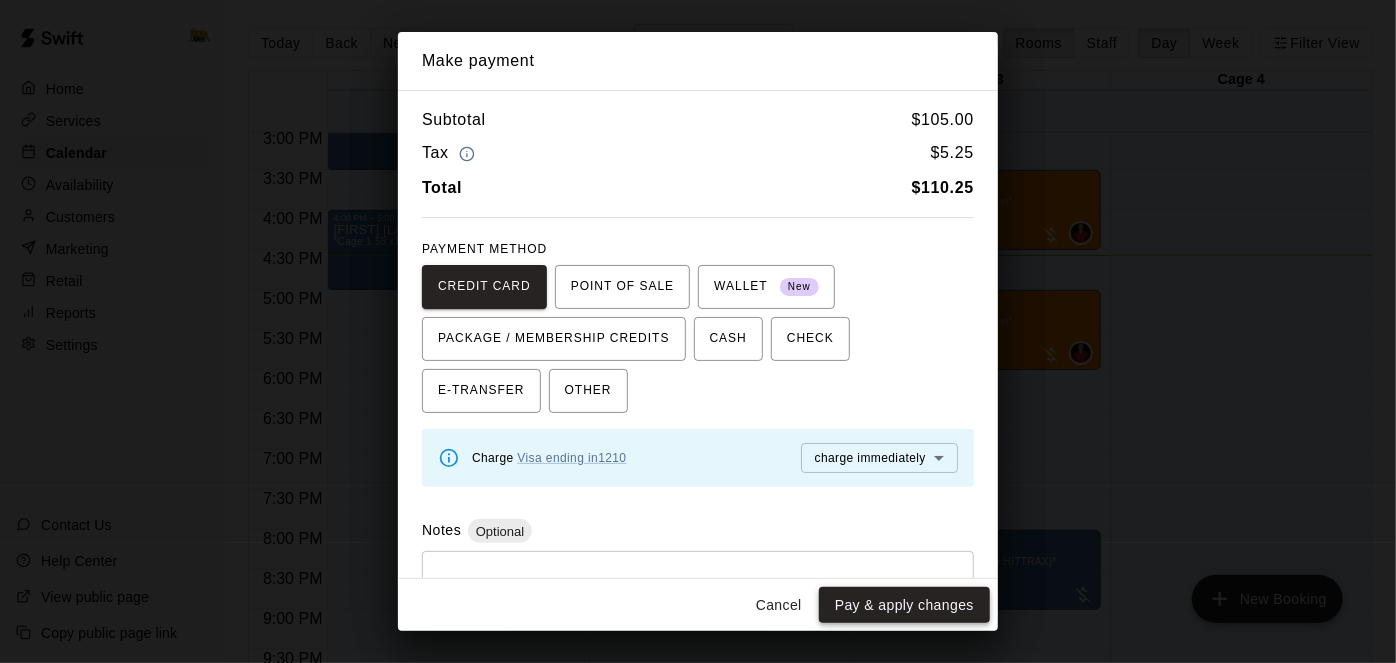 click on "Pay & apply changes" at bounding box center [904, 605] 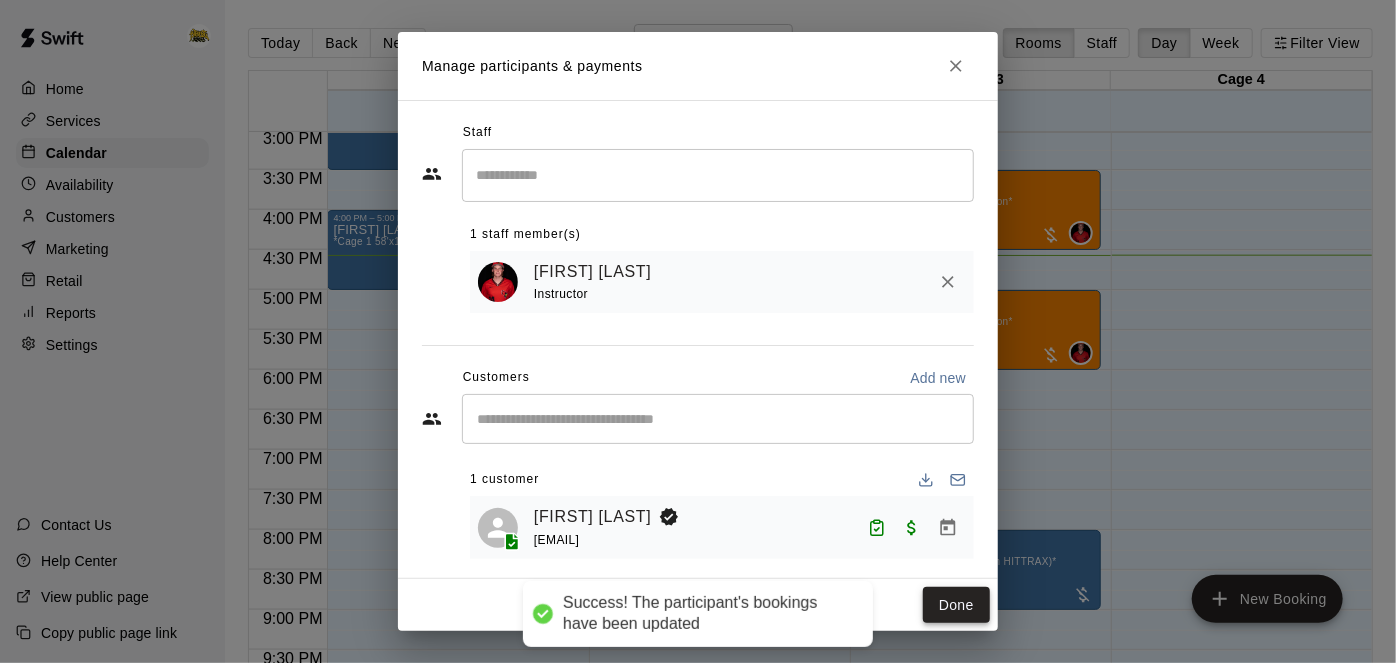click on "Done" at bounding box center [956, 605] 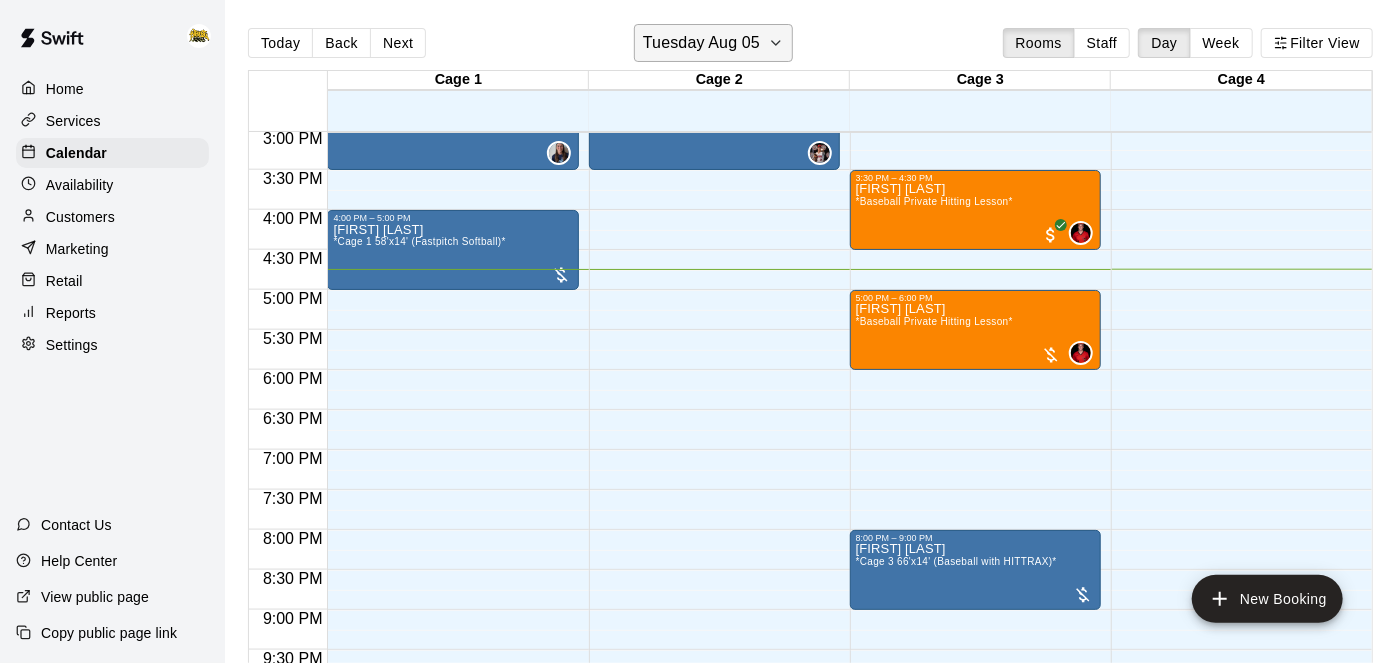 click on "Tuesday Aug 05" at bounding box center (713, 43) 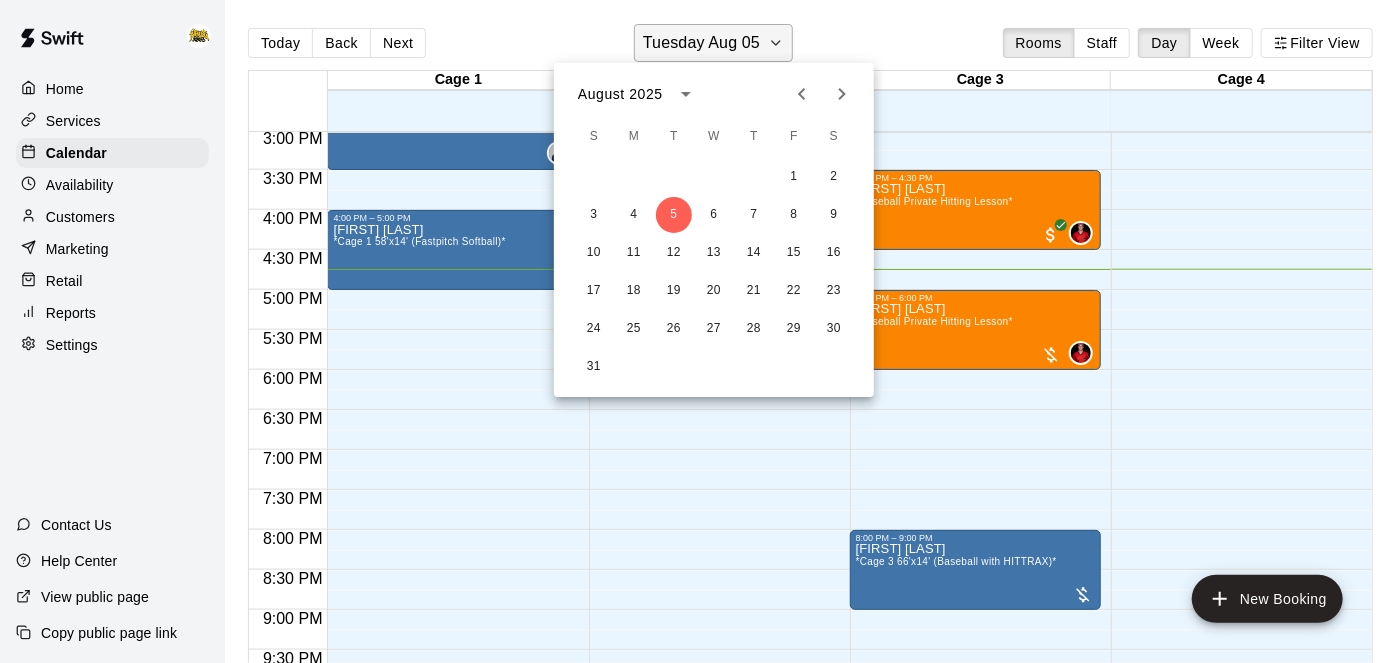 click at bounding box center [698, 331] 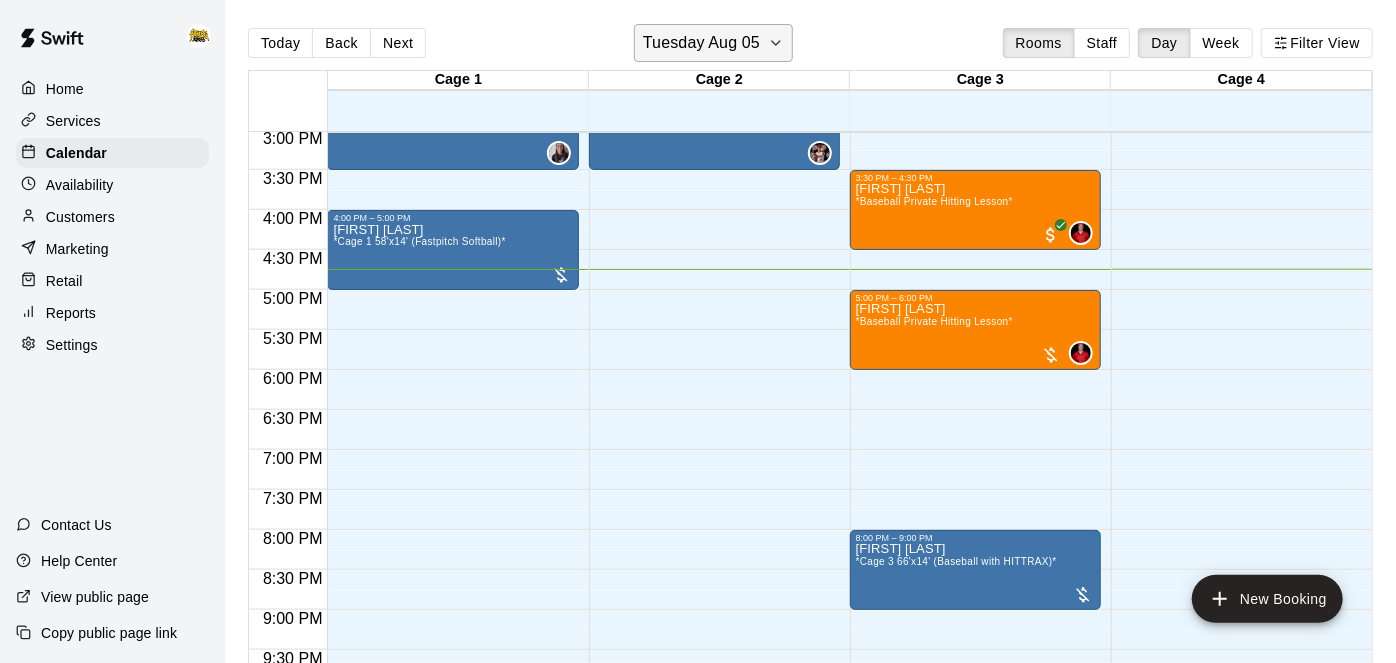 click 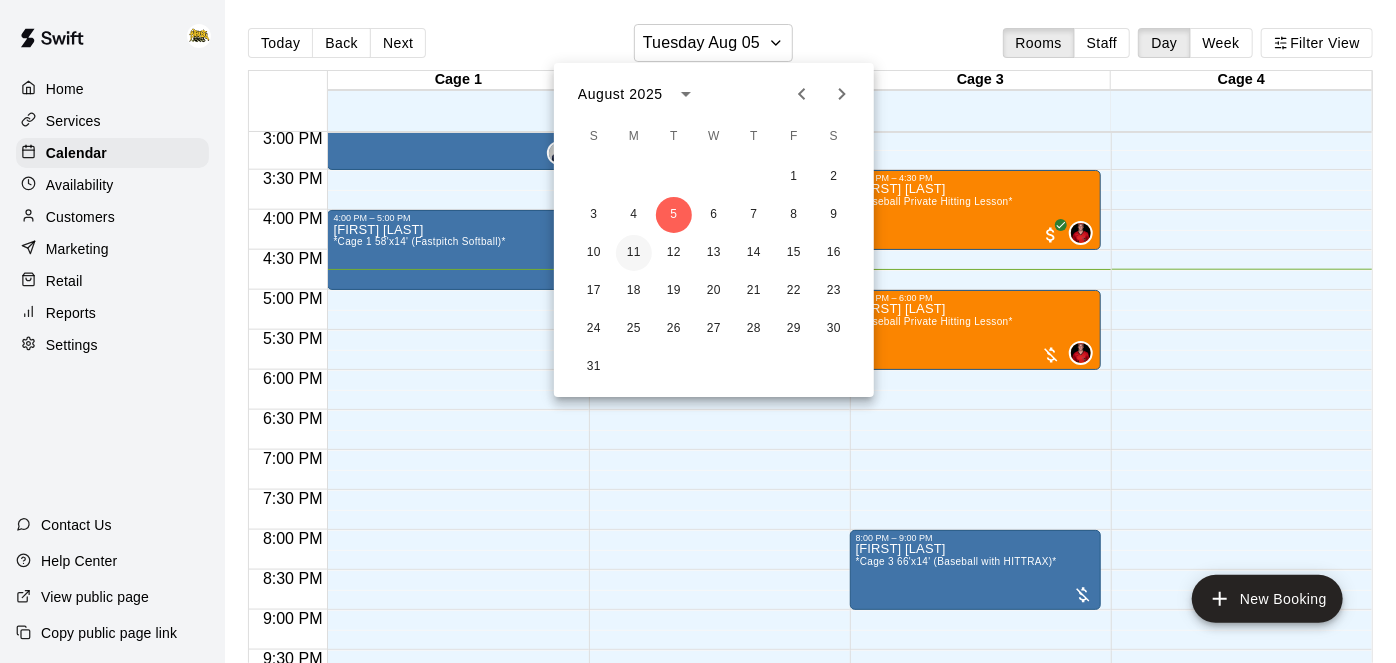 click on "11" at bounding box center [634, 253] 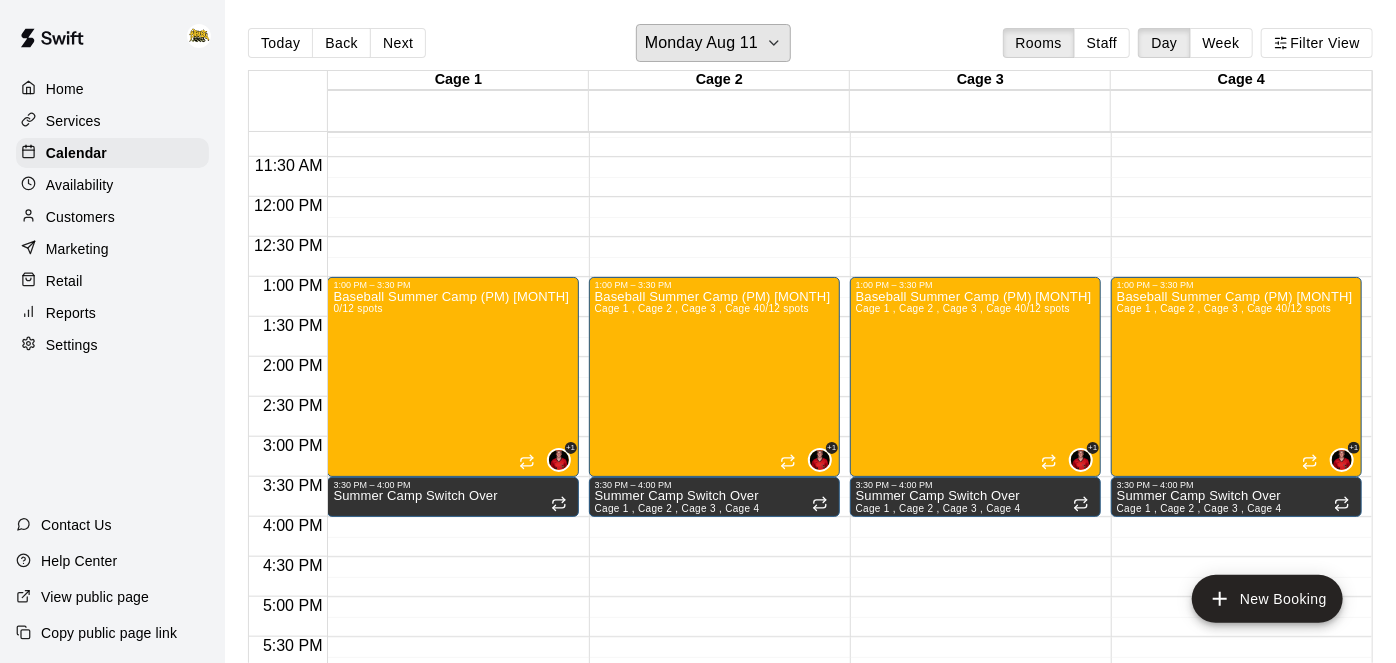 scroll, scrollTop: 897, scrollLeft: 0, axis: vertical 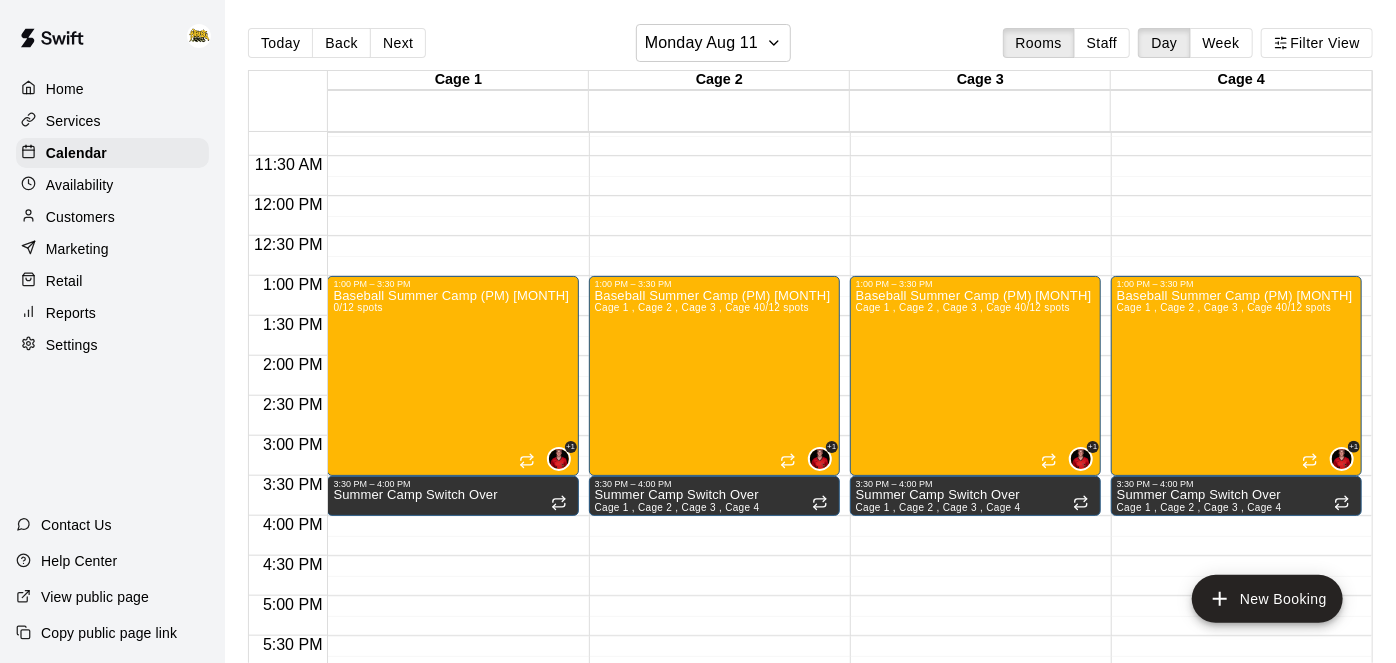 click on "Availability" at bounding box center (80, 185) 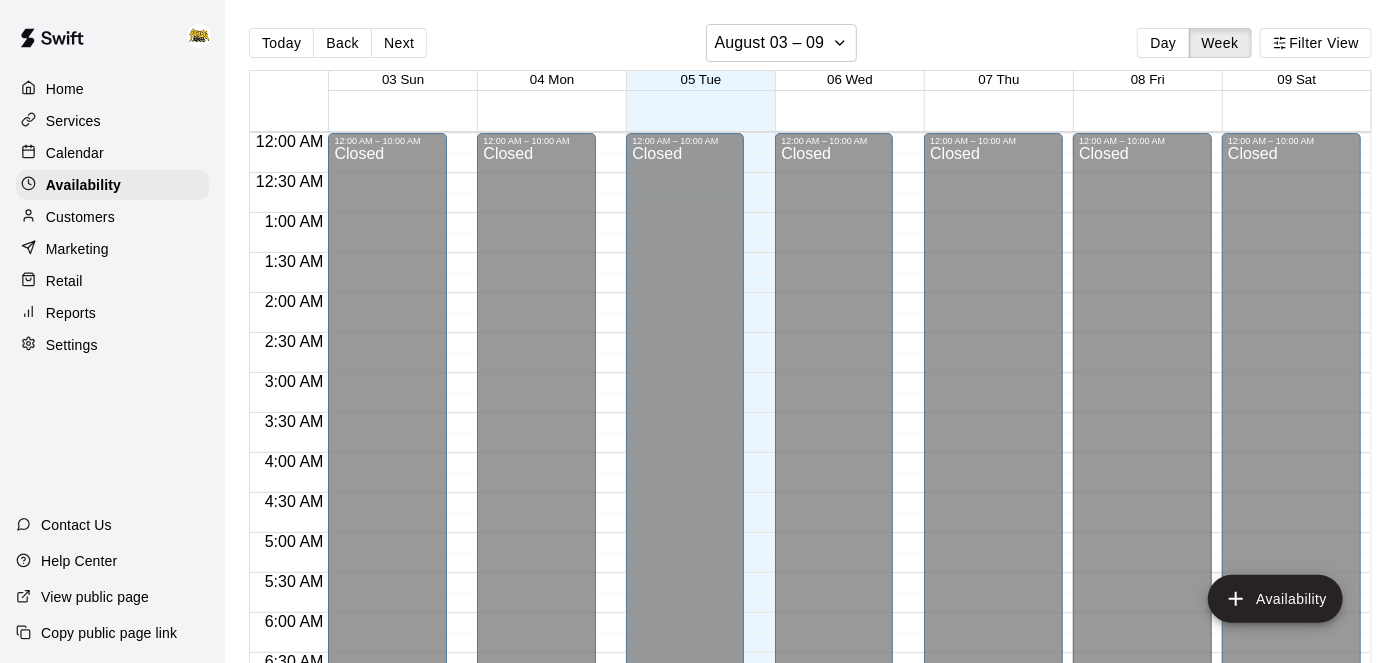 scroll, scrollTop: 1339, scrollLeft: 0, axis: vertical 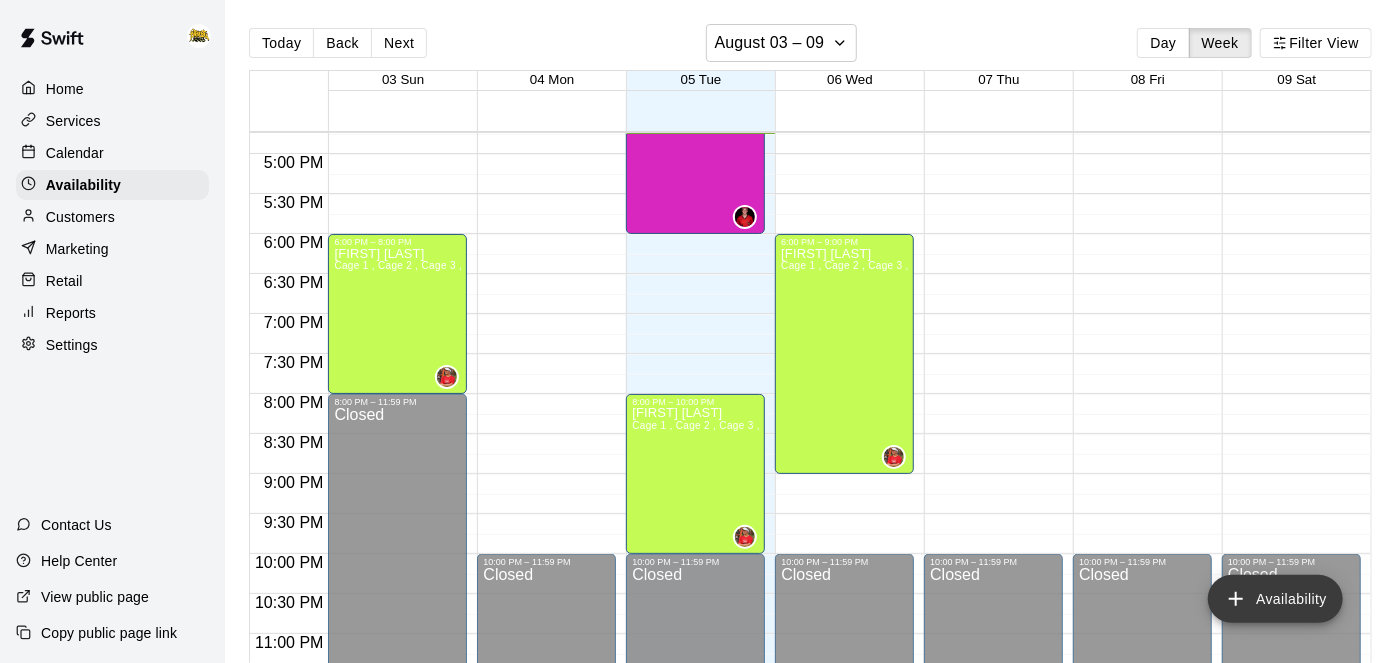click on "Availability" at bounding box center (1275, 599) 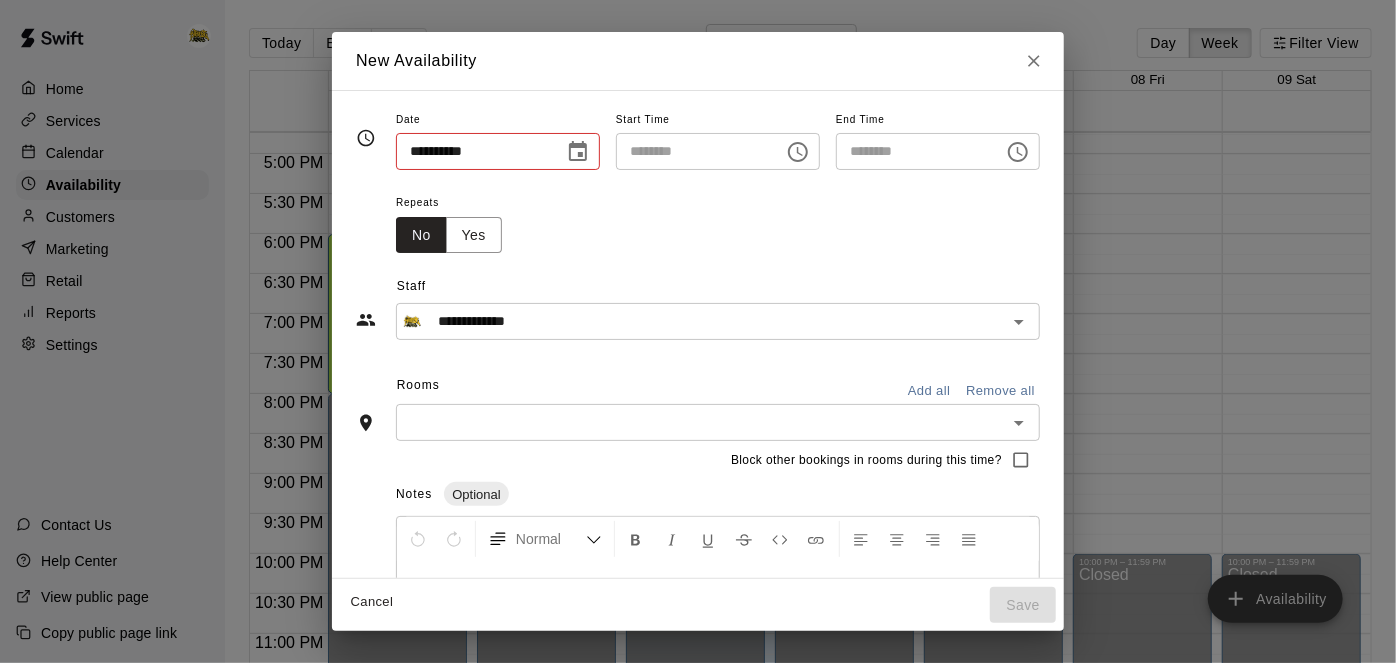 type on "**********" 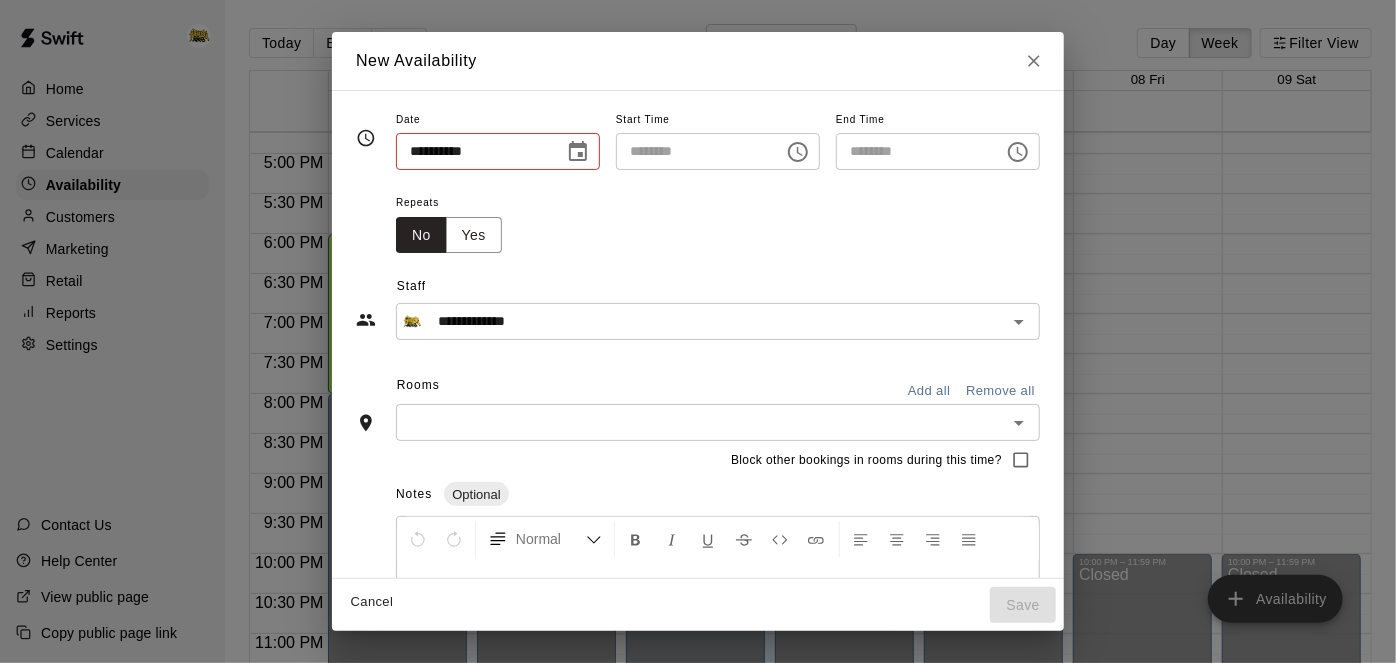 type on "********" 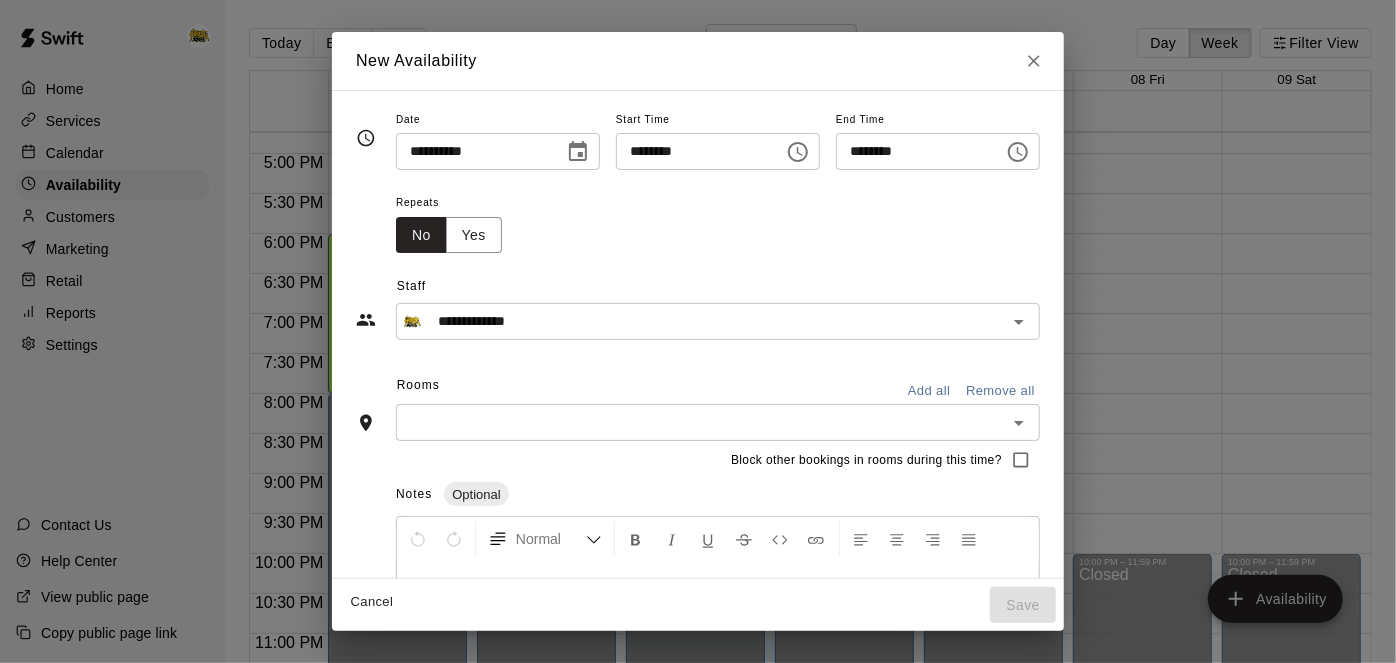click 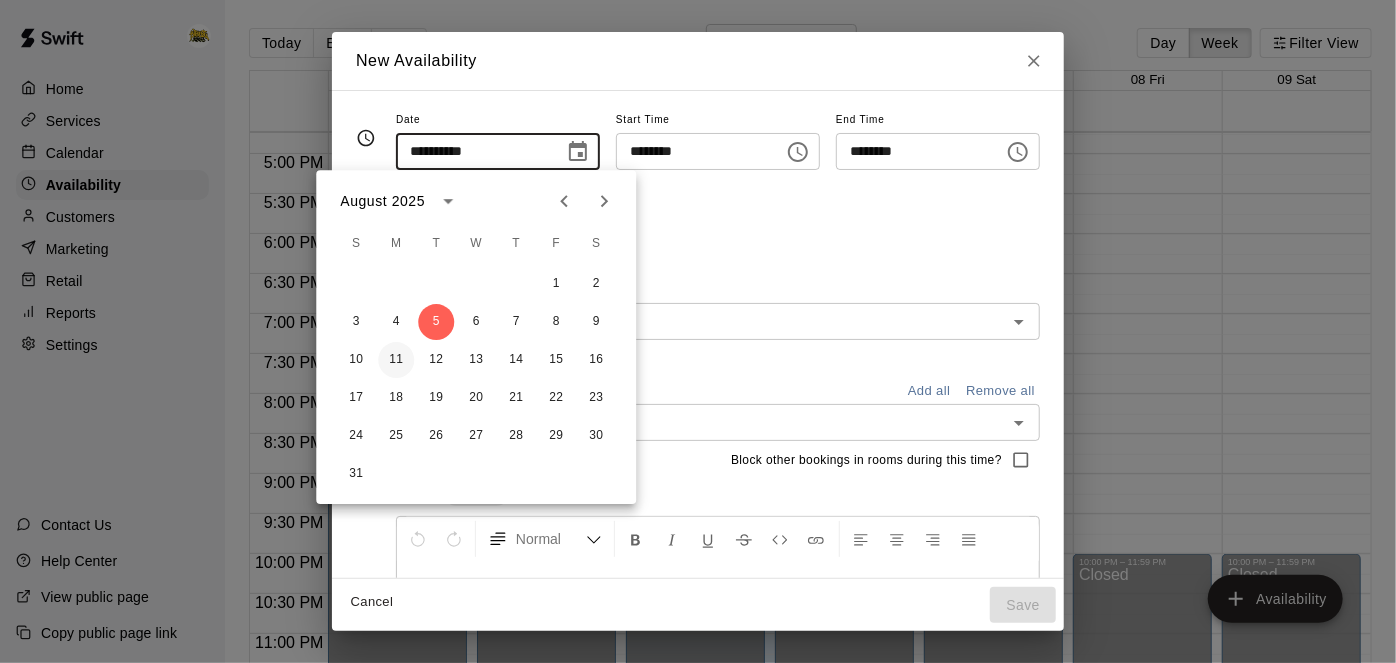 click on "11" at bounding box center [396, 360] 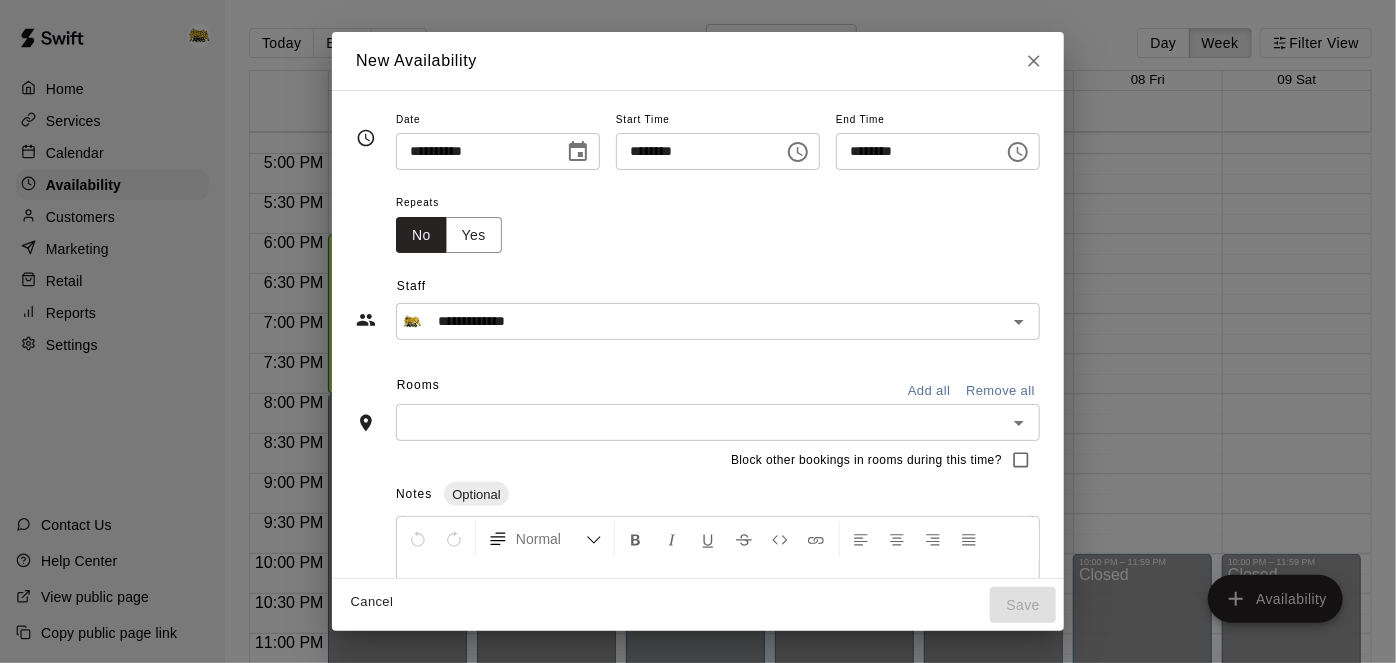 type on "**********" 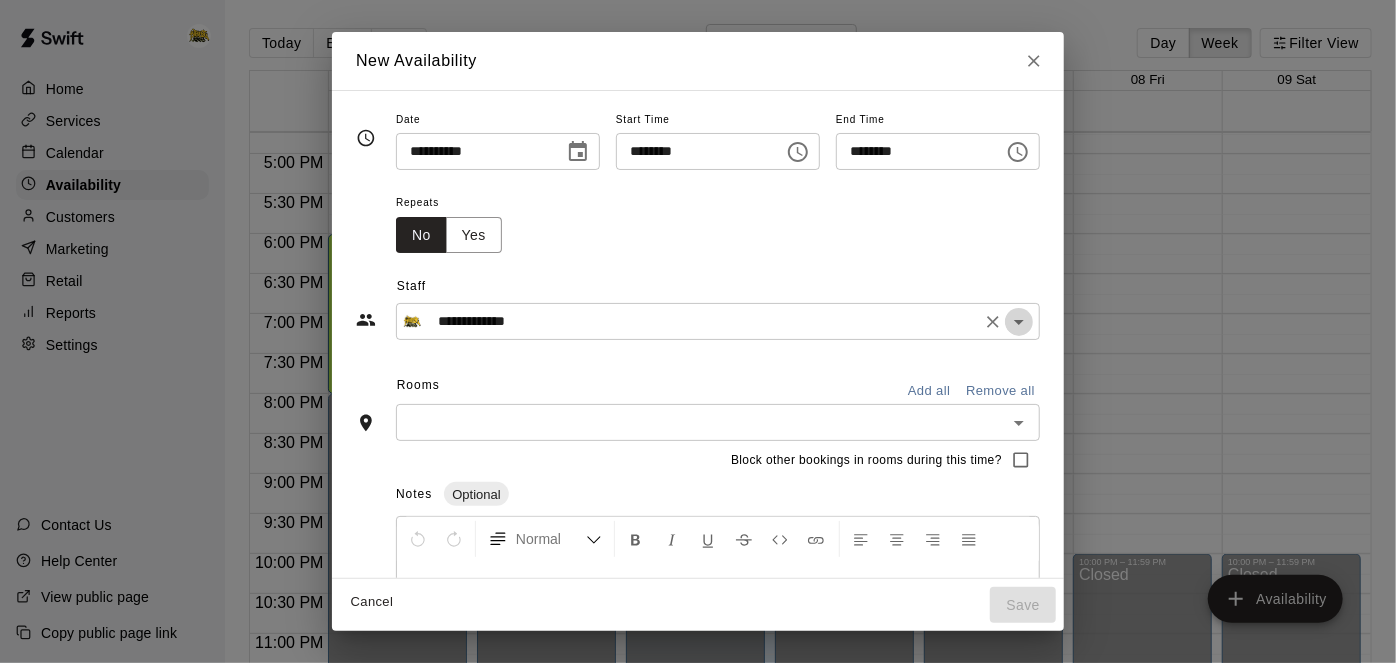 click 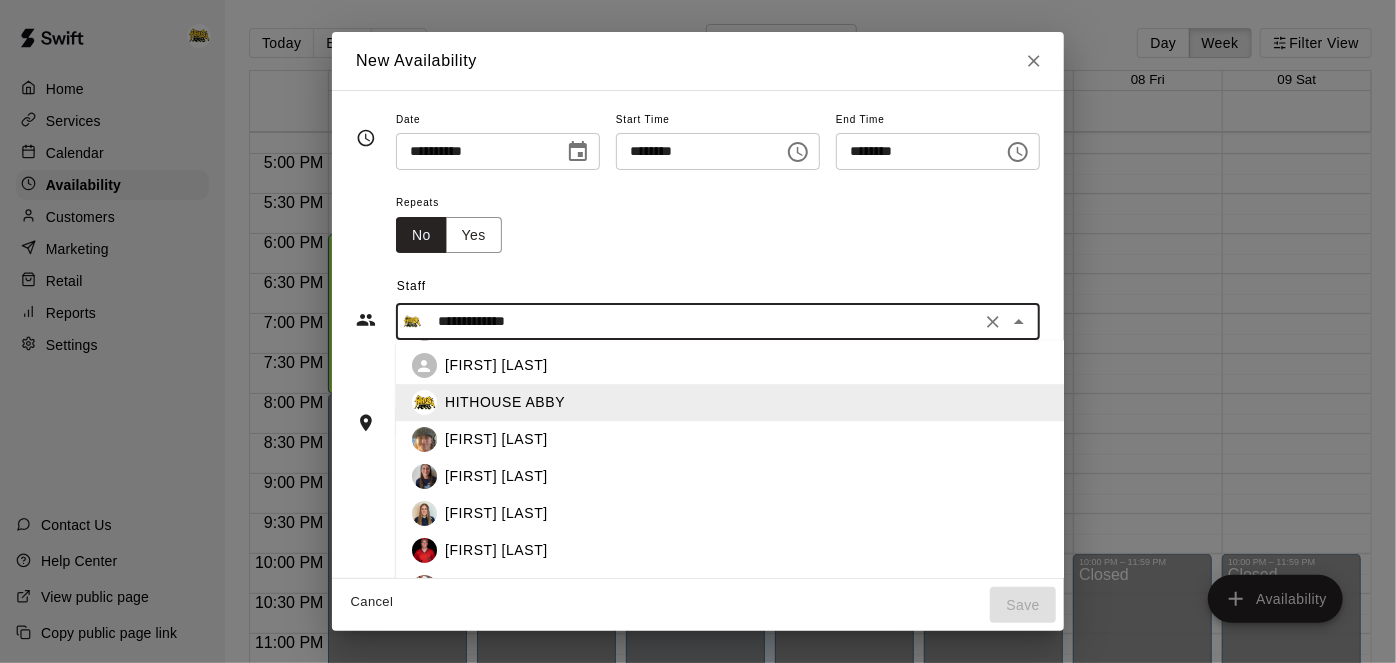 scroll, scrollTop: 154, scrollLeft: 0, axis: vertical 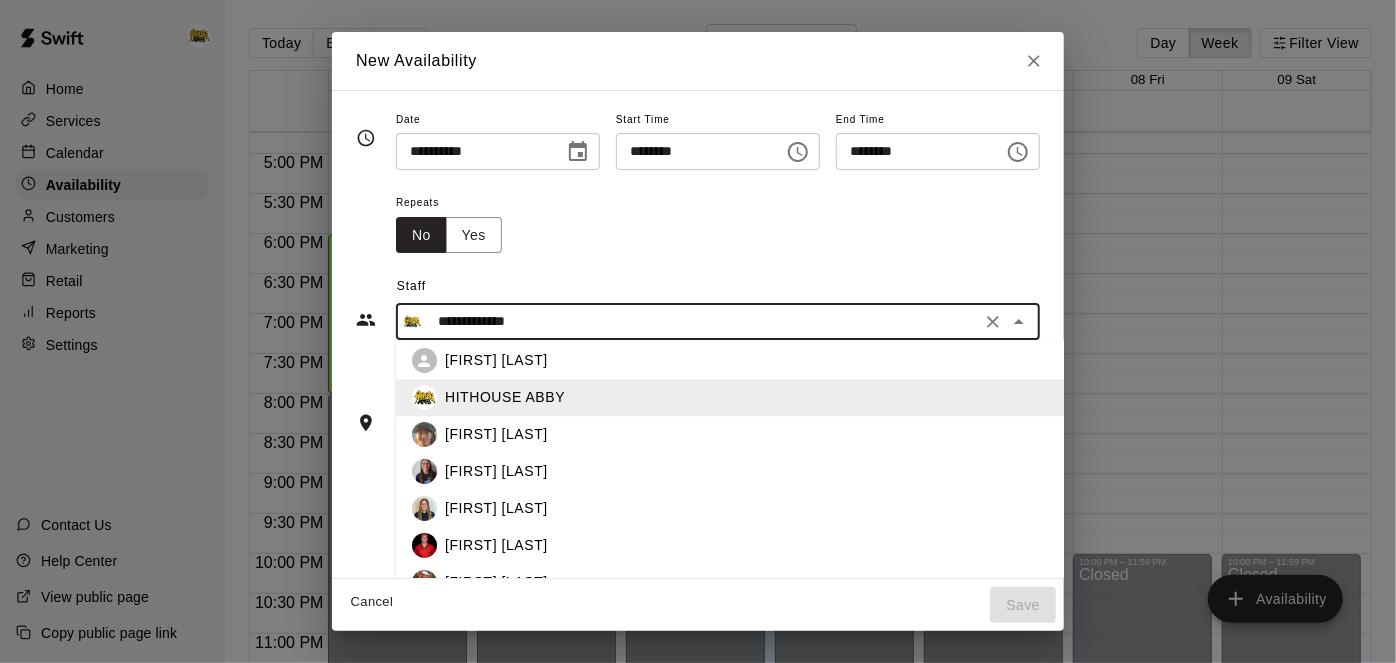 click on "[FIRST] [LAST]" at bounding box center (496, 546) 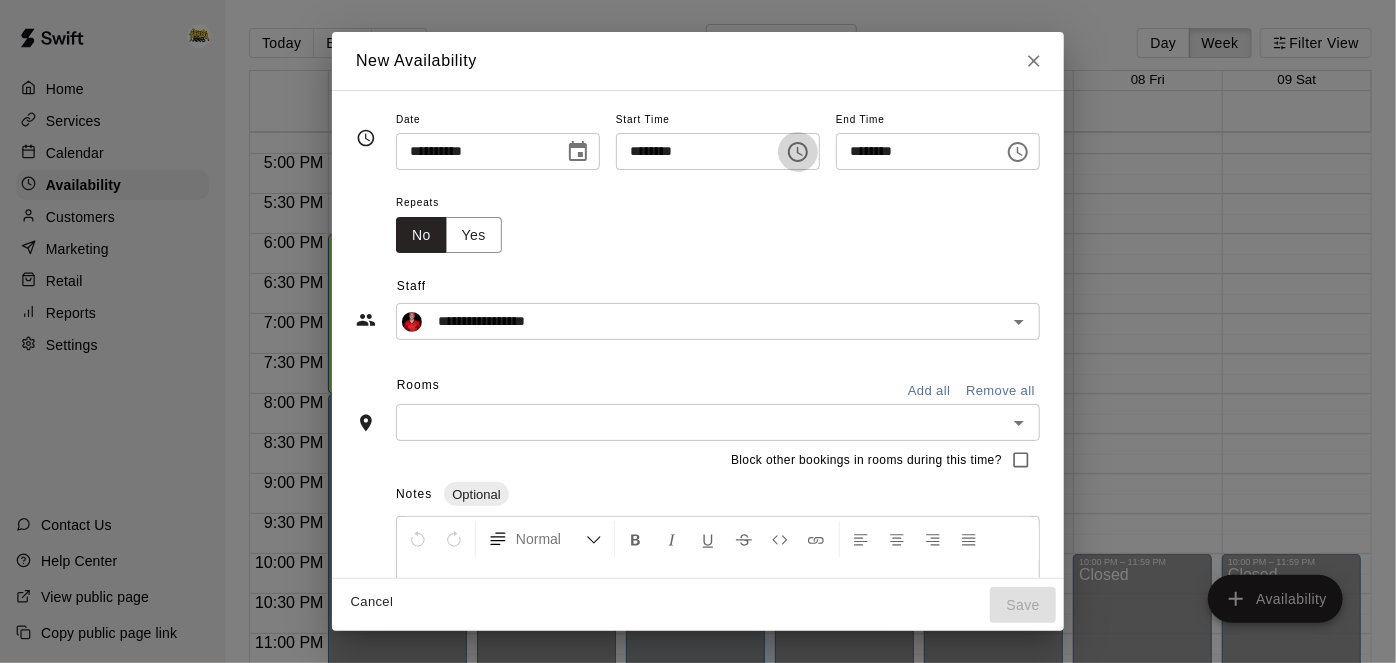 click 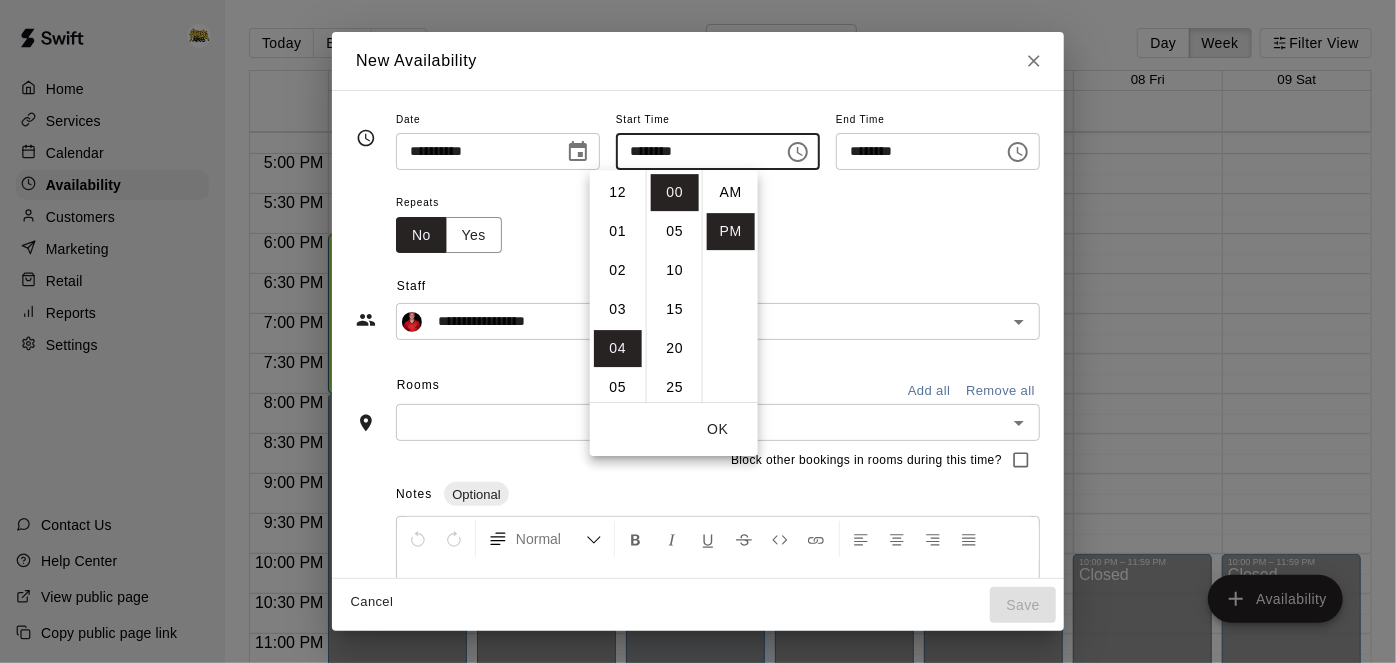 scroll, scrollTop: 156, scrollLeft: 0, axis: vertical 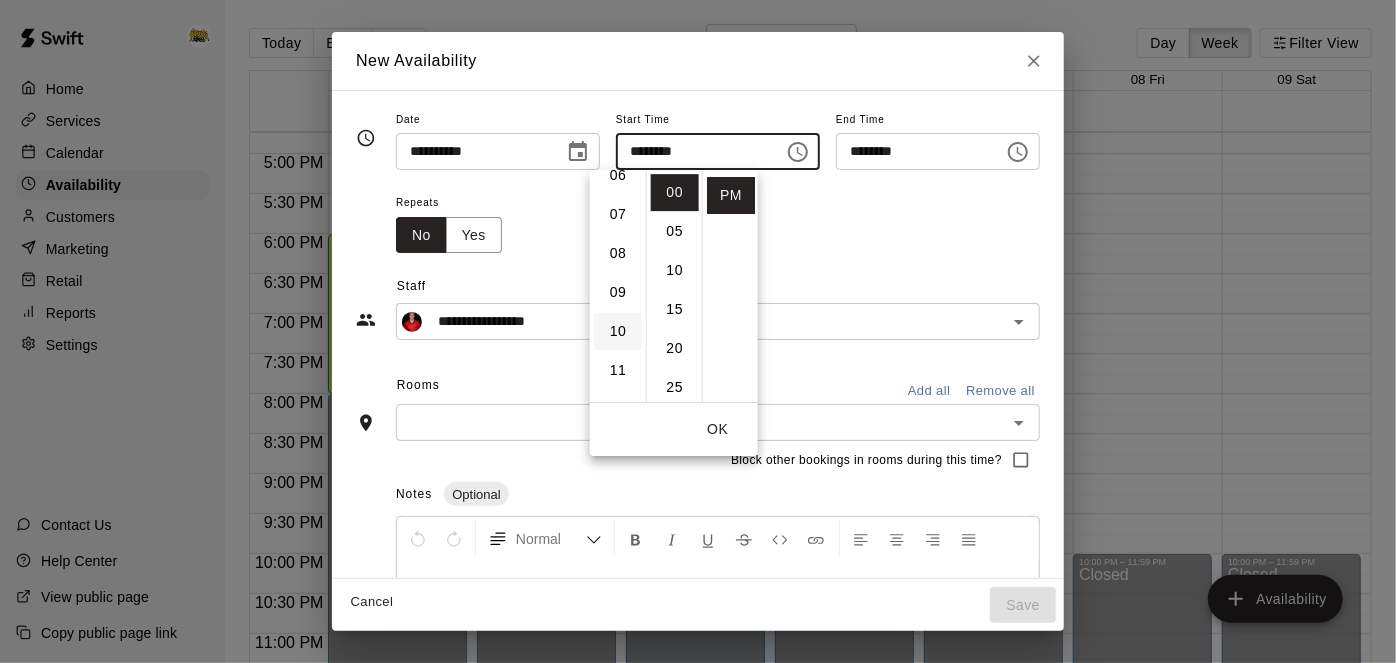 click on "10" at bounding box center (618, 331) 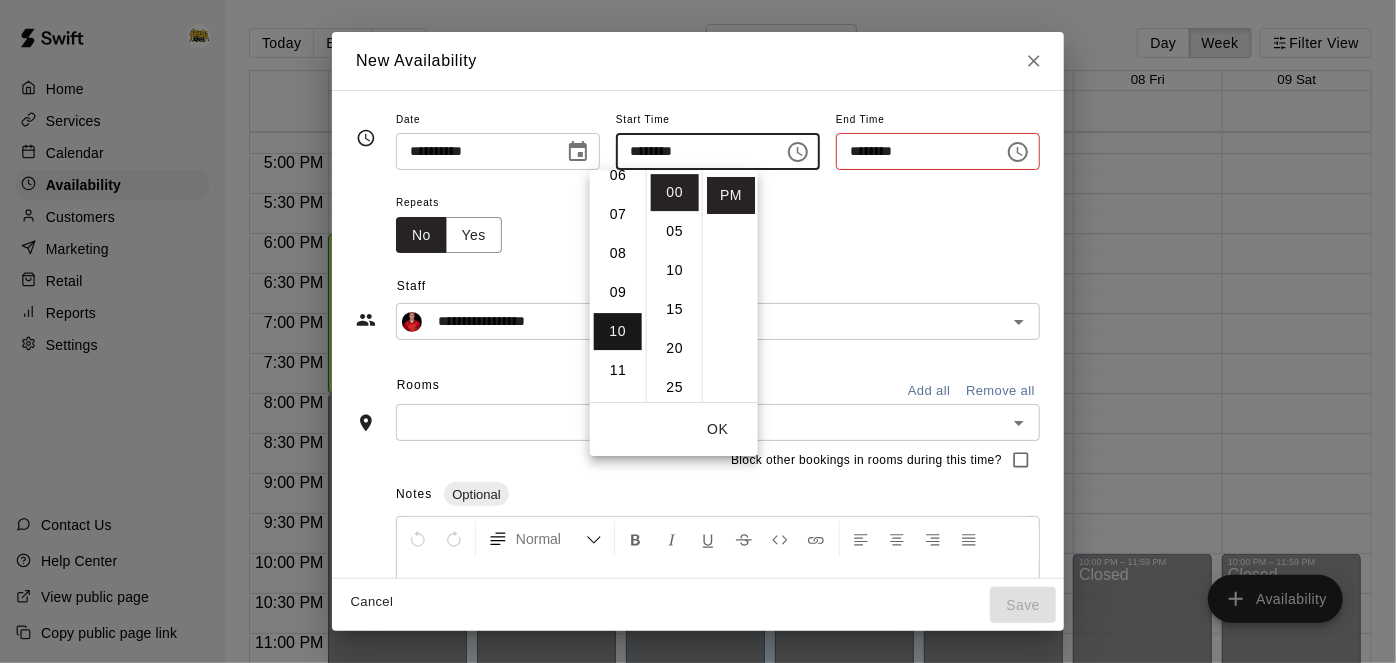 type on "********" 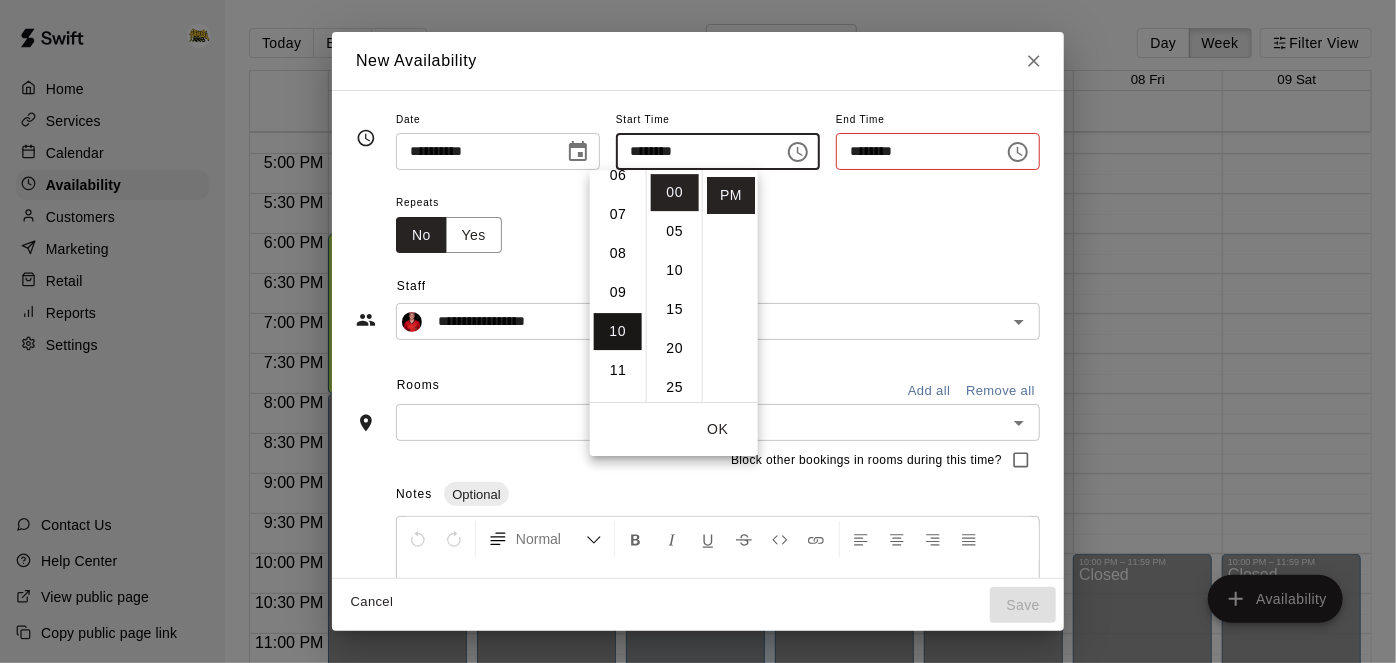 type on "********" 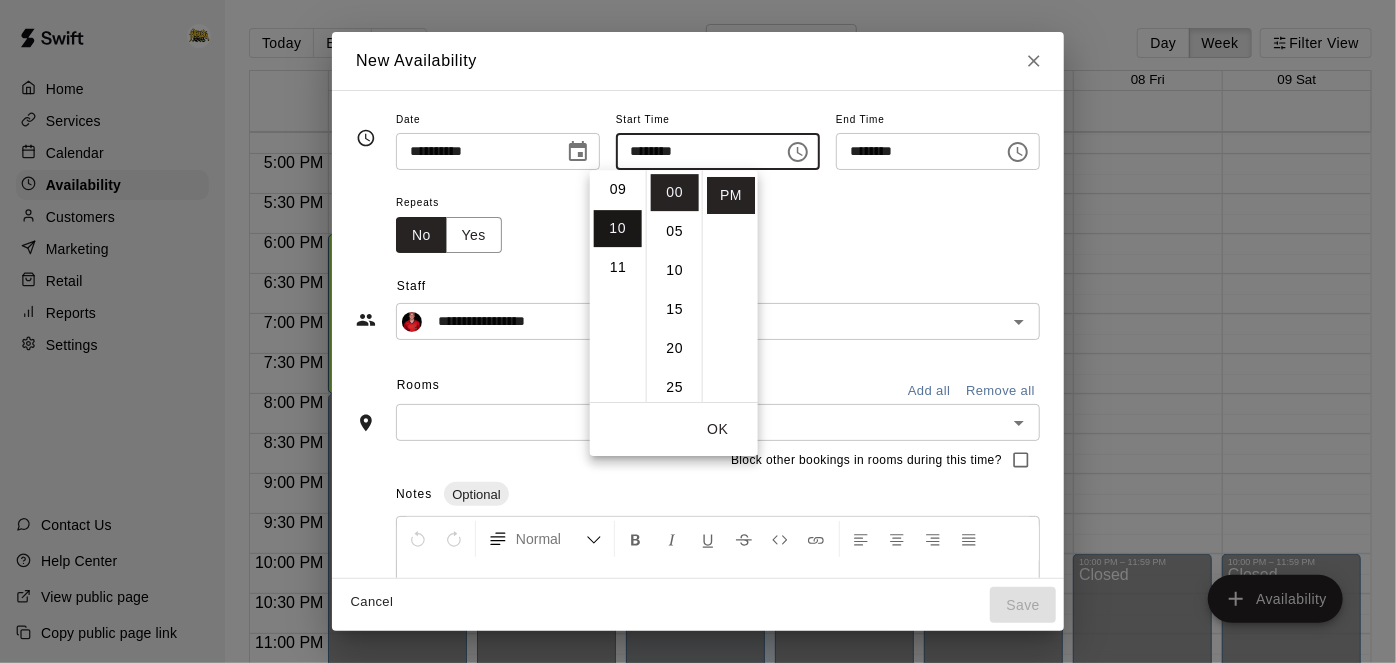 scroll, scrollTop: 389, scrollLeft: 0, axis: vertical 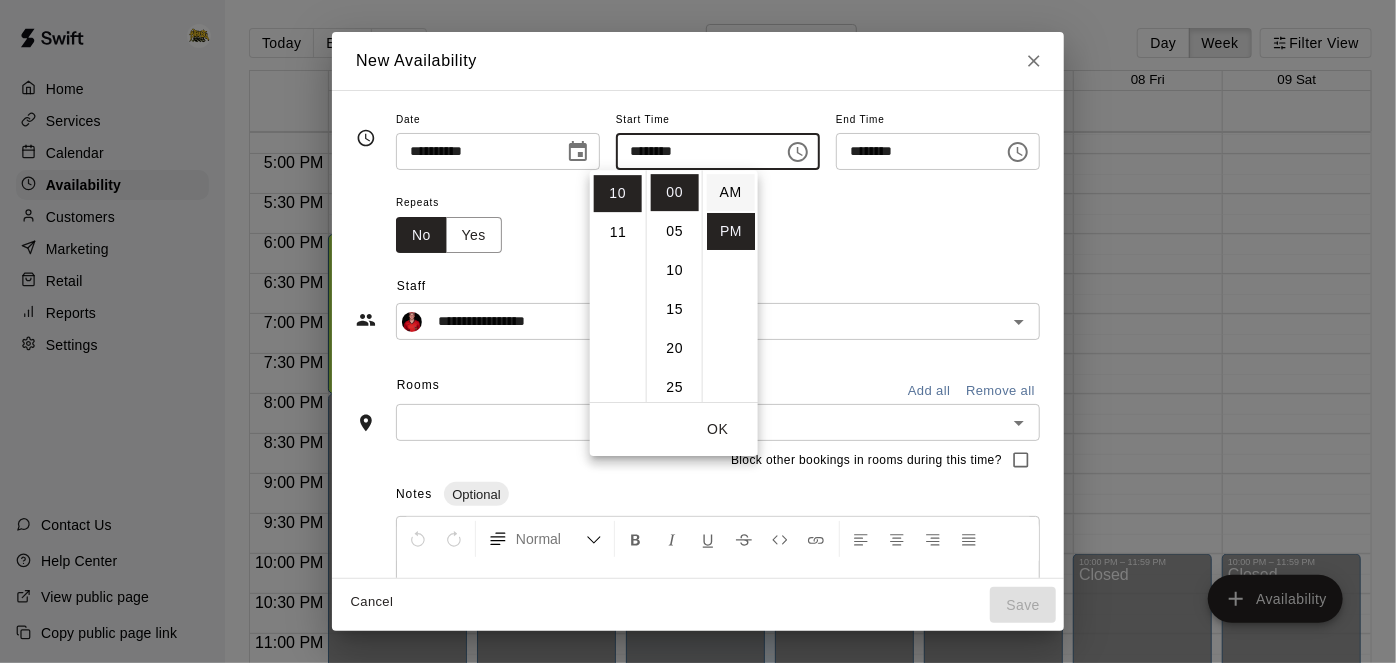 click on "AM" at bounding box center (731, 192) 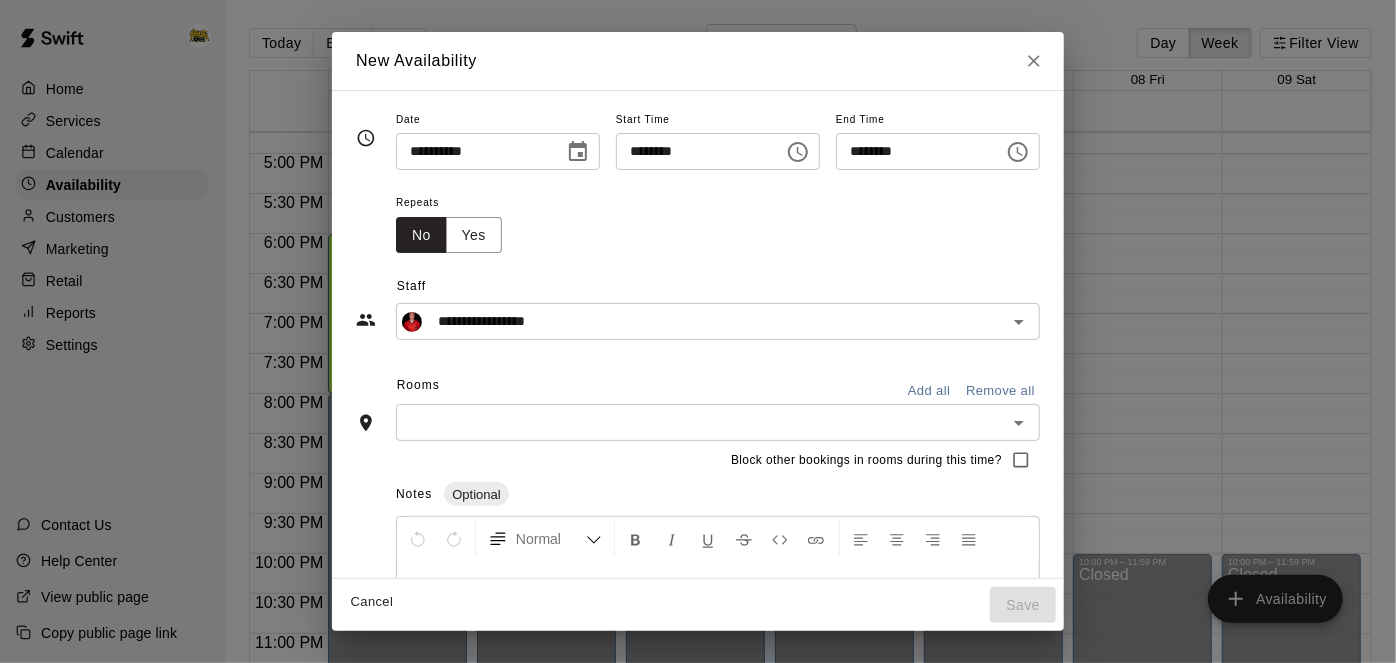 type on "********" 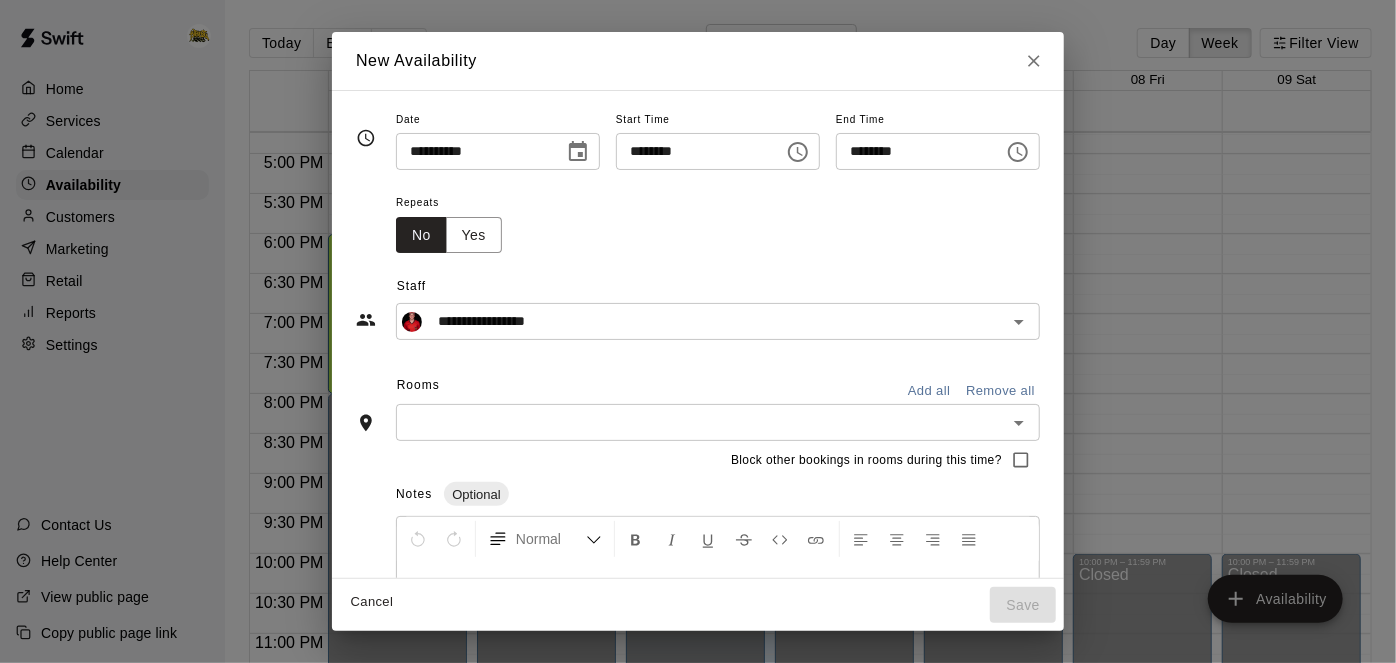 click 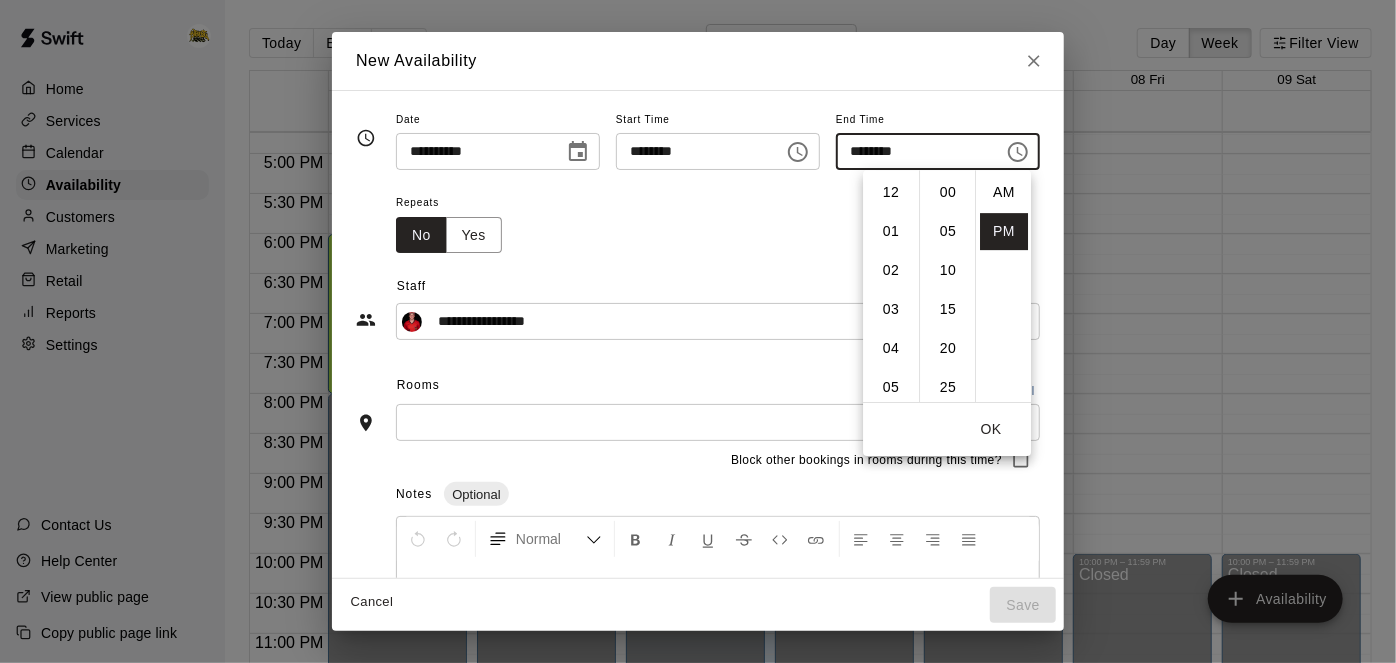 scroll, scrollTop: 389, scrollLeft: 0, axis: vertical 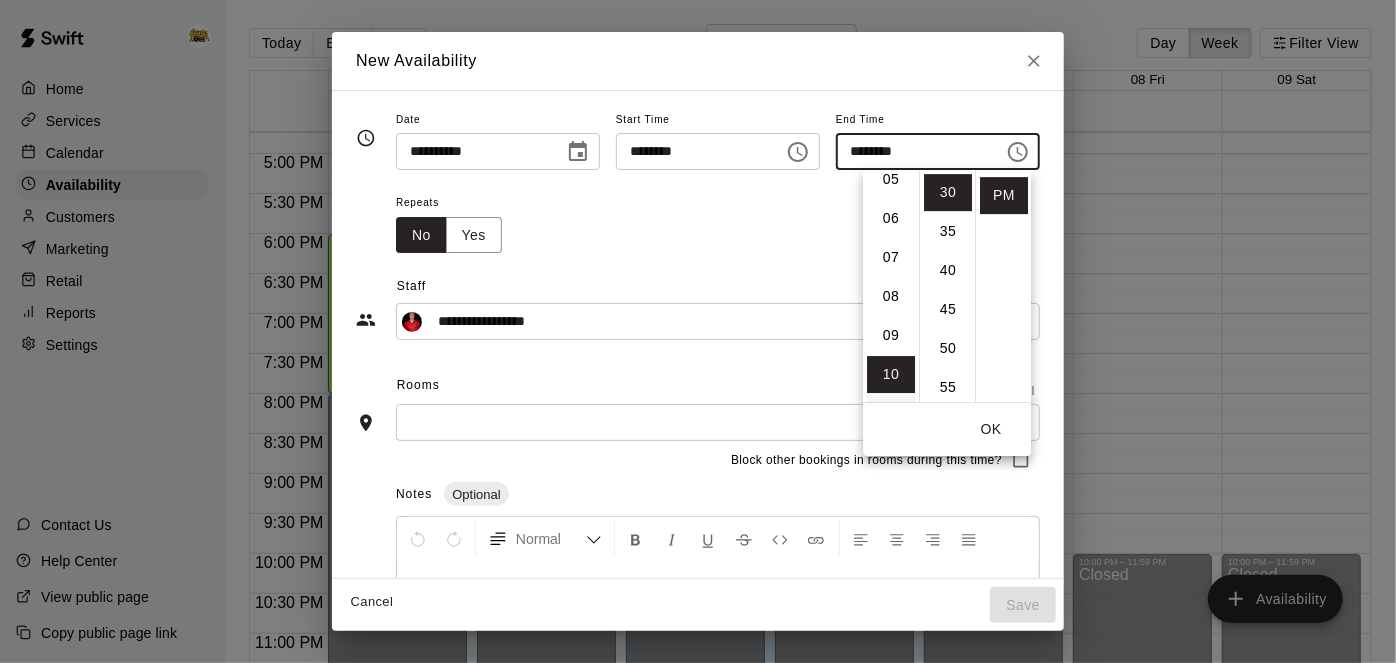 click on "06" at bounding box center [891, 218] 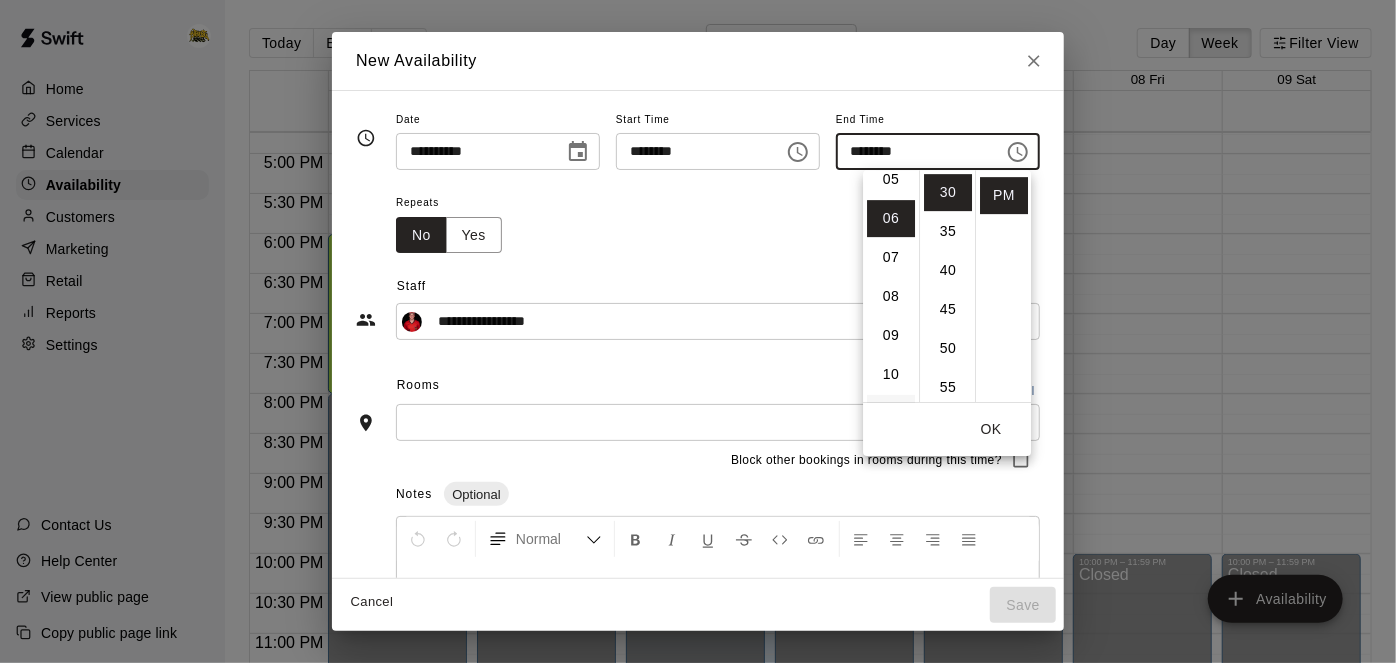 scroll, scrollTop: 234, scrollLeft: 0, axis: vertical 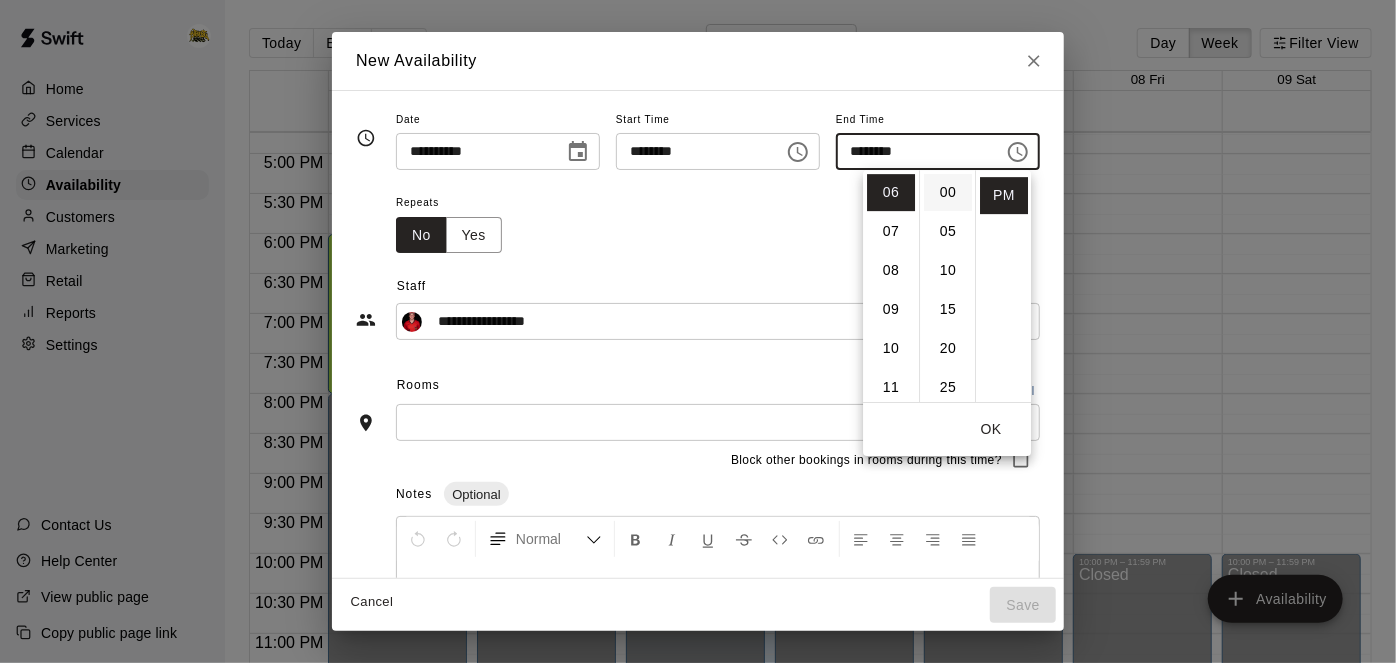 click on "00" at bounding box center (948, 192) 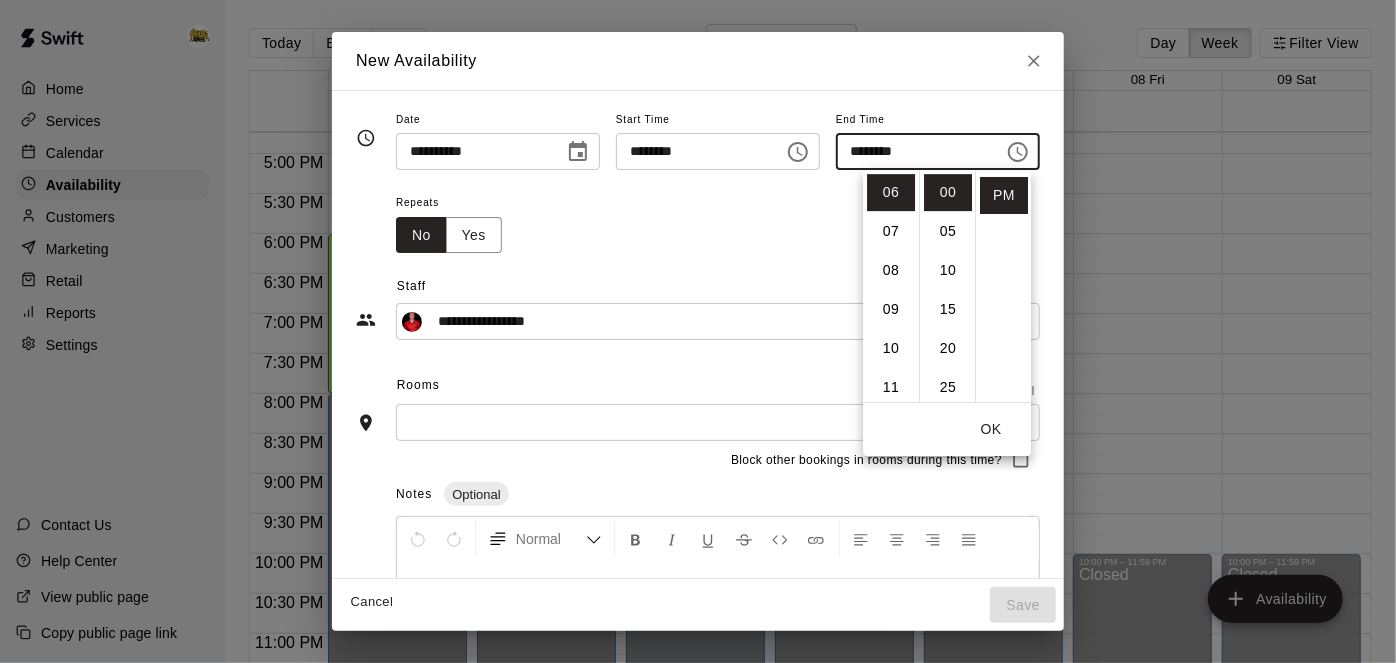 click on "OK" at bounding box center (991, 429) 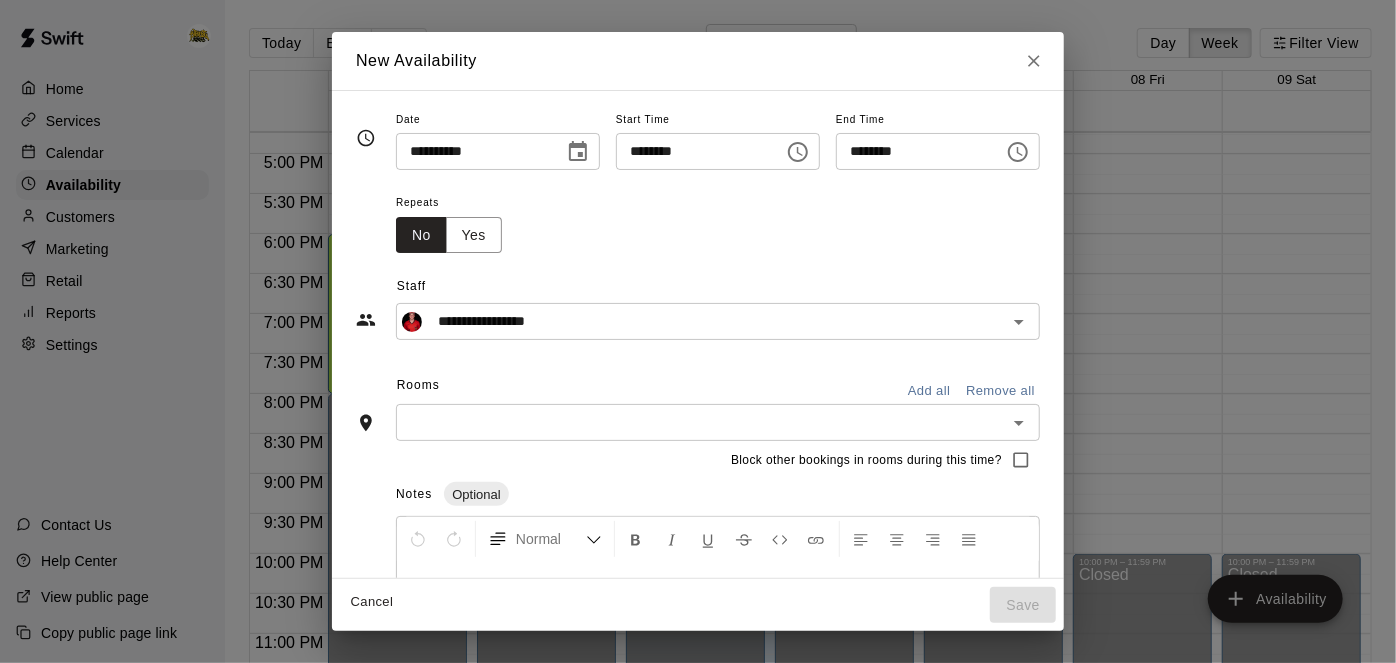 click on "Add all" at bounding box center [929, 391] 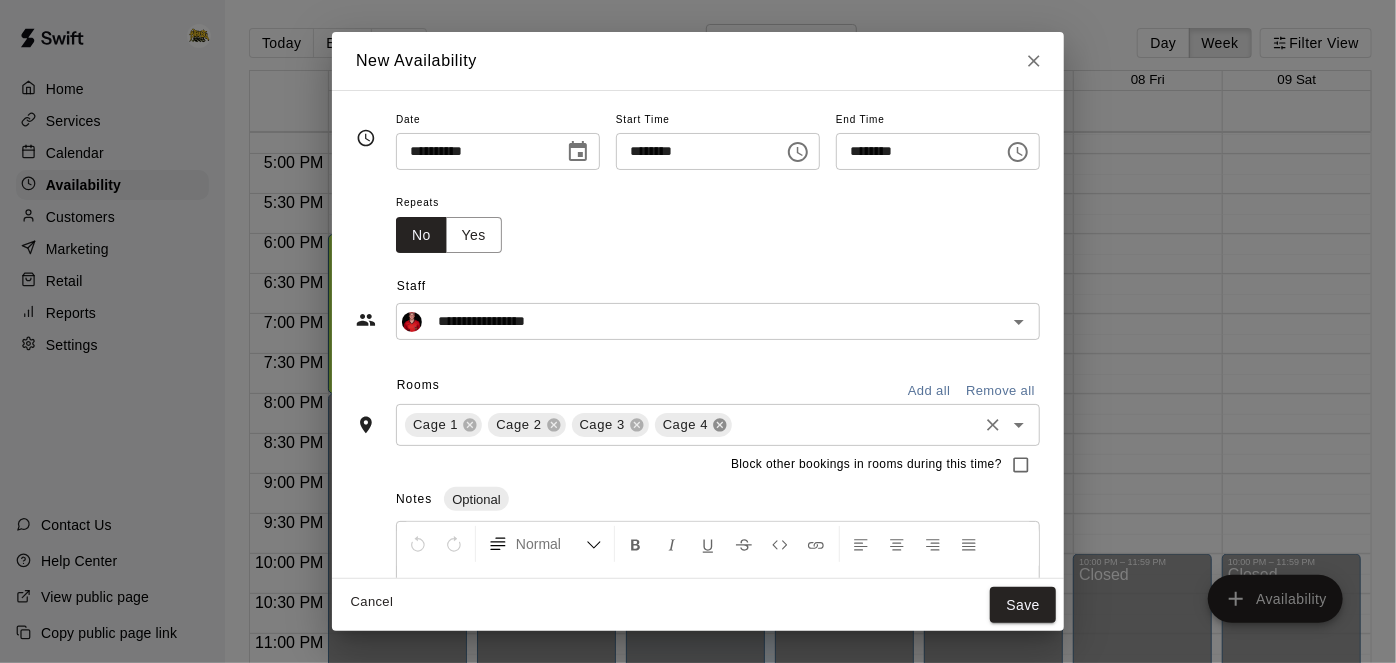 click 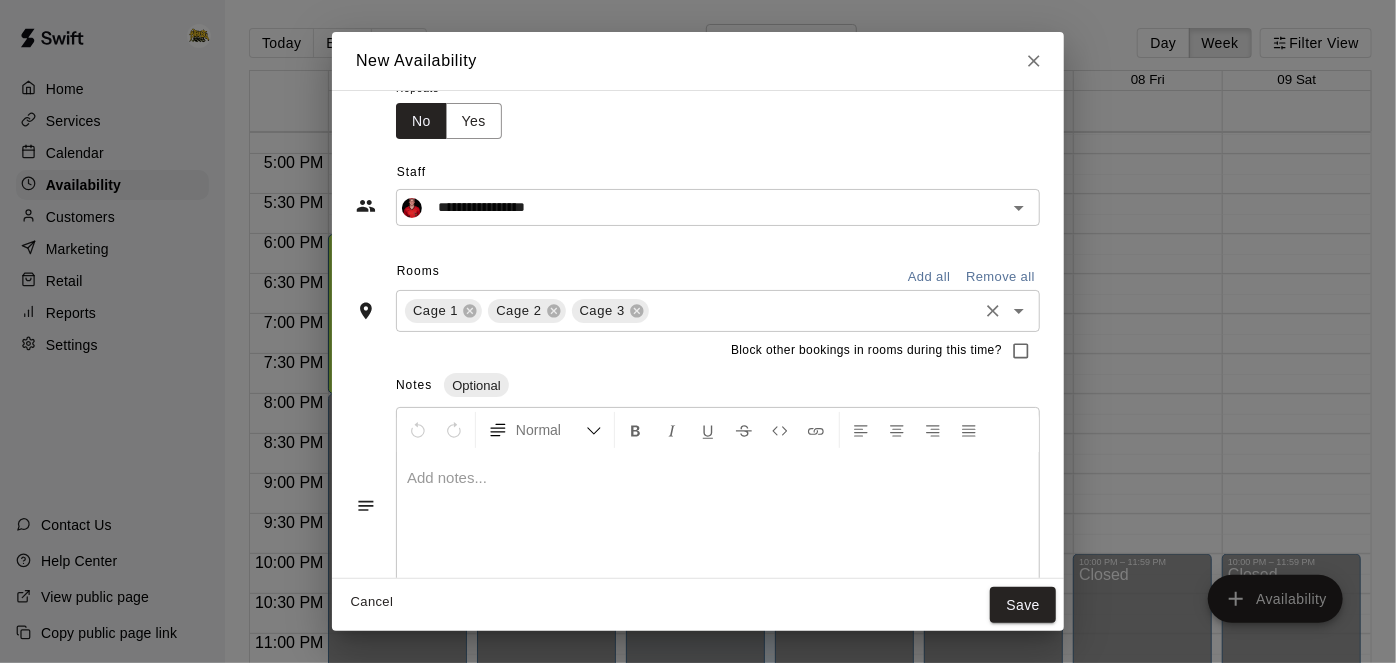 scroll, scrollTop: 159, scrollLeft: 0, axis: vertical 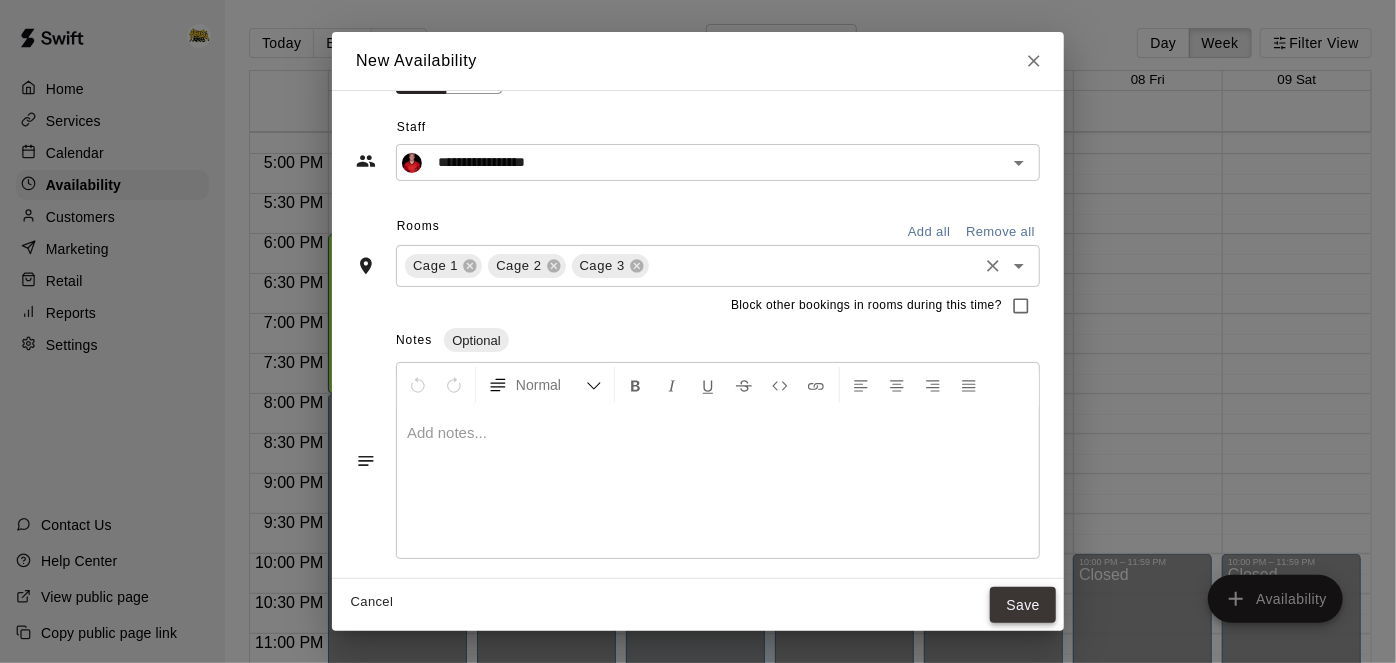 click on "Save" at bounding box center [1023, 605] 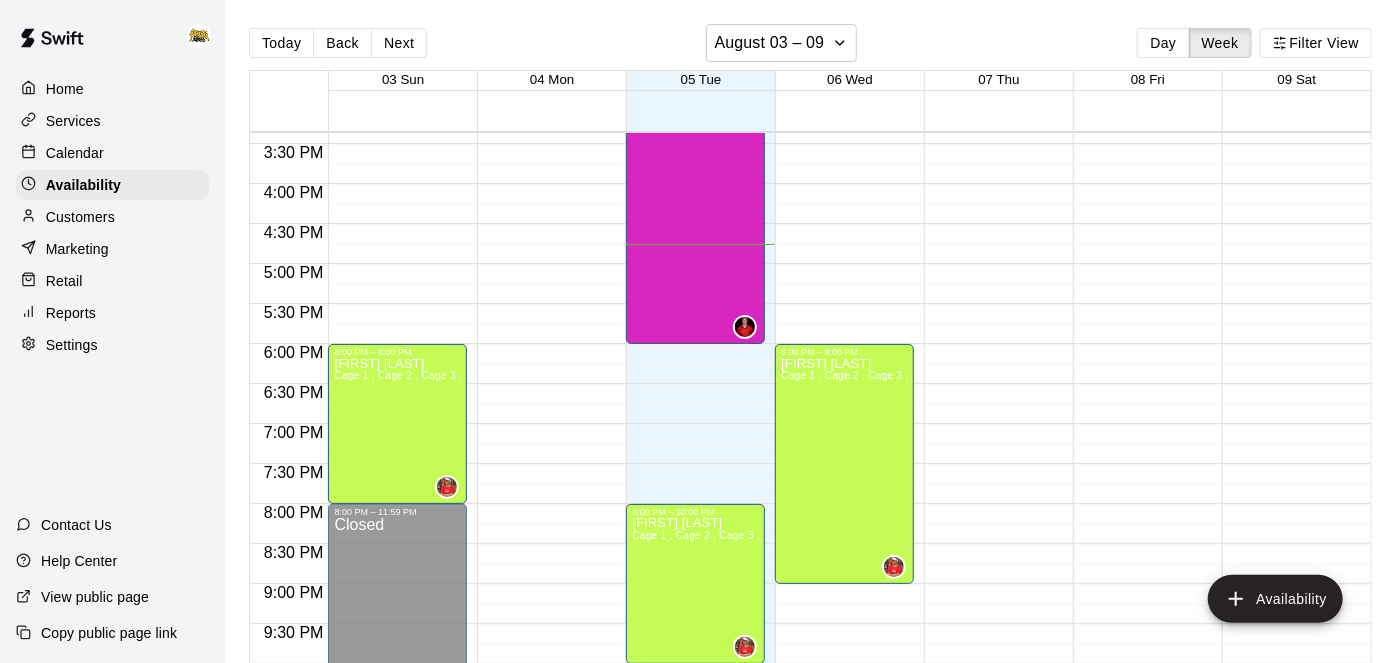 scroll, scrollTop: 1223, scrollLeft: 0, axis: vertical 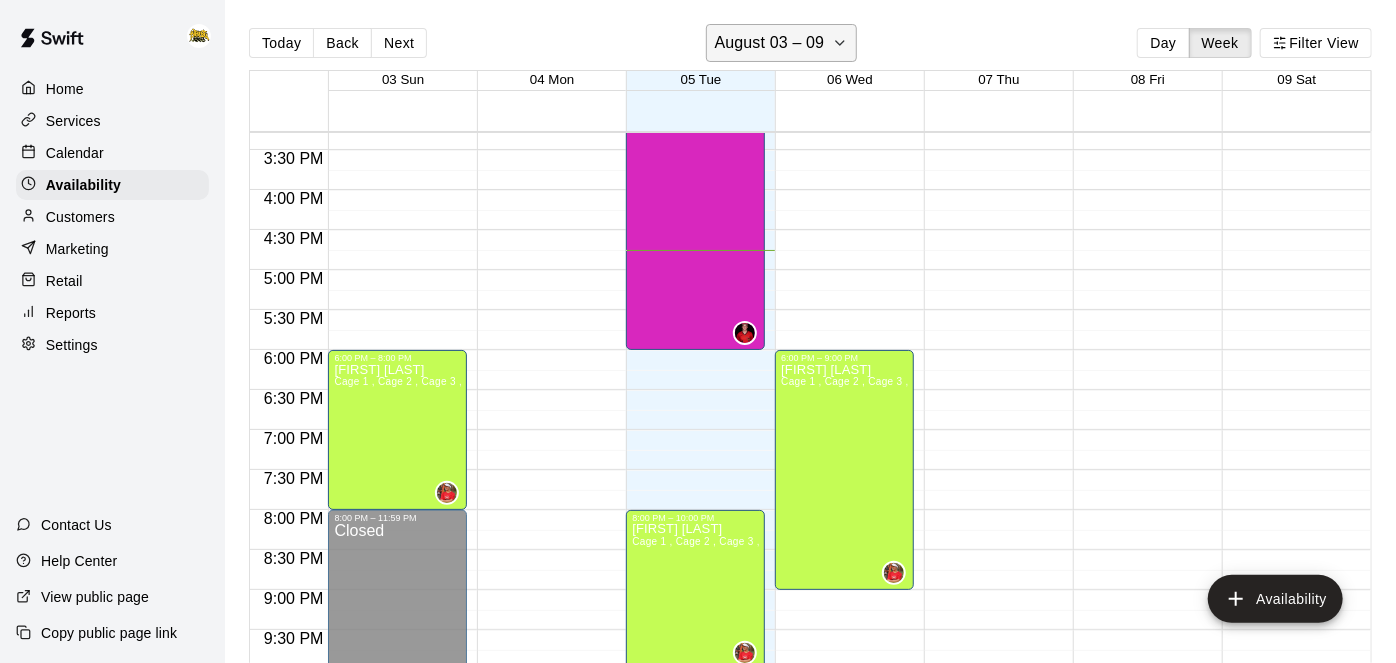 click on "August 03 – 09" at bounding box center [782, 43] 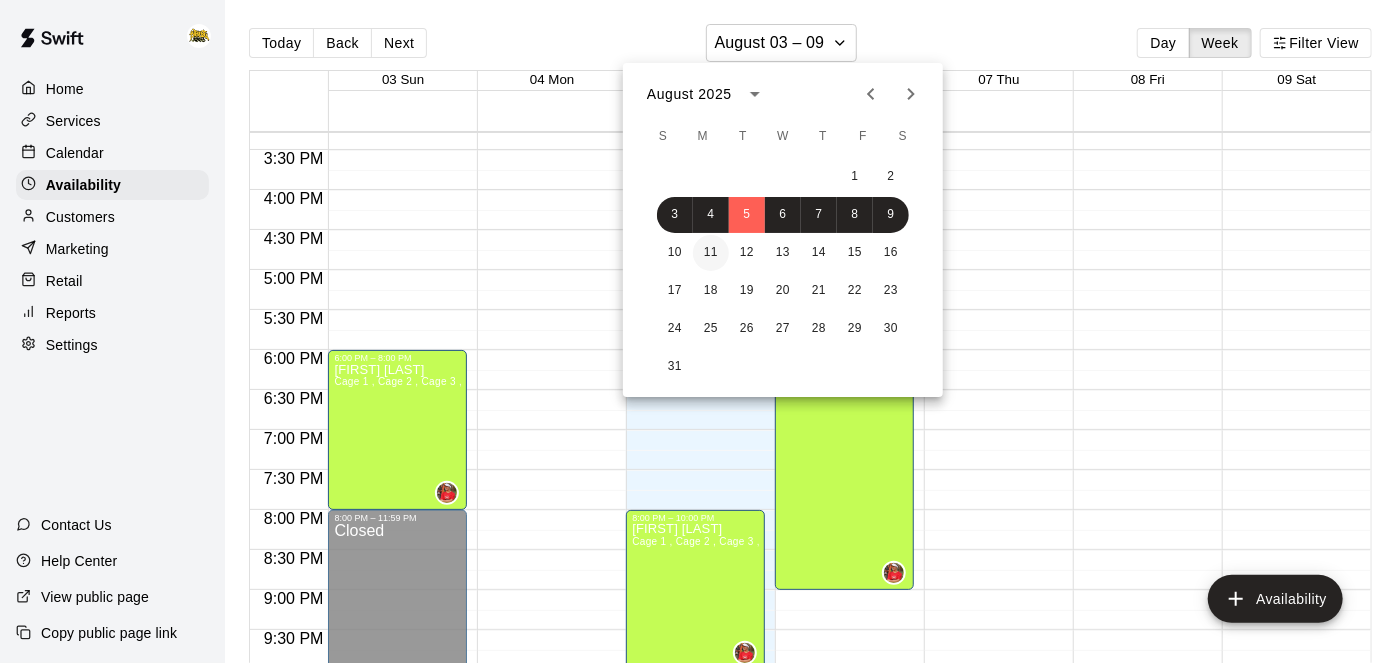 click on "11" at bounding box center (711, 253) 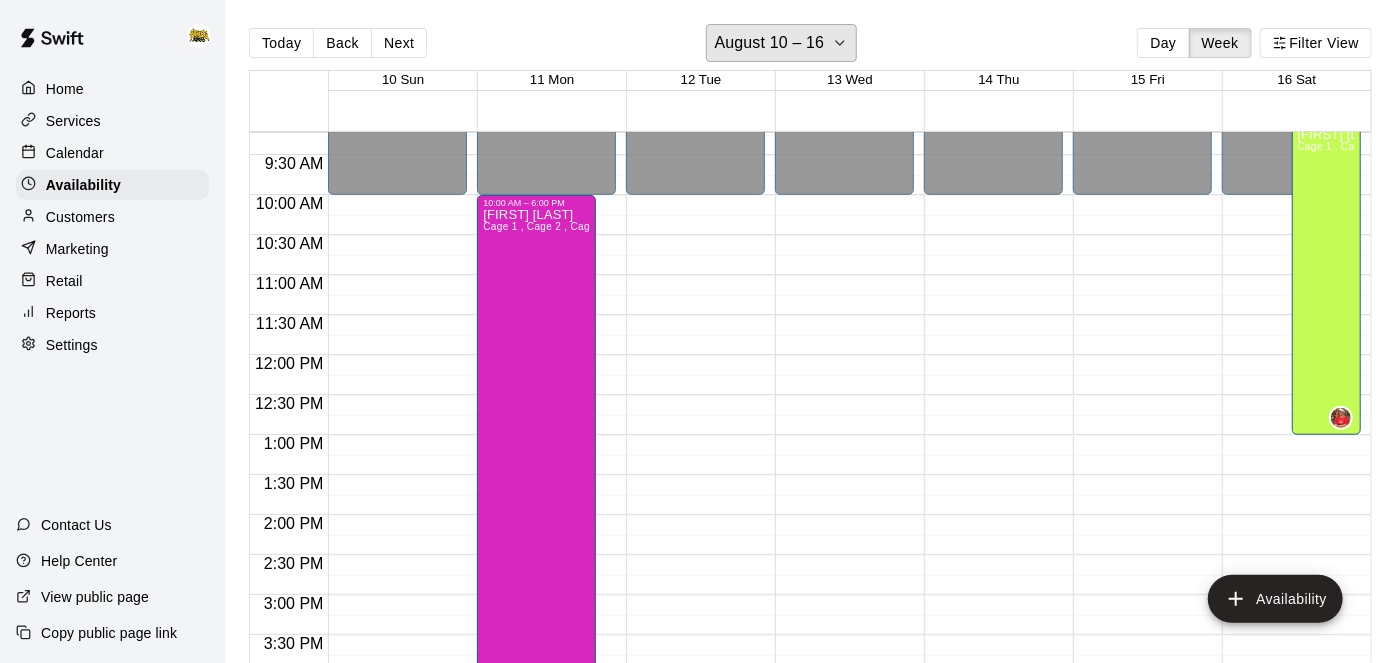 scroll, scrollTop: 786, scrollLeft: 0, axis: vertical 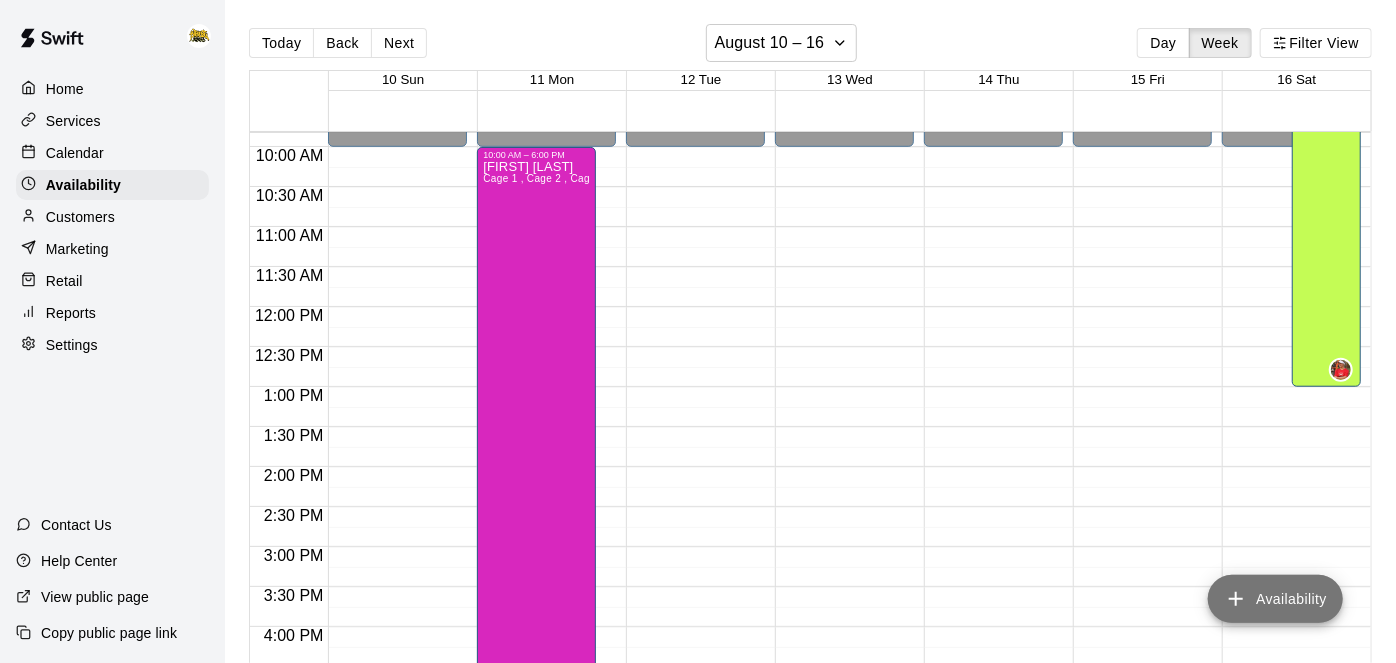 click 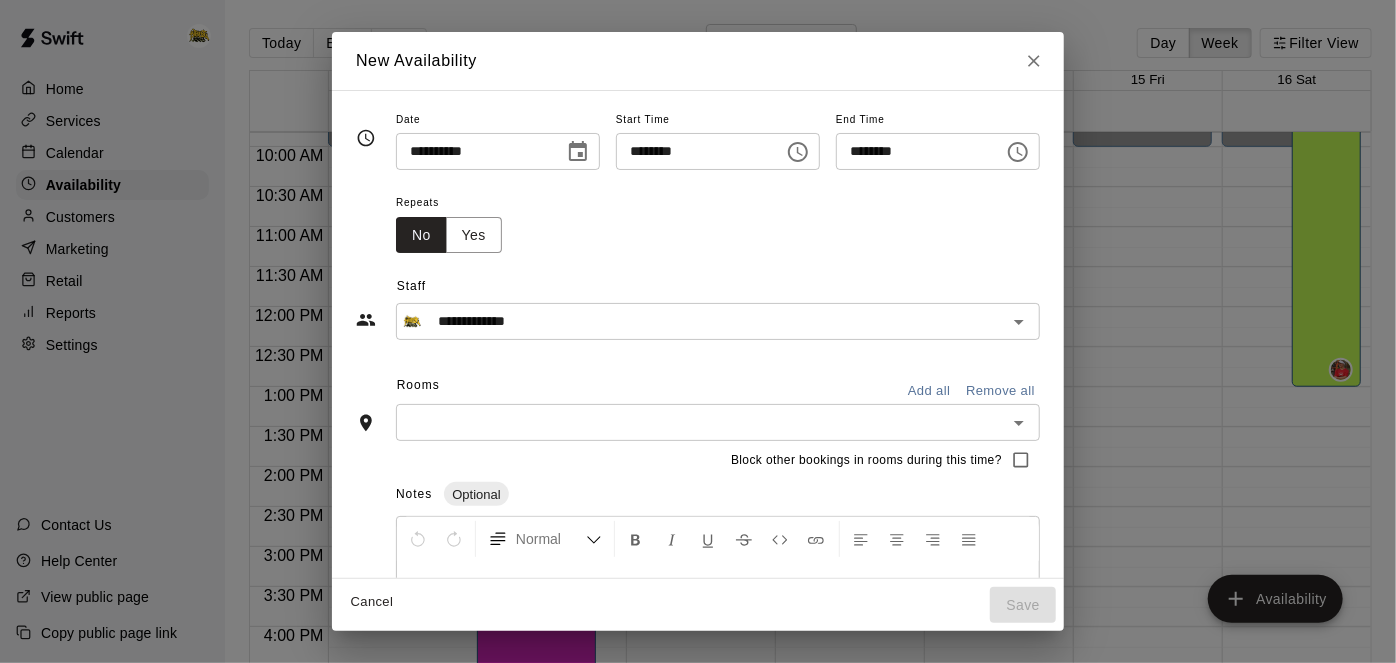 click 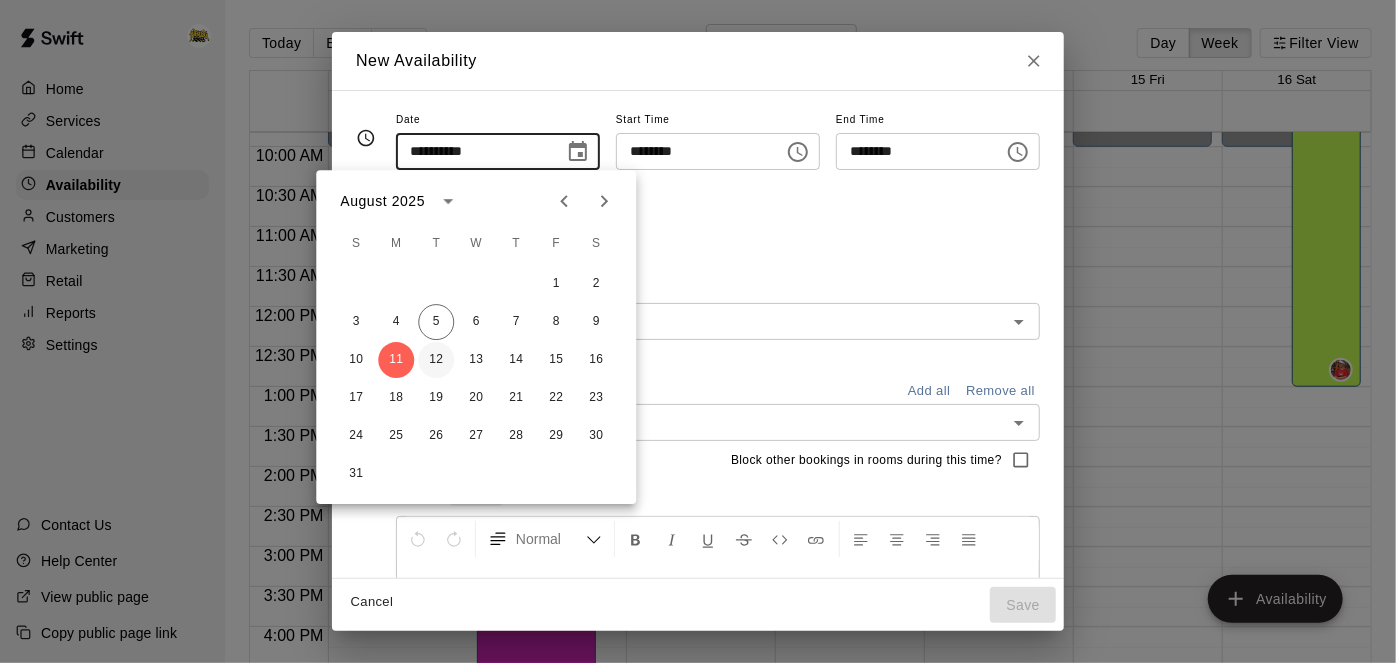 click on "12" at bounding box center [436, 360] 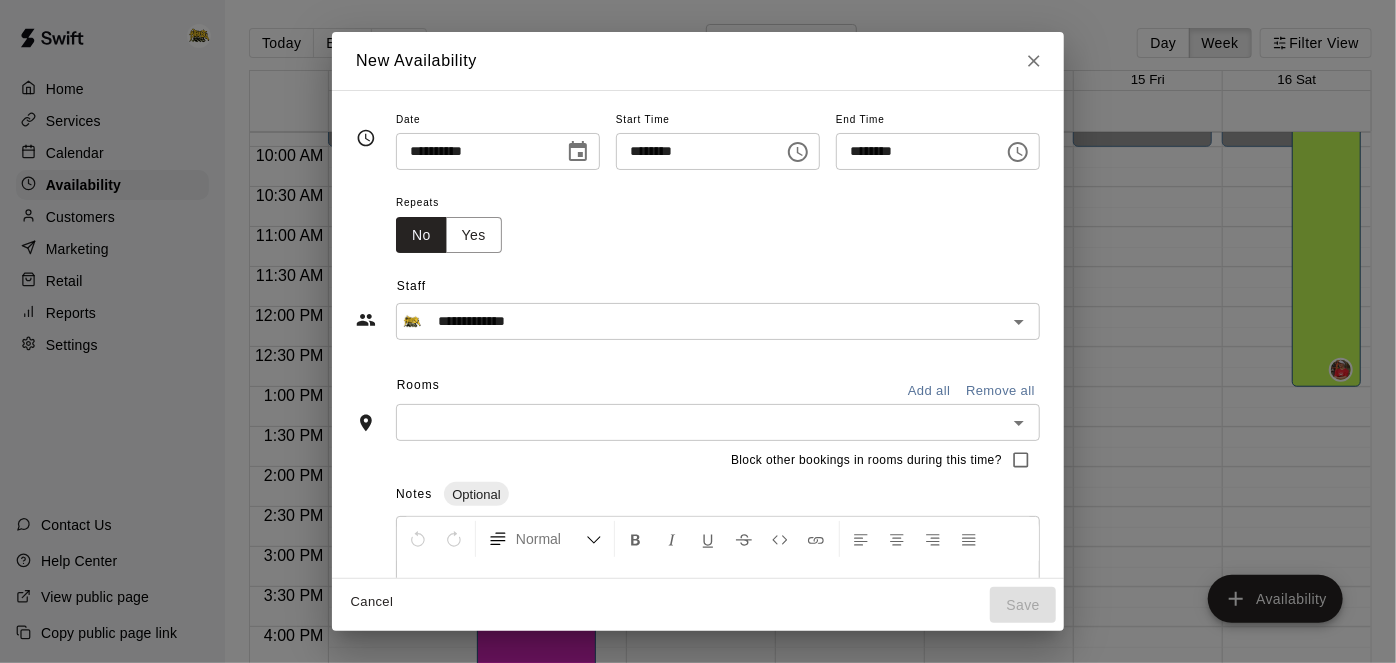 type on "**********" 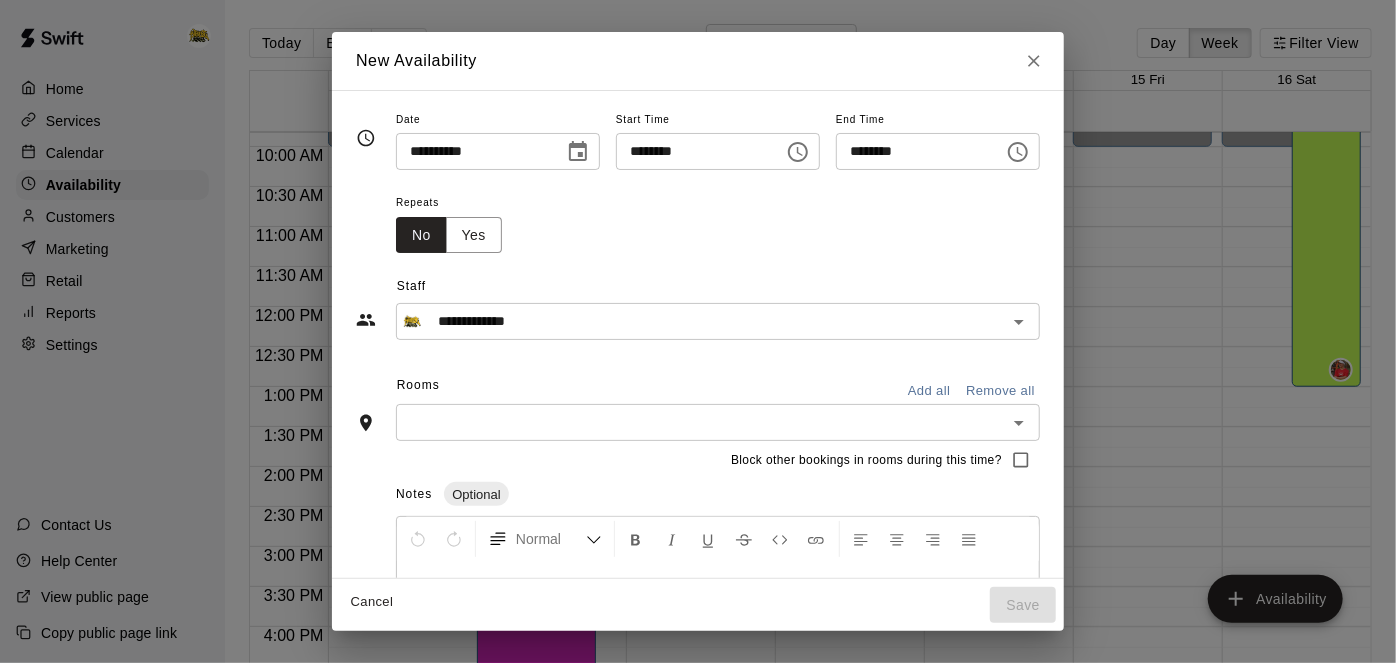 click 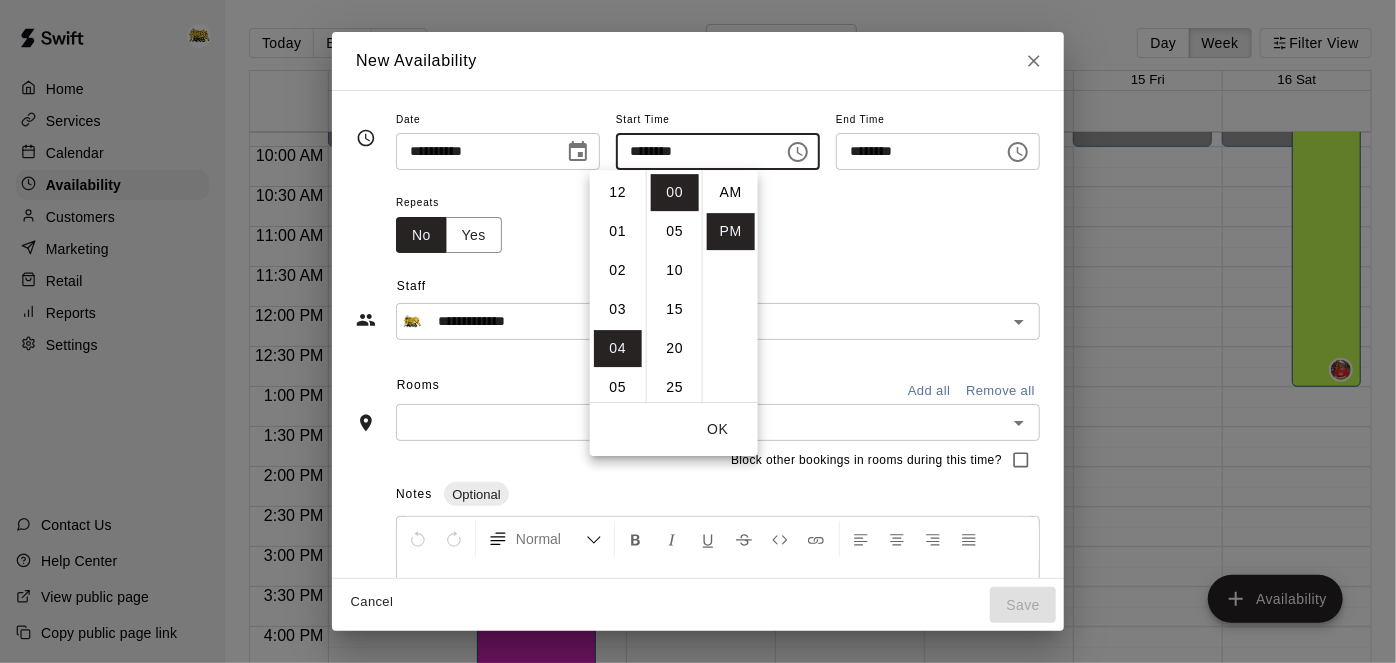 scroll, scrollTop: 156, scrollLeft: 0, axis: vertical 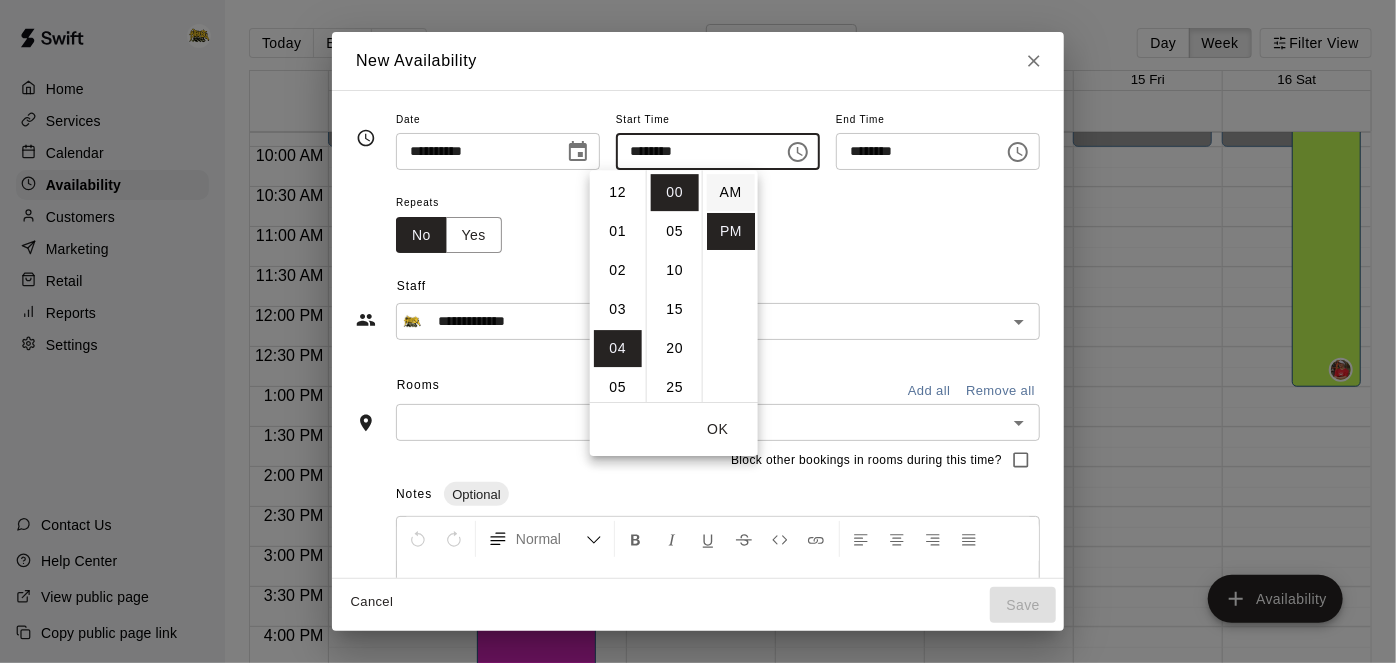 click on "AM" at bounding box center (731, 192) 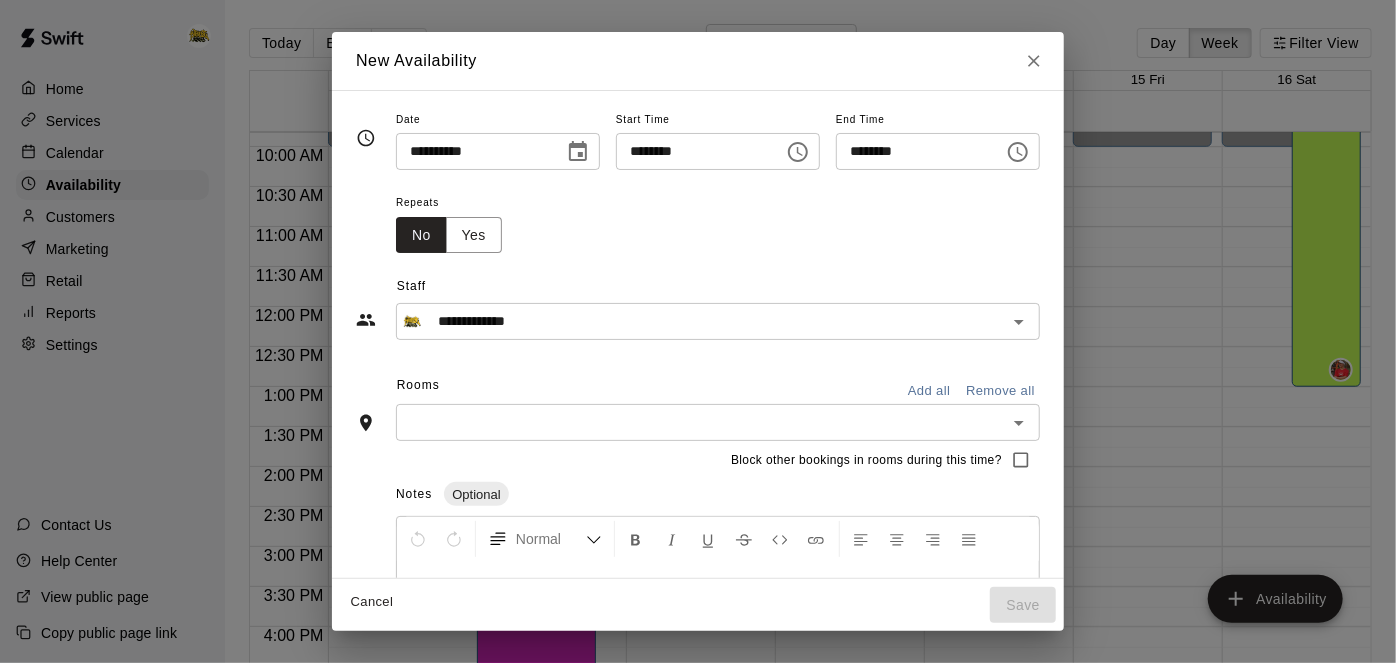 scroll, scrollTop: 0, scrollLeft: 0, axis: both 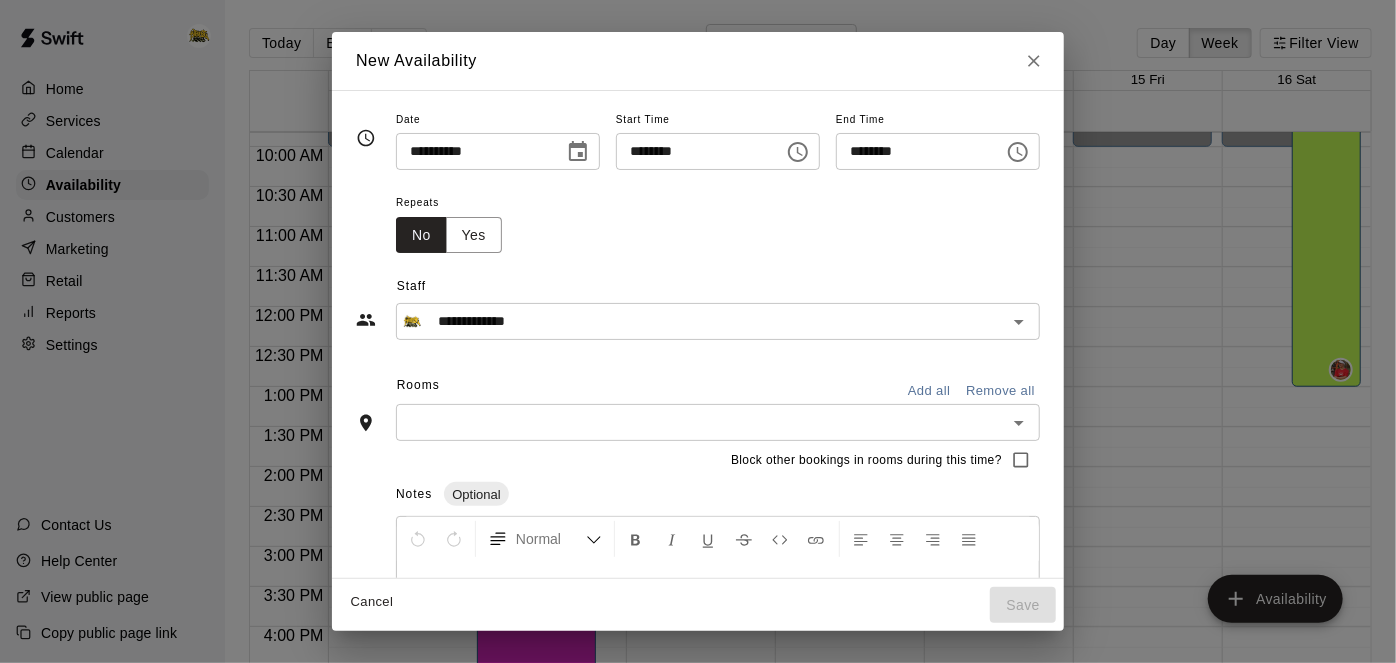 click 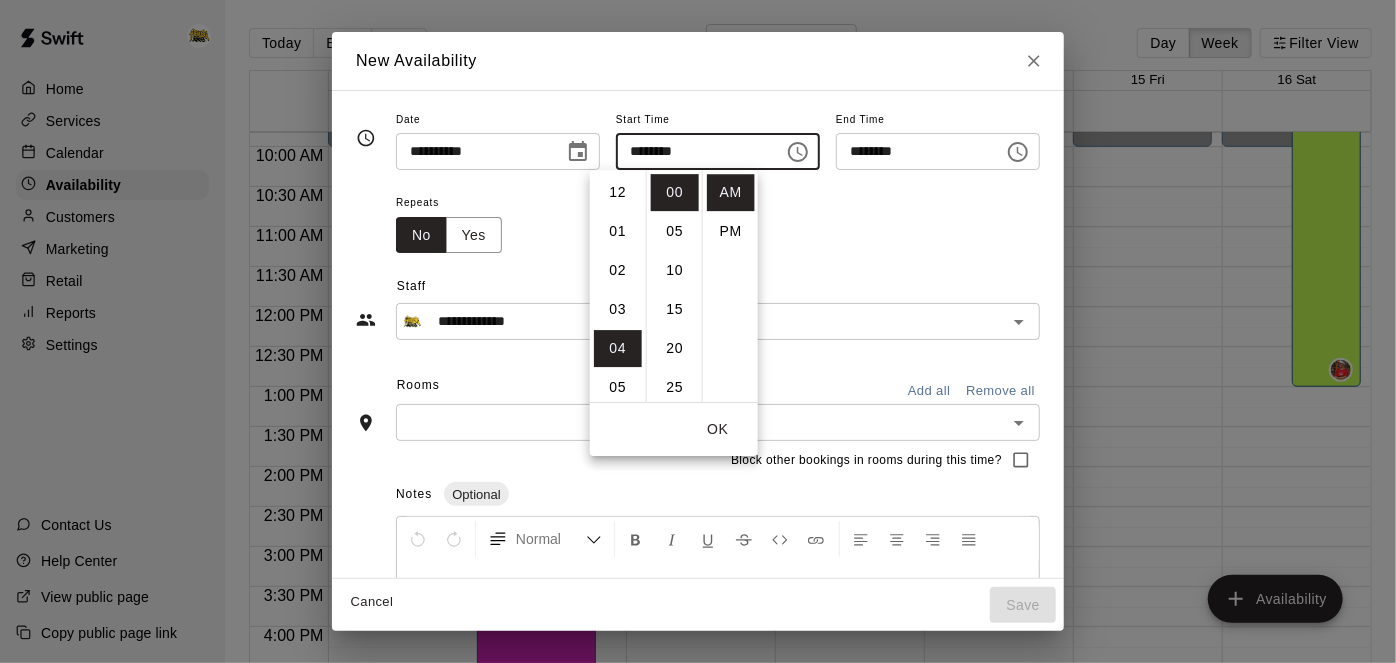 click 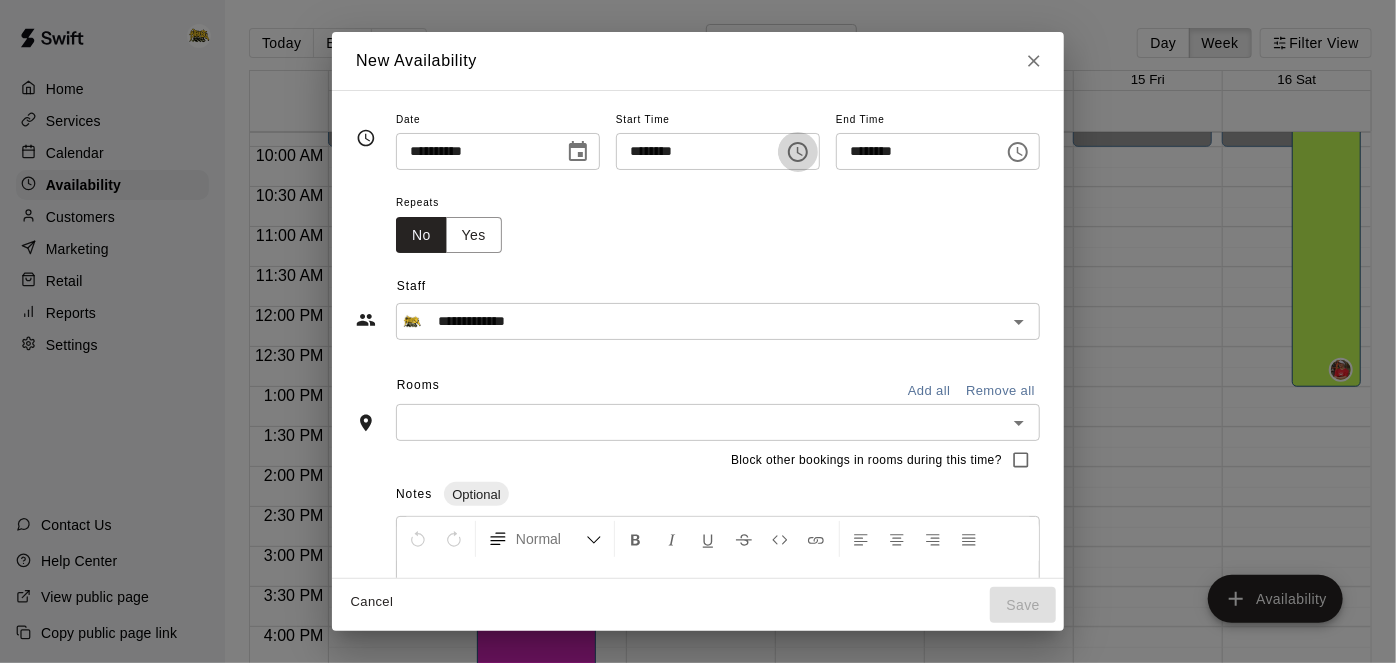 click at bounding box center [798, 152] 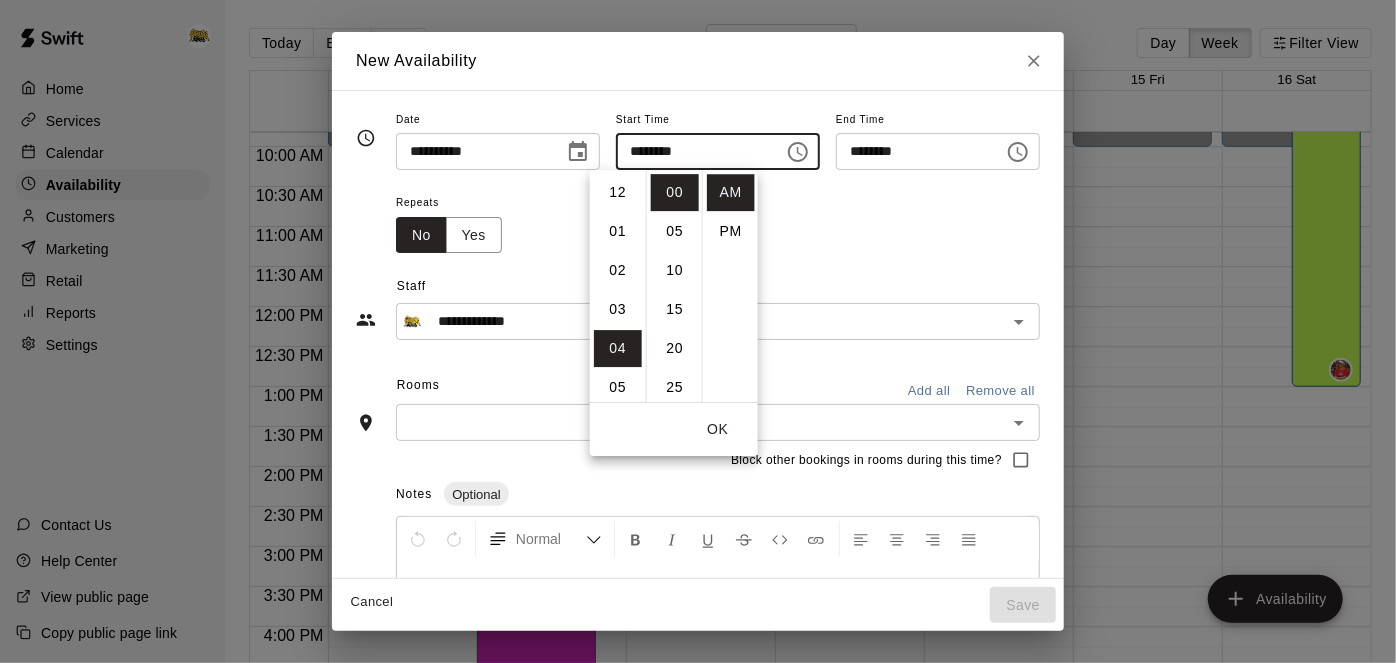 scroll, scrollTop: 156, scrollLeft: 0, axis: vertical 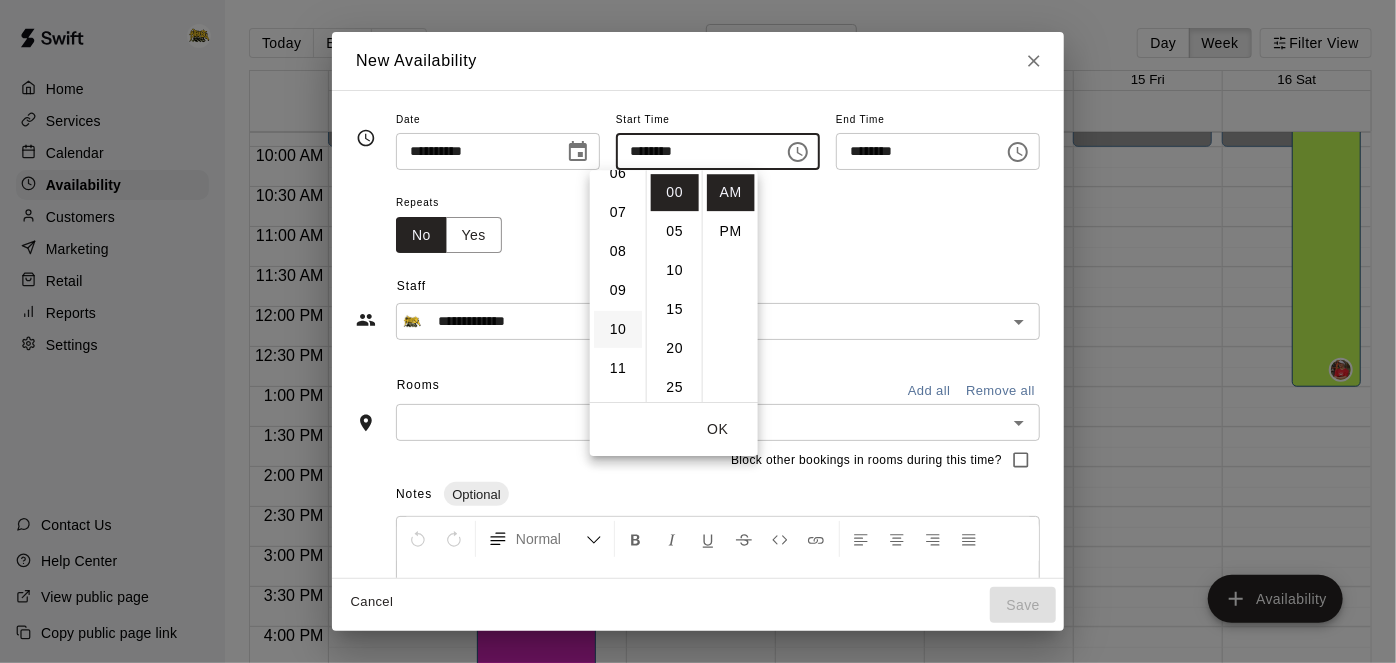 click on "10" at bounding box center (618, 329) 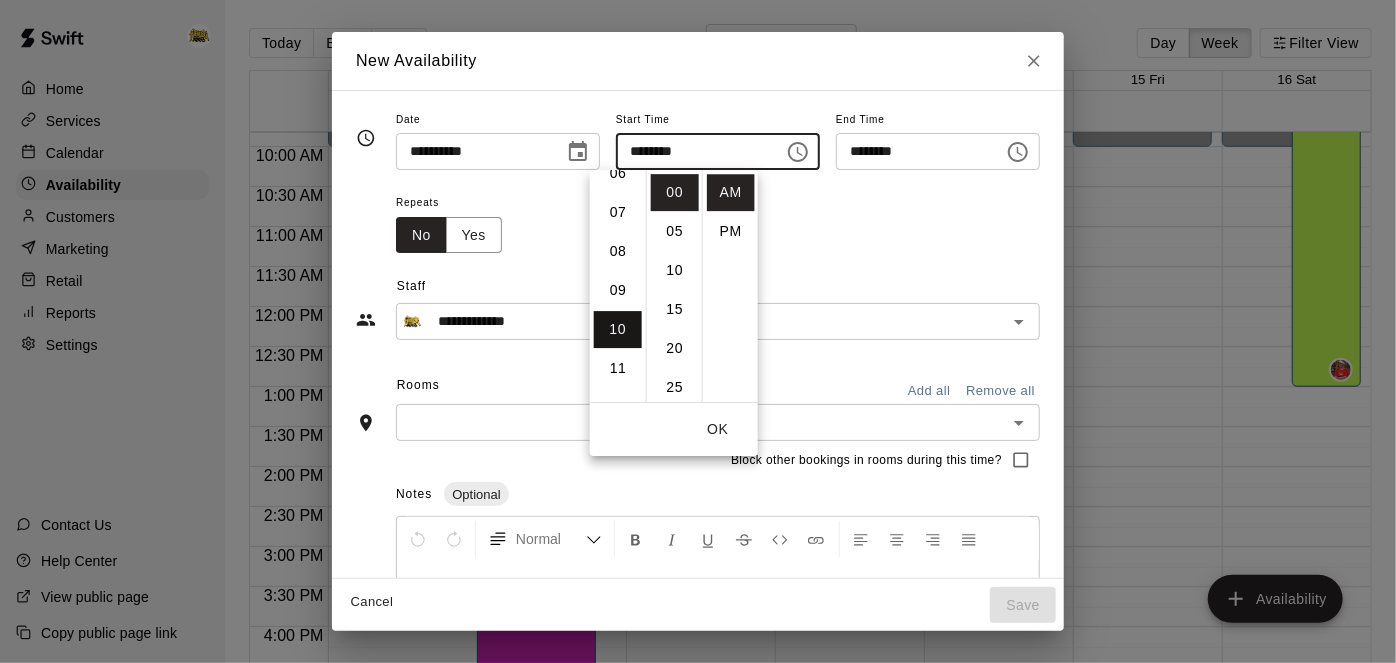 type on "********" 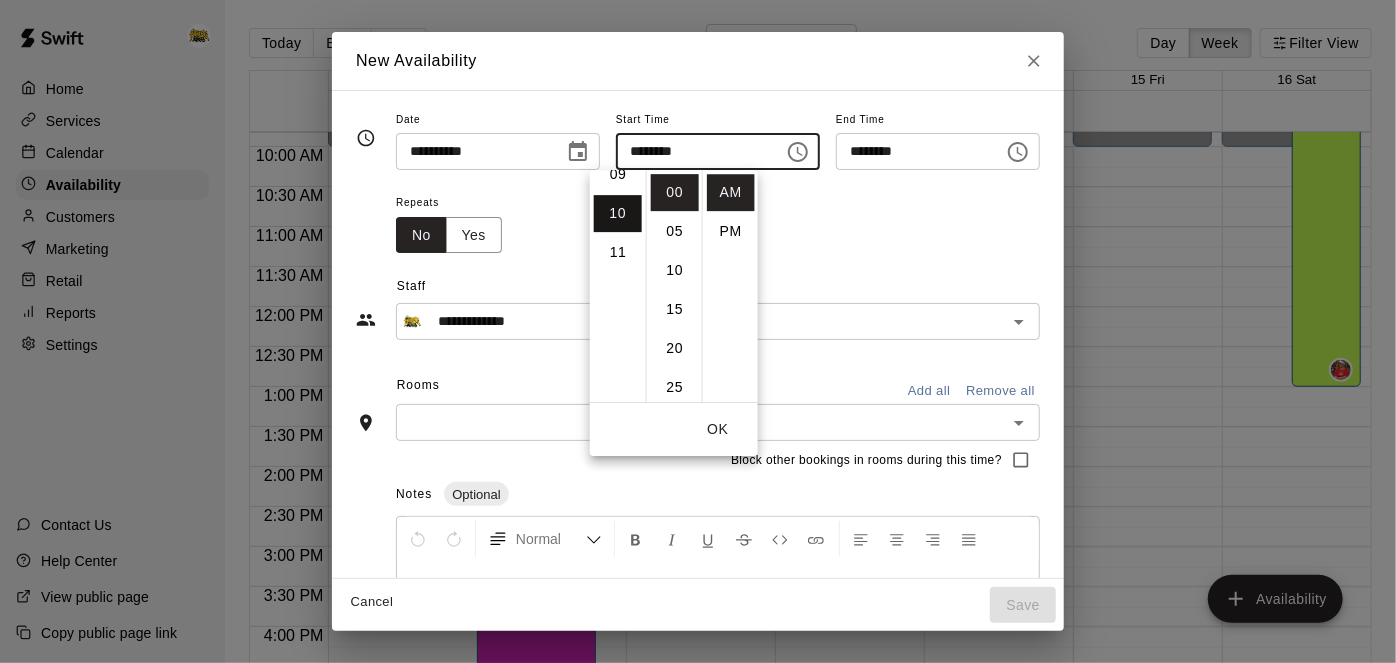 scroll, scrollTop: 389, scrollLeft: 0, axis: vertical 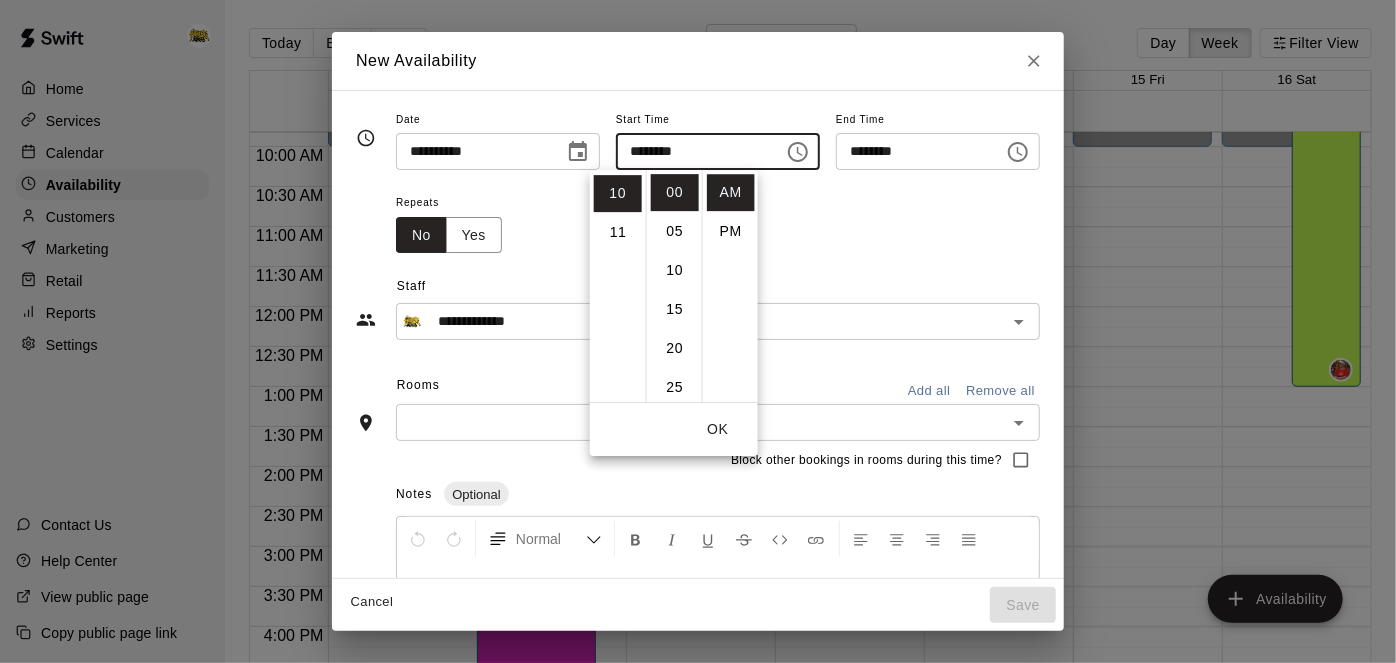 click on "OK" at bounding box center [718, 429] 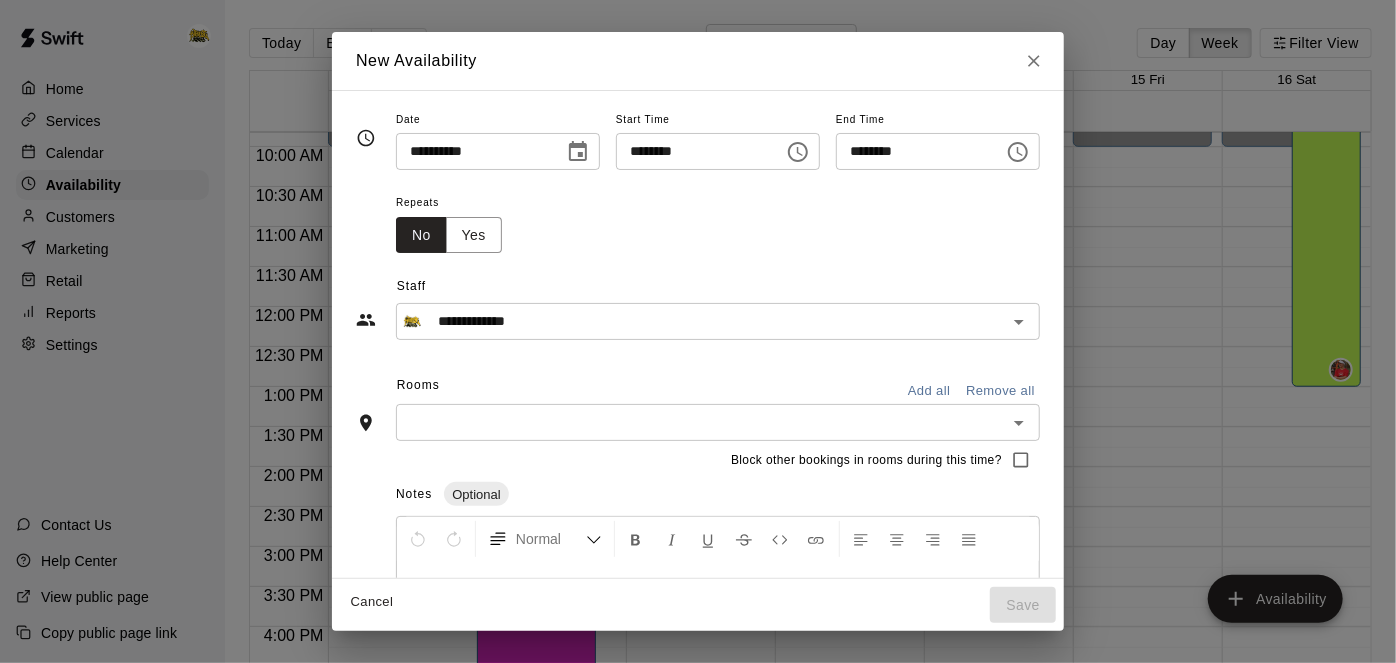 click on "********" at bounding box center (913, 151) 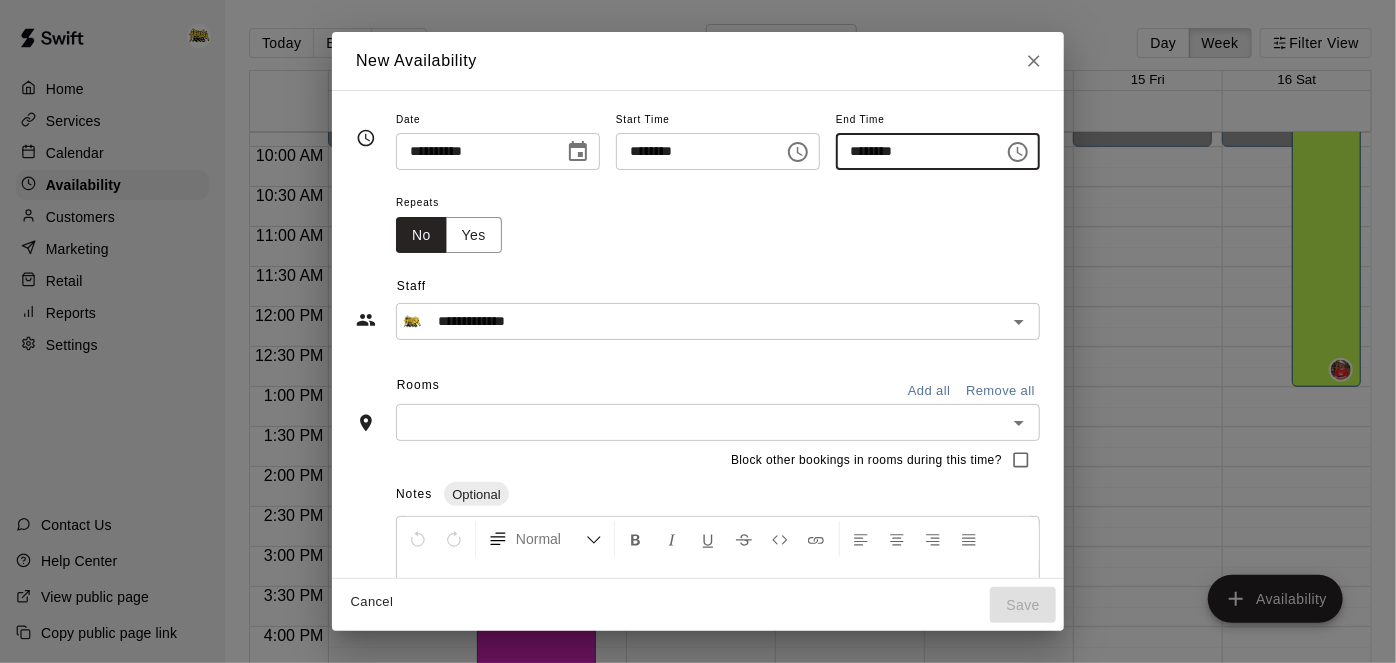 type on "********" 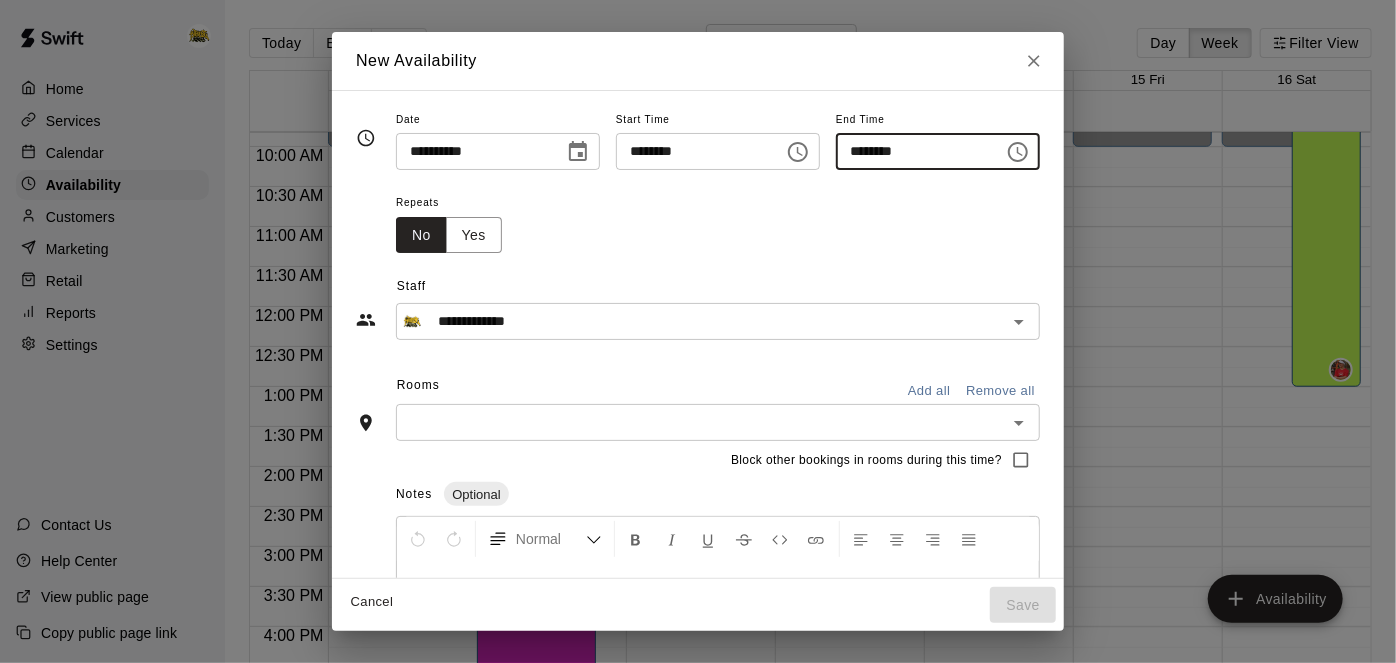type 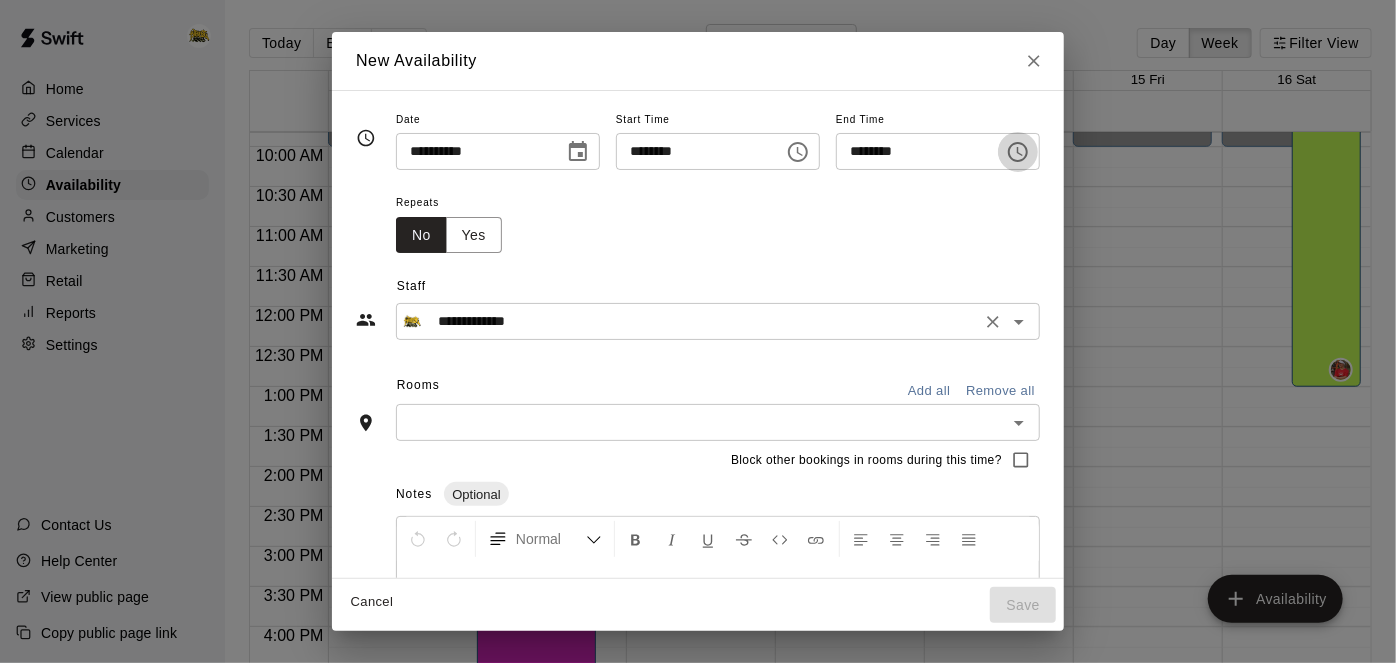 click on "**********" at bounding box center (702, 321) 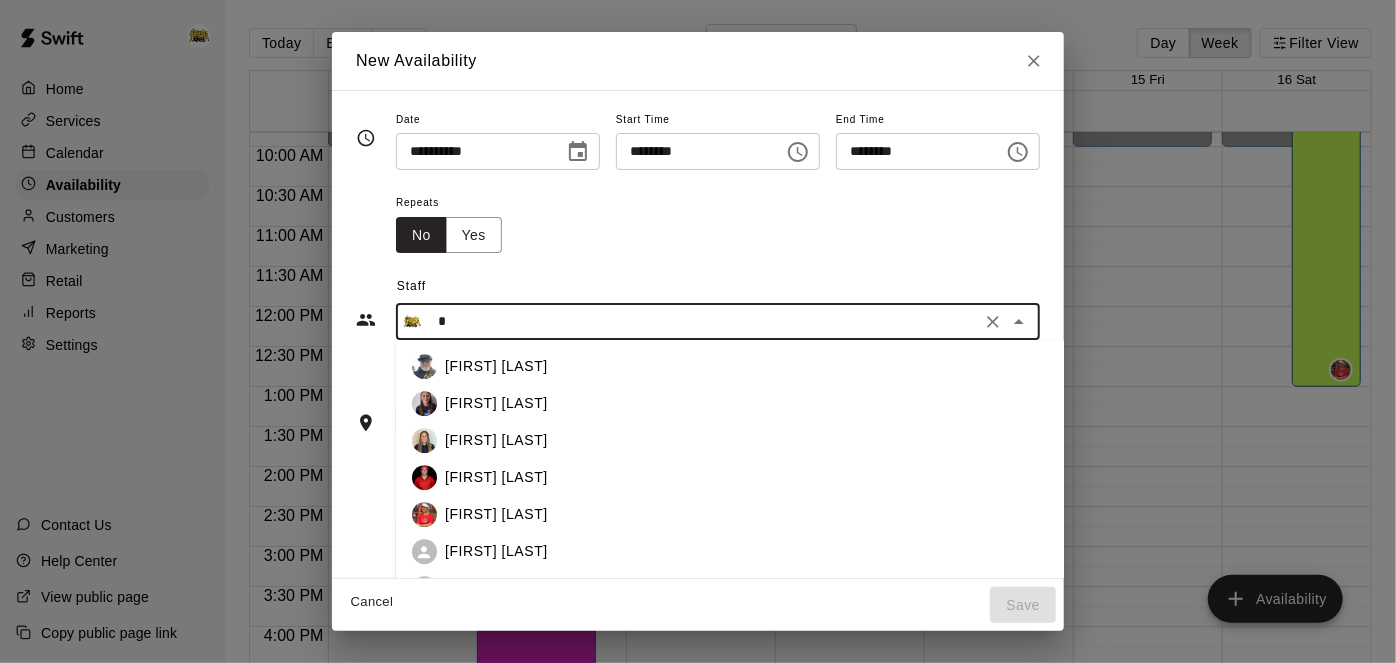 click on "[FIRST] [LAST]" at bounding box center (496, 367) 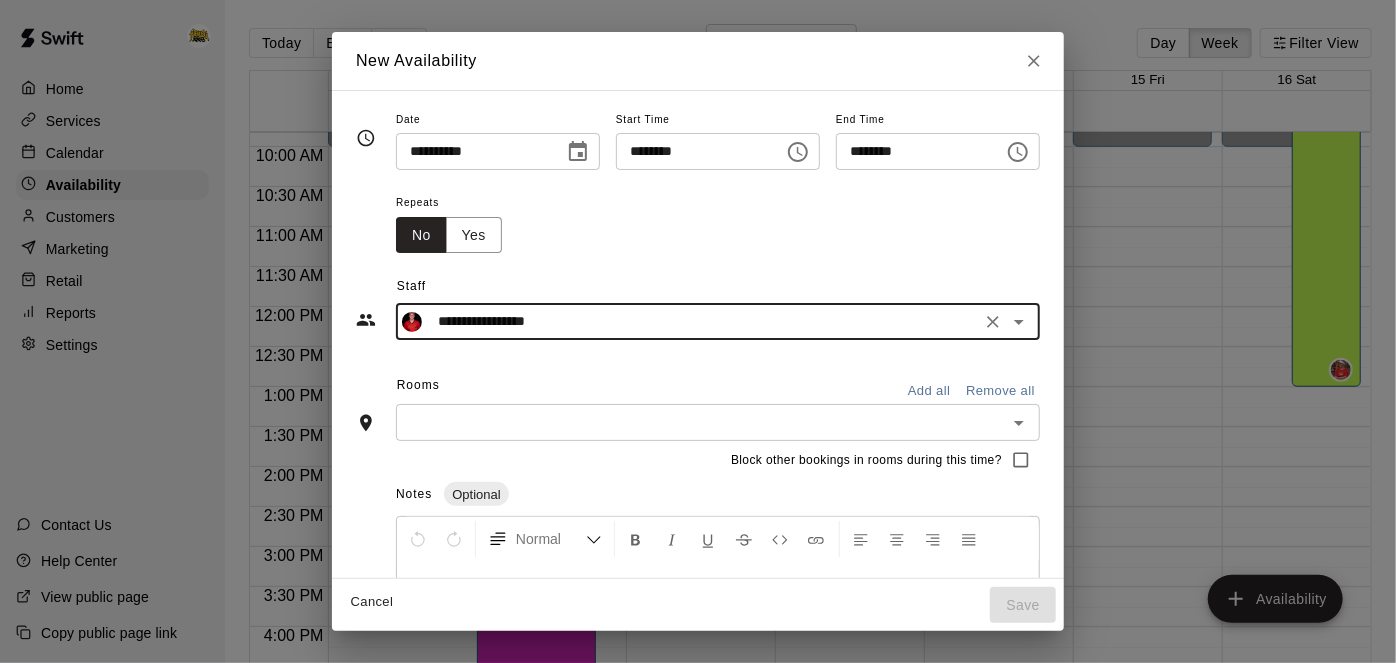 type on "**********" 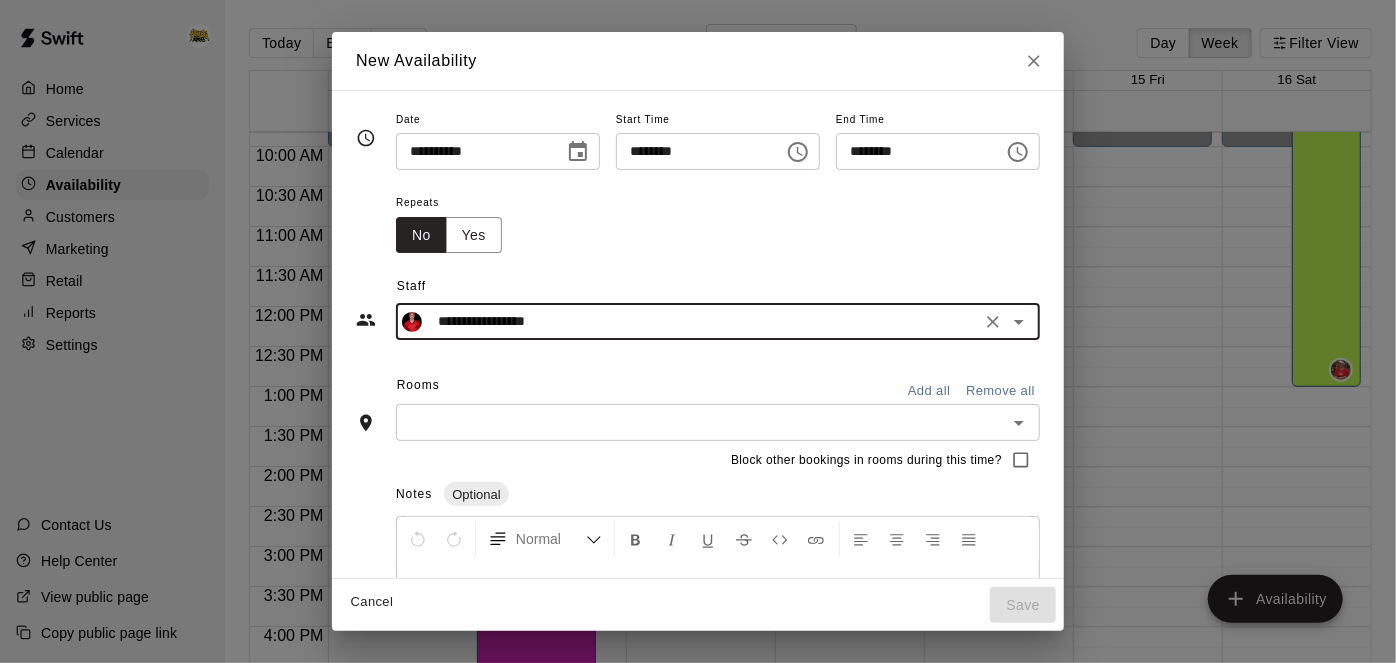 click on "Add all" at bounding box center (929, 391) 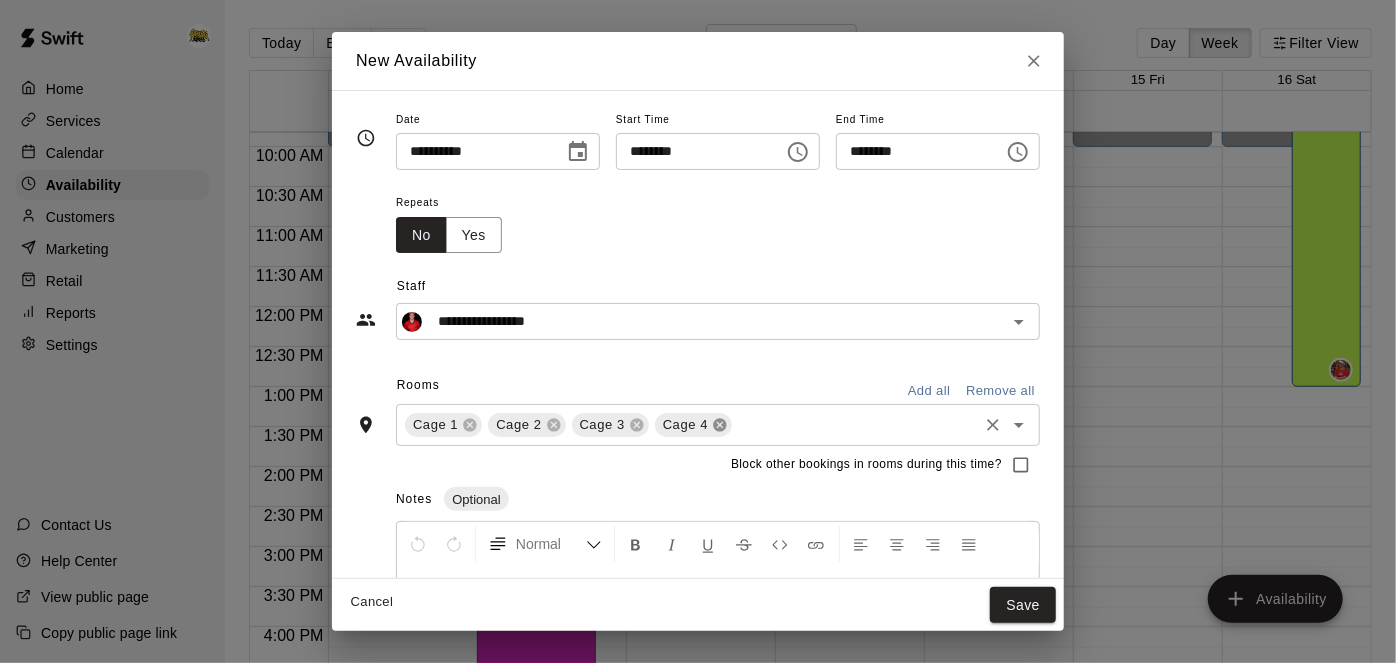 click 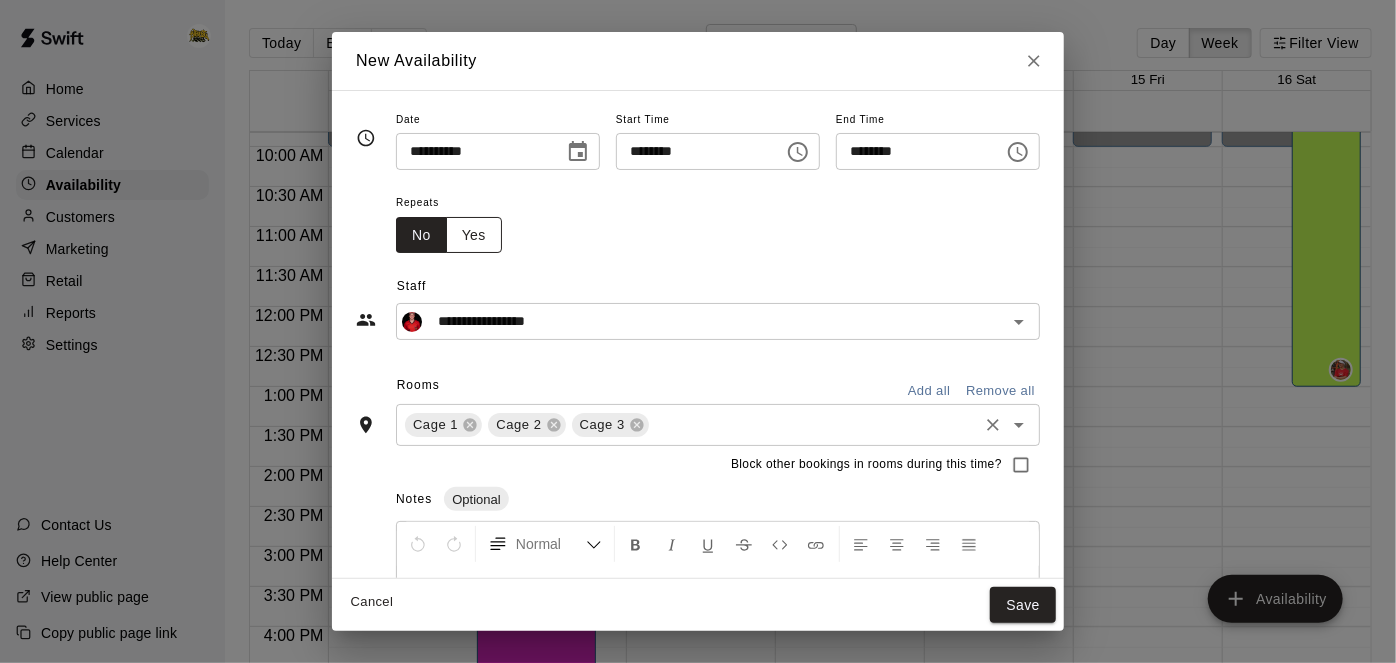 click on "Yes" at bounding box center (474, 235) 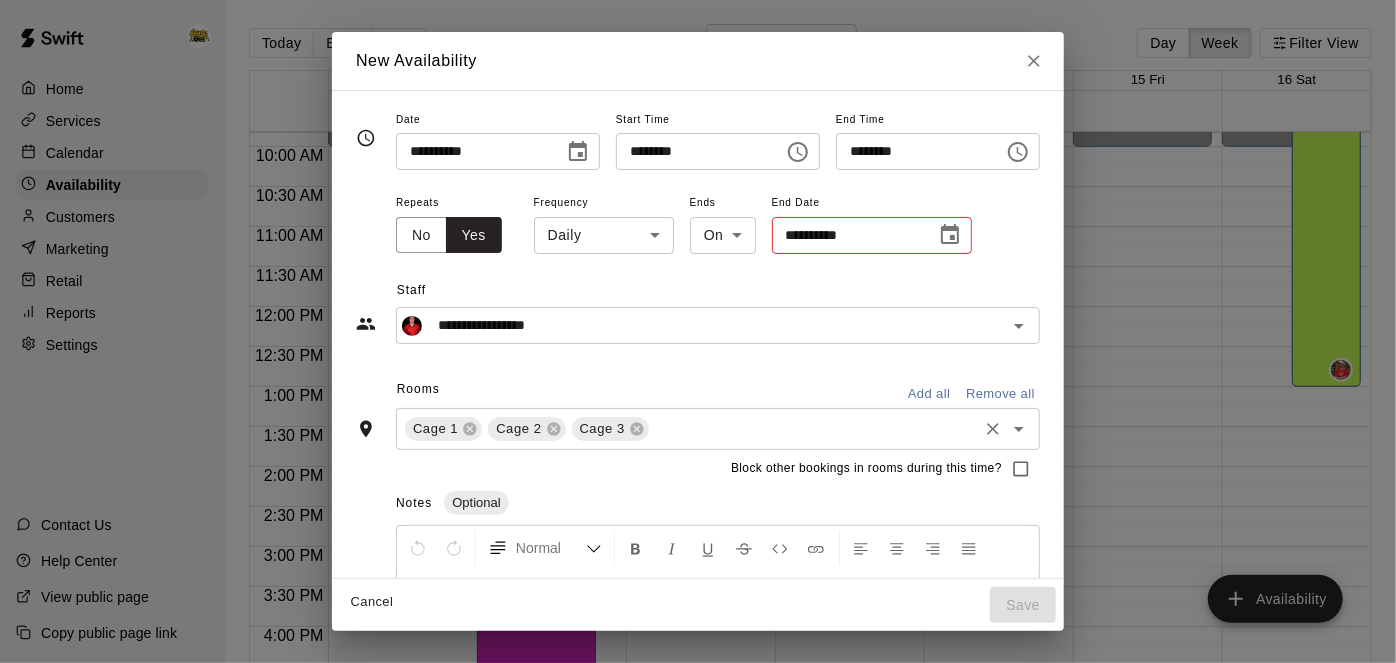 click on "Home Services Calendar Availability Customers Marketing Retail Reports Settings Contact Us Help Center View public page Copy public page link Today Back Next August 10 – 16 Day Week Filter View 10 Sun 11 Mon 12 Tue 13 Wed 14 Thu 15 Fri 16 Sat 12:00 AM 12:30 AM 1:00 AM 1:30 AM 2:00 AM 2:30 AM 3:00 AM 3:30 AM 4:00 AM 4:30 AM 5:00 AM 5:30 AM 6:00 AM 6:30 AM 7:00 AM 7:30 AM 8:00 AM 8:30 AM 9:00 AM 9:30 AM 10:00 AM 10:30 AM 11:00 AM 11:30 AM 12:00 PM 12:30 PM 1:00 PM 1:30 PM 2:00 PM 2:30 PM 3:00 PM 3:30 PM 4:00 PM 4:30 PM 5:00 PM 5:30 PM 6:00 PM 6:30 PM 7:00 PM 7:30 PM 8:00 PM 8:30 PM 9:00 PM 9:30 PM 10:00 PM 10:30 PM 11:00 PM 11:30 PM 12:00 AM – 10:00 AM Closed 8:00 PM – 11:59 PM Closed 12:00 AM – 10:00 AM Closed 10:00 AM – 6:00 PM Kayden Beauregard Cage 1 , Cage 2 , Cage 3  10:00 PM – 11:59 PM Closed 5:30 PM – 8:30 PM Keyara Brown Cage 1 , Cage 2 , Cage 3 , Cage 4  12:00 AM – 10:00 AM Closed 10:00 PM – 11:59 PM Closed 12:00 AM – 10:00 AM Closed 7:30 PM – 9:30 PM Keyara Brown Closed Closed" at bounding box center (698, 347) 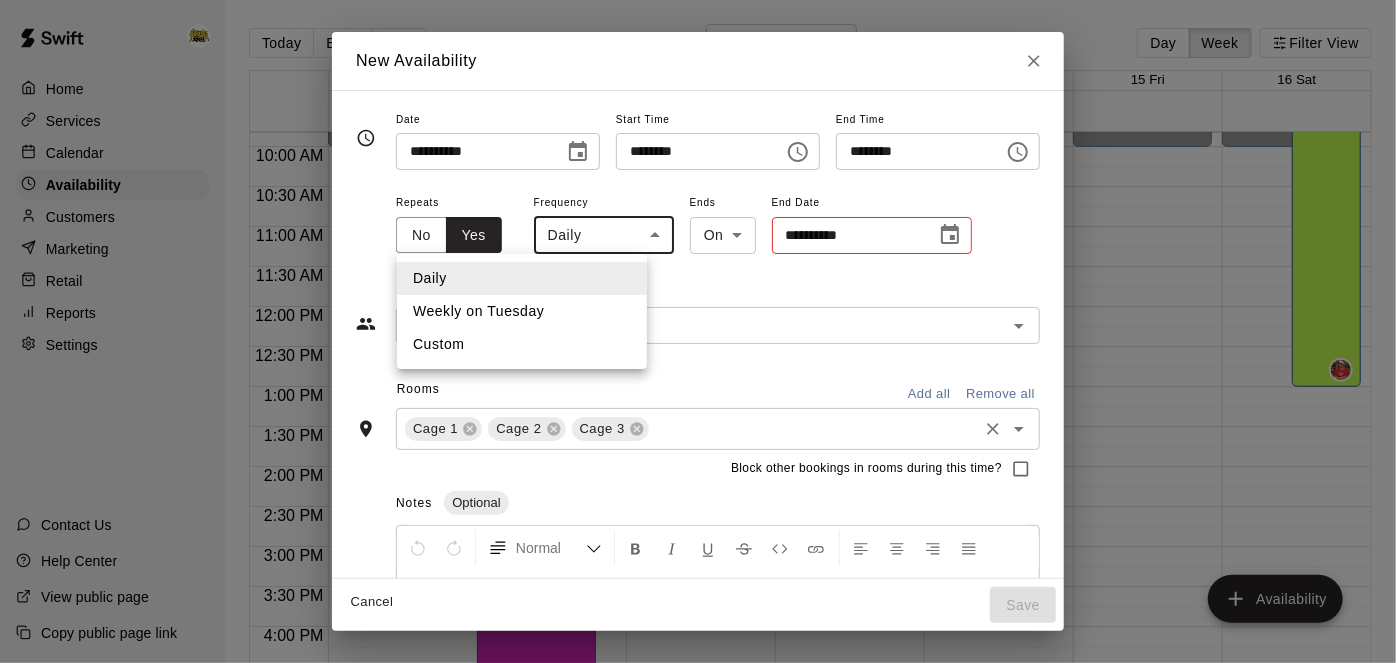 click on "Custom" at bounding box center (522, 344) 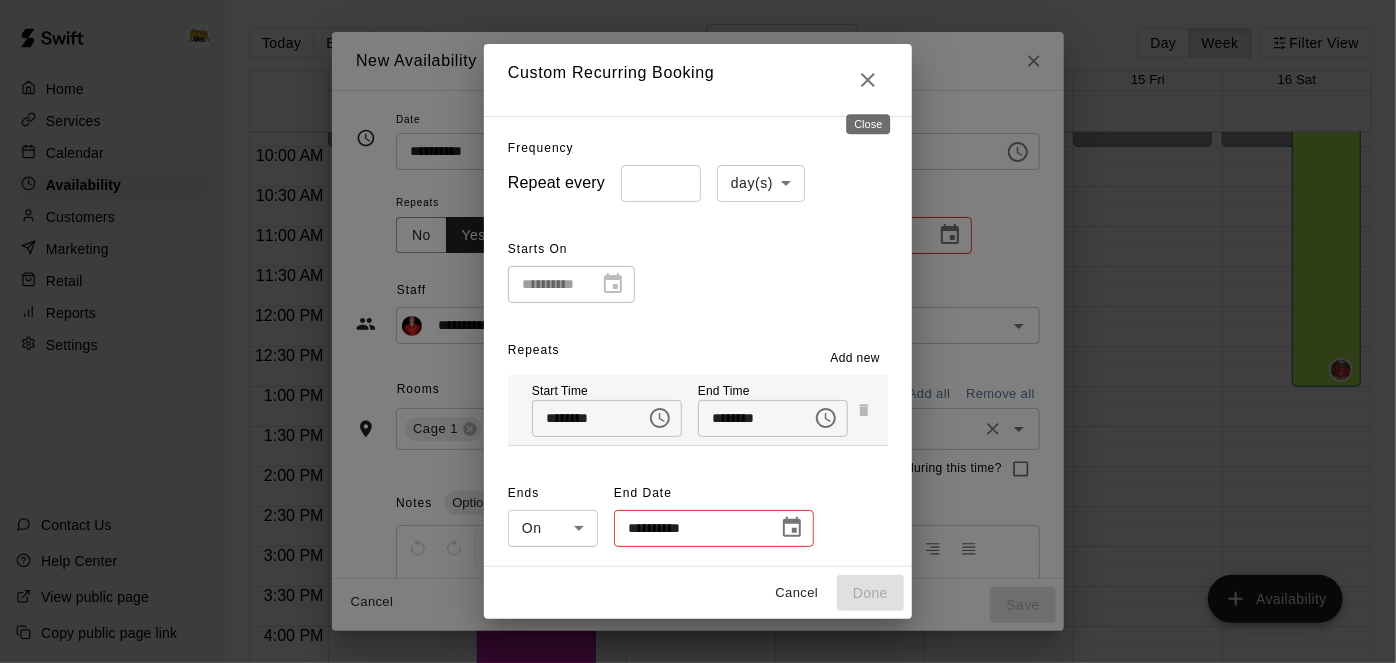 click 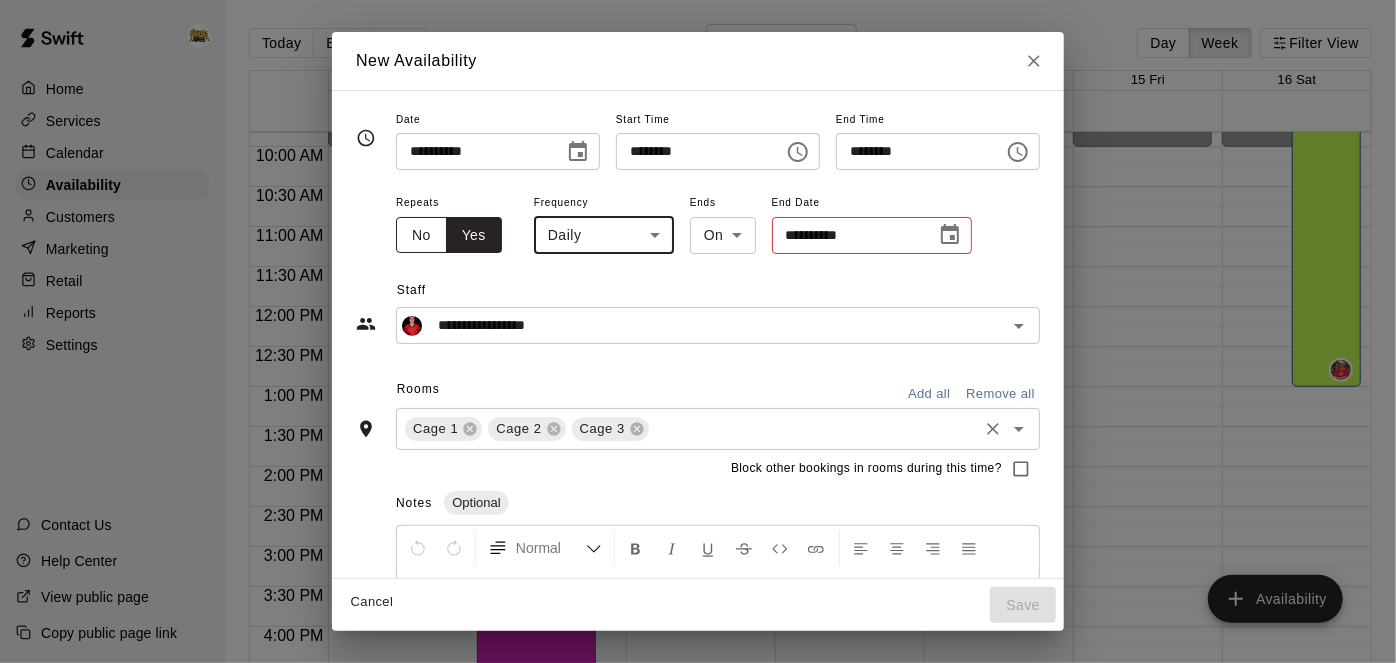 click on "No" at bounding box center [421, 235] 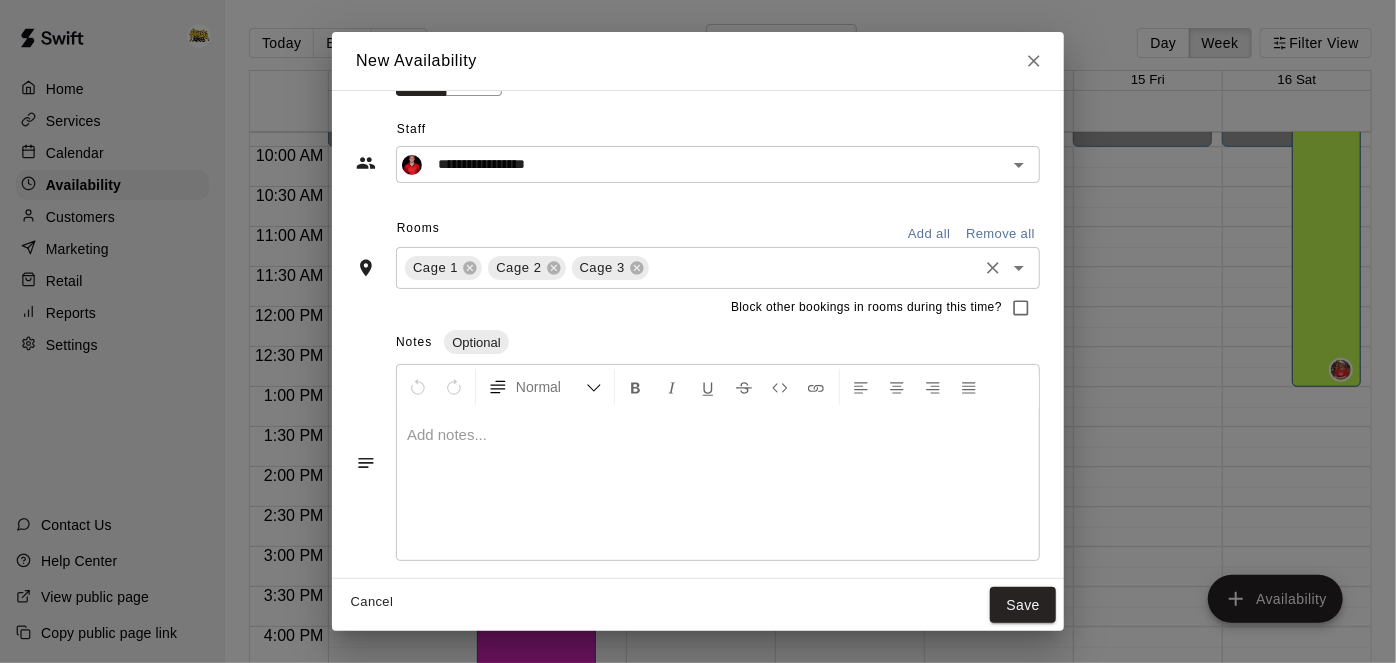 scroll, scrollTop: 159, scrollLeft: 0, axis: vertical 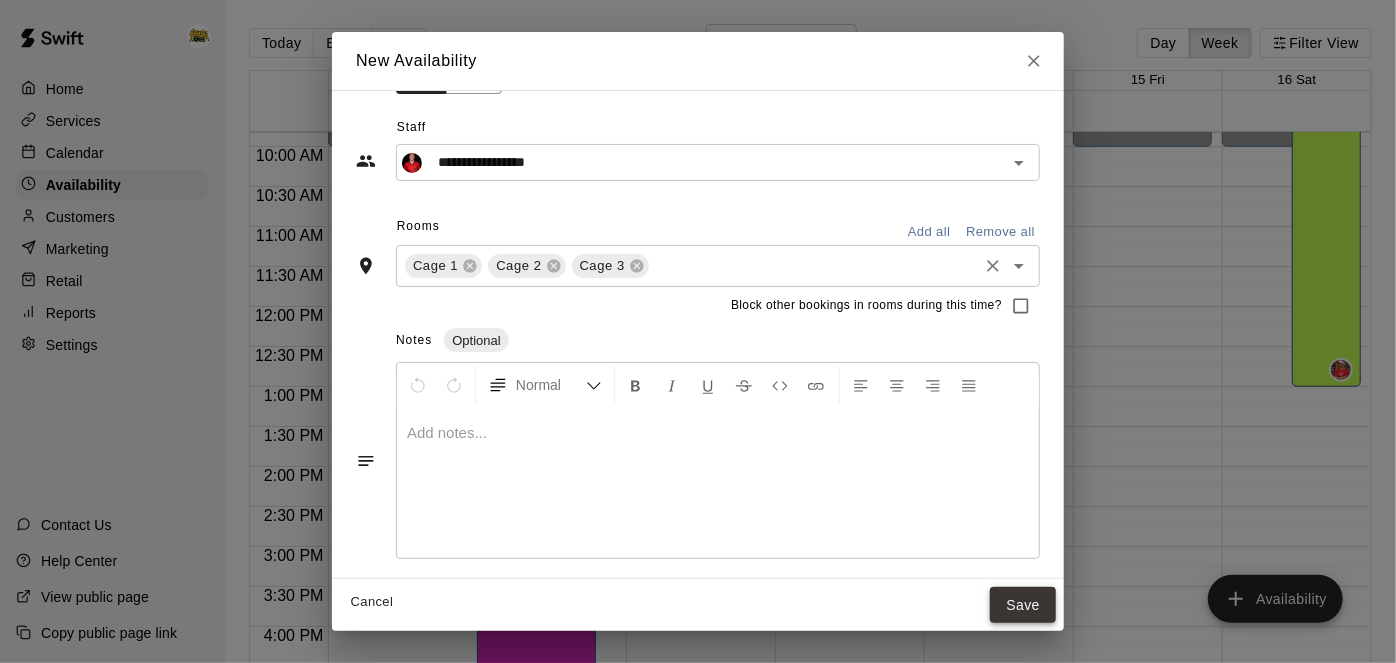 click on "Save" at bounding box center [1023, 605] 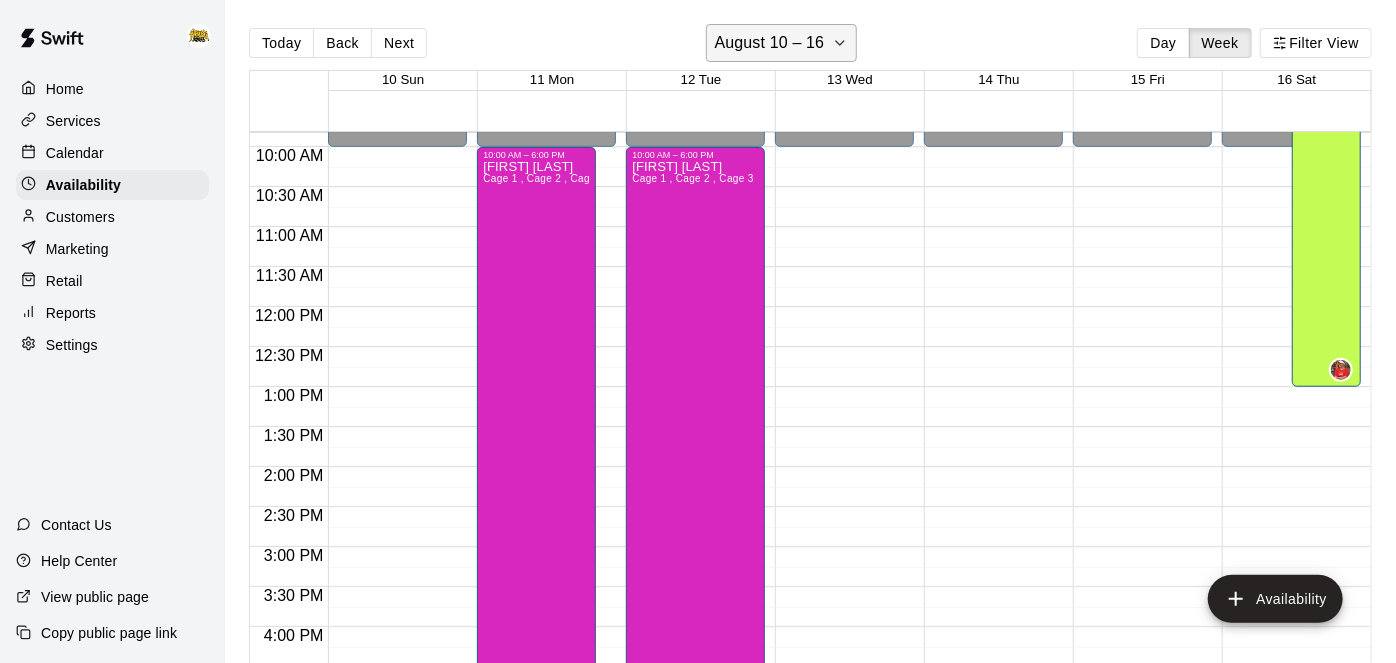 click 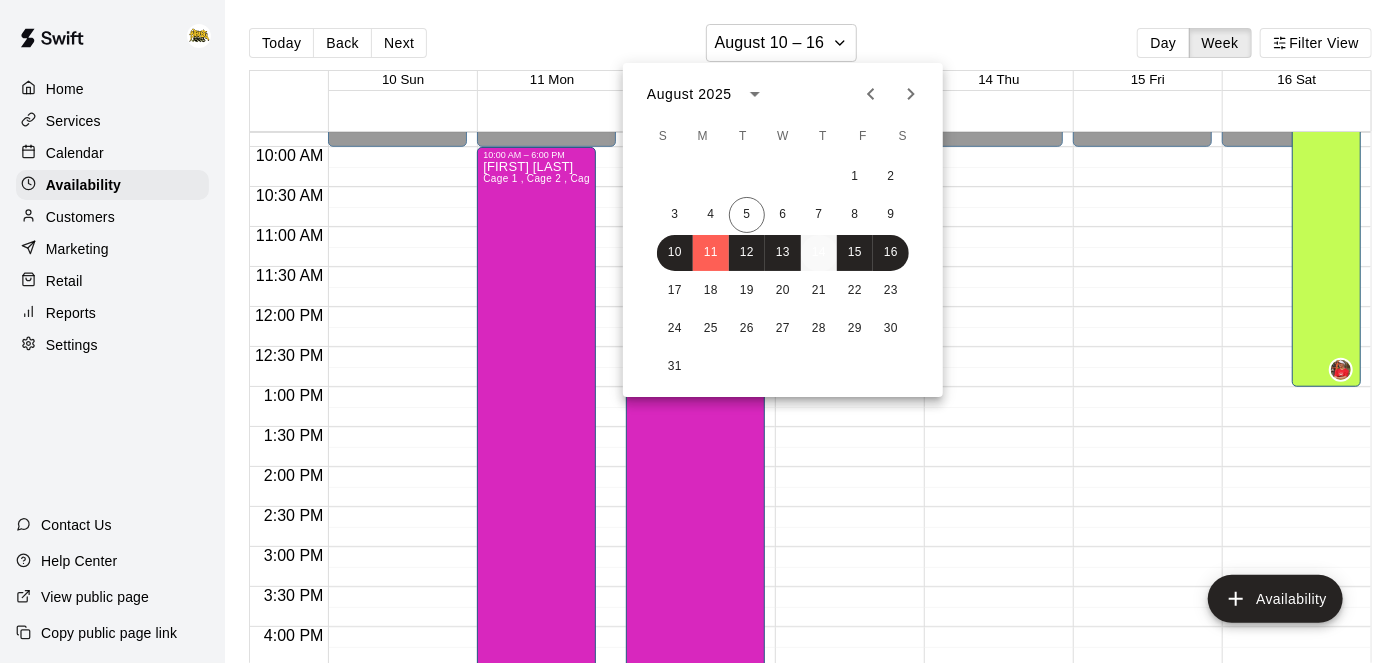 click on "14" at bounding box center [819, 253] 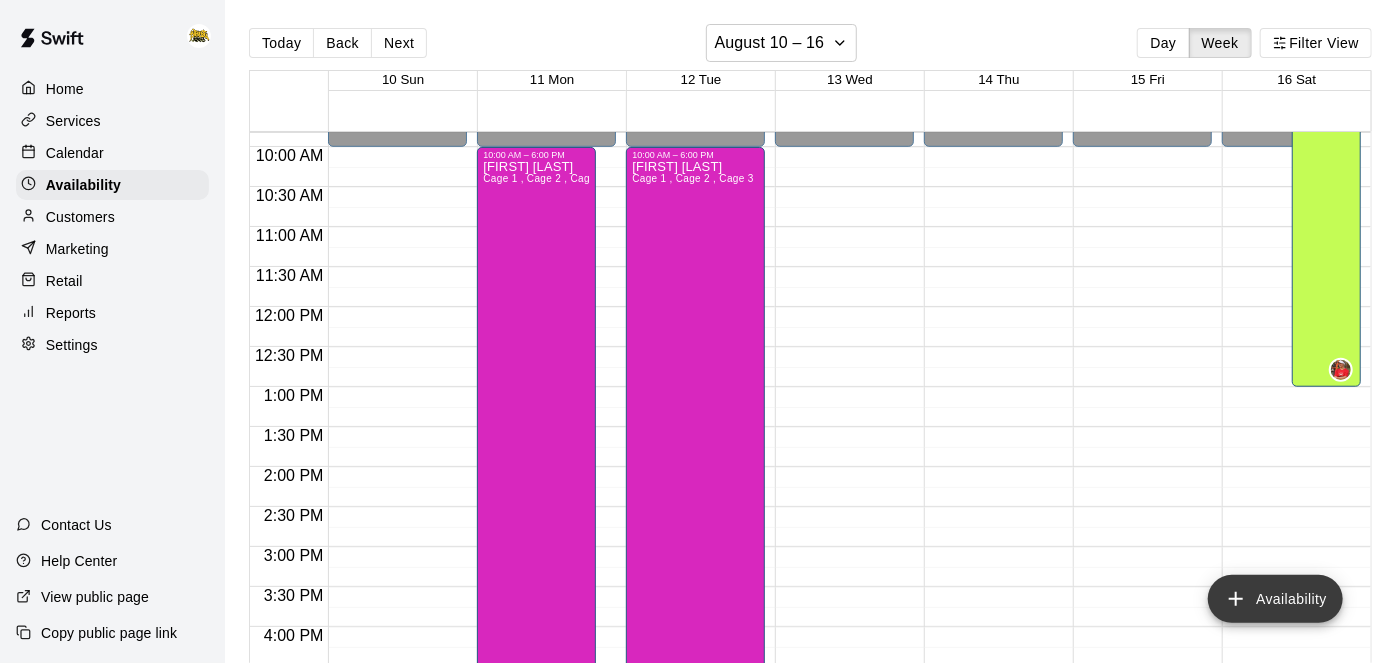 click 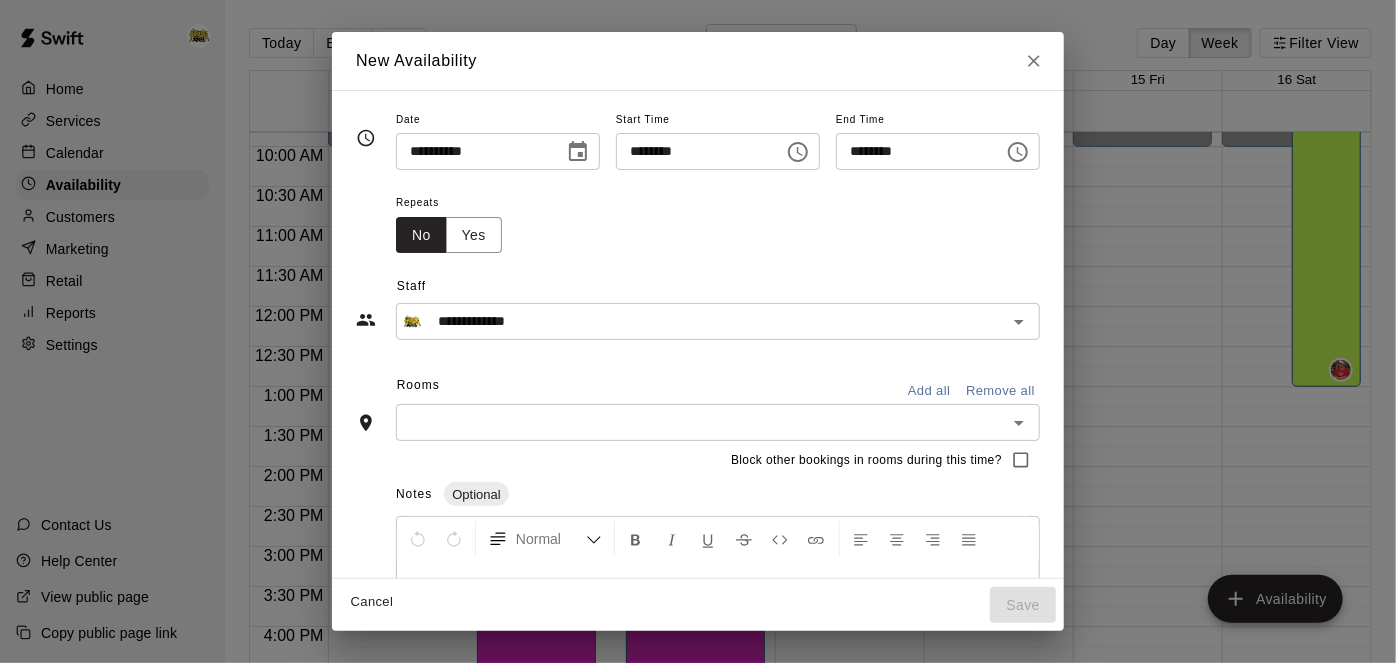click 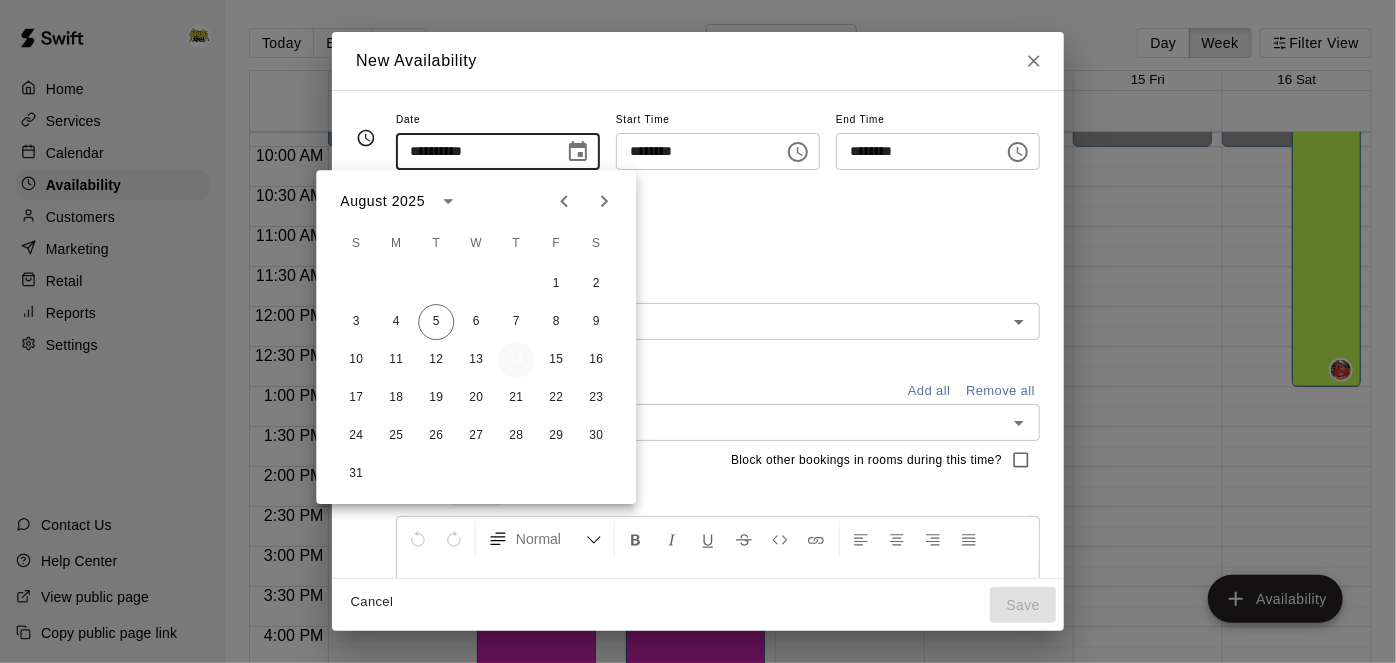 click on "14" at bounding box center [516, 360] 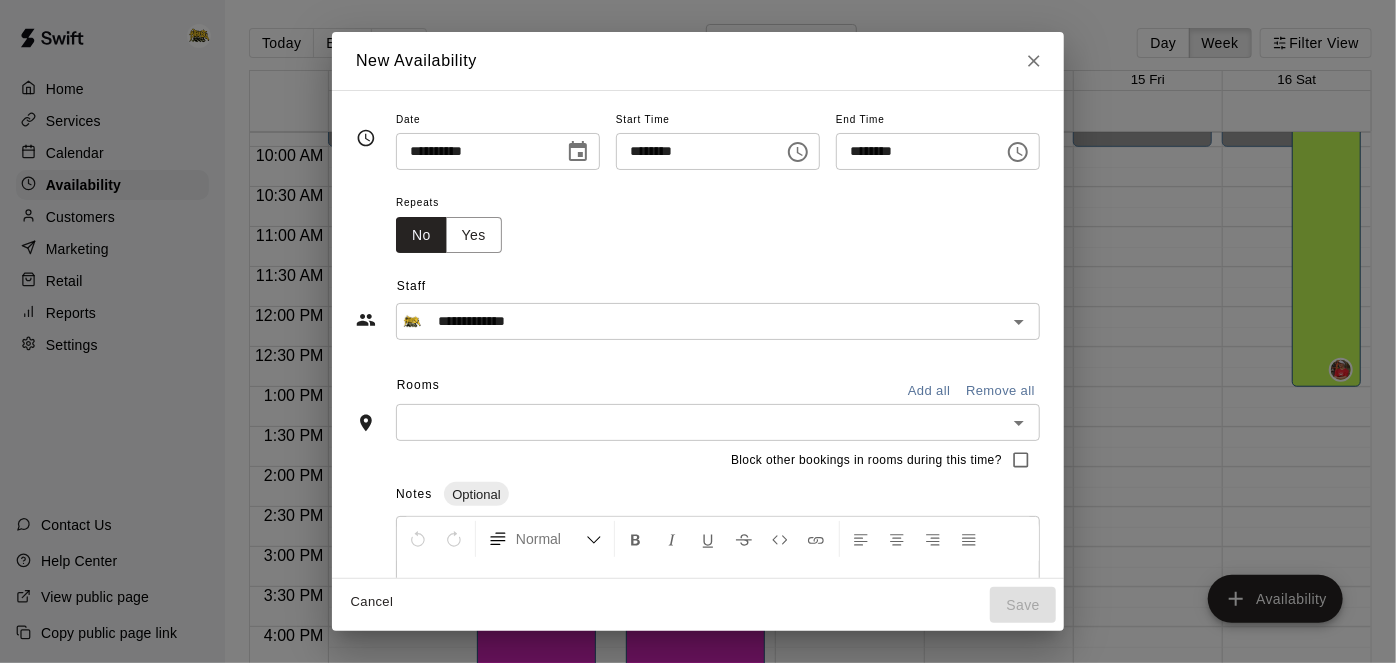 click on "********" at bounding box center [693, 151] 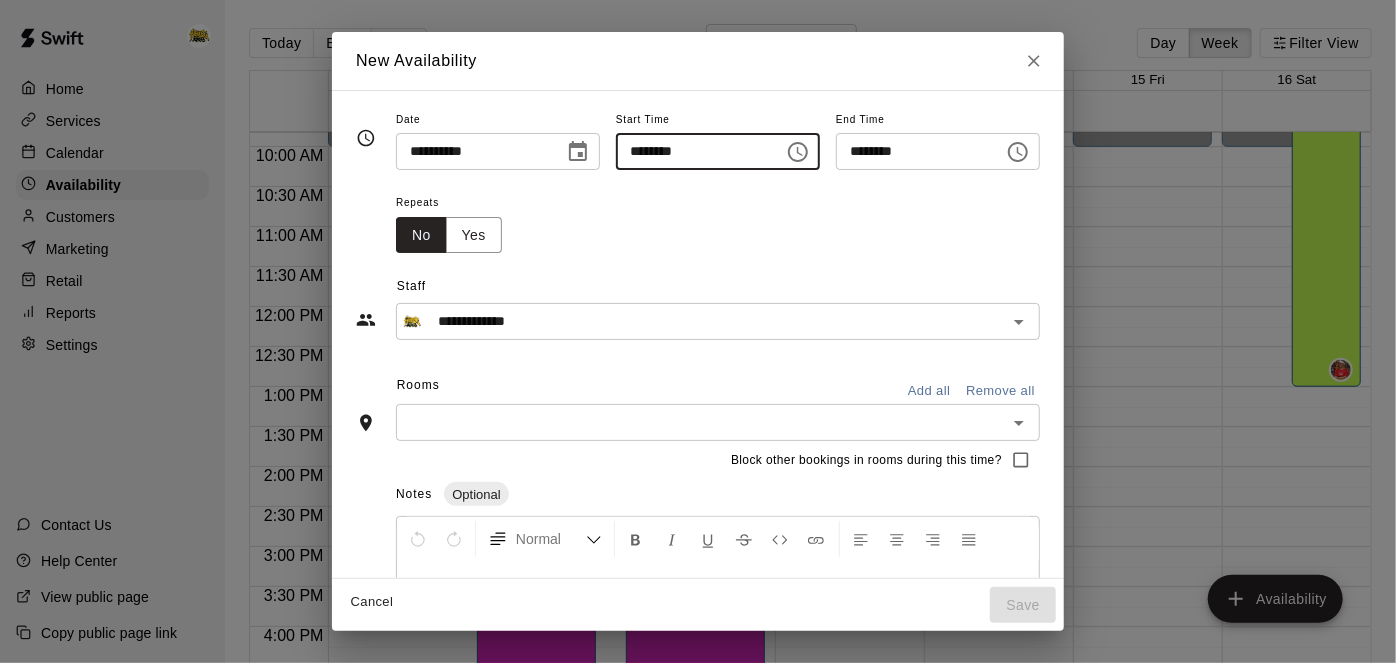 type on "********" 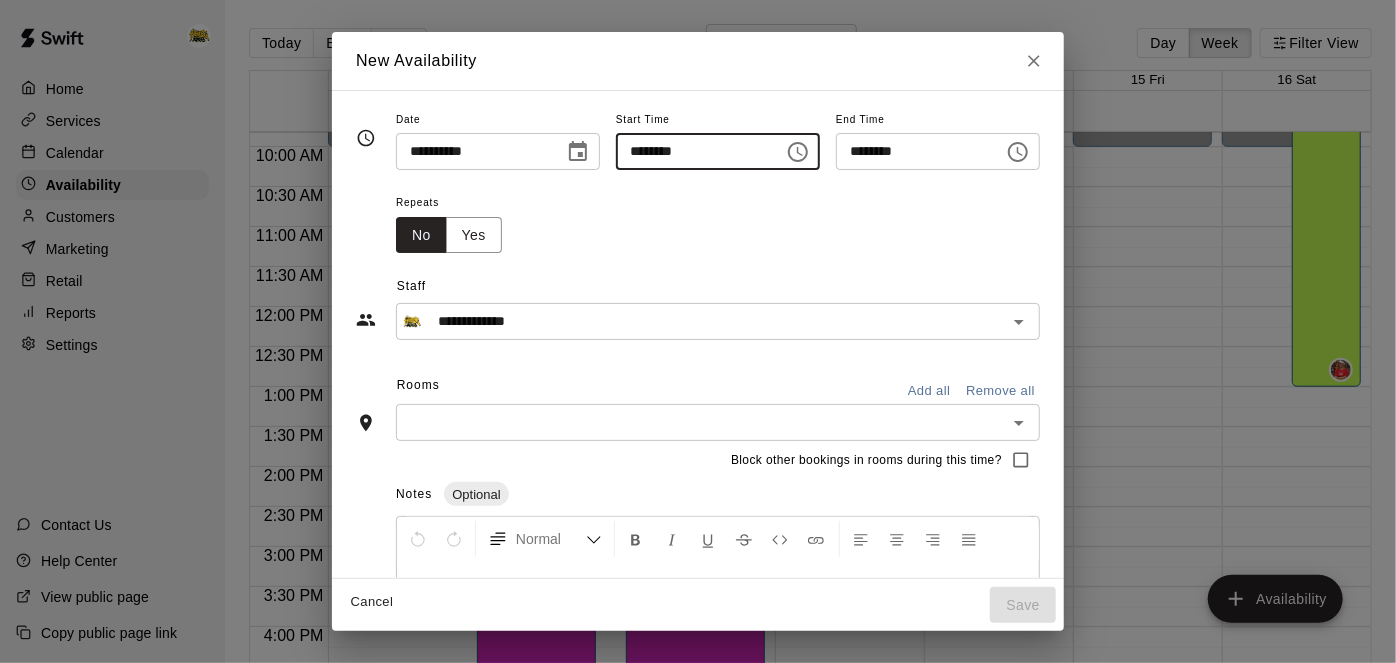 type on "********" 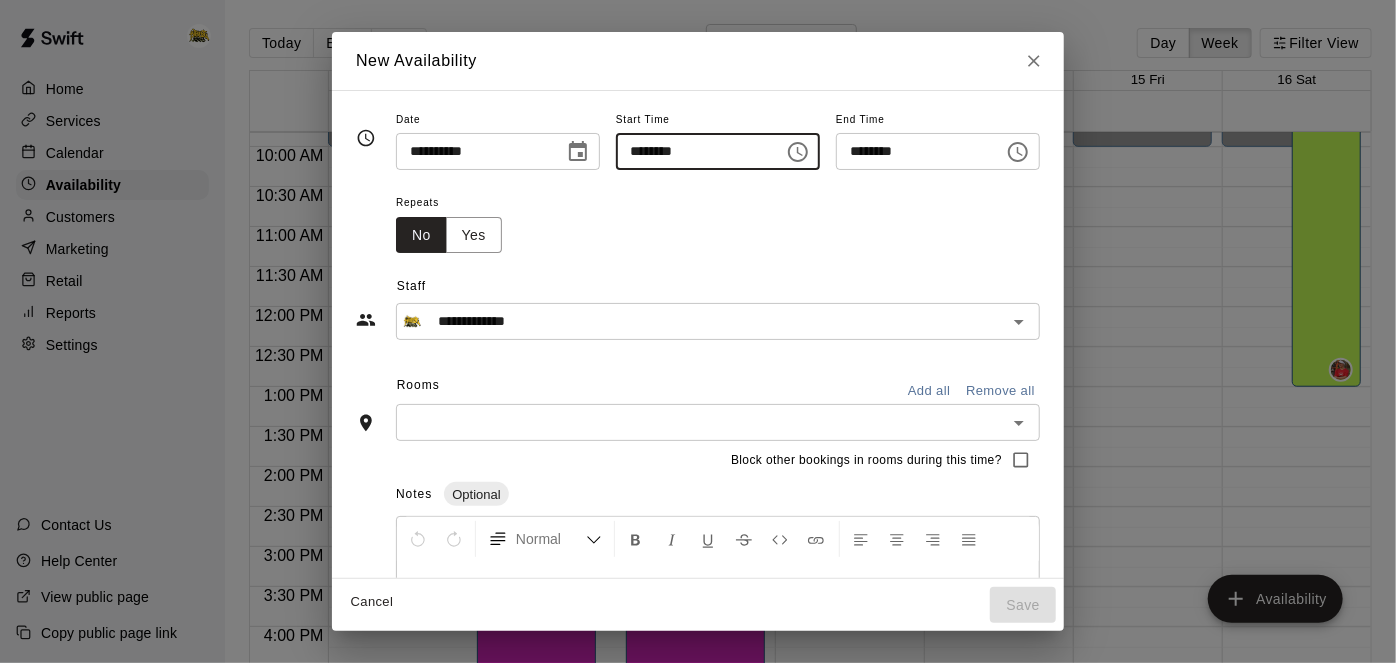 type on "********" 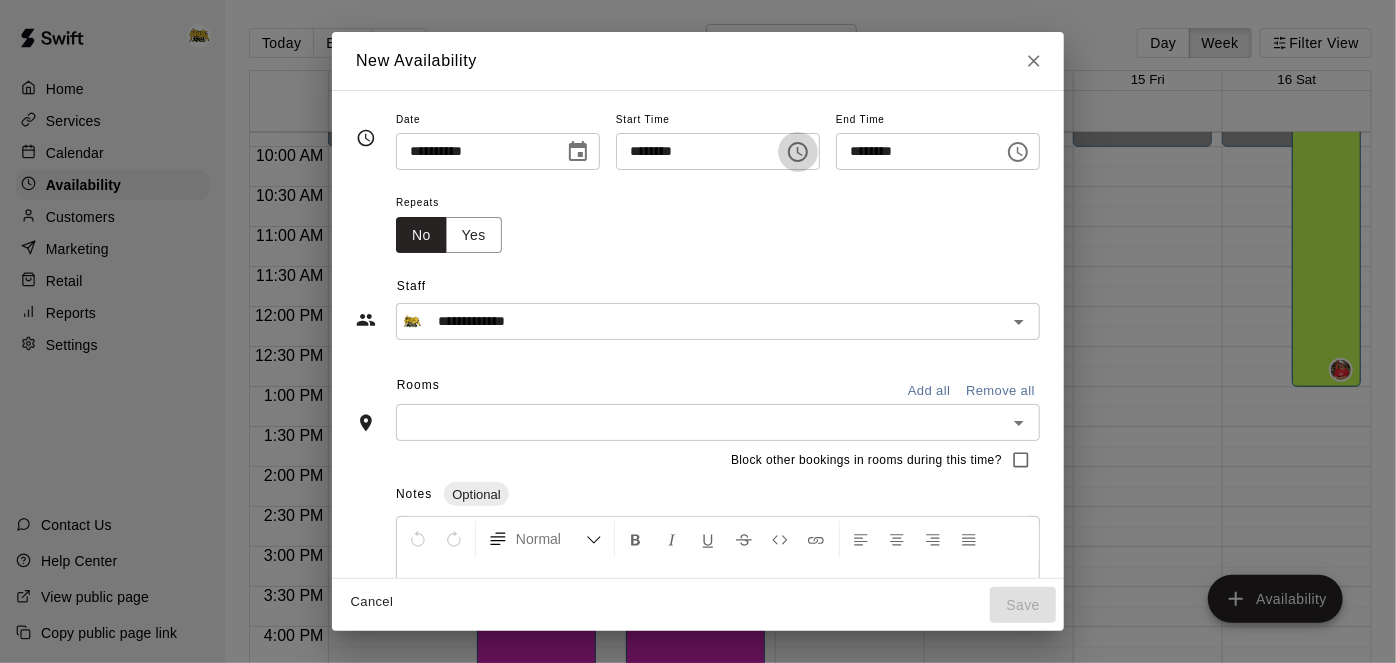 type 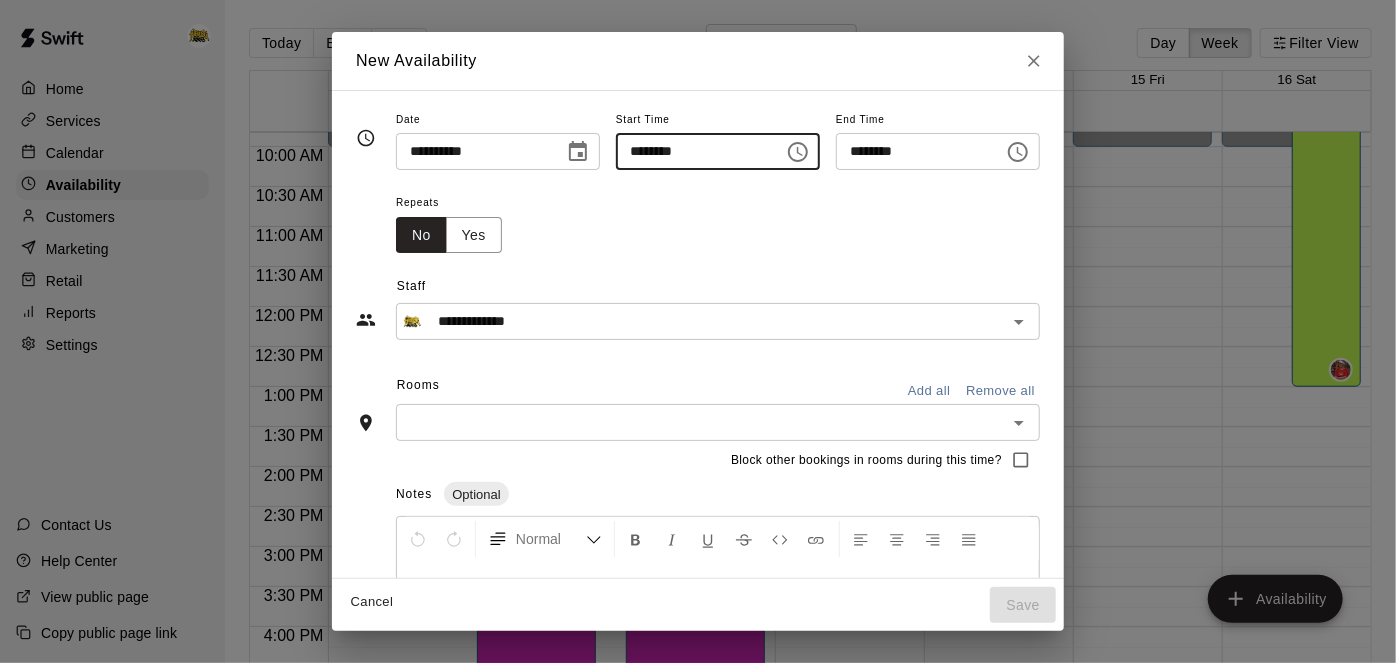 type on "********" 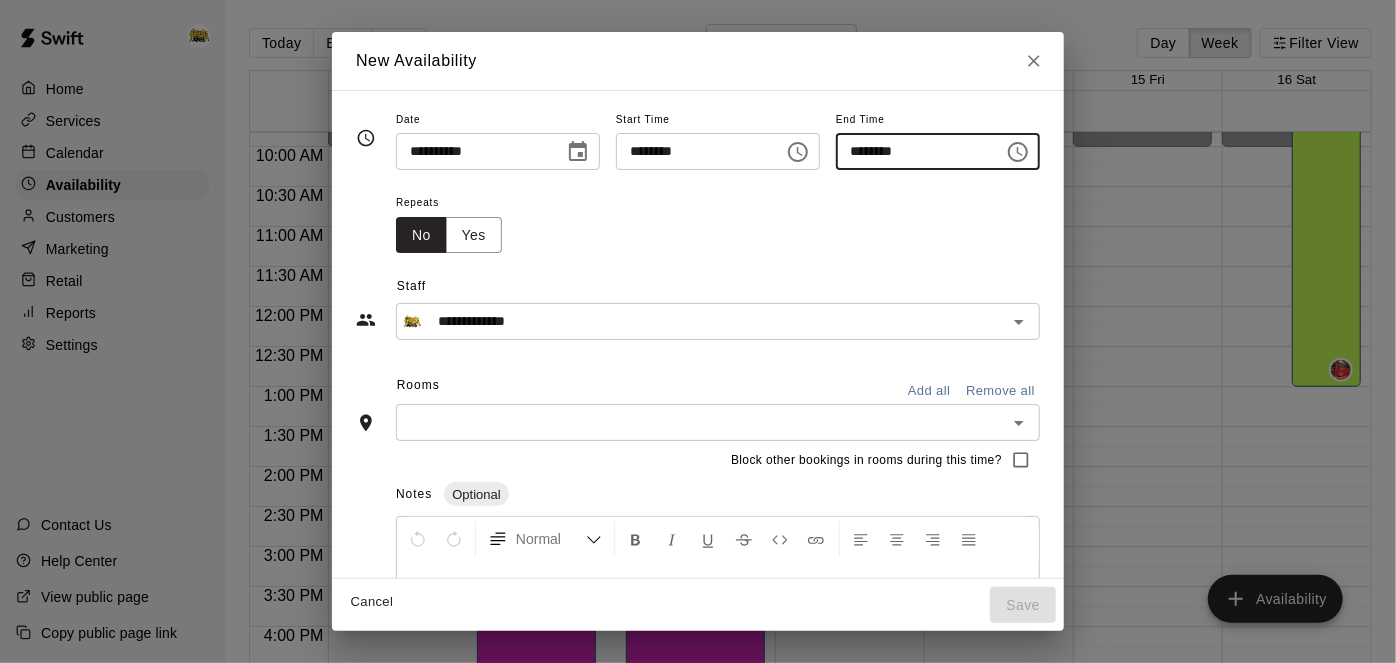 type on "********" 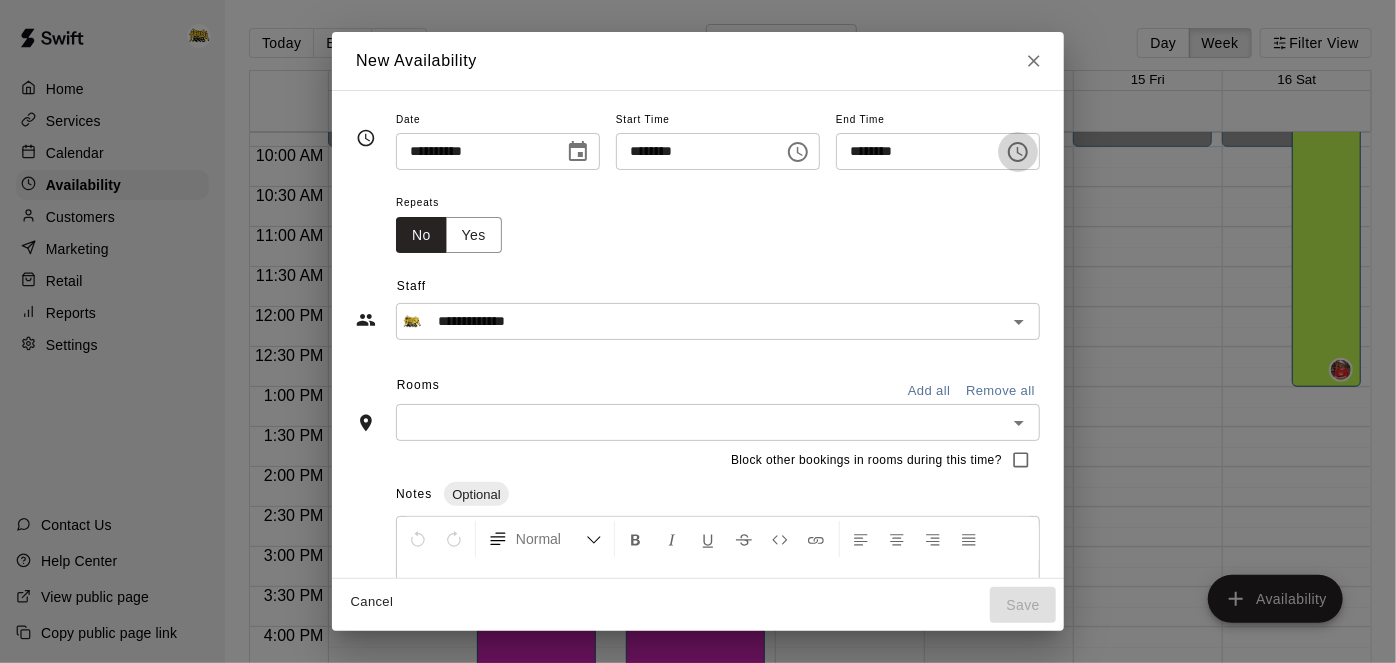 type 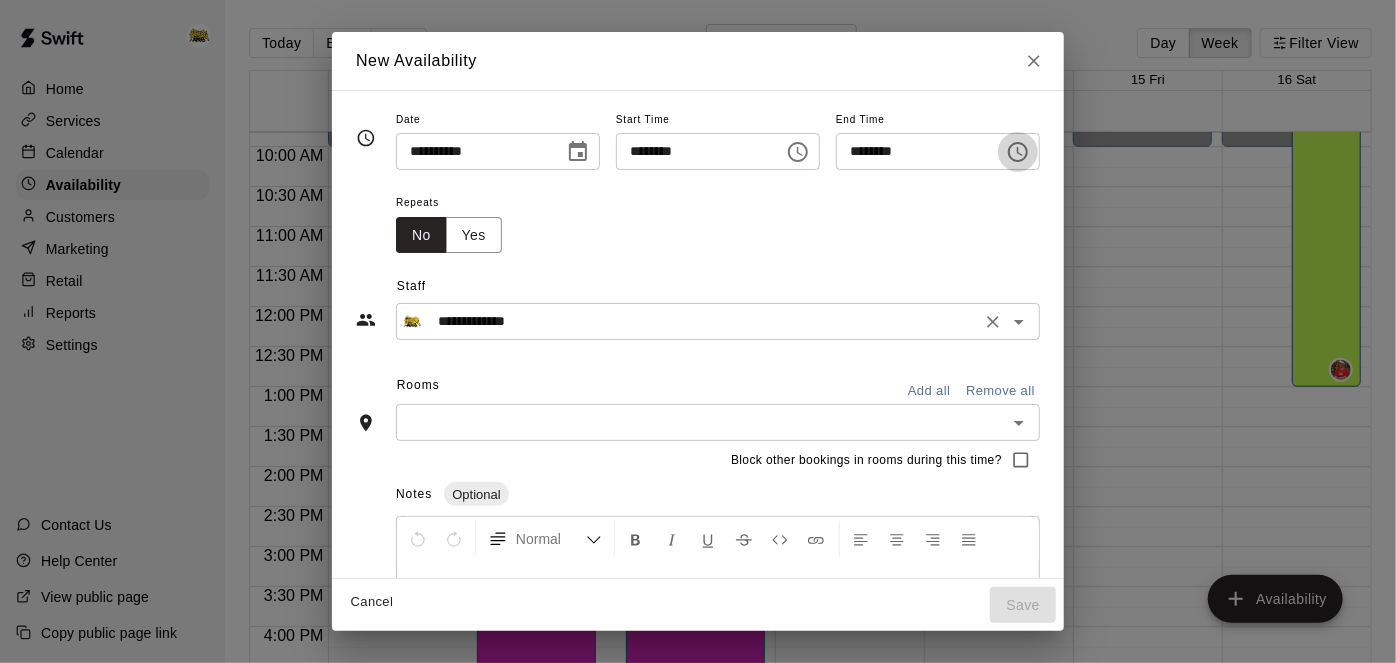 click on "**********" at bounding box center (702, 321) 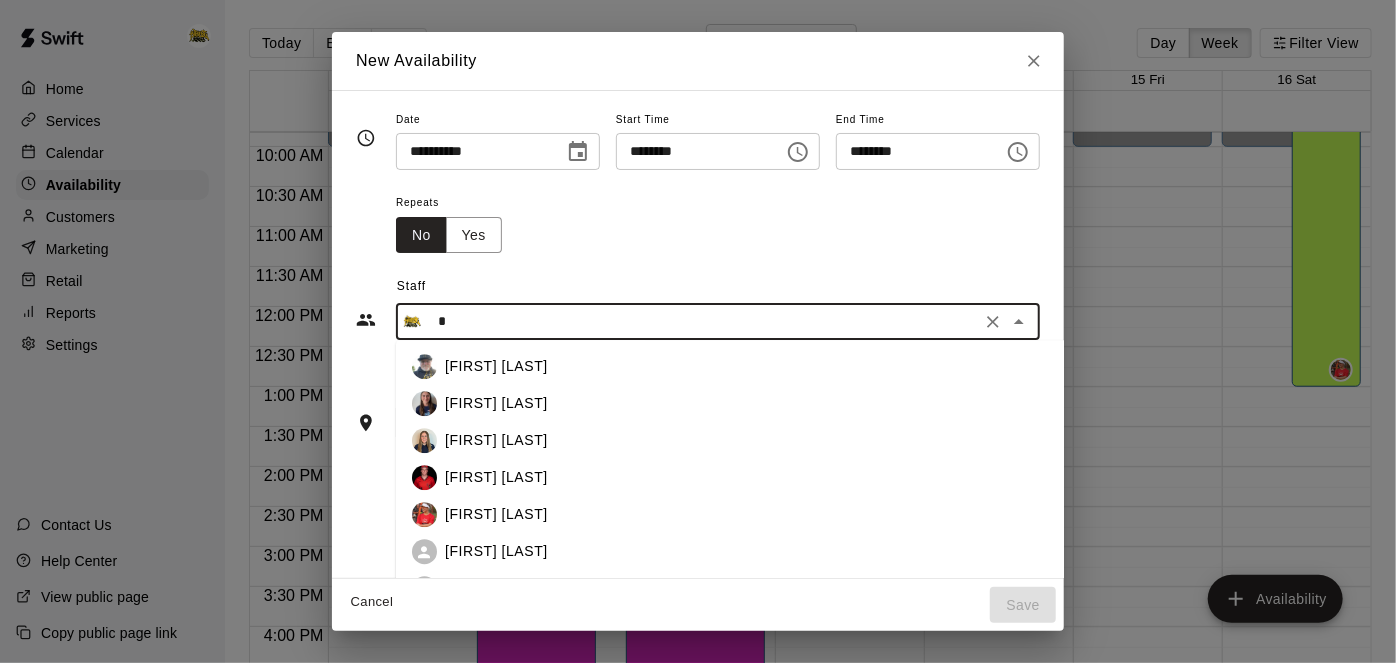 click on "[FIRST] [LAST]" at bounding box center (496, 367) 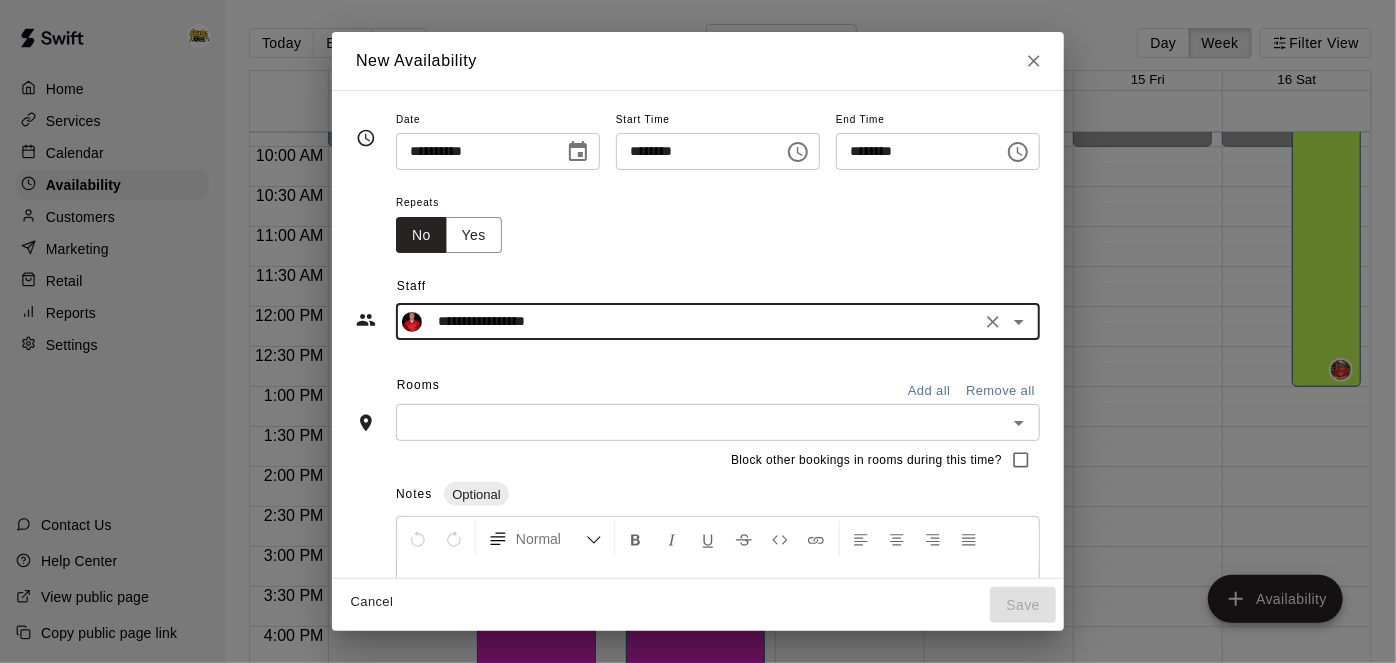 type on "**********" 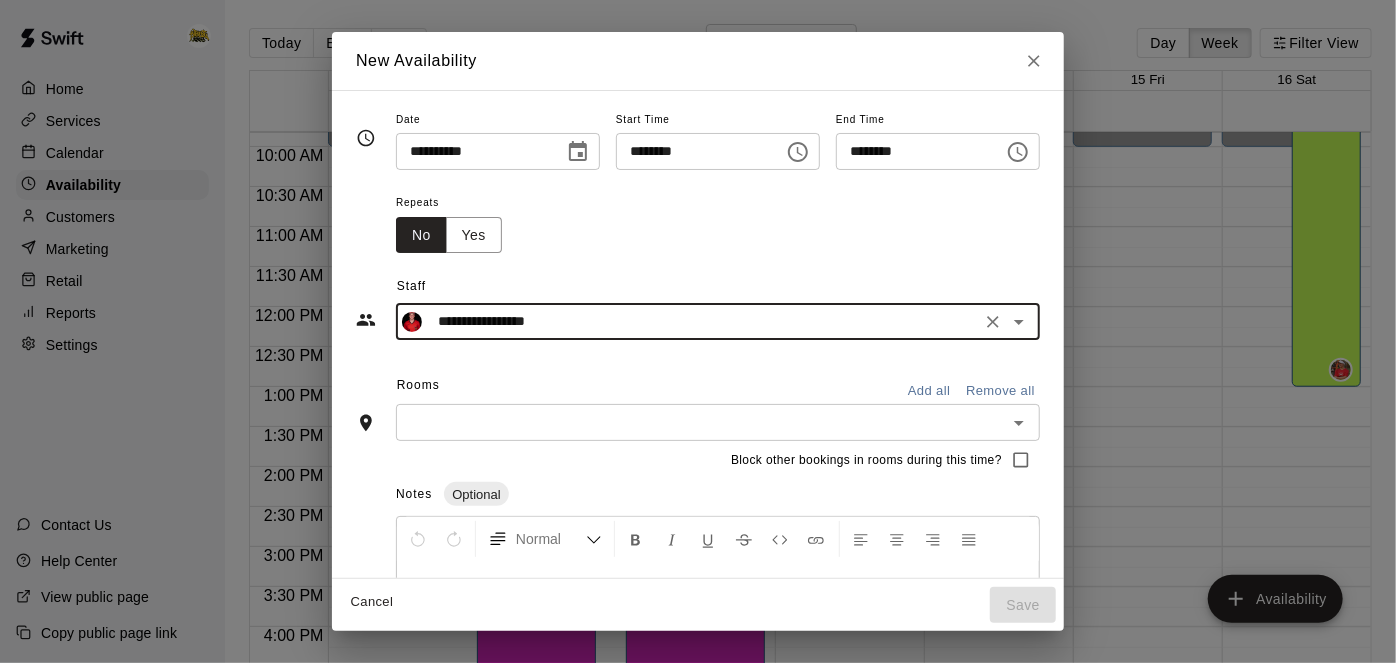 click on "Add all" at bounding box center (929, 391) 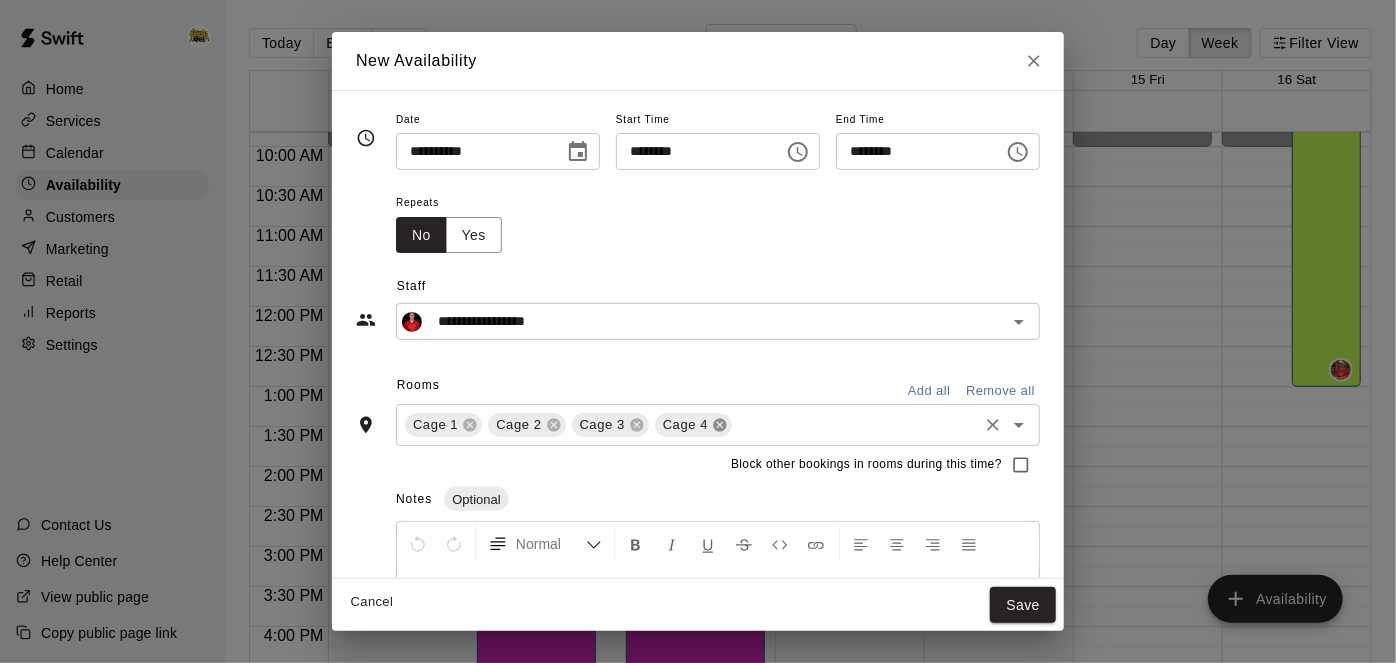 click 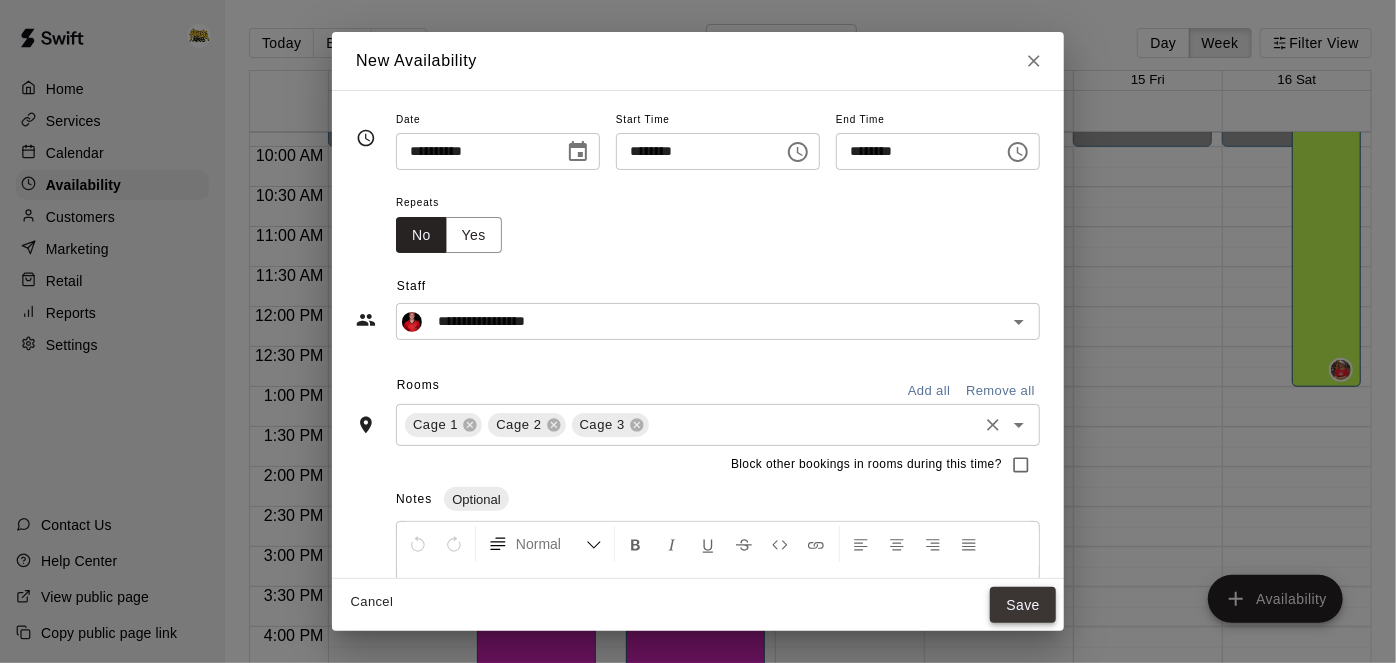 click on "Save" at bounding box center (1023, 605) 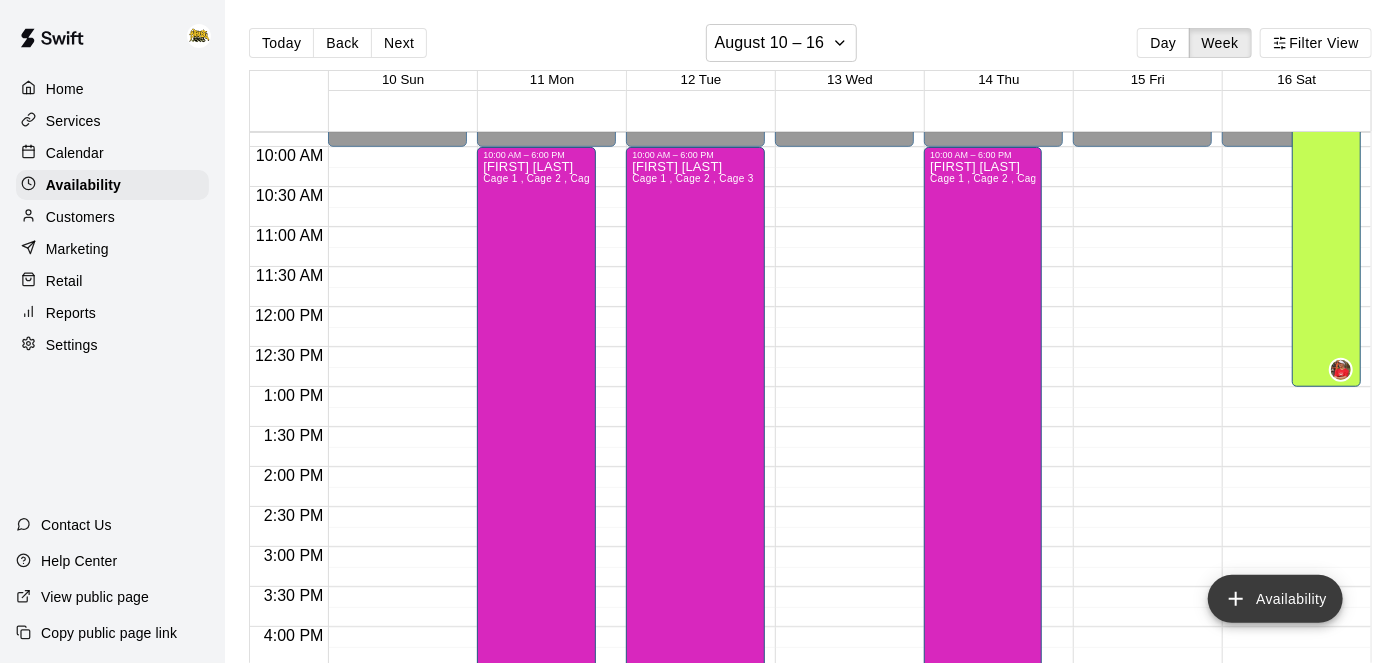 click 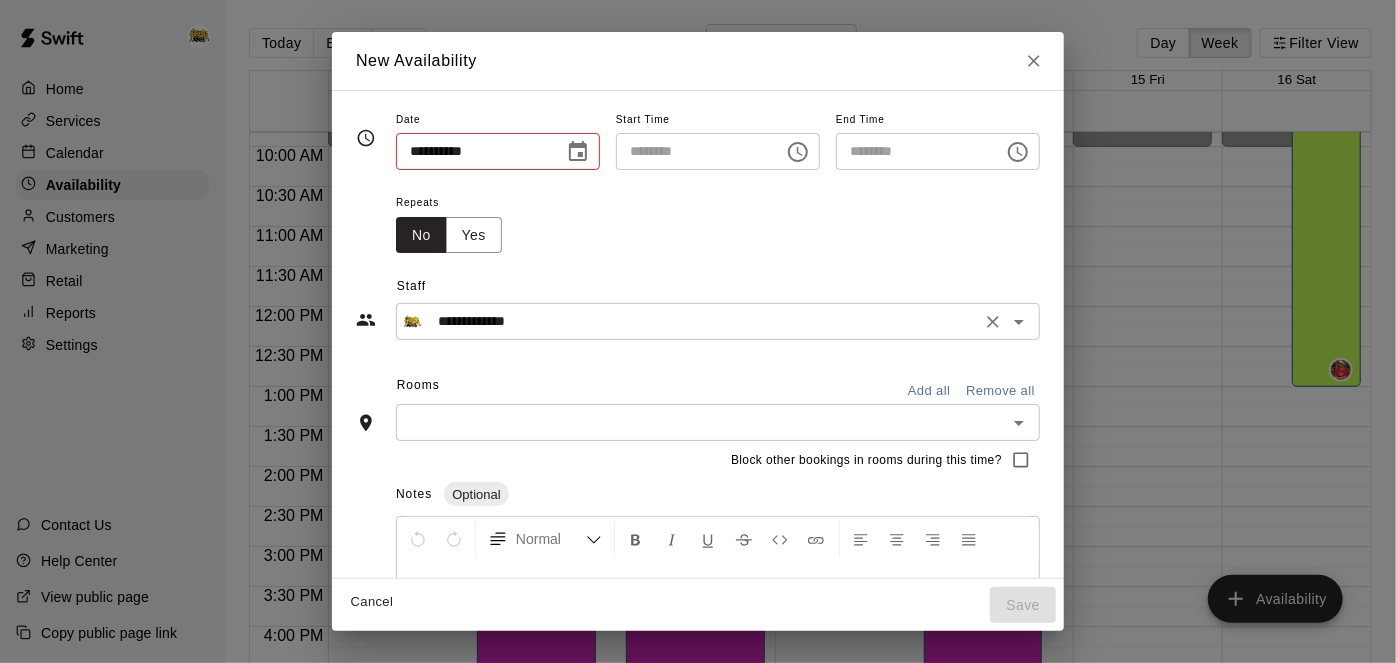 type on "**********" 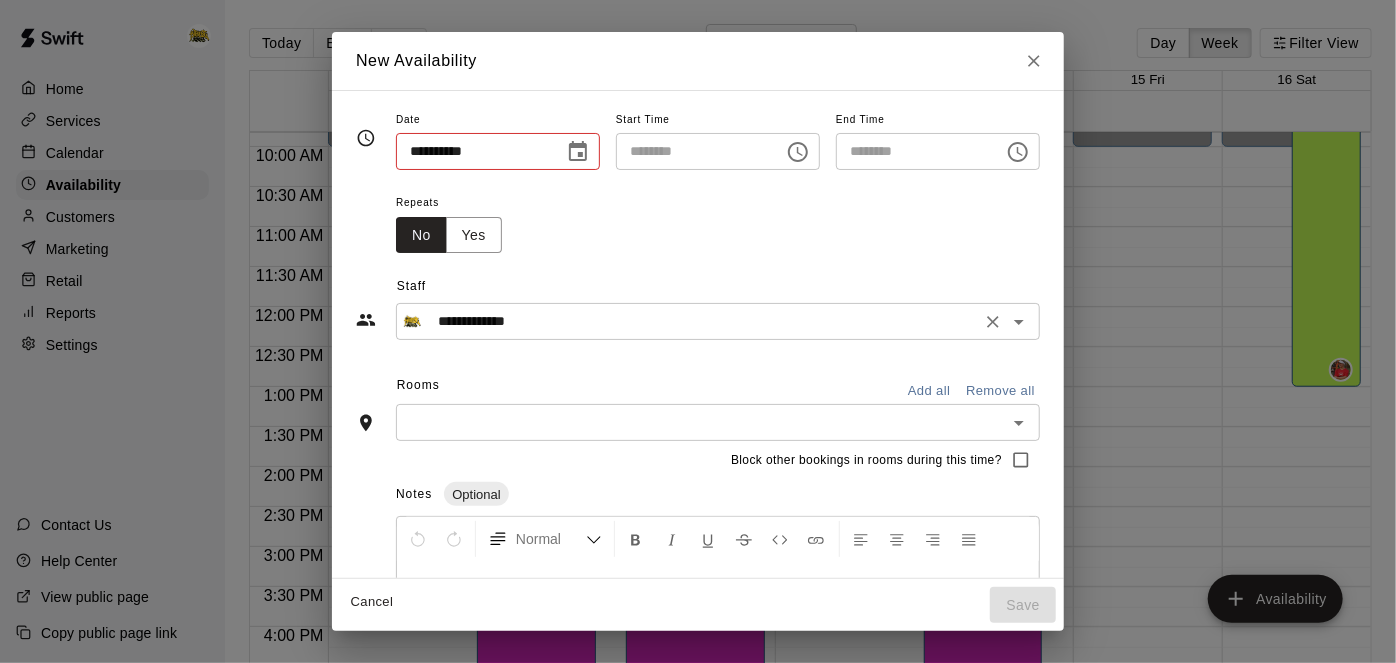type on "********" 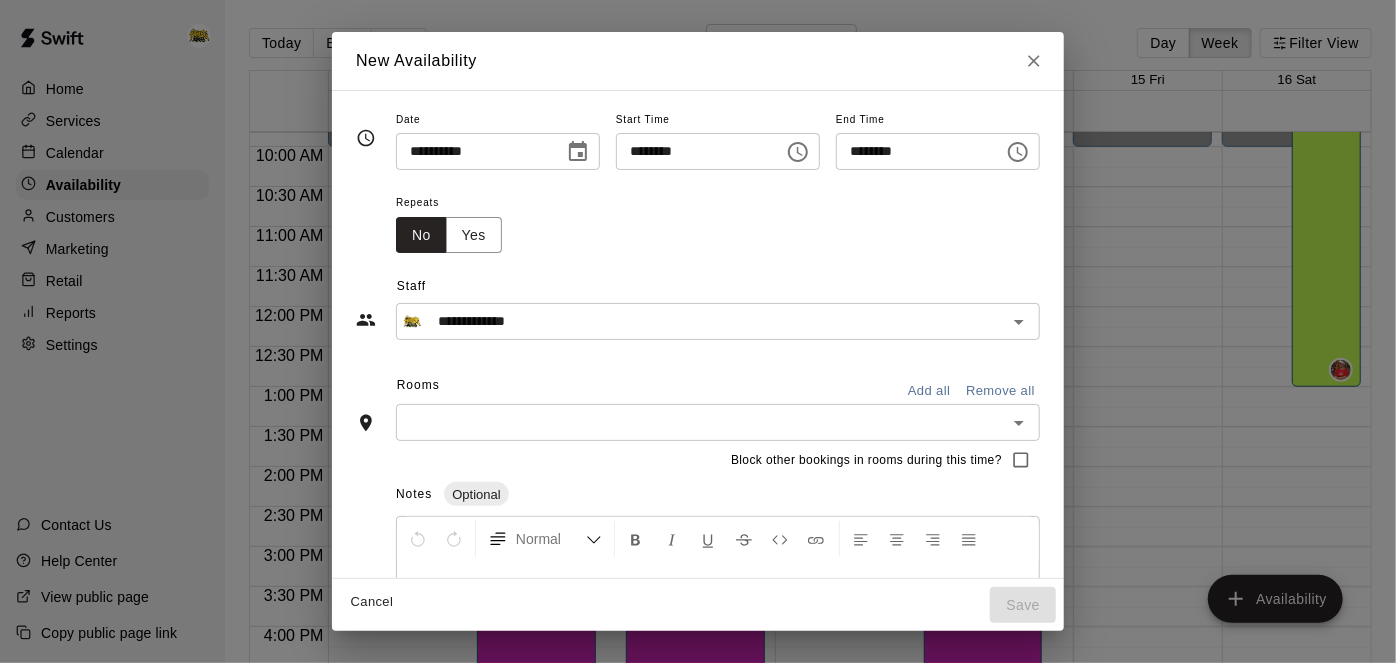 click on "********" at bounding box center [693, 151] 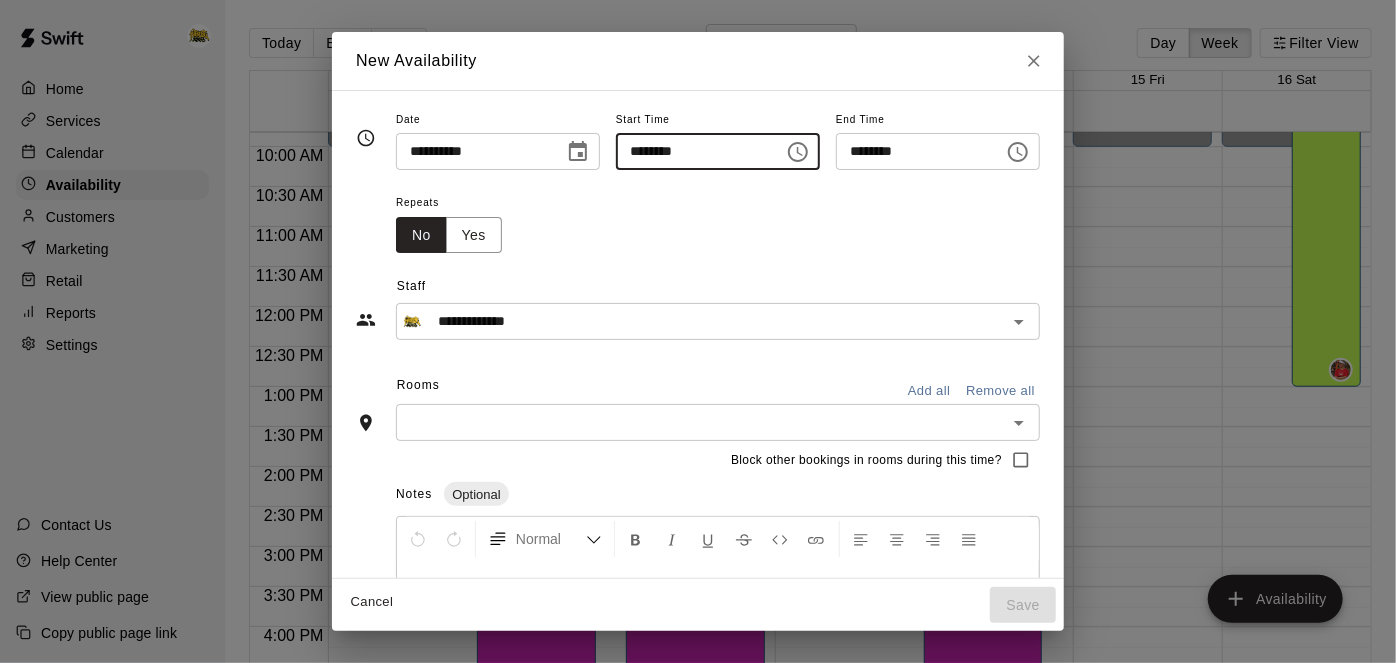 type on "********" 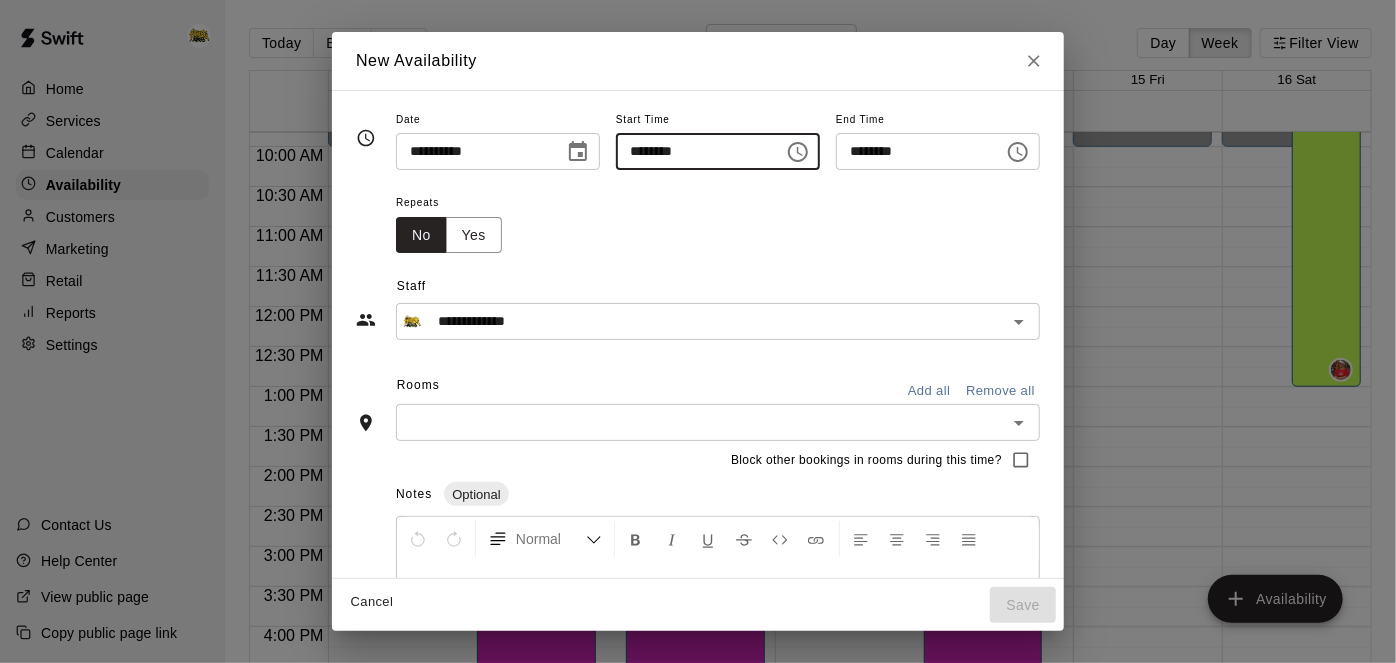 type on "********" 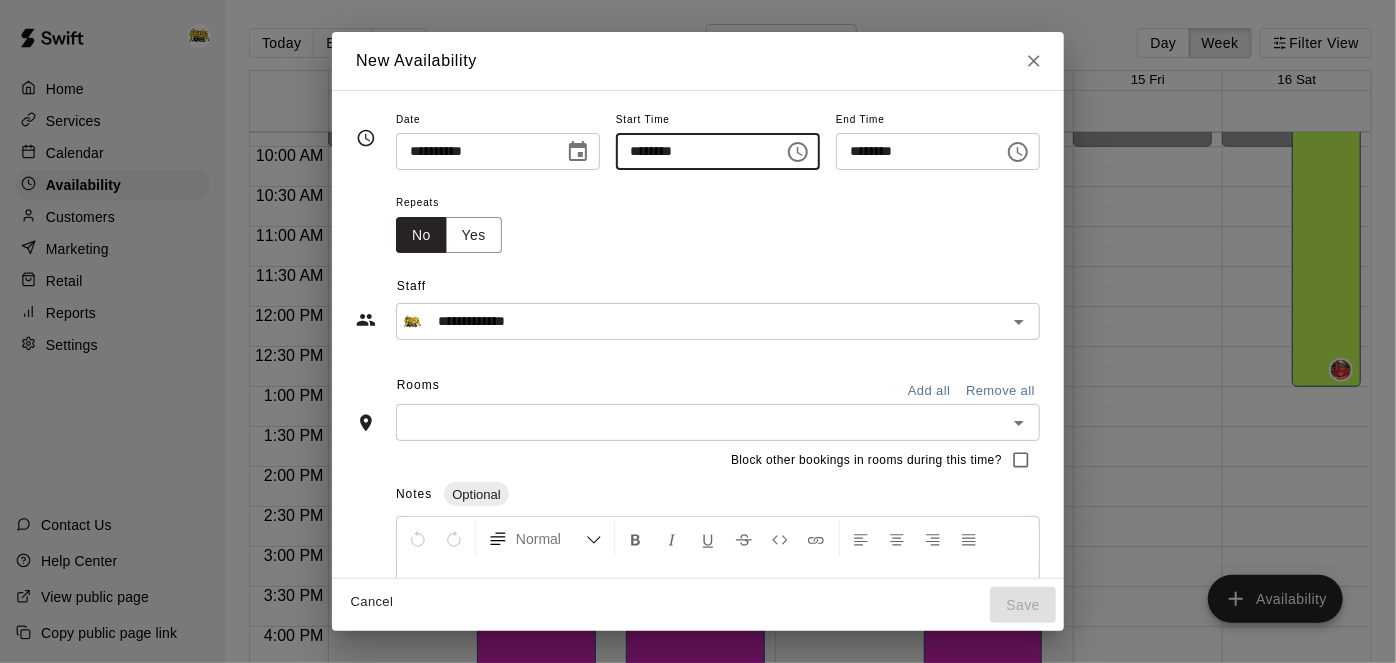 type on "********" 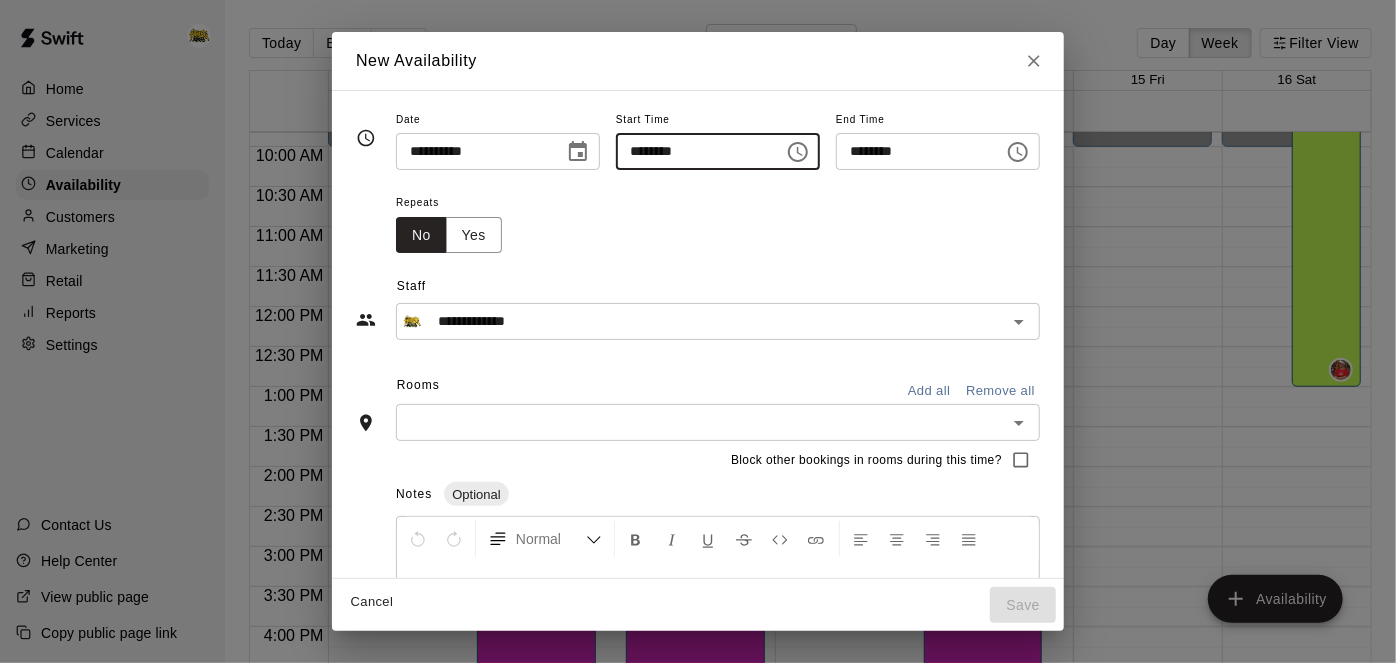 type 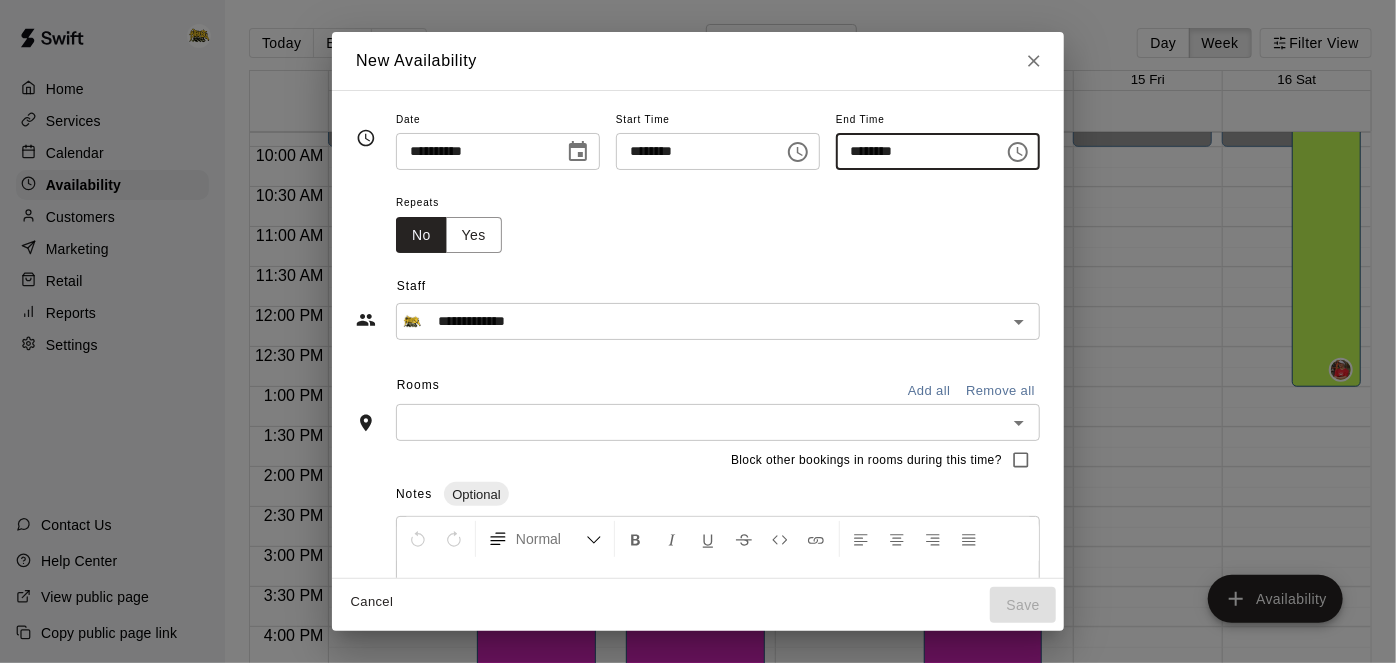 type on "********" 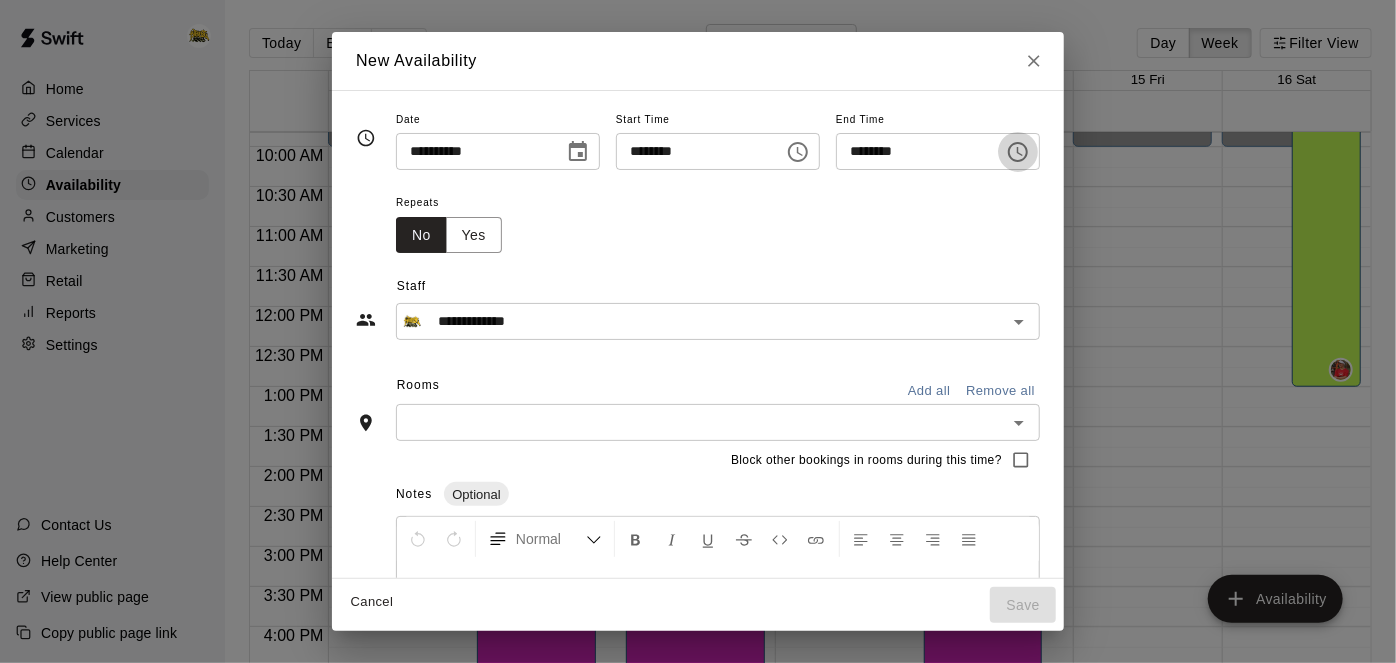 type 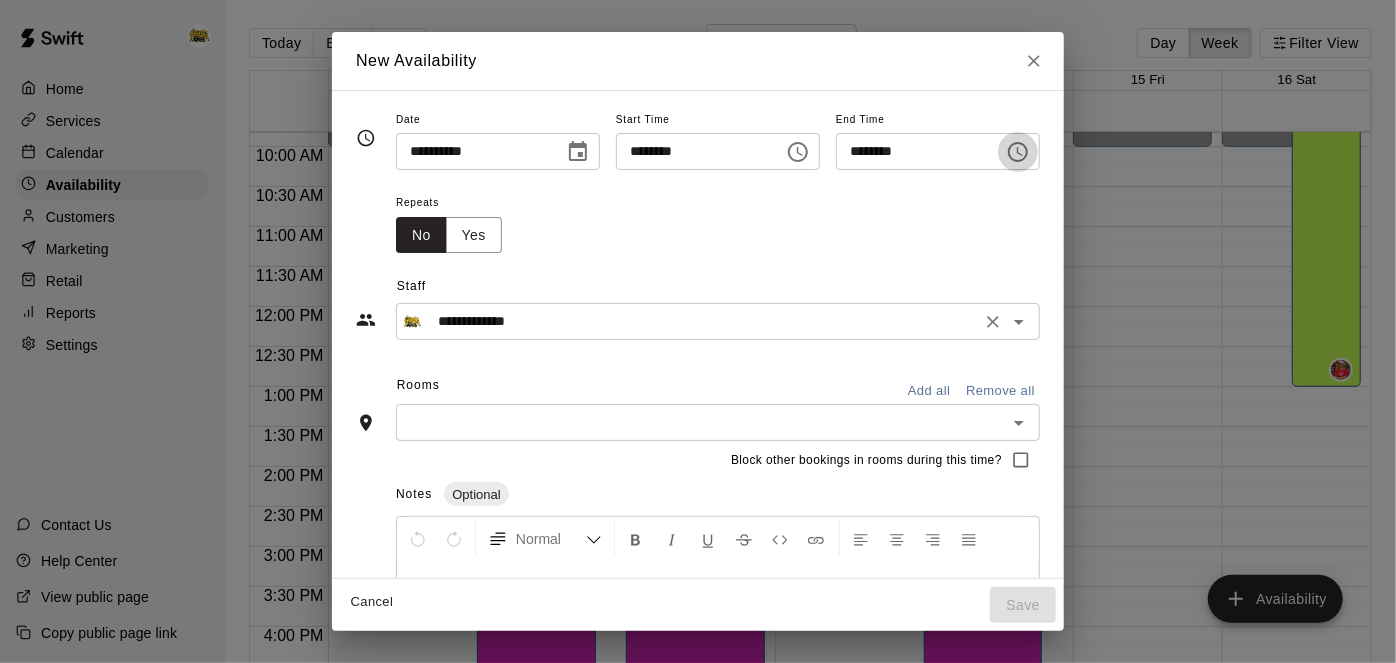 click 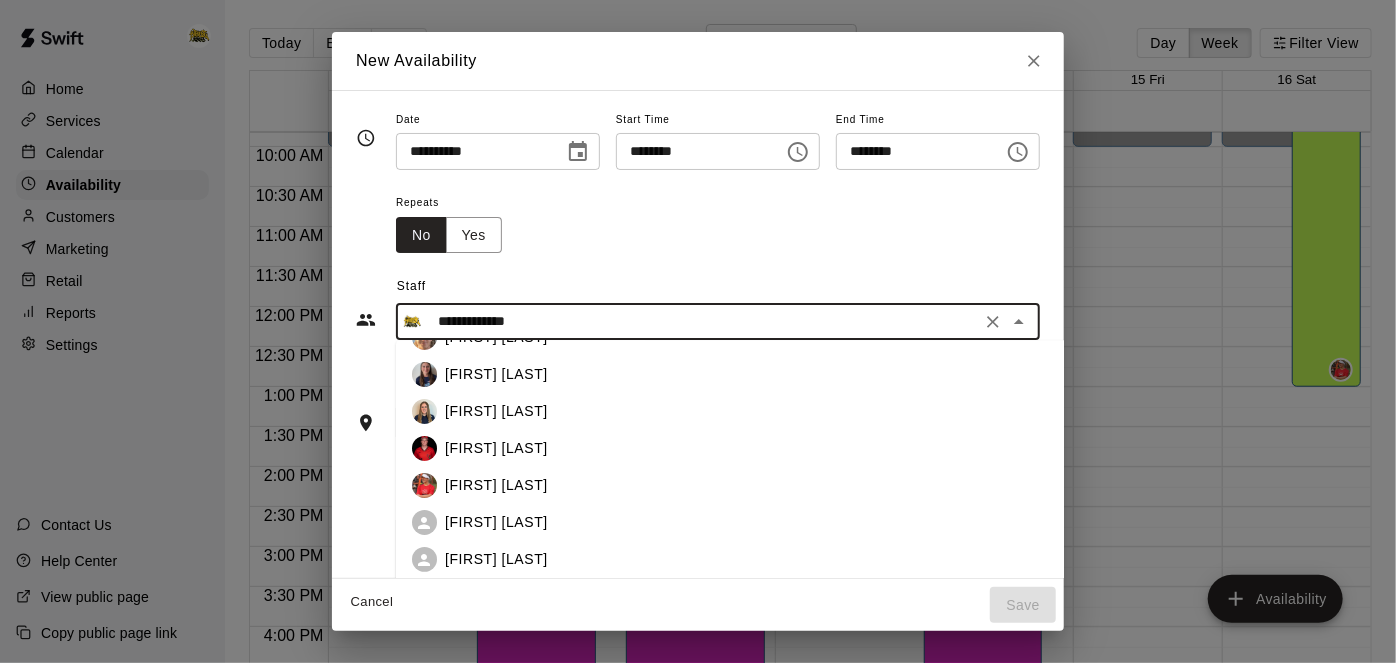 scroll, scrollTop: 253, scrollLeft: 0, axis: vertical 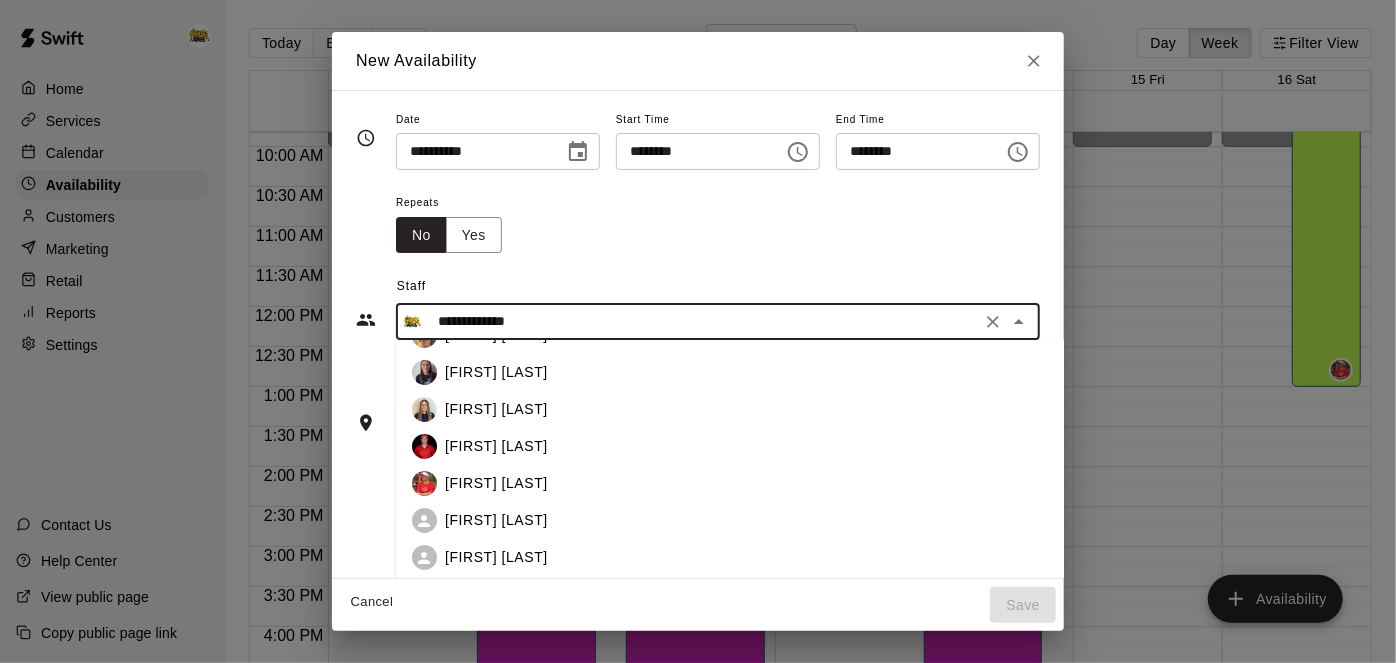 click on "[FIRST] [LAST]" at bounding box center [496, 447] 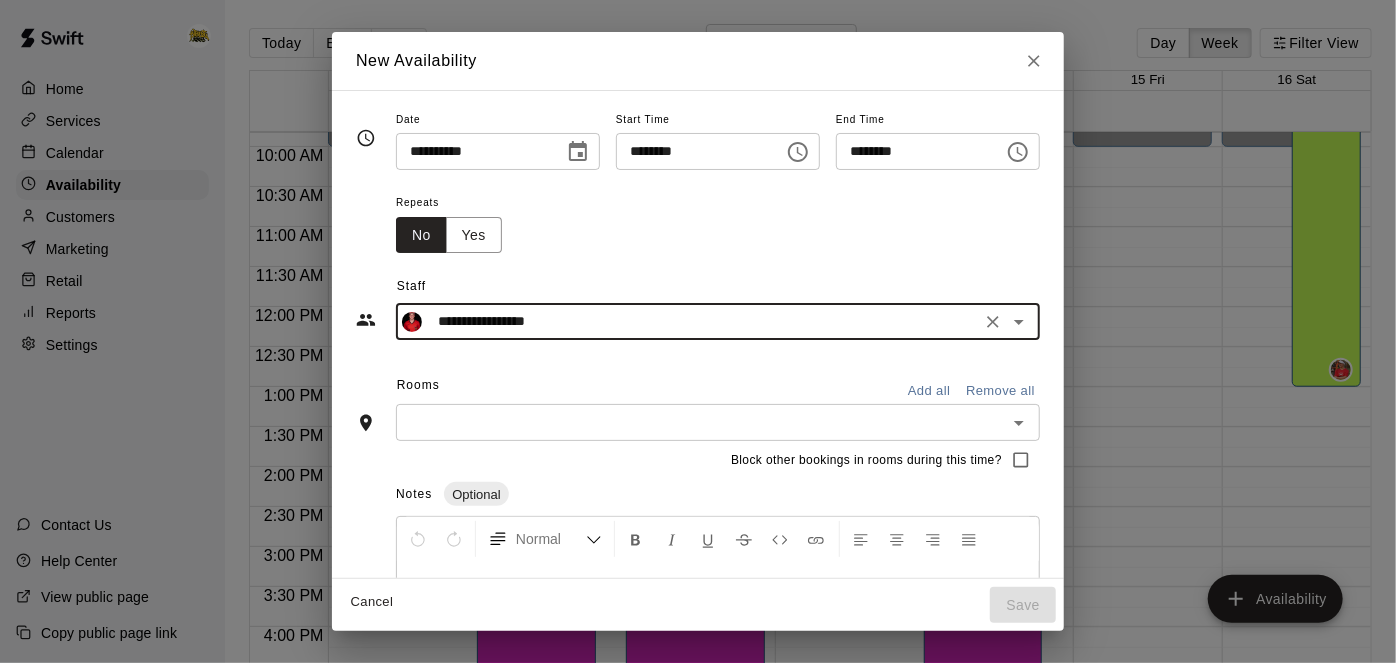 click on "Add all" at bounding box center [929, 391] 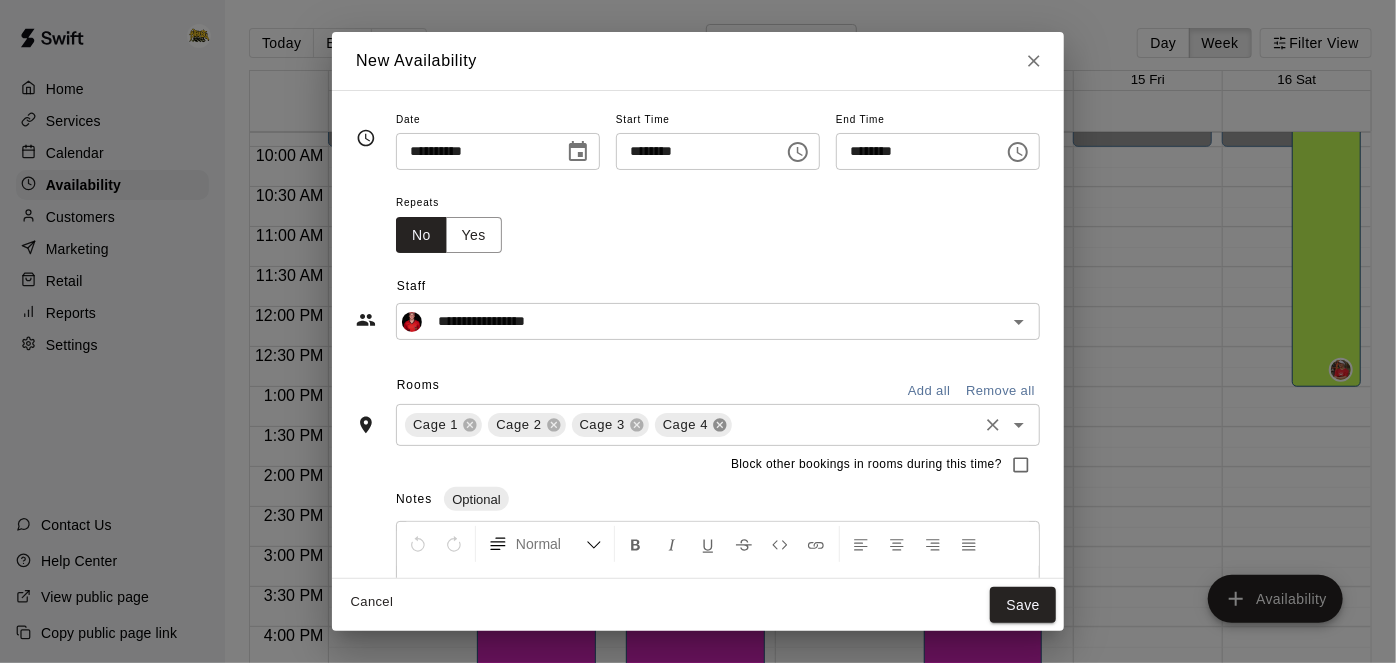 click 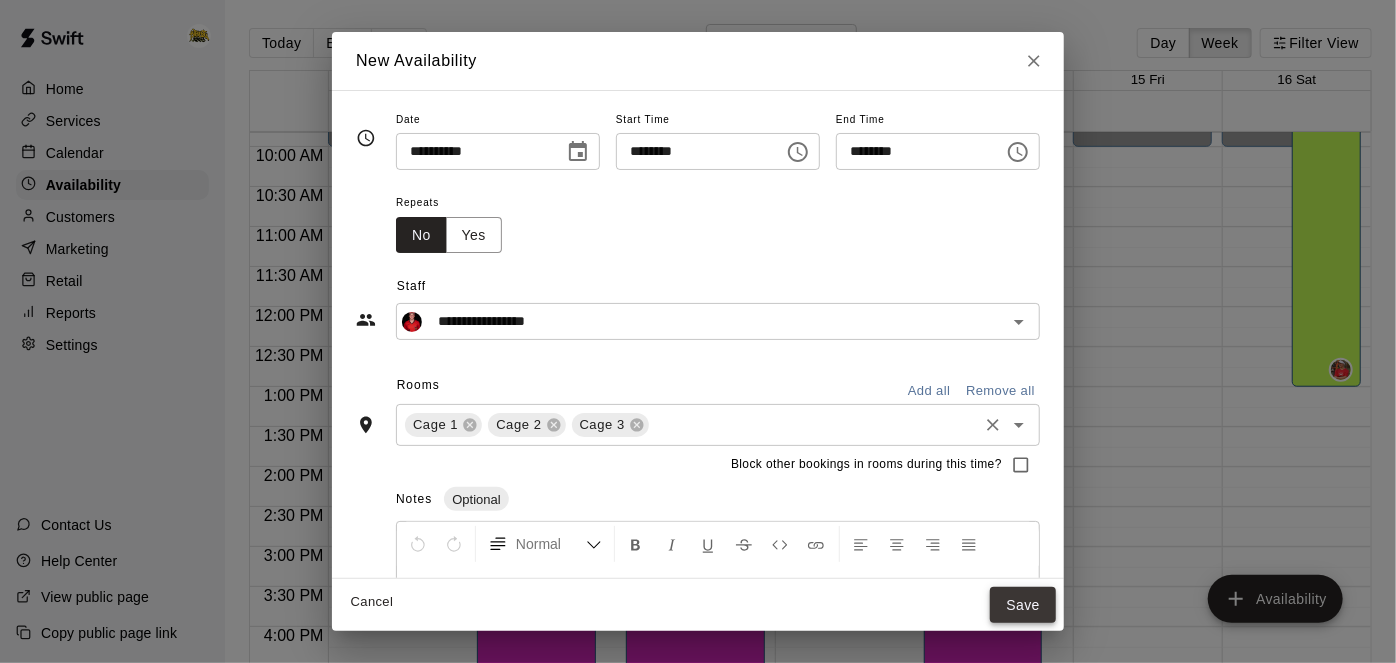 click on "Save" at bounding box center (1023, 605) 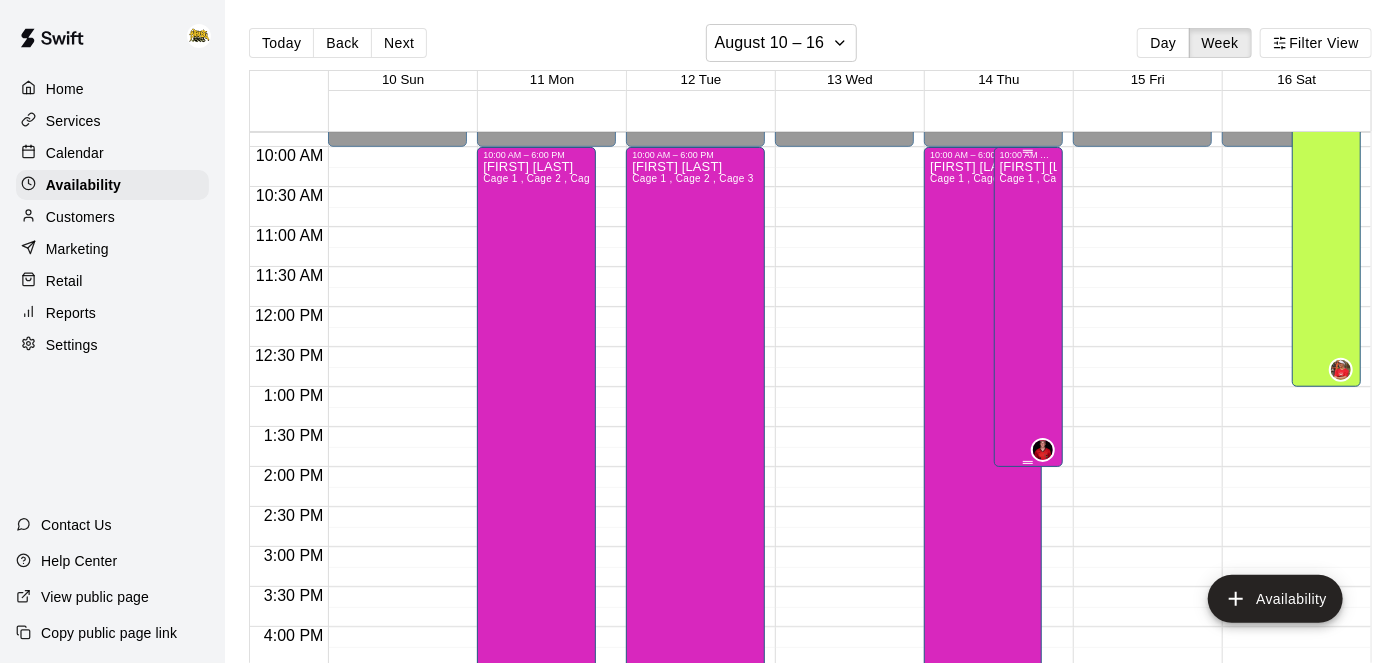 click on "Kayden Beauregard Cage 1 , Cage 2 , Cage 3" at bounding box center (1028, 491) 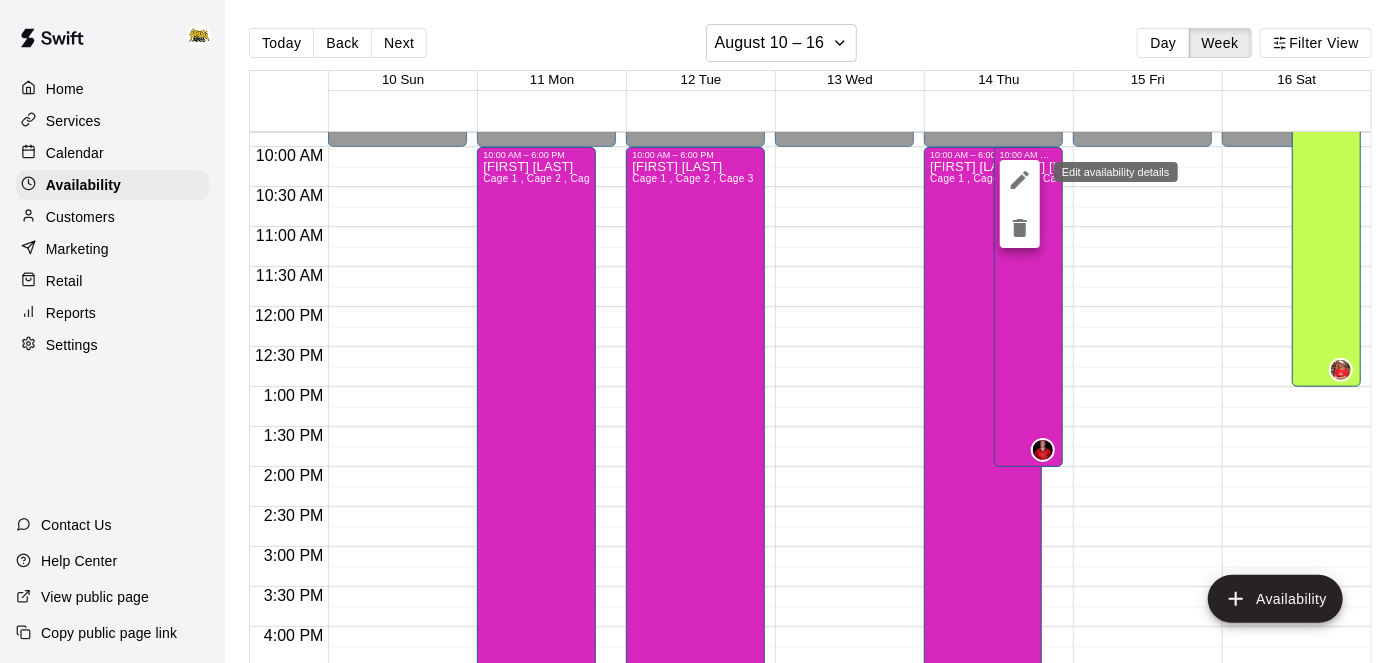 click 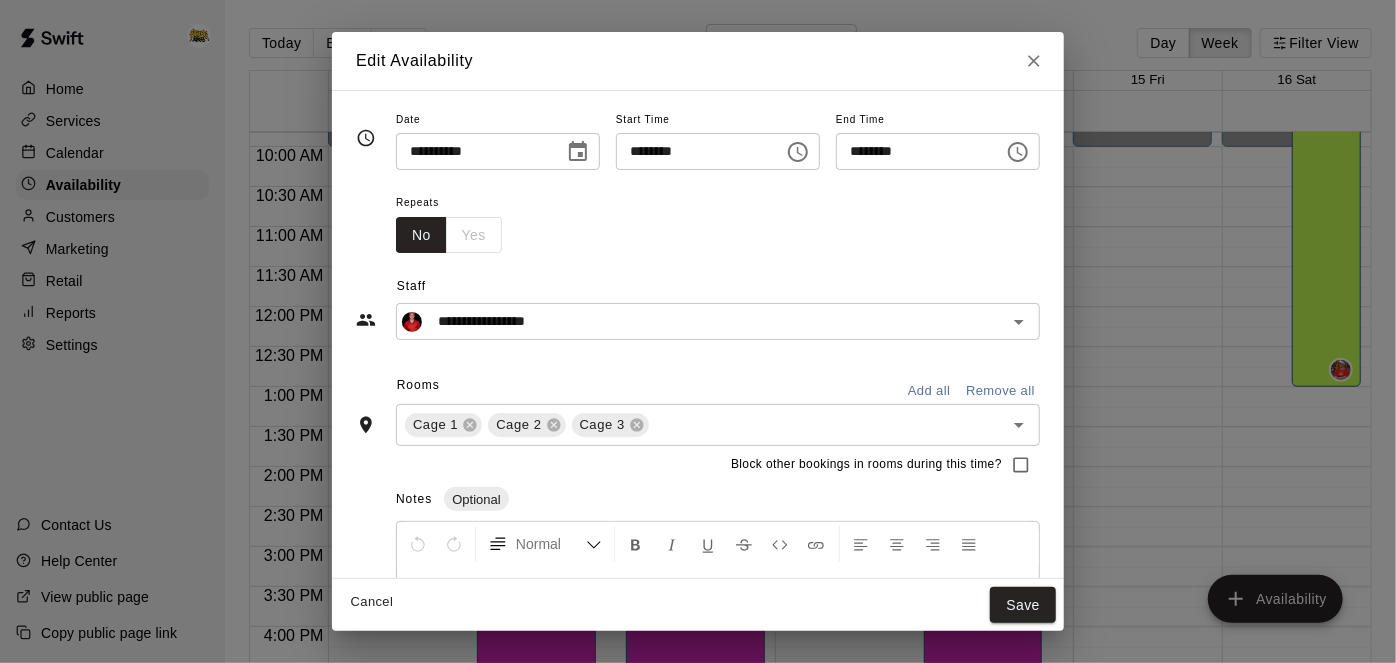 click 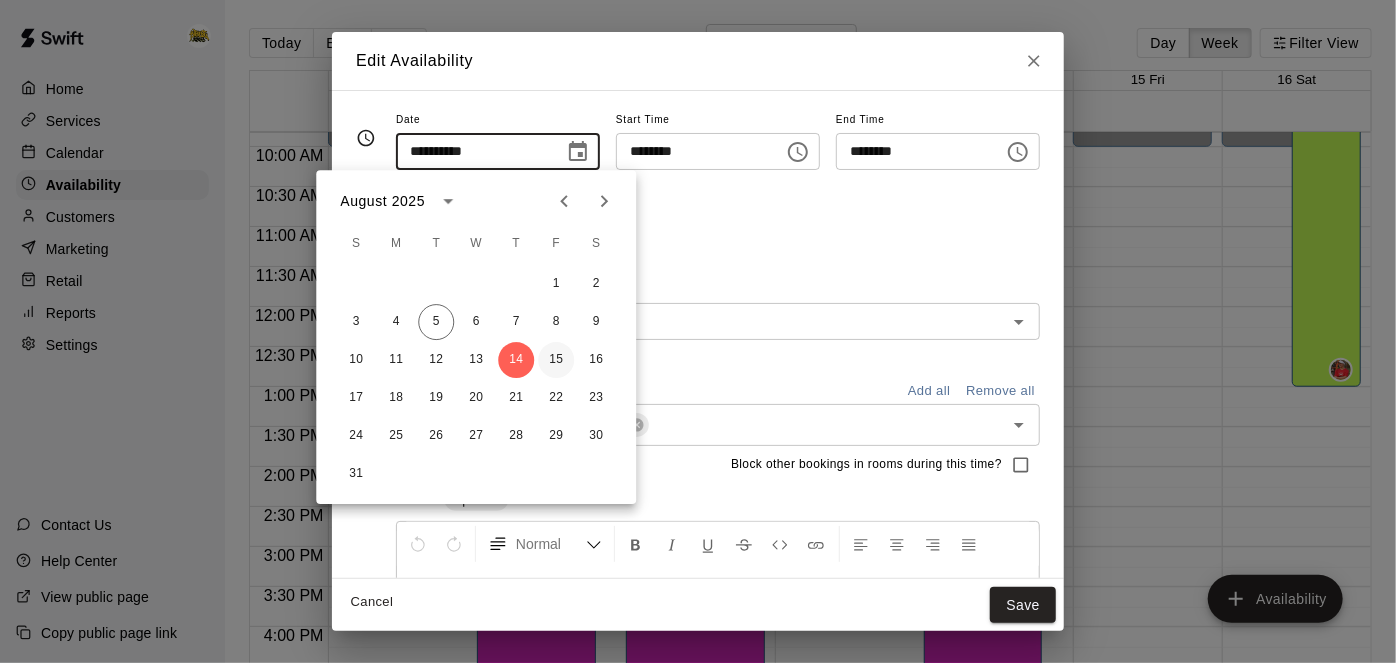 click on "15" at bounding box center (556, 360) 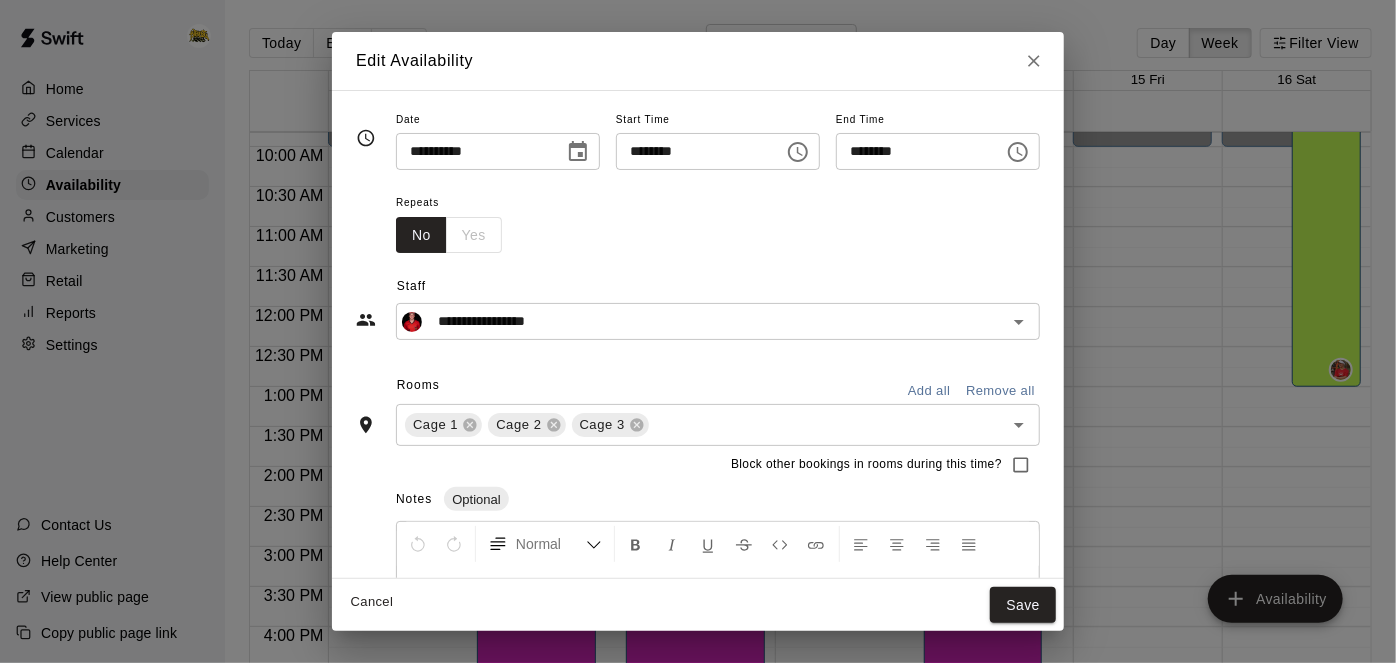 type on "**********" 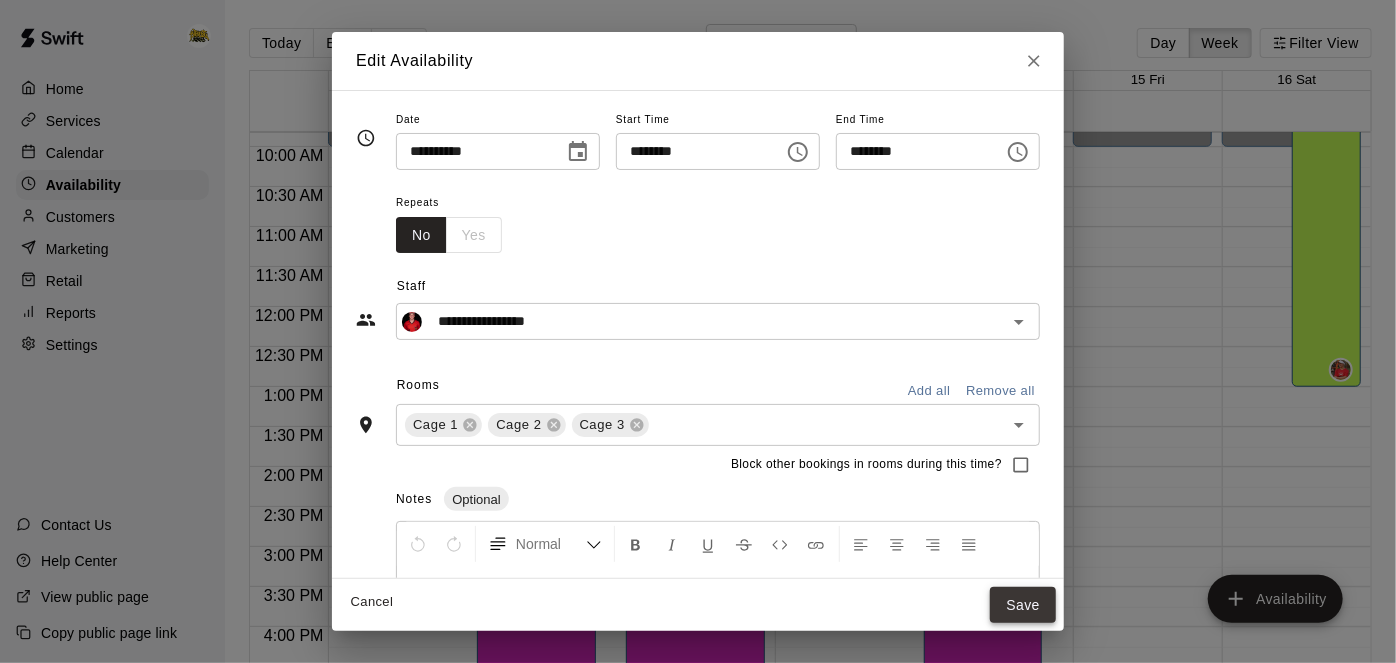 click on "Save" at bounding box center [1023, 605] 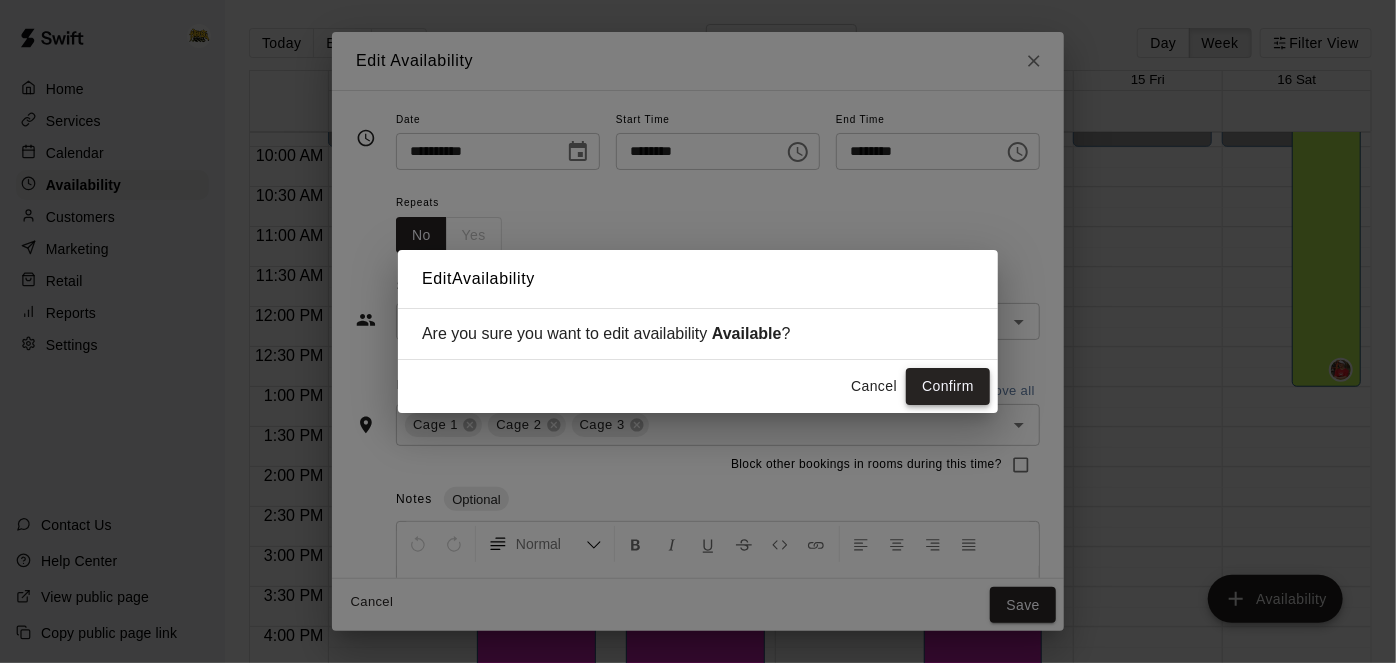 click on "Confirm" at bounding box center (948, 386) 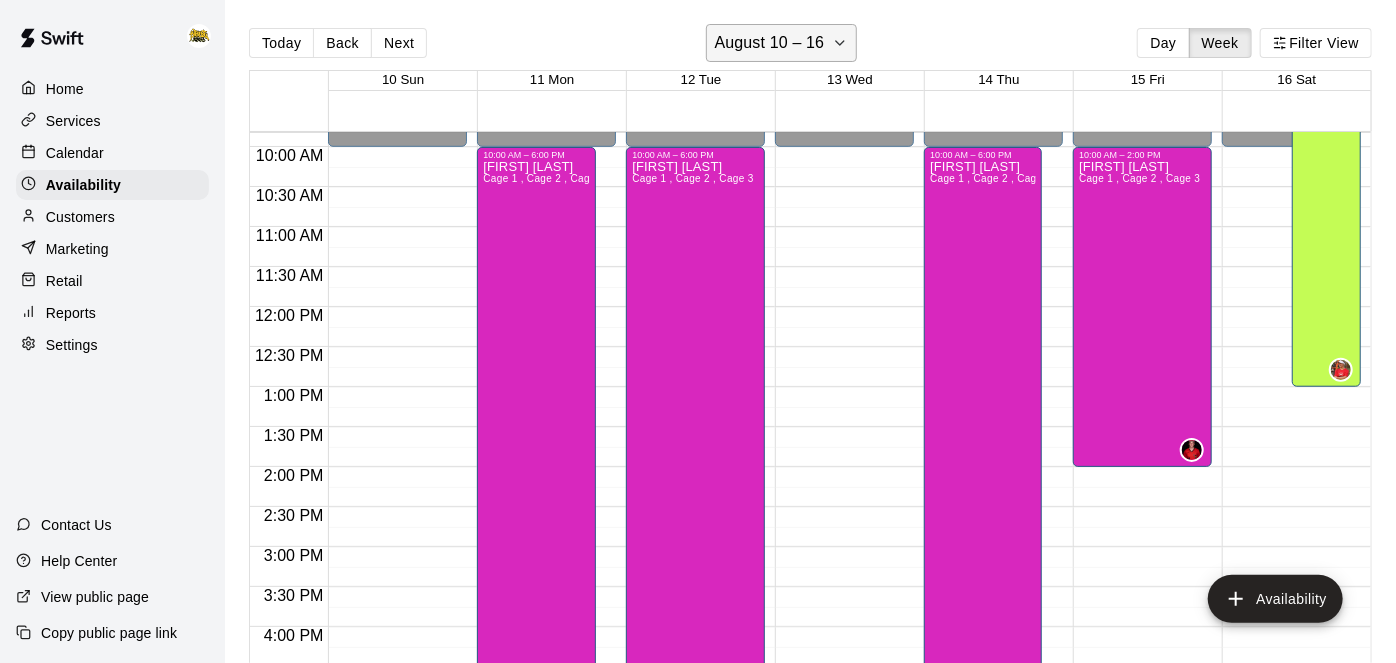 click 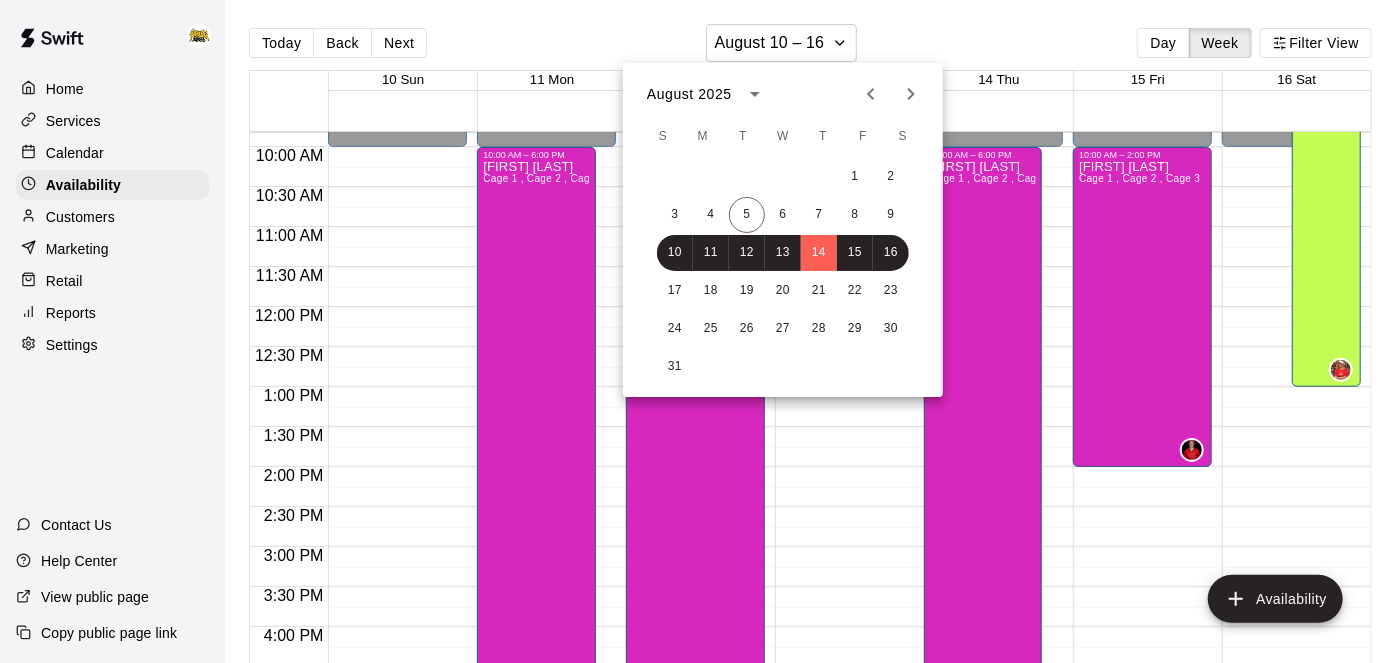 click at bounding box center (698, 331) 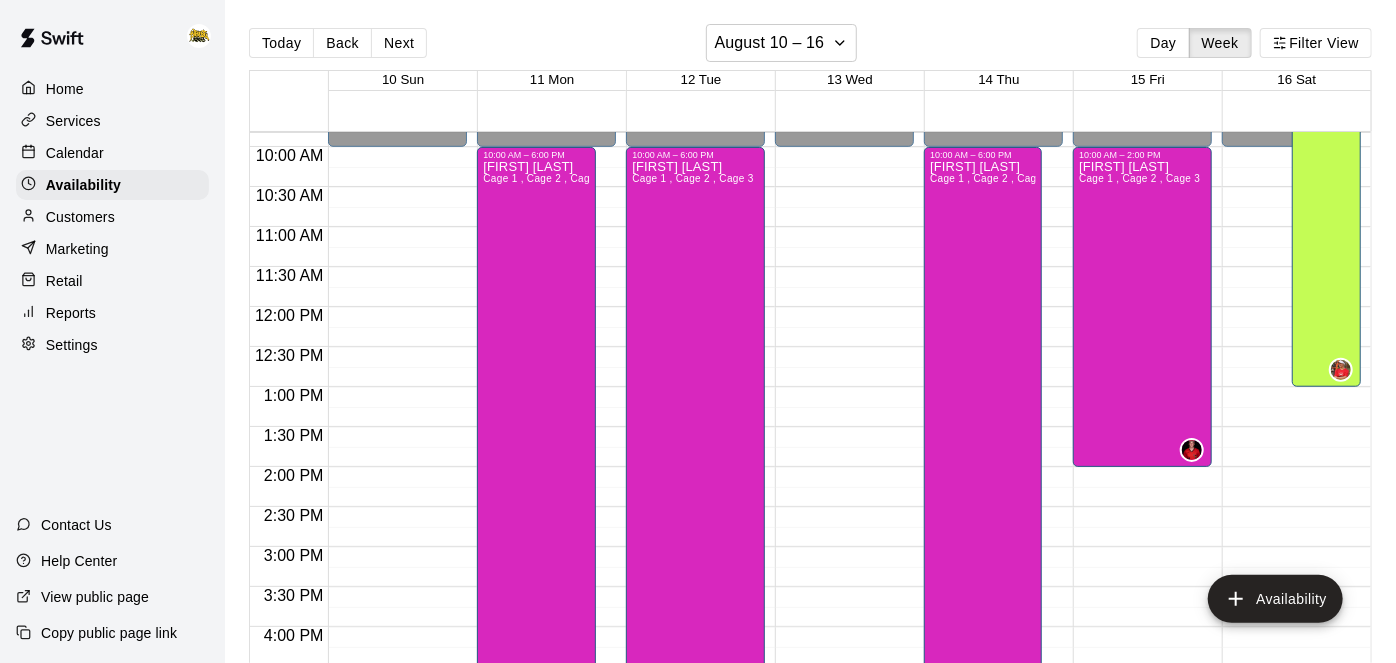 click on "Home" at bounding box center (65, 89) 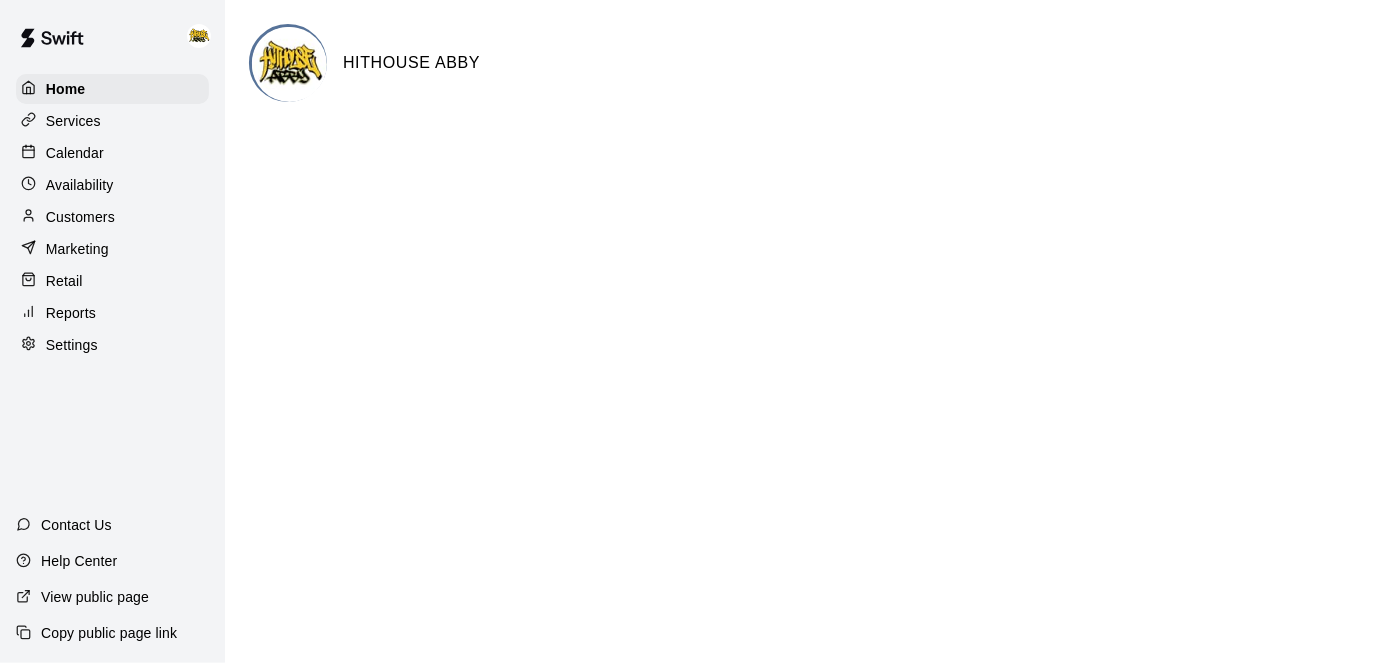 click on "Calendar" at bounding box center (75, 153) 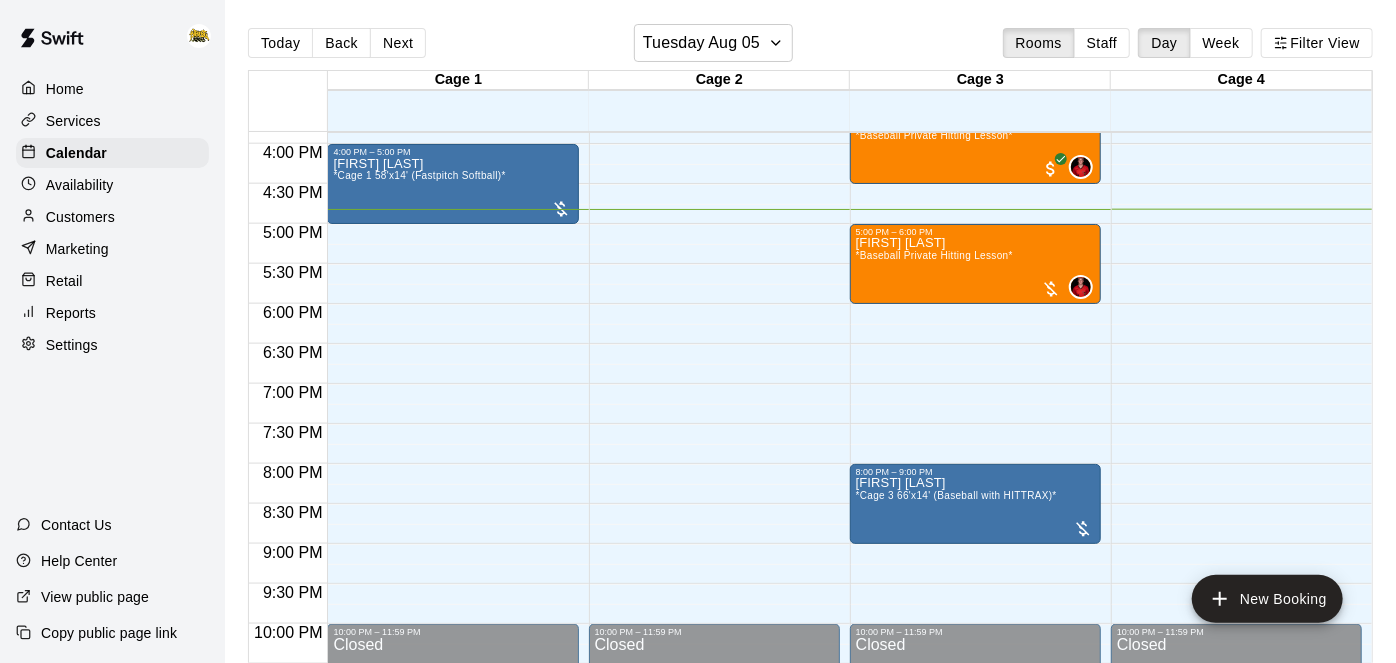 scroll, scrollTop: 1265, scrollLeft: 0, axis: vertical 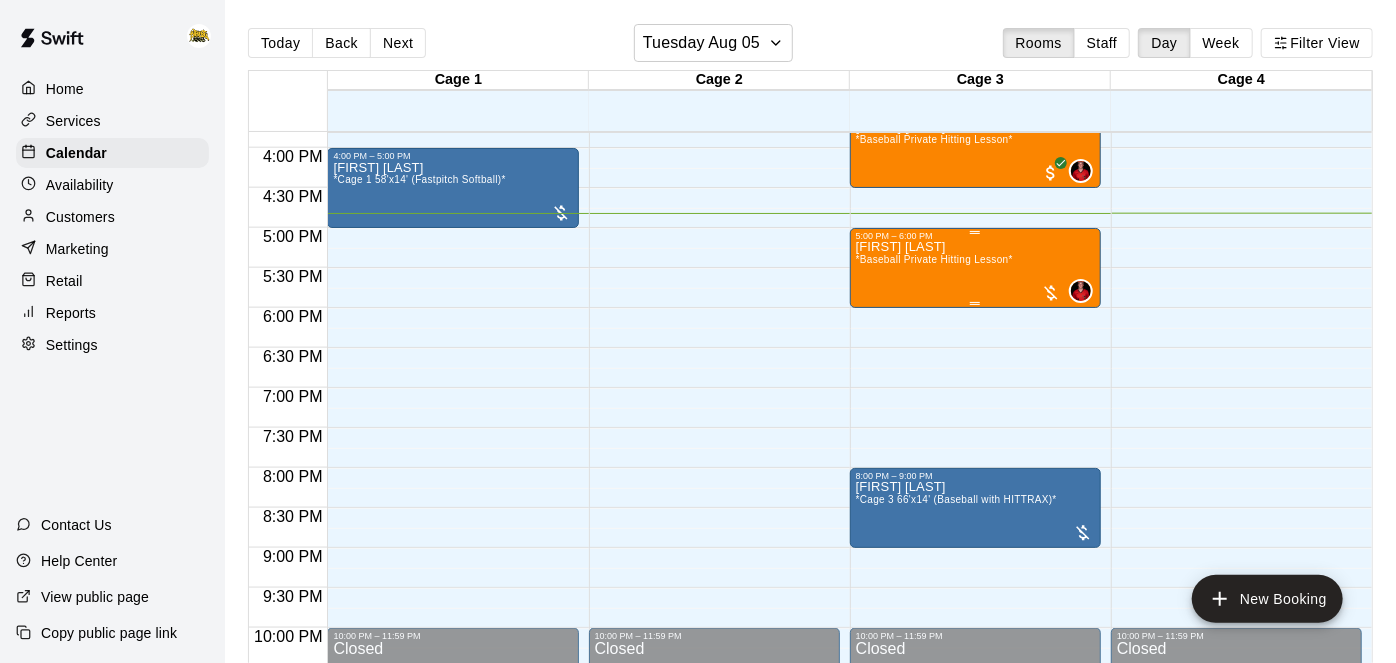 click on "Parker Shaw *Baseball Private Hitting Lesson*" at bounding box center [934, 572] 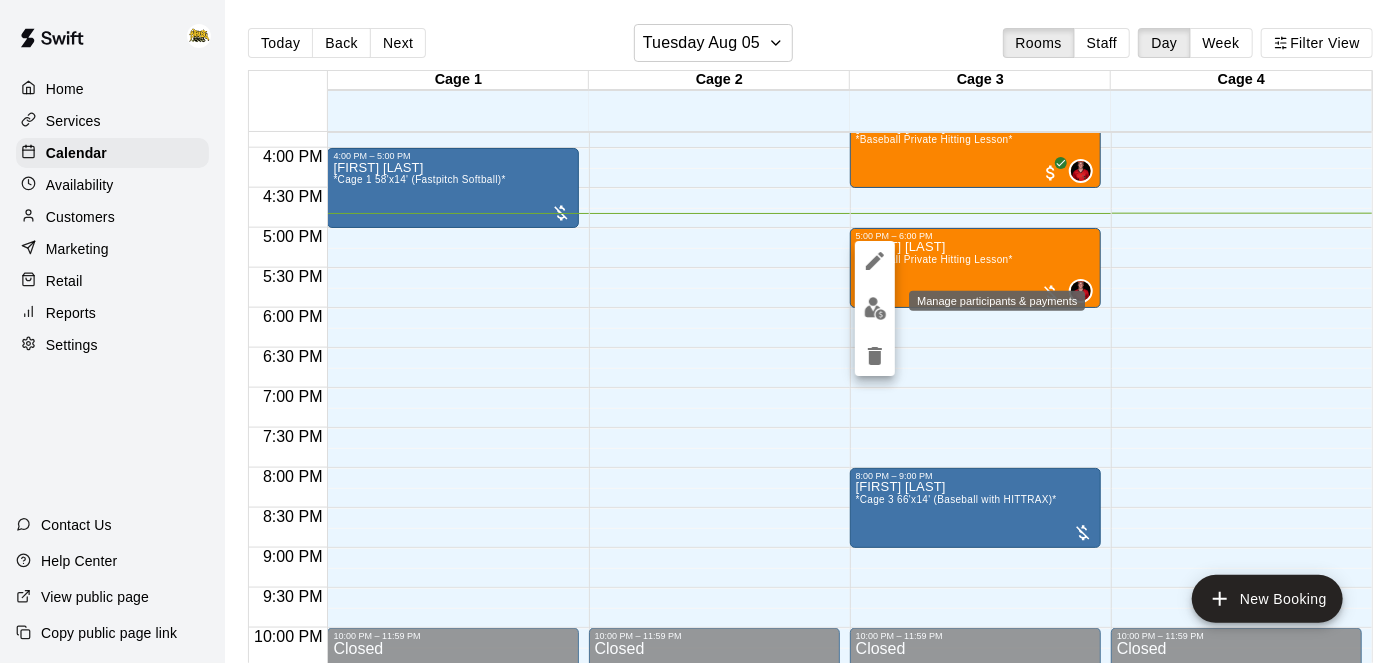 click at bounding box center (875, 308) 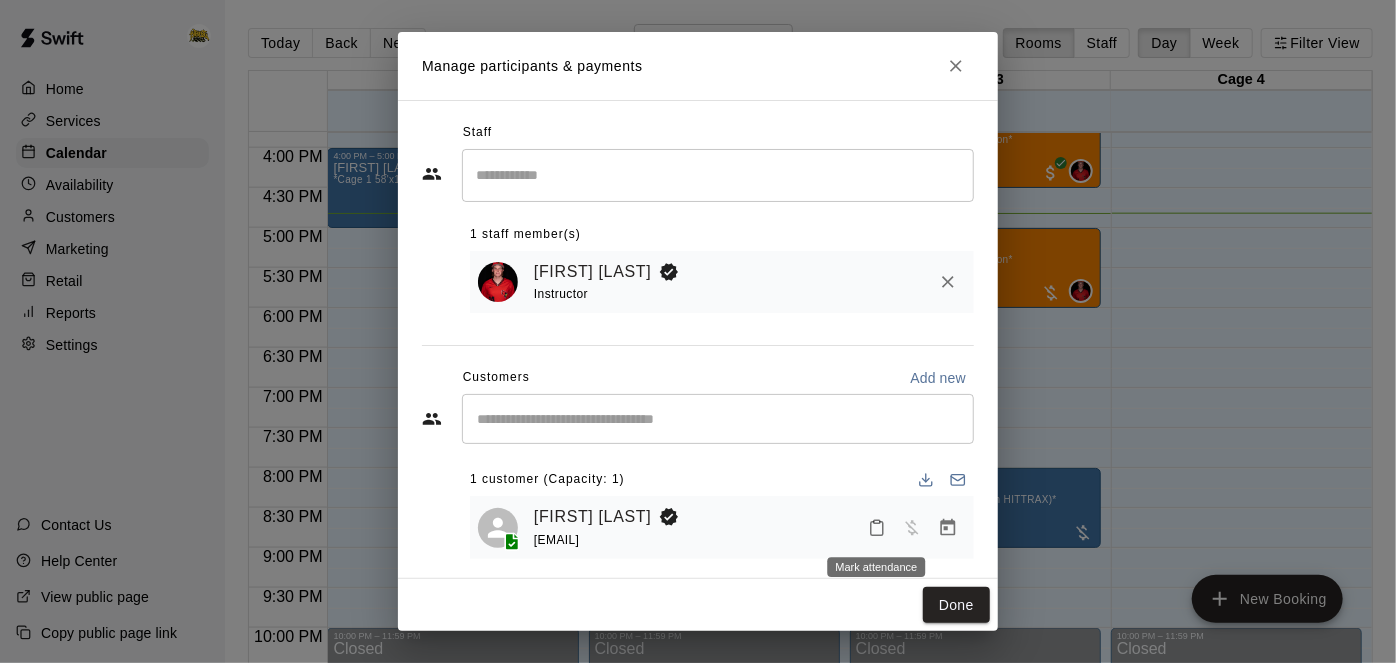 click 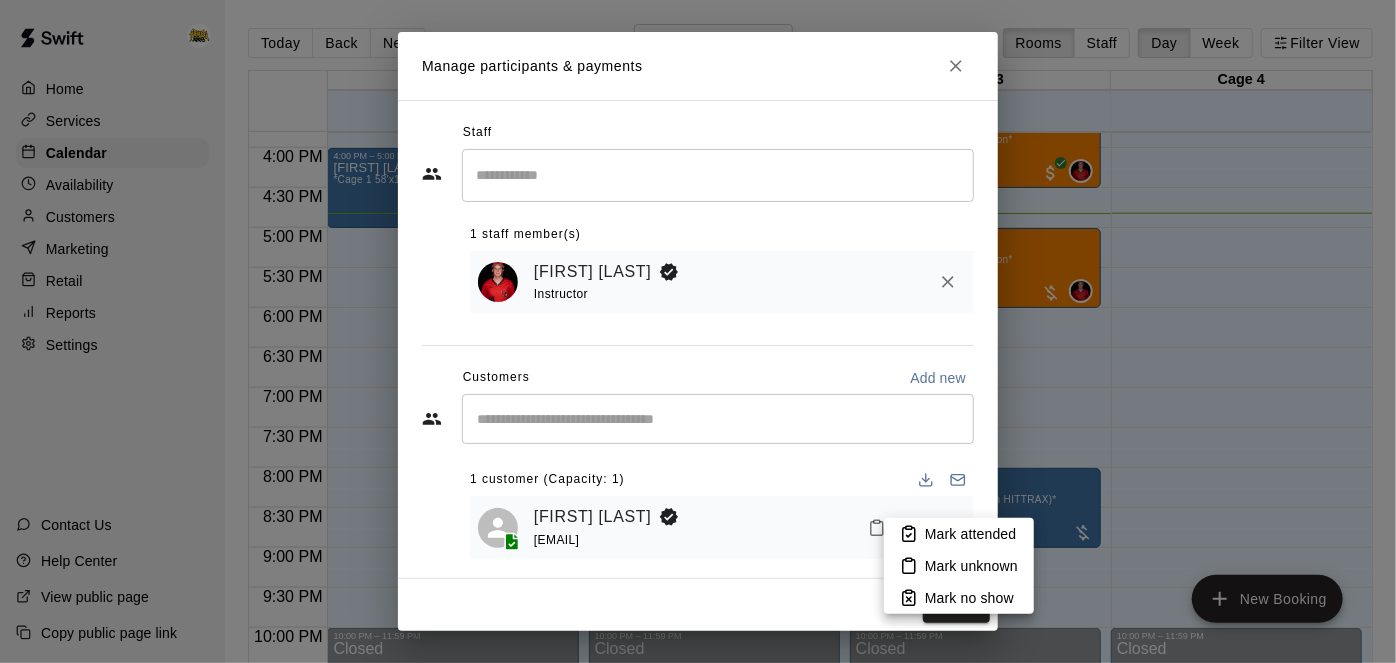 click 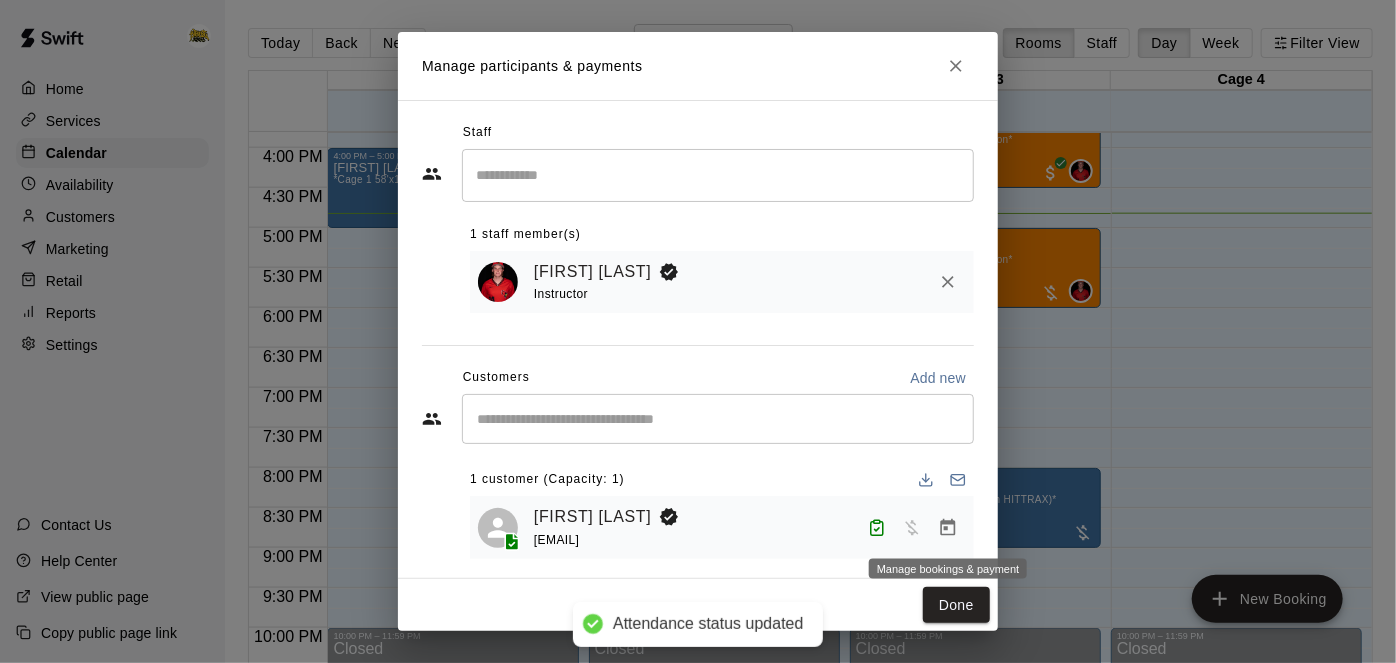 click 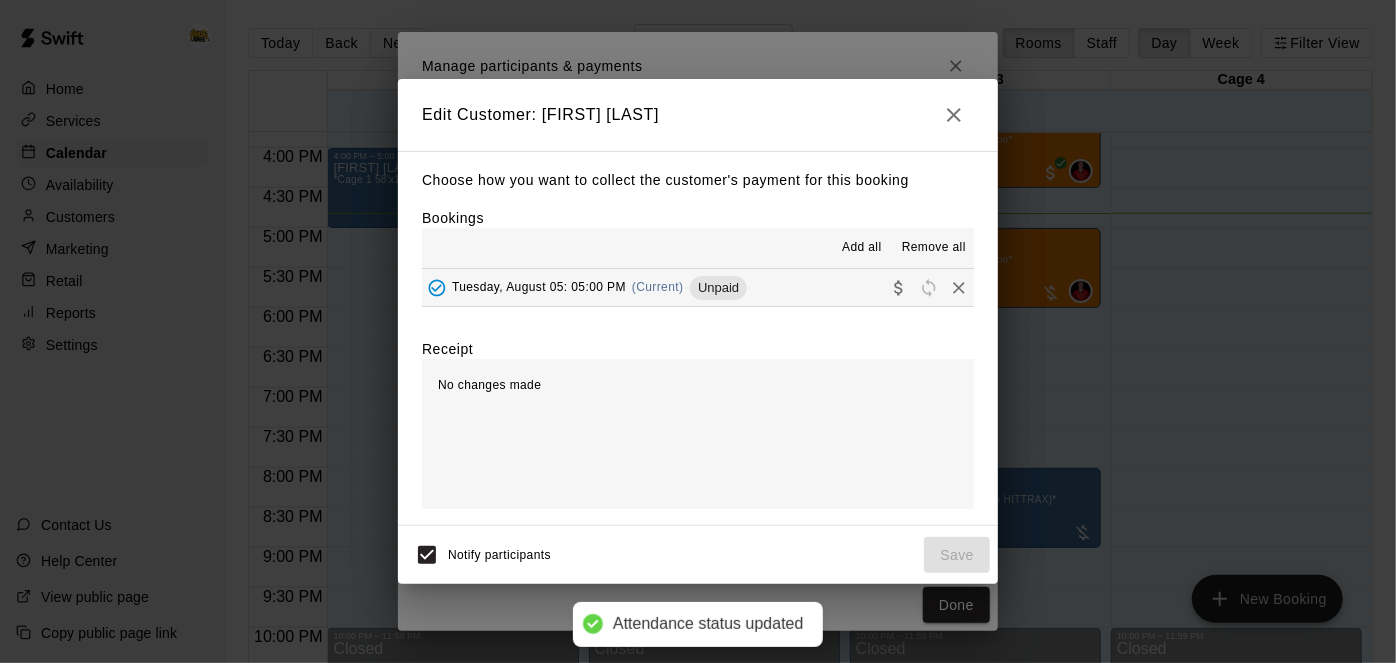 click on "Tuesday, August 05: 05:00 PM (Current) Unpaid" at bounding box center [698, 287] 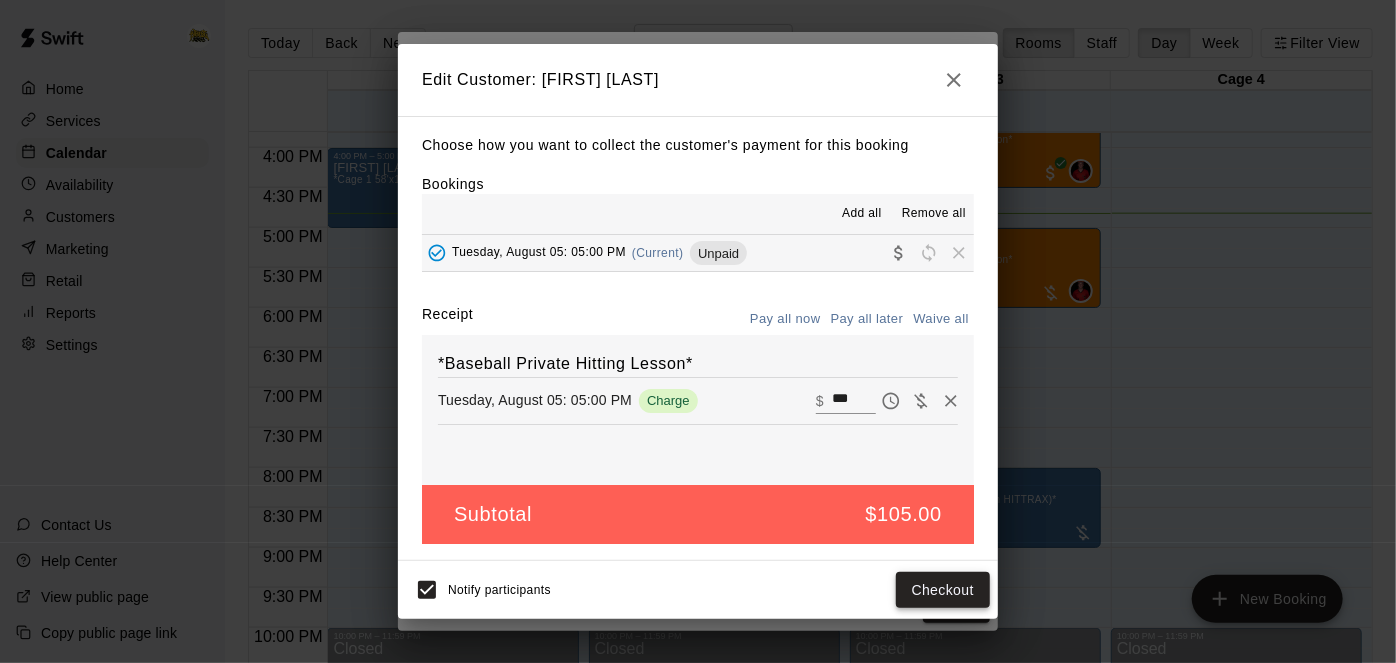 click on "Checkout" at bounding box center [943, 590] 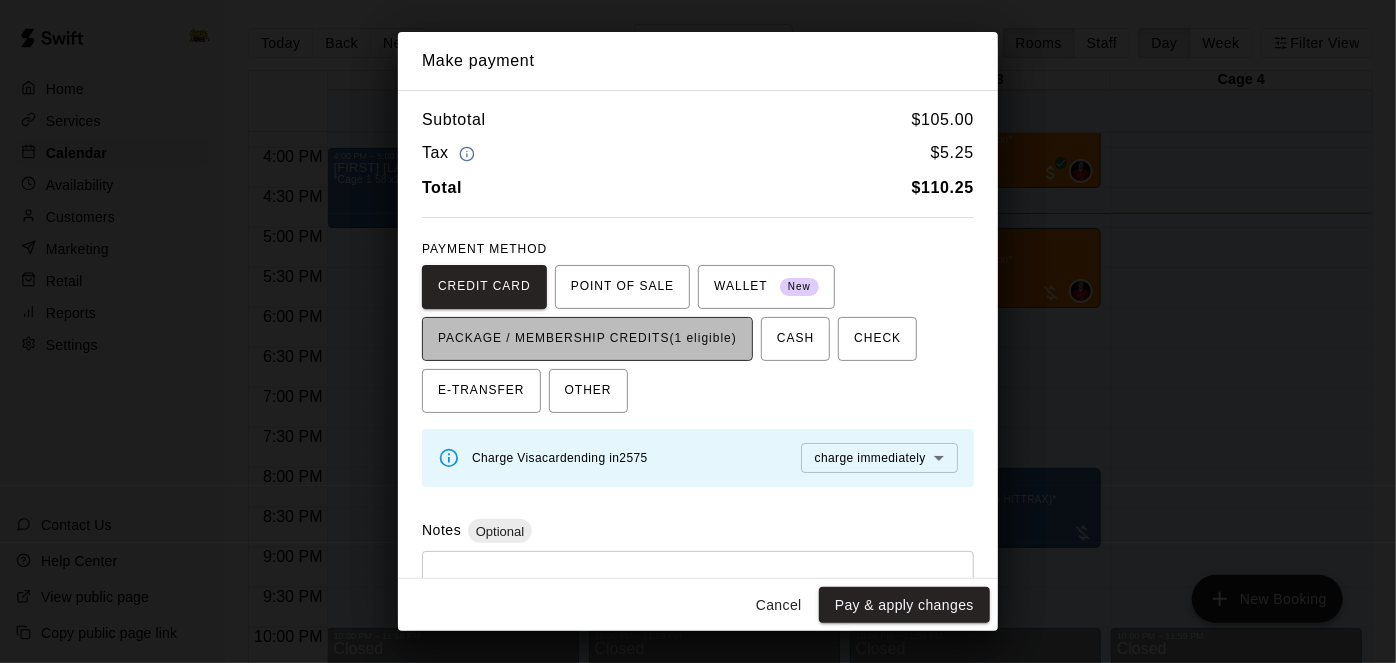click on "PACKAGE / MEMBERSHIP CREDITS  (1 eligible)" at bounding box center (587, 339) 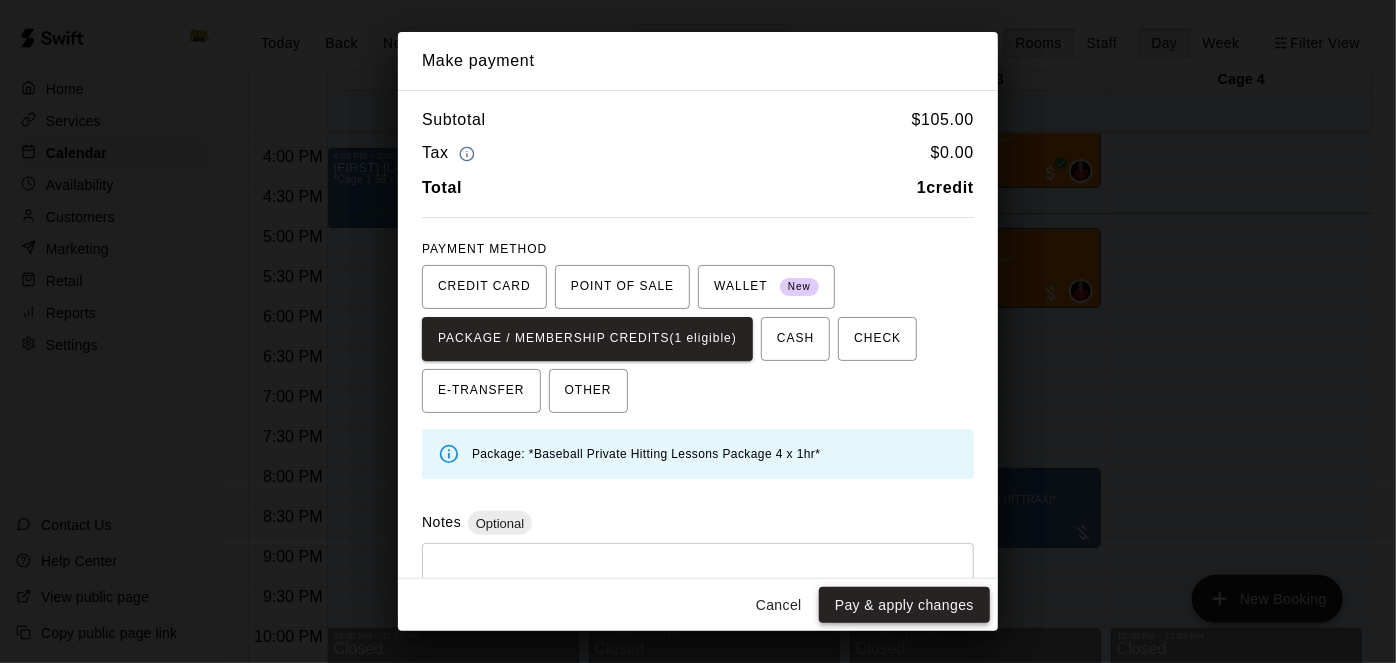 click on "Pay & apply changes" at bounding box center (904, 605) 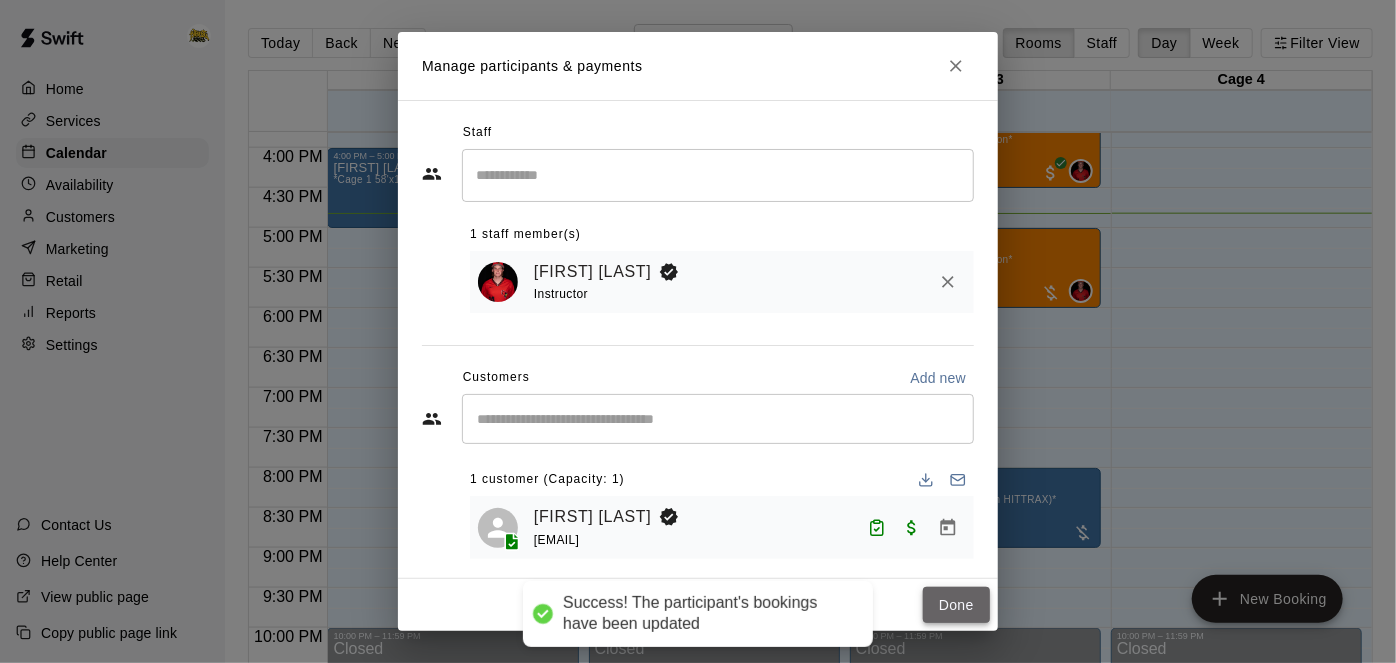 click on "Done" at bounding box center [956, 605] 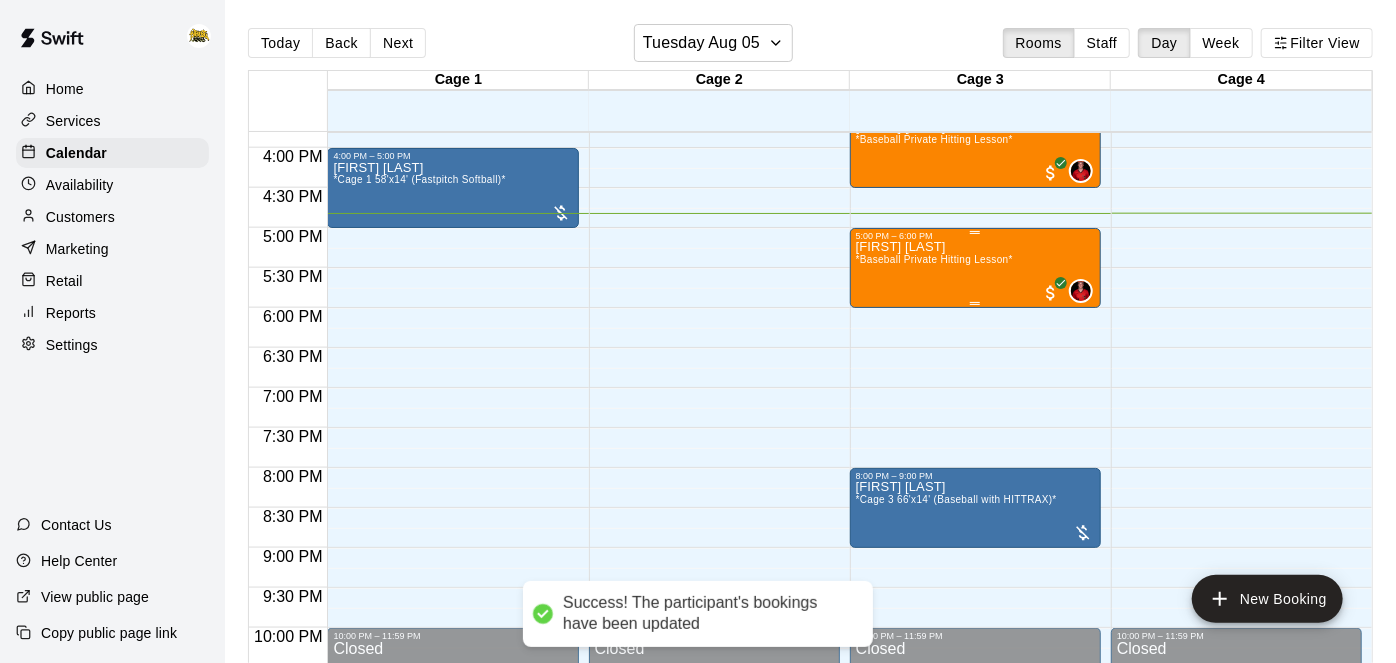 click on "Parker Shaw *Baseball Private Hitting Lesson*" at bounding box center (934, 572) 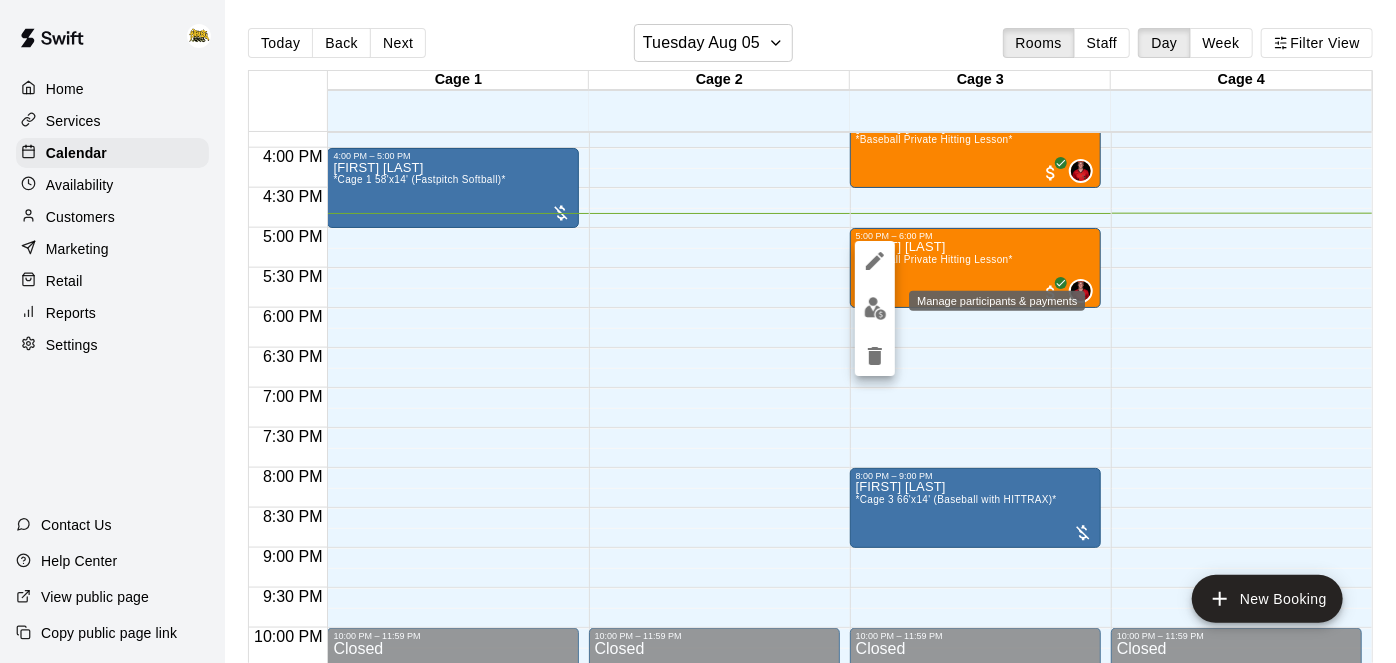 click at bounding box center (875, 308) 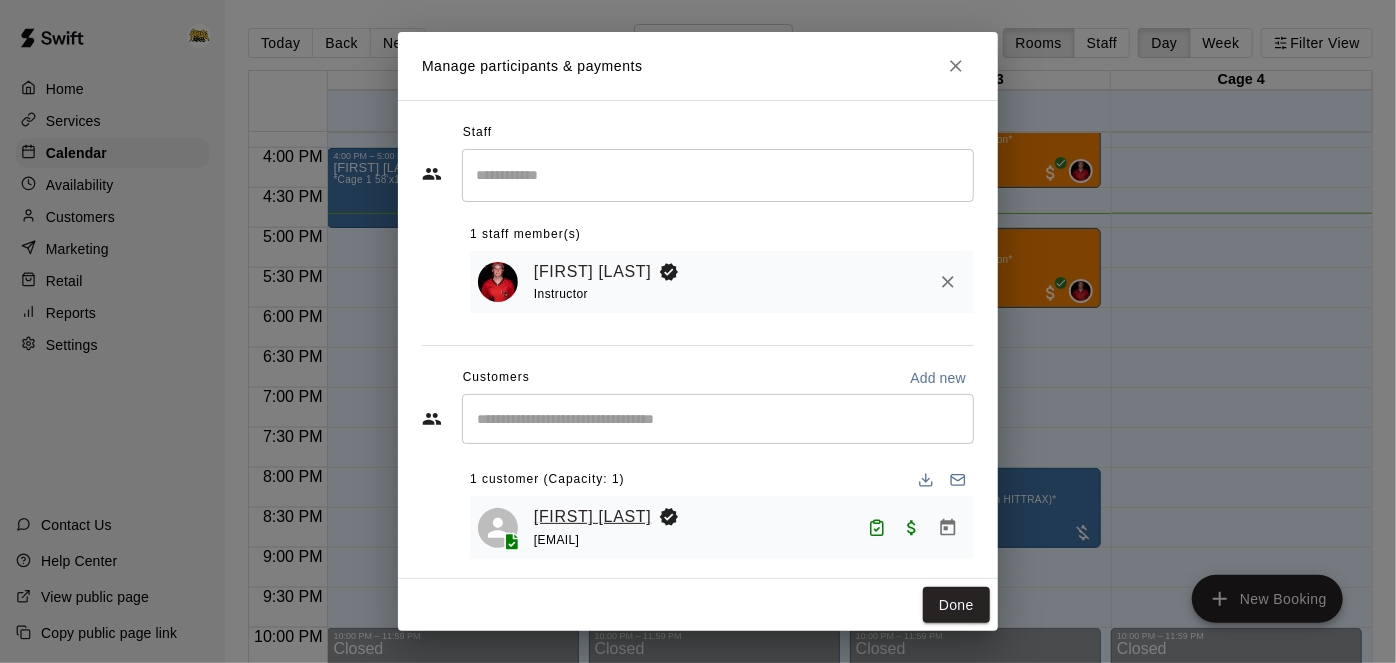 click on "[FIRST] [LAST]" at bounding box center [592, 517] 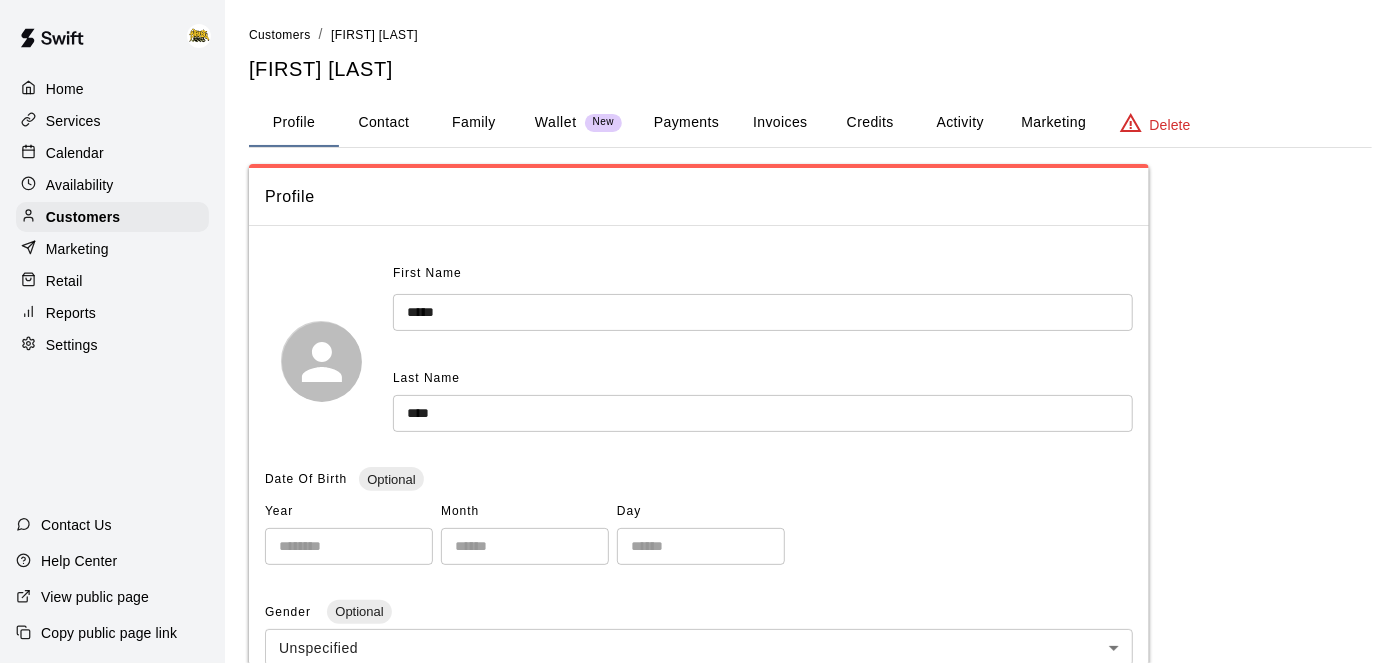click on "Activity" at bounding box center [960, 123] 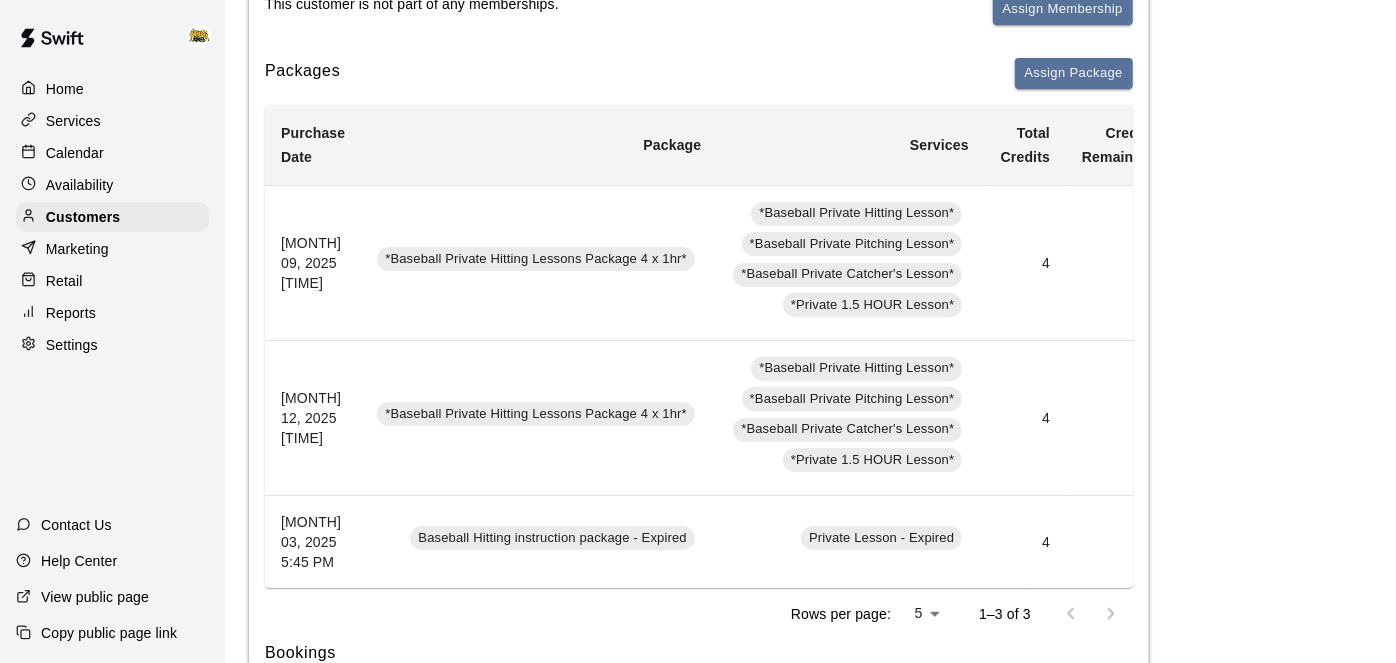 scroll, scrollTop: 295, scrollLeft: 0, axis: vertical 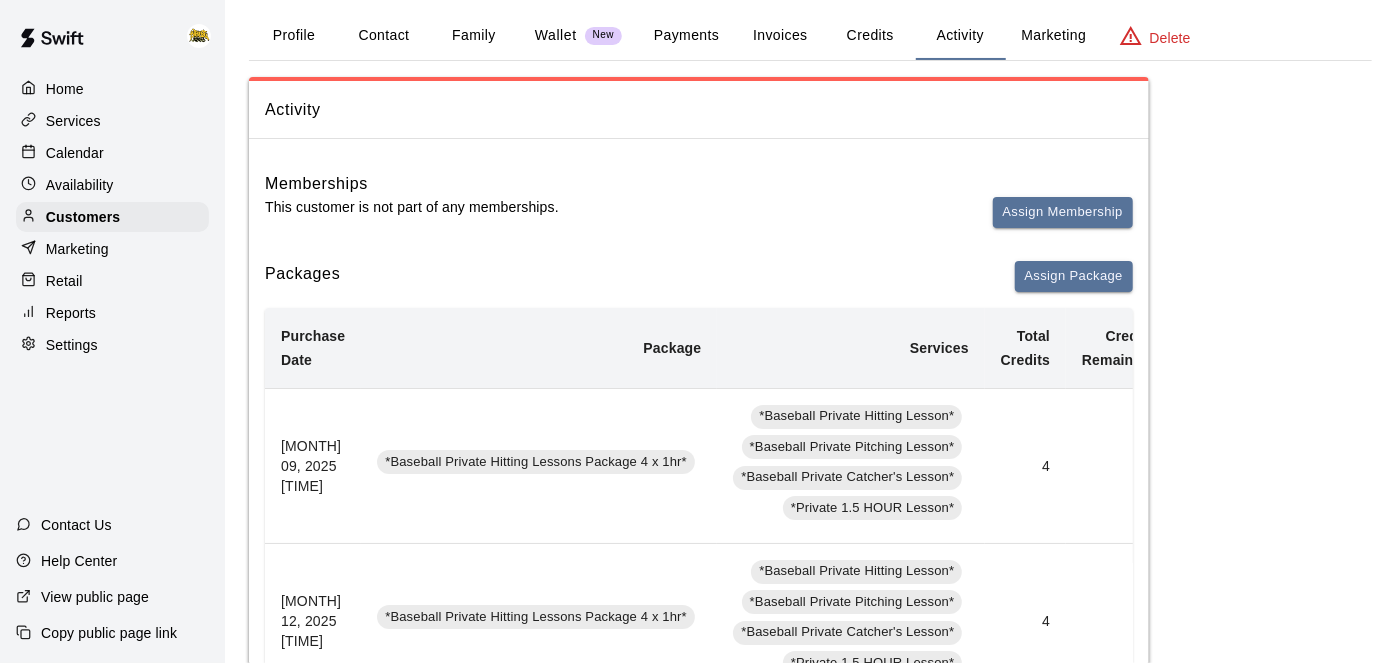 click on "Home" at bounding box center (112, 89) 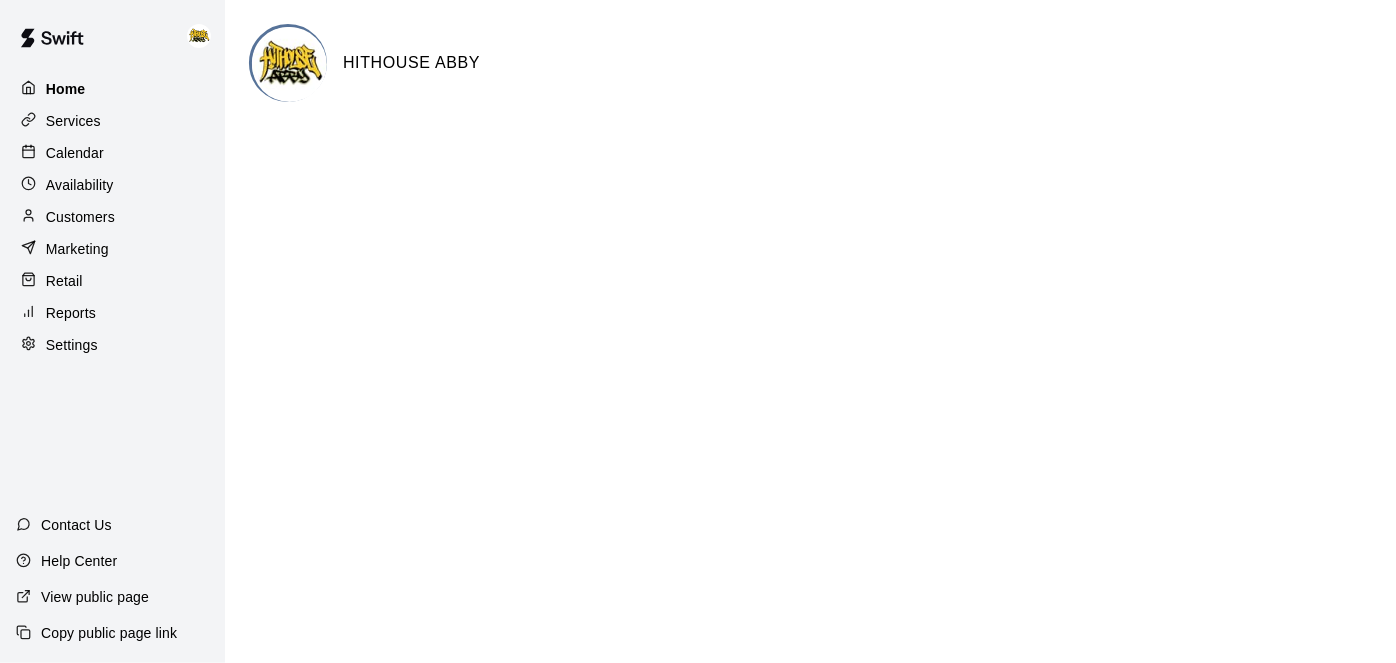 scroll, scrollTop: 0, scrollLeft: 0, axis: both 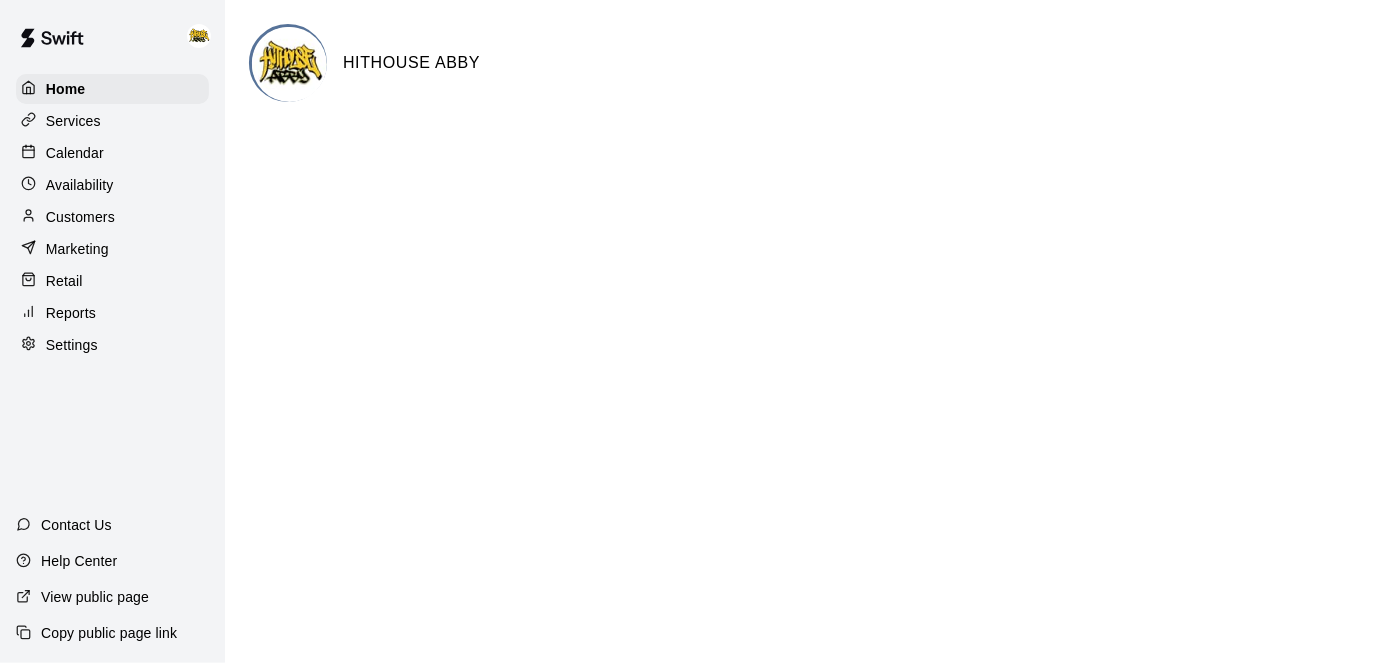 click on "Home Services Calendar Availability Customers Marketing Retail Reports Settings Contact Us Help Center View public page Copy public page link HITHOUSE ABBY Swift - Home Close cross-small" at bounding box center (698, 80) 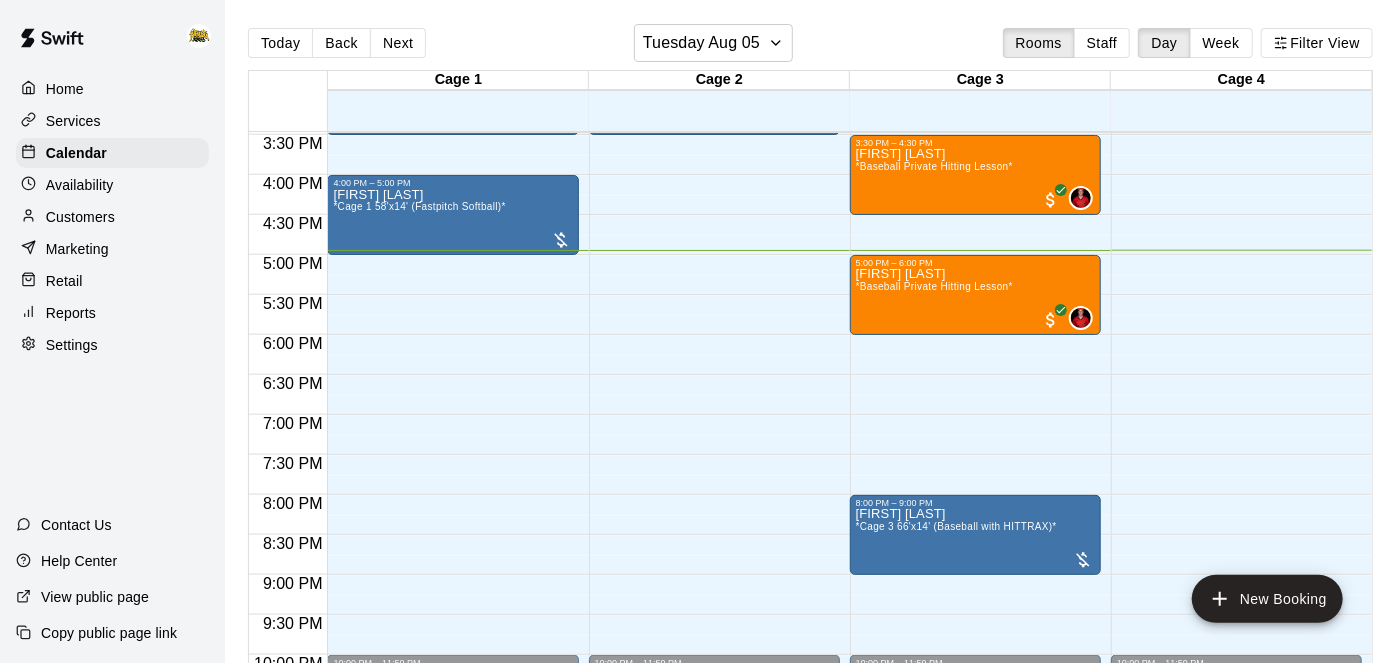 scroll, scrollTop: 1366, scrollLeft: 0, axis: vertical 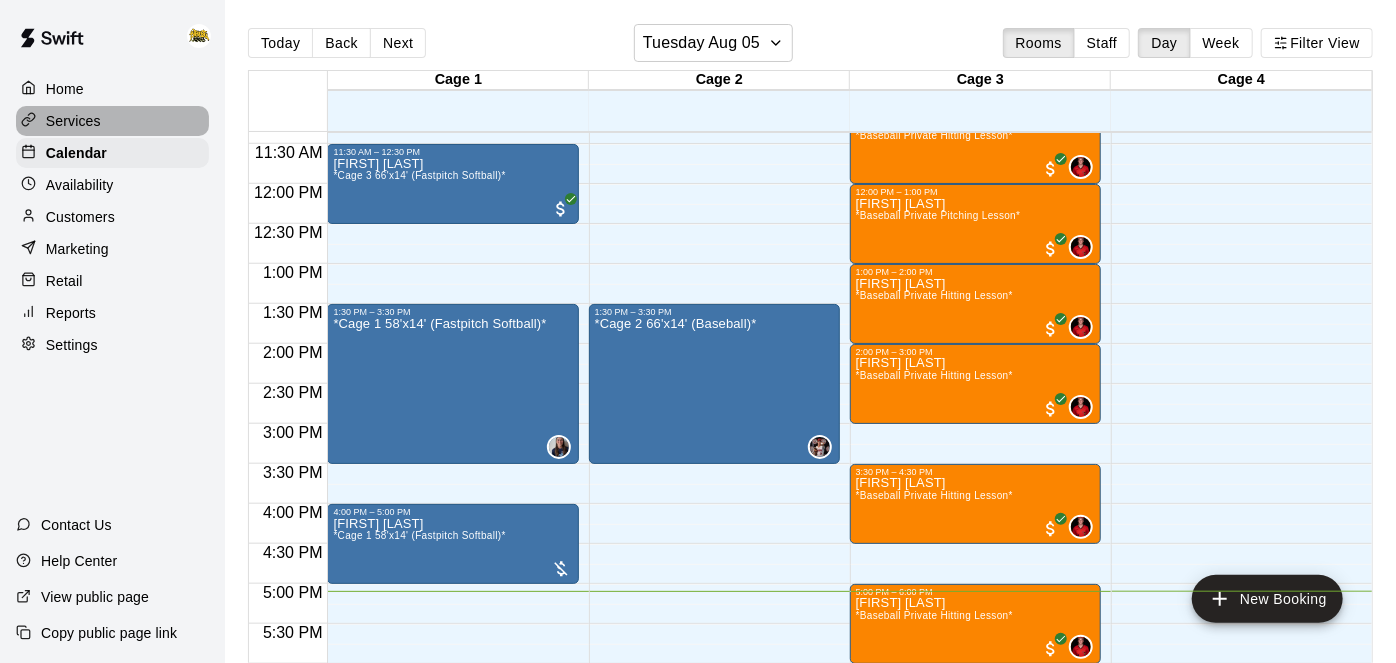 click on "Services" at bounding box center [73, 121] 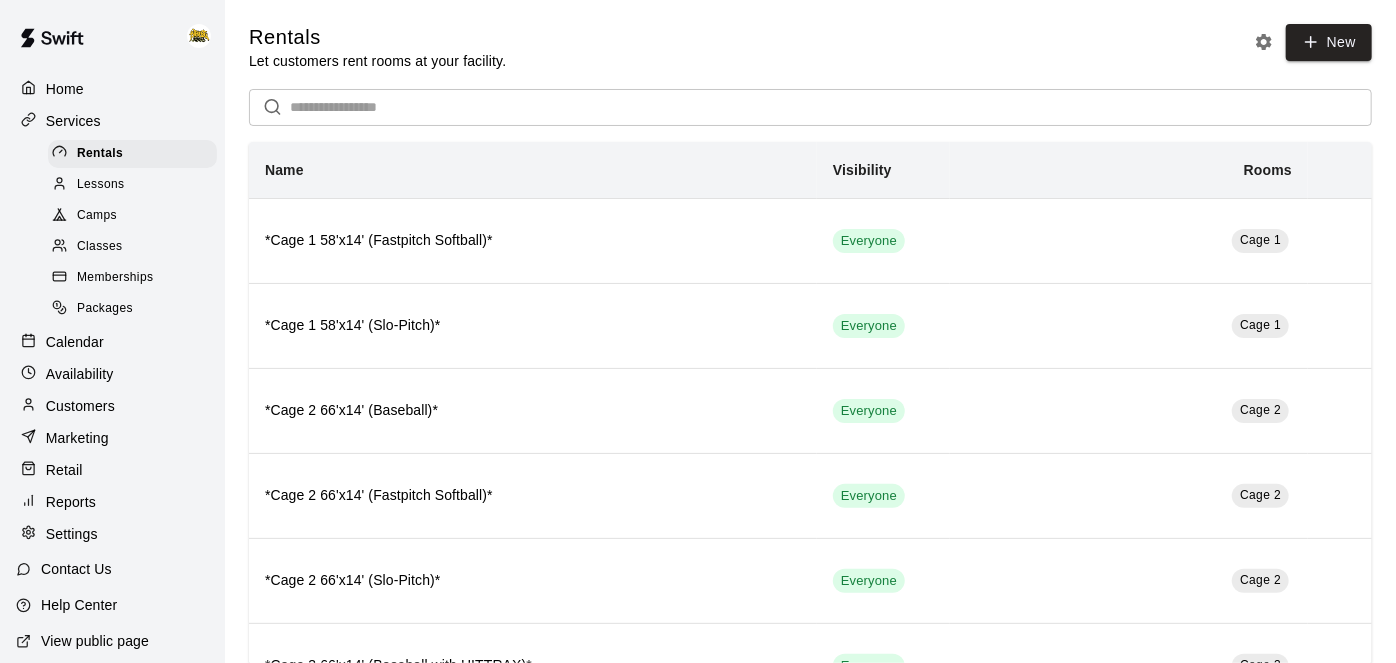 click on "Classes" at bounding box center (99, 247) 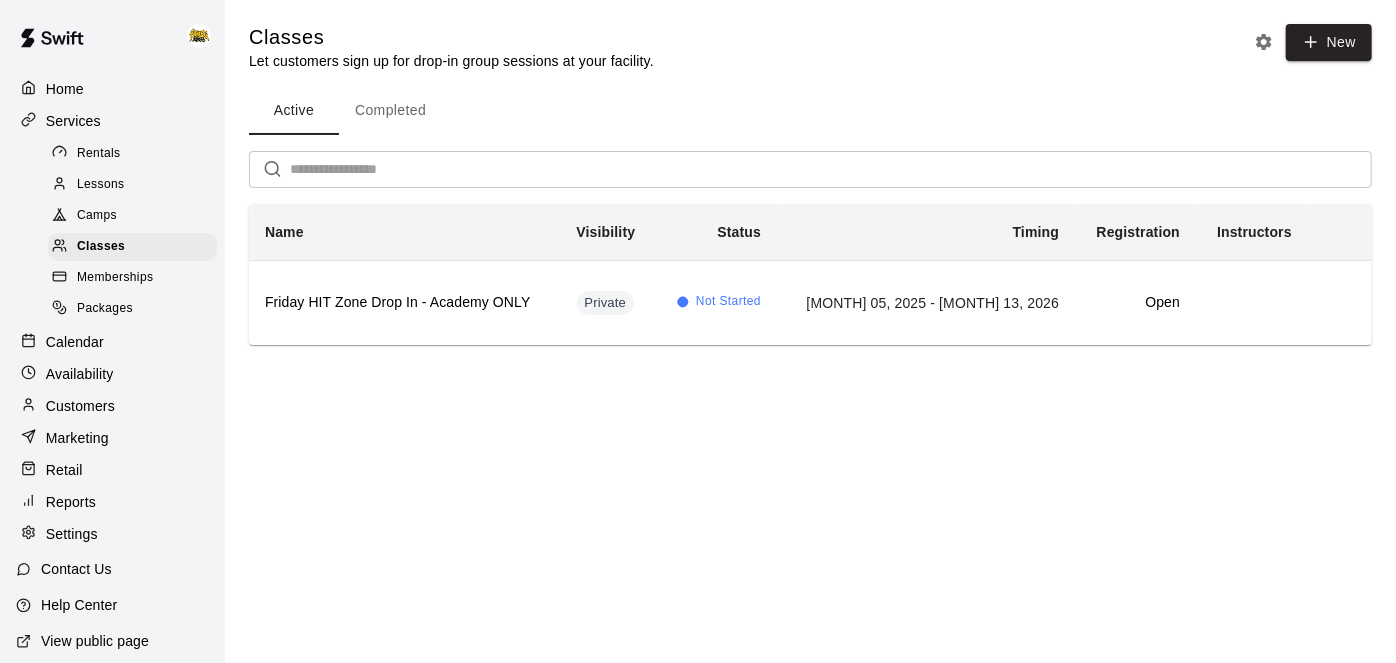 click on "Rentals" at bounding box center [99, 154] 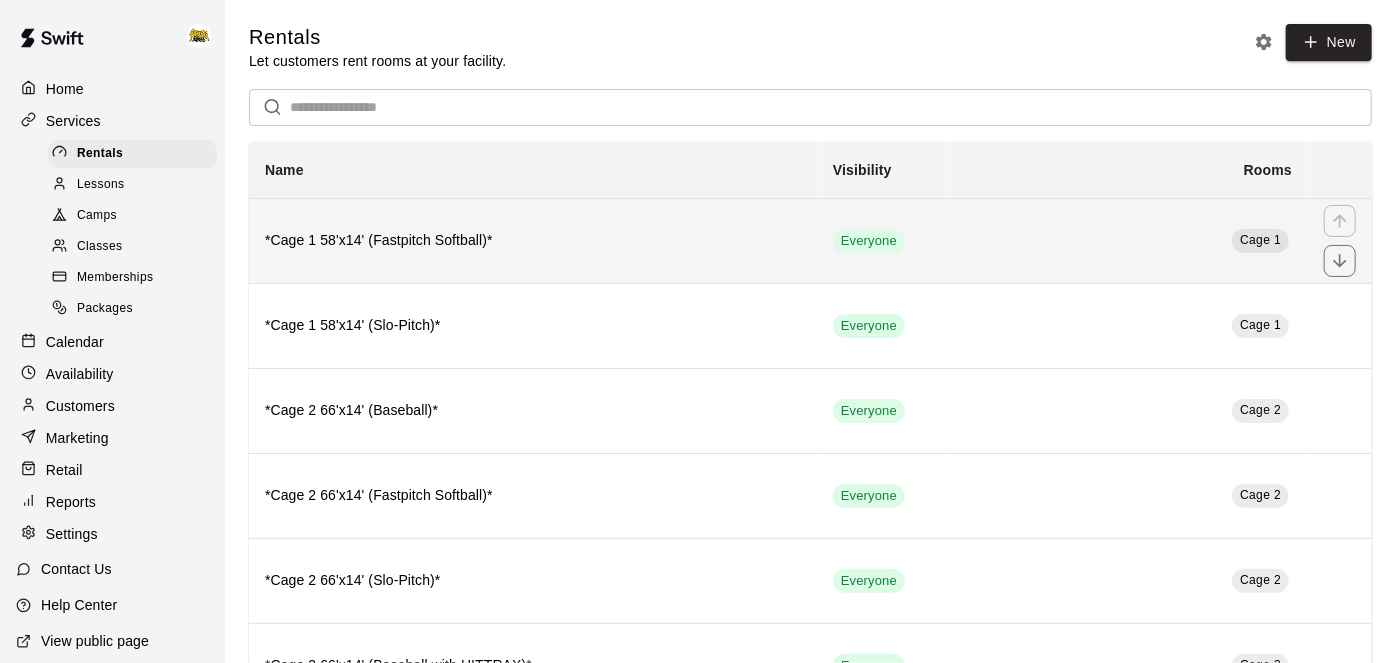 click on "*Cage 1 58'x14' (Fastpitch Softball)*" at bounding box center (533, 241) 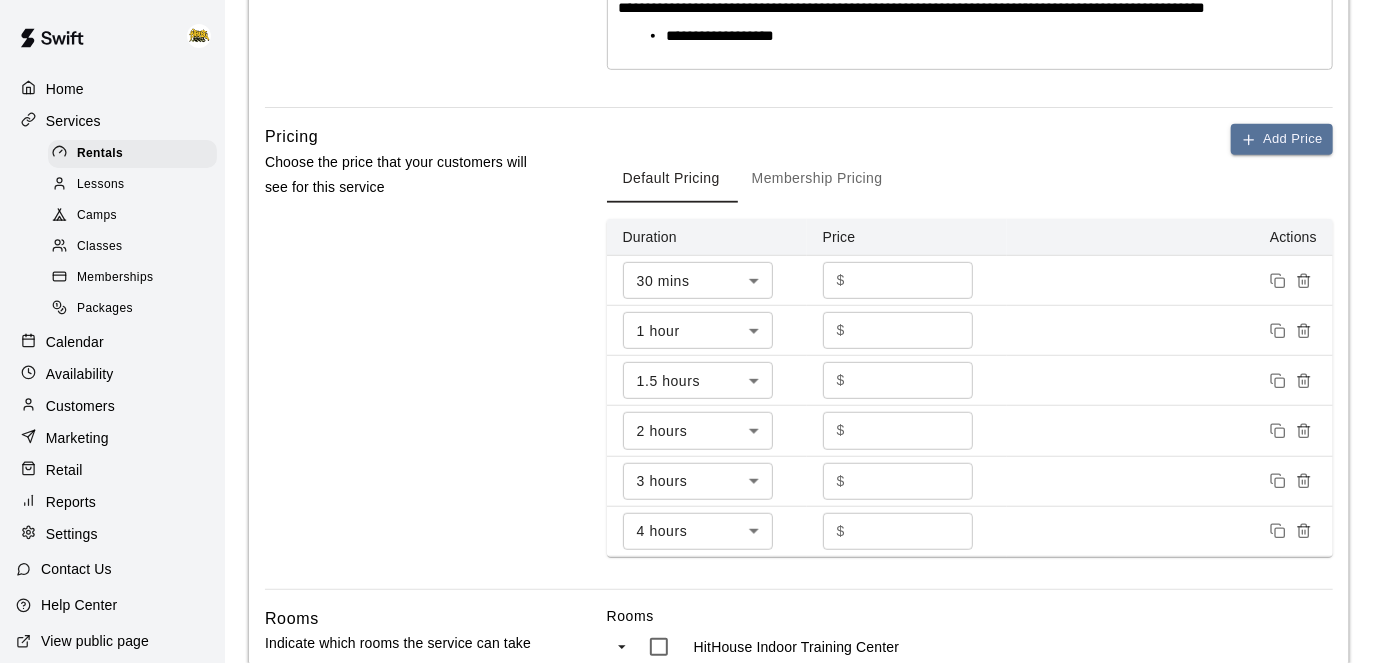 scroll, scrollTop: 580, scrollLeft: 0, axis: vertical 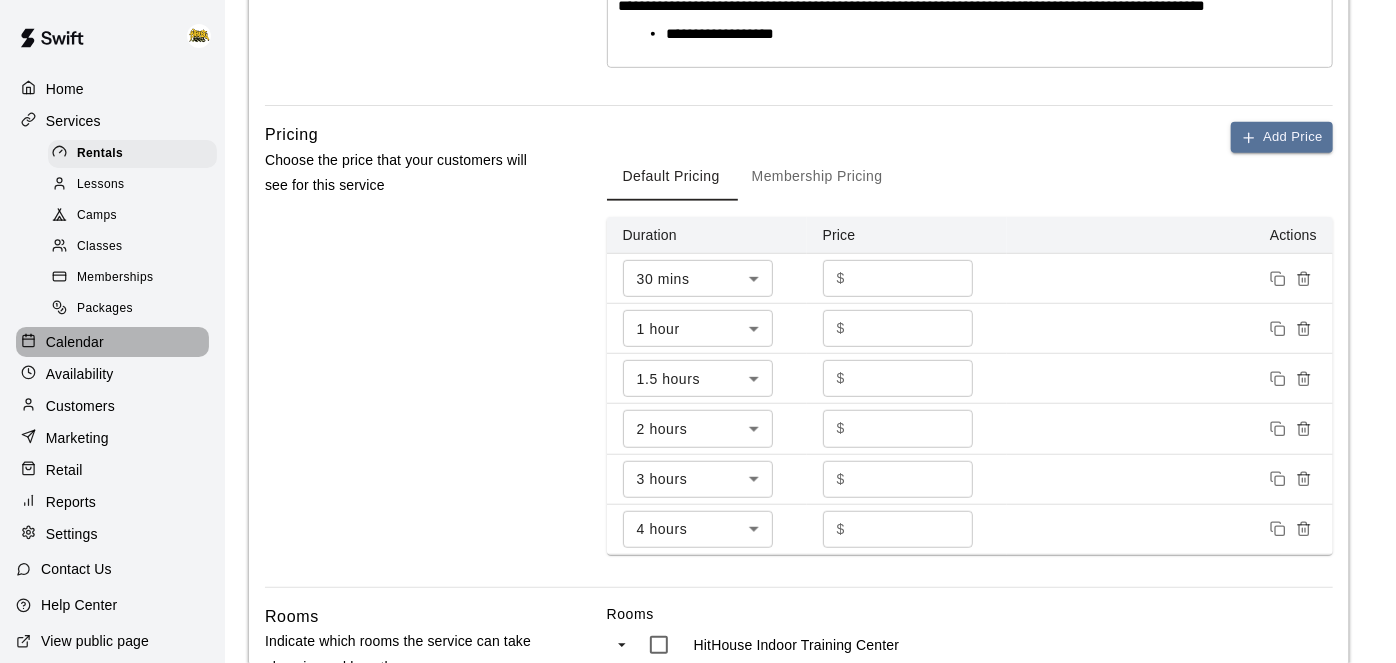 click on "Calendar" at bounding box center [75, 342] 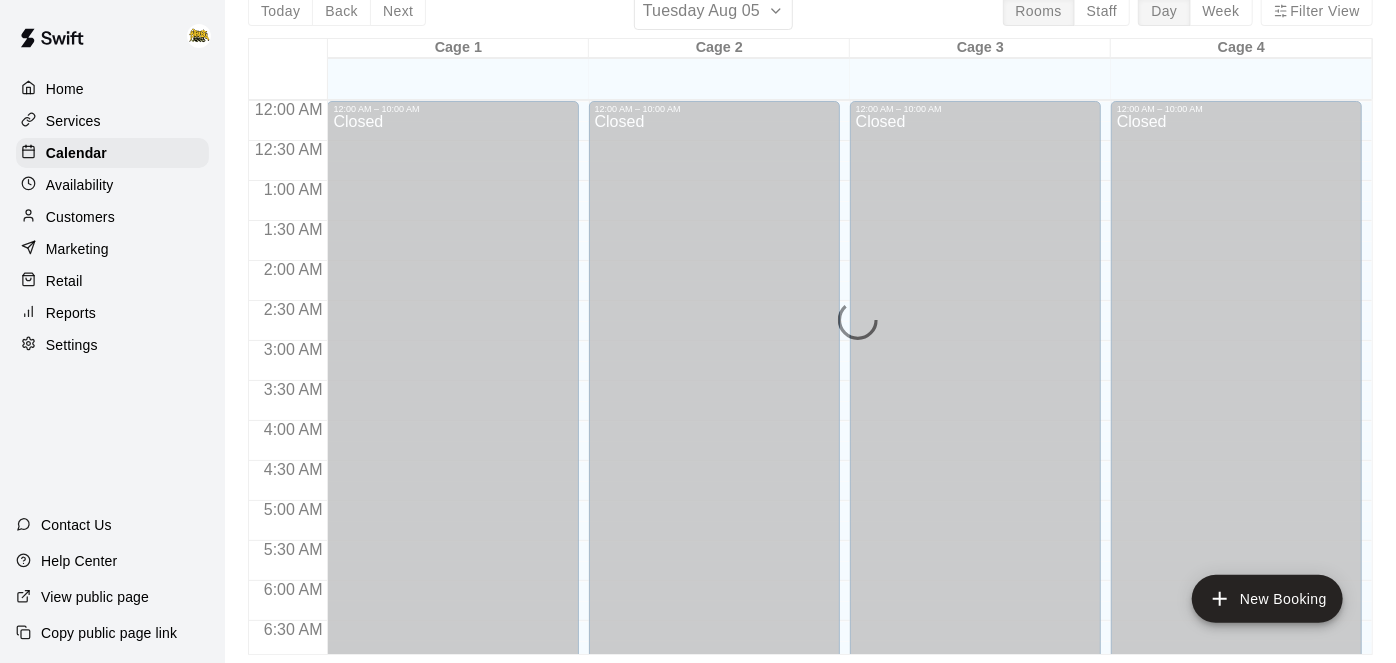 scroll, scrollTop: 0, scrollLeft: 0, axis: both 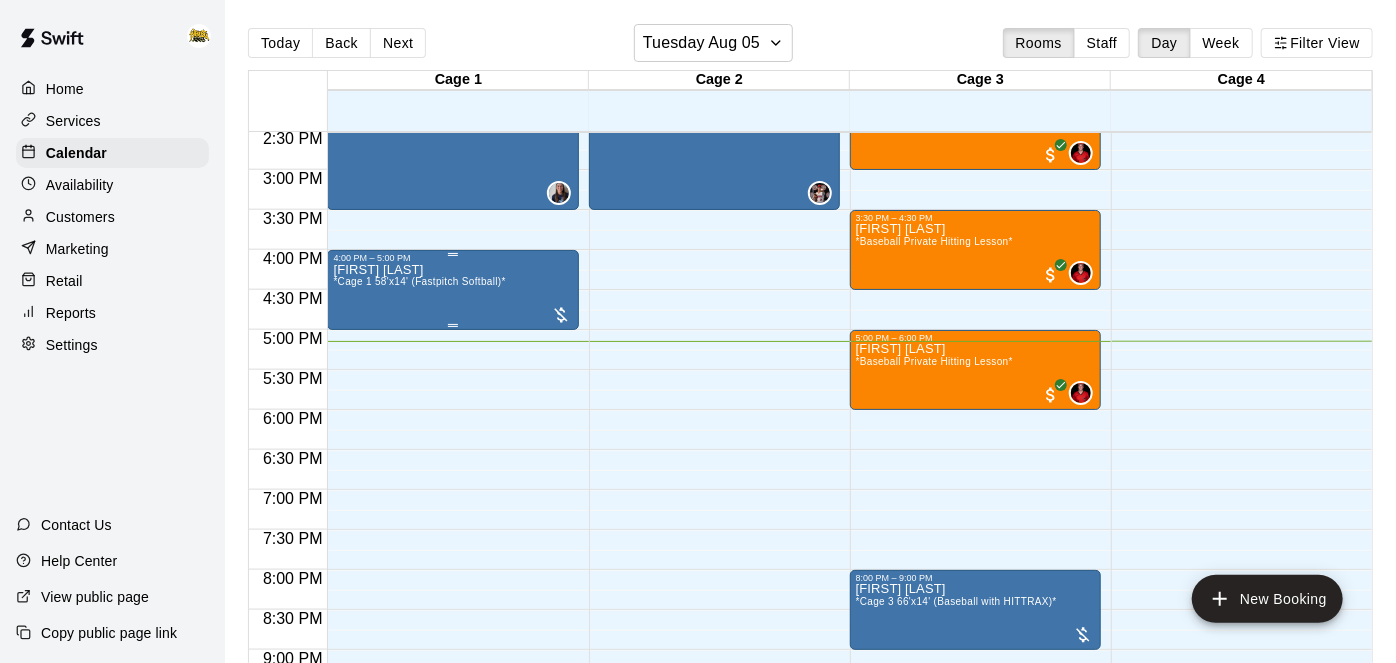 click on "*Cage 1 58'x14' (Fastpitch Softball)*" at bounding box center [419, 281] 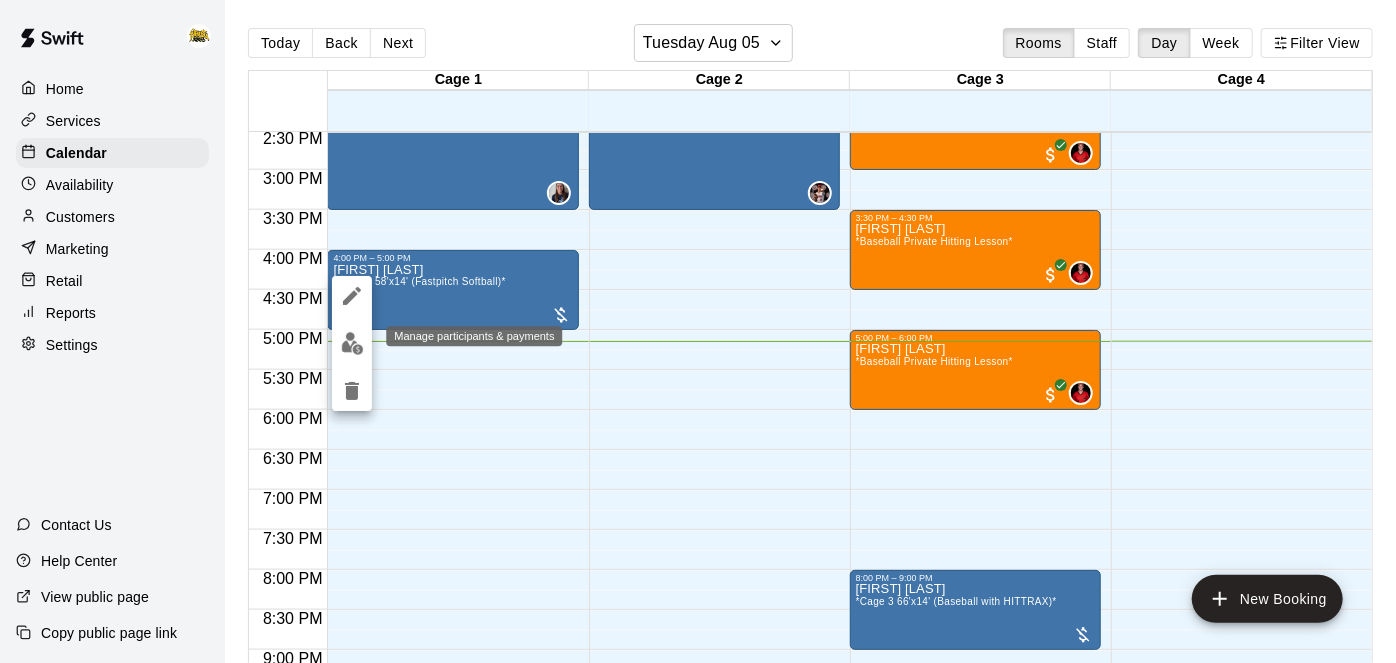 click at bounding box center [352, 343] 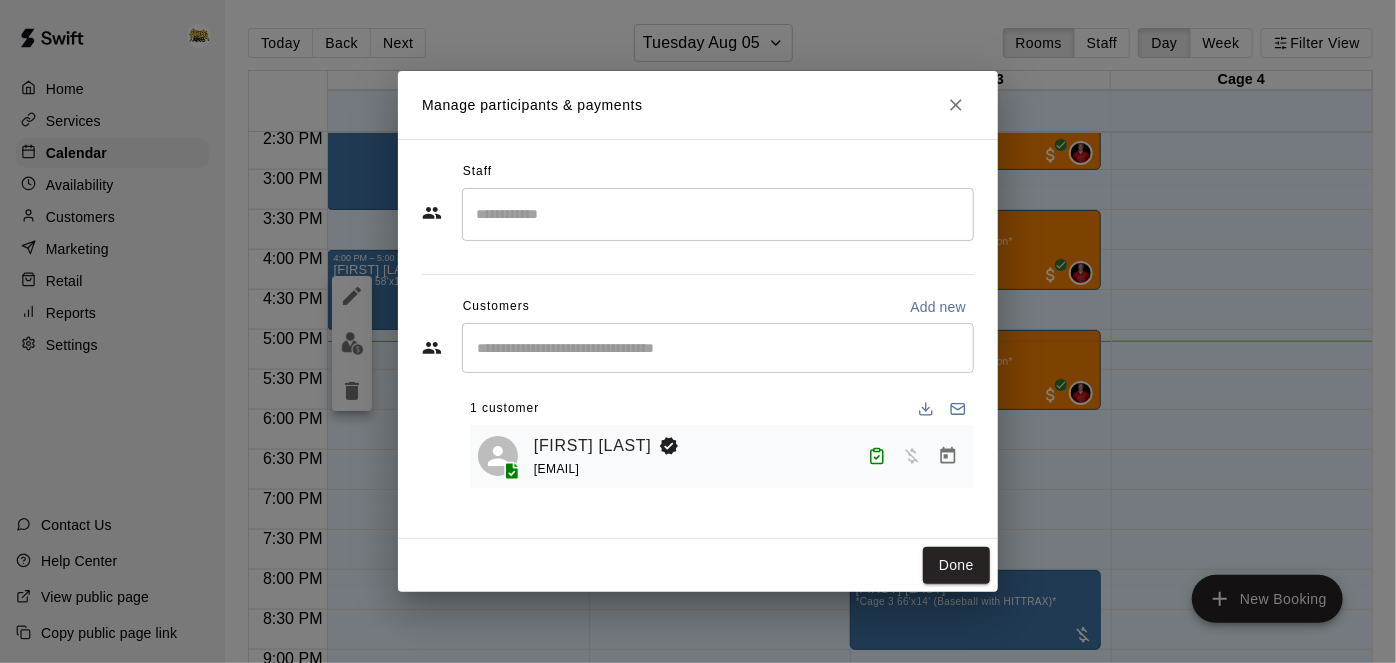 click 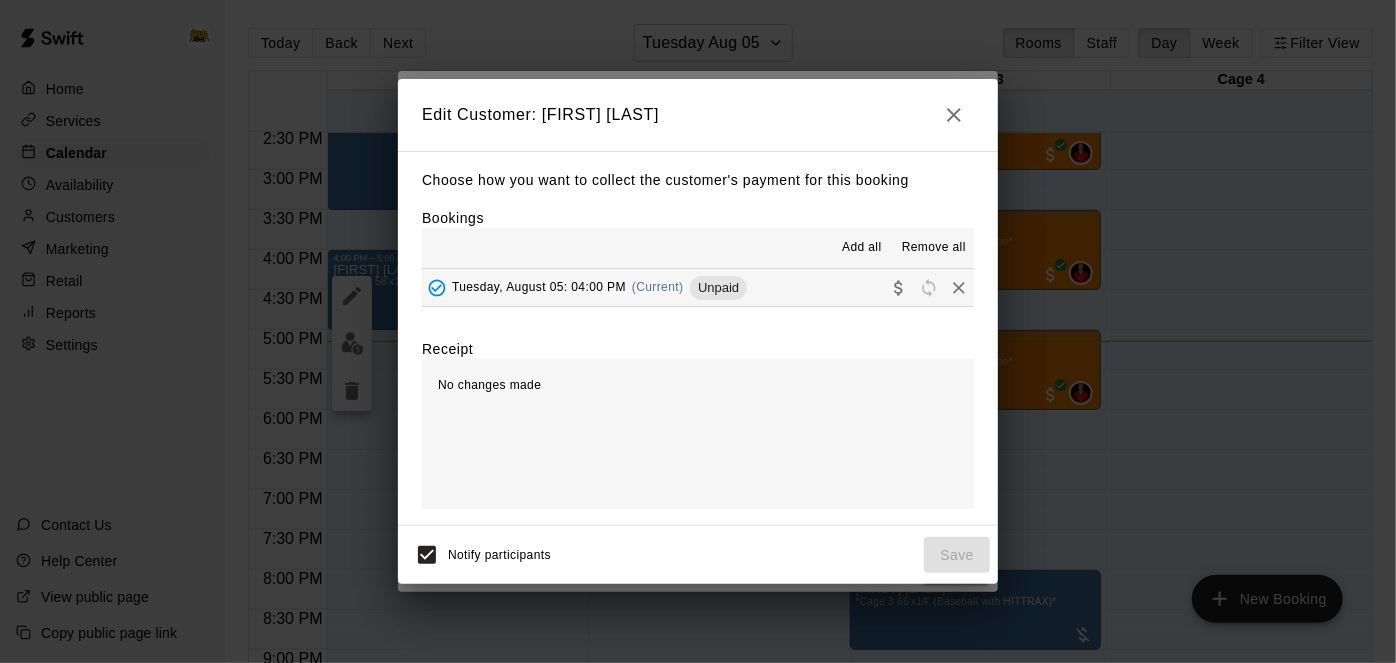 click on "Tuesday, August 05: 04:00 PM (Current) Unpaid" at bounding box center (698, 287) 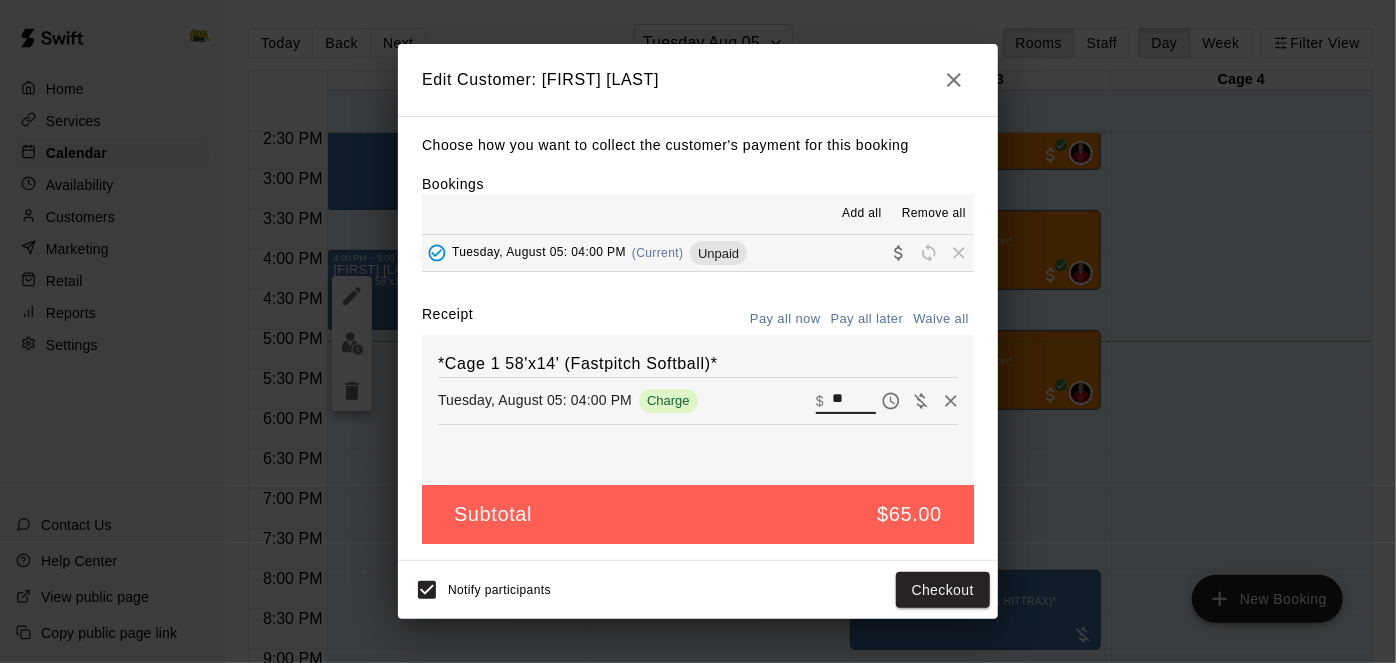 click on "**" at bounding box center (854, 401) 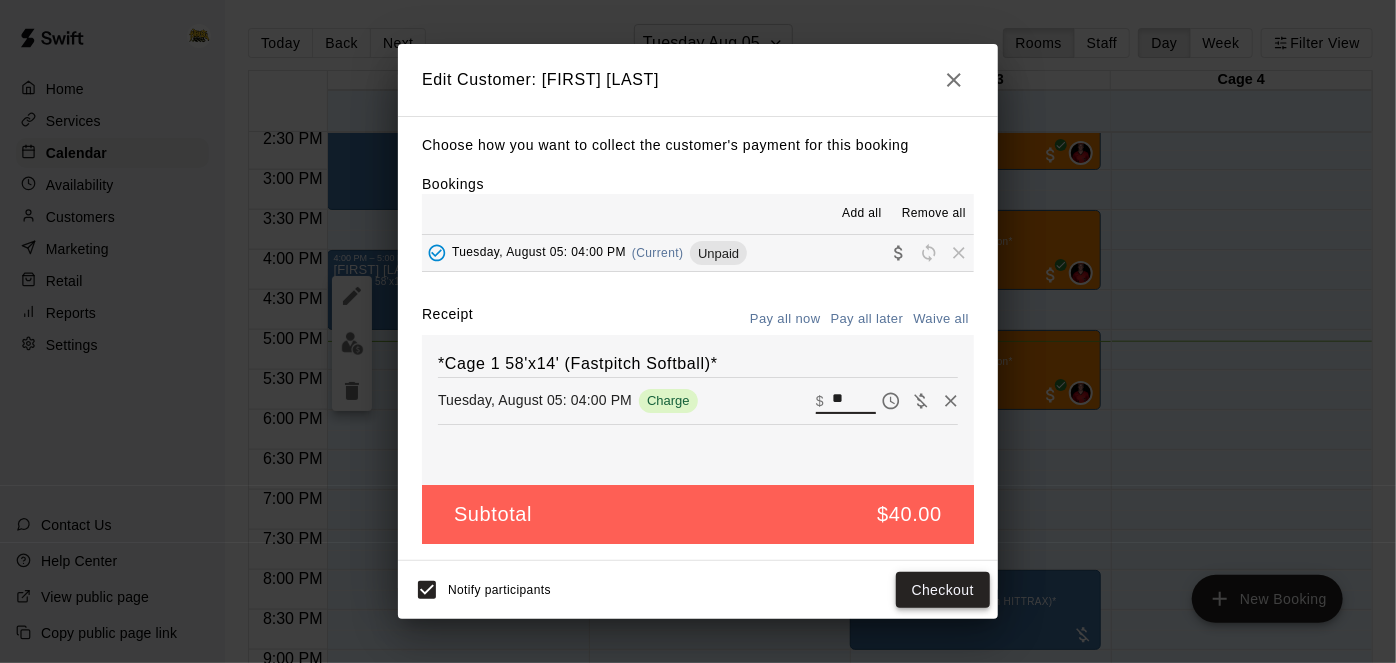 type on "**" 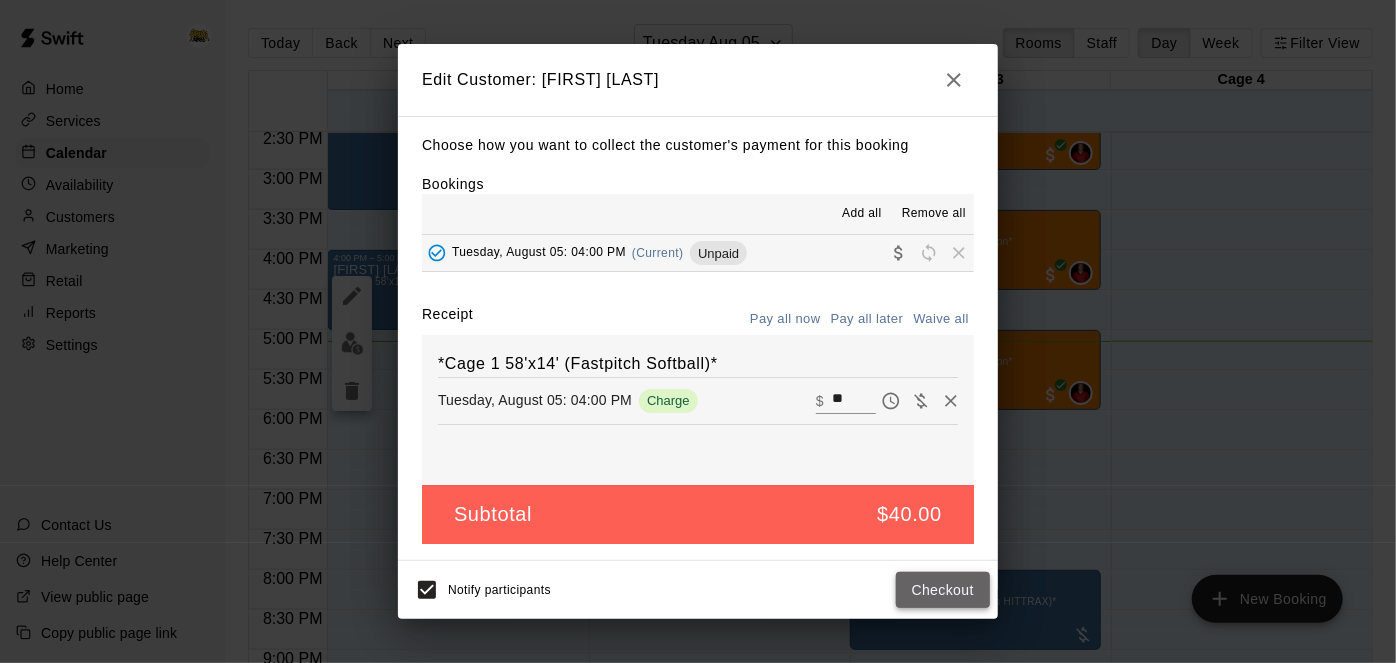 click on "Checkout" at bounding box center (943, 590) 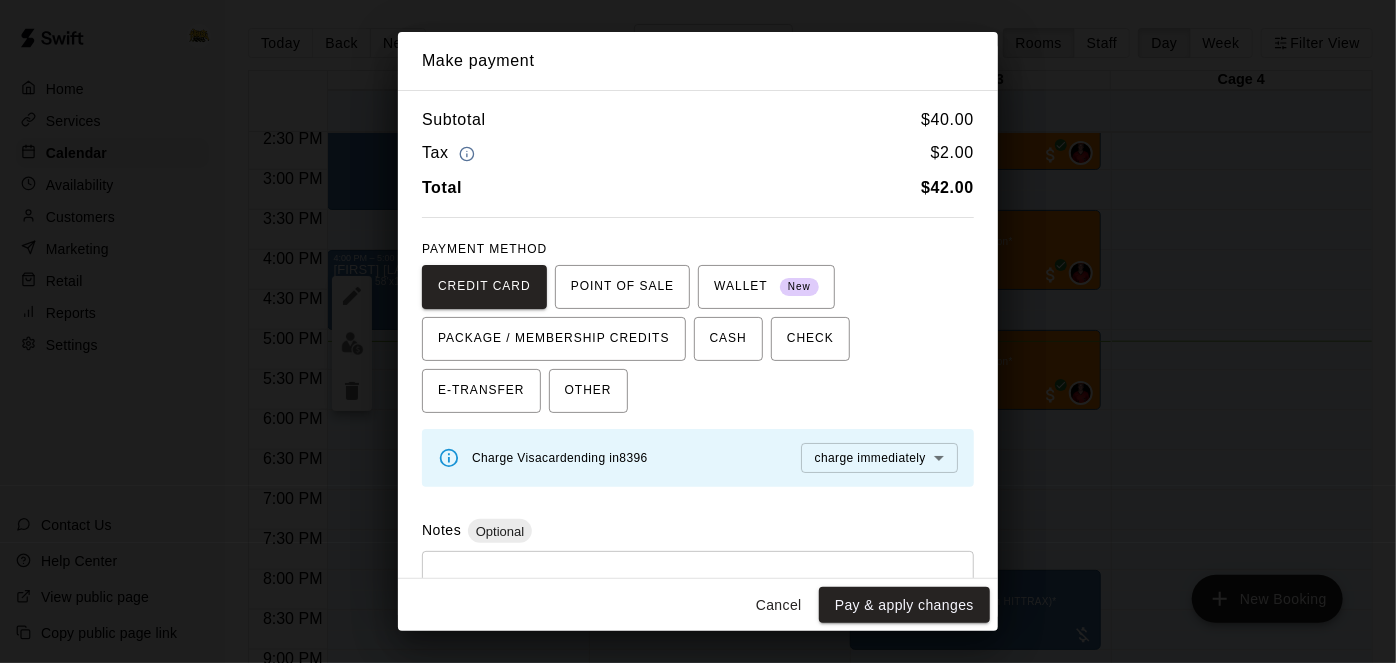 scroll, scrollTop: 80, scrollLeft: 0, axis: vertical 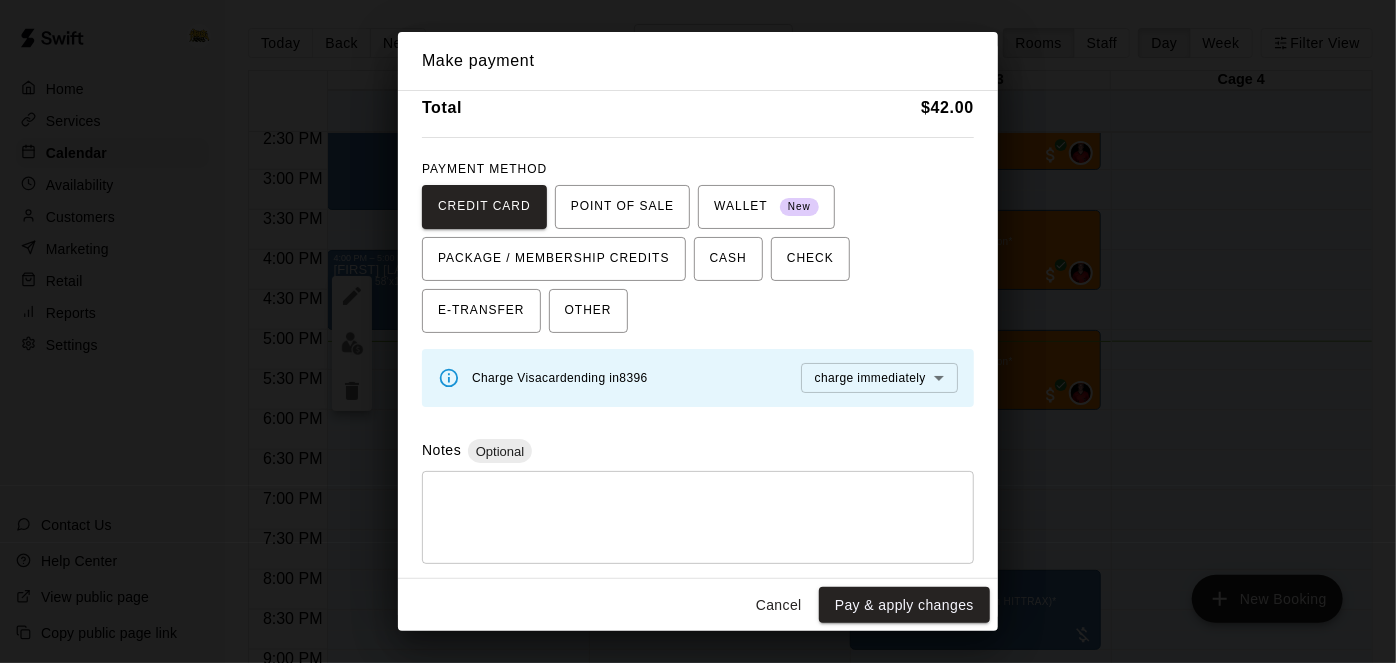 click at bounding box center [698, 518] 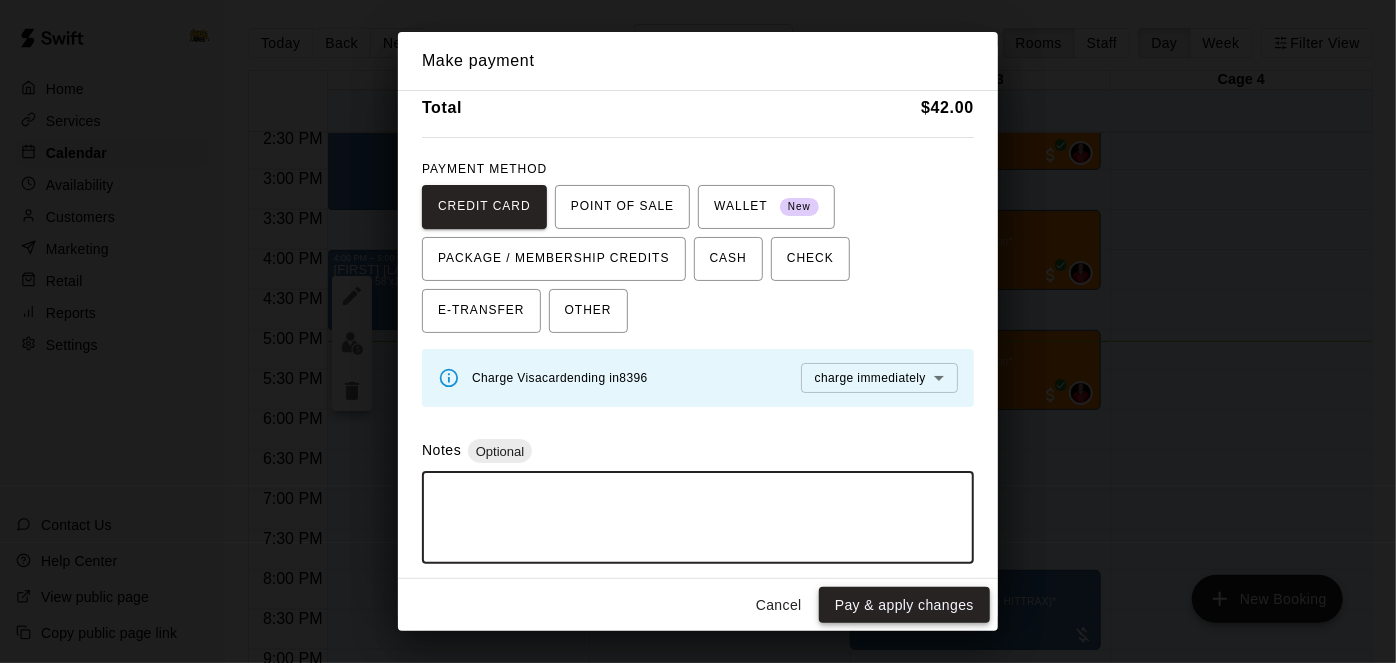 click on "Pay & apply changes" at bounding box center [904, 605] 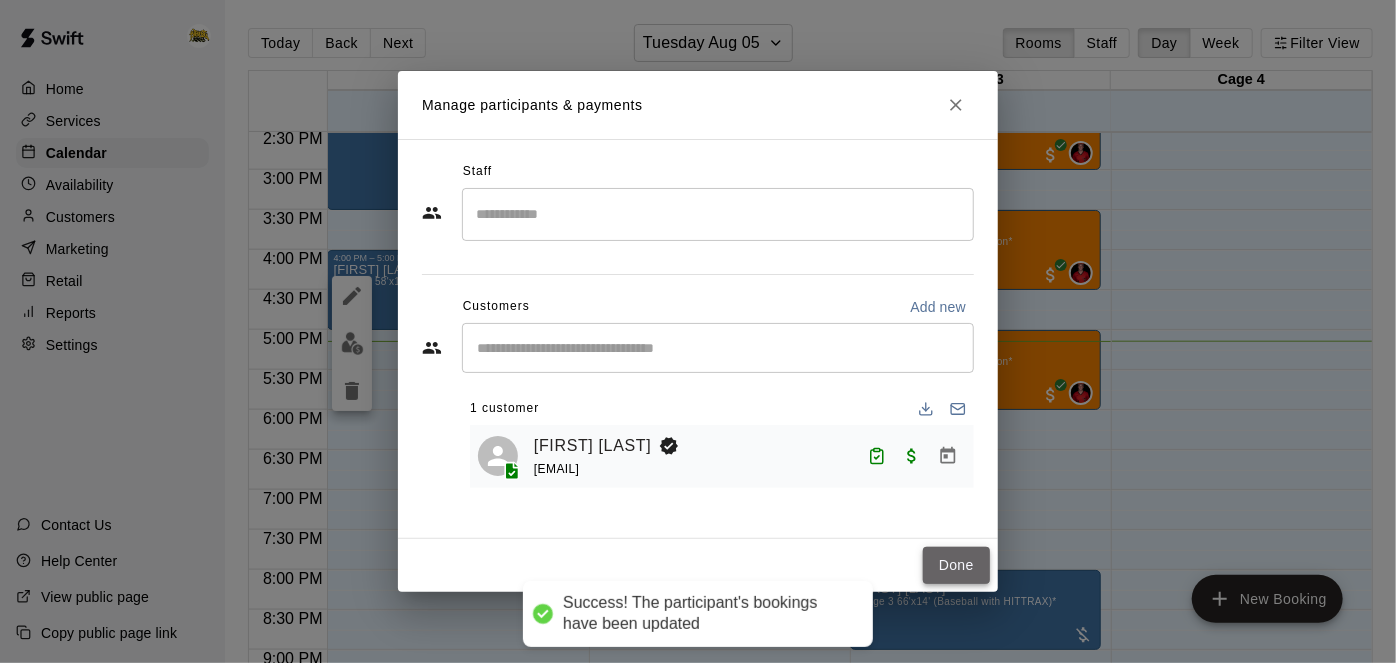 click on "Done" at bounding box center [956, 565] 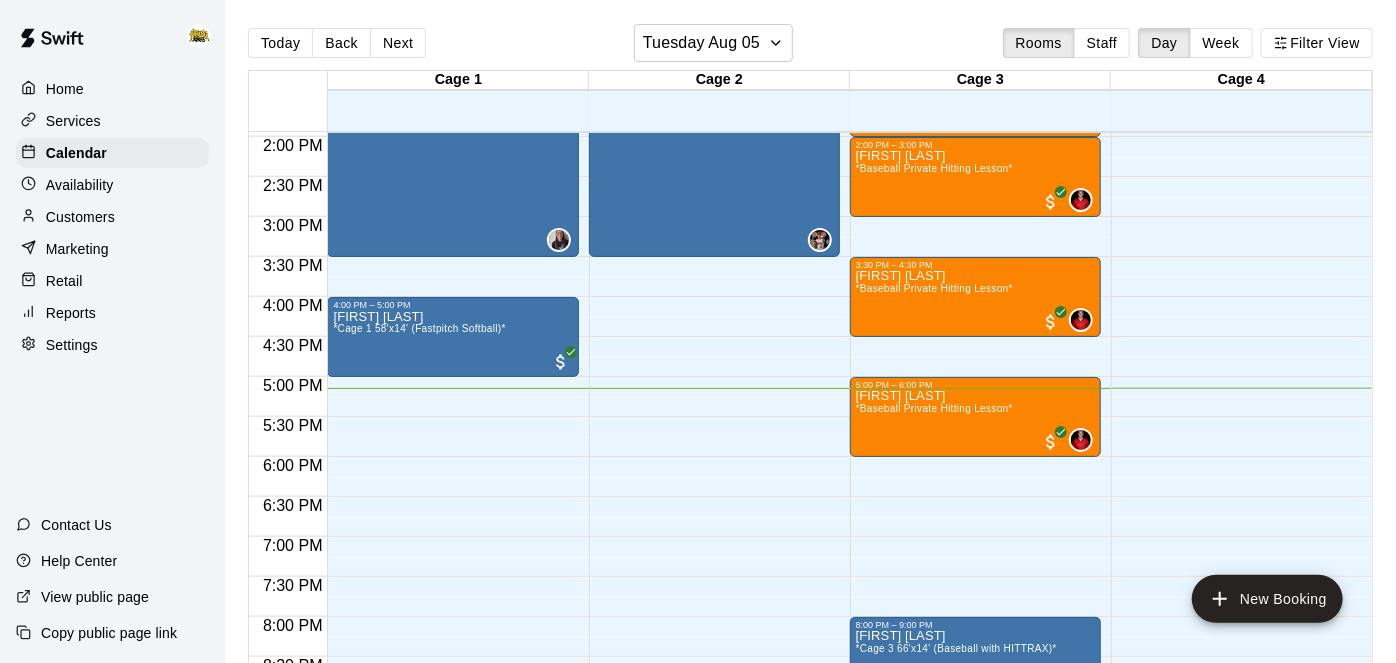 scroll, scrollTop: 1114, scrollLeft: 0, axis: vertical 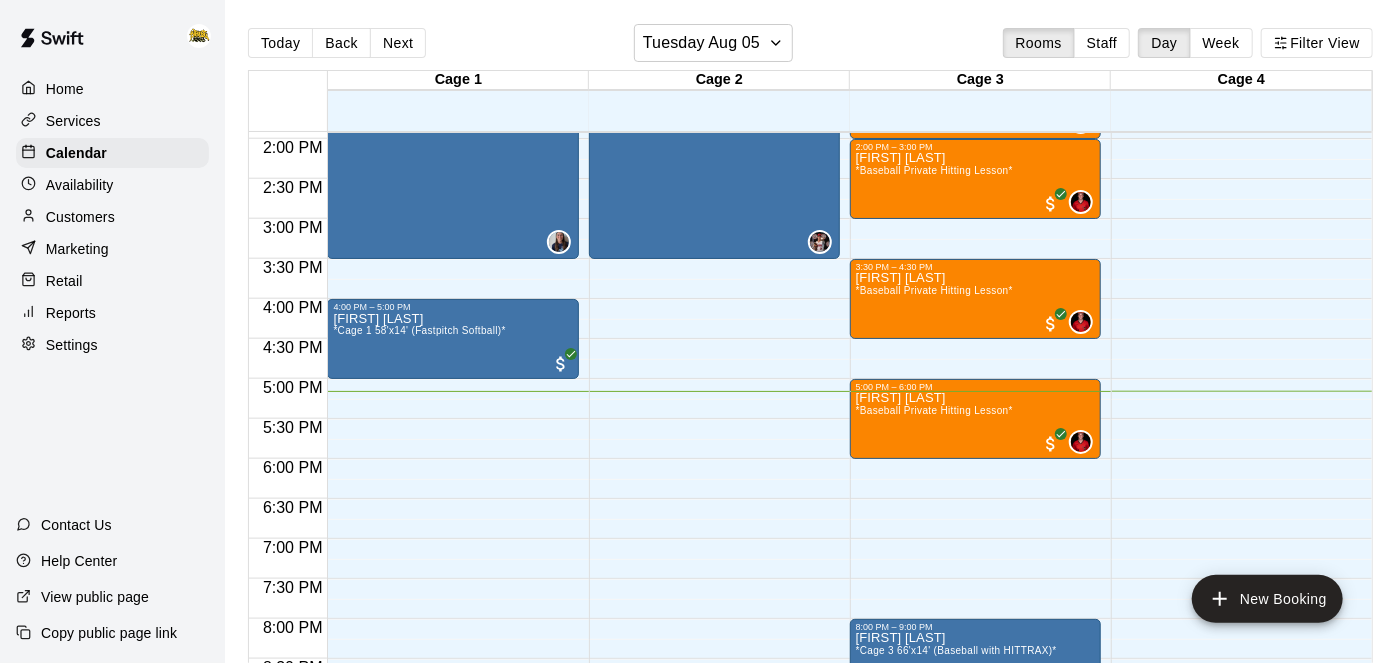 click on "Services" at bounding box center [73, 121] 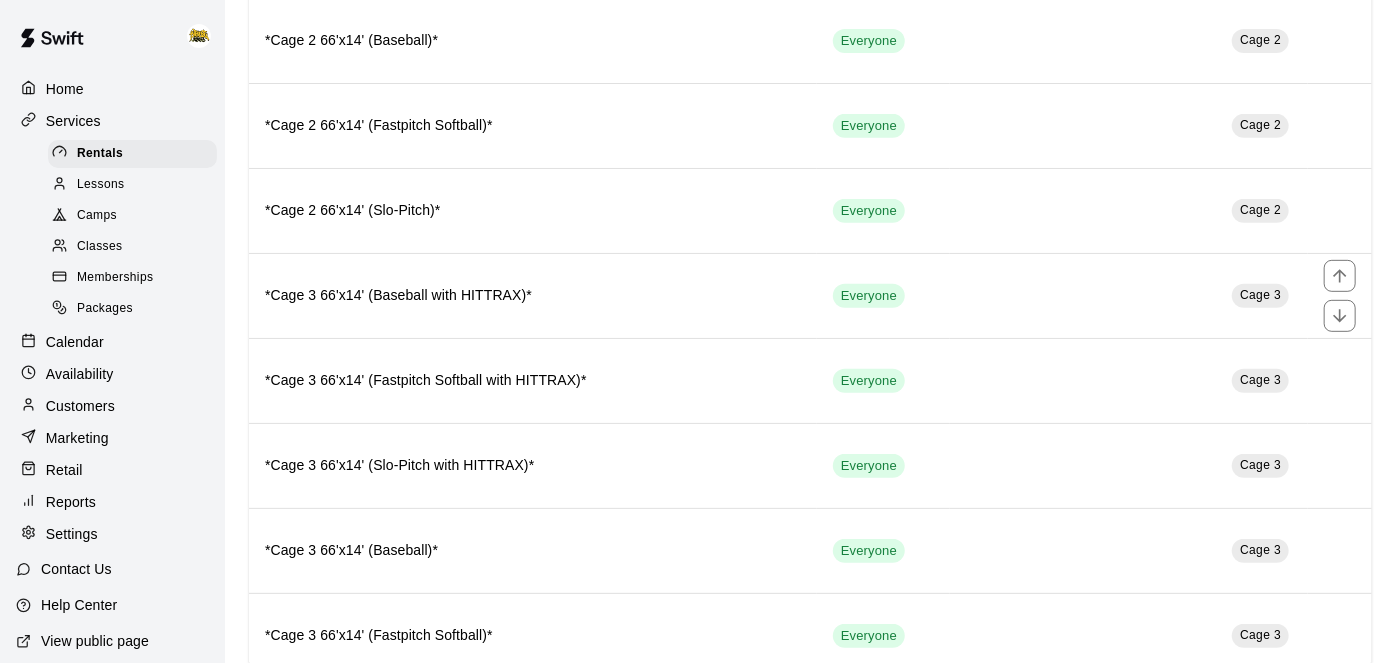 scroll, scrollTop: 373, scrollLeft: 0, axis: vertical 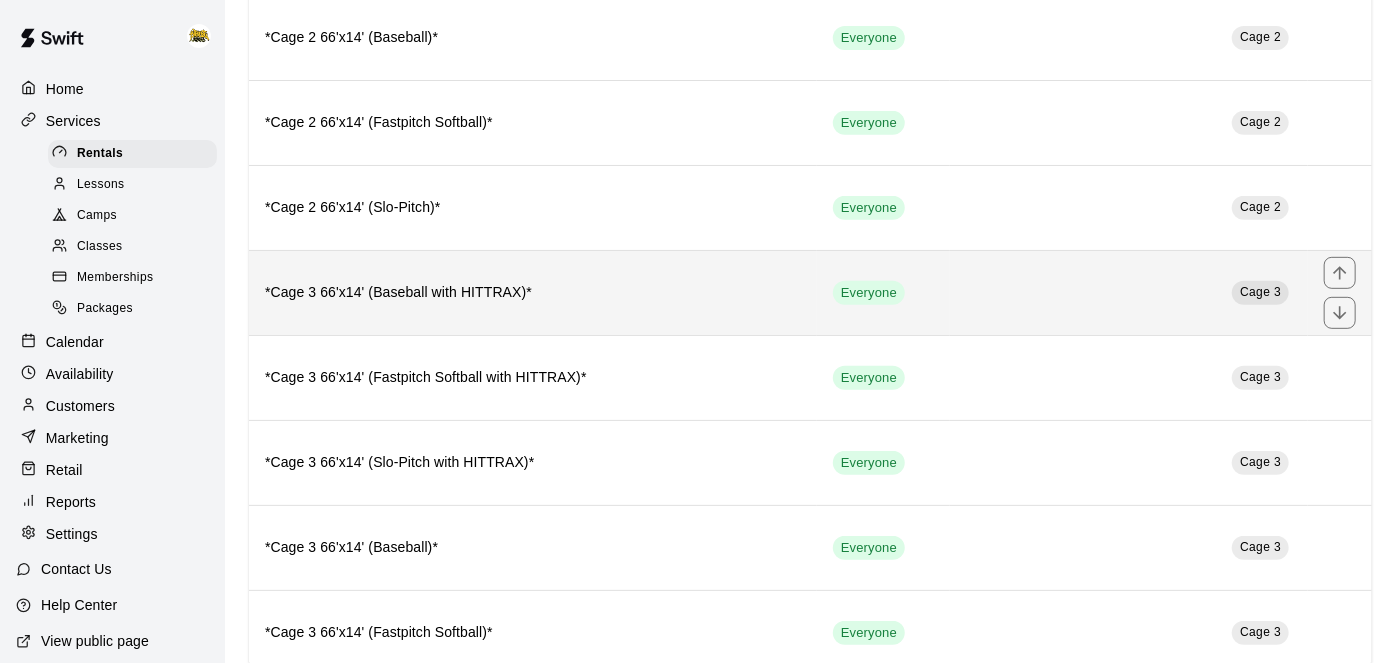 click on "*Cage 3 66'x14' (Baseball with HITTRAX)*" at bounding box center [533, 293] 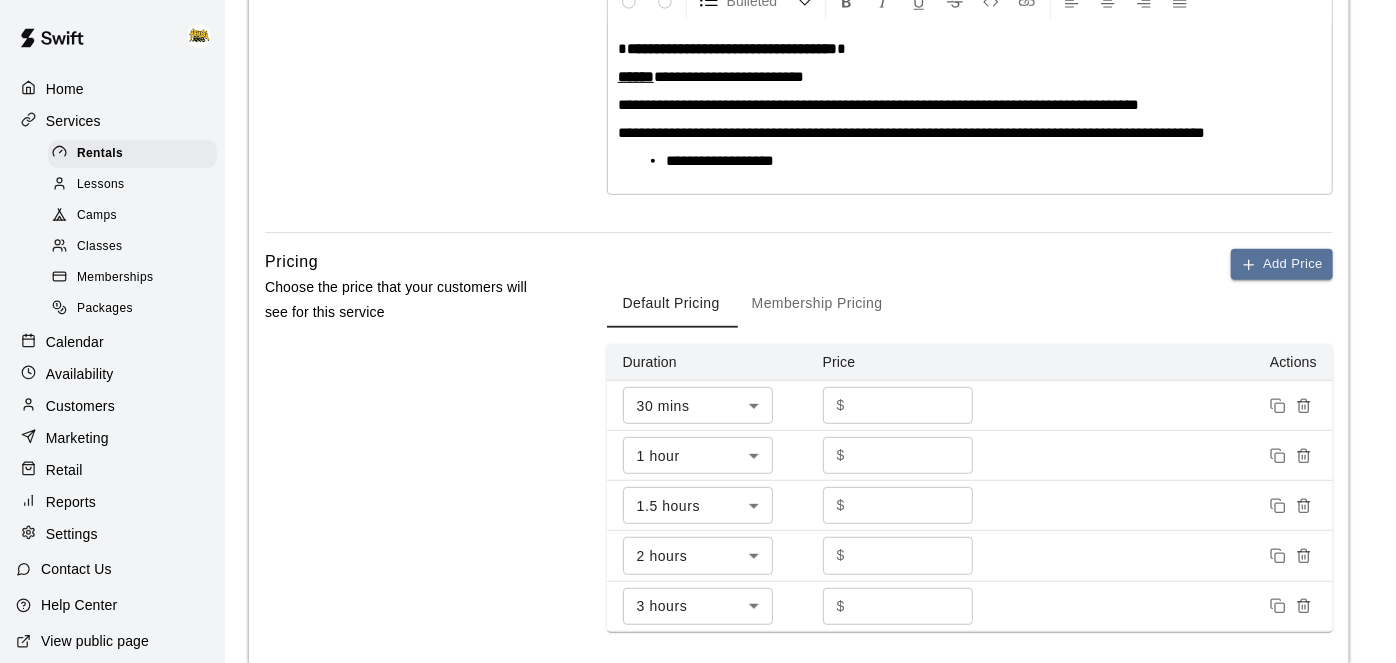scroll, scrollTop: 467, scrollLeft: 0, axis: vertical 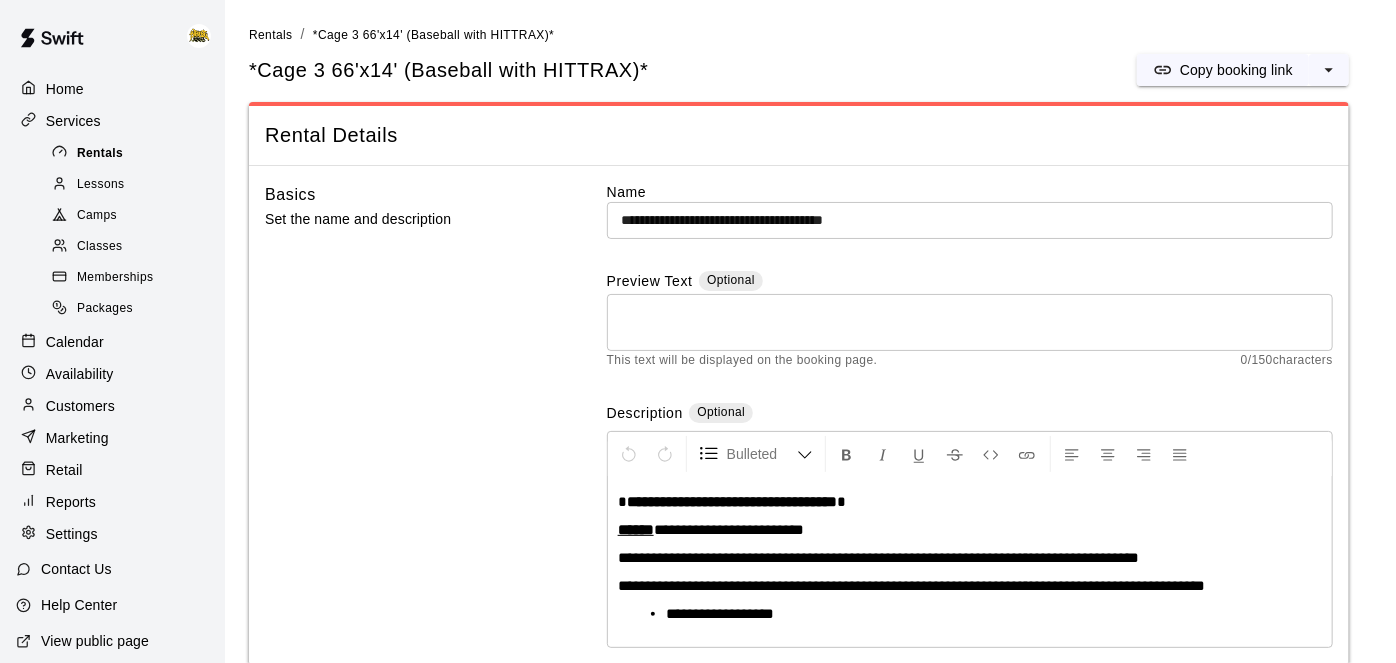 click on "Rentals" at bounding box center (100, 154) 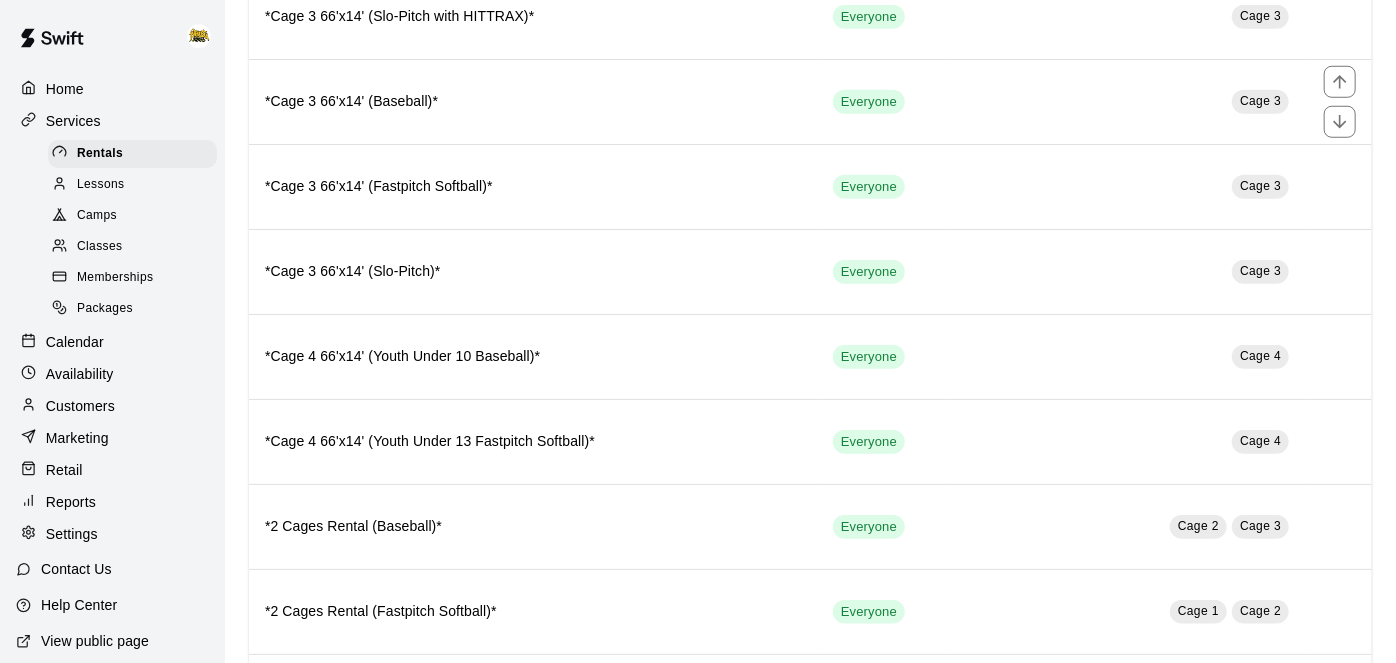 scroll, scrollTop: 821, scrollLeft: 0, axis: vertical 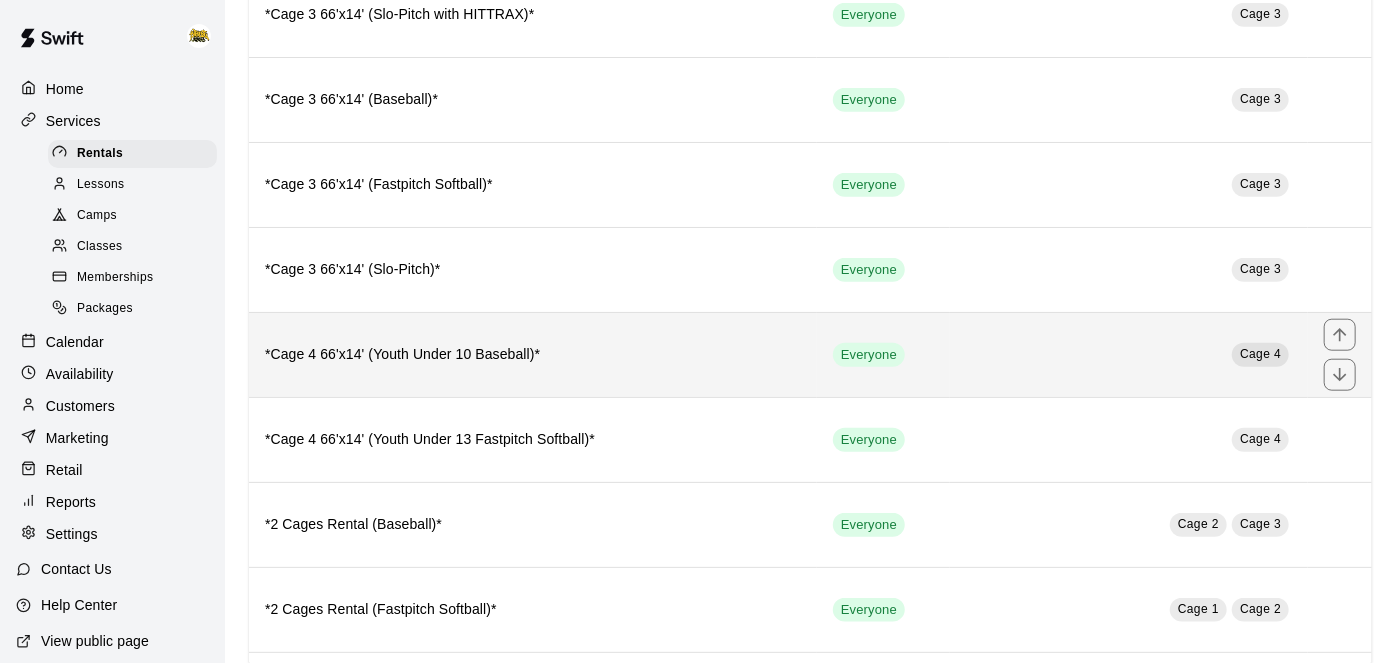 click on "*Cage 2 [DIMENSIONS] ([CATEGORY] [AGE_GROUP])*" at bounding box center (533, 355) 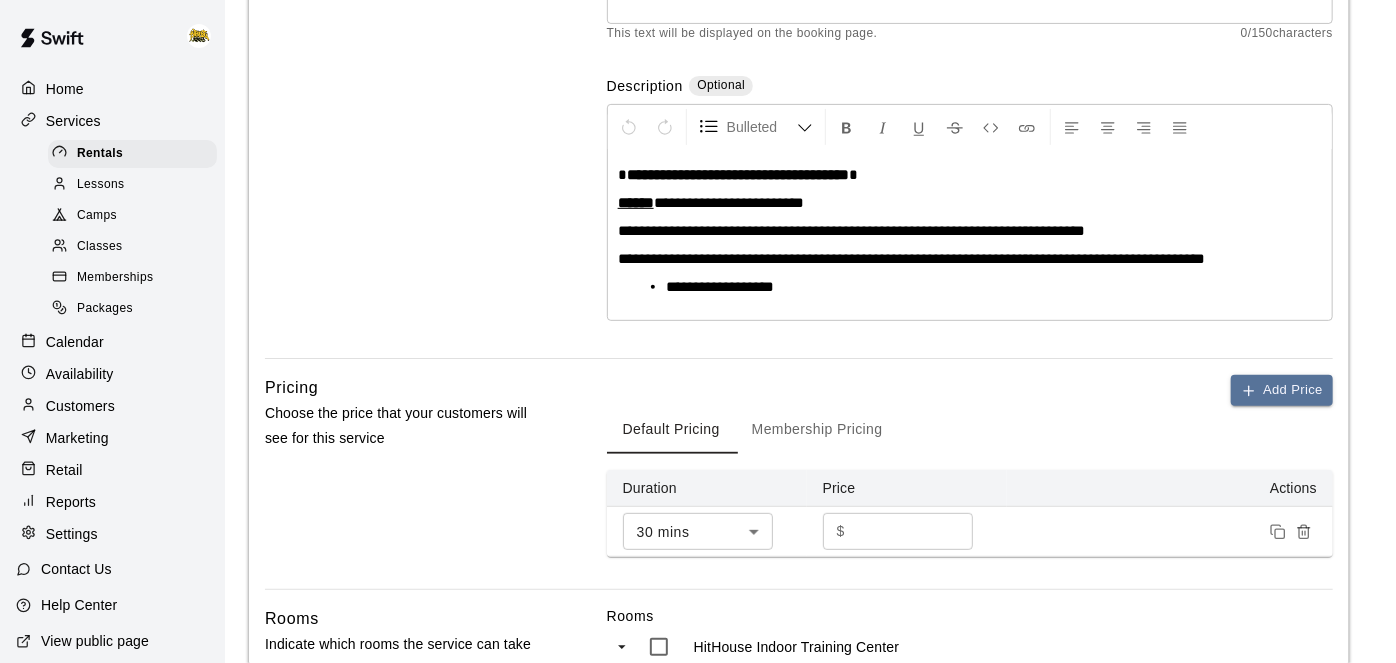 scroll, scrollTop: 324, scrollLeft: 0, axis: vertical 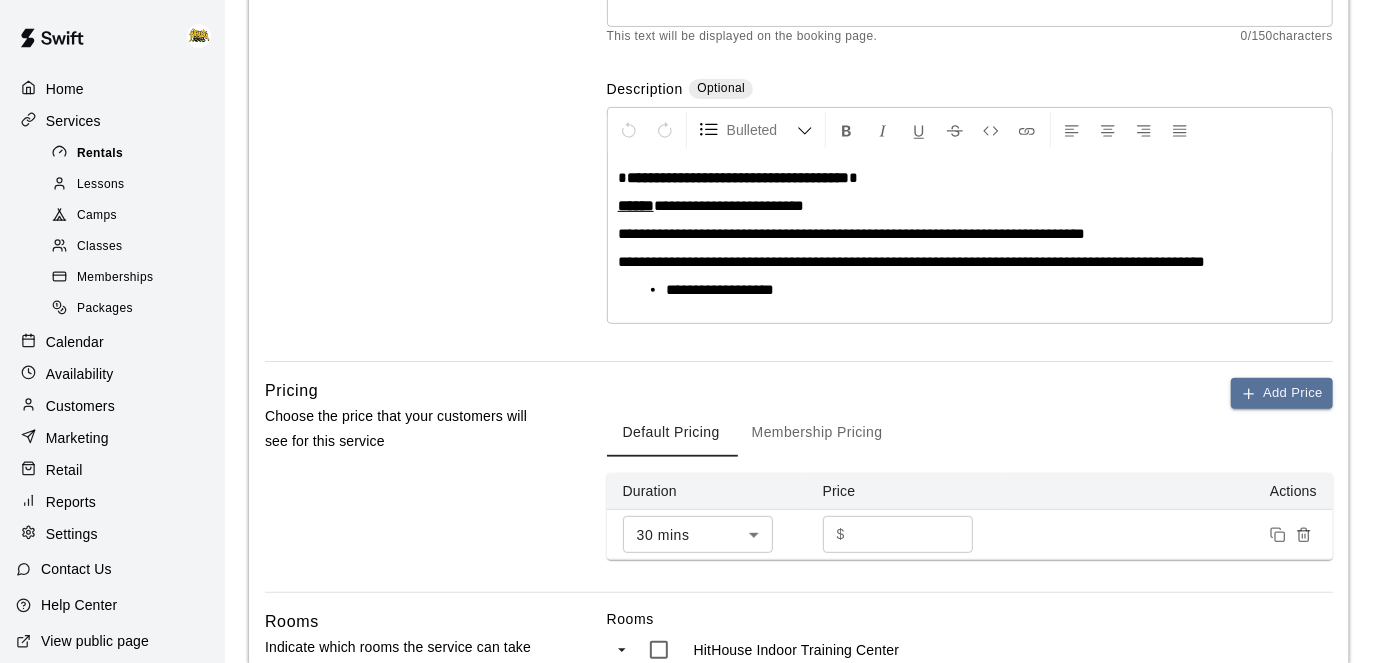 click on "Rentals" at bounding box center [100, 154] 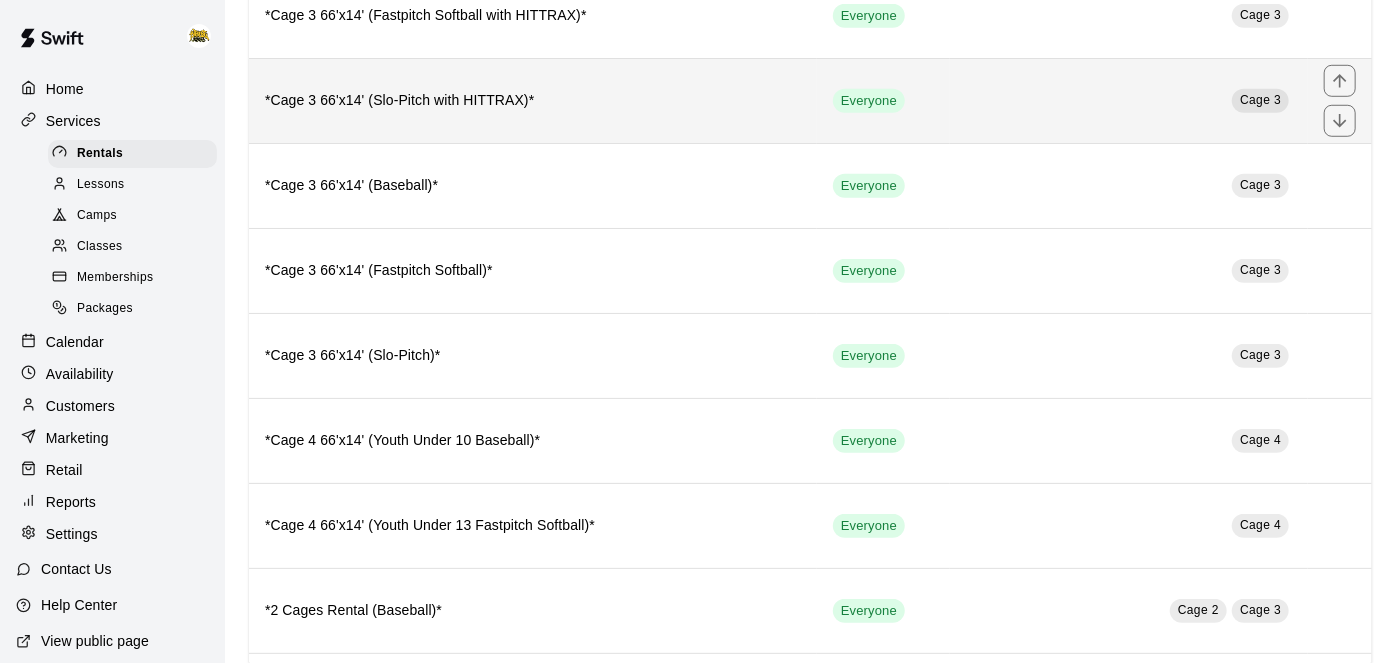 scroll, scrollTop: 741, scrollLeft: 0, axis: vertical 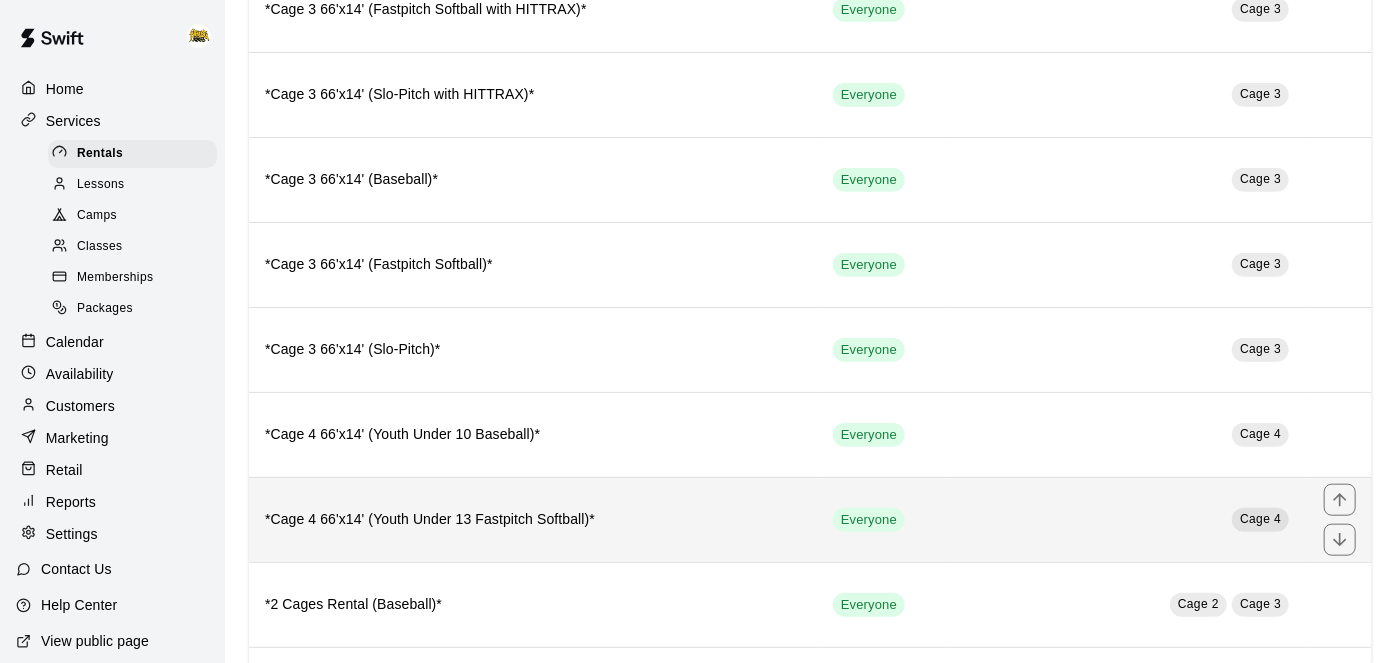 click on "*Cage 4 66'x14' (Youth Under 13 Fastpitch Softball)*" at bounding box center [533, 519] 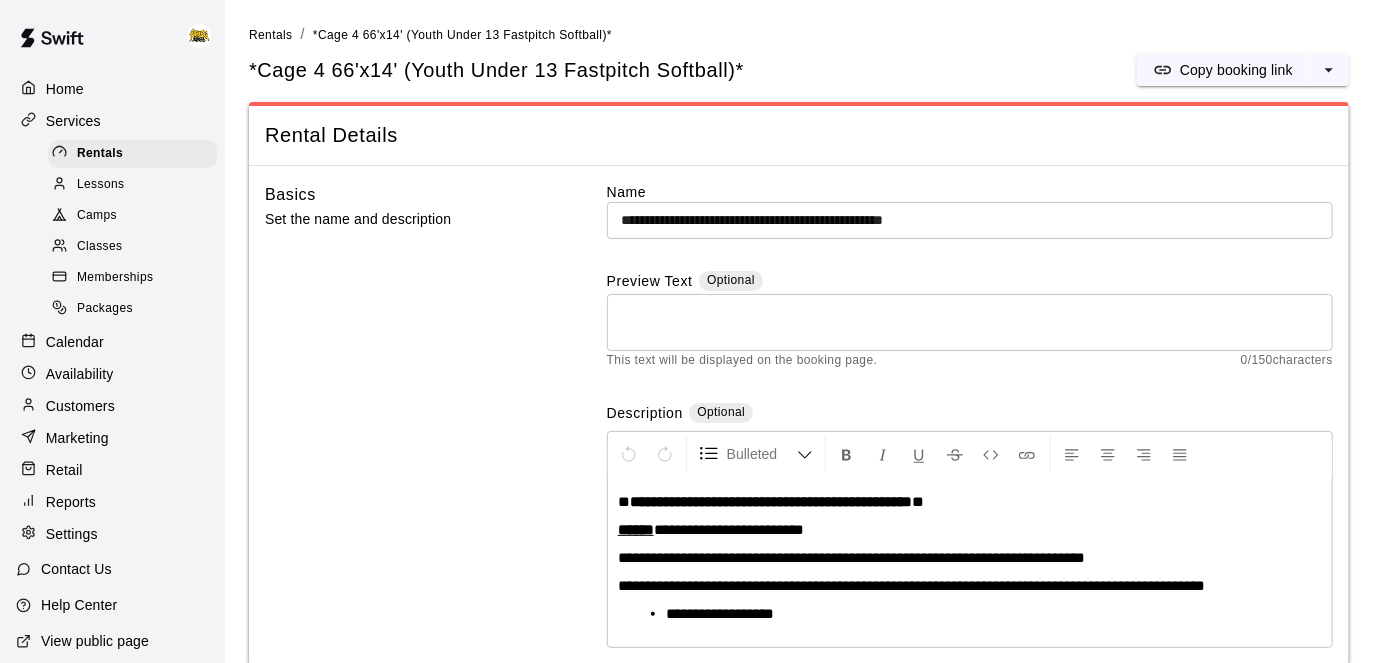 scroll, scrollTop: 2, scrollLeft: 0, axis: vertical 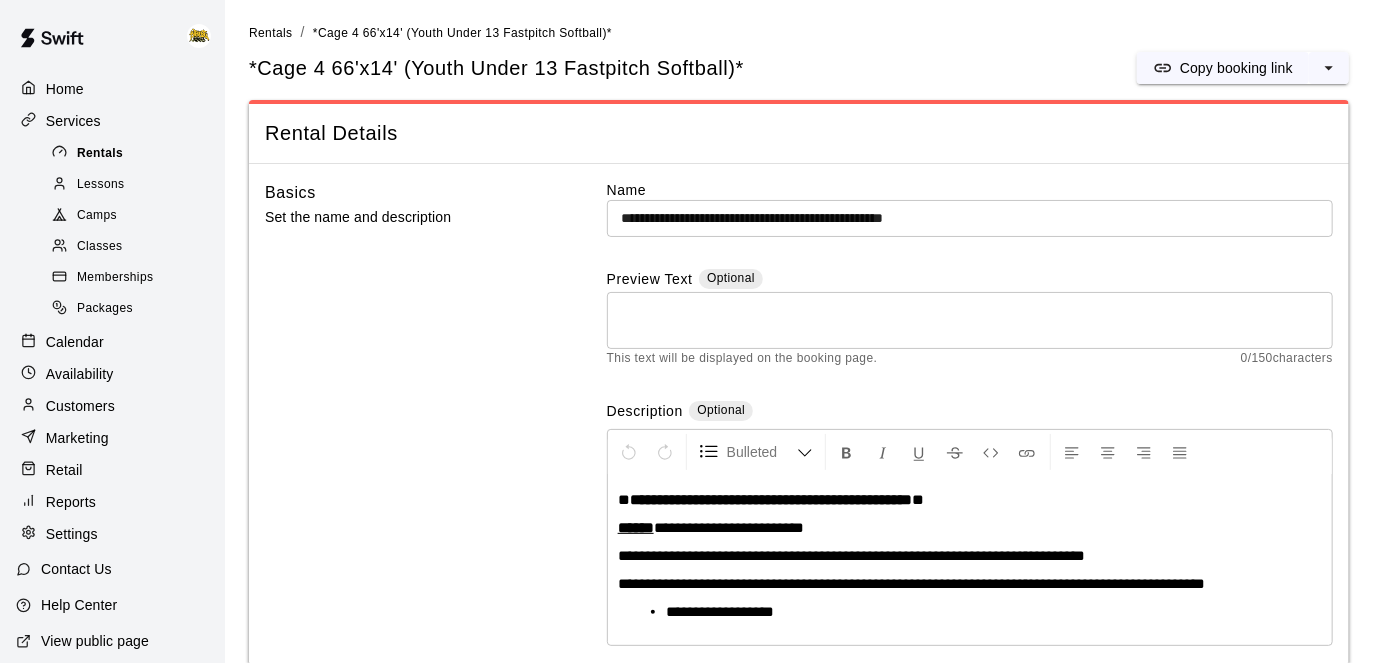 click on "Rentals" at bounding box center (132, 154) 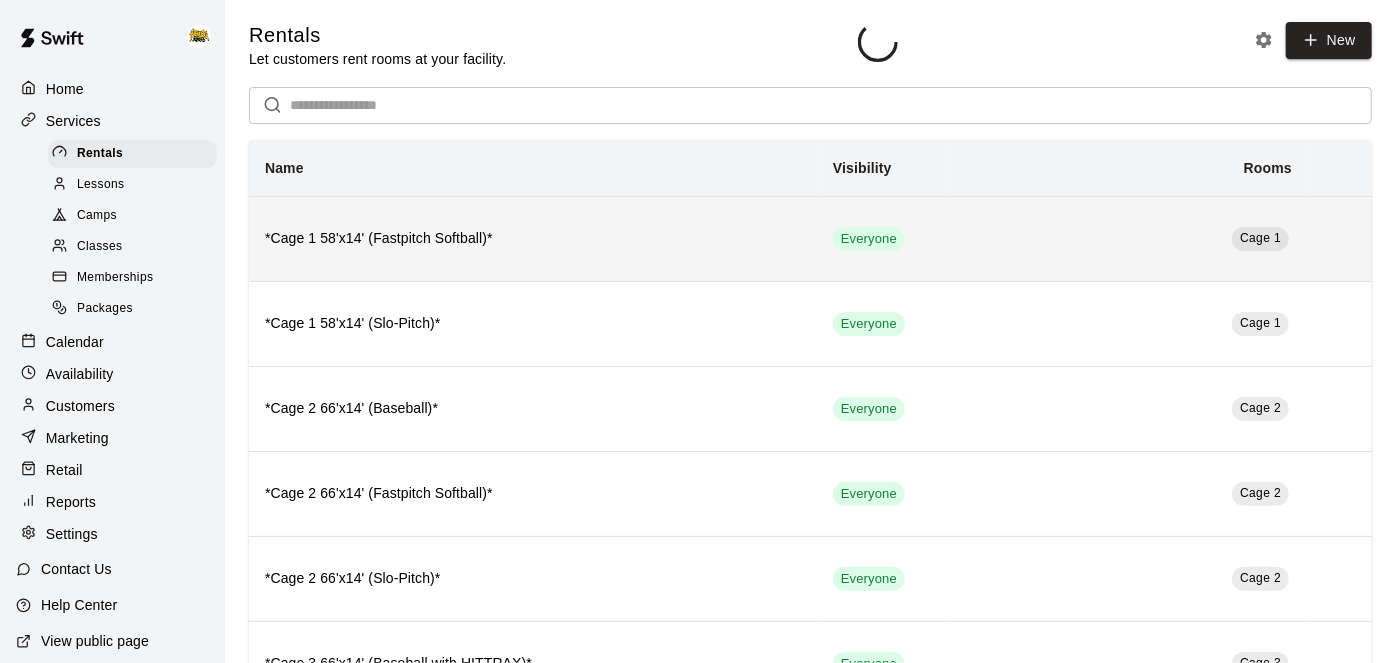 scroll, scrollTop: 0, scrollLeft: 0, axis: both 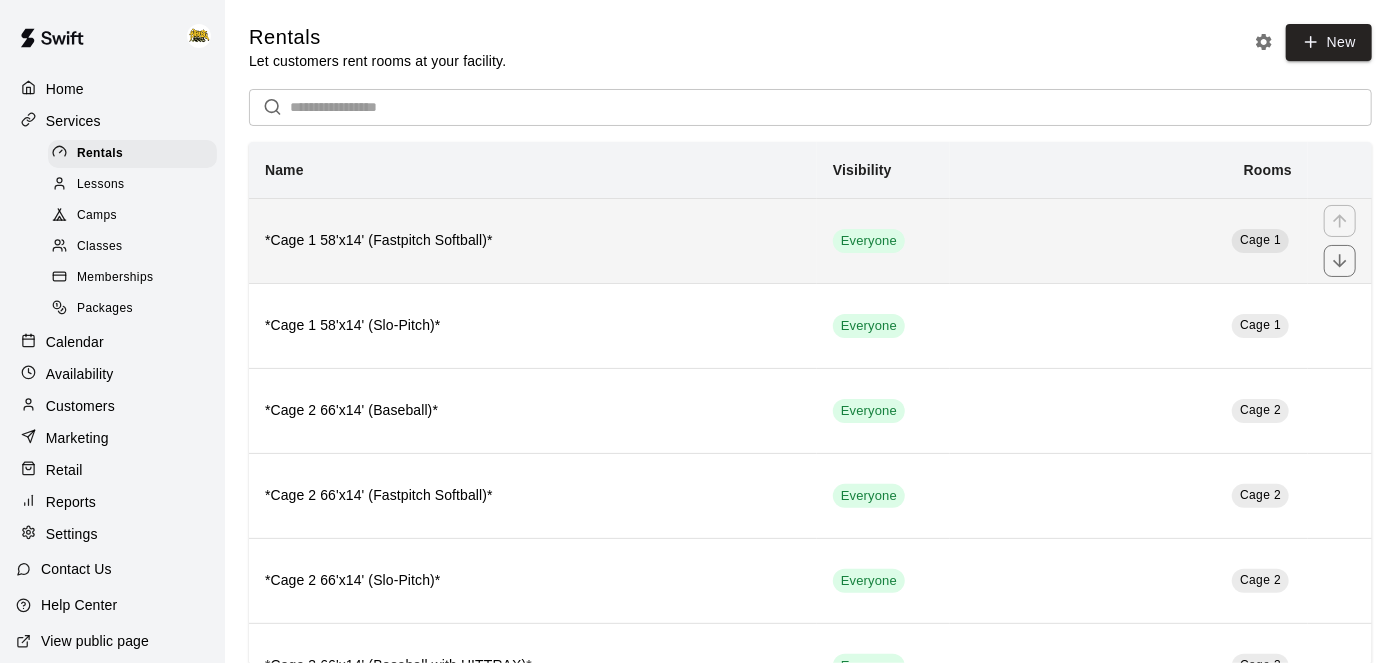 click on "*Cage 1 58'x14' (Fastpitch Softball)*" at bounding box center (533, 241) 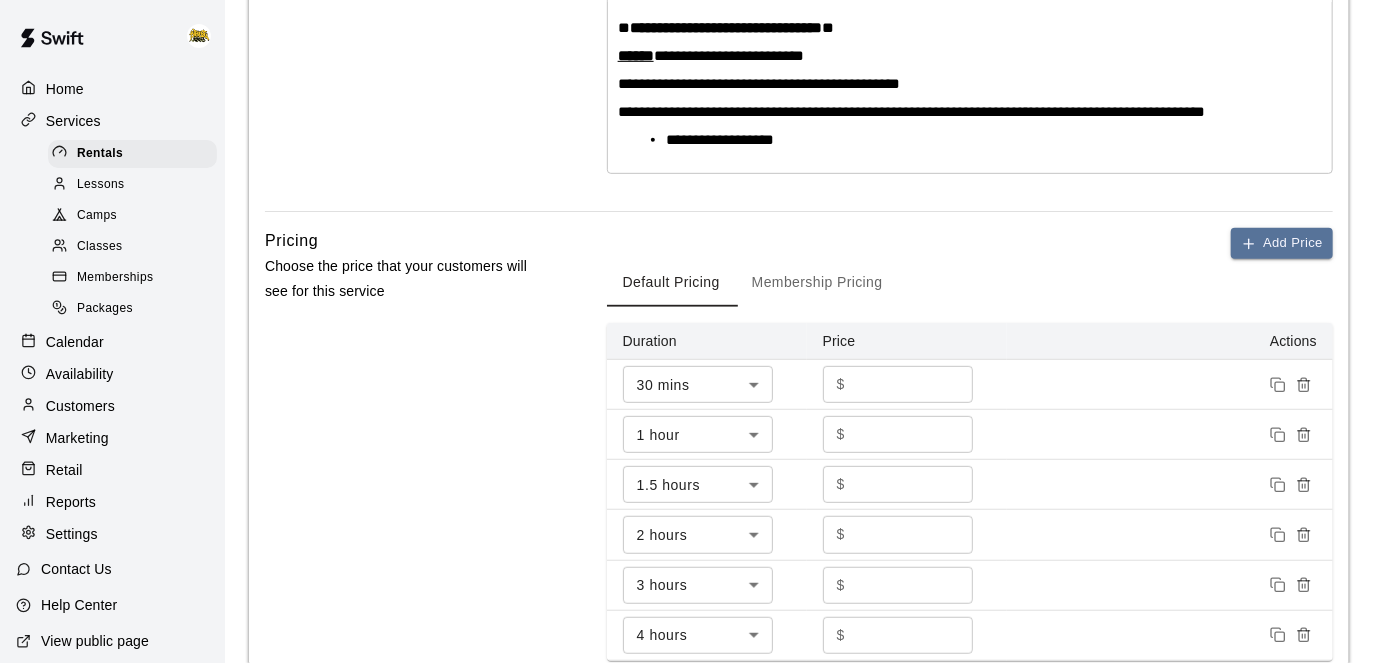 scroll, scrollTop: 472, scrollLeft: 0, axis: vertical 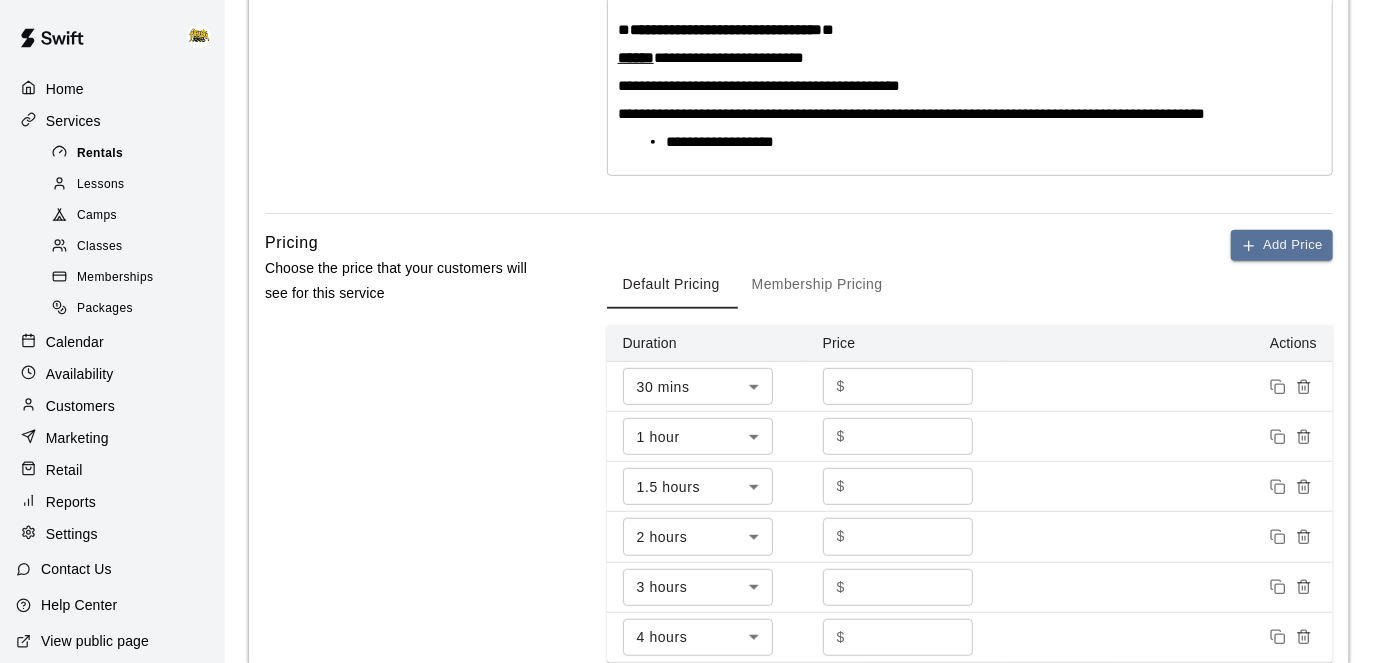 click on "Rentals" at bounding box center [132, 154] 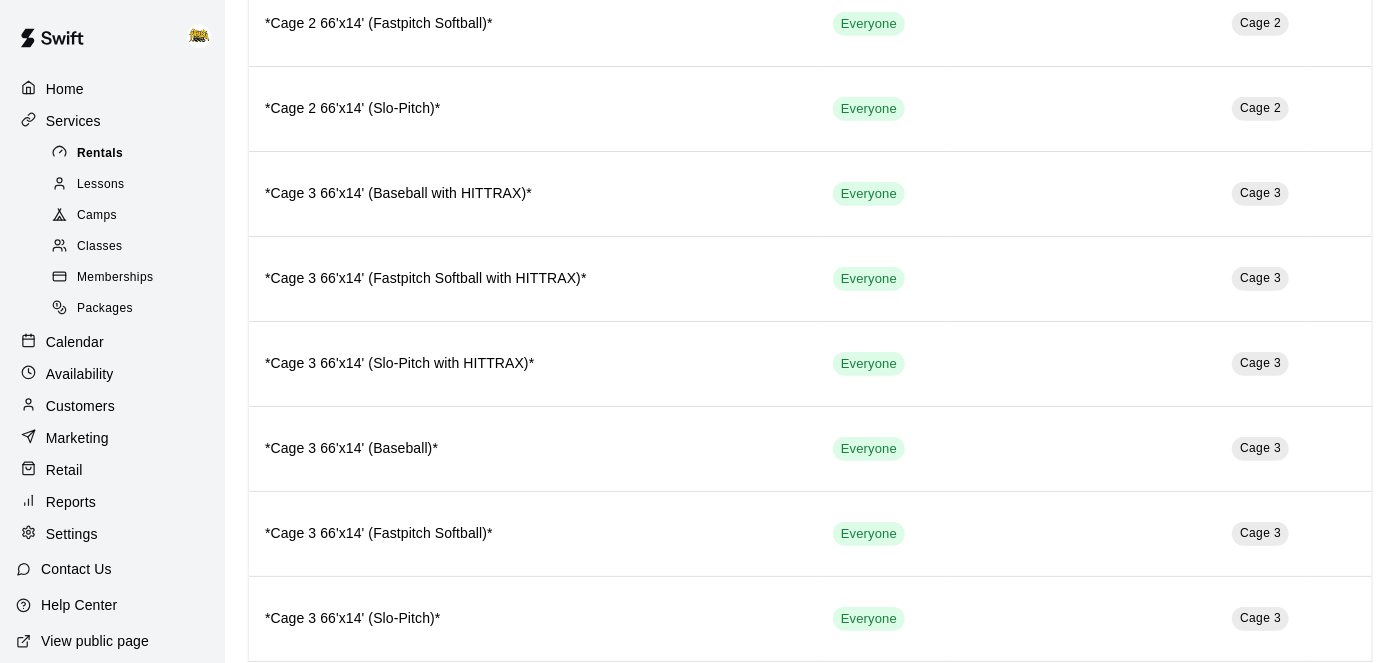 scroll, scrollTop: 0, scrollLeft: 0, axis: both 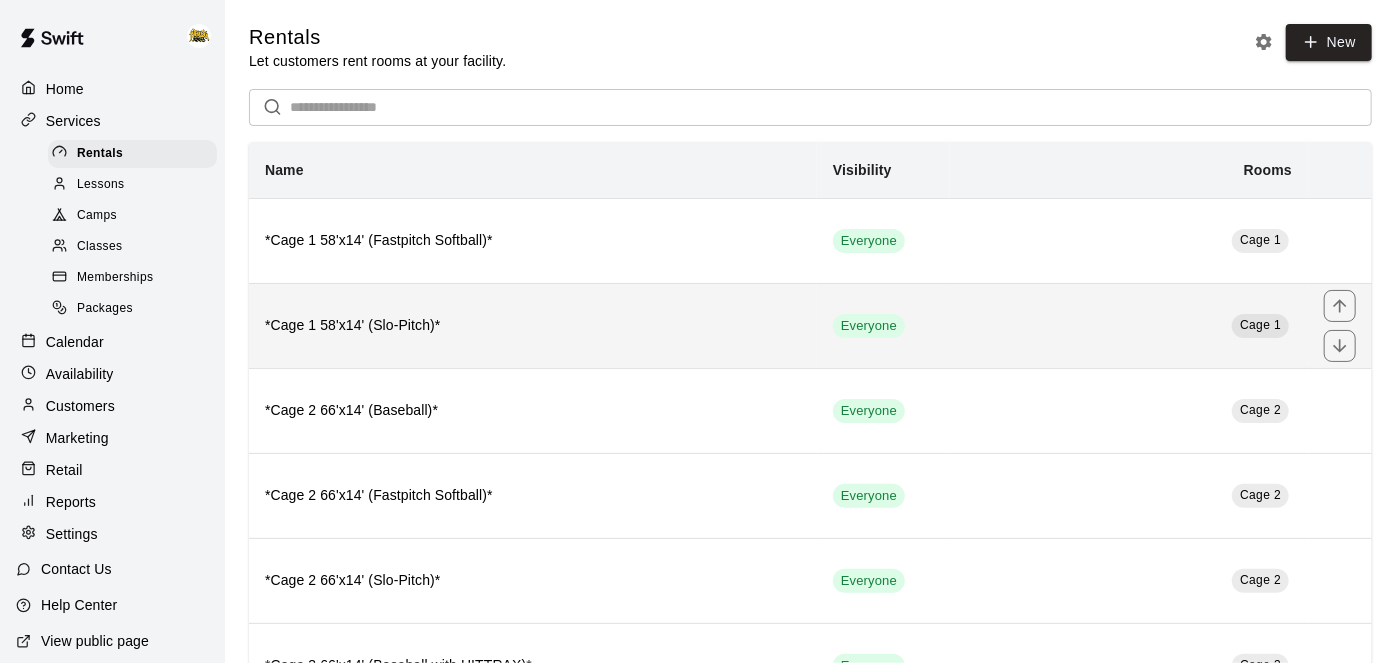 click on "*Cage 1 [DIMENSIONS] ([CATEGORY])*" at bounding box center [533, 325] 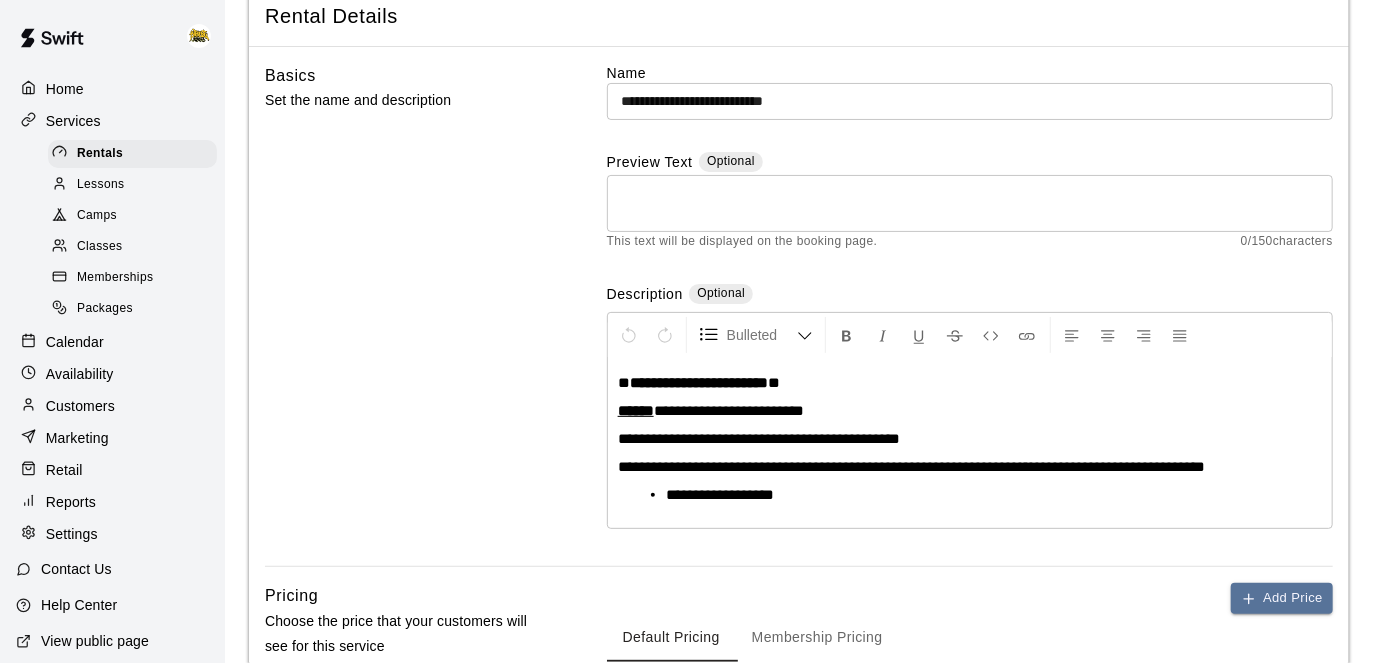 scroll, scrollTop: 20, scrollLeft: 0, axis: vertical 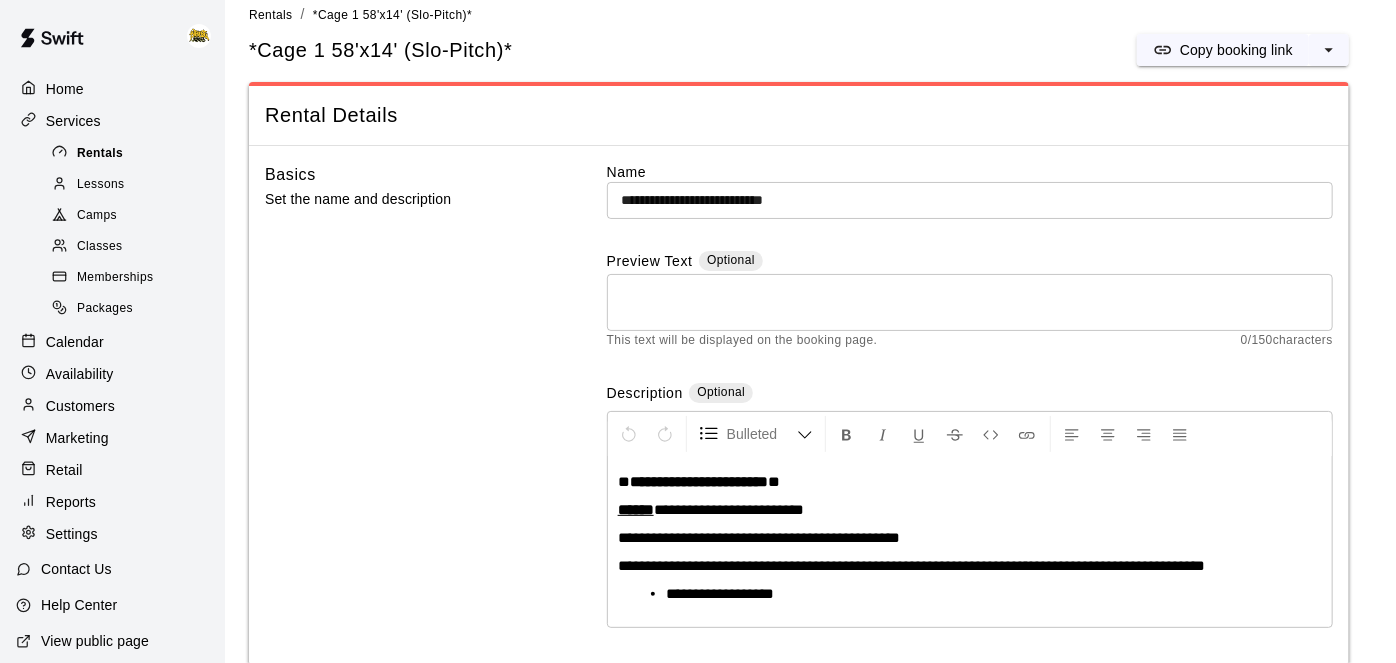 click on "Rentals" at bounding box center [132, 154] 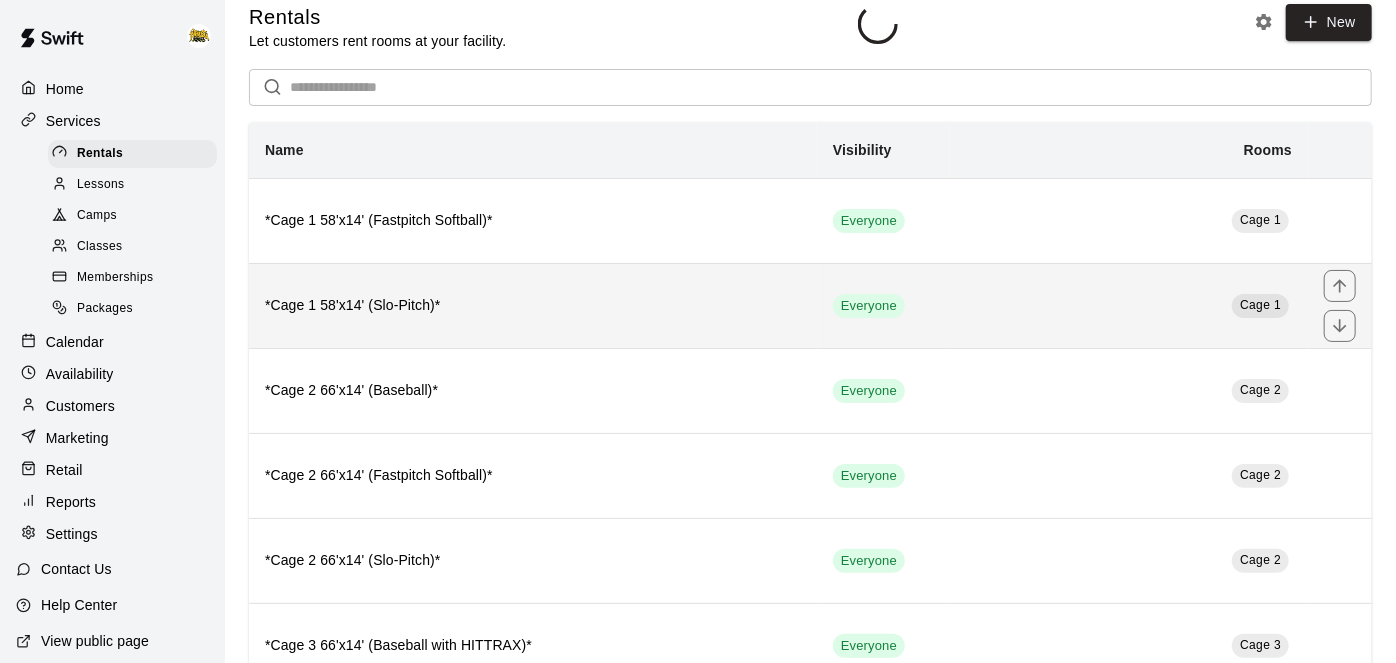 scroll, scrollTop: 0, scrollLeft: 0, axis: both 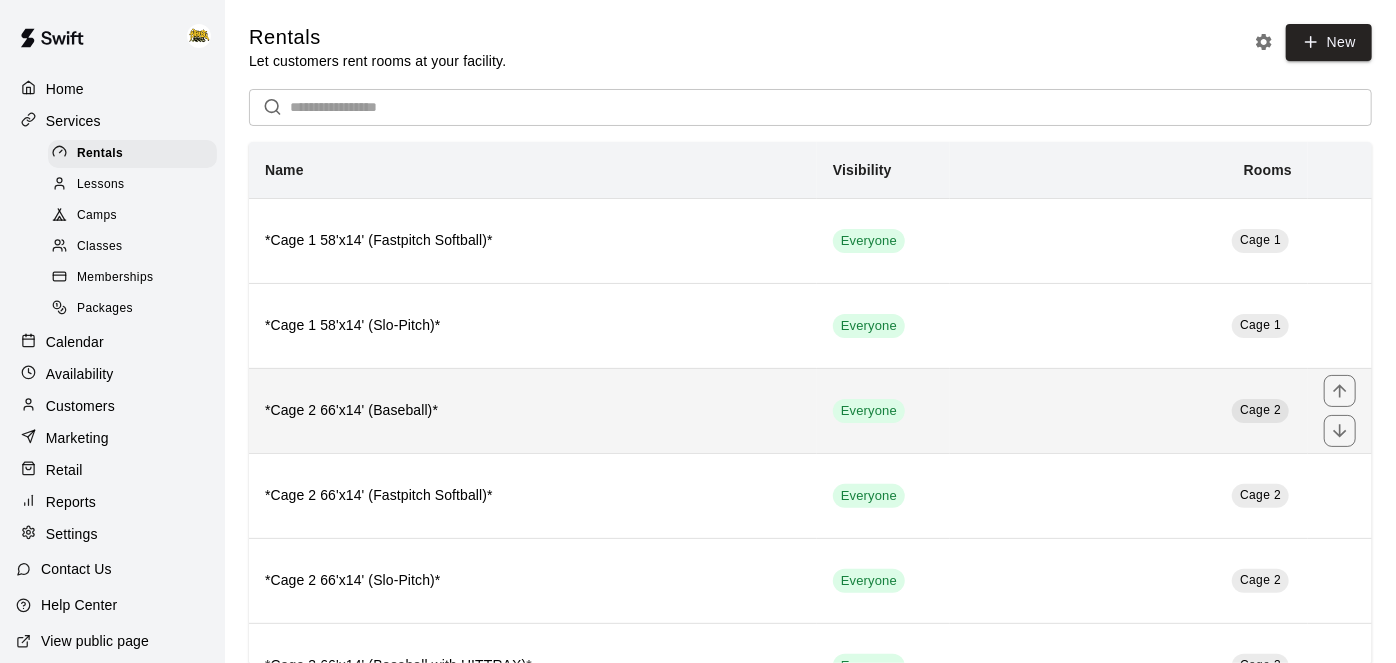 click on "*Cage 2 [DIMENSIONS] ([CATEGORY])*" at bounding box center (533, 411) 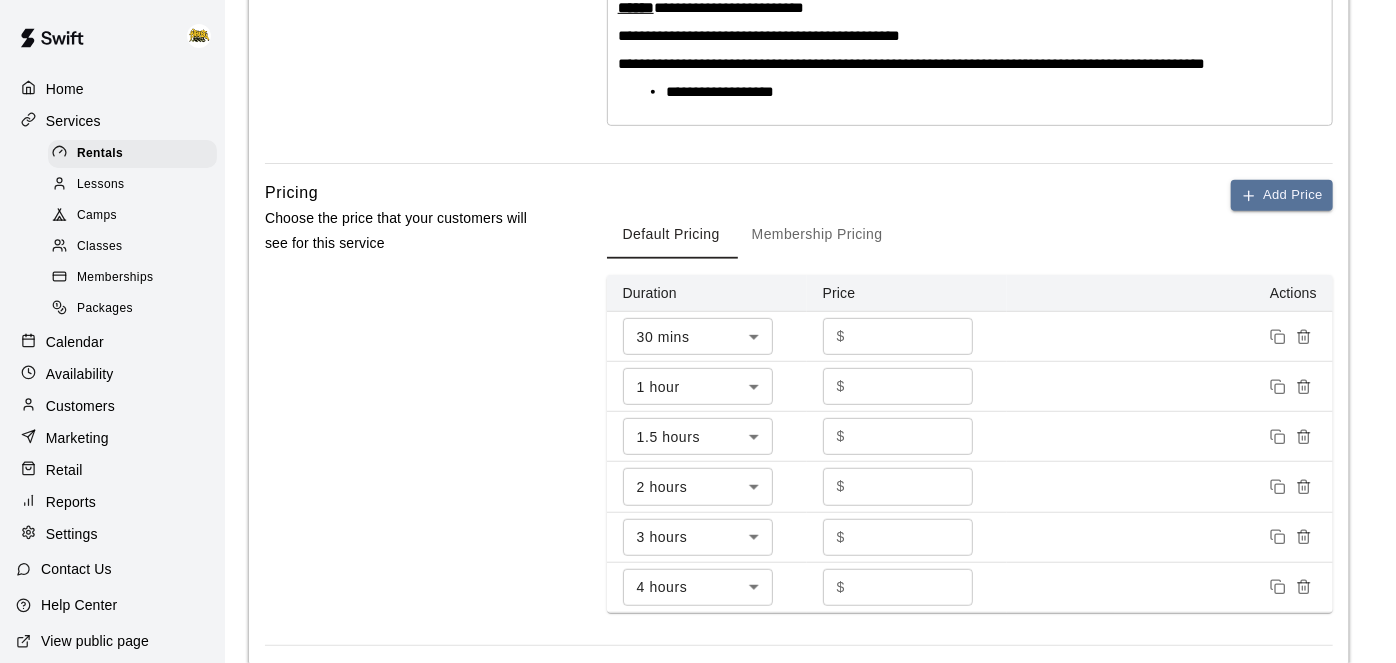 scroll, scrollTop: 528, scrollLeft: 0, axis: vertical 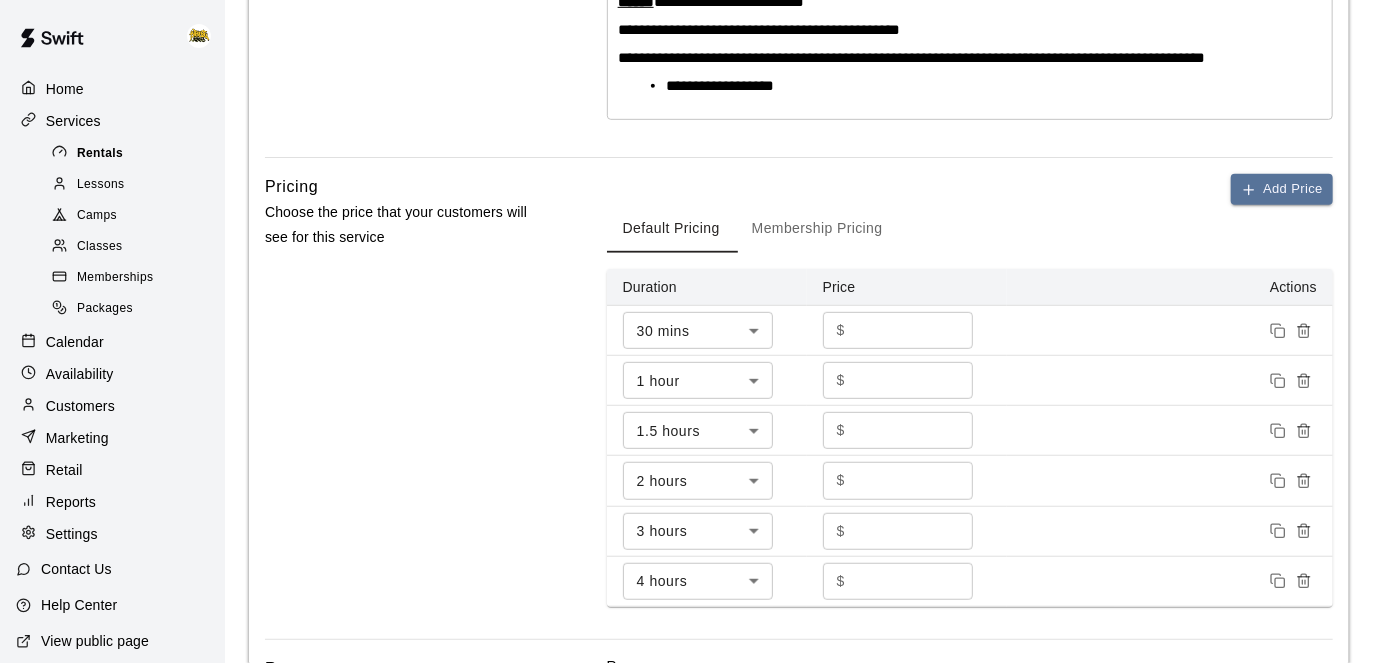 click on "Rentals" at bounding box center [132, 154] 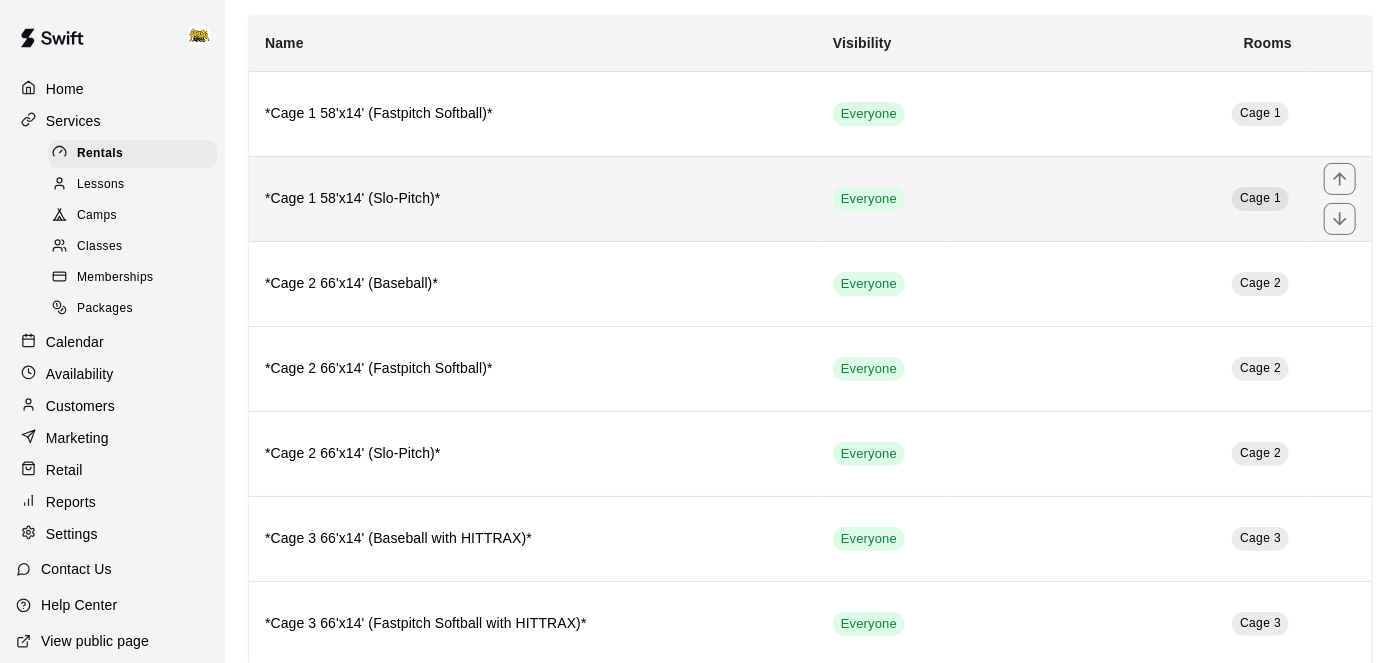 scroll, scrollTop: 181, scrollLeft: 0, axis: vertical 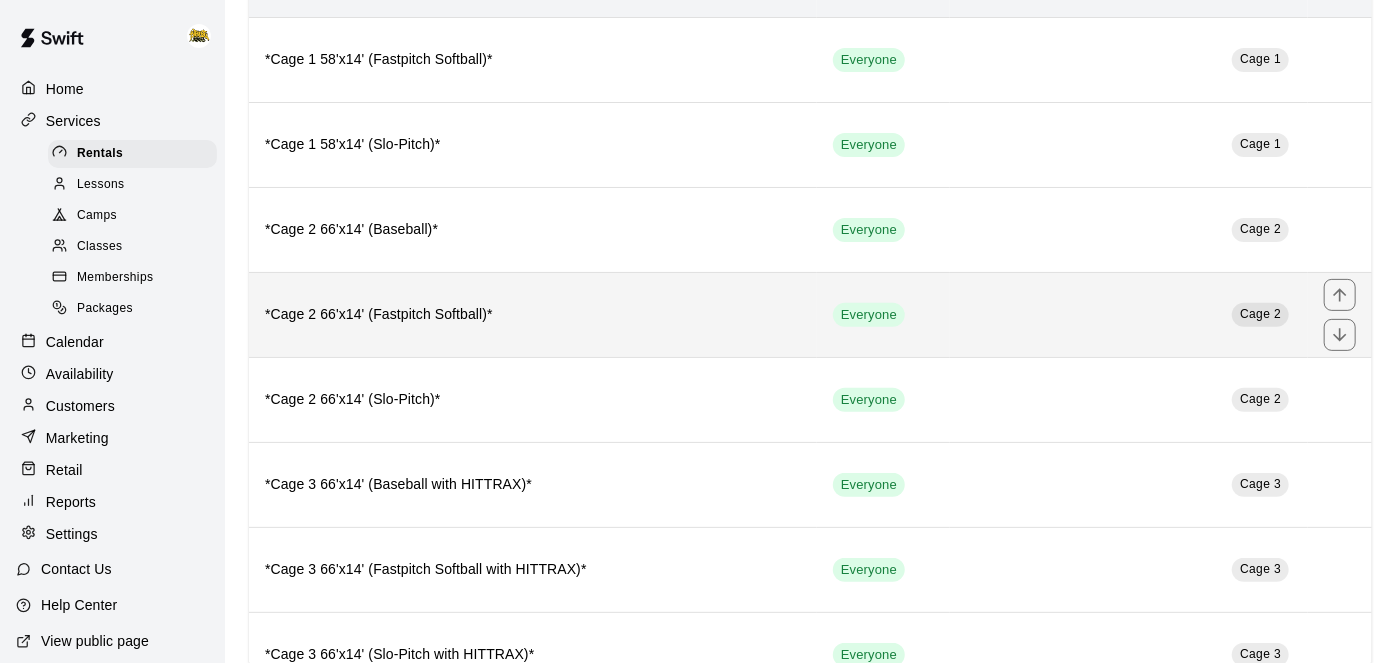 click on "*Cage 2 66'x14' (Fastpitch Softball)*" at bounding box center (533, 315) 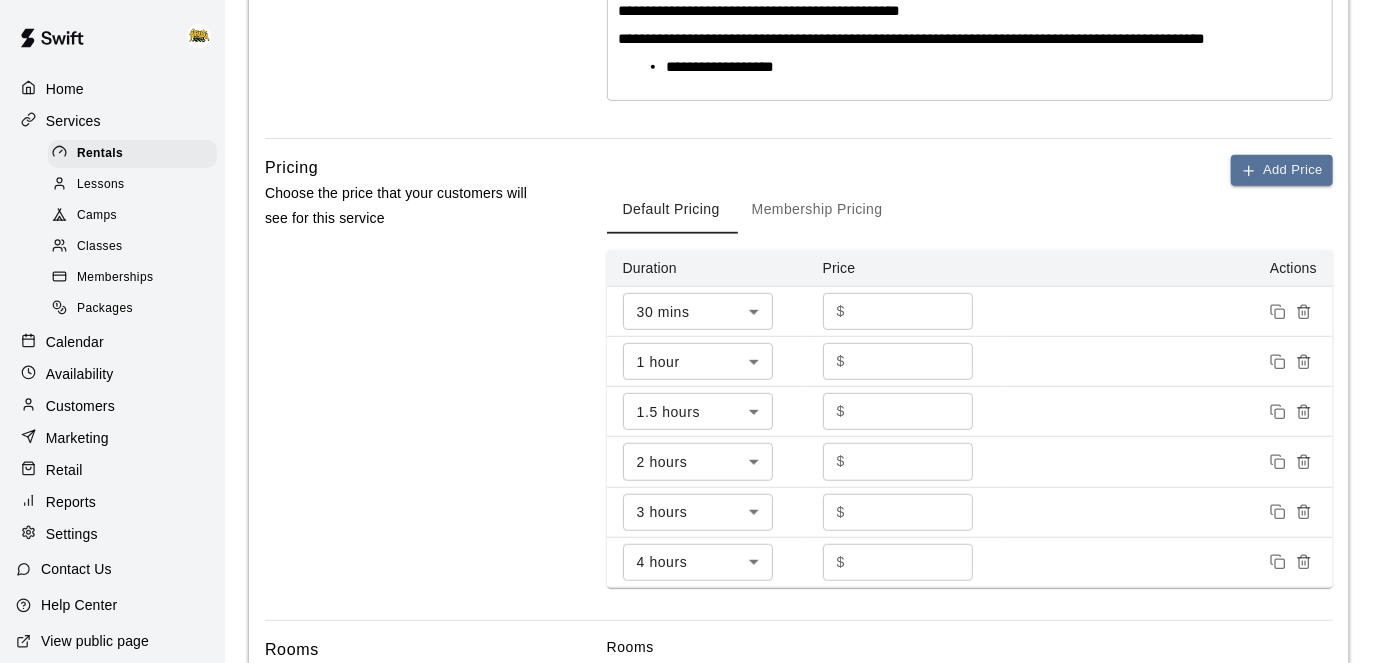 scroll, scrollTop: 549, scrollLeft: 0, axis: vertical 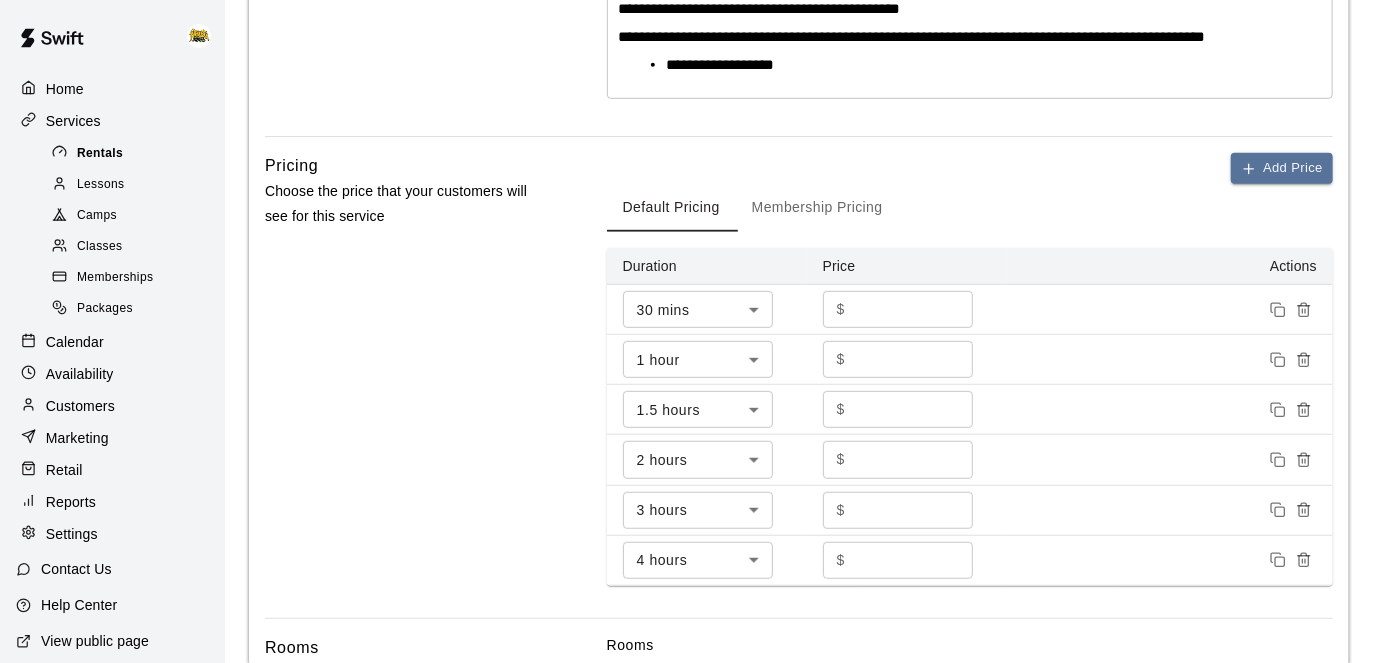 click on "Rentals" at bounding box center (132, 154) 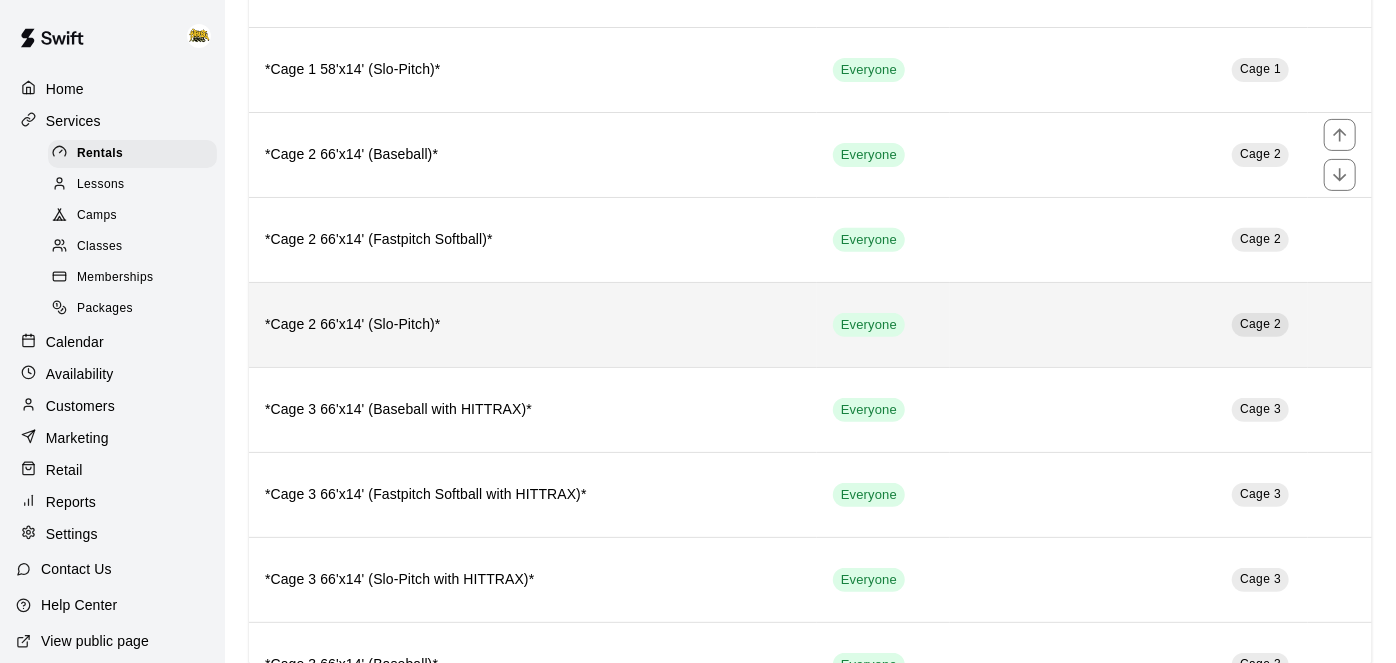scroll, scrollTop: 261, scrollLeft: 0, axis: vertical 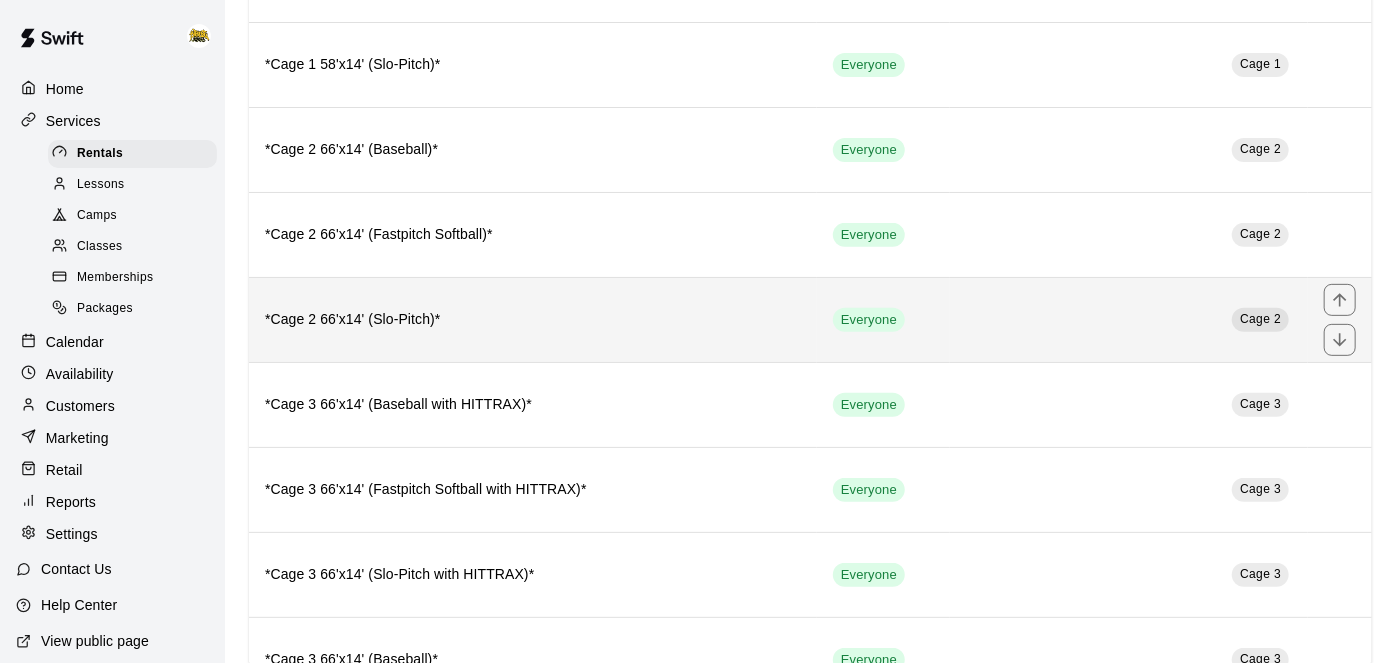 click on "*Cage 2 66'x14' (Slo-Pitch)*" at bounding box center (533, 320) 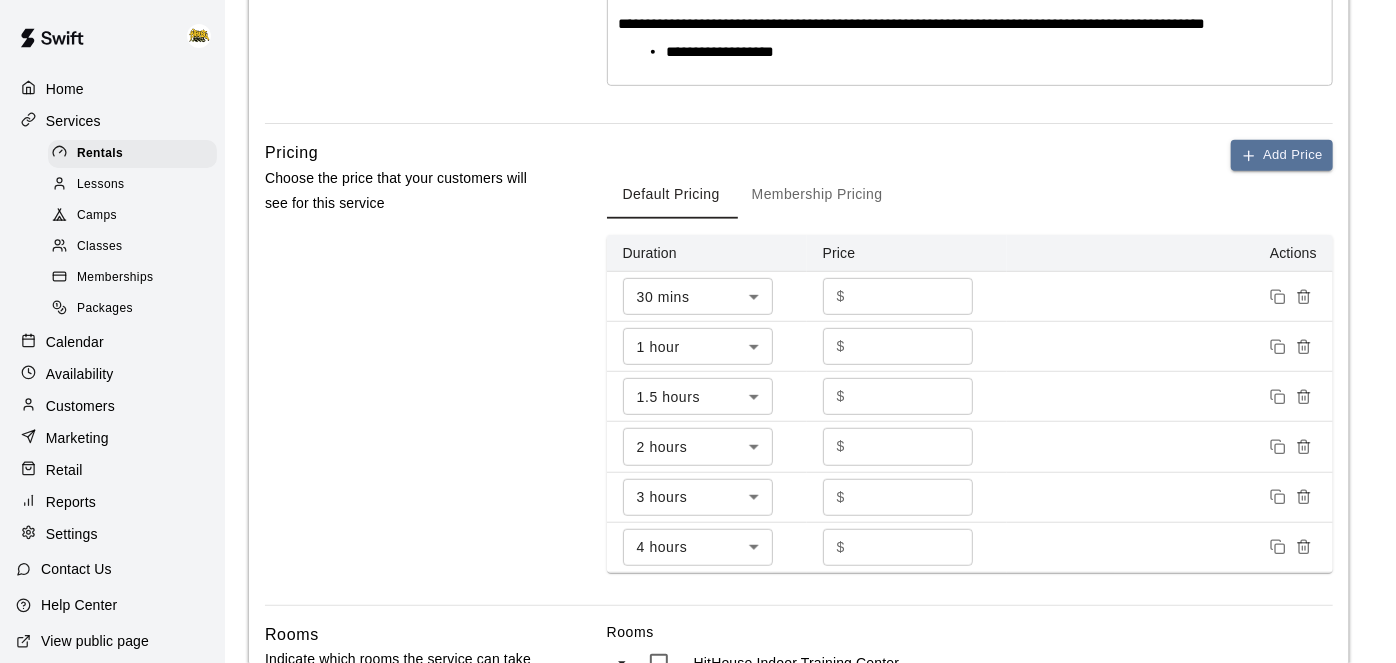 scroll, scrollTop: 562, scrollLeft: 0, axis: vertical 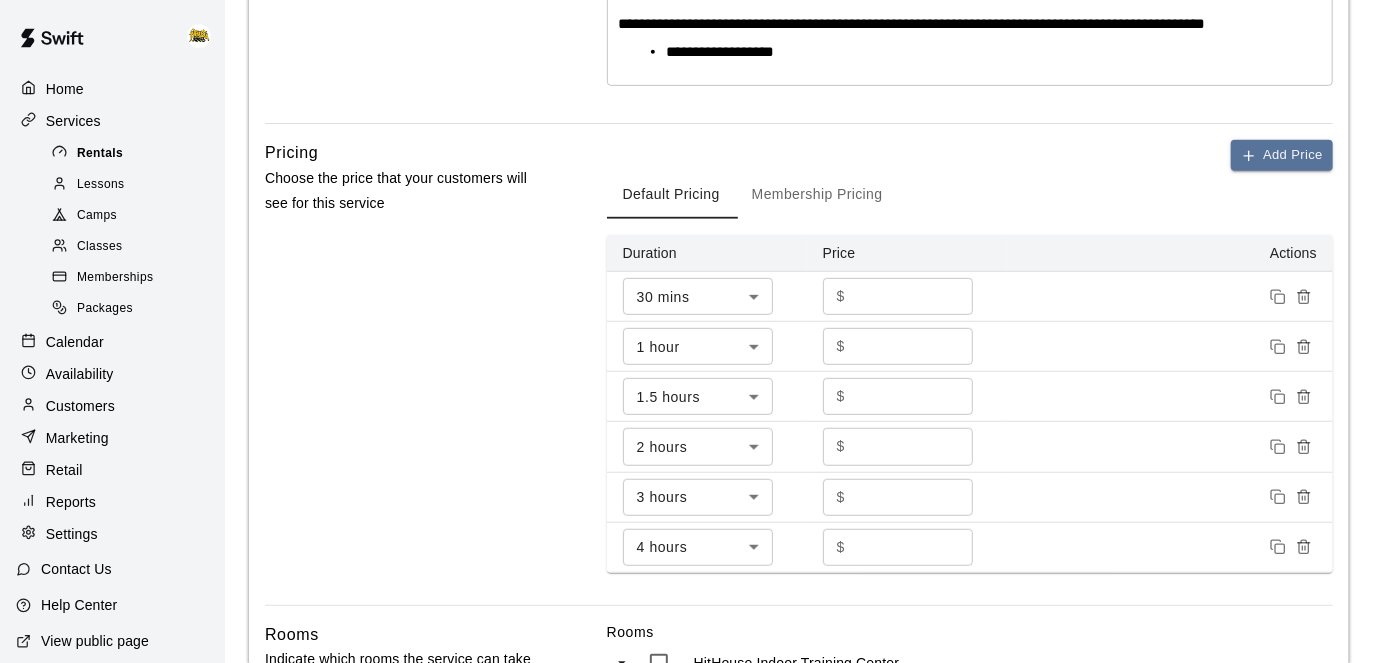 click on "Rentals" at bounding box center (132, 154) 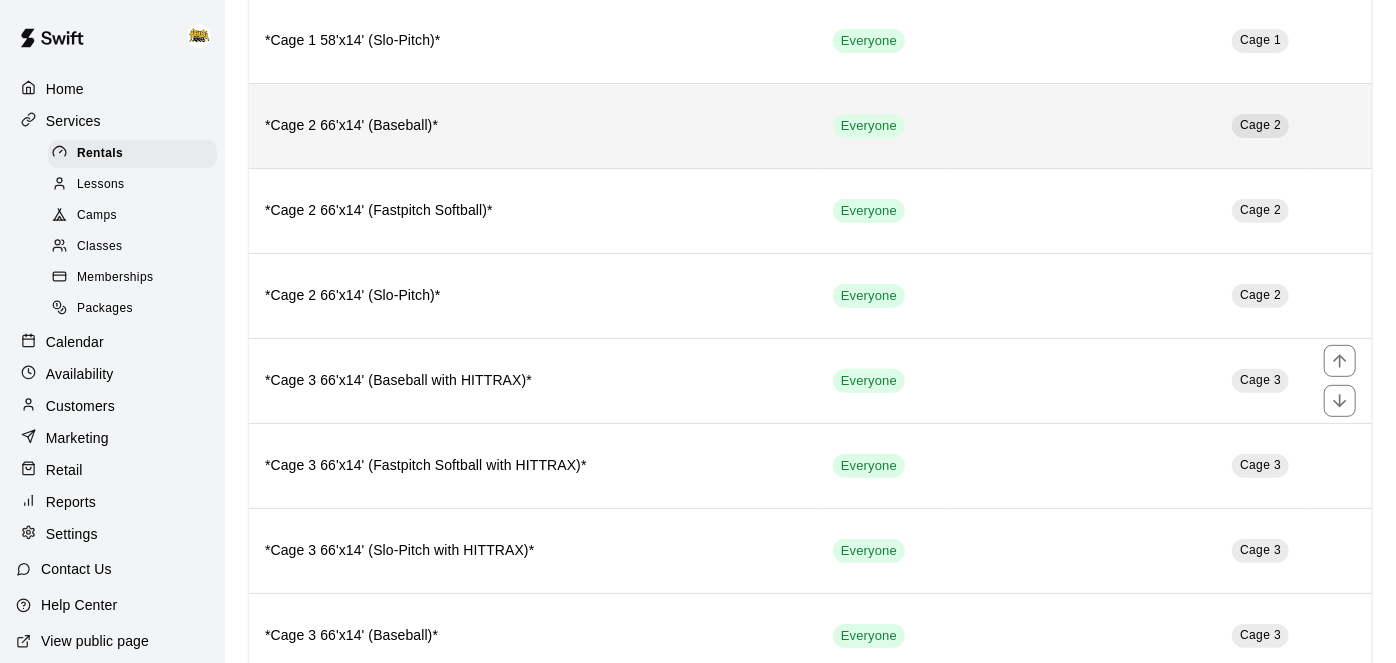 scroll, scrollTop: 286, scrollLeft: 0, axis: vertical 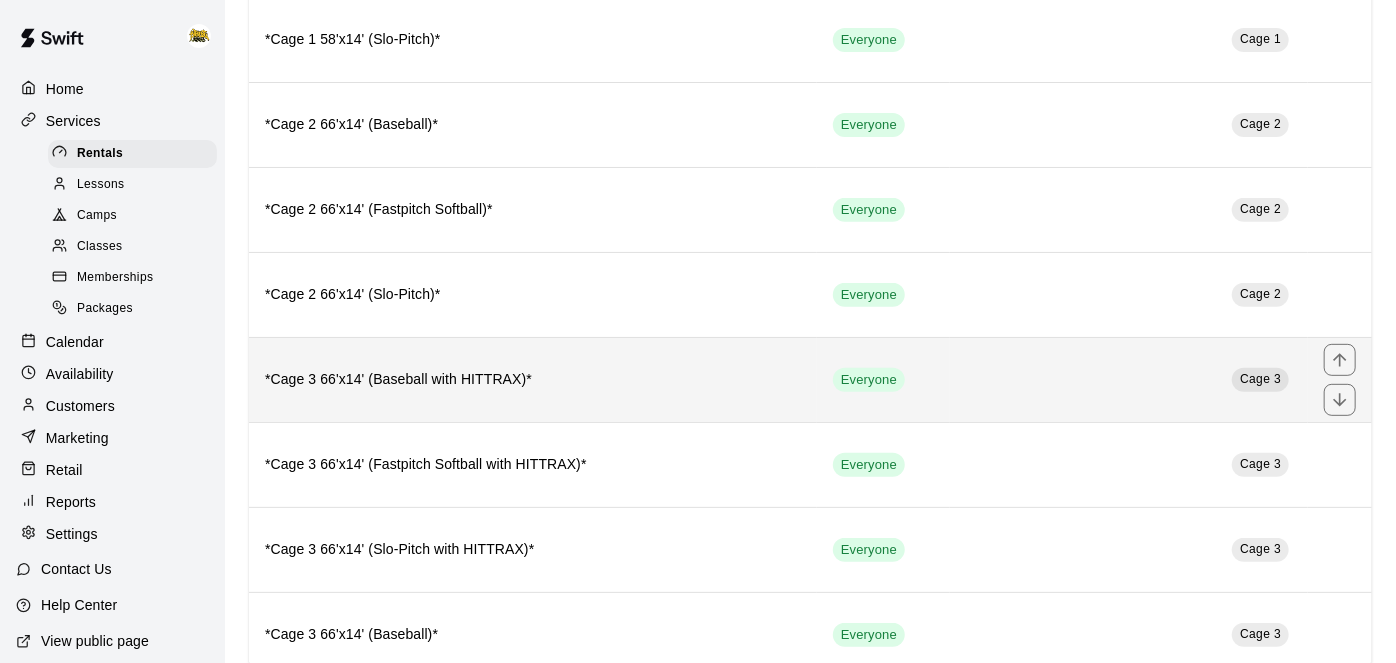 click on "*Cage 3 66'x14' (Baseball with HITTRAX)*" at bounding box center (533, 379) 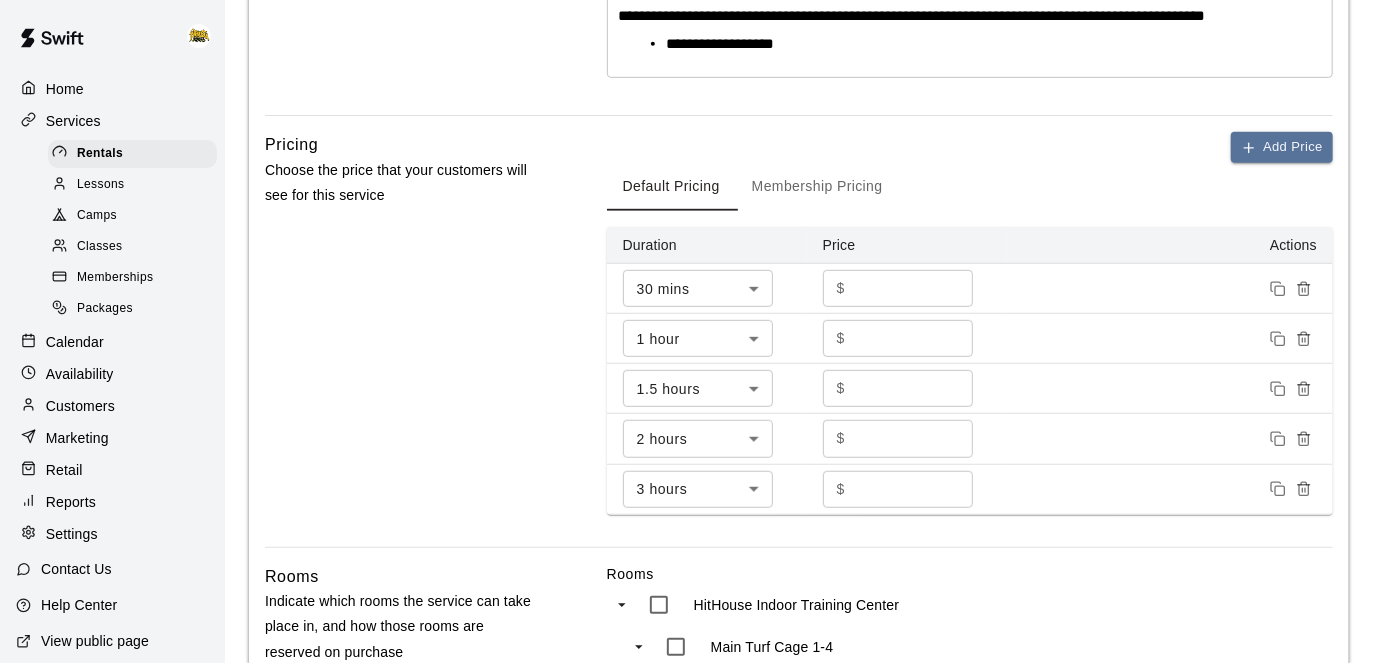 scroll, scrollTop: 570, scrollLeft: 0, axis: vertical 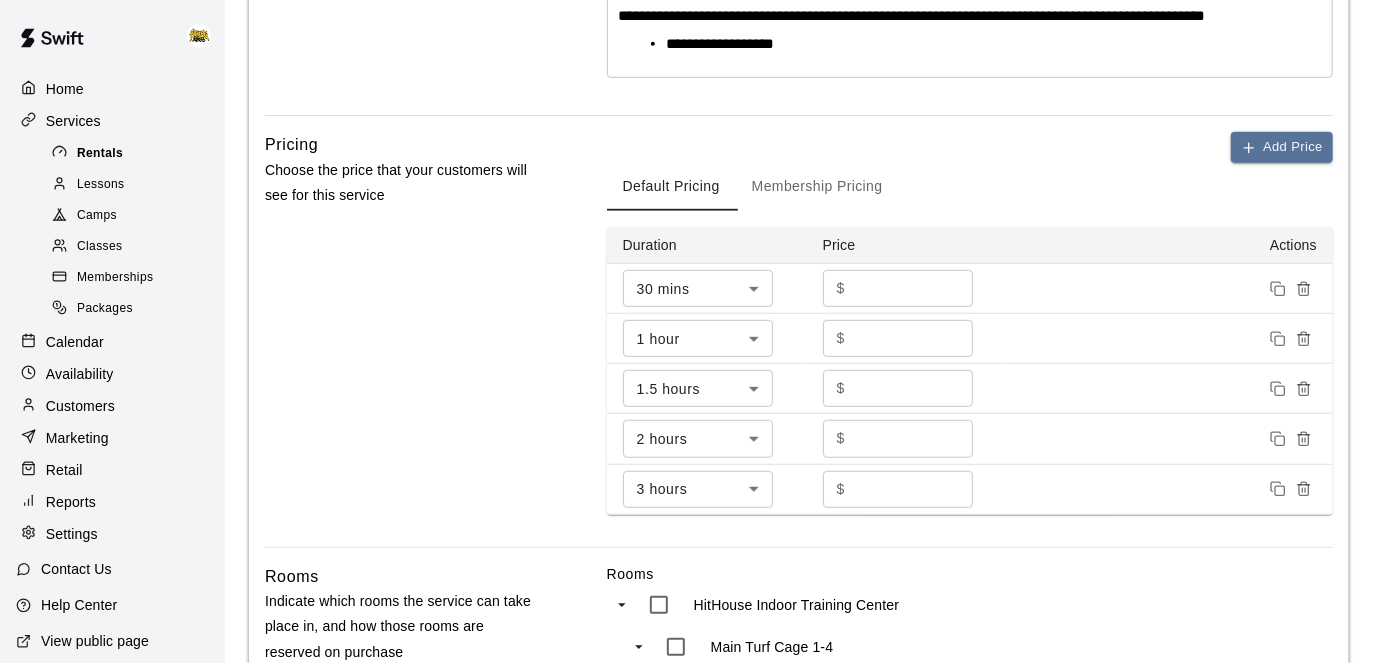 click on "Rentals" at bounding box center (100, 154) 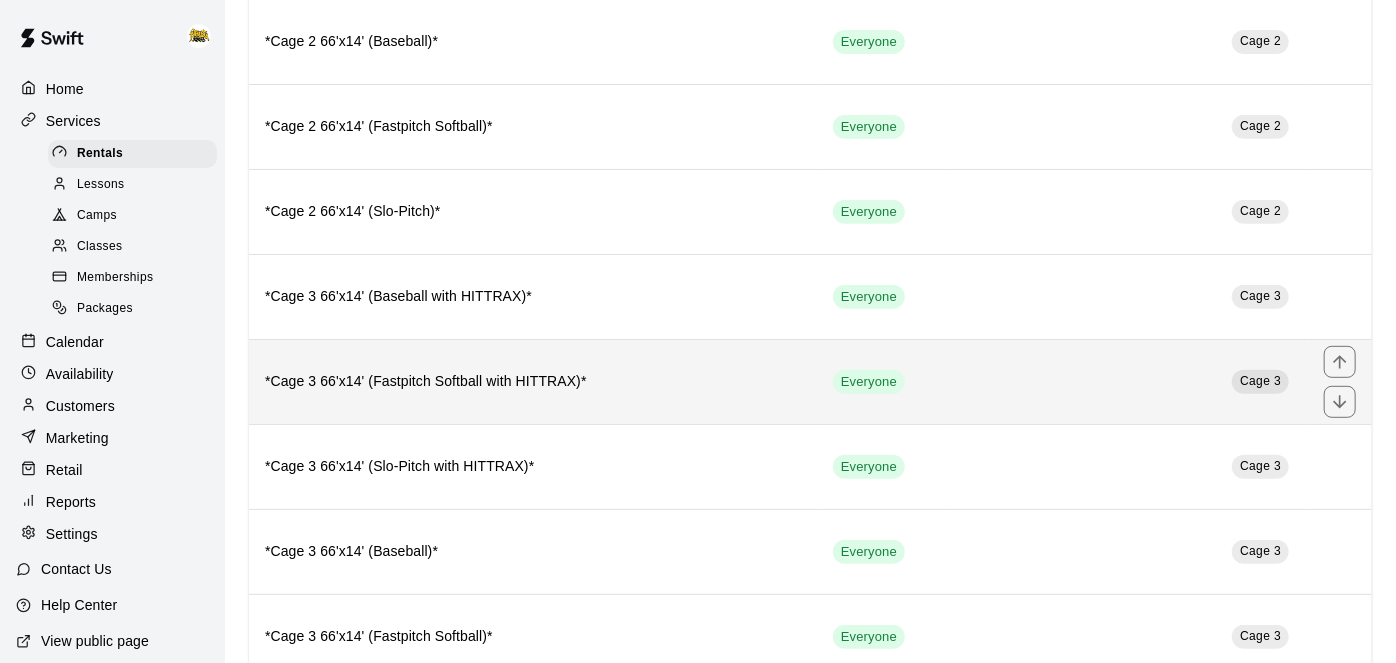 scroll, scrollTop: 374, scrollLeft: 0, axis: vertical 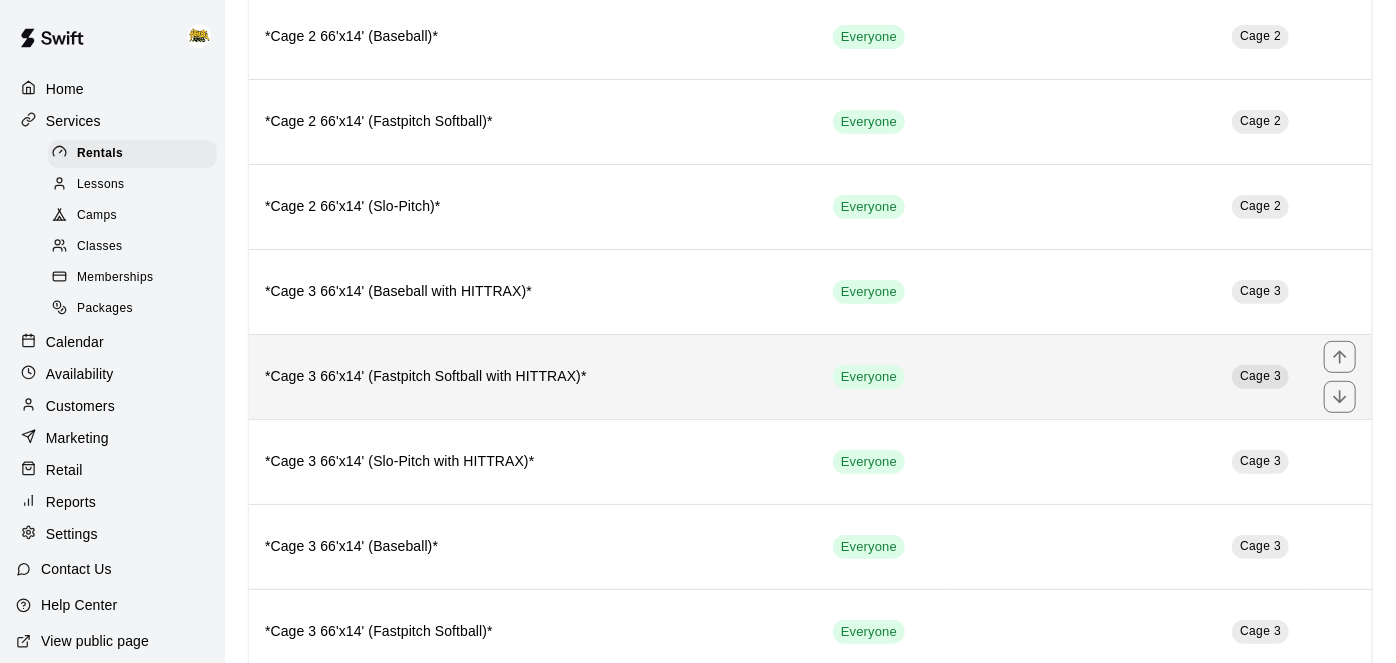 click on "*Cage 3 66'x14' (Fastpitch Softball with HITTRAX)*" at bounding box center [533, 377] 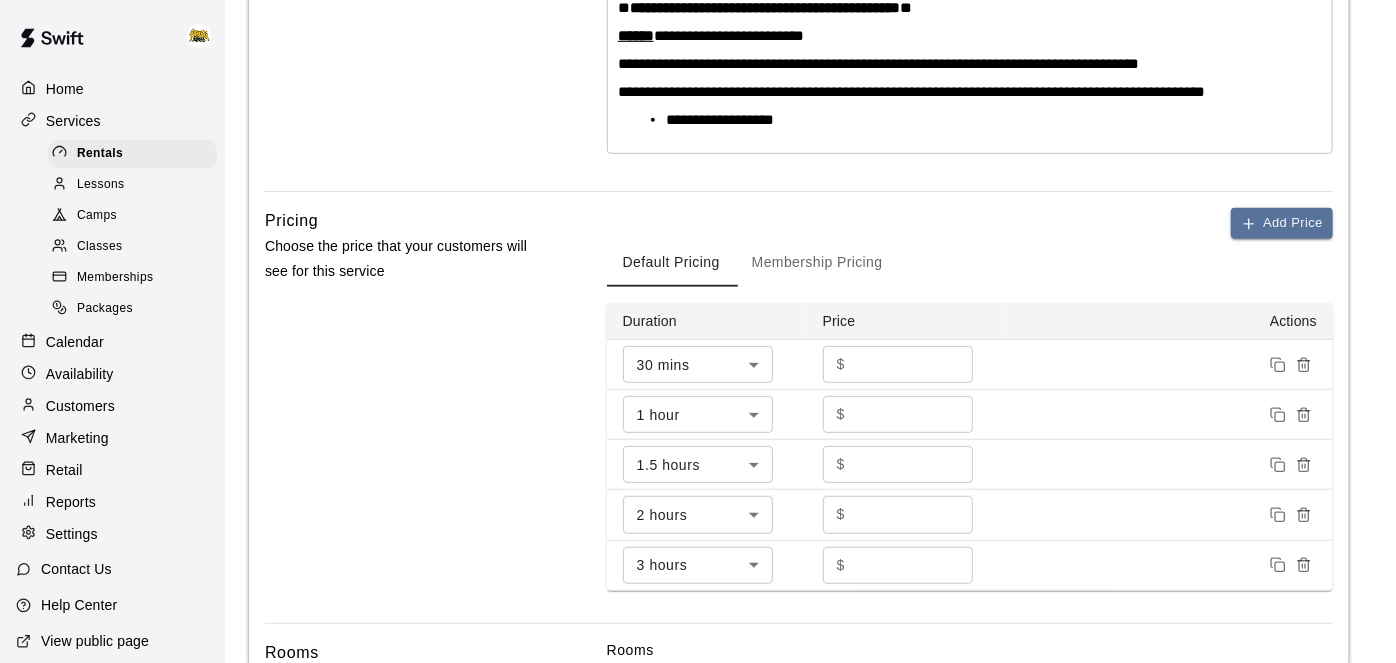 scroll, scrollTop: 498, scrollLeft: 0, axis: vertical 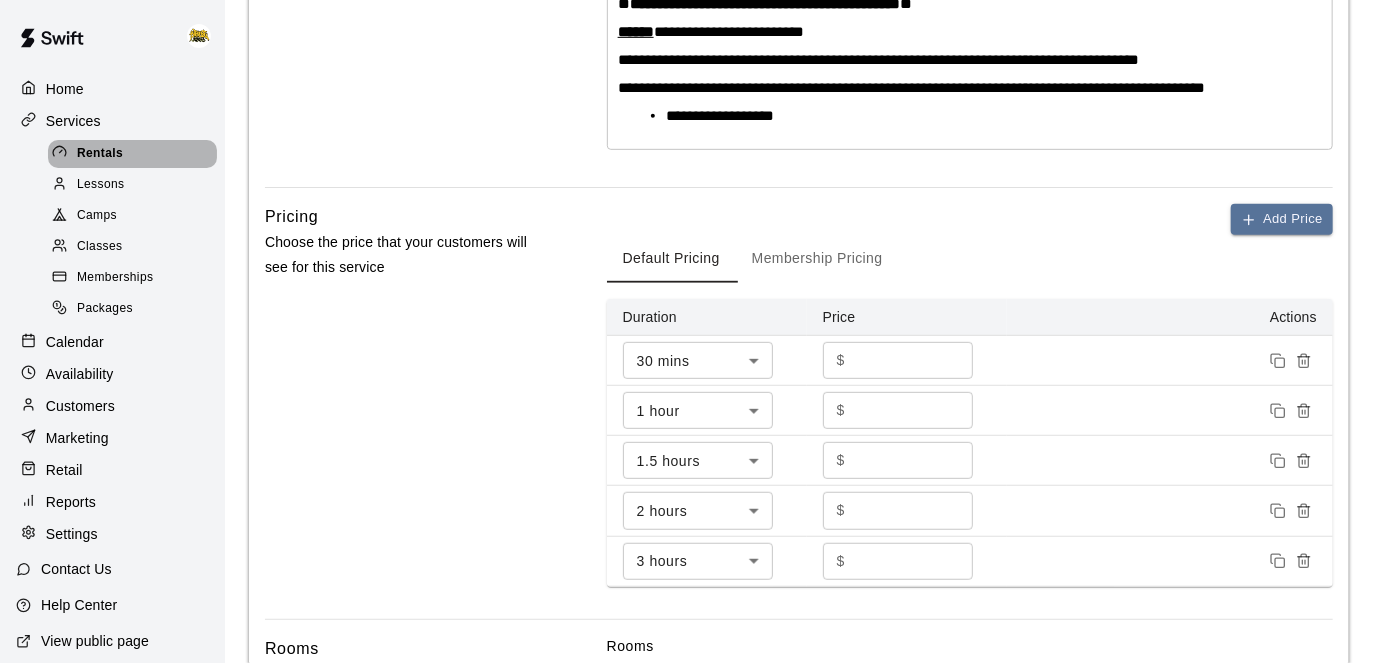 click on "Rentals" at bounding box center [132, 154] 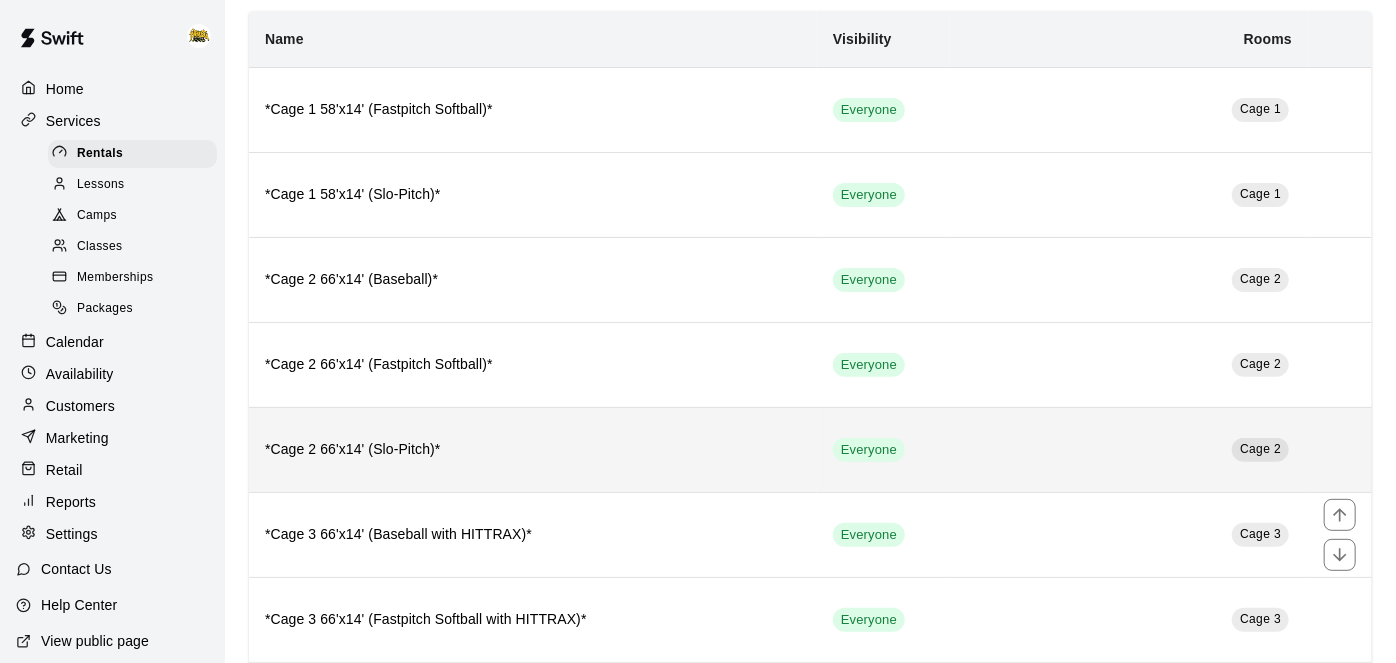 scroll, scrollTop: 139, scrollLeft: 0, axis: vertical 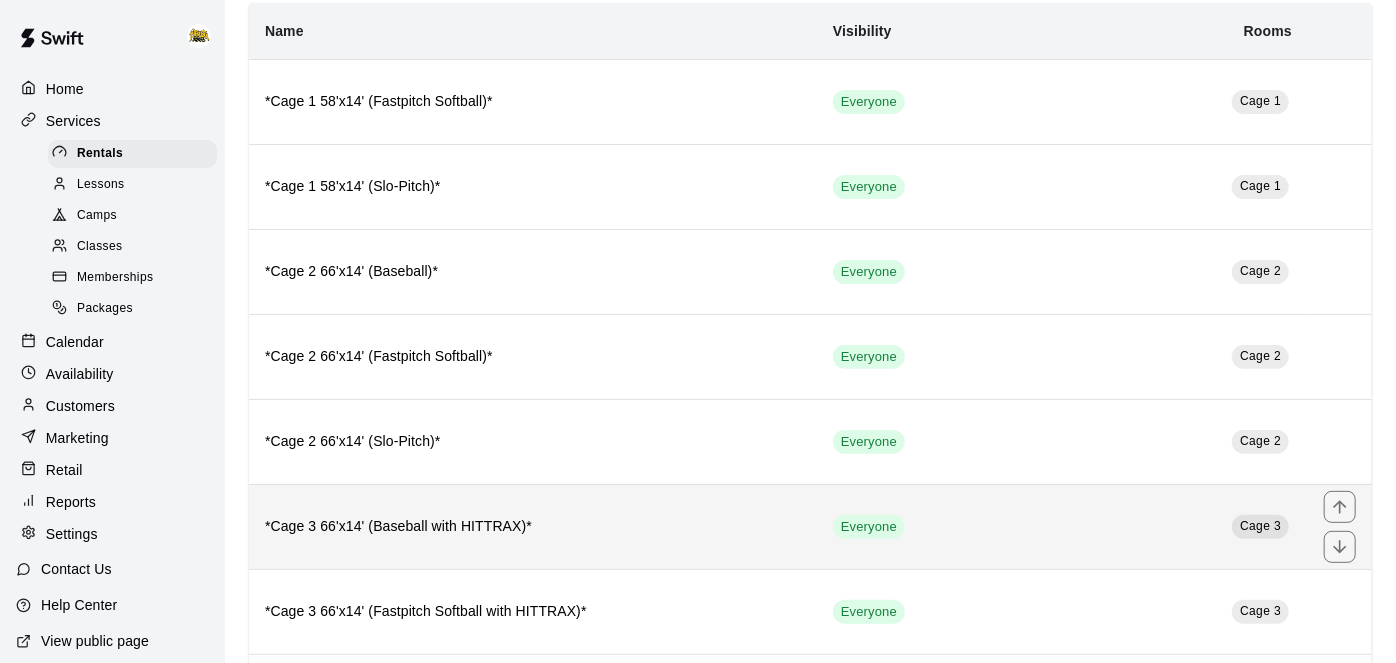 click on "*Cage 3 66'x14' (Baseball with HITTRAX)*" at bounding box center (533, 527) 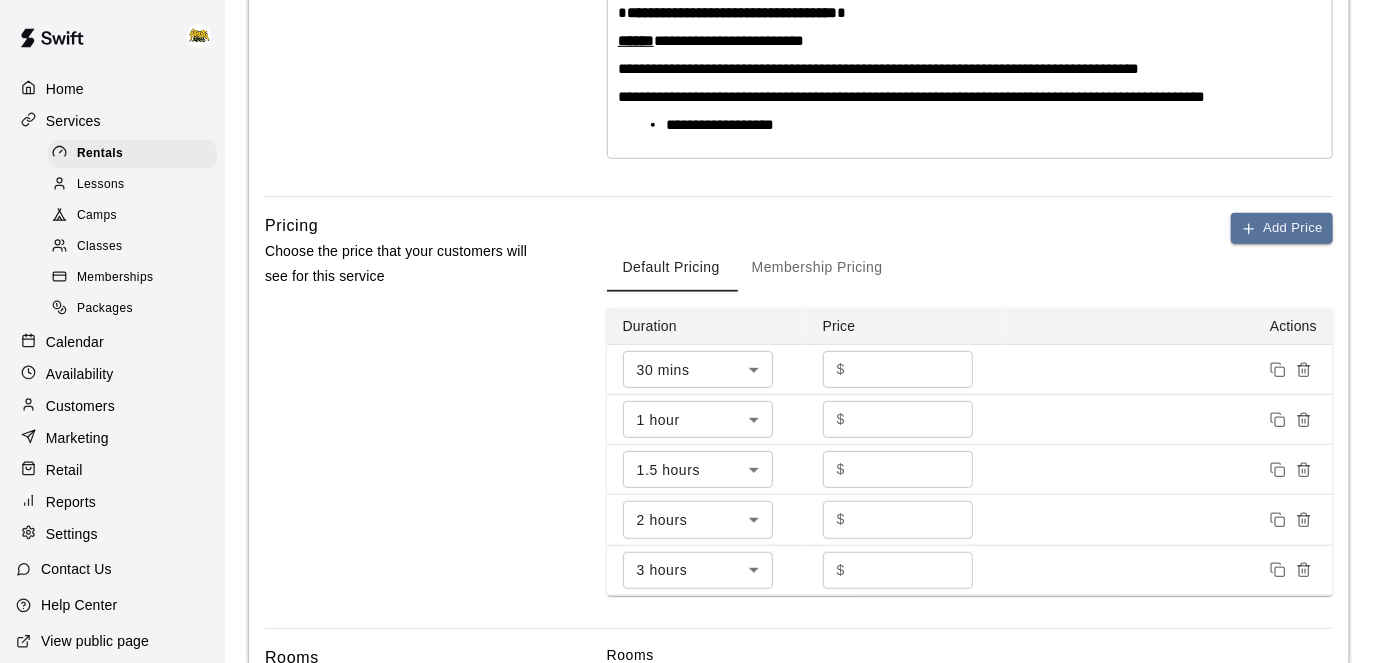 scroll, scrollTop: 501, scrollLeft: 0, axis: vertical 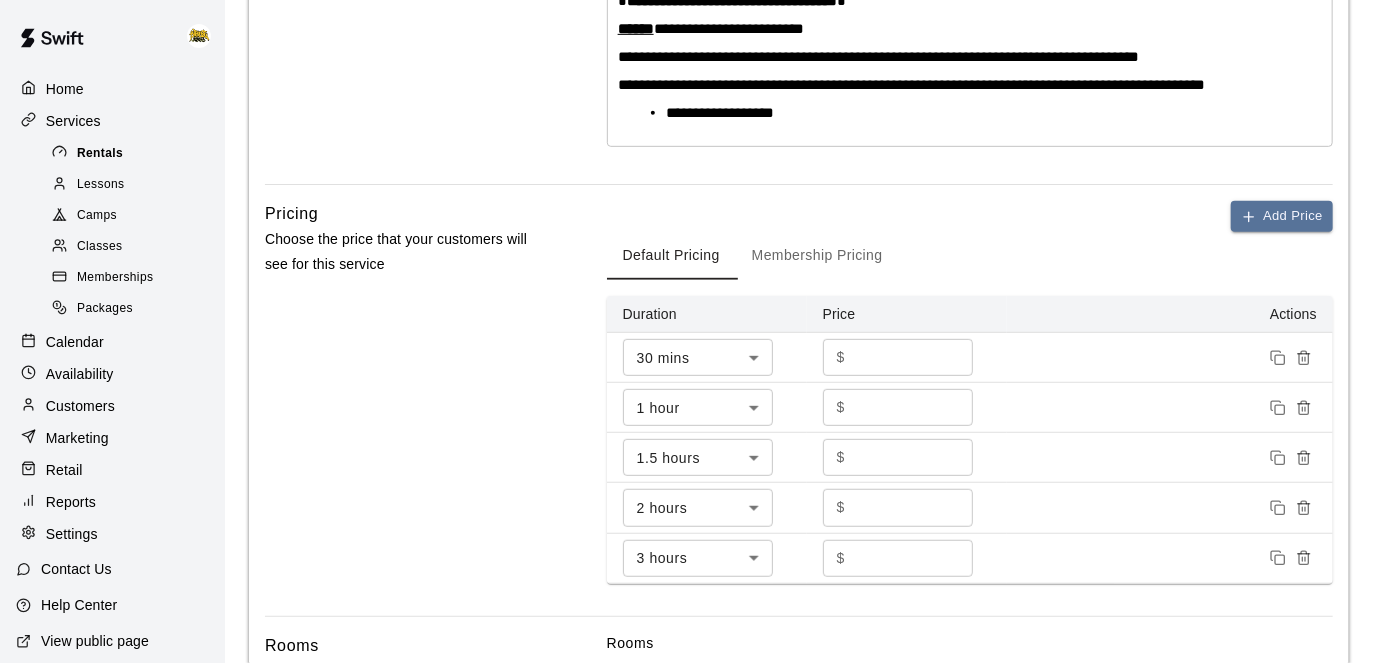 click on "Rentals" at bounding box center [132, 154] 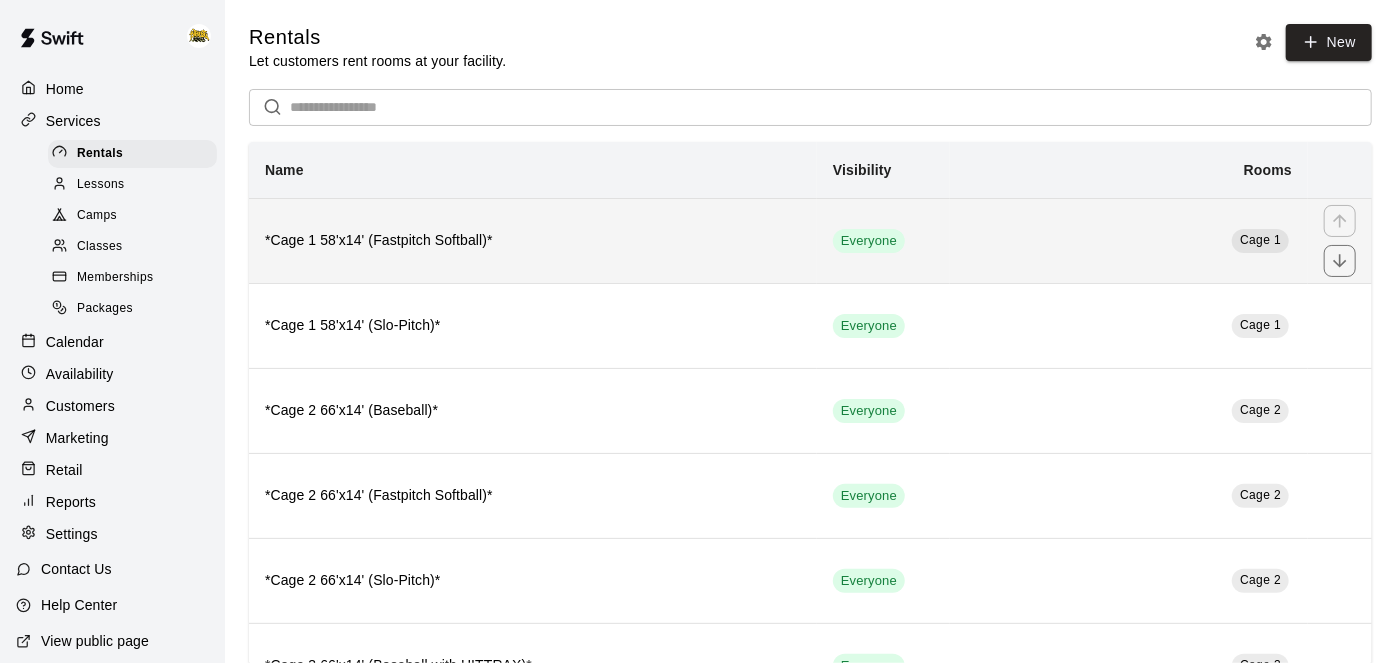 scroll, scrollTop: 441, scrollLeft: 0, axis: vertical 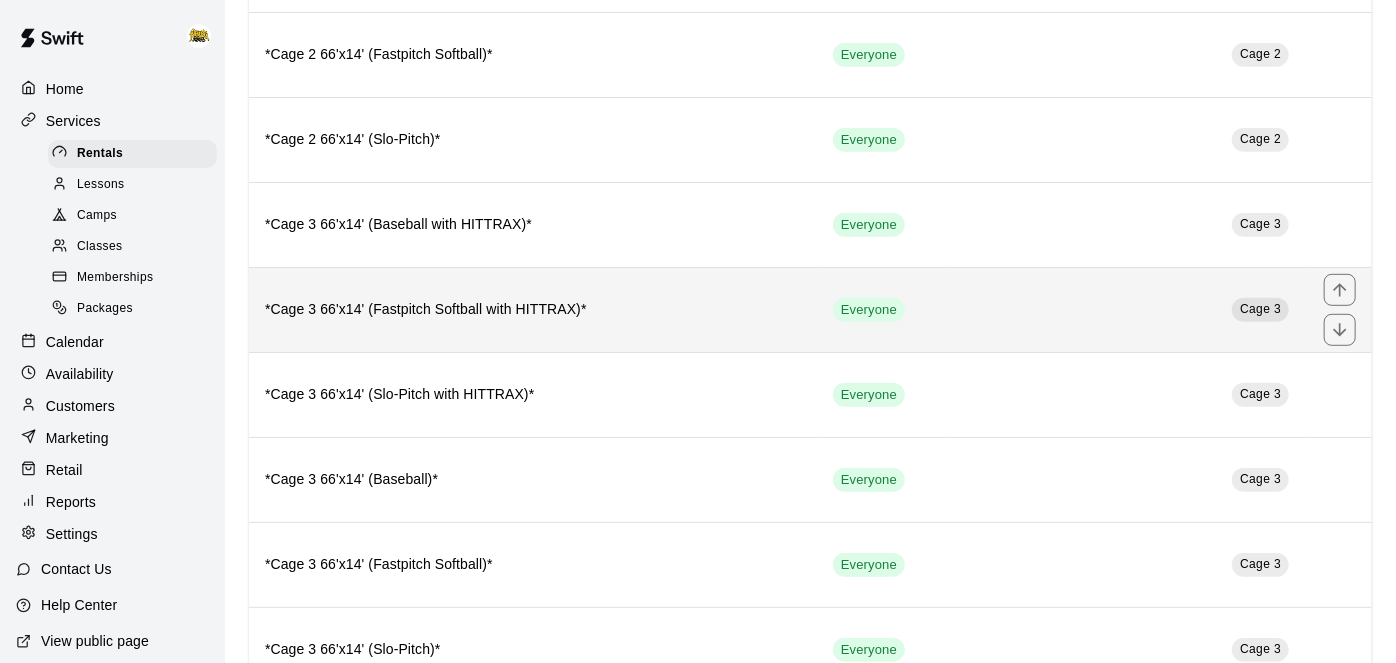 click on "*Cage 3 66'x14' (Fastpitch Softball with HITTRAX)*" at bounding box center [533, 310] 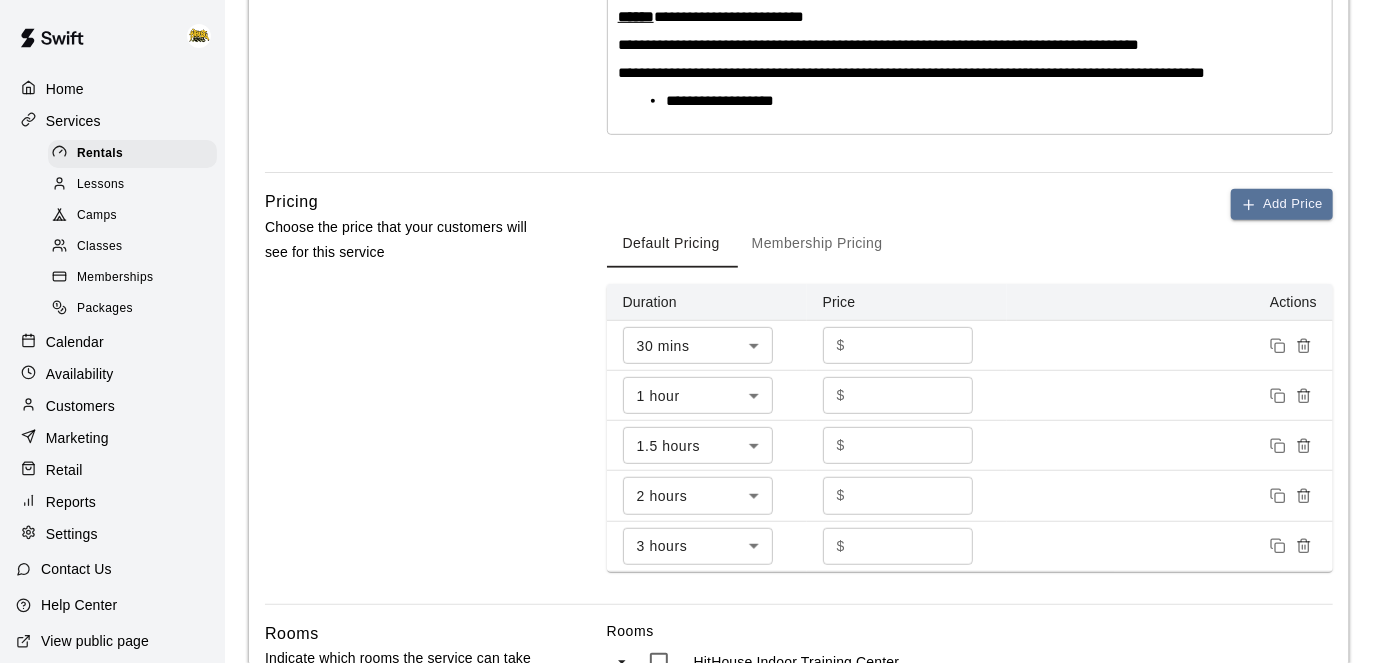 scroll, scrollTop: 517, scrollLeft: 0, axis: vertical 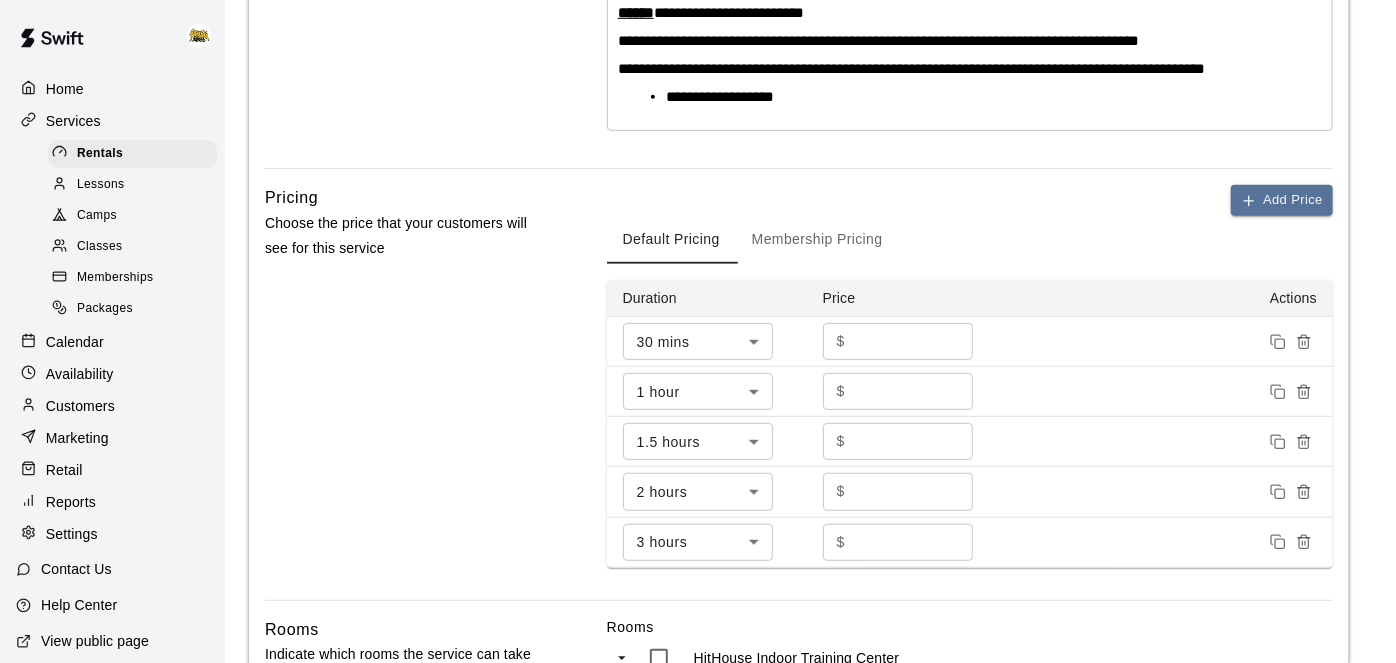 click on "***" at bounding box center (913, 542) 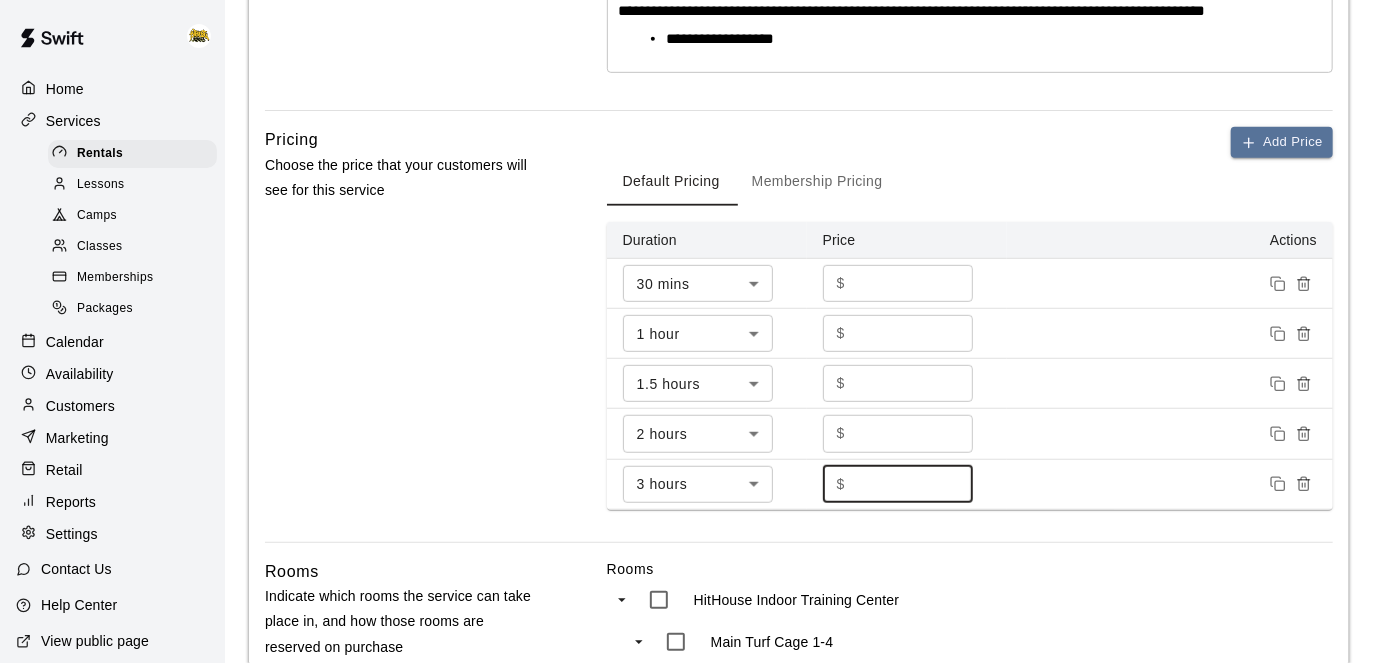 scroll, scrollTop: 619, scrollLeft: 0, axis: vertical 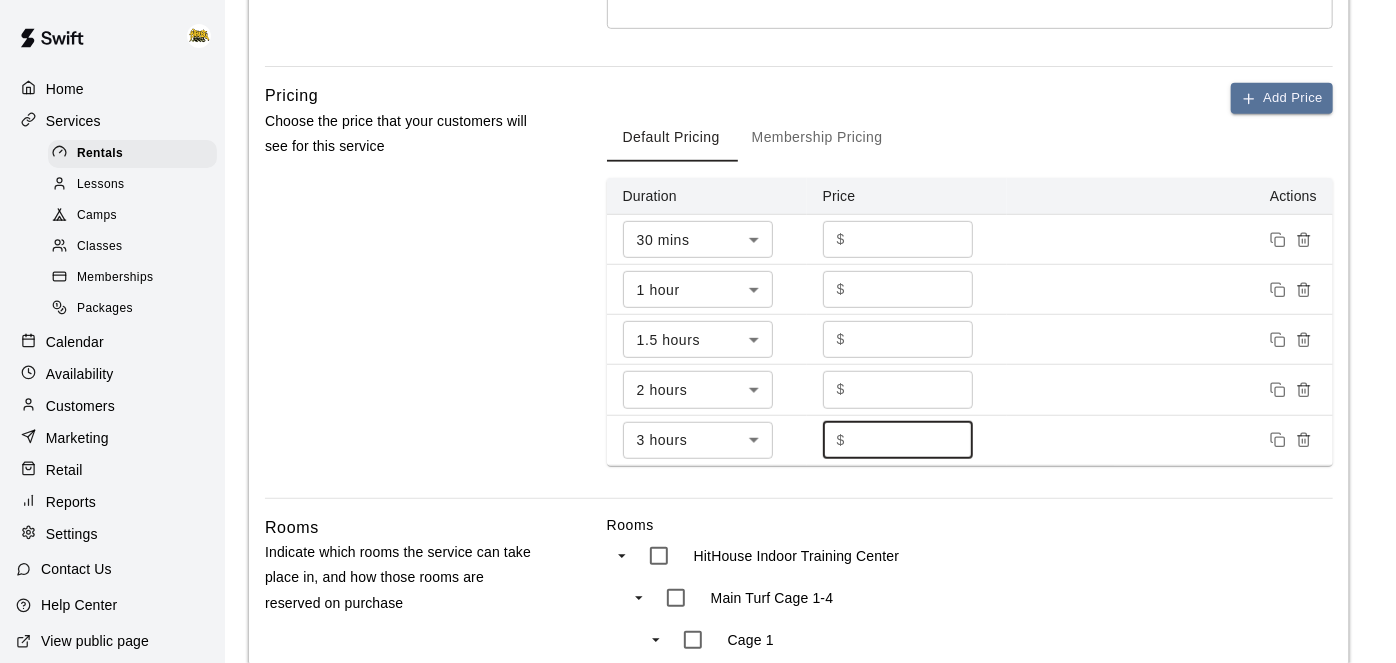 type on "***" 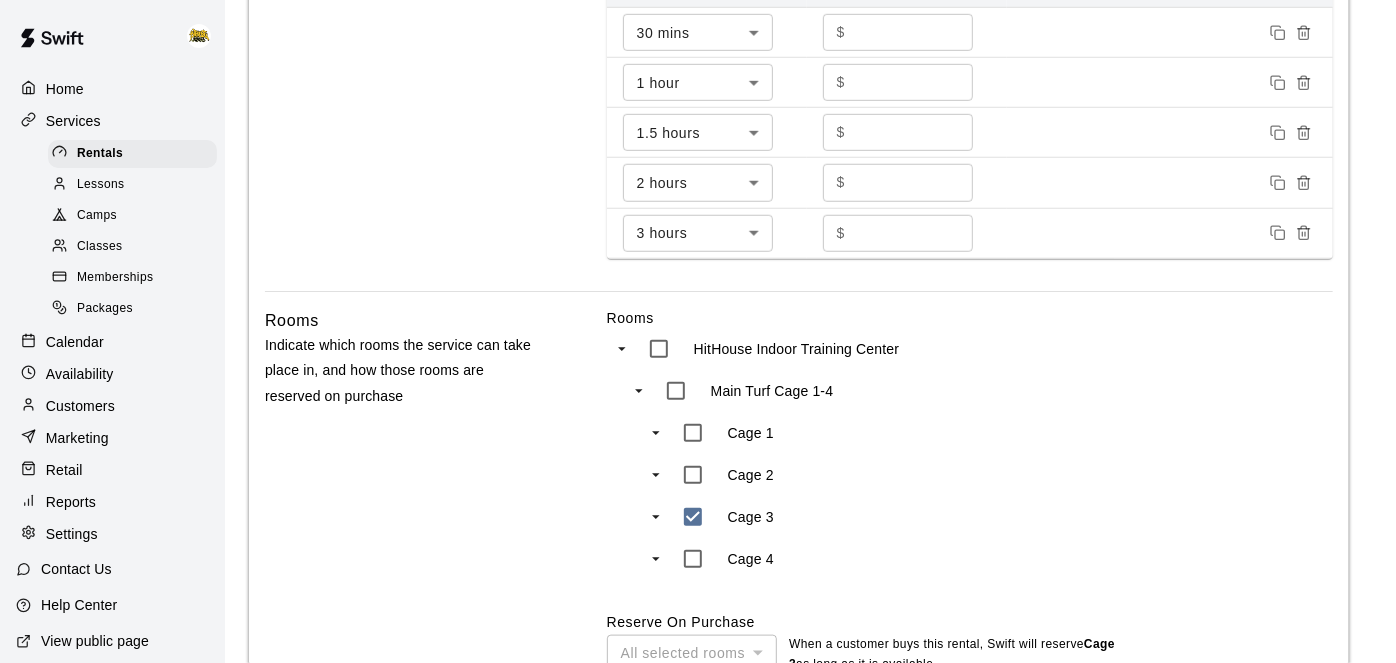 scroll, scrollTop: 1070, scrollLeft: 0, axis: vertical 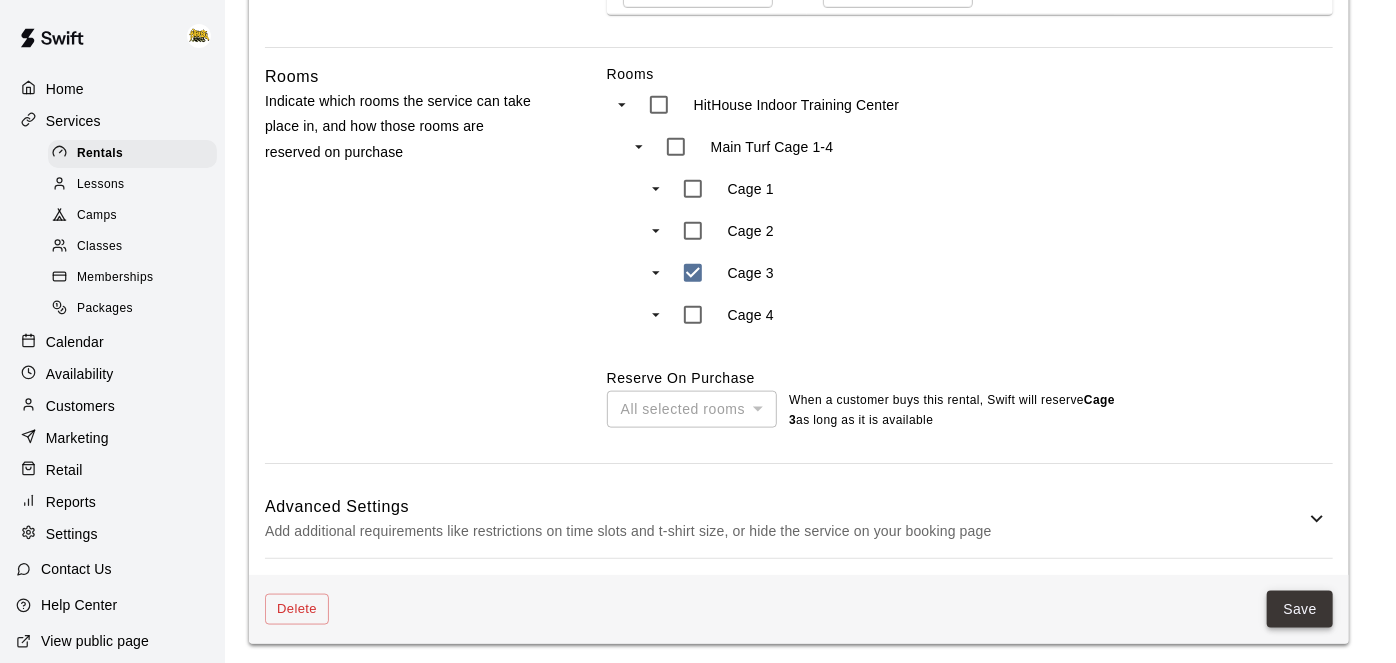 click on "Save" at bounding box center (1300, 609) 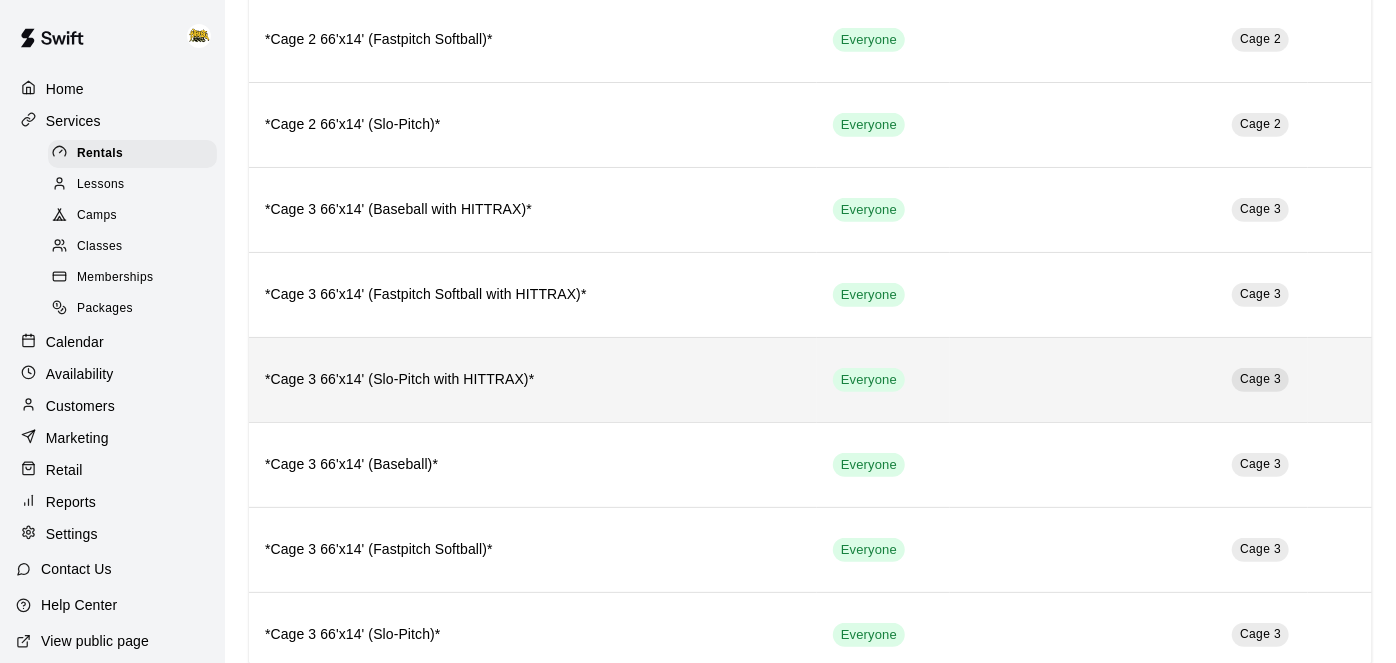scroll, scrollTop: 481, scrollLeft: 0, axis: vertical 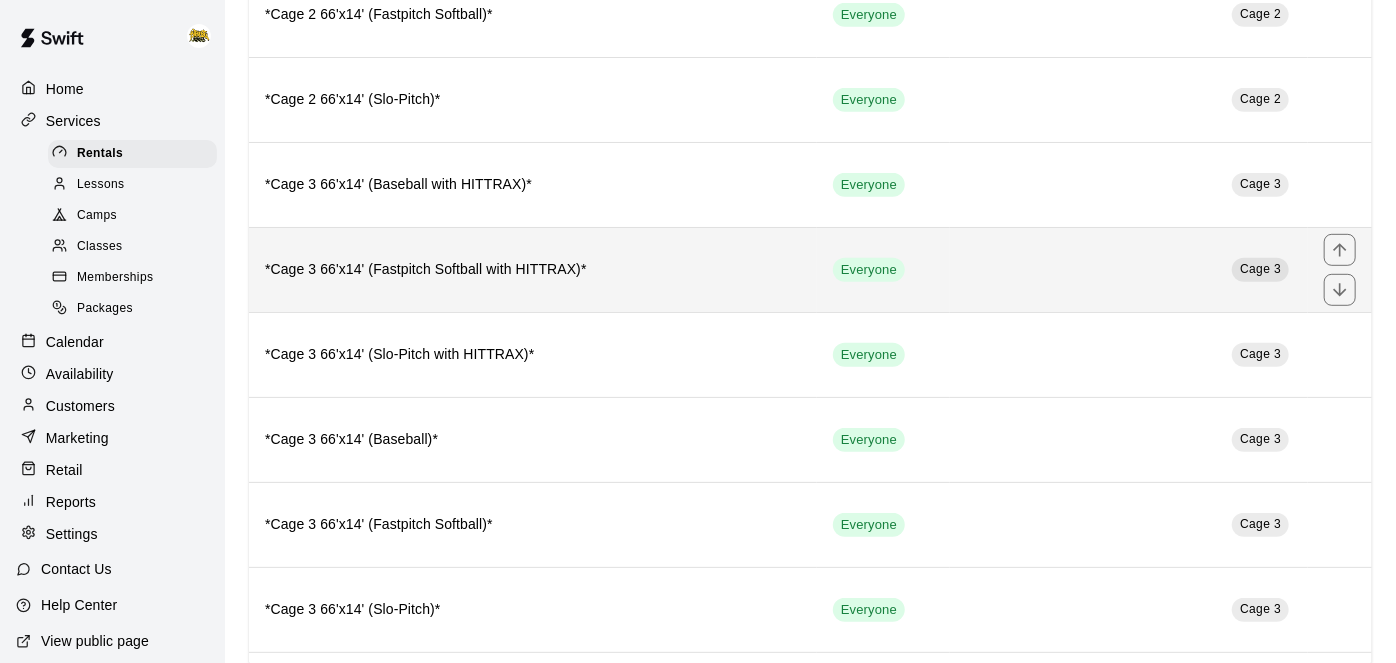 click on "Cage 3" at bounding box center [1129, 269] 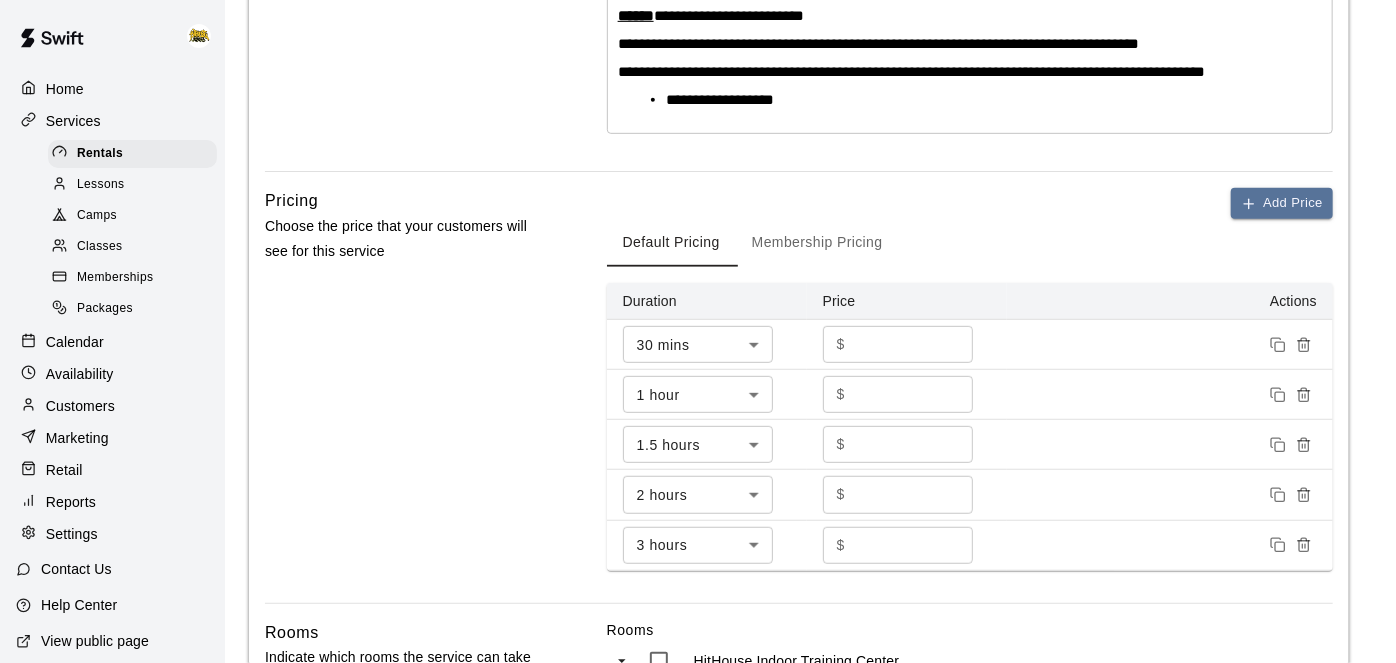 scroll, scrollTop: 512, scrollLeft: 0, axis: vertical 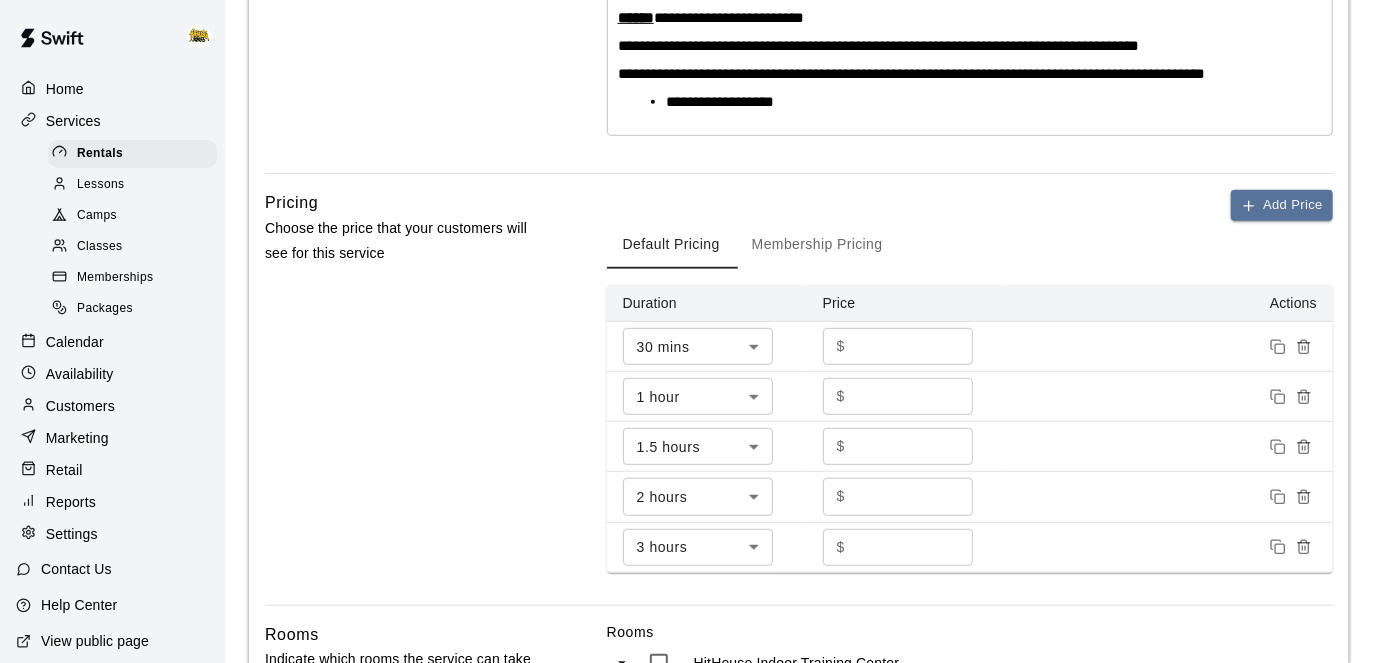 click on "Membership Pricing" at bounding box center (817, 245) 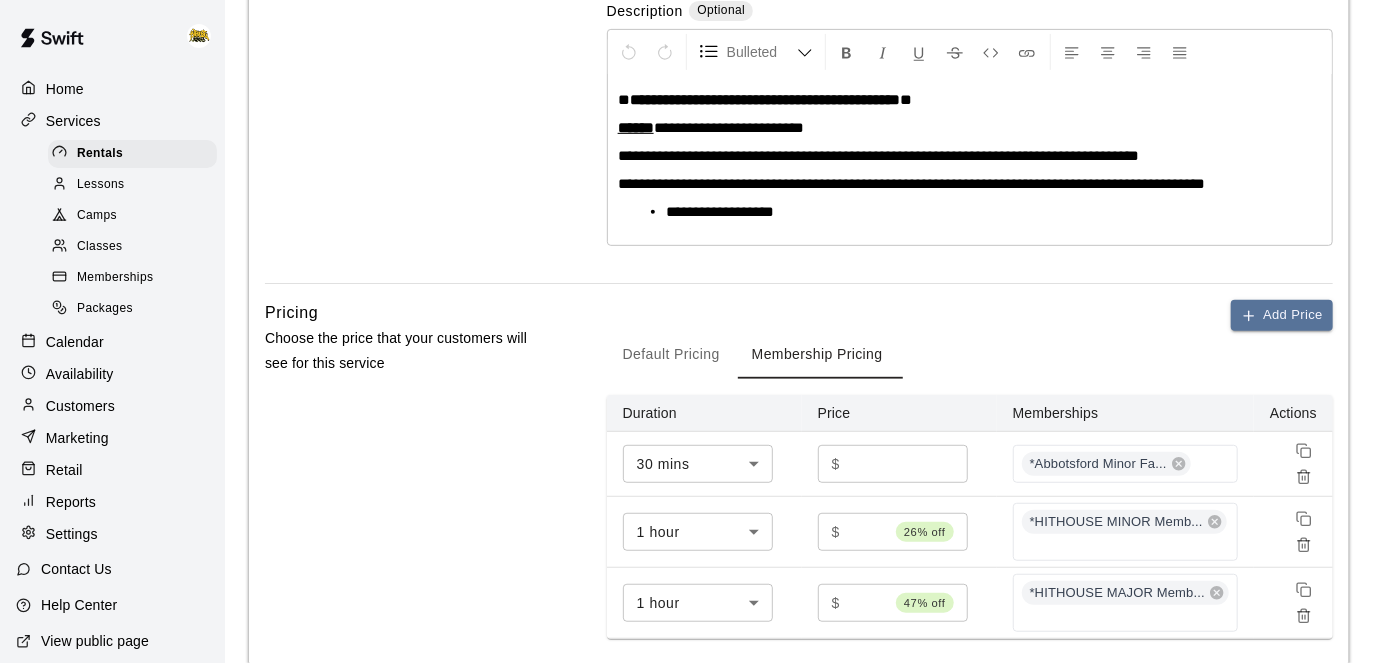 scroll, scrollTop: 399, scrollLeft: 0, axis: vertical 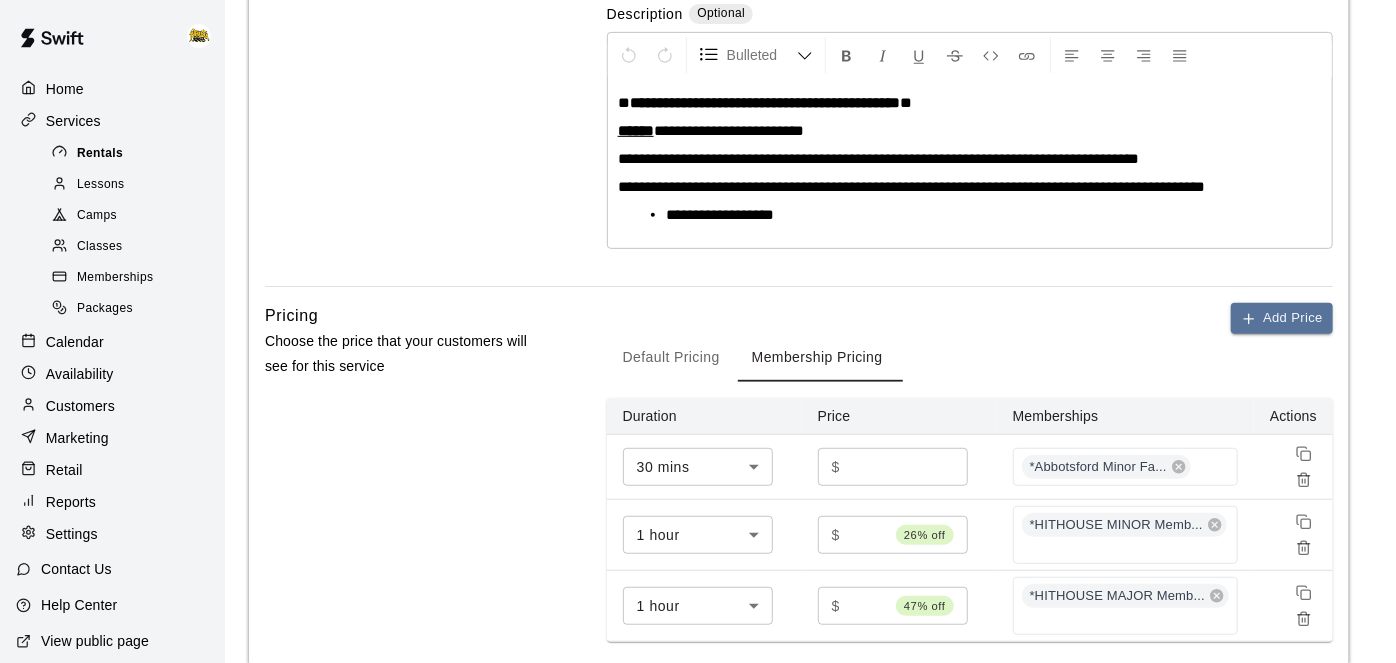 click on "Rentals" at bounding box center (132, 154) 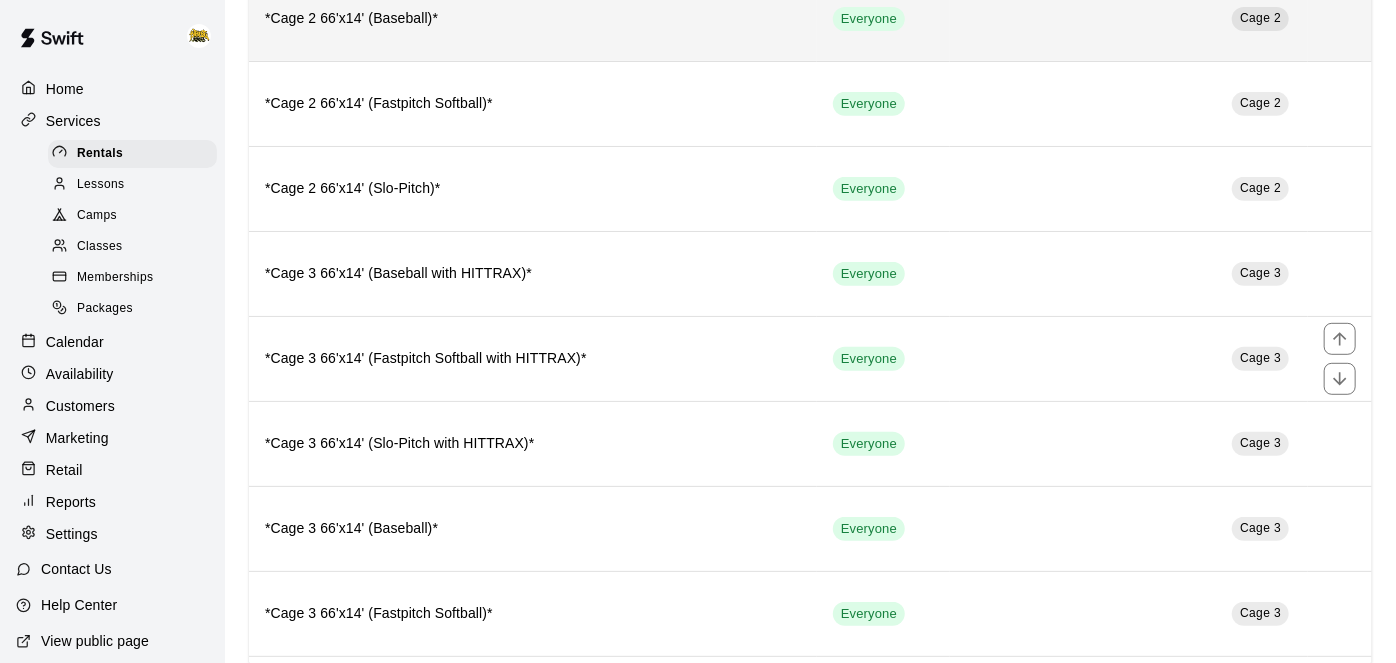 scroll, scrollTop: 398, scrollLeft: 0, axis: vertical 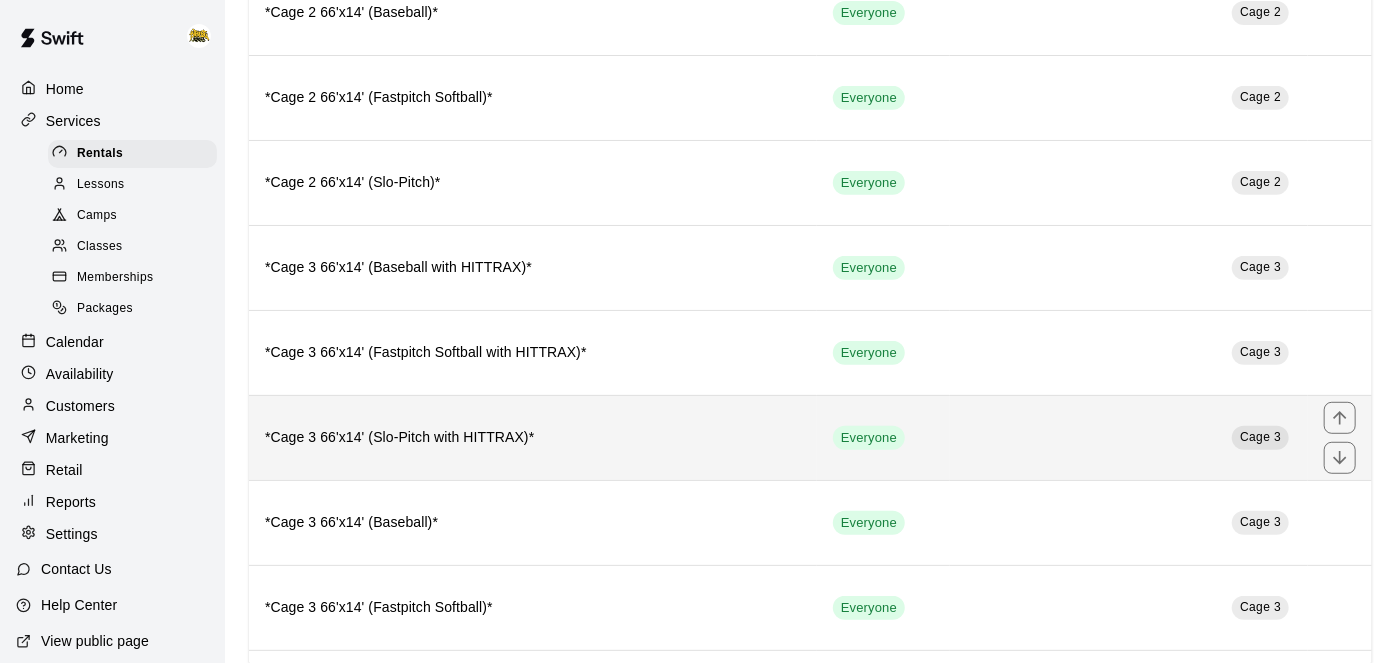 click on "*Cage 3 [DIMENSIONS] ([CATEGORY] with HITTRAX)*" at bounding box center [533, 438] 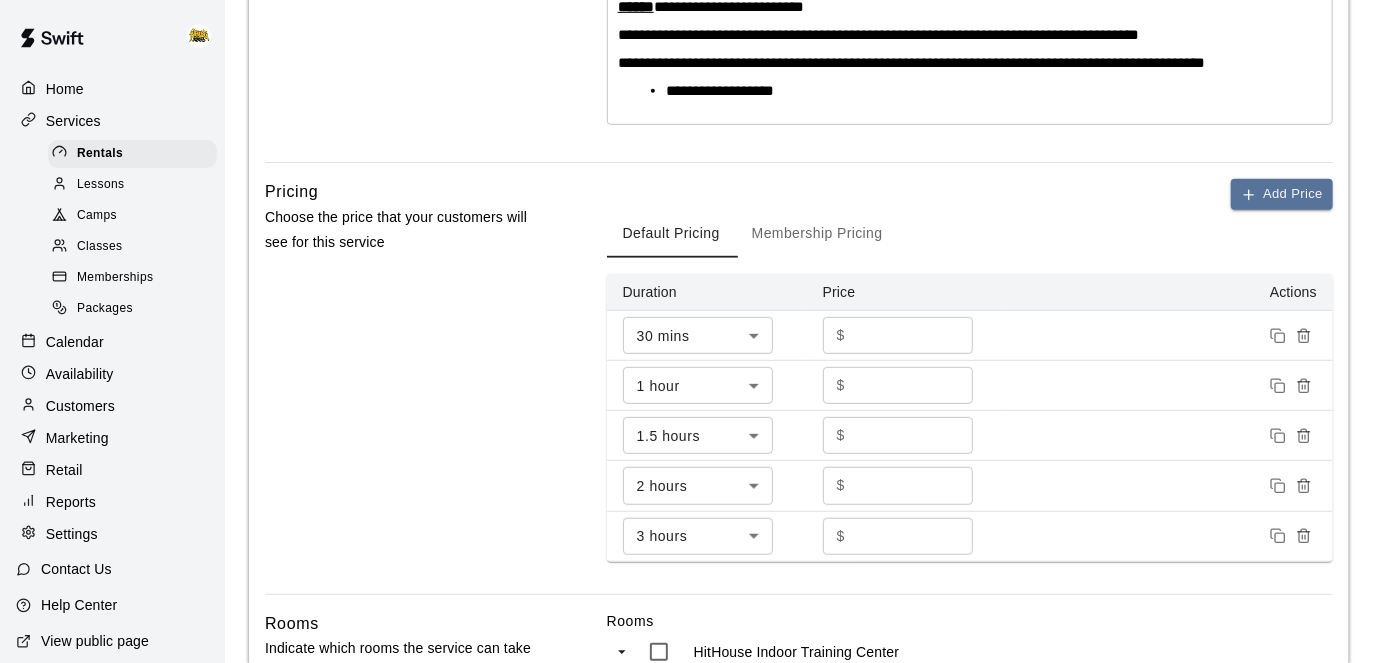 scroll, scrollTop: 525, scrollLeft: 0, axis: vertical 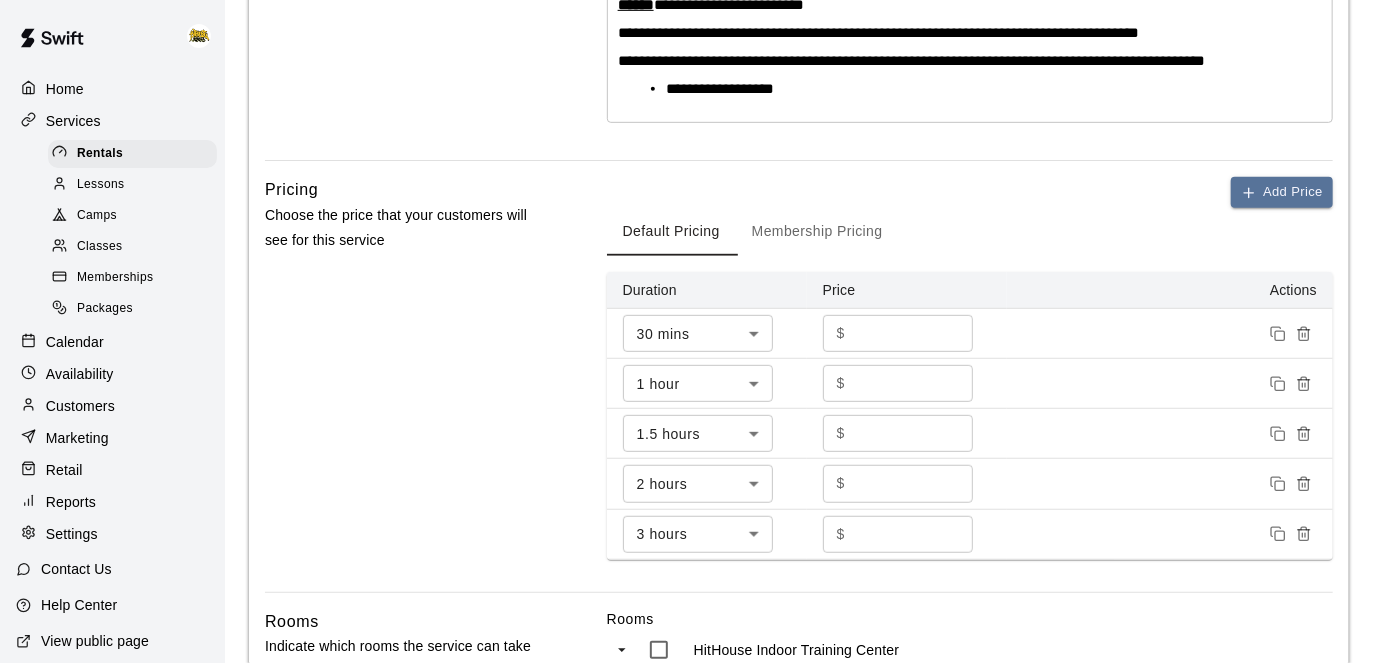 click on "Membership Pricing" at bounding box center [817, 232] 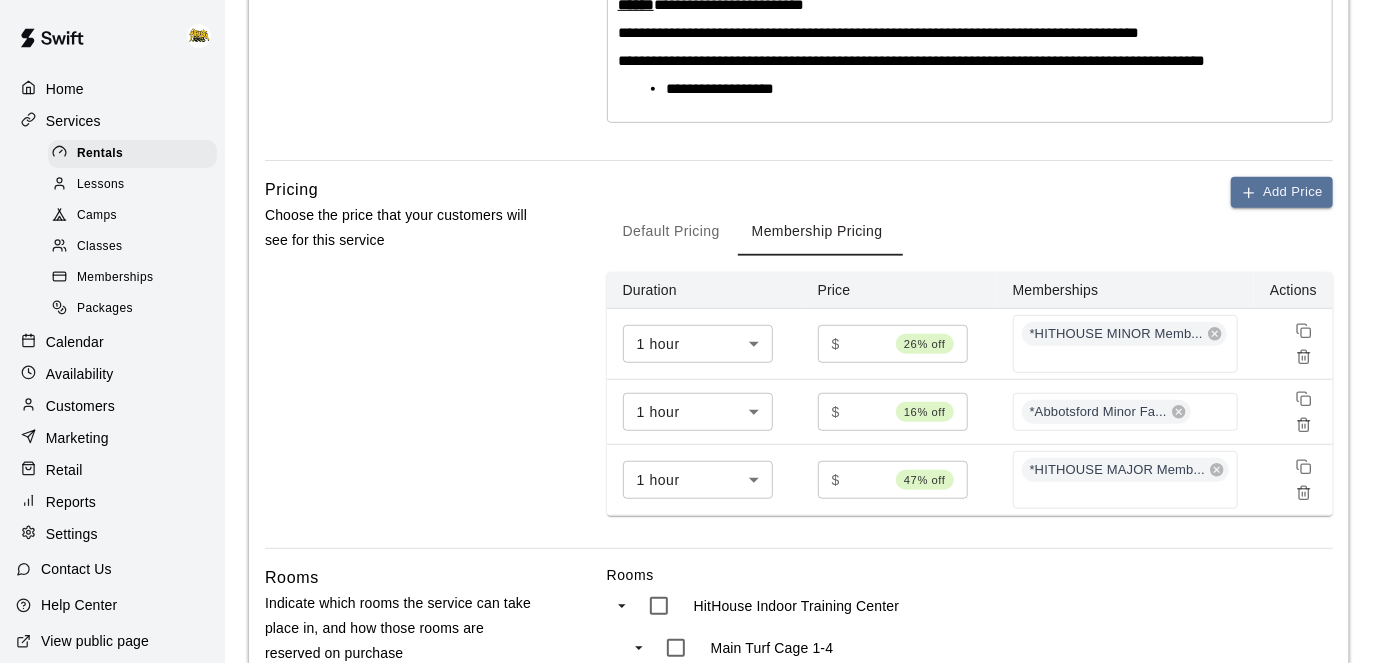 scroll, scrollTop: 673, scrollLeft: 0, axis: vertical 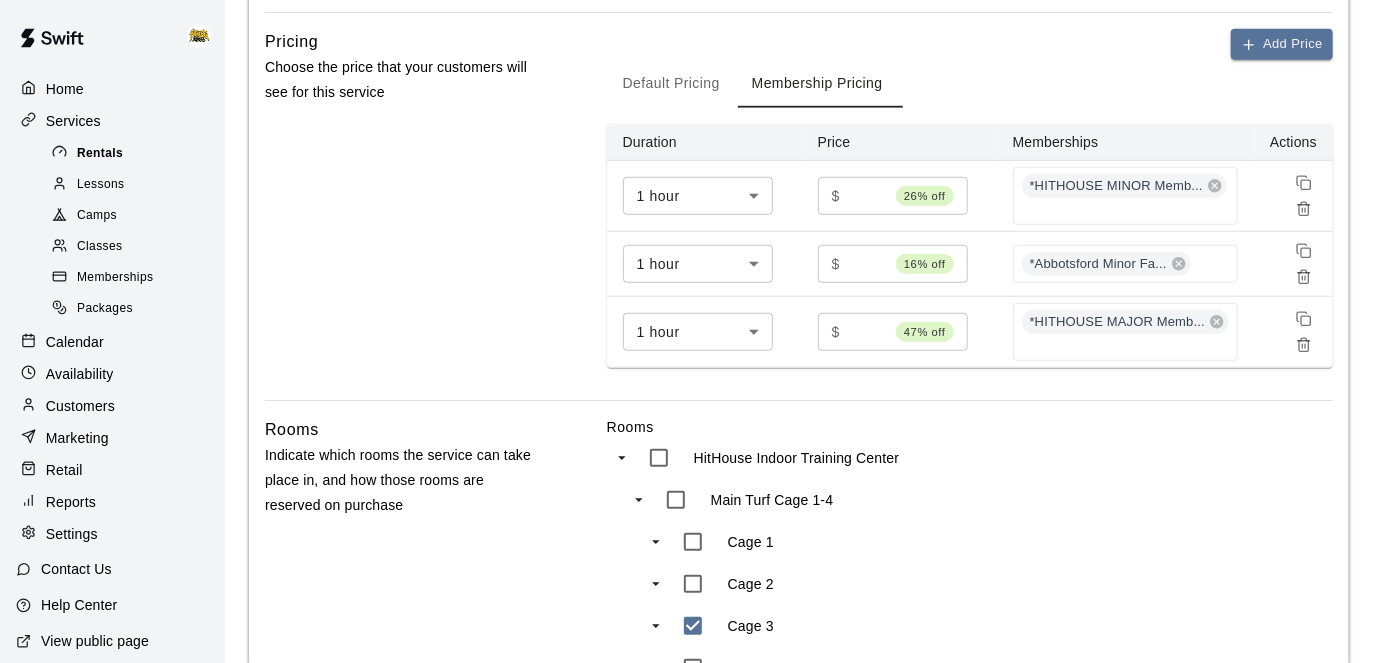 click on "Rentals" at bounding box center (100, 154) 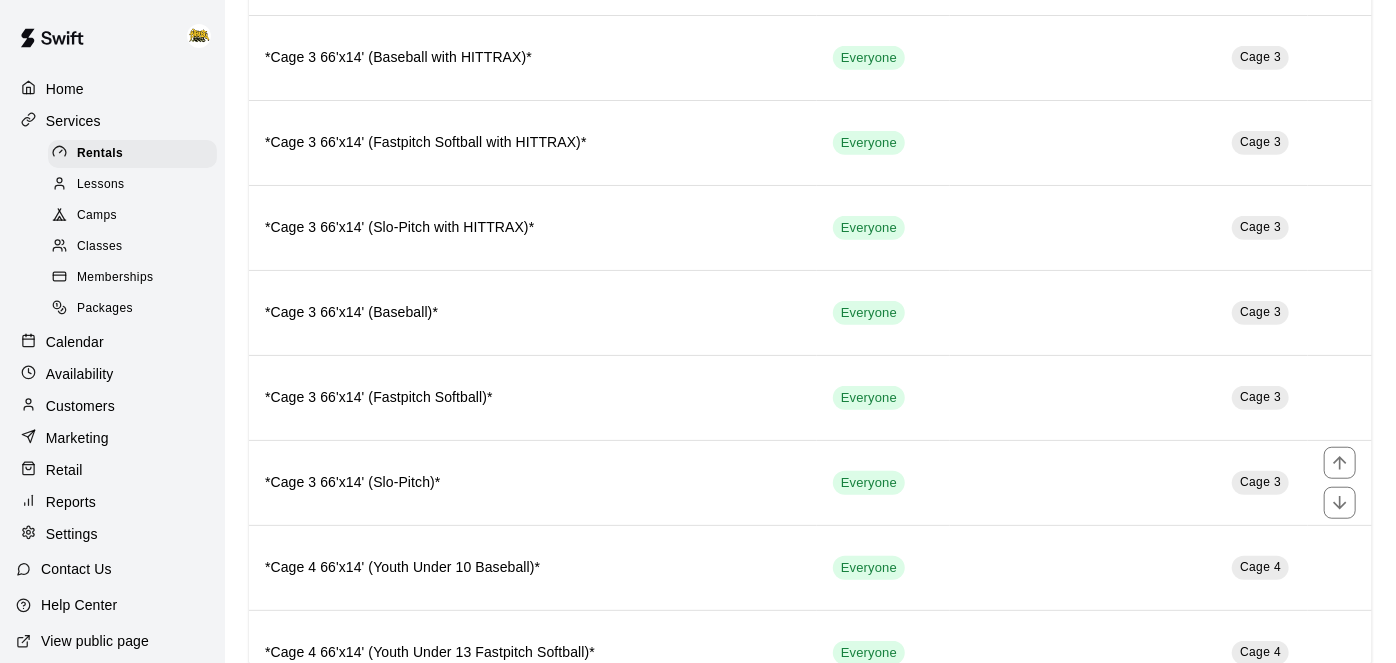 scroll, scrollTop: 602, scrollLeft: 0, axis: vertical 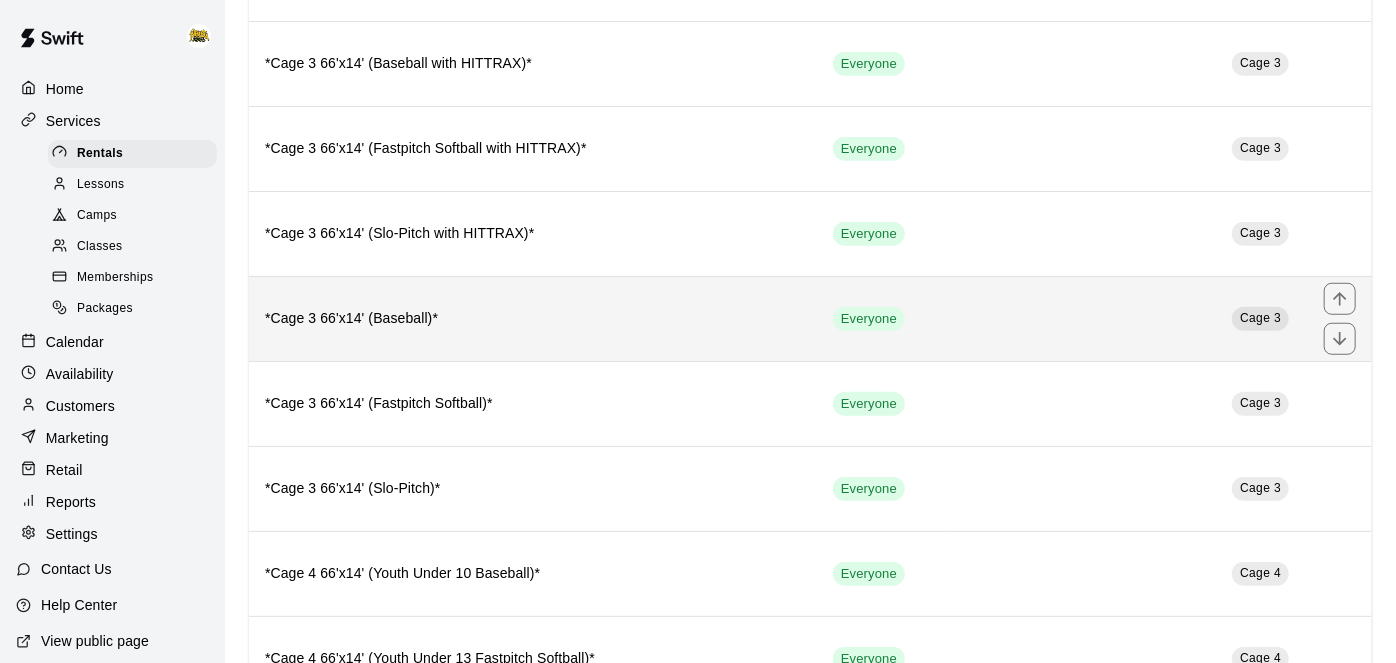 click on "*Cage 3 [DIMENSIONS] ([CATEGORY])*" at bounding box center (533, 318) 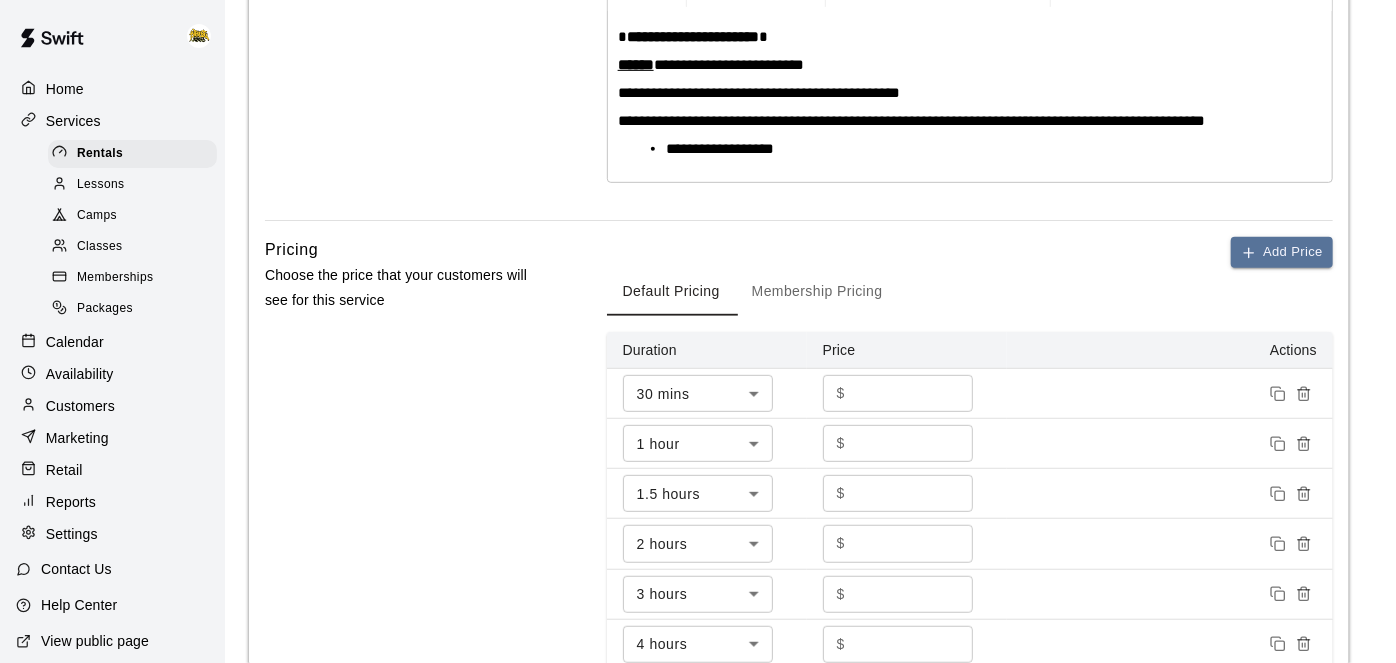 scroll, scrollTop: 558, scrollLeft: 0, axis: vertical 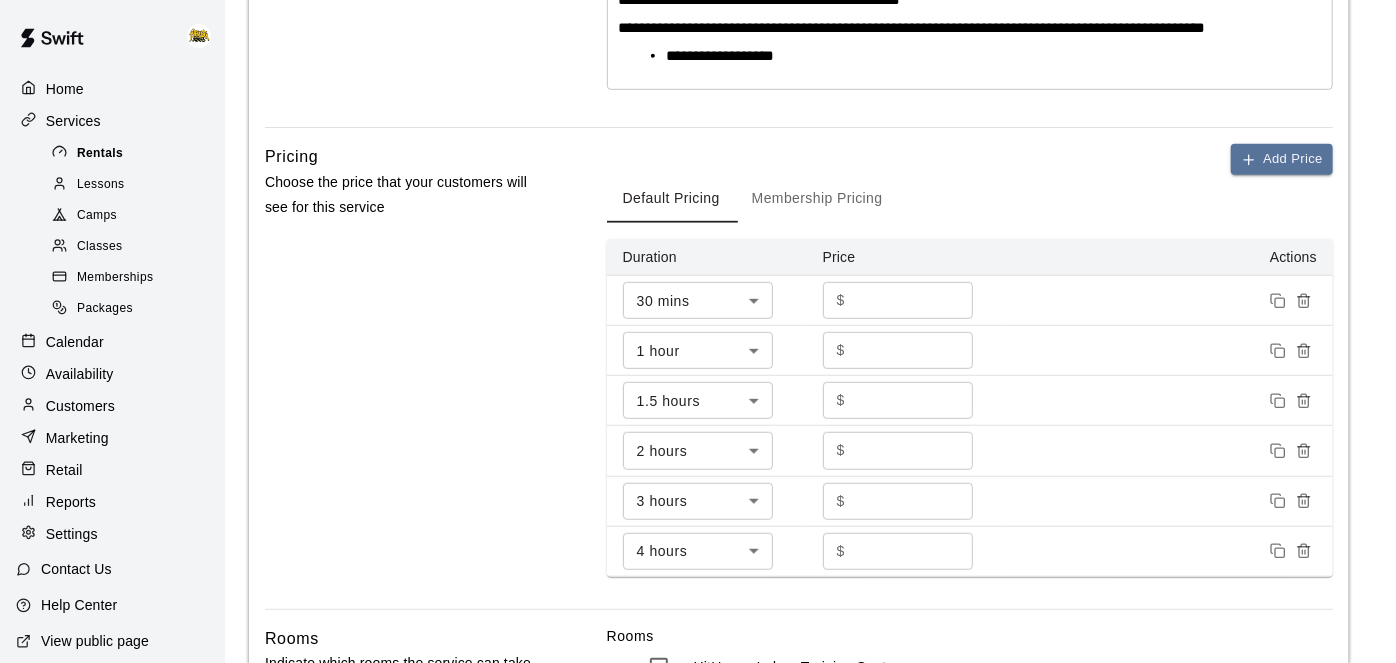 click on "Rentals" at bounding box center (132, 154) 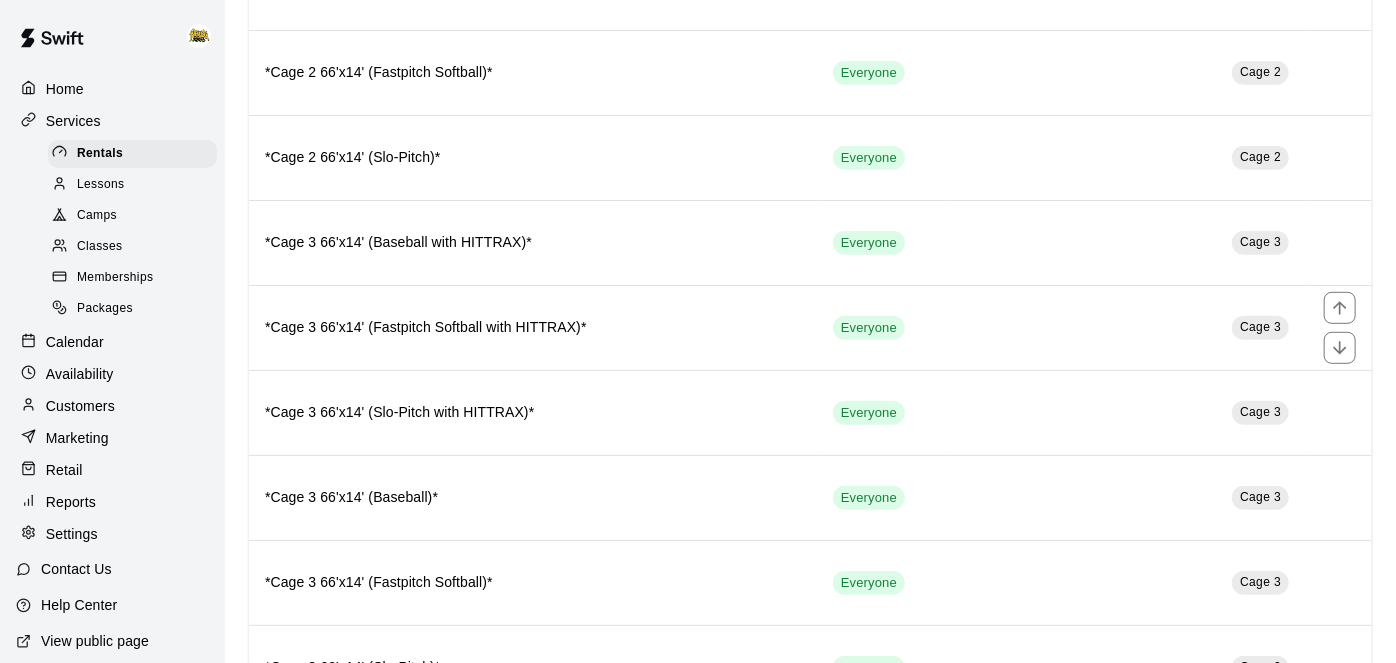 scroll, scrollTop: 448, scrollLeft: 0, axis: vertical 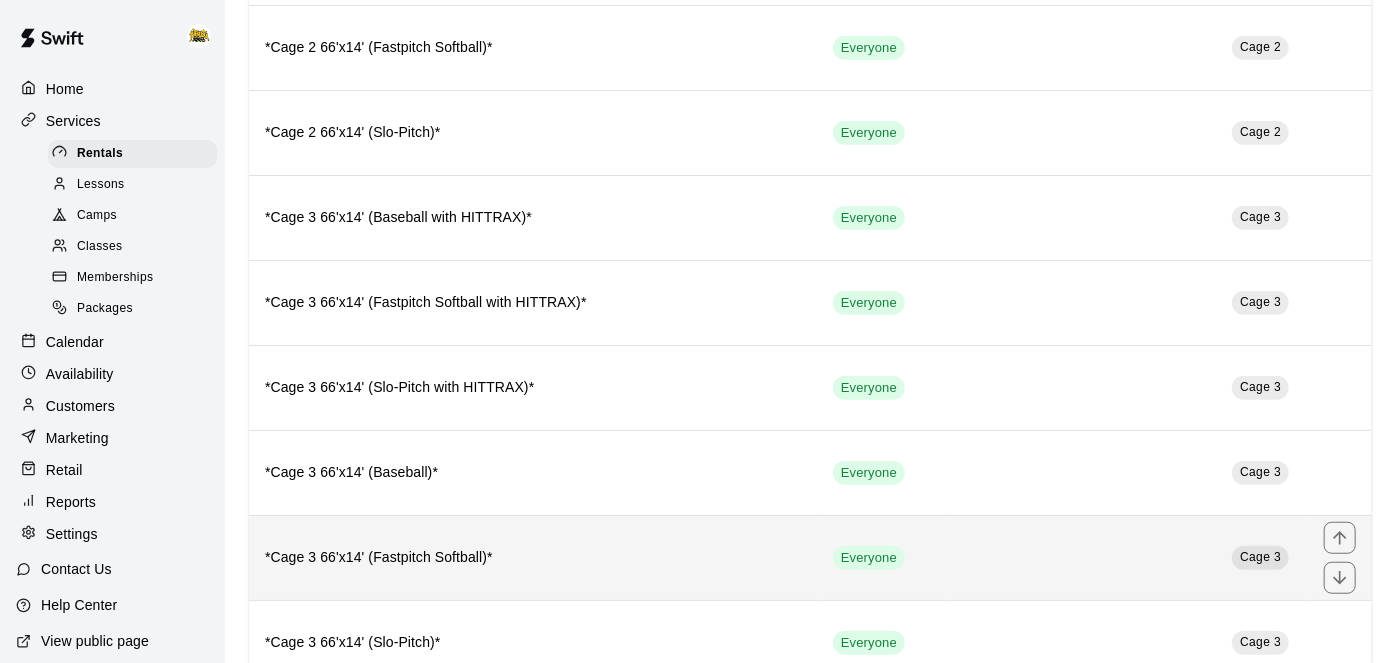 click on "*Cage 3 66'x14' (Fastpitch Softball)*" at bounding box center (533, 557) 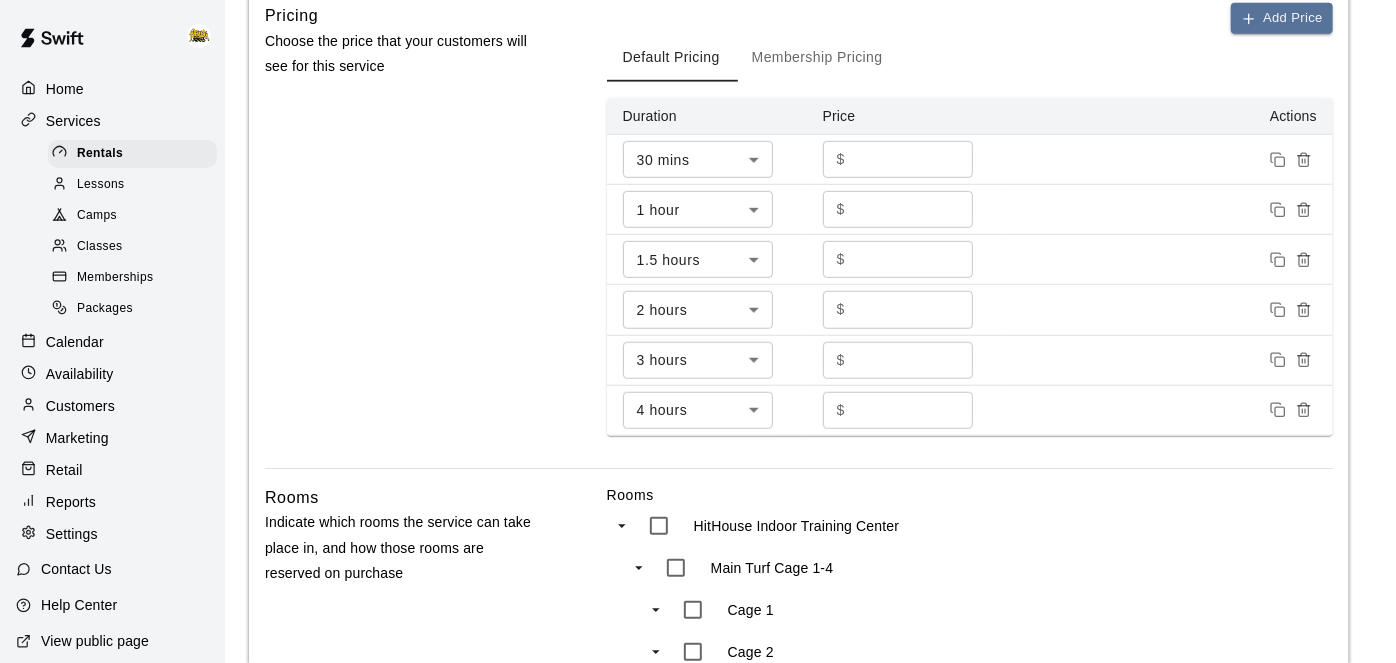 scroll, scrollTop: 700, scrollLeft: 0, axis: vertical 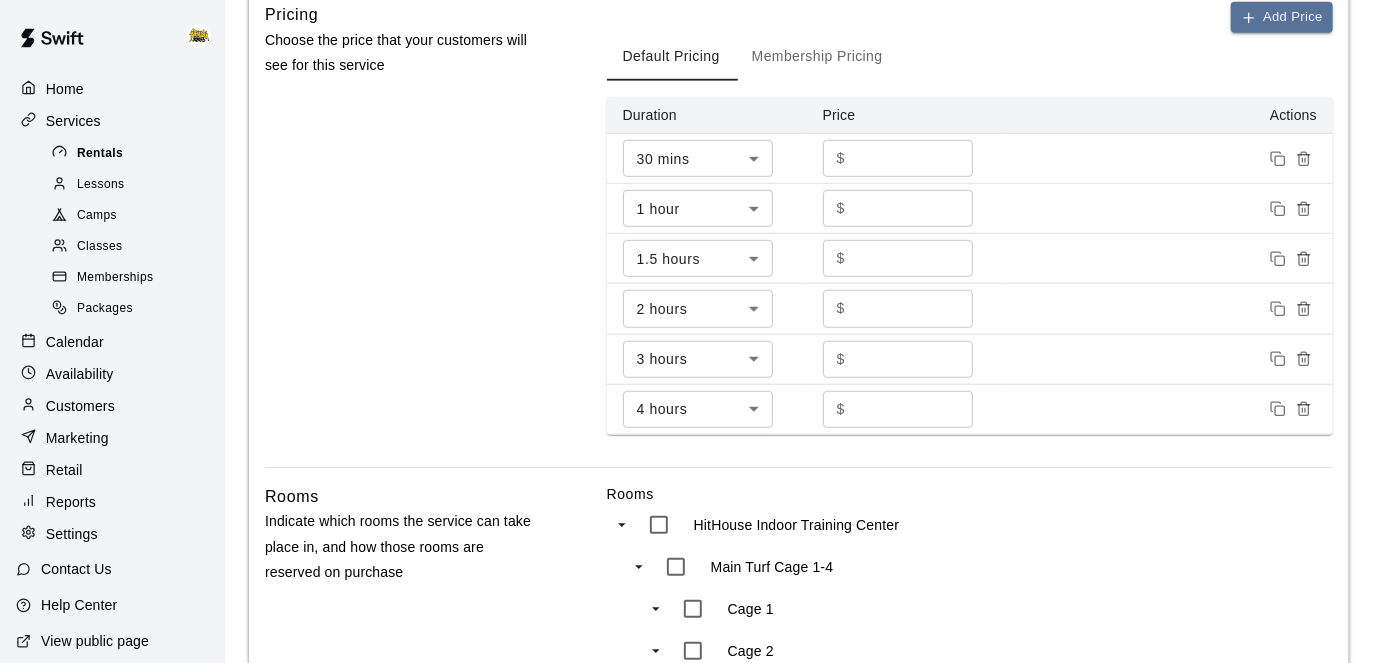 click on "Rentals" at bounding box center [132, 154] 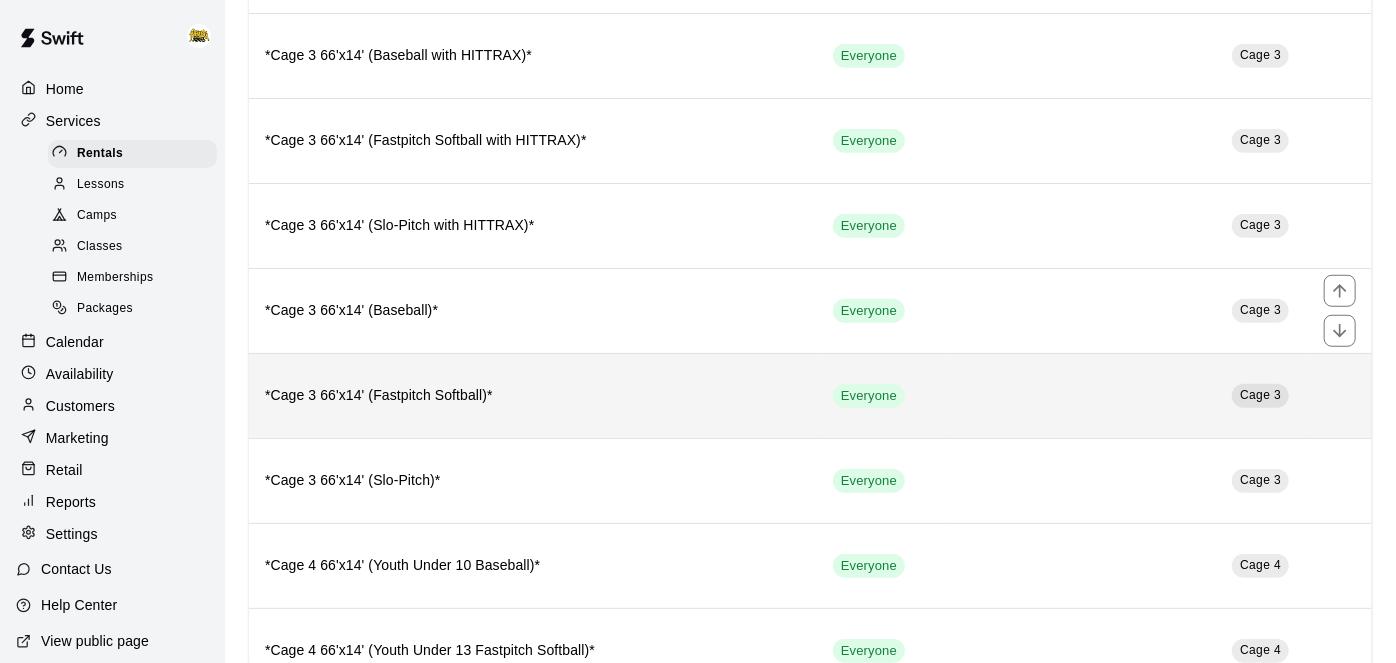 scroll, scrollTop: 633, scrollLeft: 0, axis: vertical 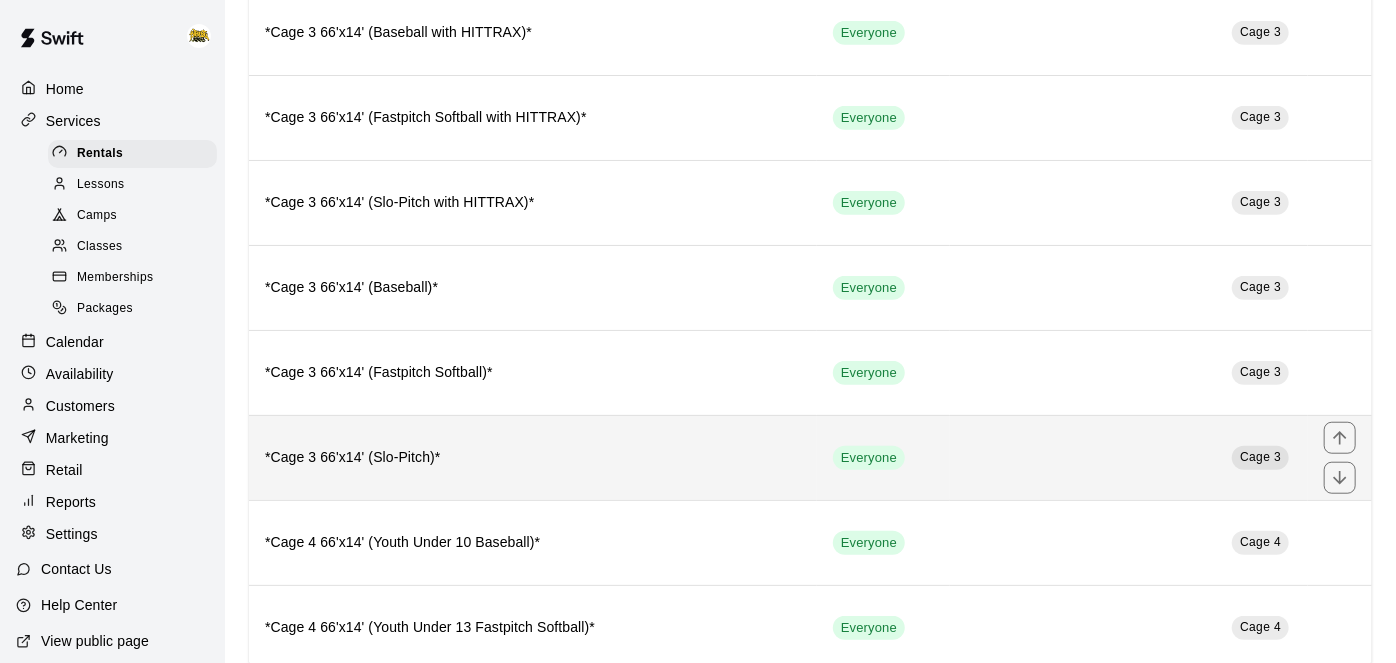 click on "*Cage 3 66'x14' (Slo-Pitch)*" at bounding box center [533, 458] 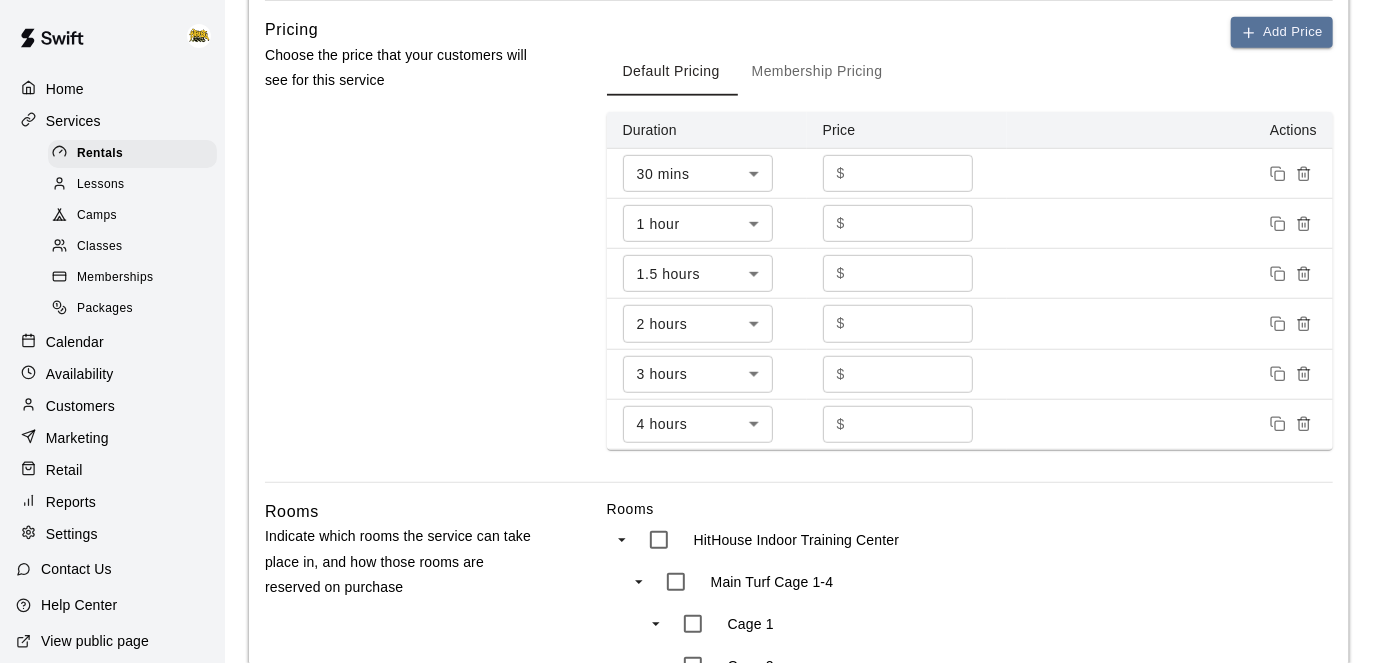 scroll, scrollTop: 678, scrollLeft: 0, axis: vertical 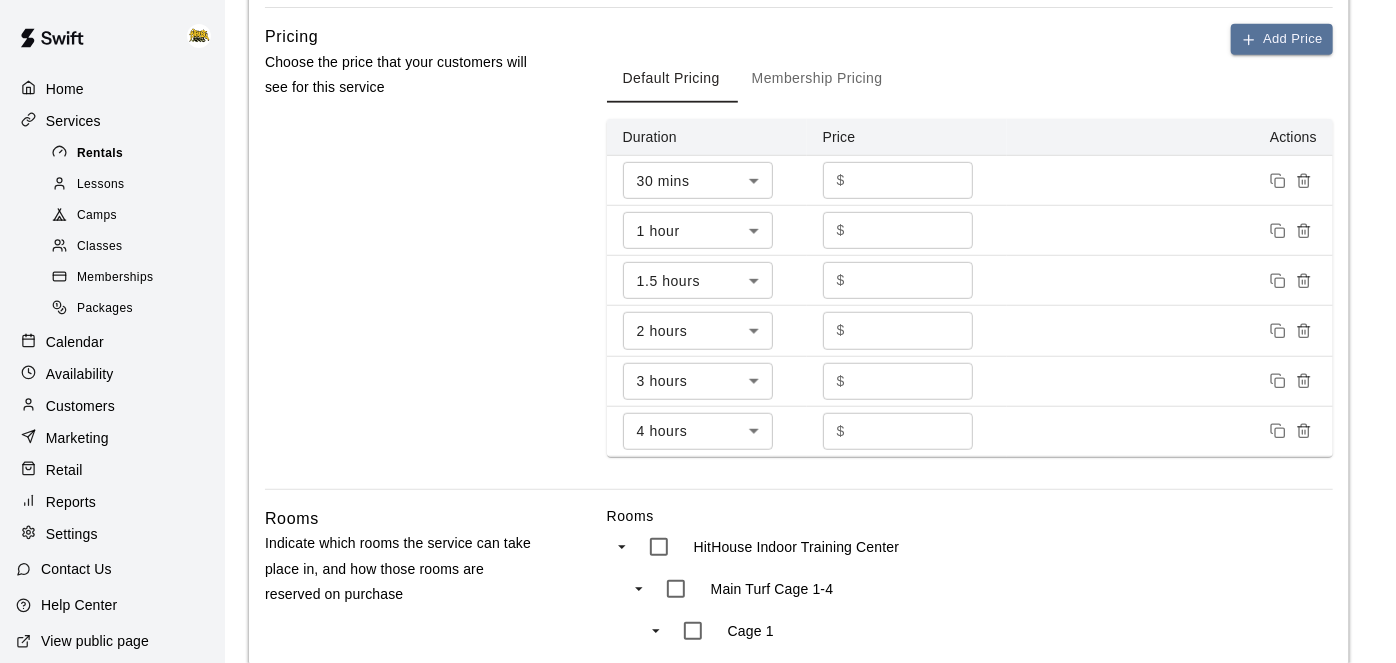 click on "Rentals" at bounding box center [132, 154] 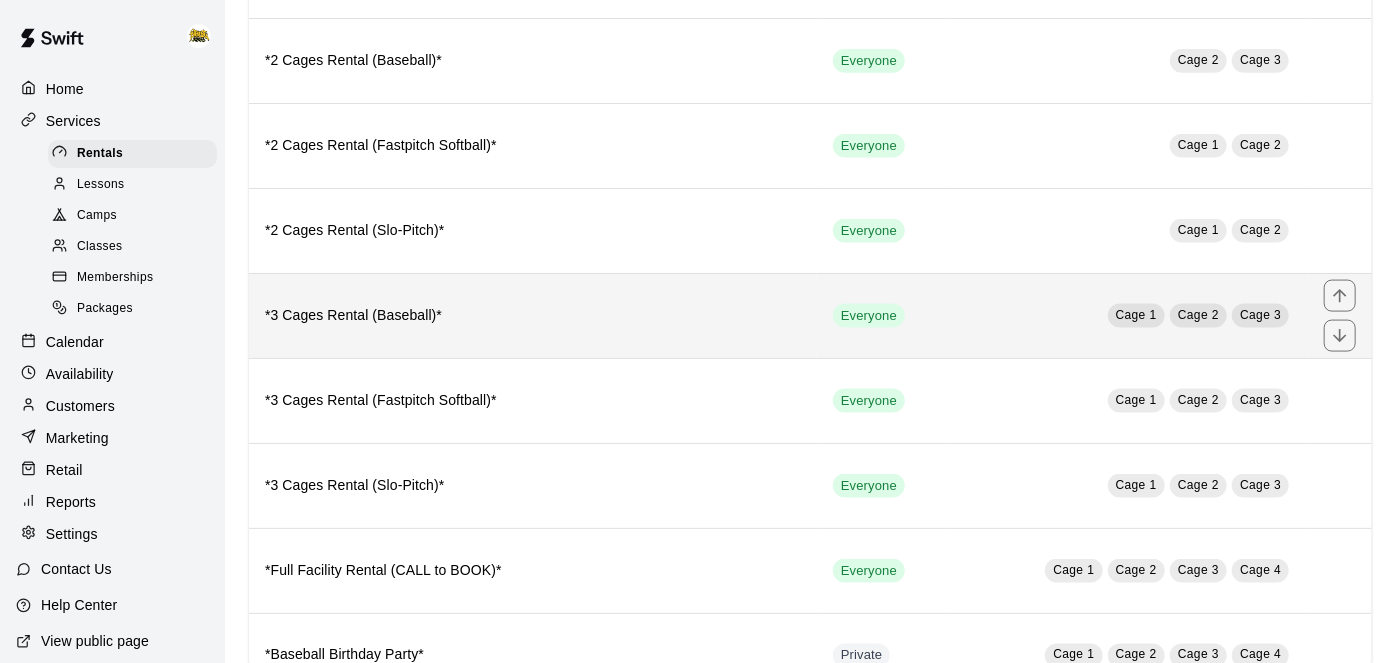 scroll, scrollTop: 1337, scrollLeft: 0, axis: vertical 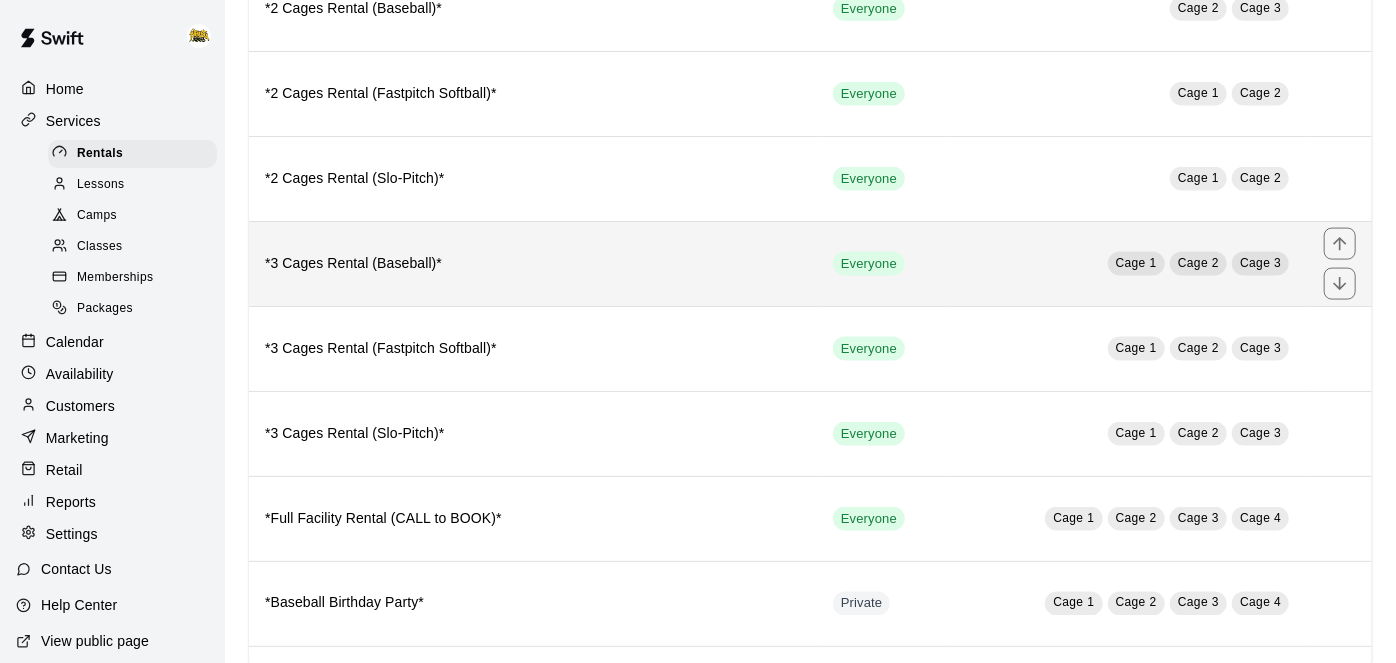 click on "*3 Cages Rental (Baseball)*" at bounding box center (533, 263) 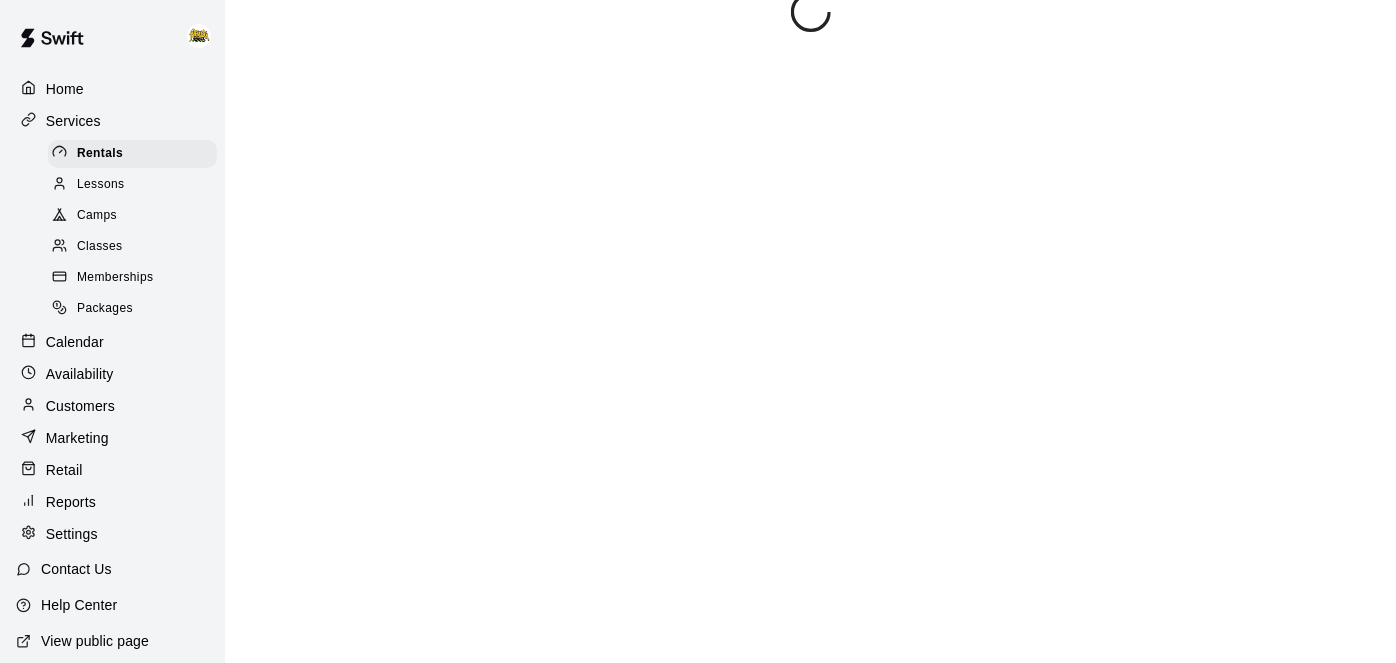 scroll, scrollTop: 0, scrollLeft: 0, axis: both 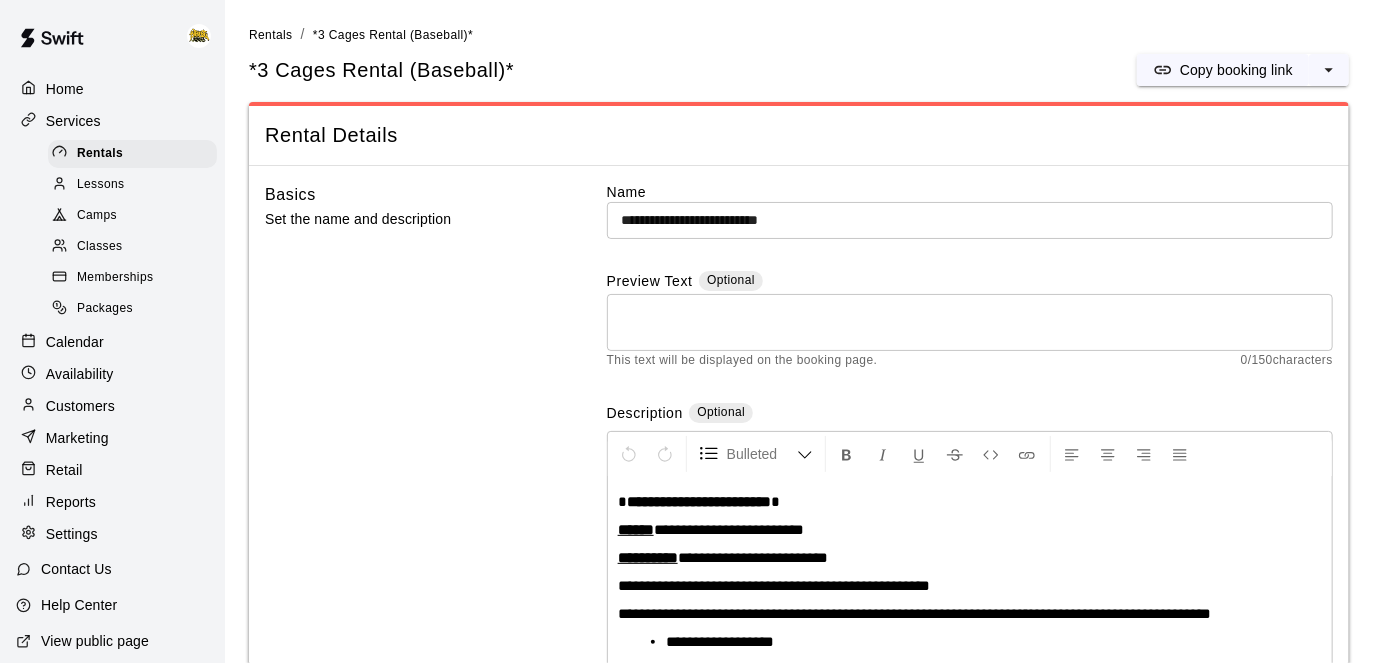 click on "Home" at bounding box center (65, 89) 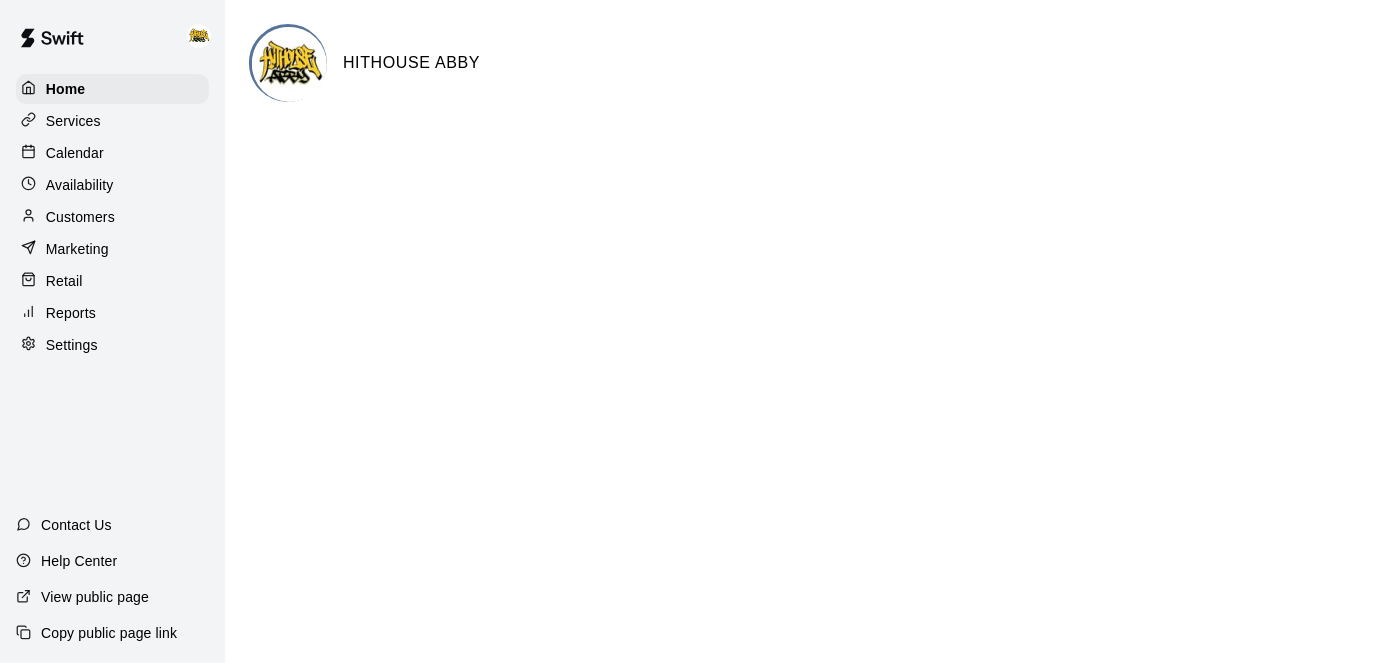 click on "Calendar" at bounding box center (75, 153) 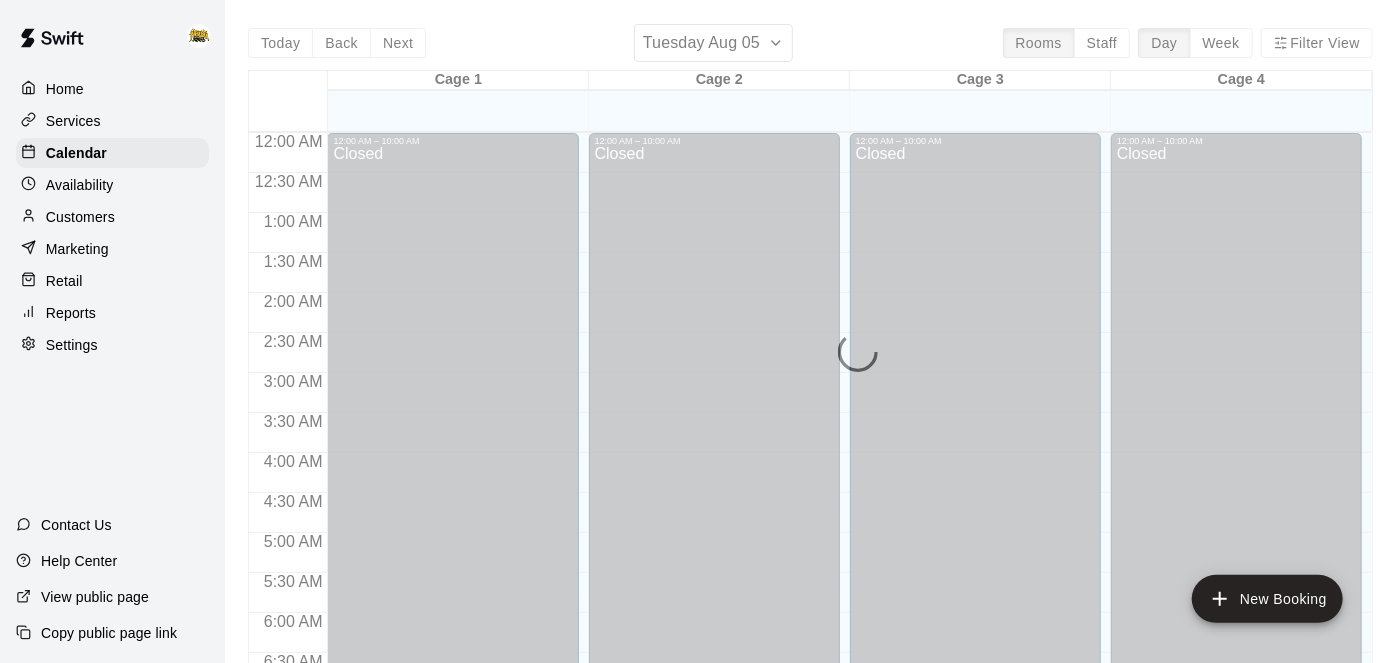 scroll, scrollTop: 1306, scrollLeft: 0, axis: vertical 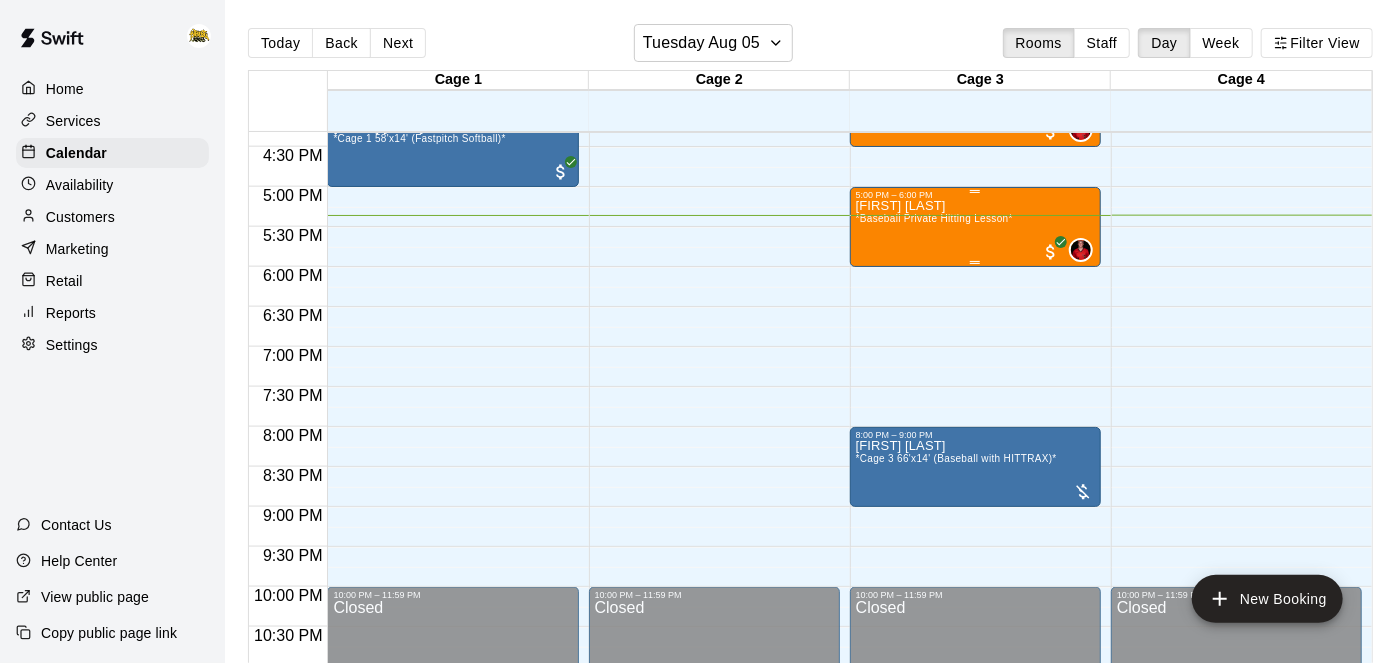 click on "Parker Shaw *Baseball Private Hitting Lesson*" at bounding box center (934, 531) 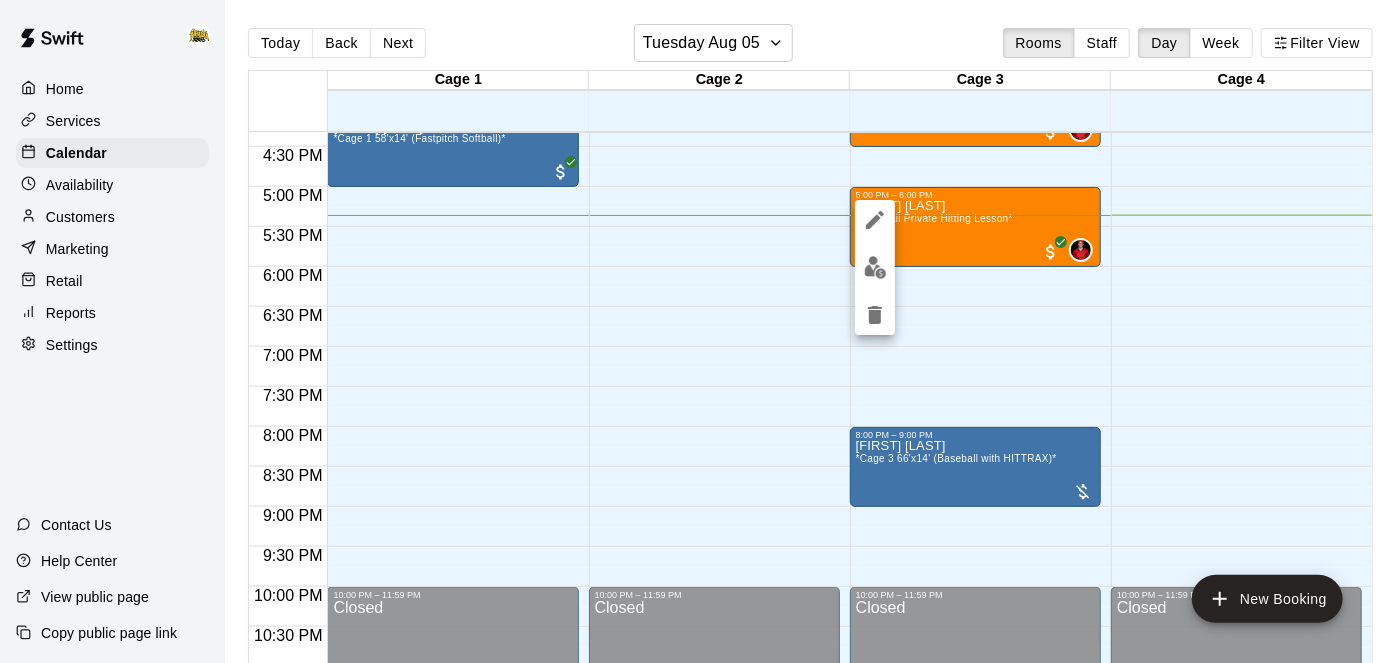 click at bounding box center (875, 267) 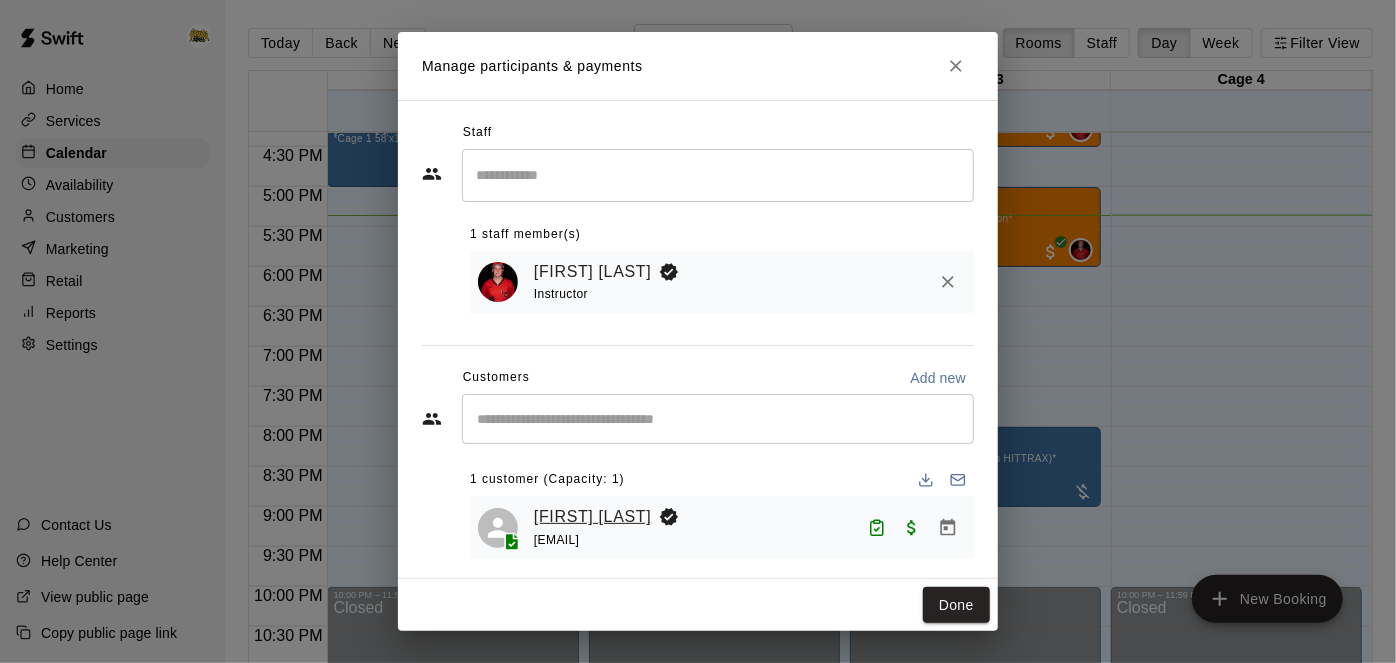 click on "[FIRST] [LAST]" at bounding box center (592, 517) 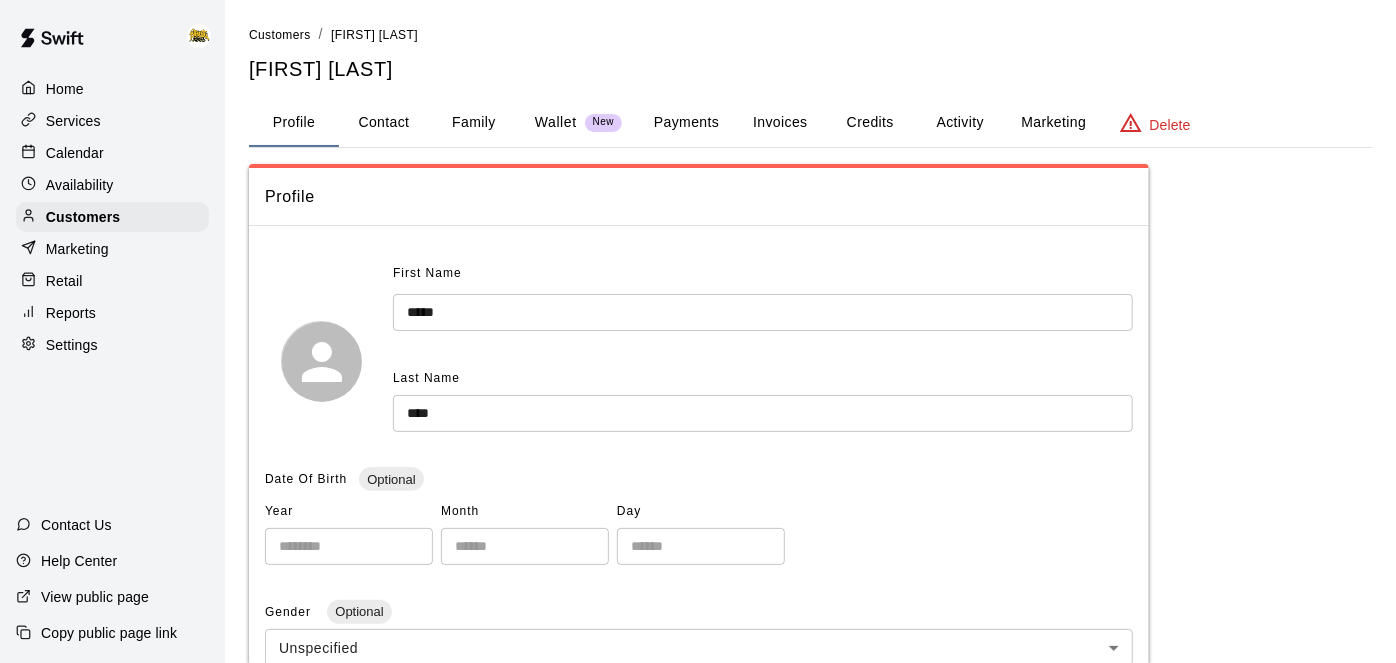 click on "Activity" at bounding box center [960, 123] 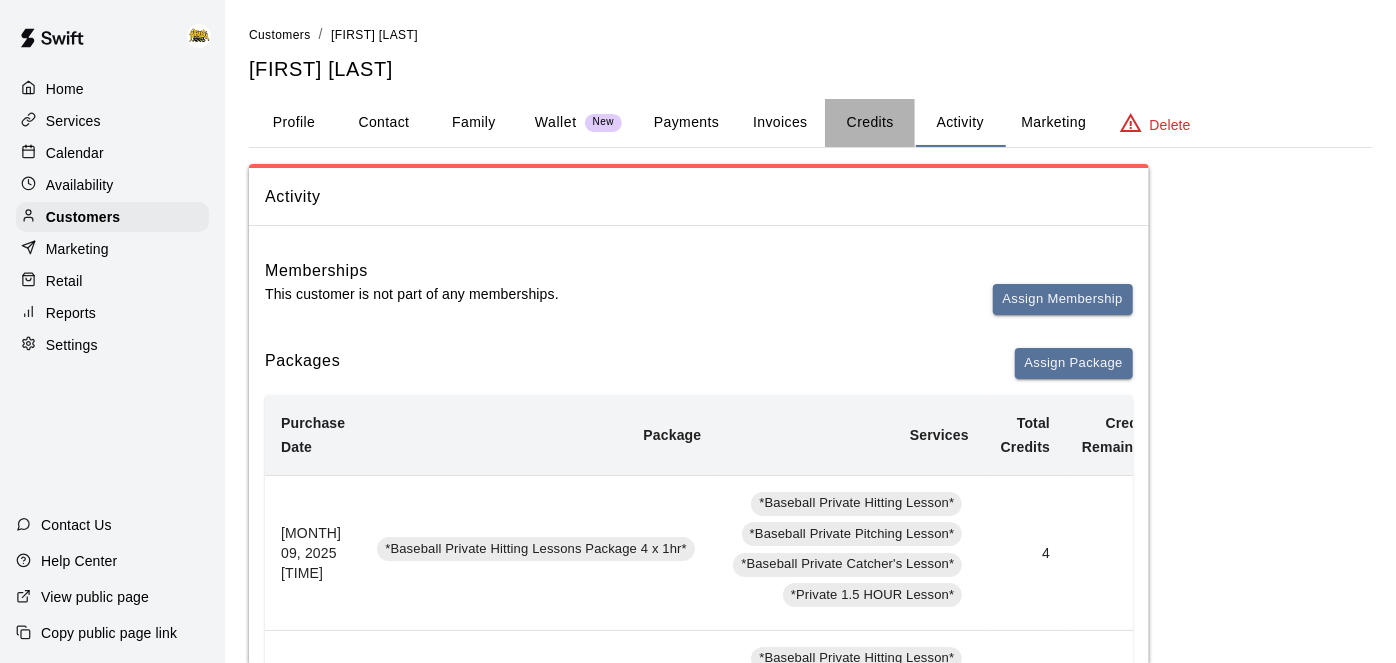 click on "Credits" at bounding box center (870, 123) 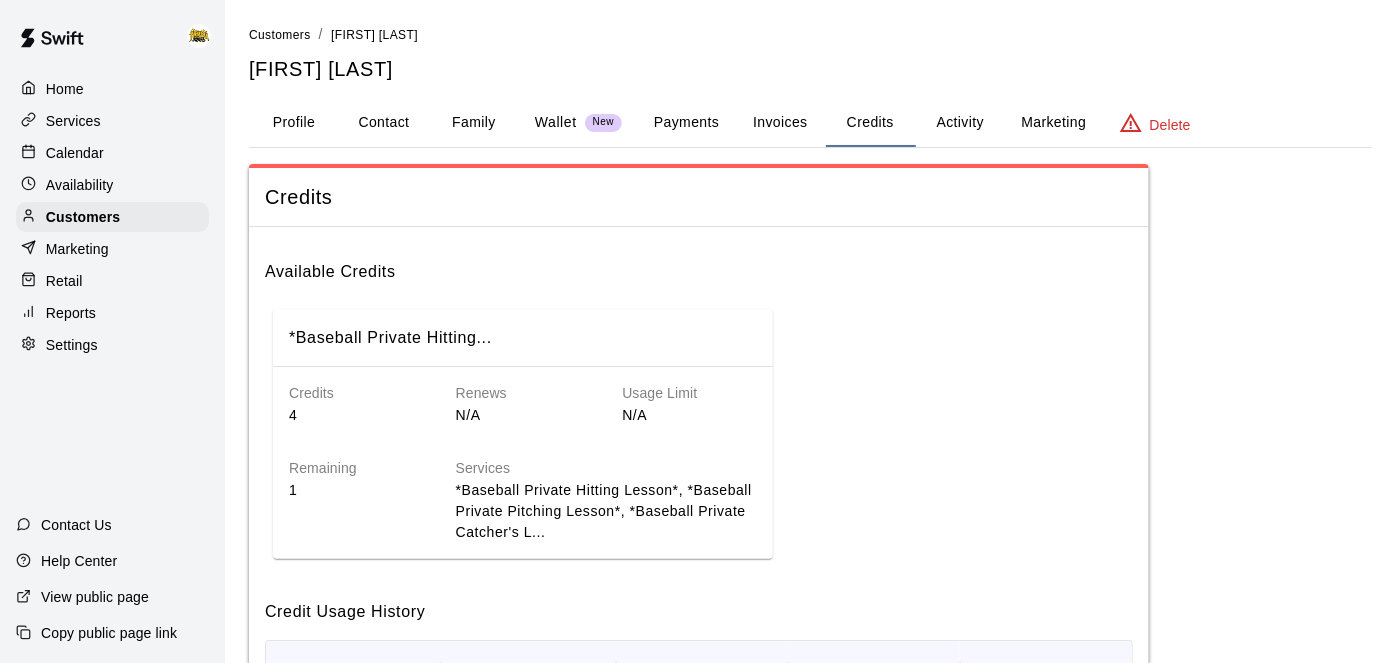 click on "Activity" at bounding box center [960, 123] 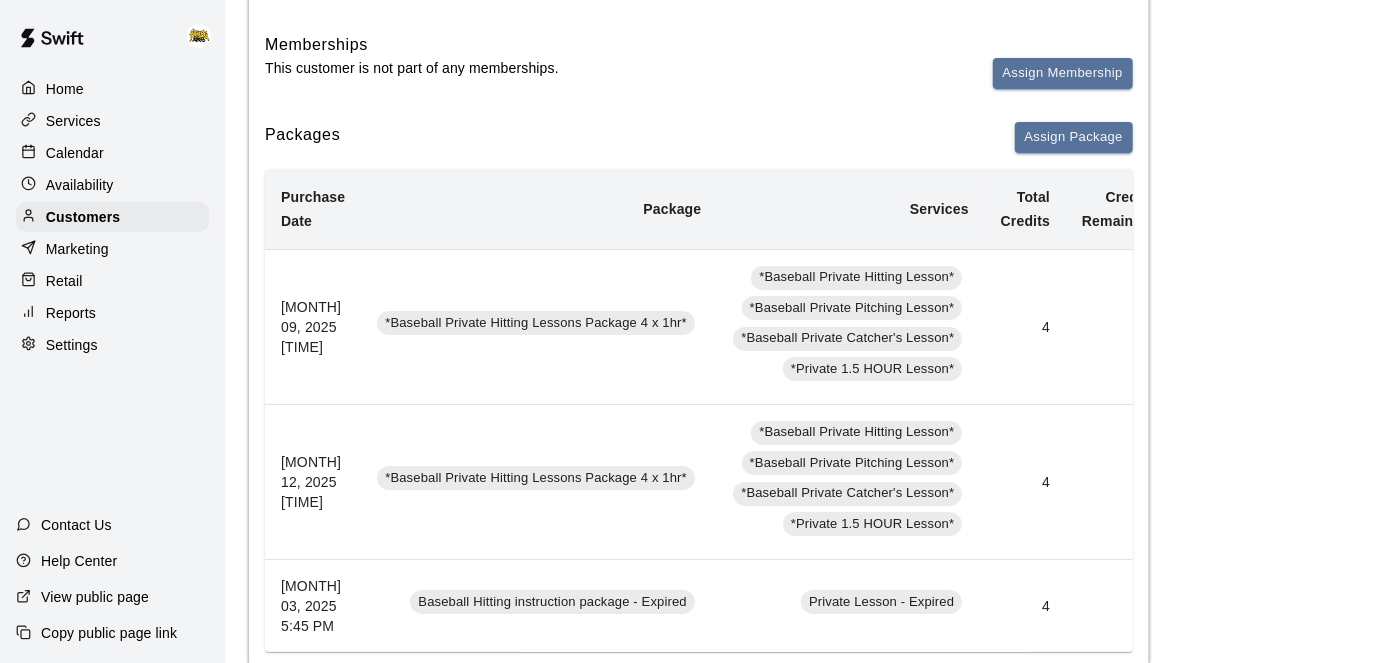 scroll, scrollTop: 227, scrollLeft: 0, axis: vertical 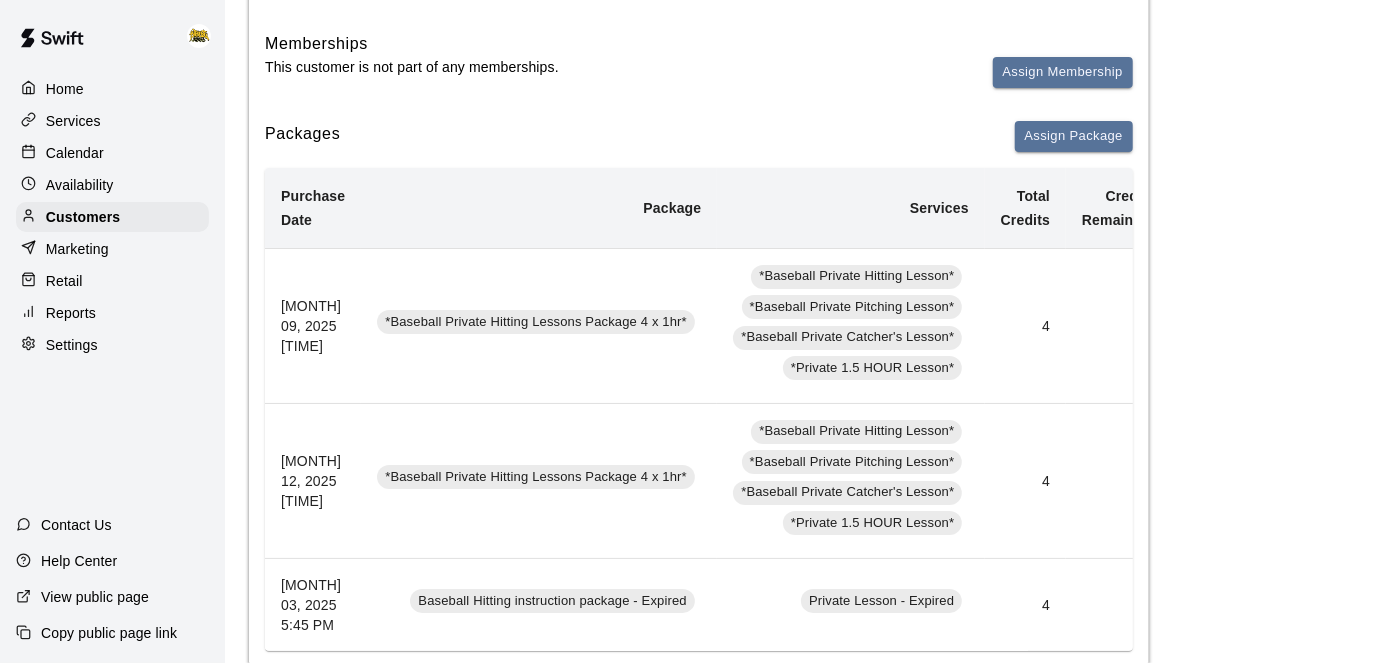 click on "Calendar" at bounding box center [75, 153] 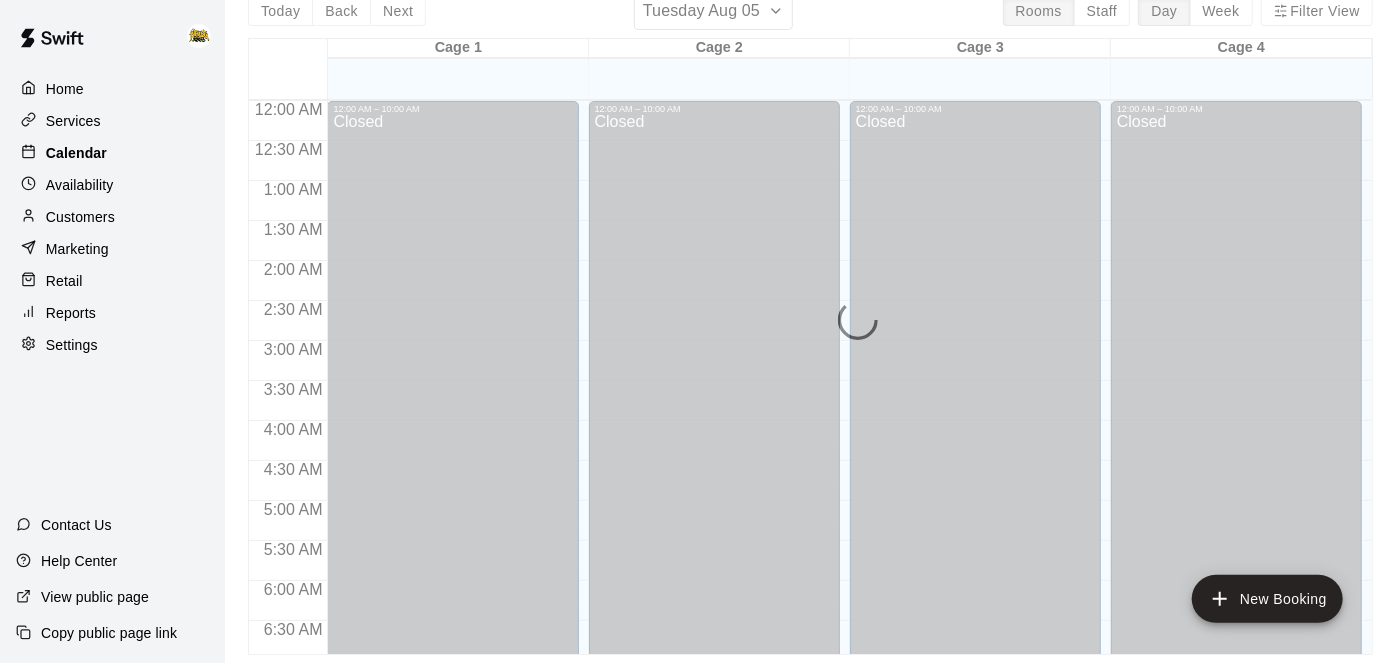 scroll, scrollTop: 0, scrollLeft: 0, axis: both 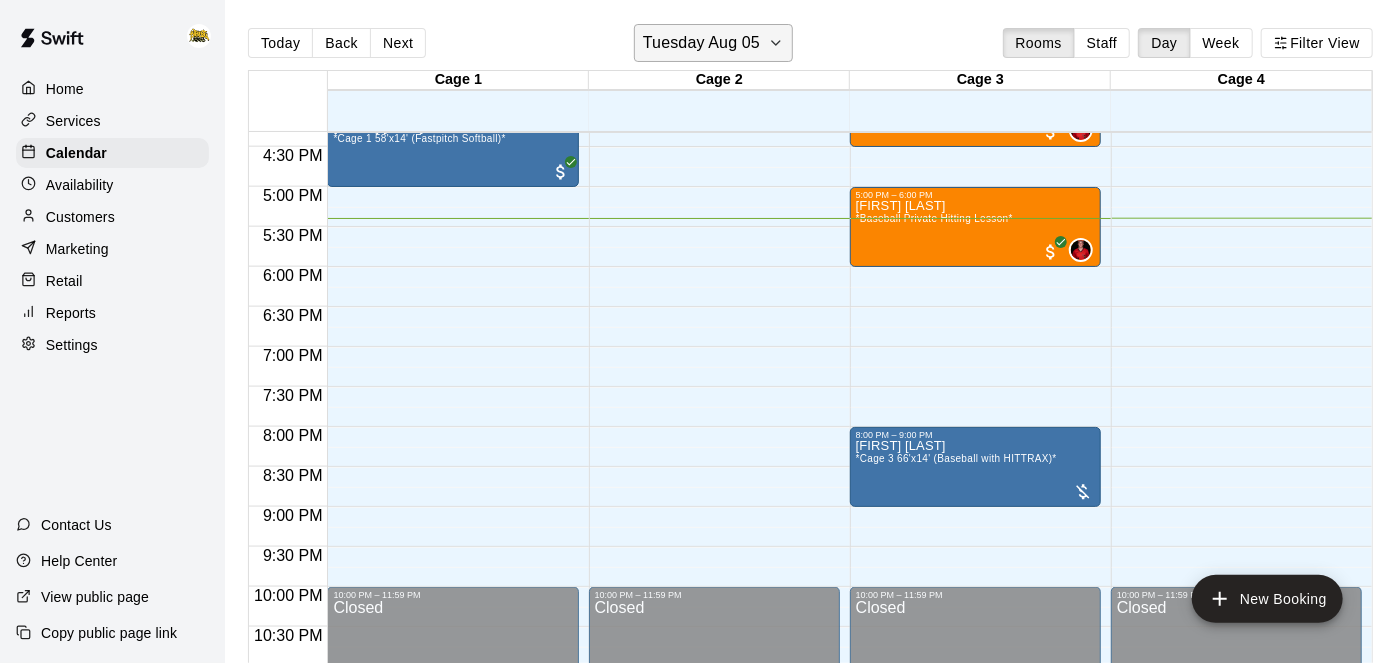 click on "Tuesday Aug 05" at bounding box center [701, 43] 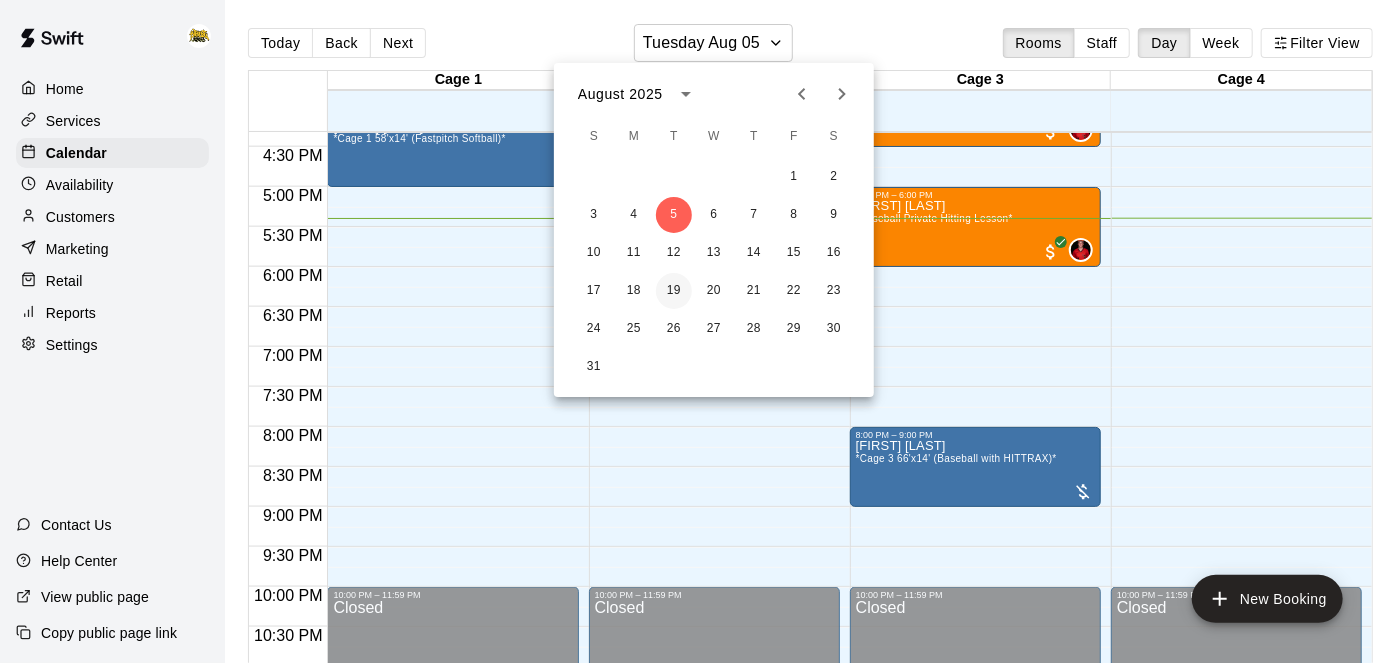 click on "19" at bounding box center (674, 291) 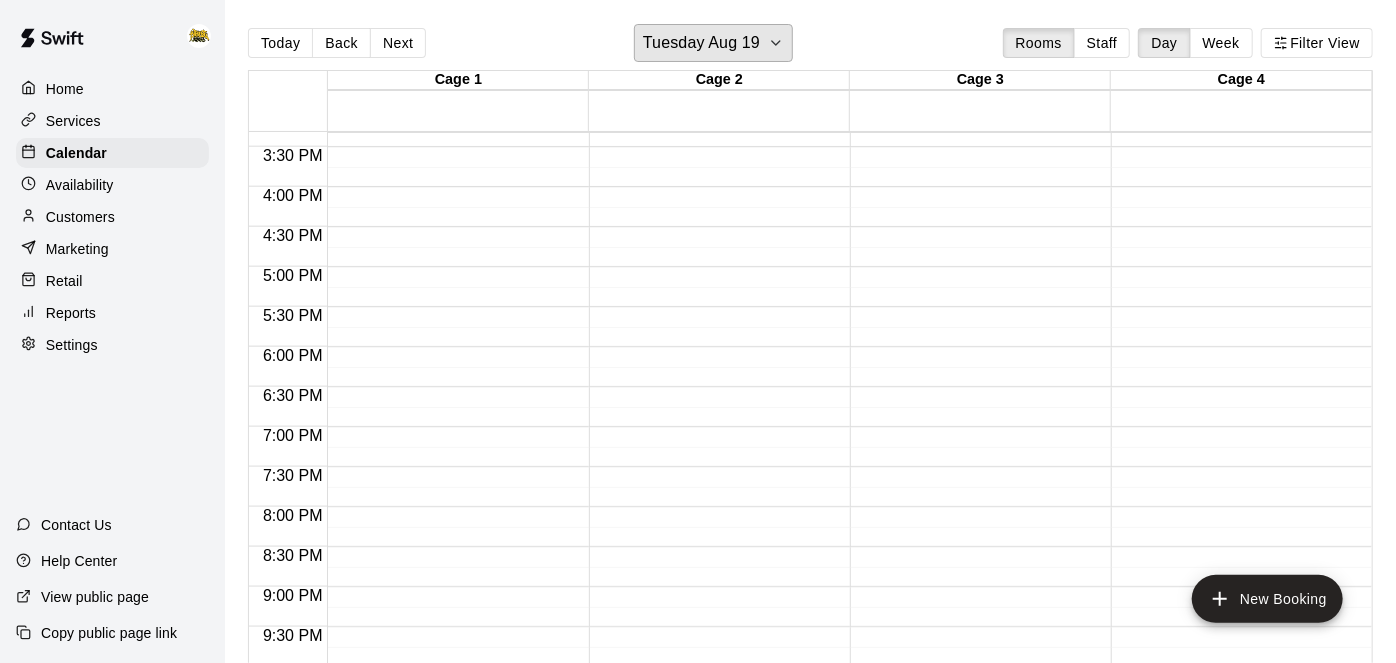 scroll, scrollTop: 1225, scrollLeft: 0, axis: vertical 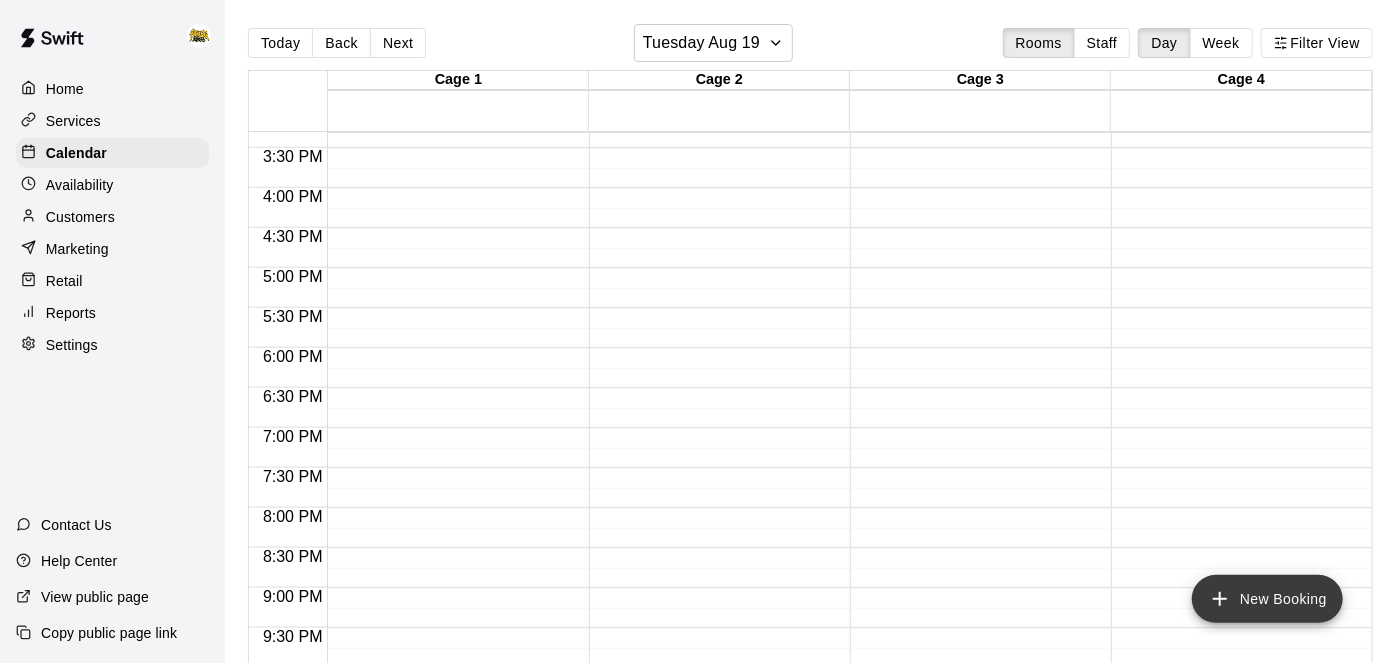 click 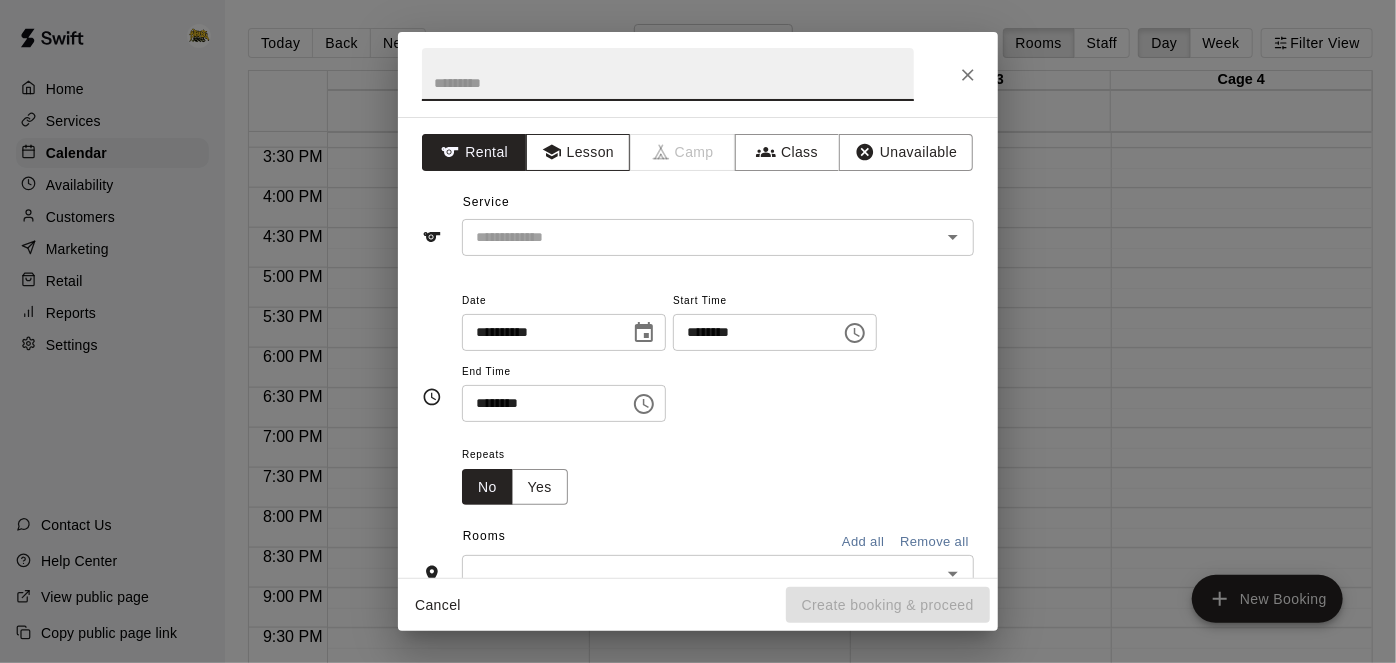 click on "Lesson" at bounding box center [578, 152] 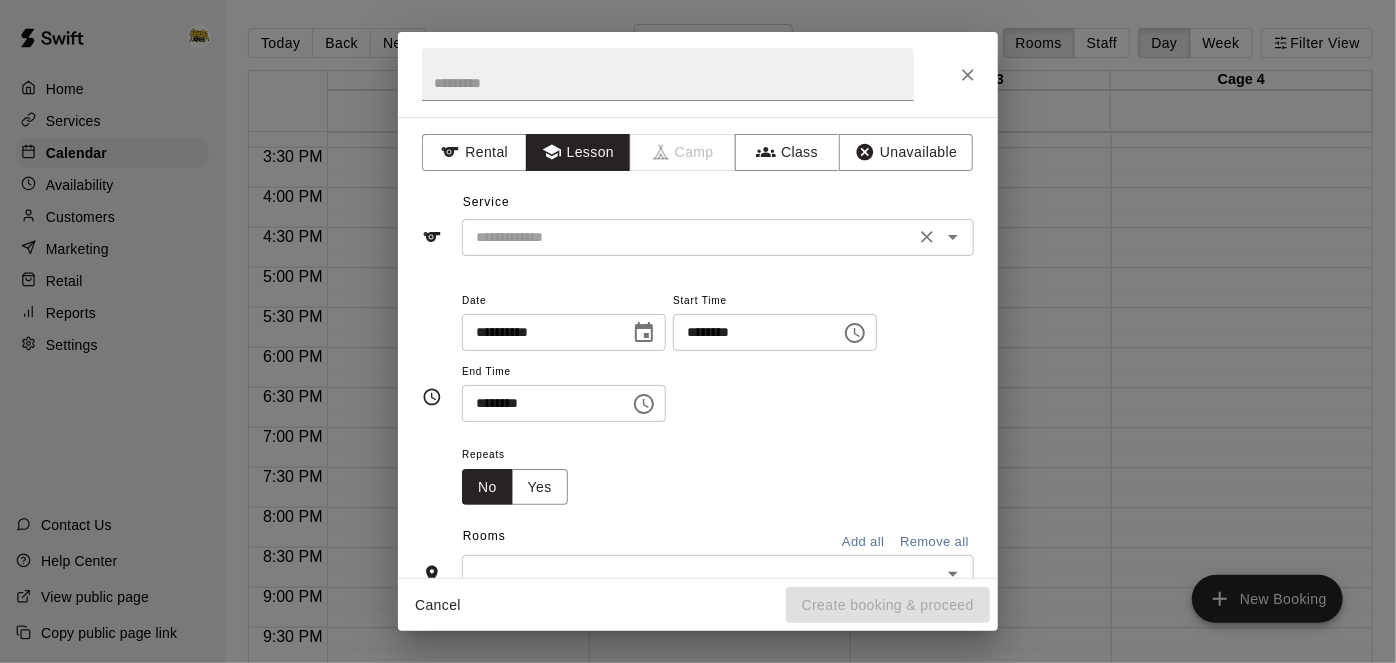 click 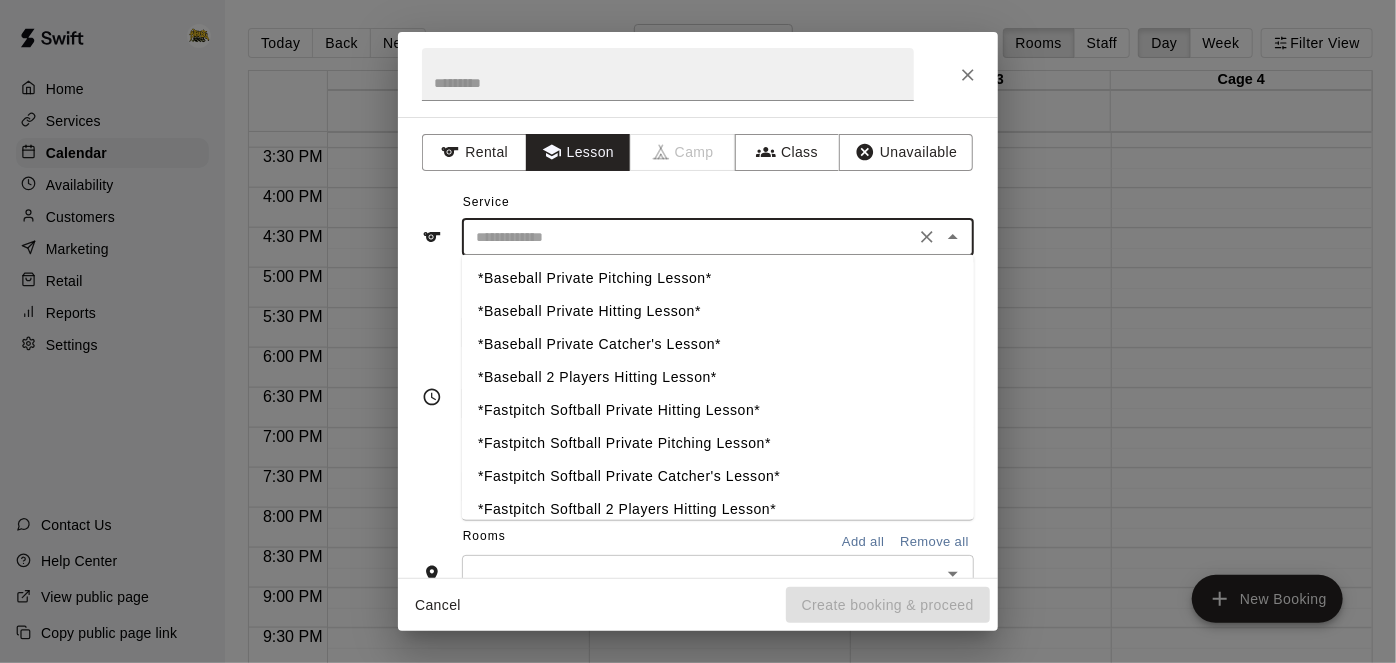 click on "*Baseball Private Pitching Lesson*" at bounding box center [718, 279] 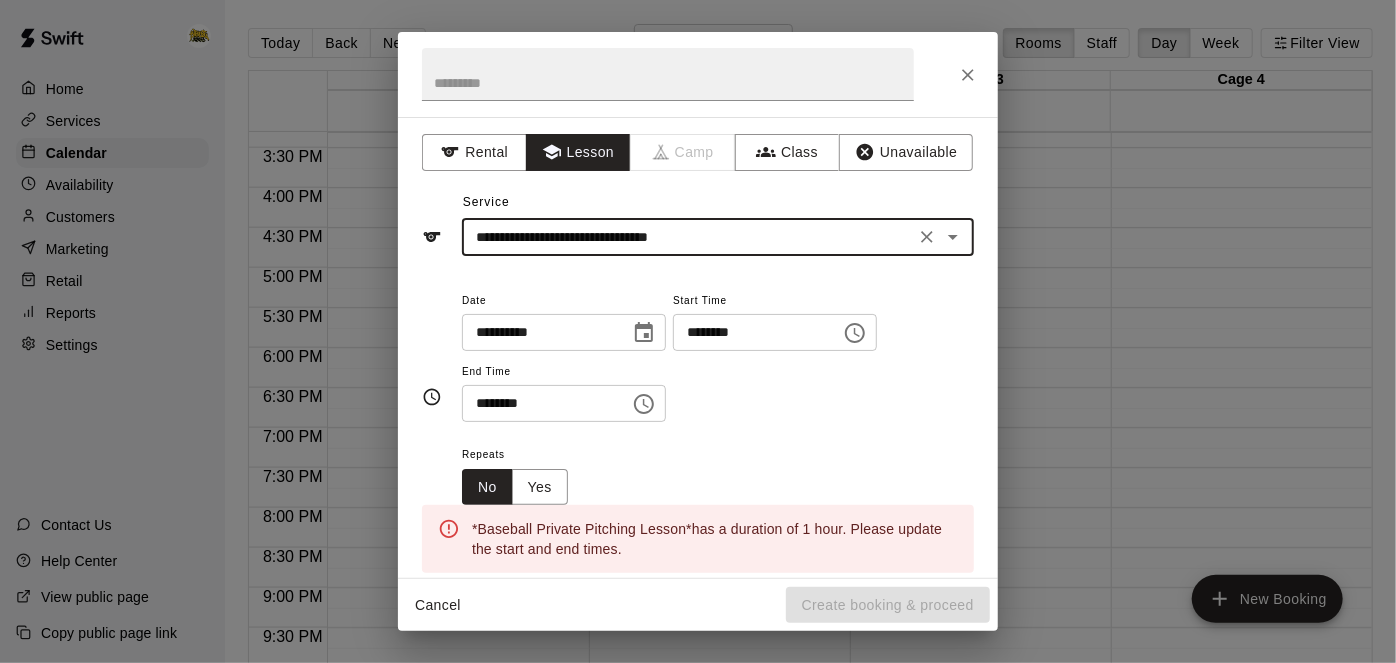 click 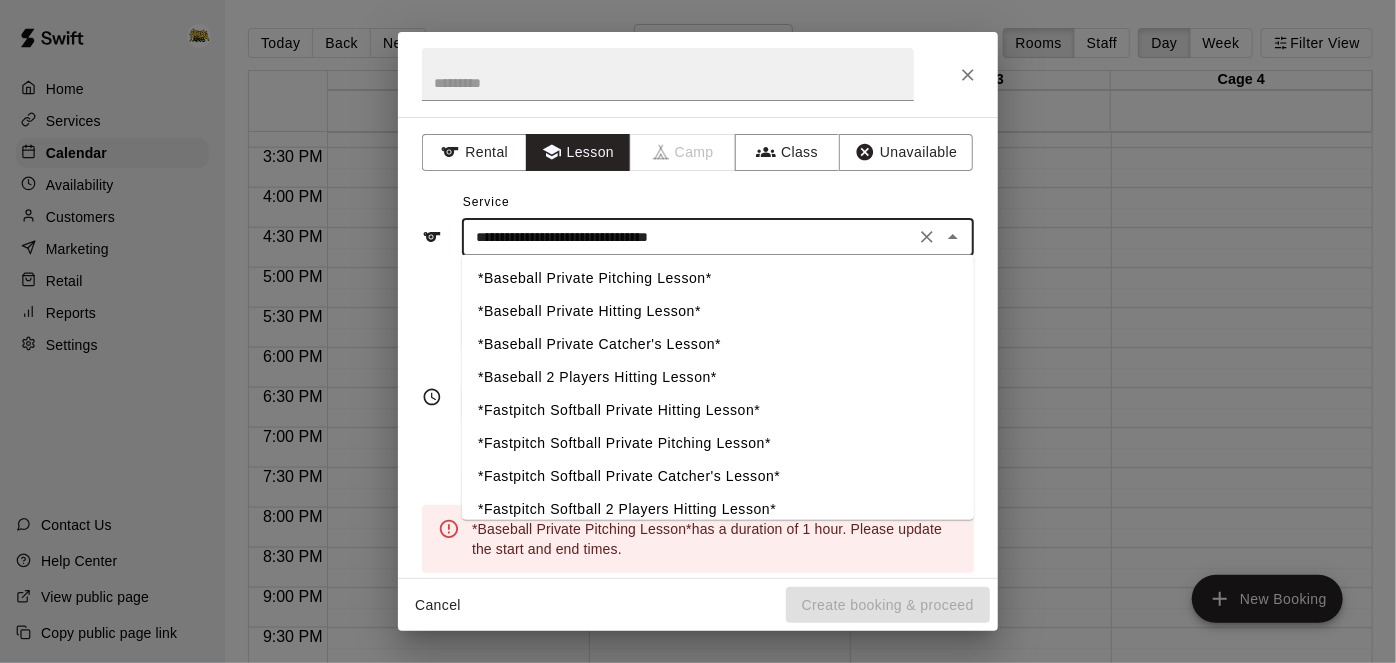 click on "*Baseball Private Hitting Lesson*" at bounding box center [718, 312] 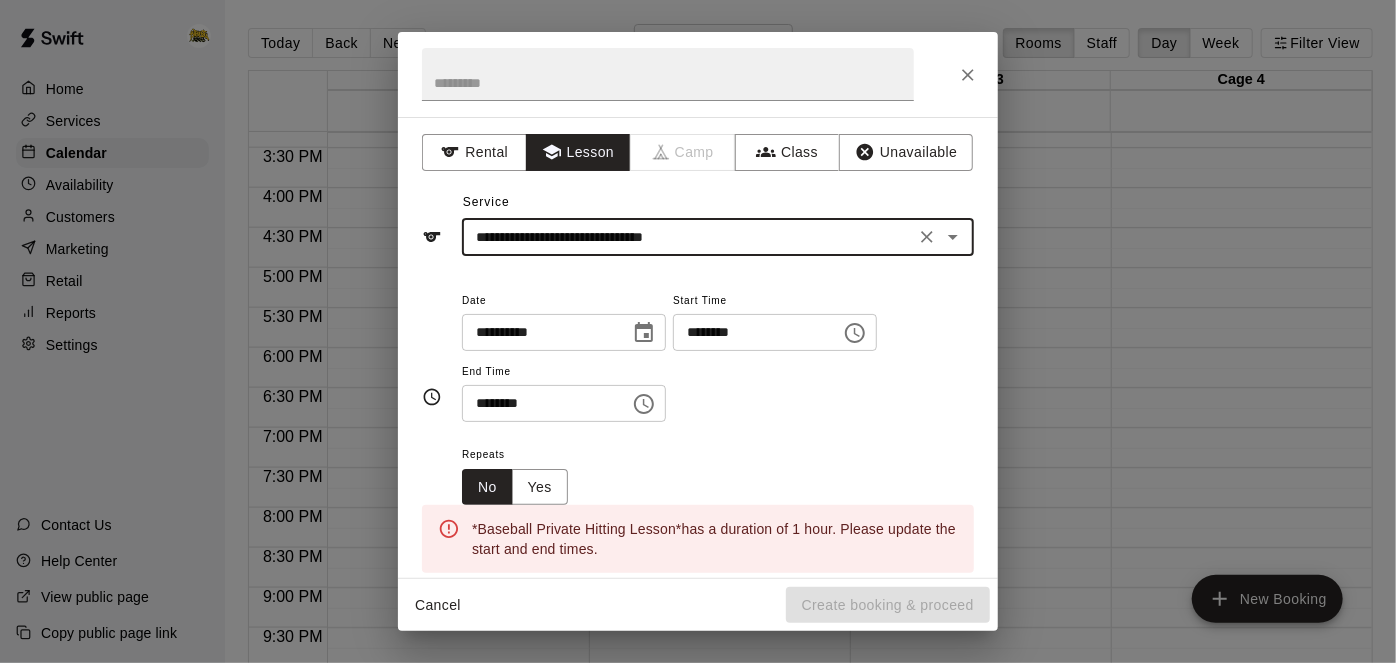 click on "********" at bounding box center (539, 403) 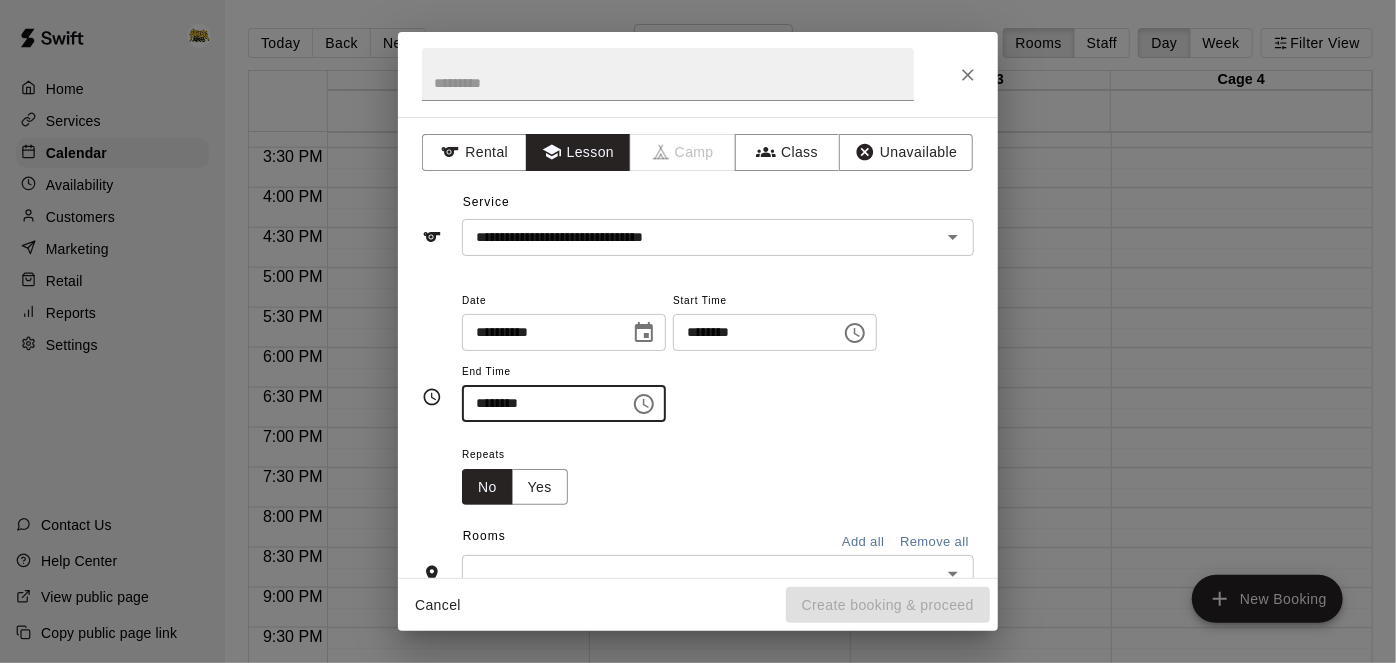type on "********" 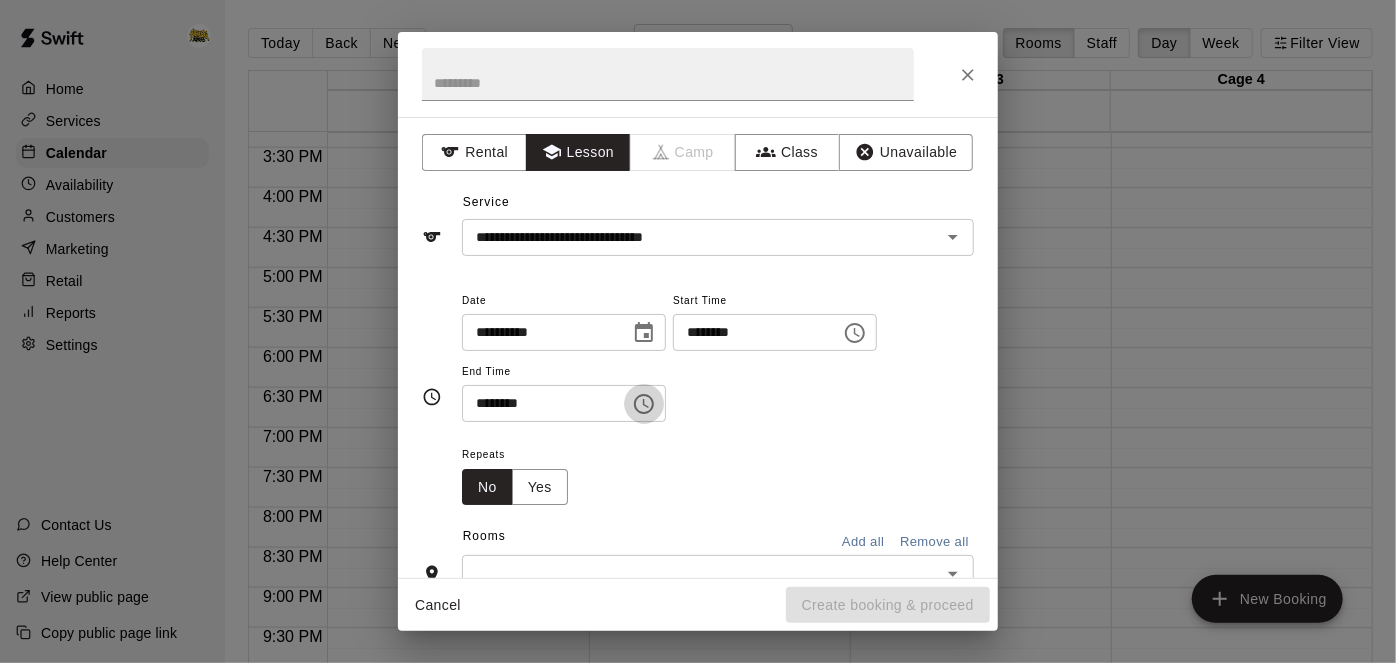 type 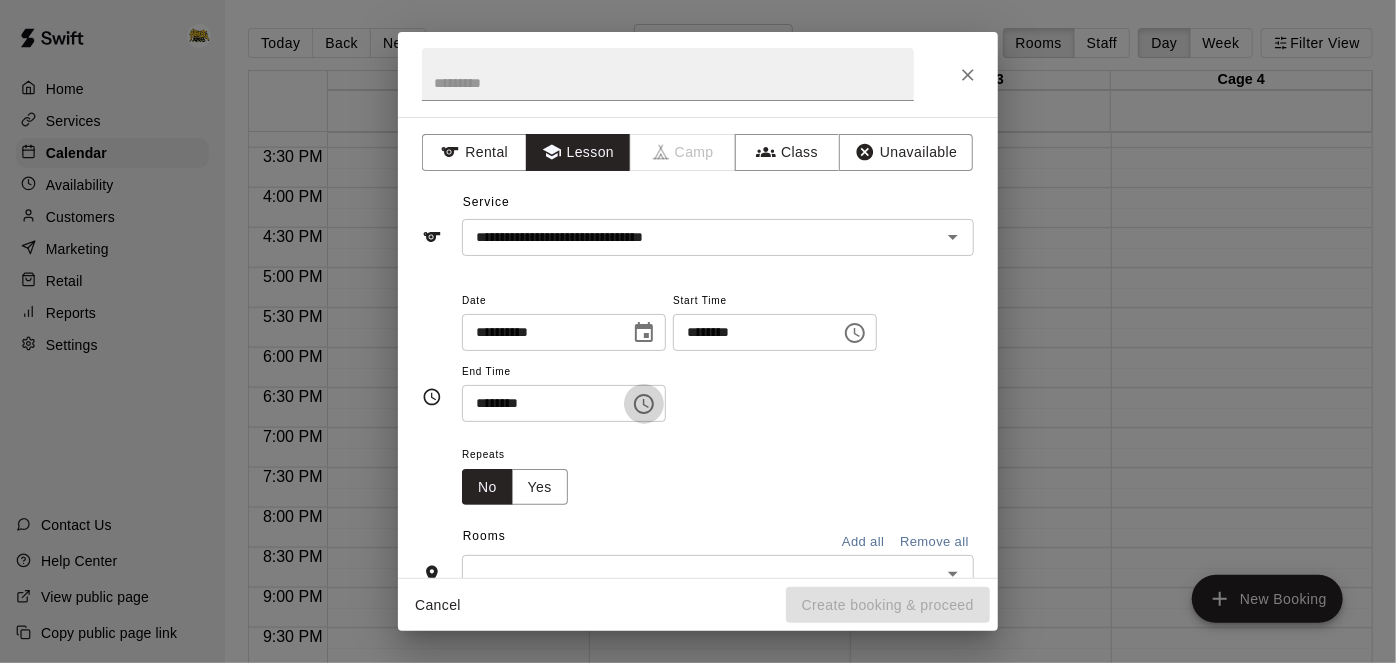 type 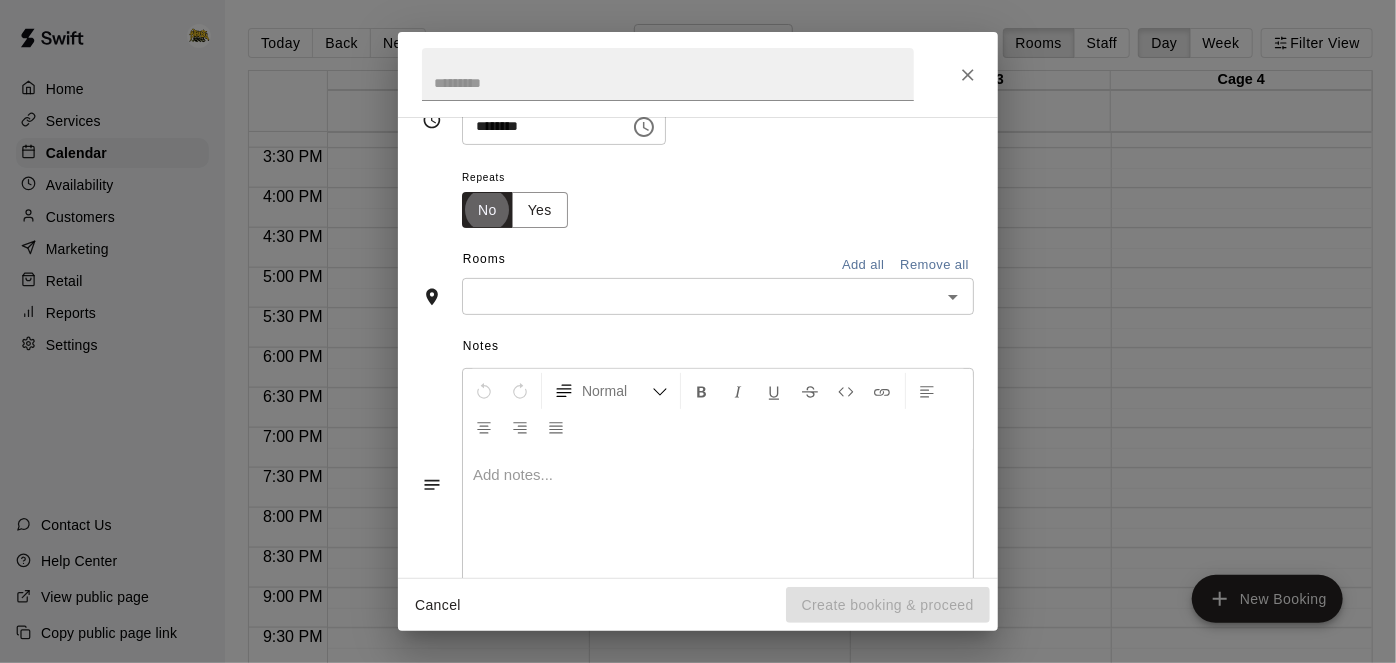 scroll, scrollTop: 290, scrollLeft: 0, axis: vertical 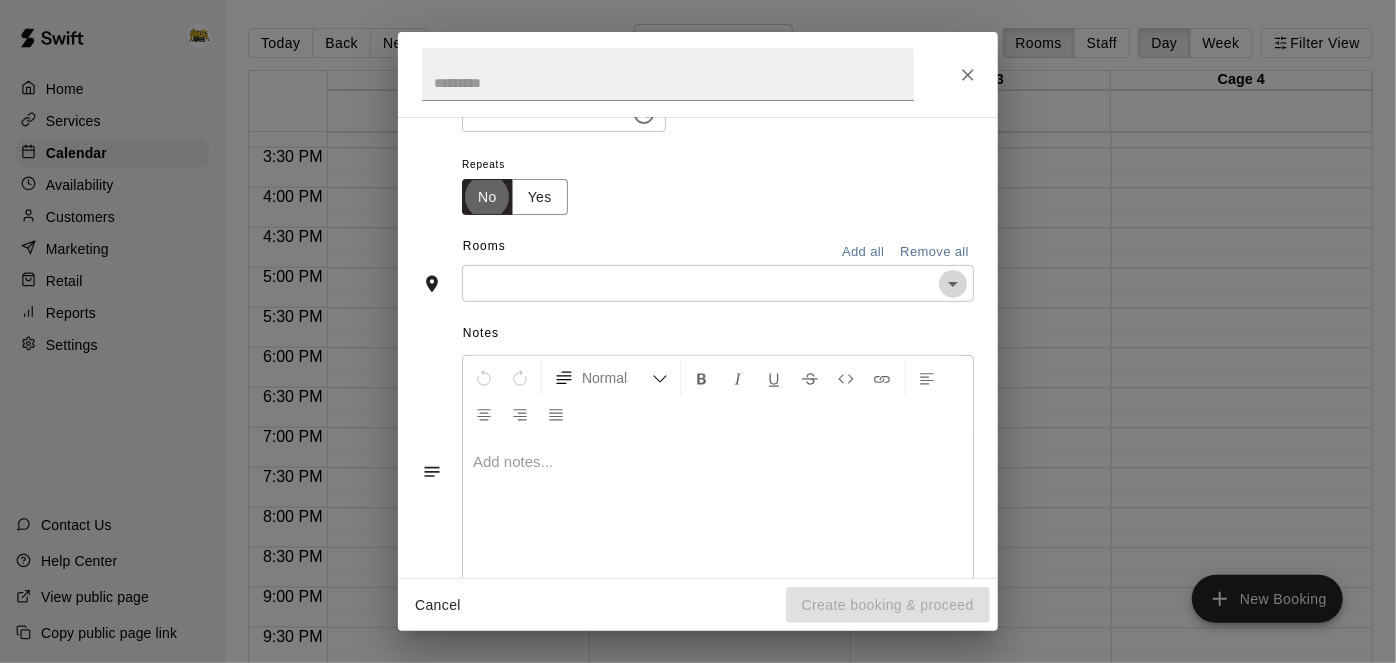 click 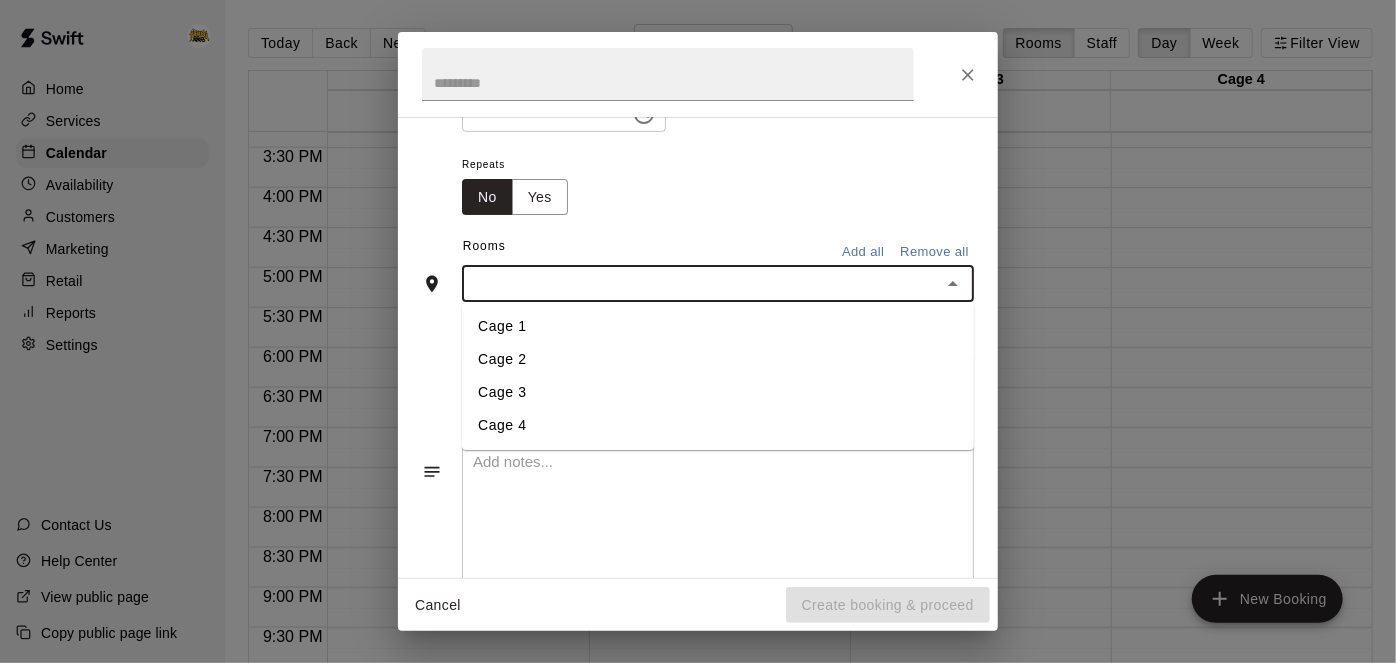 click on "Cage 3" at bounding box center (718, 393) 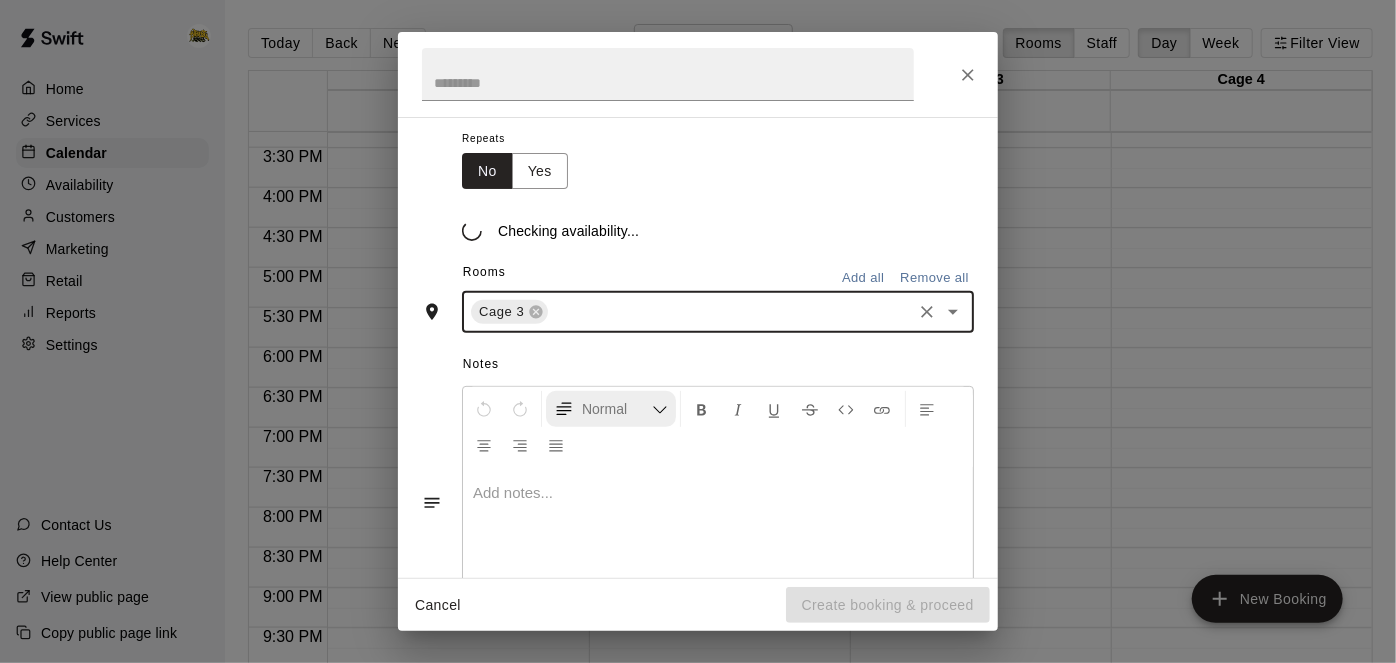 scroll, scrollTop: 328, scrollLeft: 0, axis: vertical 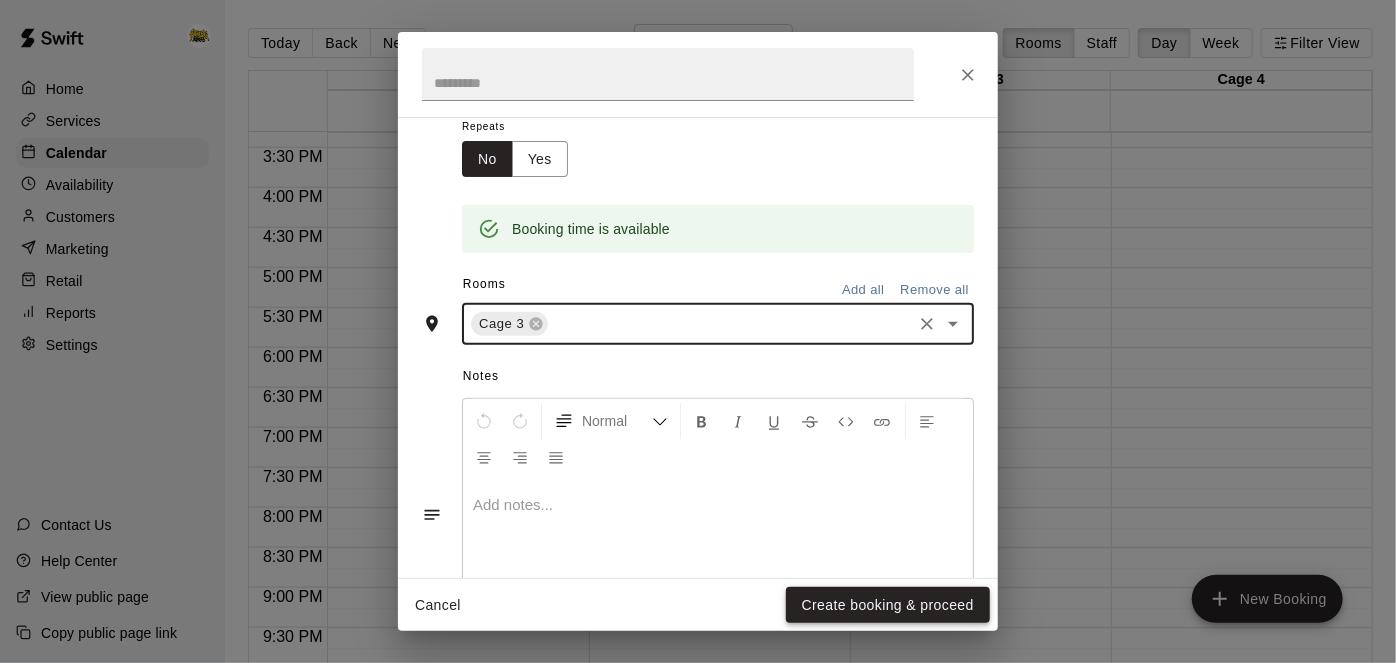 click on "Create booking & proceed" at bounding box center [888, 605] 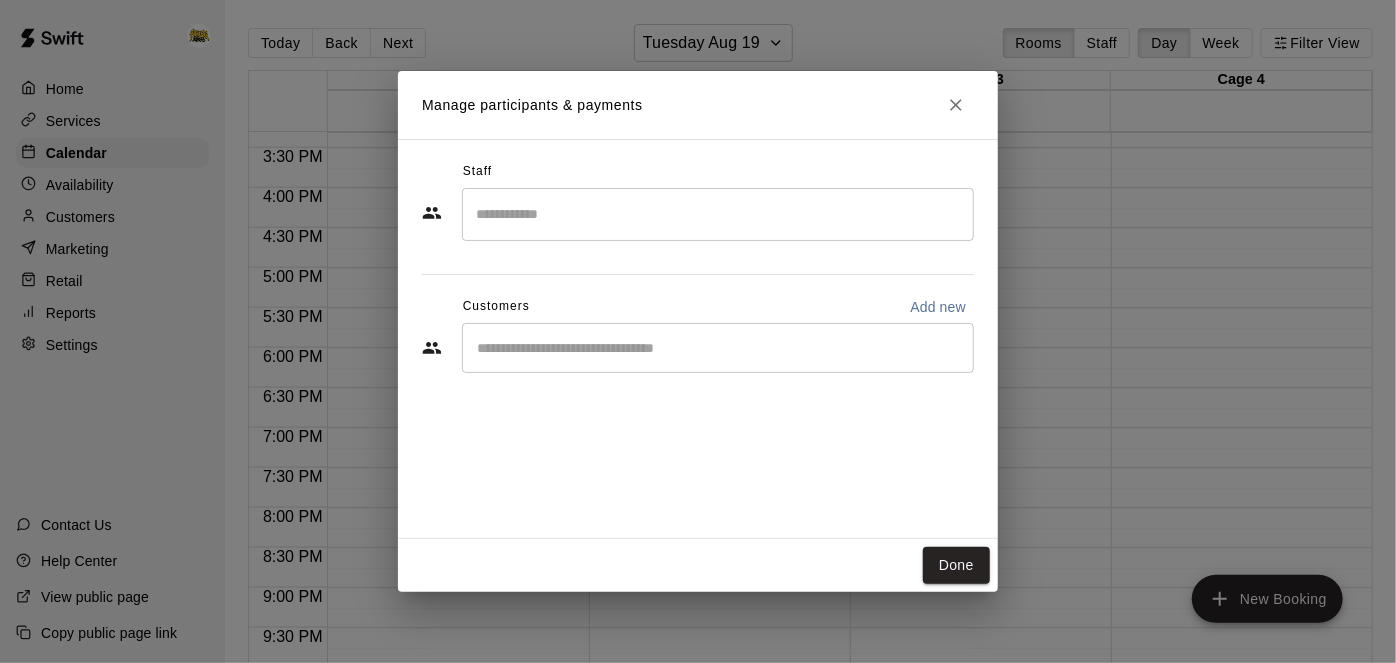 click at bounding box center [718, 214] 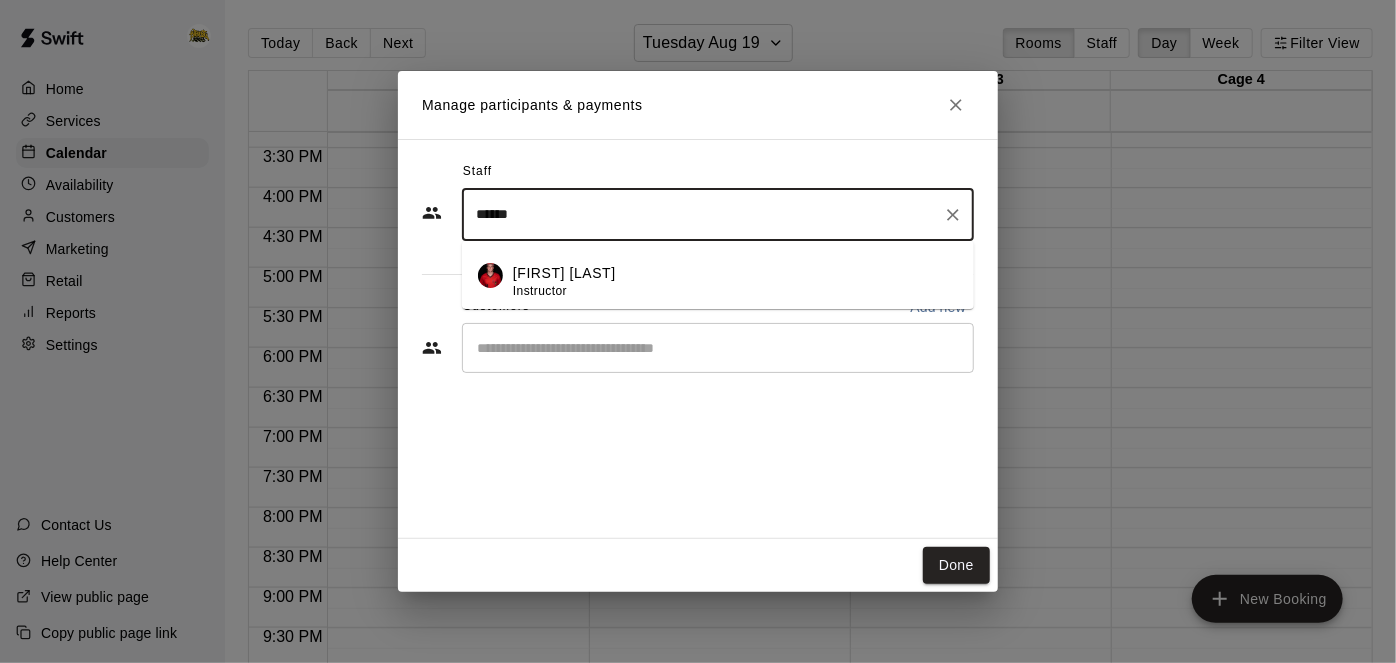 click on "[FIRST] [LAST]" at bounding box center [564, 273] 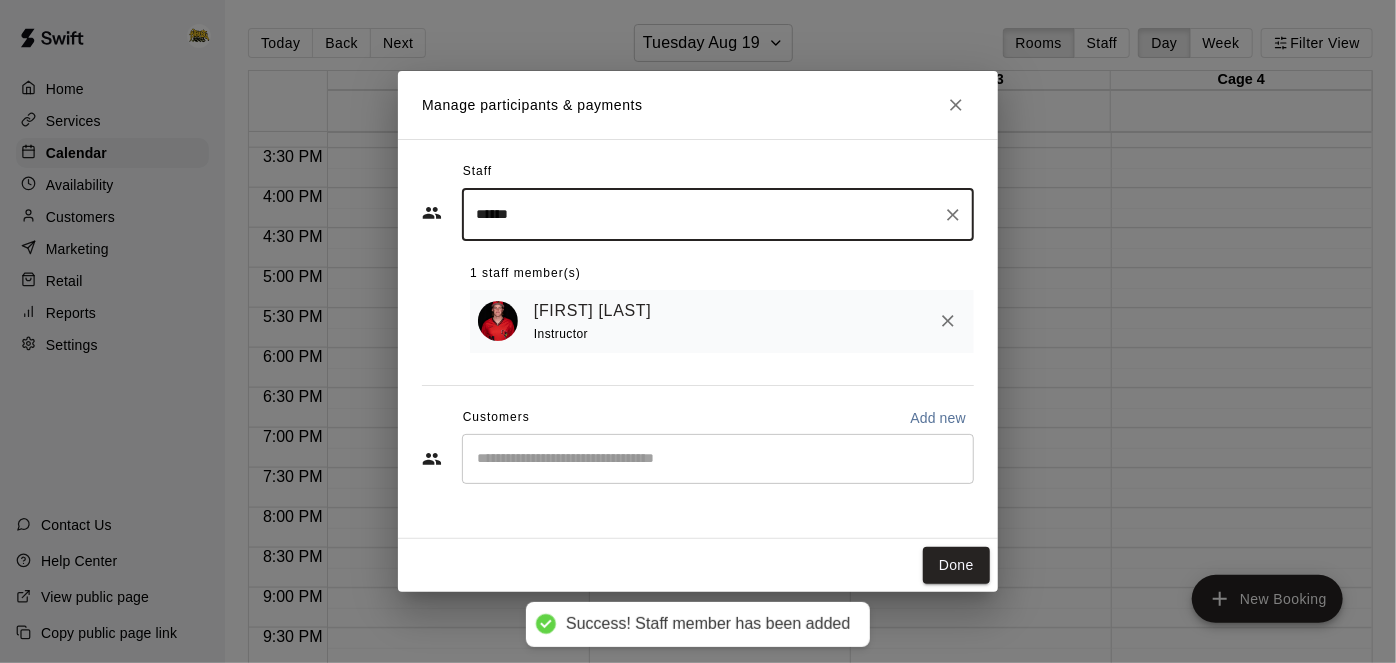 type on "******" 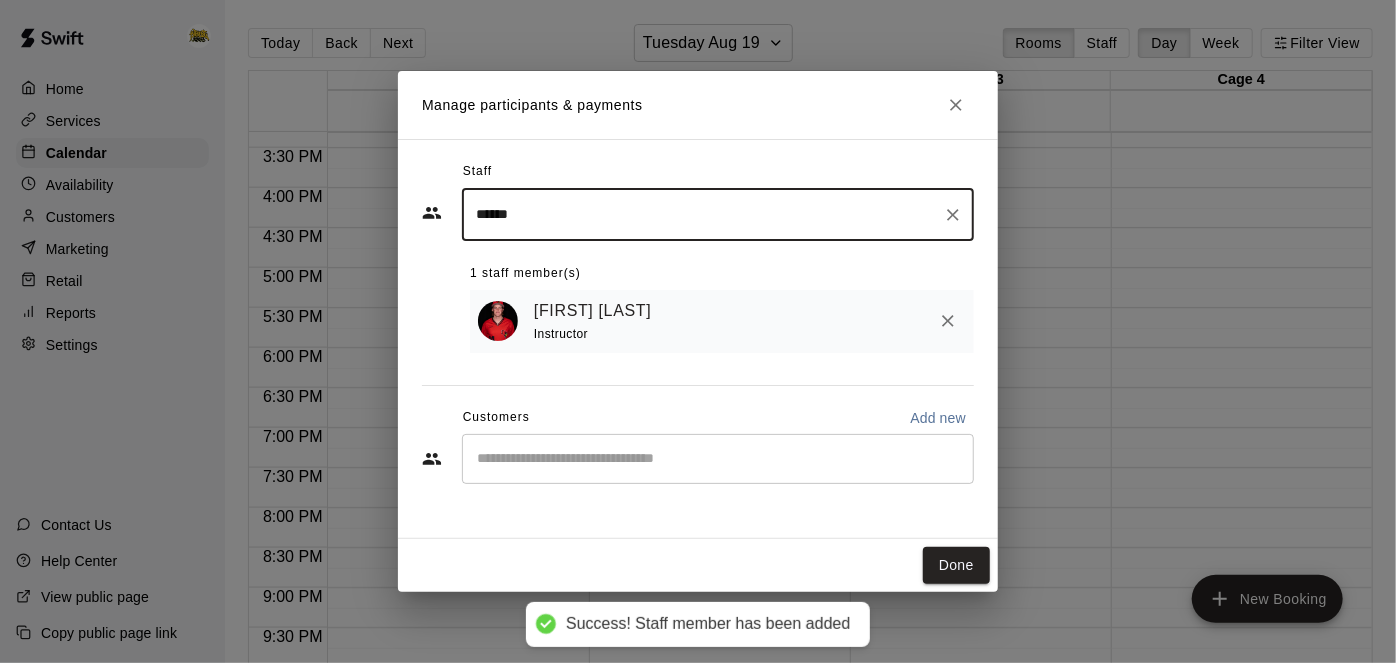 click at bounding box center [718, 459] 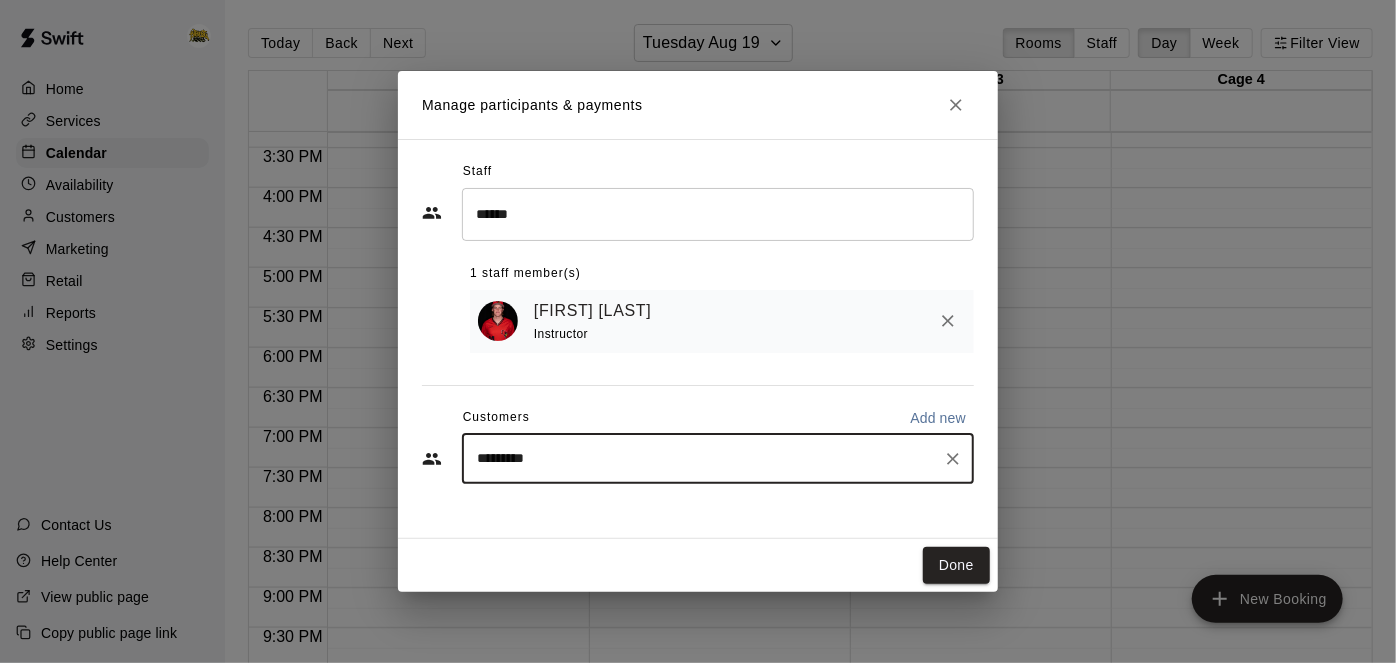 type on "**********" 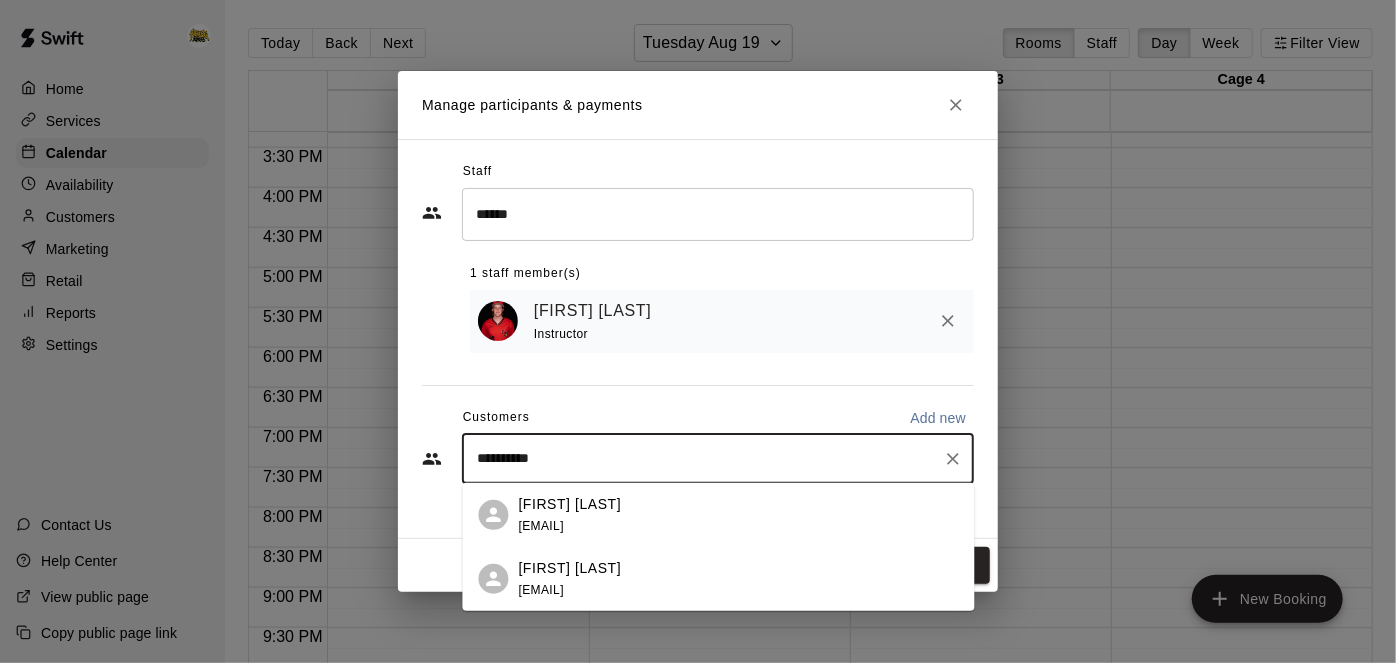 click on "[EMAIL]" at bounding box center (541, 525) 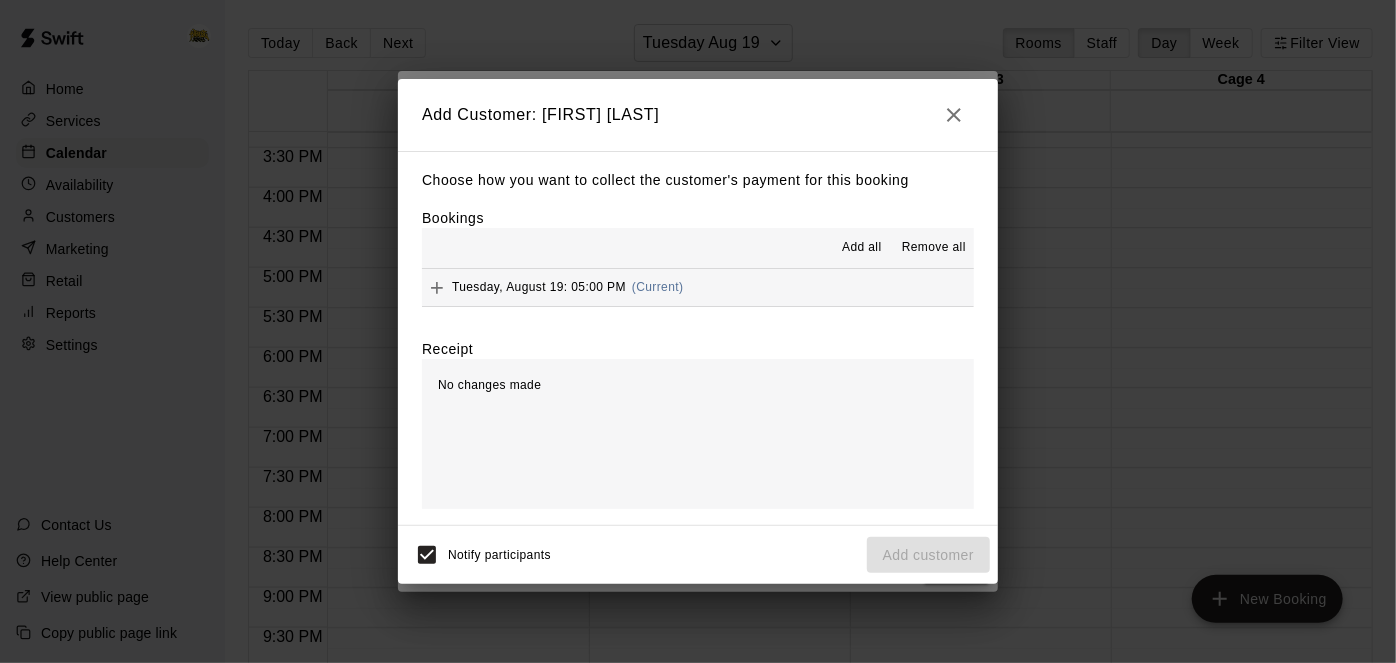 click on "Remove all" at bounding box center (934, 248) 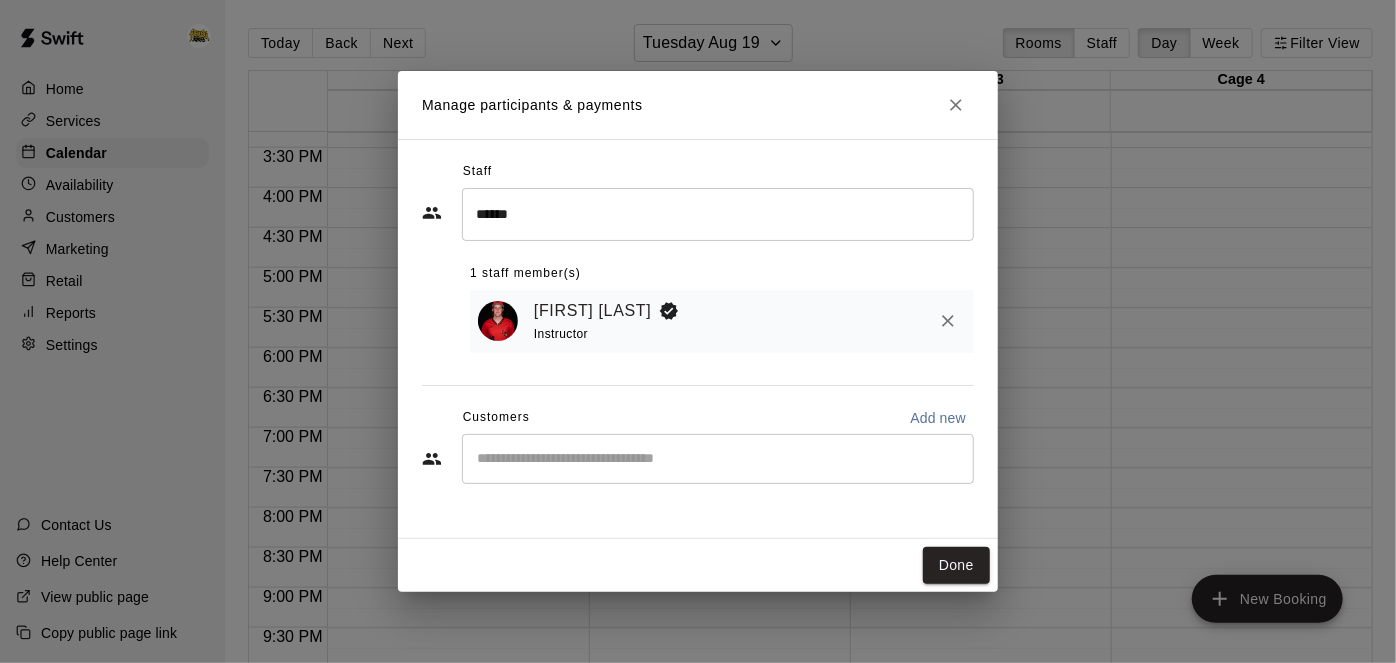 click at bounding box center [718, 459] 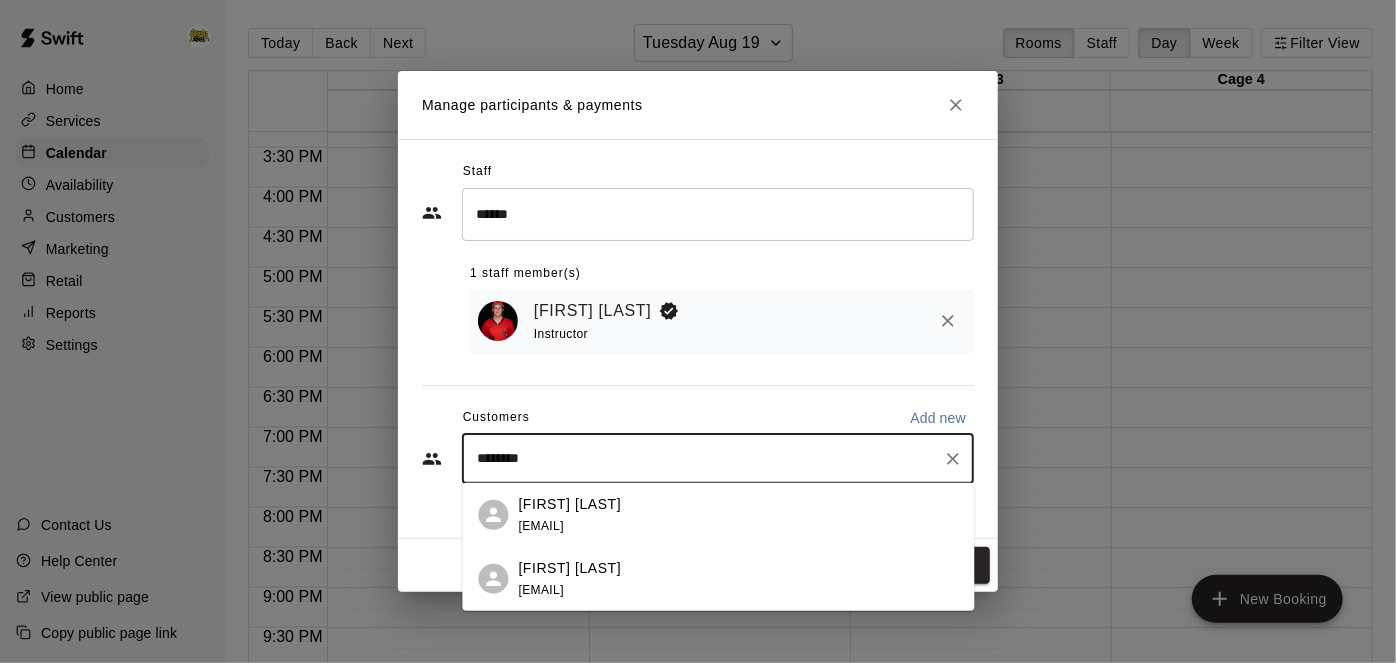 type on "*********" 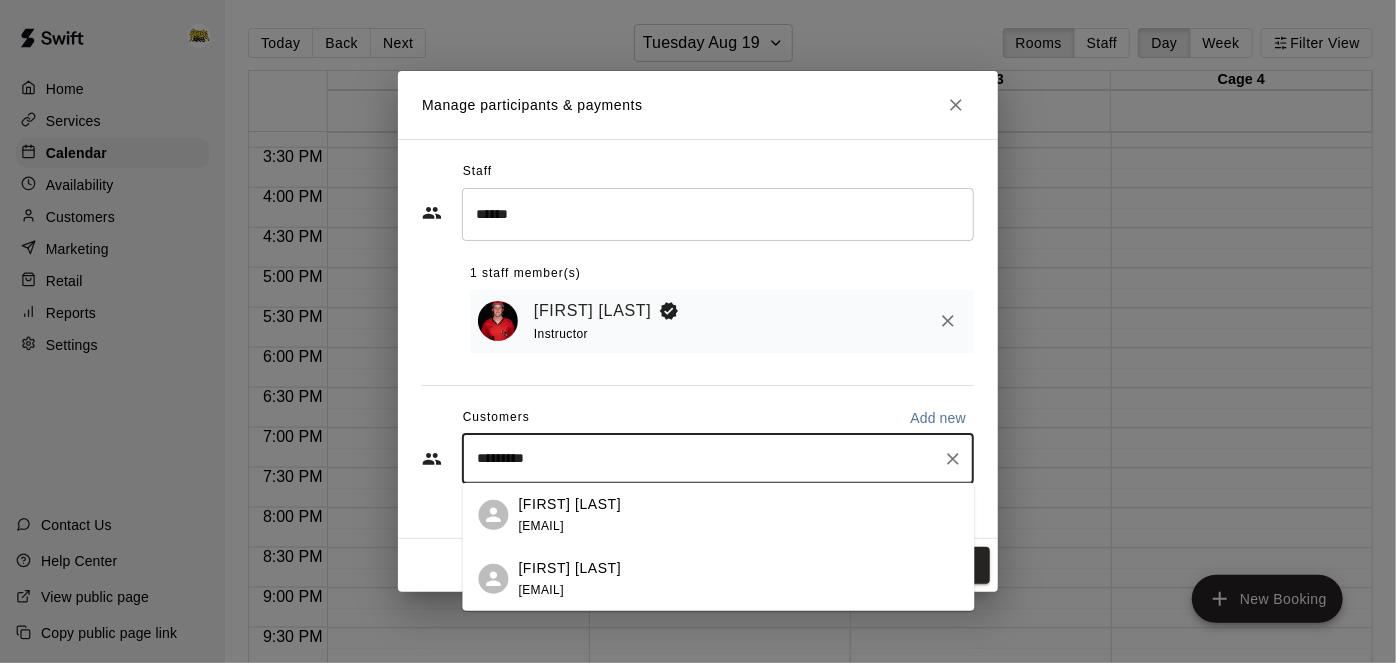 click on "[FIRST] [LAST]" at bounding box center [570, 503] 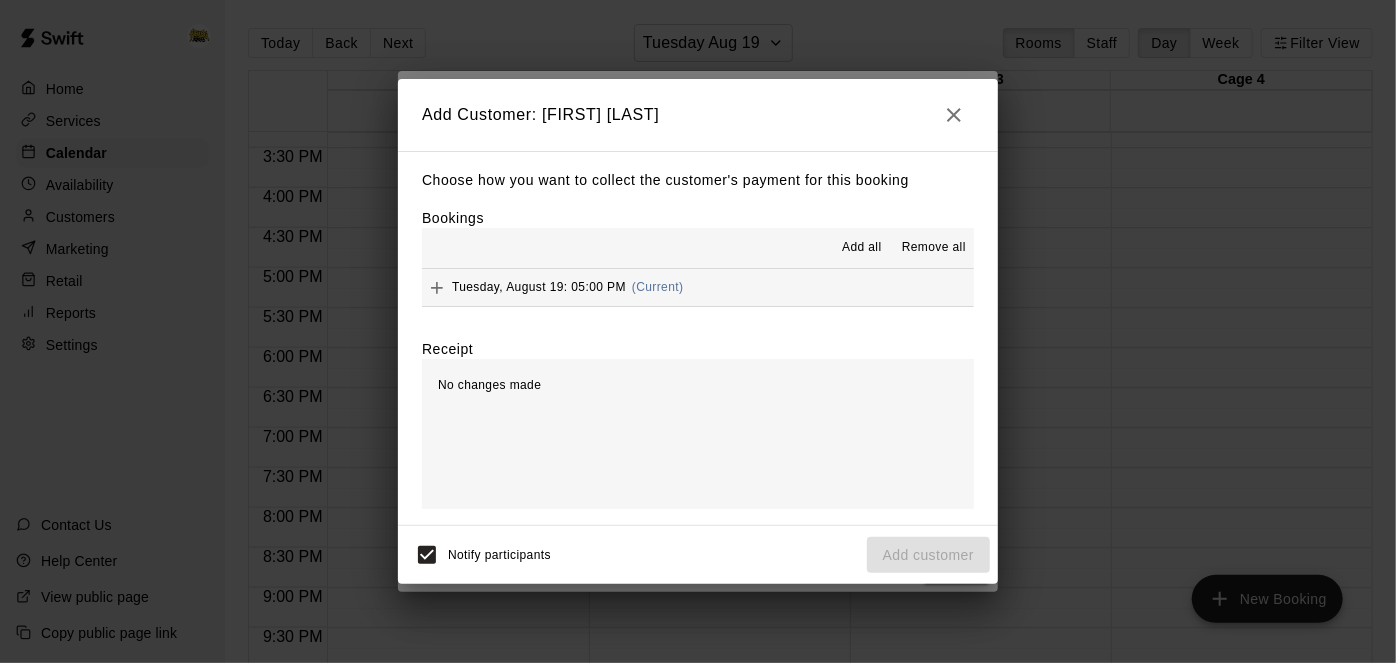 click on "Tuesday, August 19: 05:00 PM (Current)" at bounding box center (698, 287) 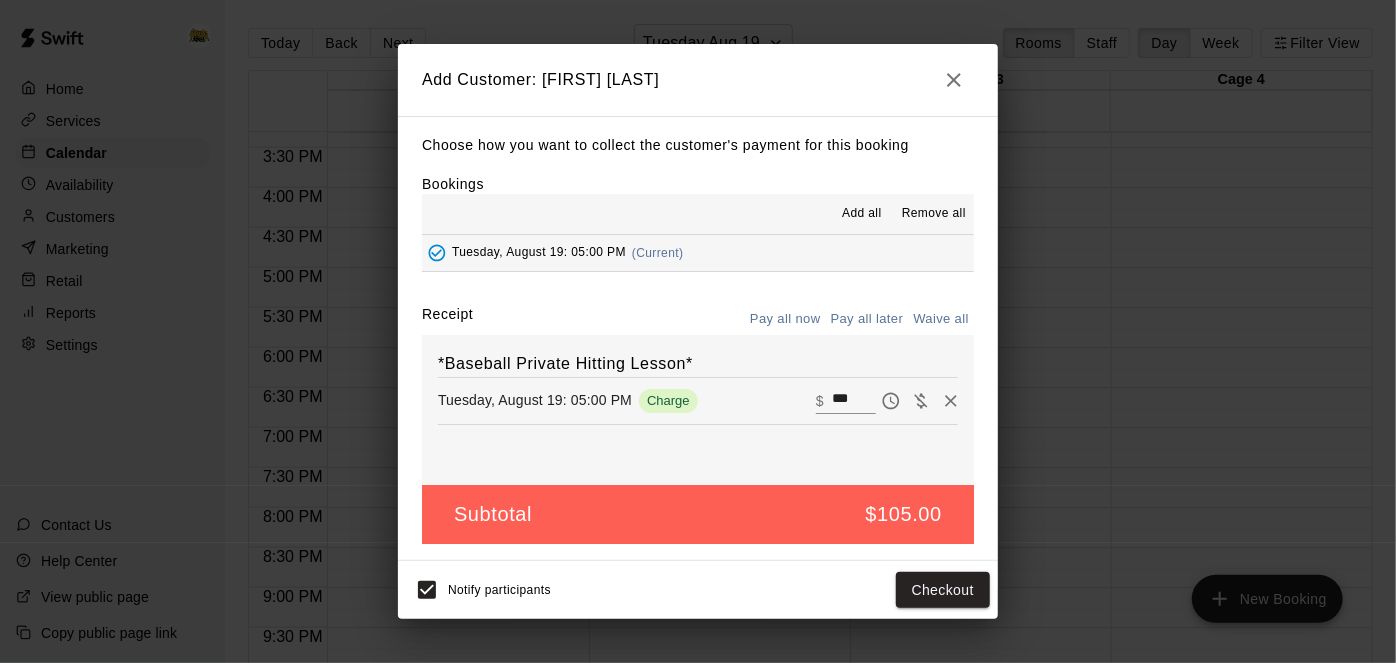click on "Choose how you want to collect the customer's payment for this booking Bookings Add all Remove all Tuesday, August 19: 05:00 PM (Current) Receipt Pay all now Pay all later Waive all *Baseball Private Hitting Lesson* Tuesday, August 19: 05:00 PM Charge ​ $ *** Subtotal $105.00" at bounding box center [698, 338] 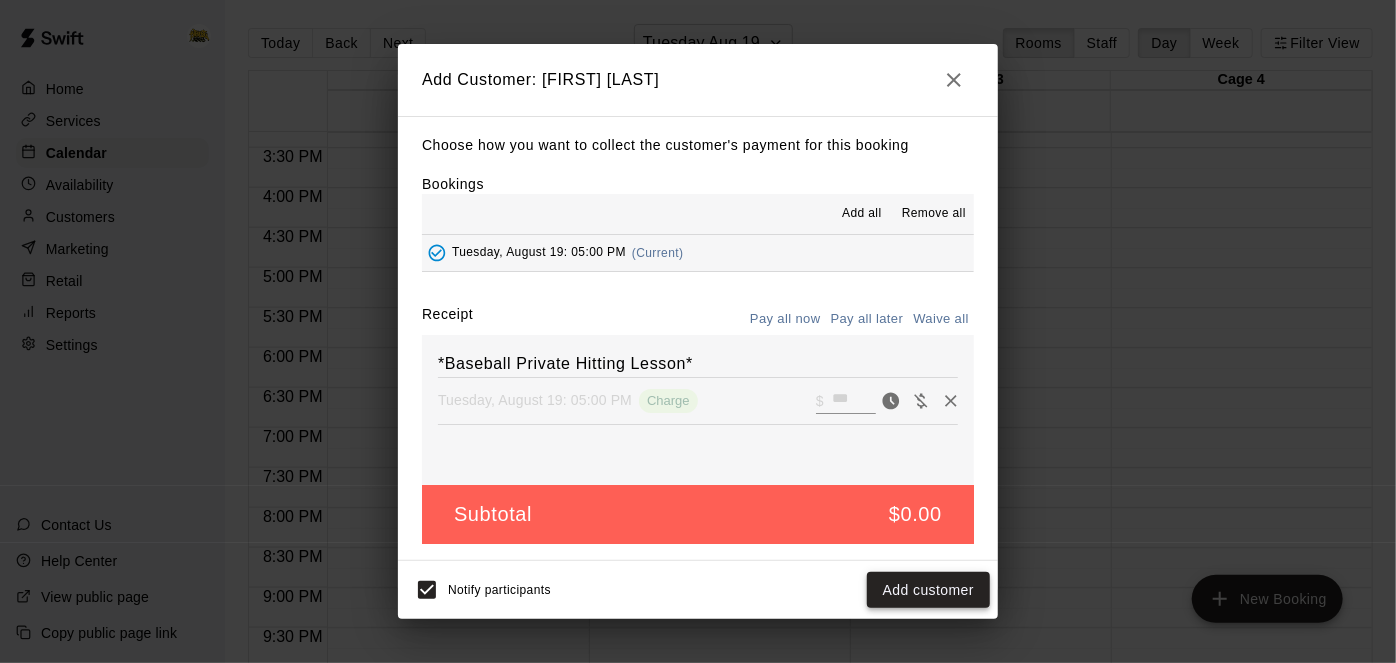 click on "Add customer" at bounding box center [928, 590] 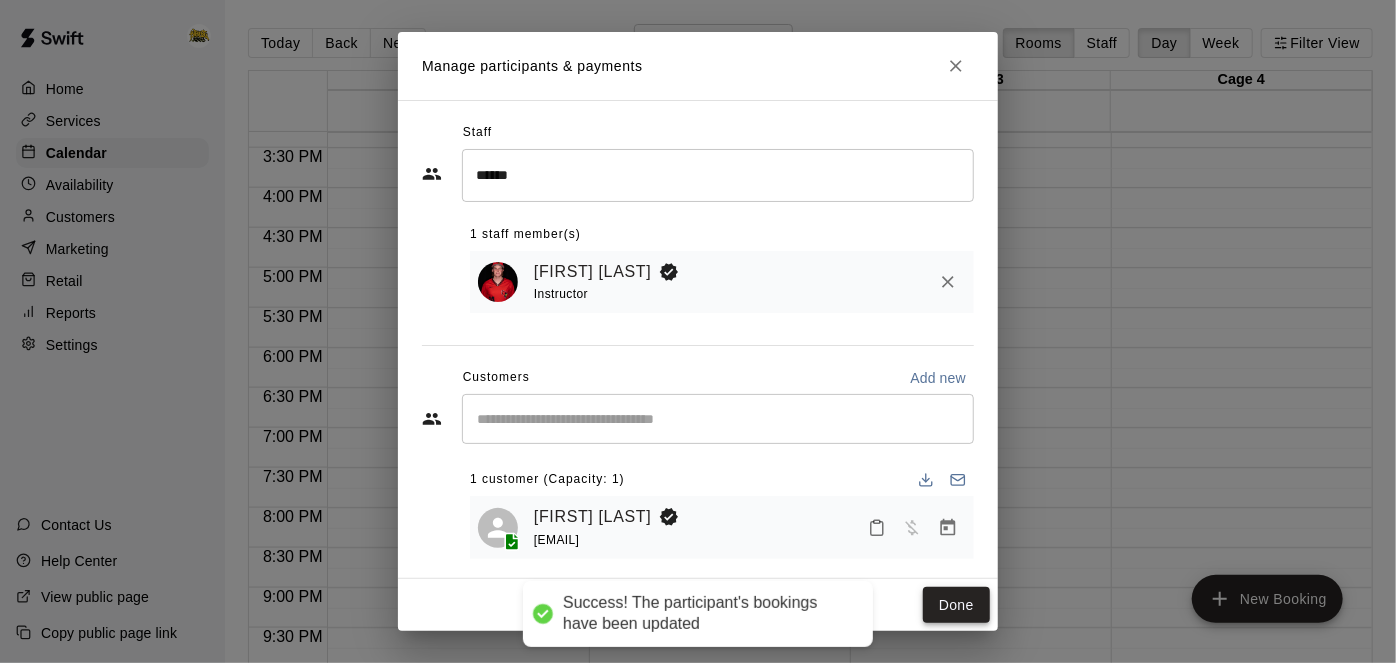 click on "Done" at bounding box center [956, 605] 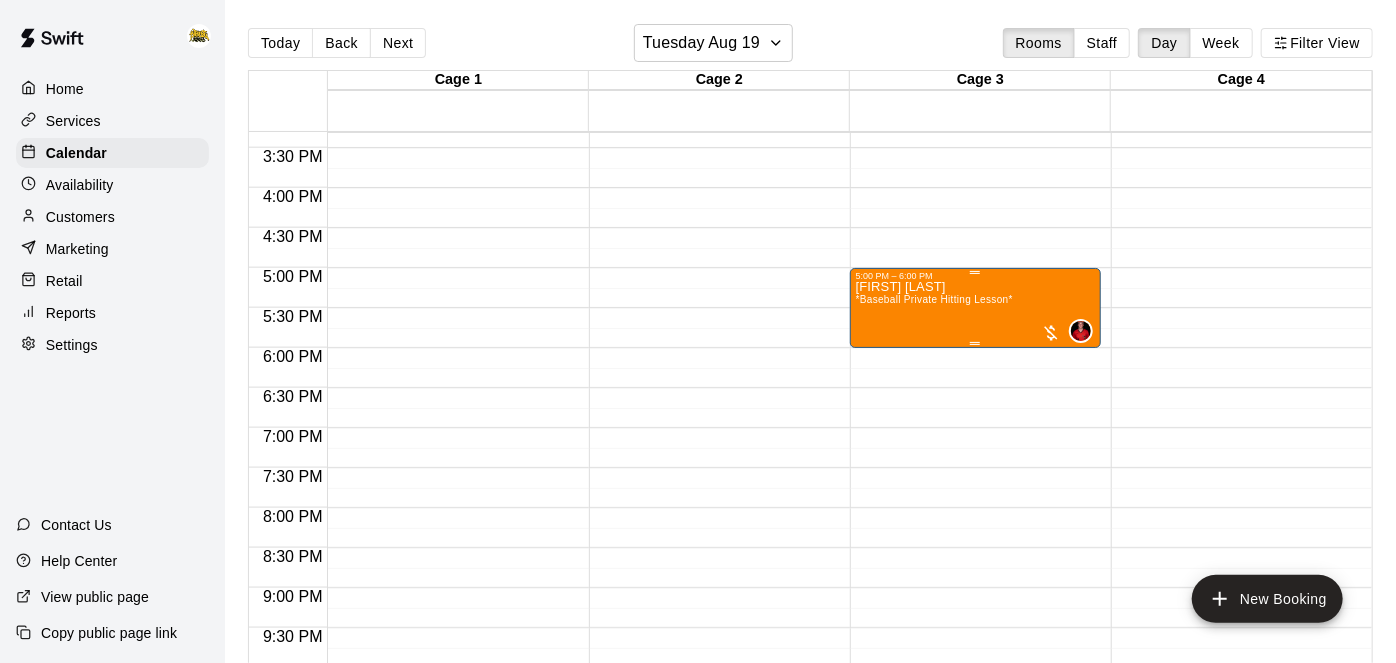 click on "*Baseball Private Hitting Lesson*" at bounding box center (934, 299) 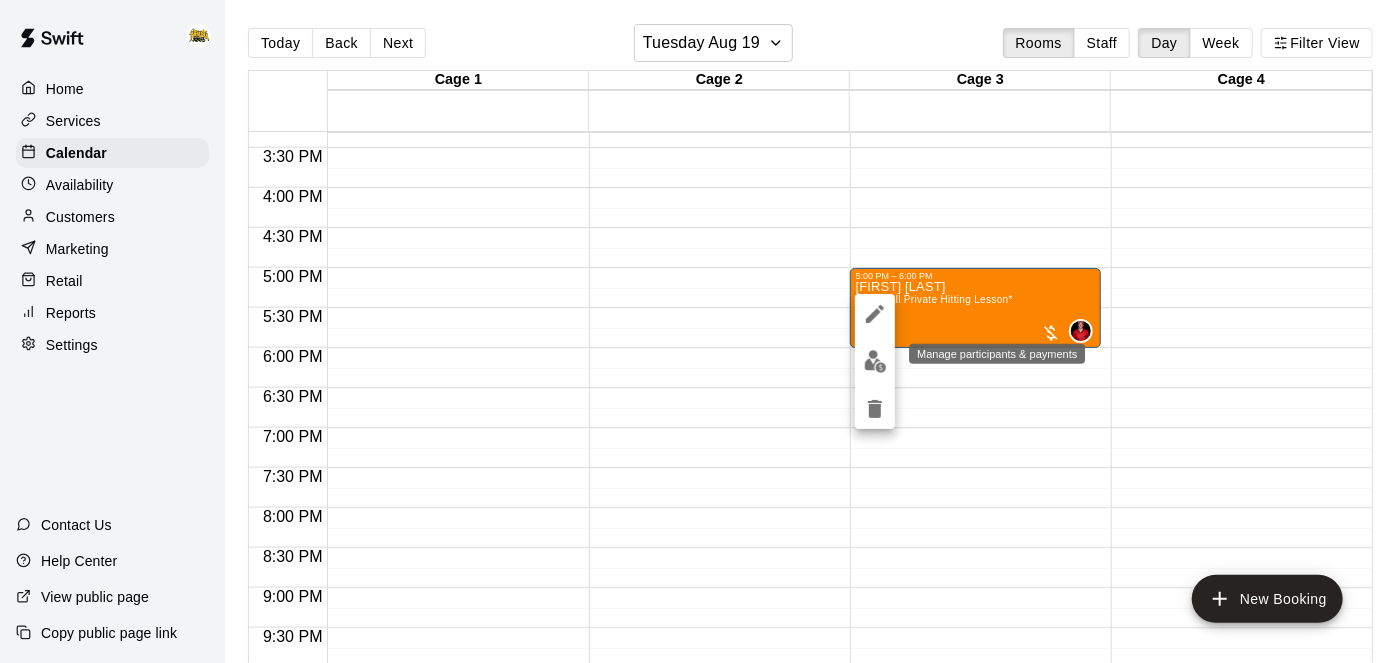 click at bounding box center [875, 361] 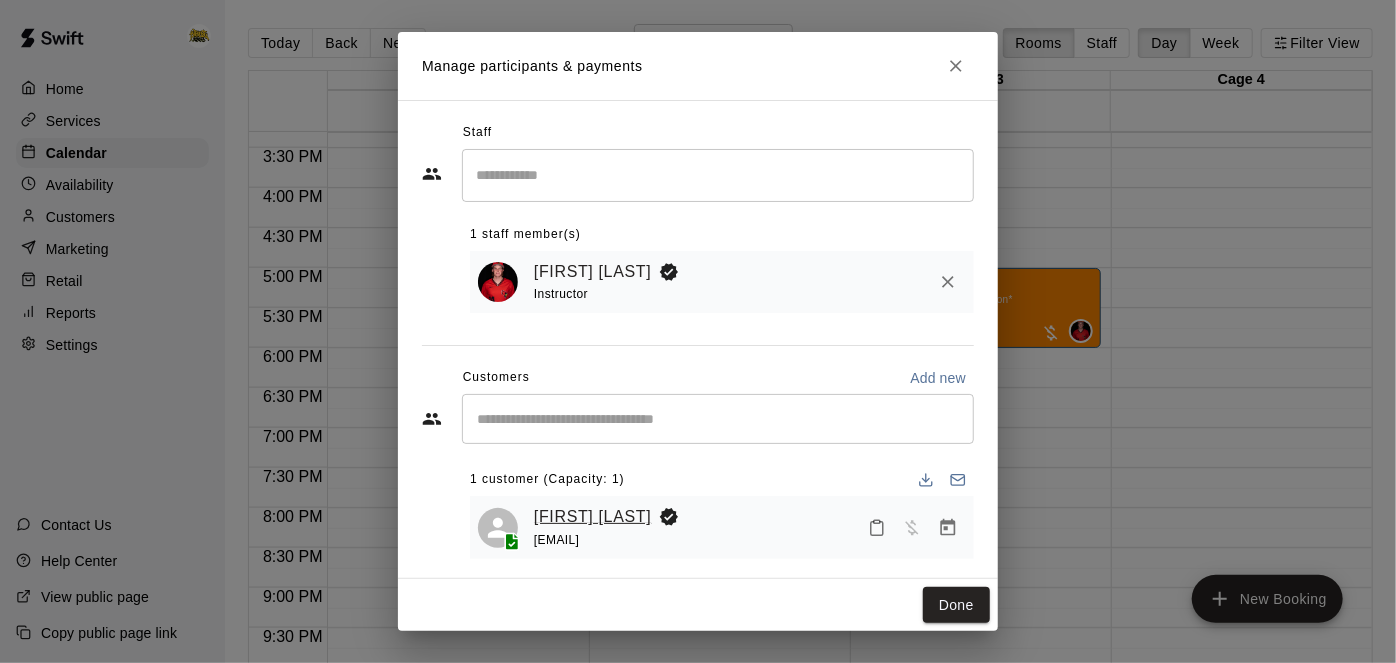 click on "[FIRST] [LAST]" at bounding box center (592, 517) 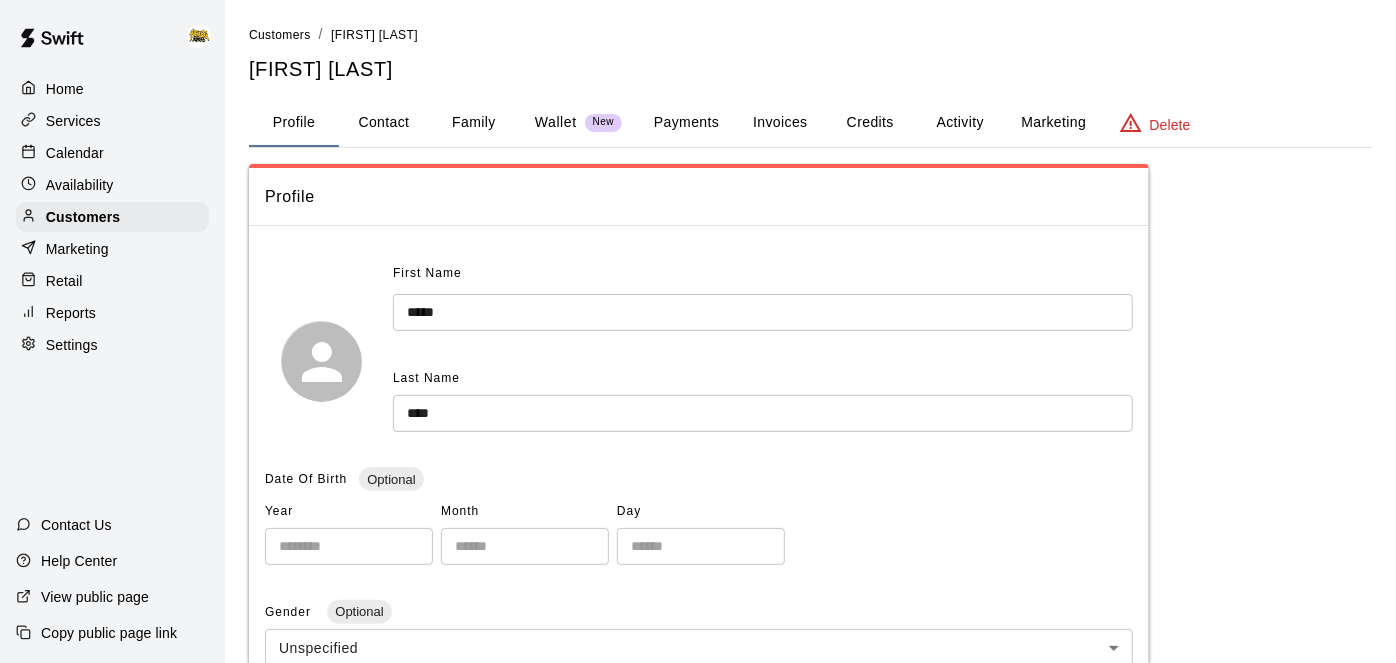 click on "Family" at bounding box center [474, 123] 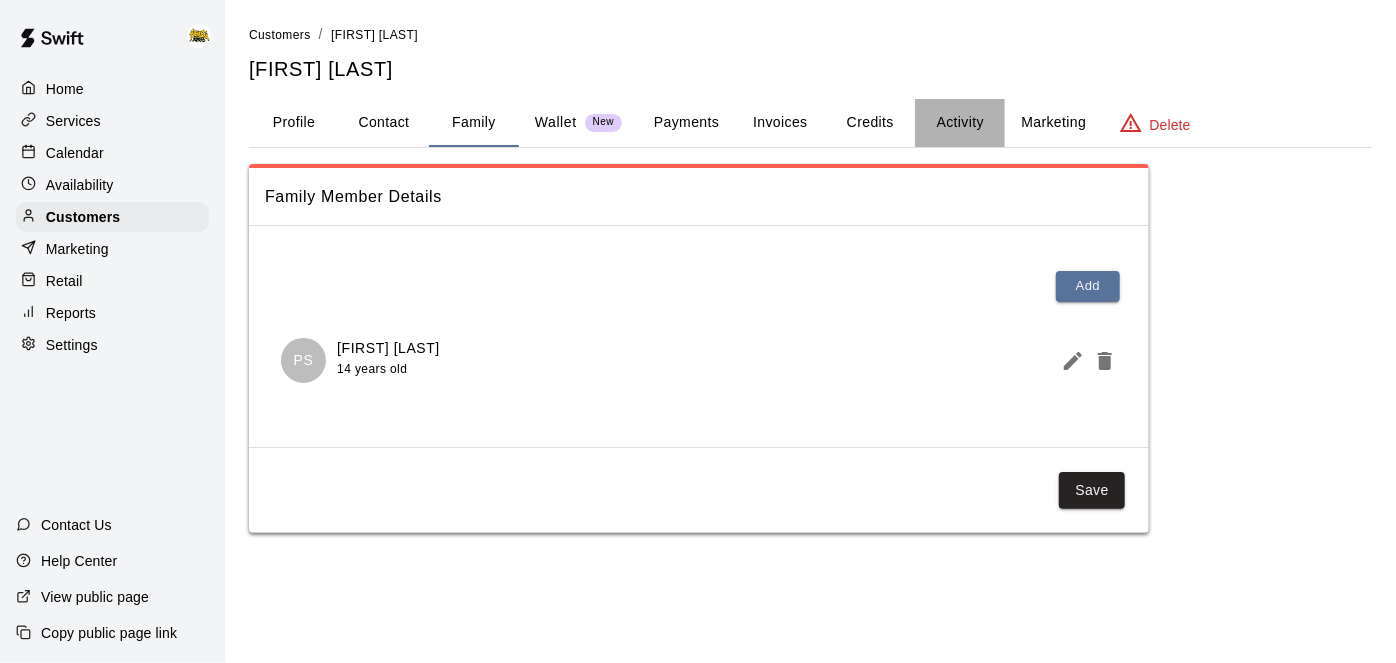 click on "Activity" at bounding box center (960, 123) 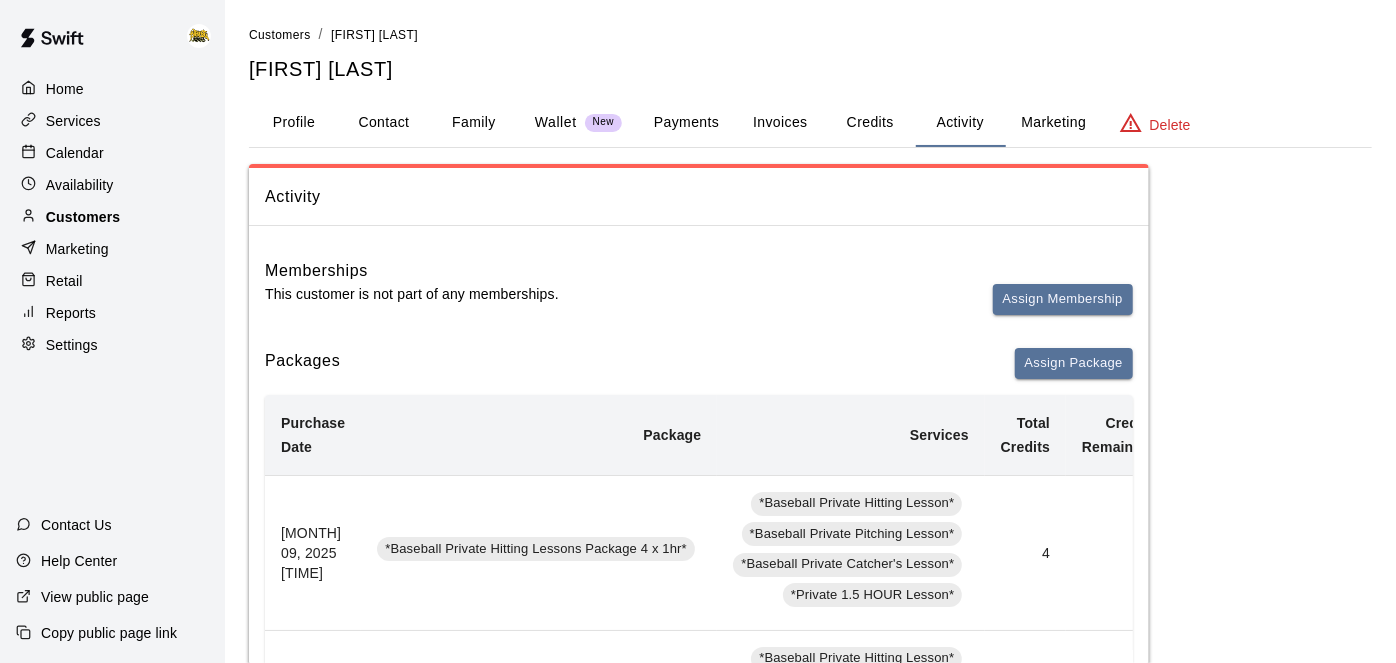 click on "Customers" at bounding box center (112, 217) 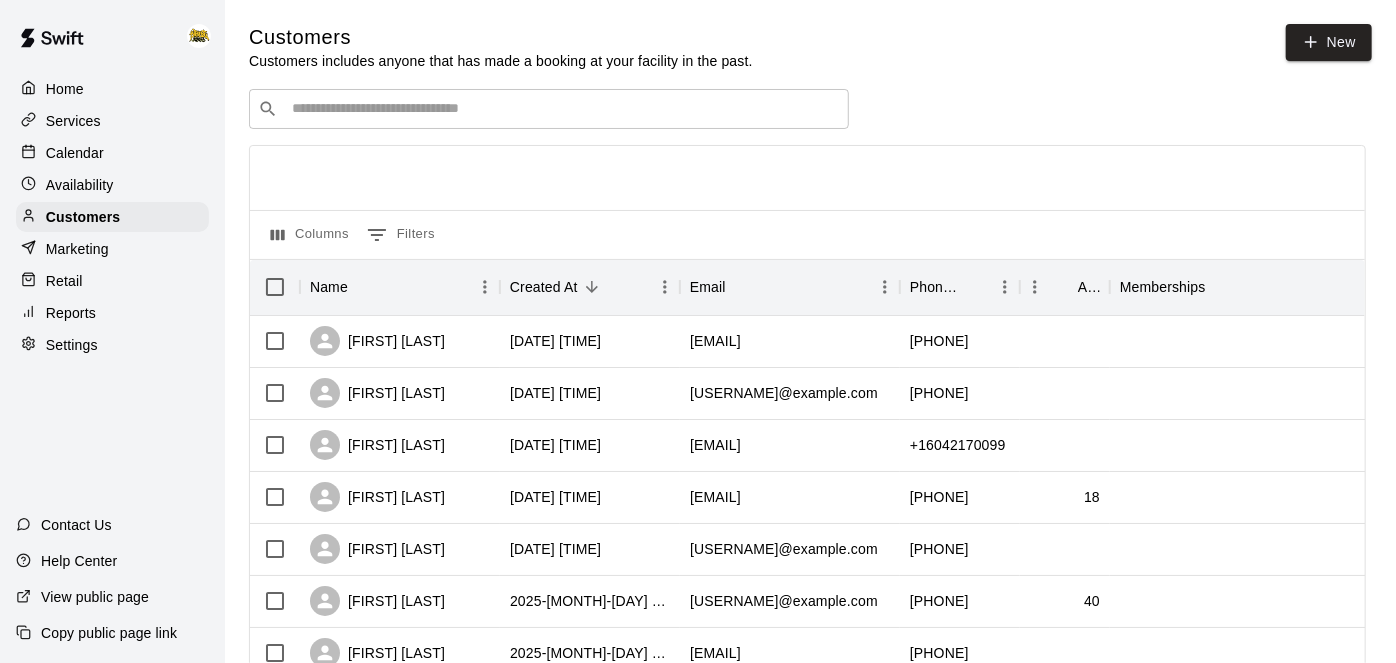 click on "​ ​" at bounding box center (549, 109) 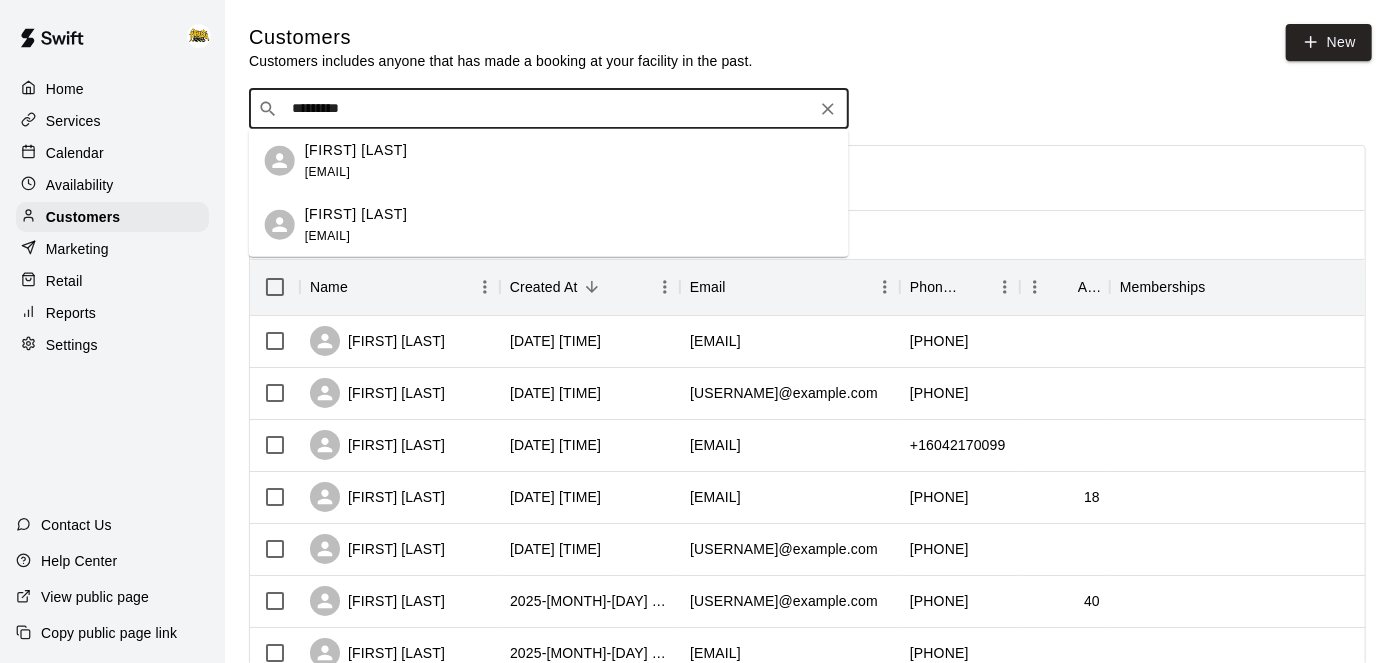 type on "*********" 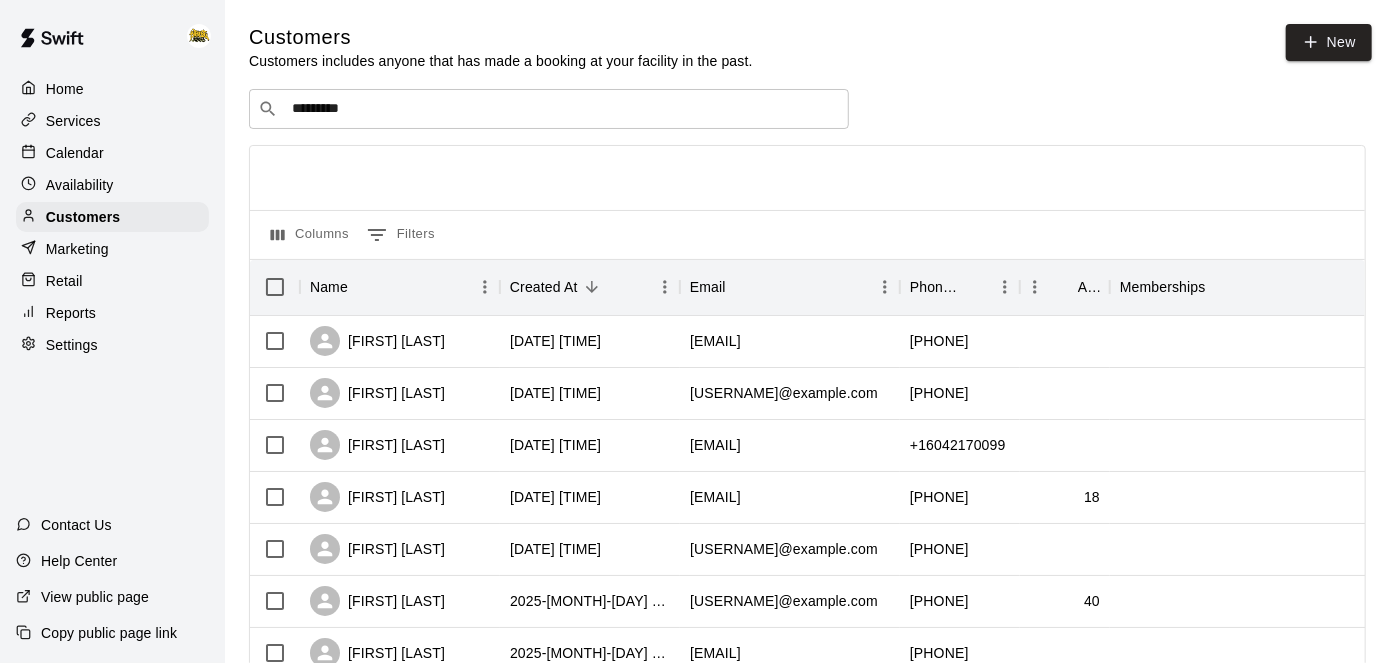 click on "Columns 0 Filters" at bounding box center [807, 234] 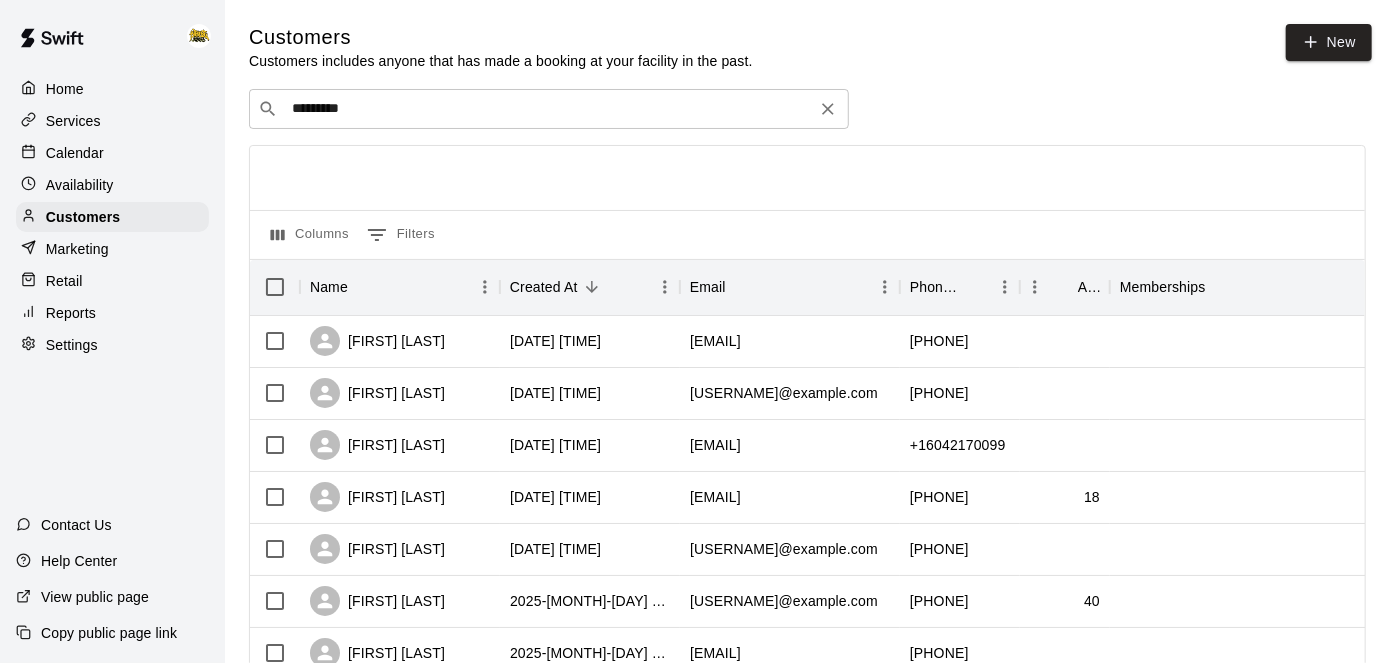 click on "*********" at bounding box center (548, 109) 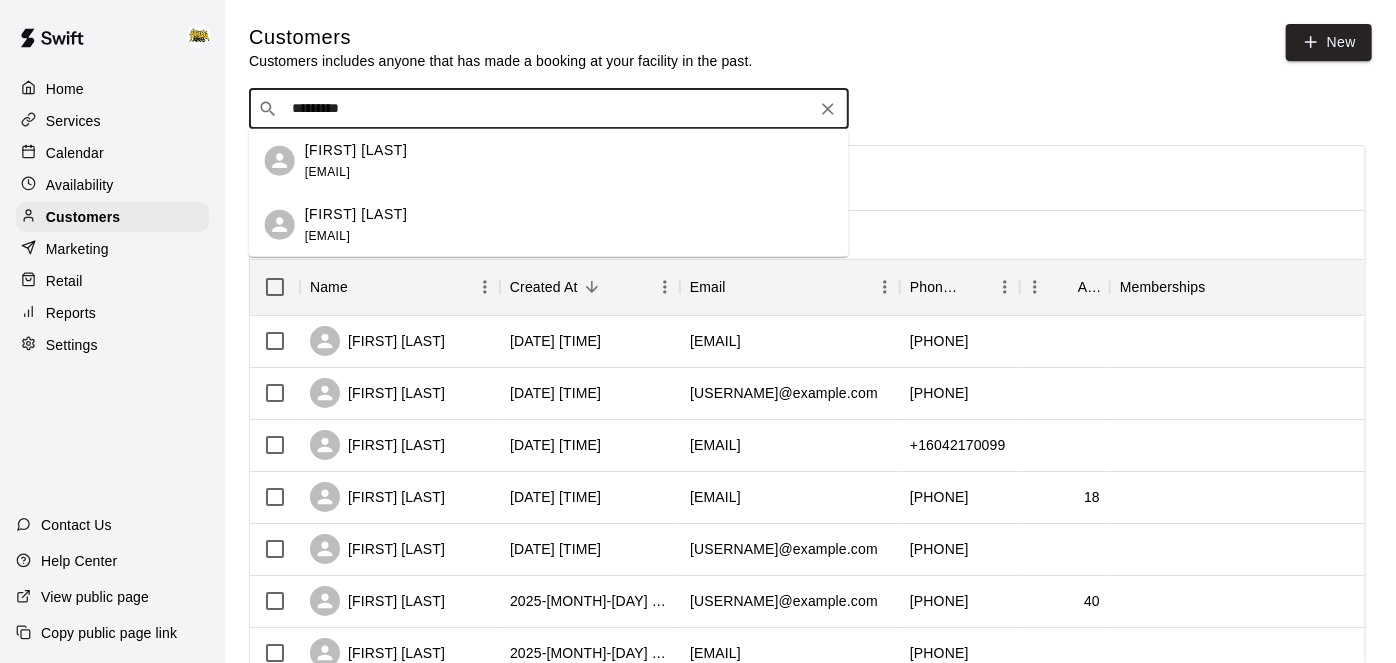 click on "[FIRST] [LAST]" at bounding box center [356, 213] 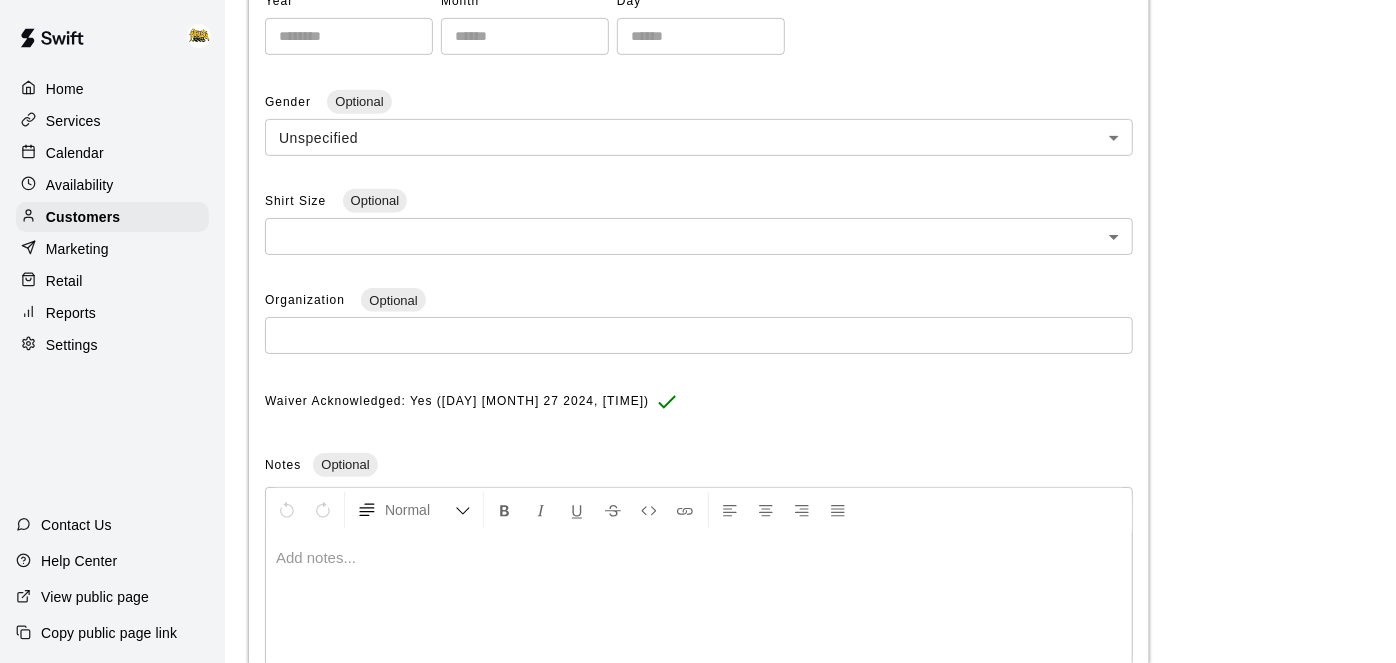 scroll, scrollTop: 0, scrollLeft: 0, axis: both 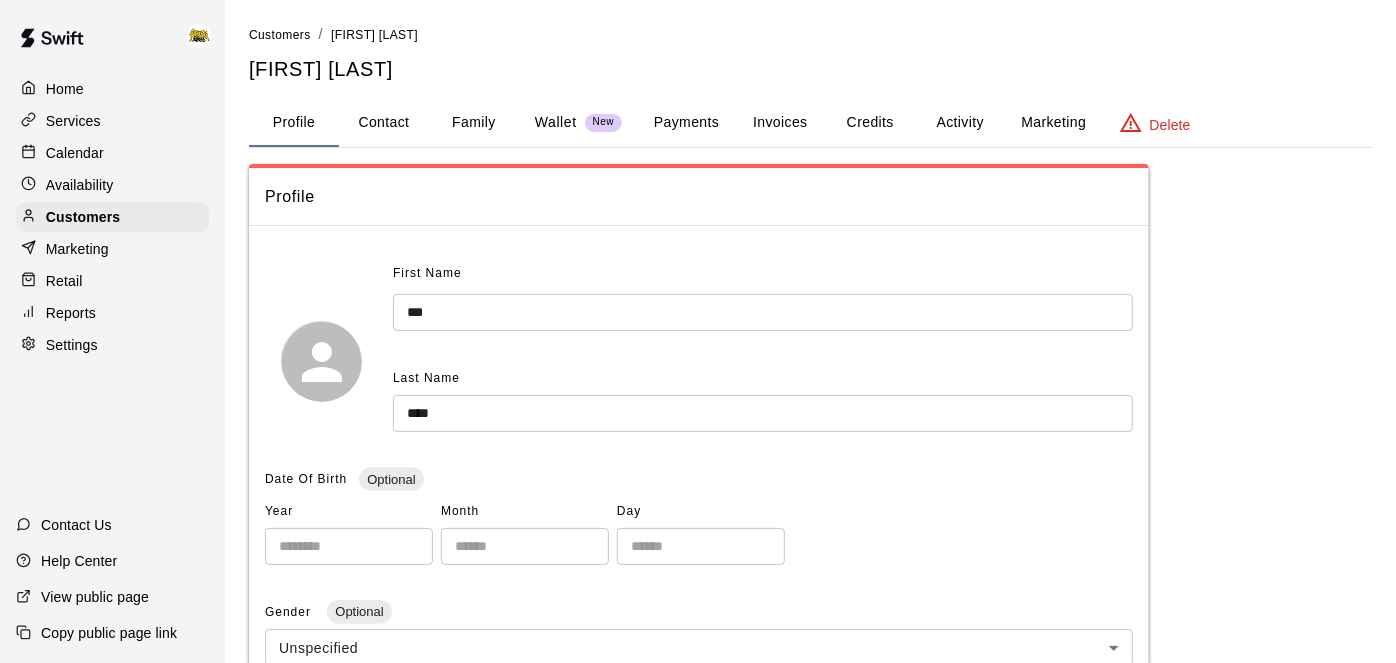 click on "Payments" at bounding box center (686, 123) 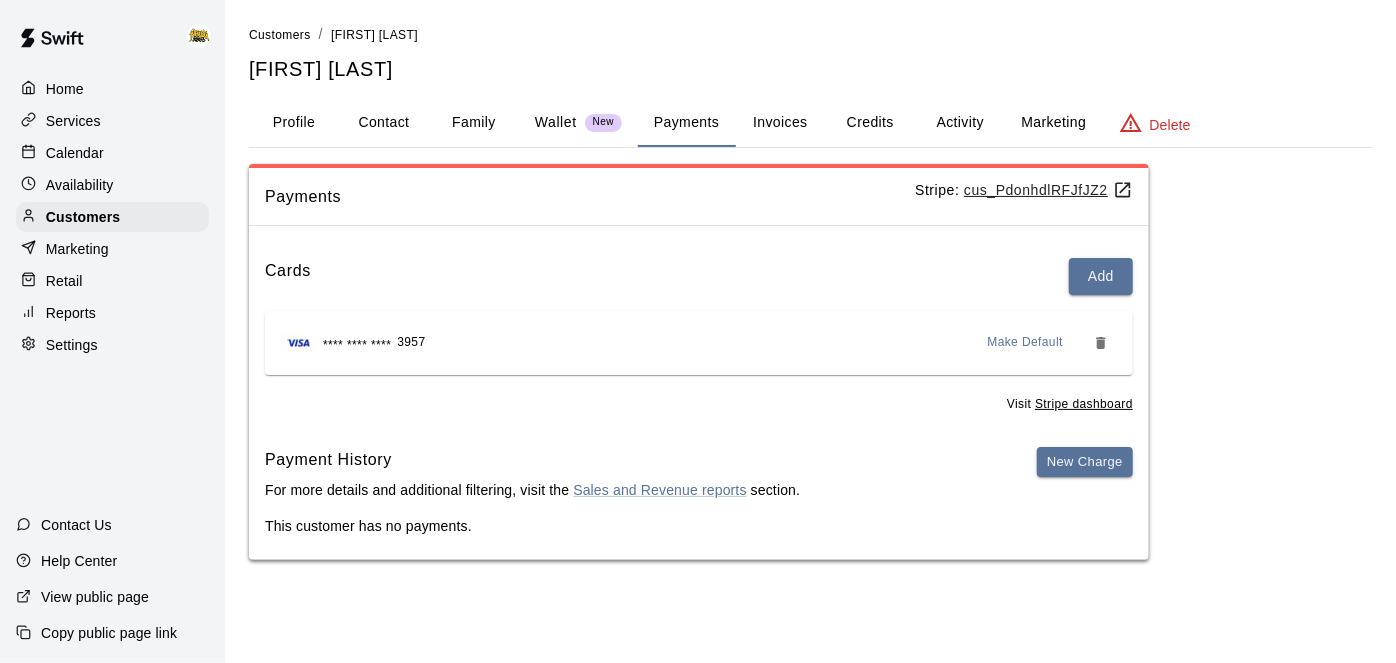 click on "Family" at bounding box center [474, 123] 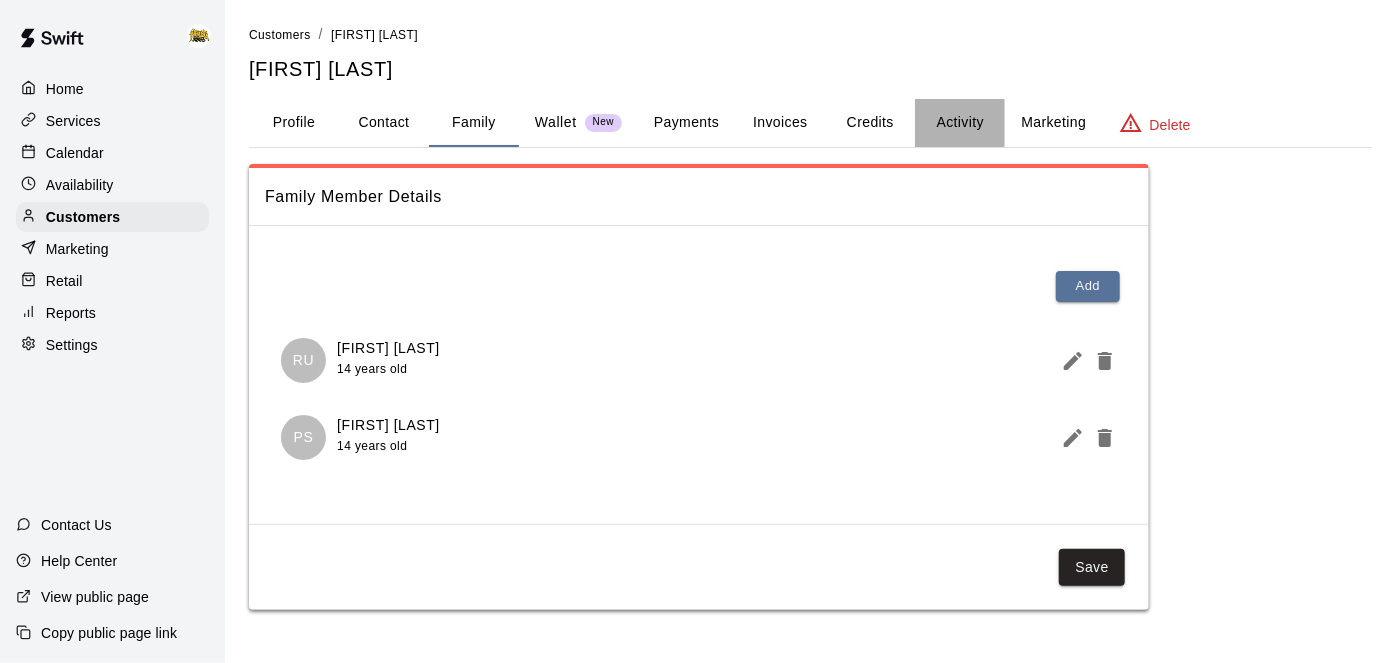 click on "Activity" at bounding box center (960, 123) 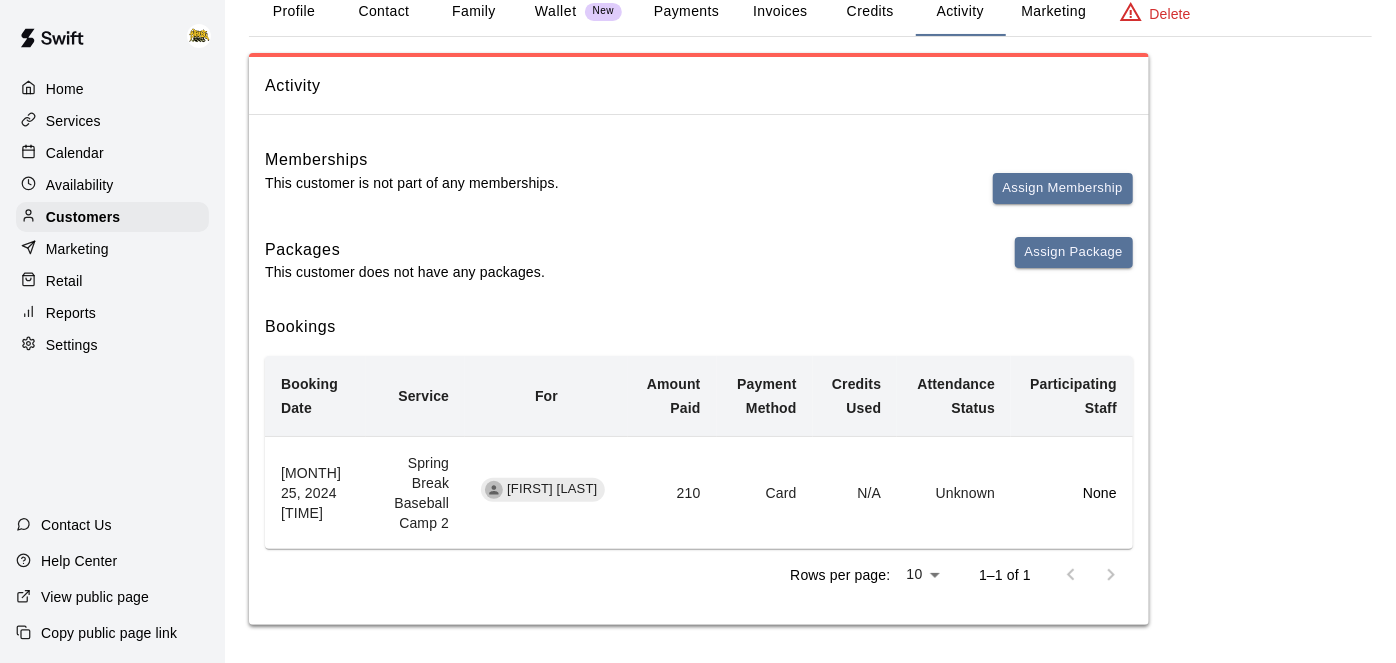 scroll, scrollTop: 0, scrollLeft: 0, axis: both 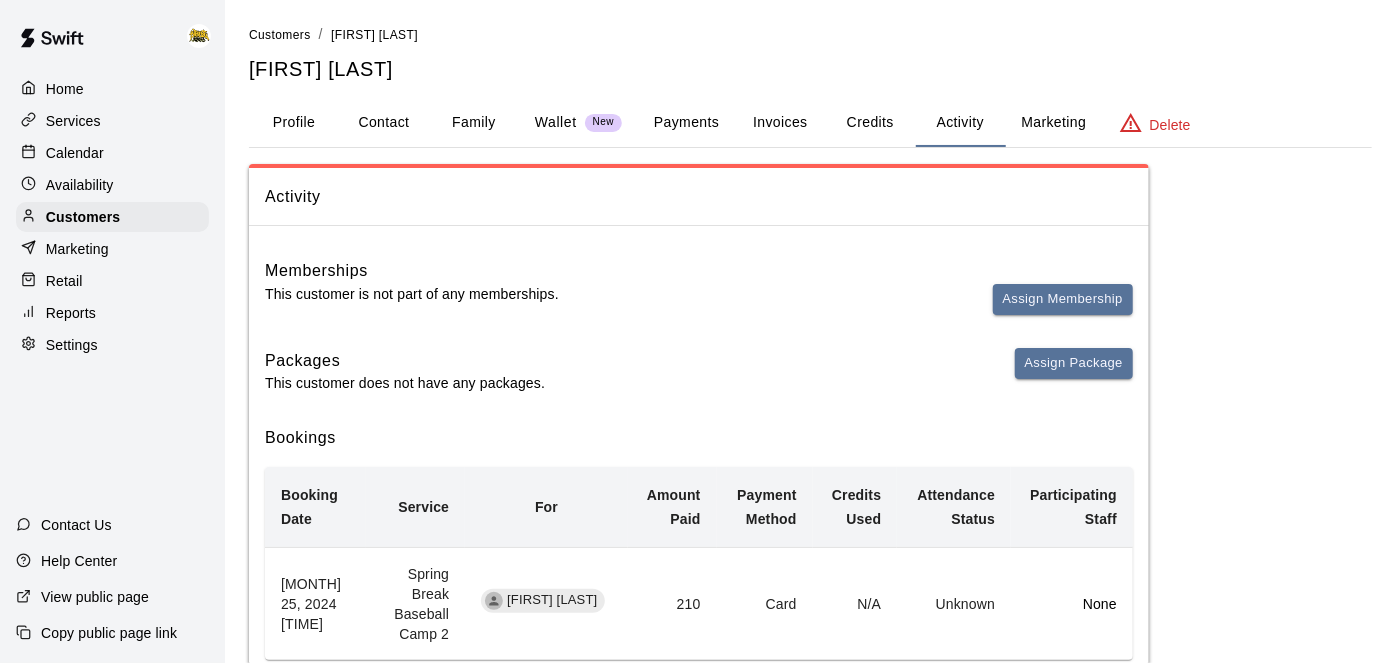 click on "Delete" at bounding box center [1170, 125] 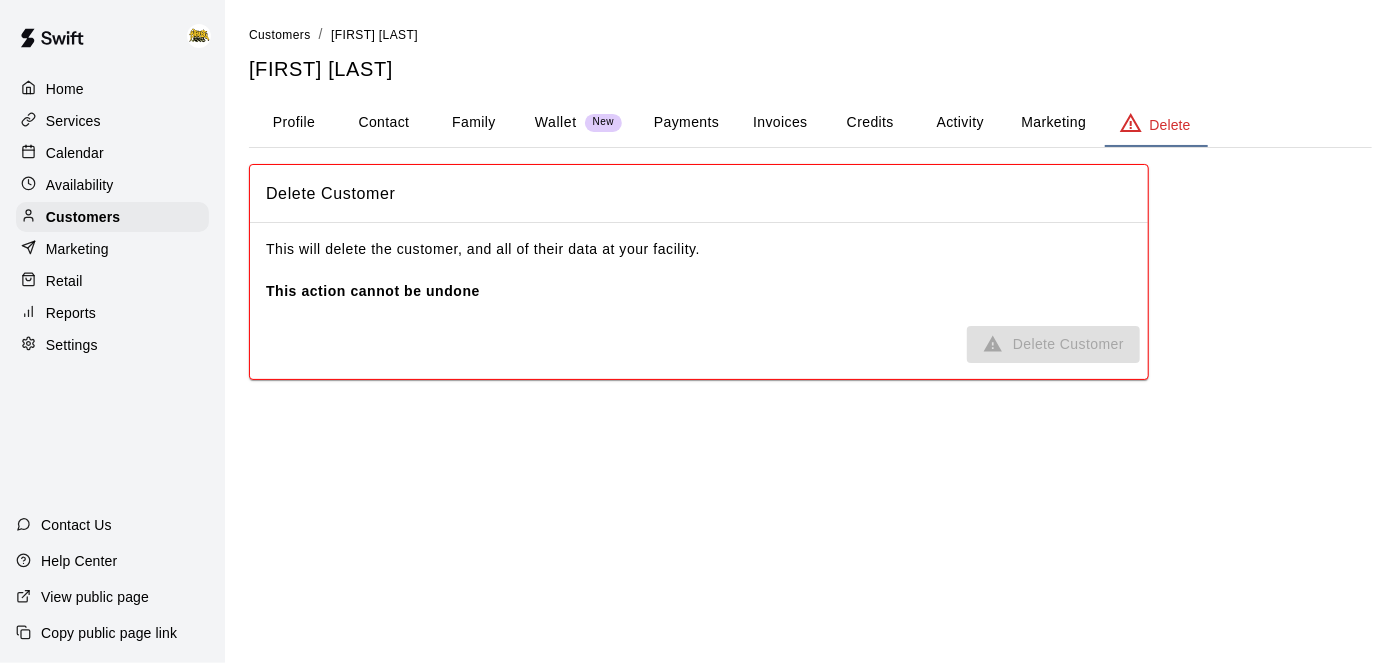 click on "Payments" at bounding box center (686, 123) 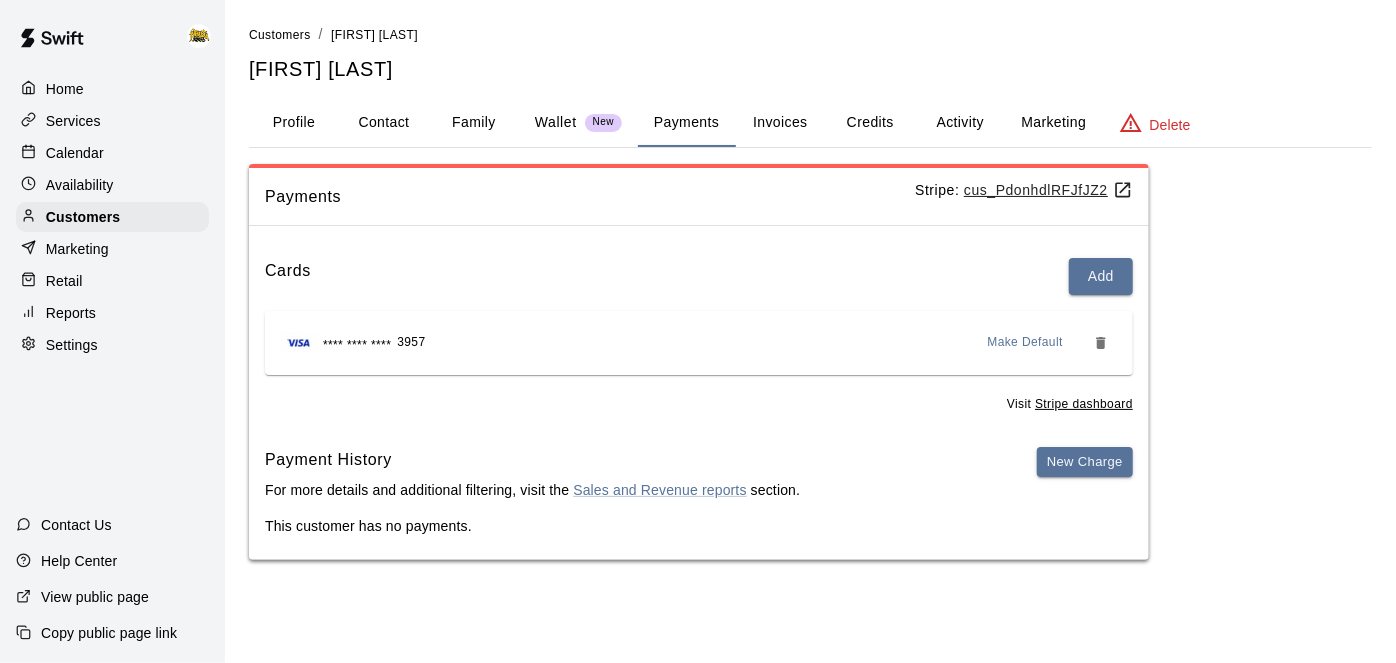 click on "Activity" at bounding box center [960, 123] 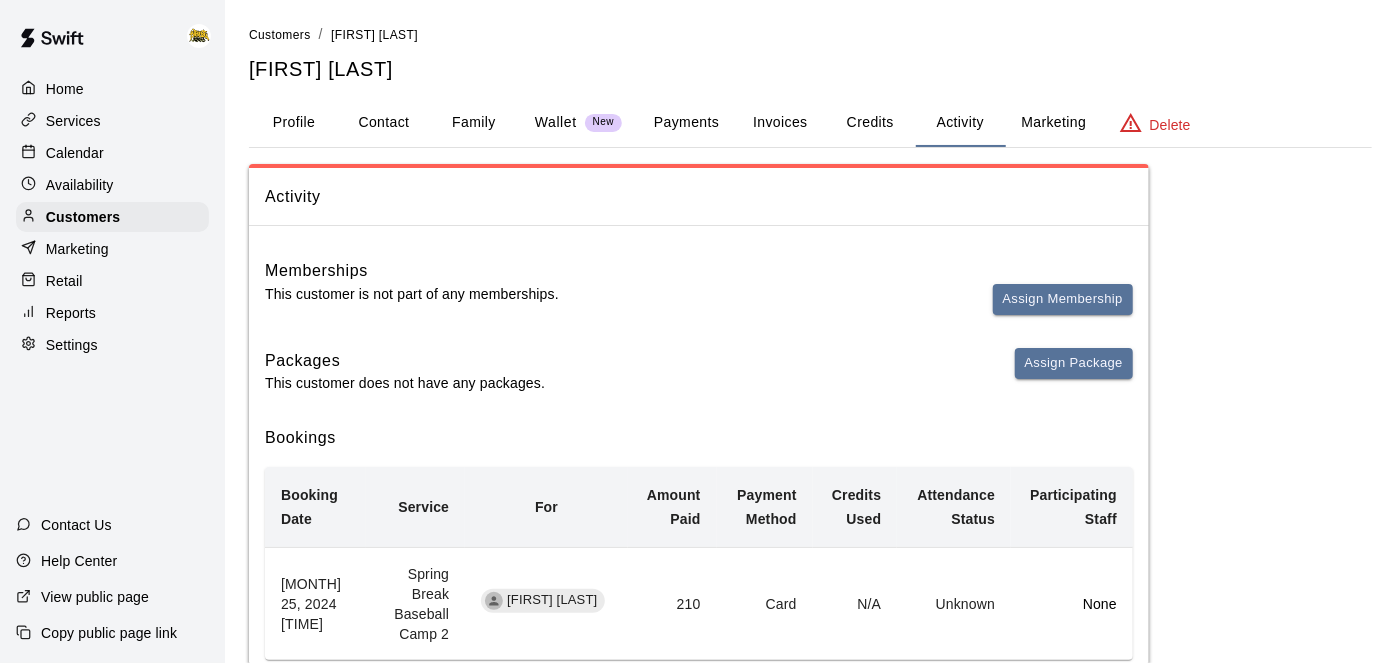 scroll, scrollTop: 111, scrollLeft: 0, axis: vertical 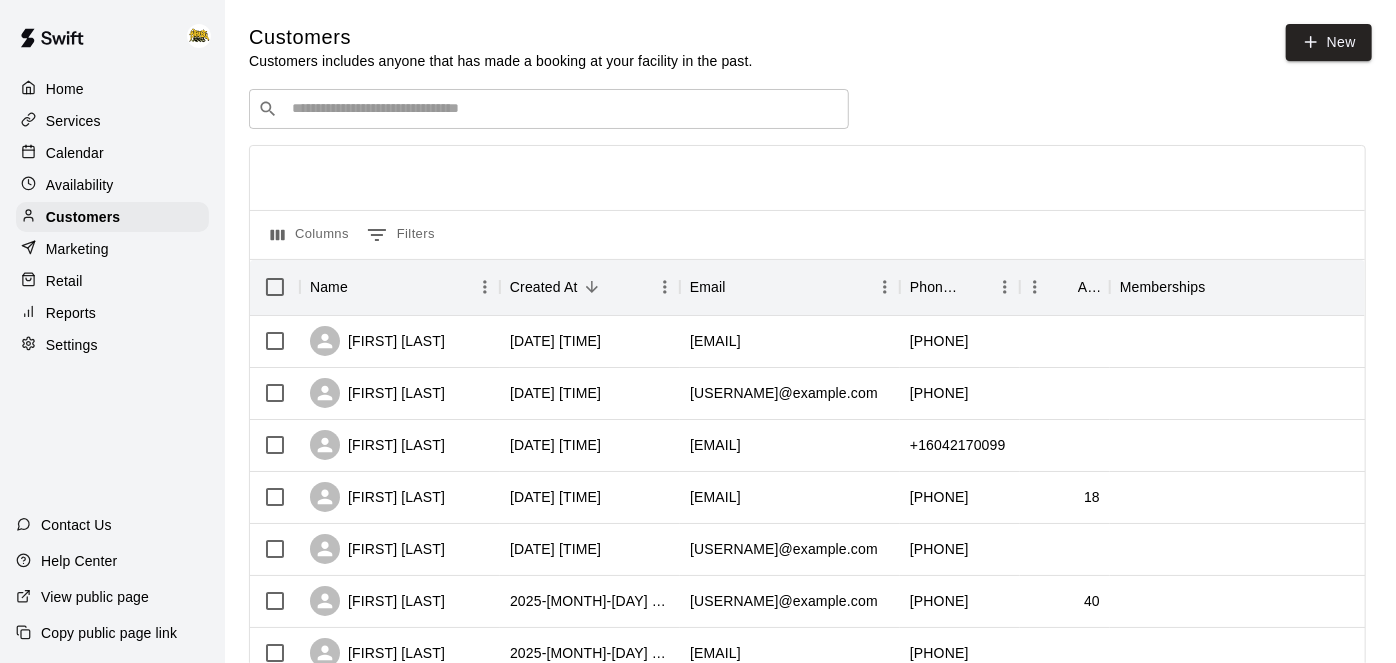 click at bounding box center [563, 109] 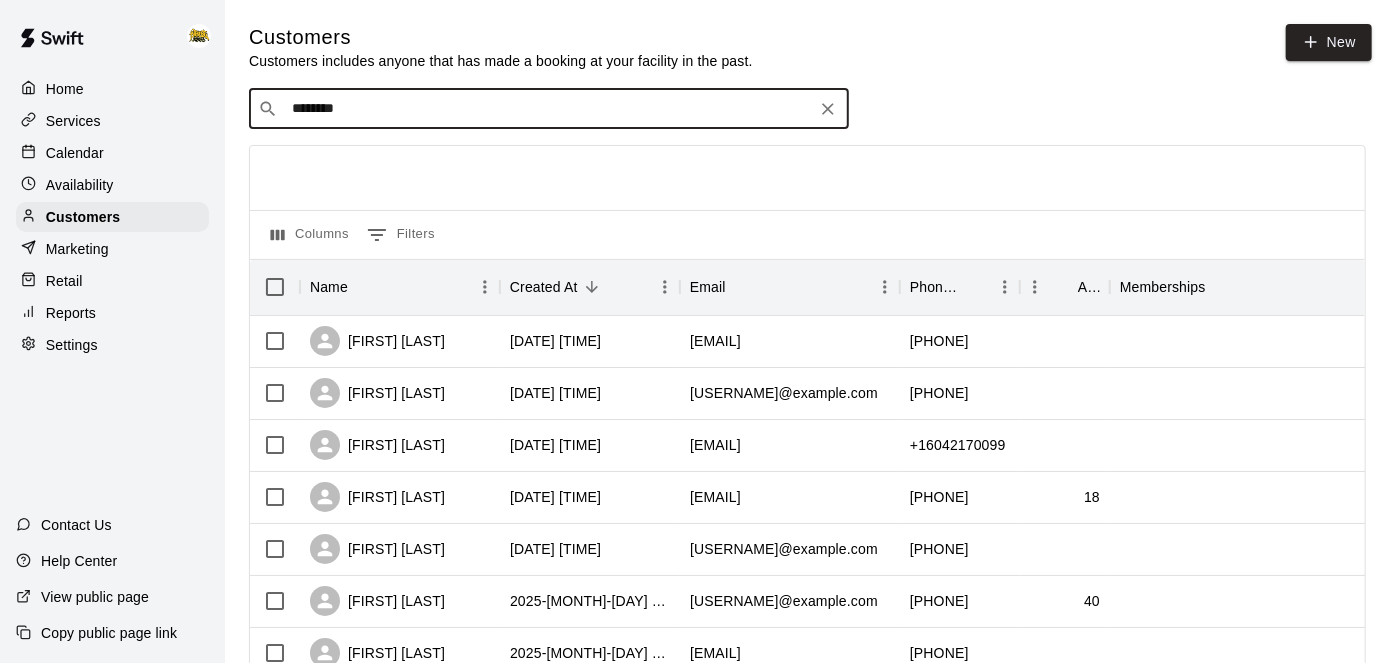 type on "*********" 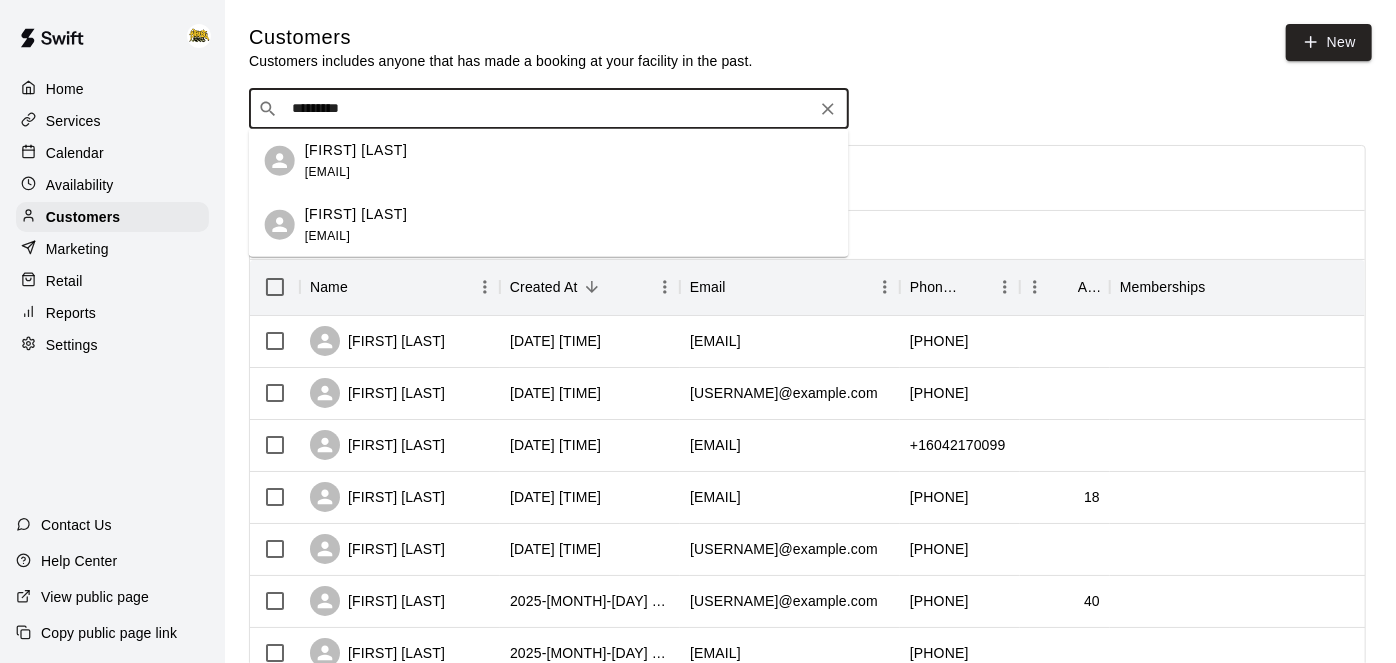 click on "[FIRST] [LAST]" at bounding box center (356, 213) 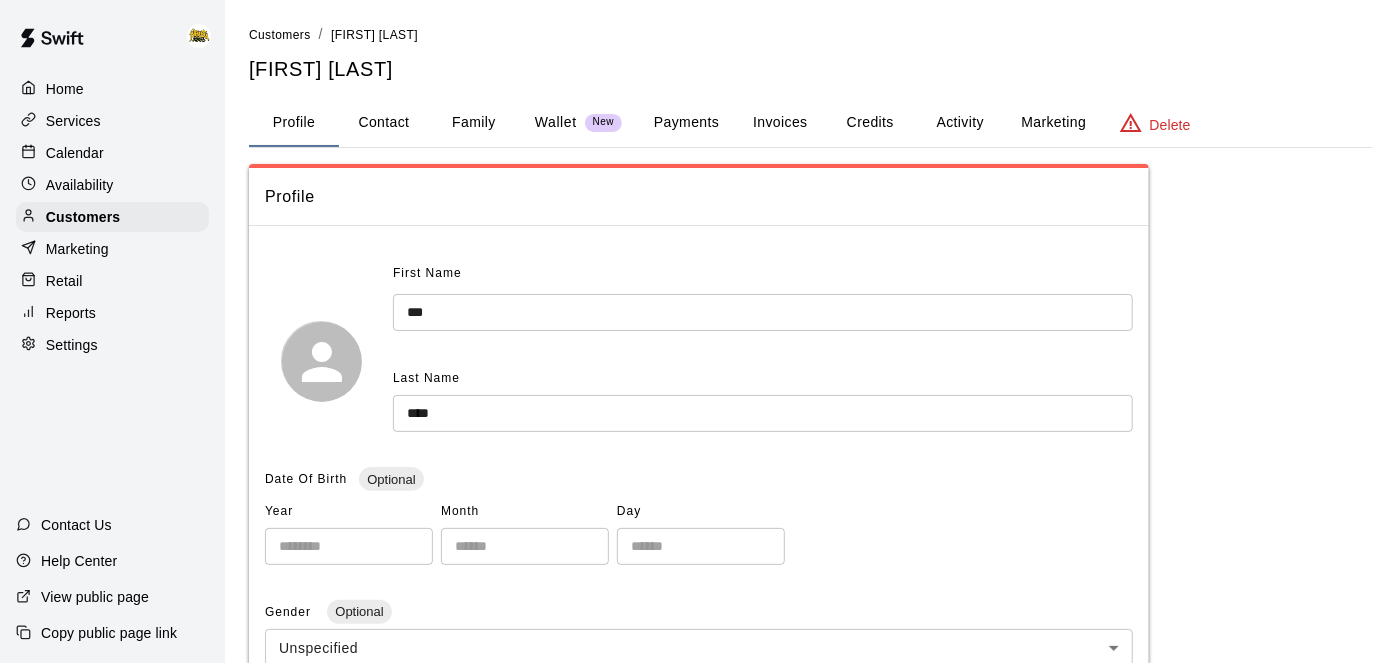 click on "Payments" at bounding box center (686, 123) 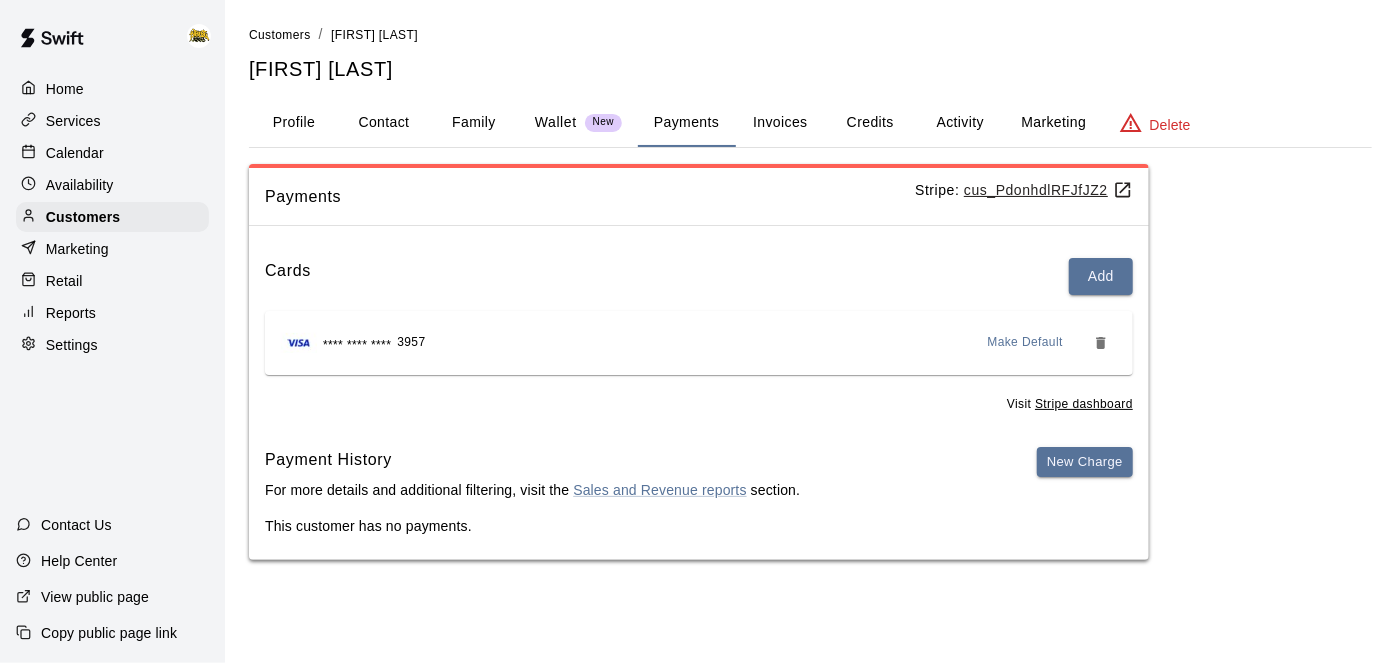 click on "Activity" at bounding box center [960, 123] 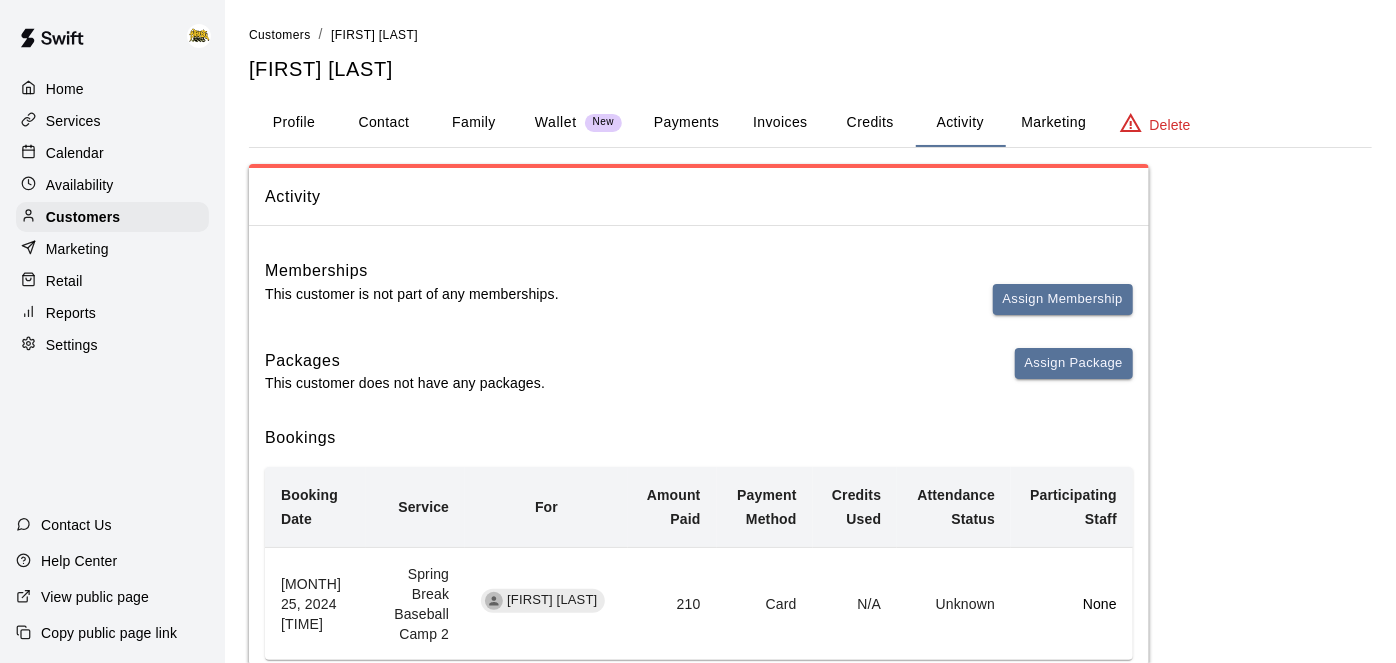click on "Calendar" at bounding box center [75, 153] 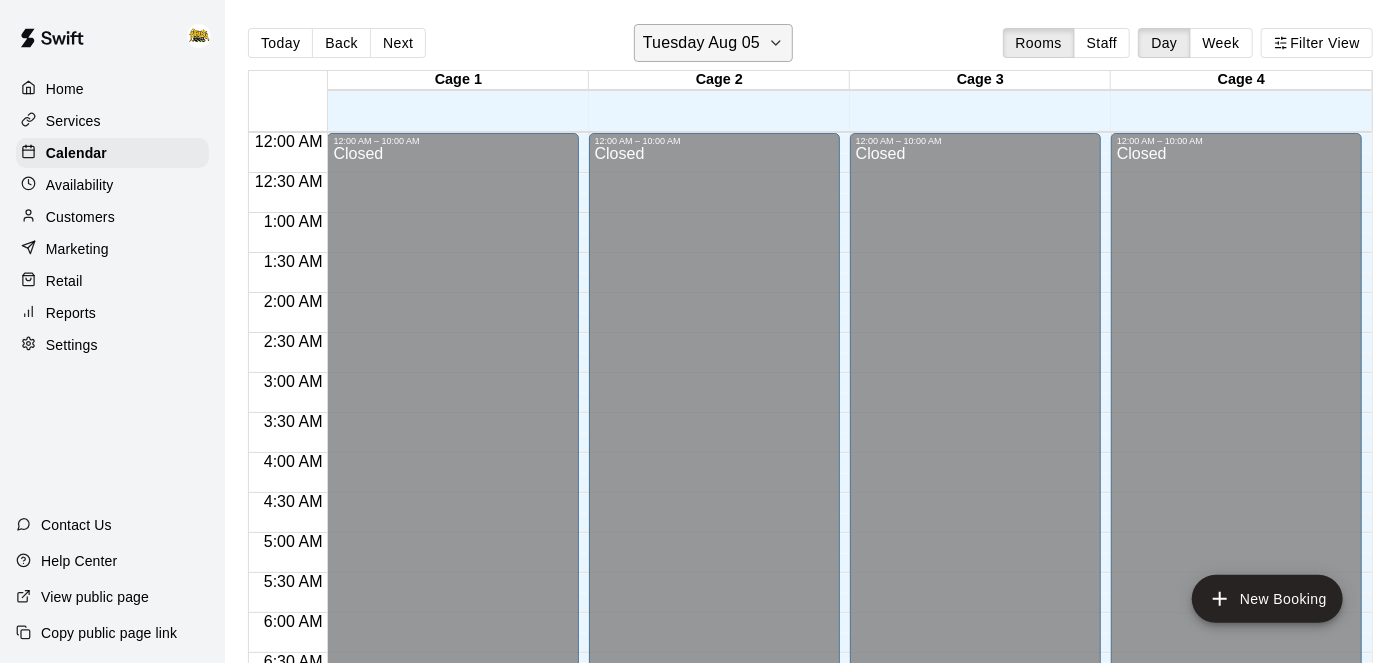 scroll, scrollTop: 1306, scrollLeft: 0, axis: vertical 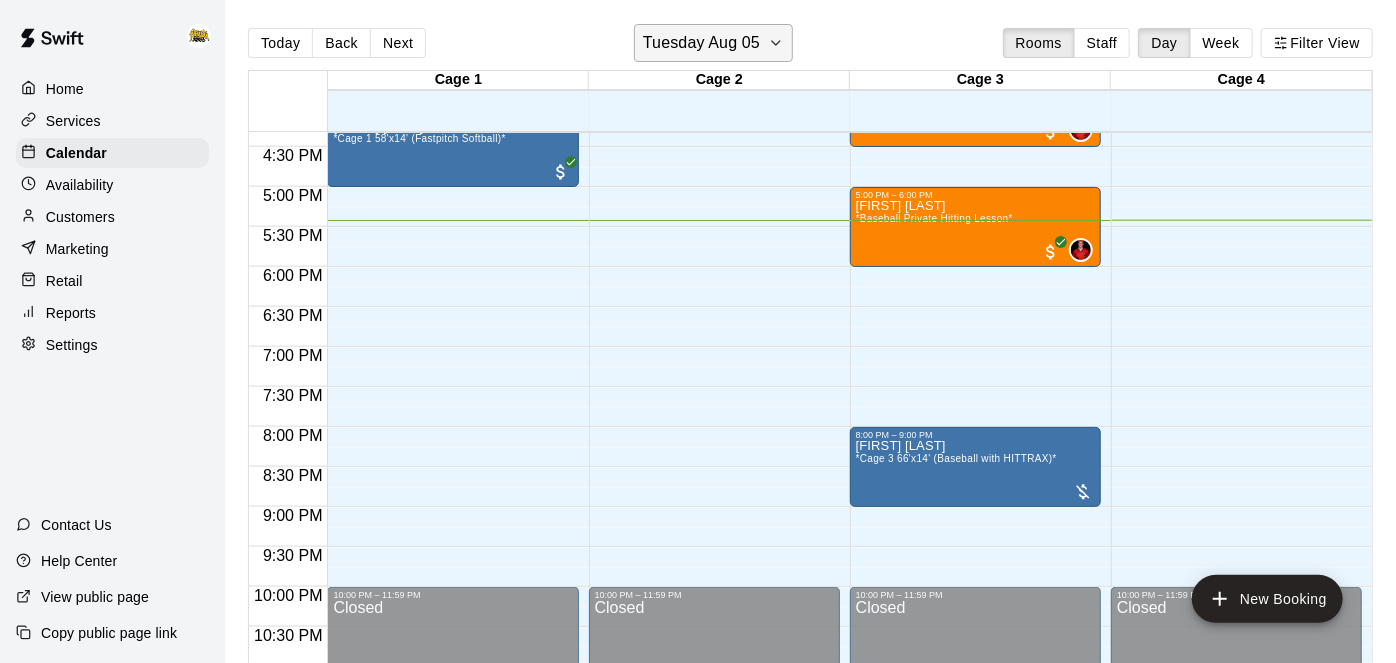 click on "Tuesday Aug 05" at bounding box center (701, 43) 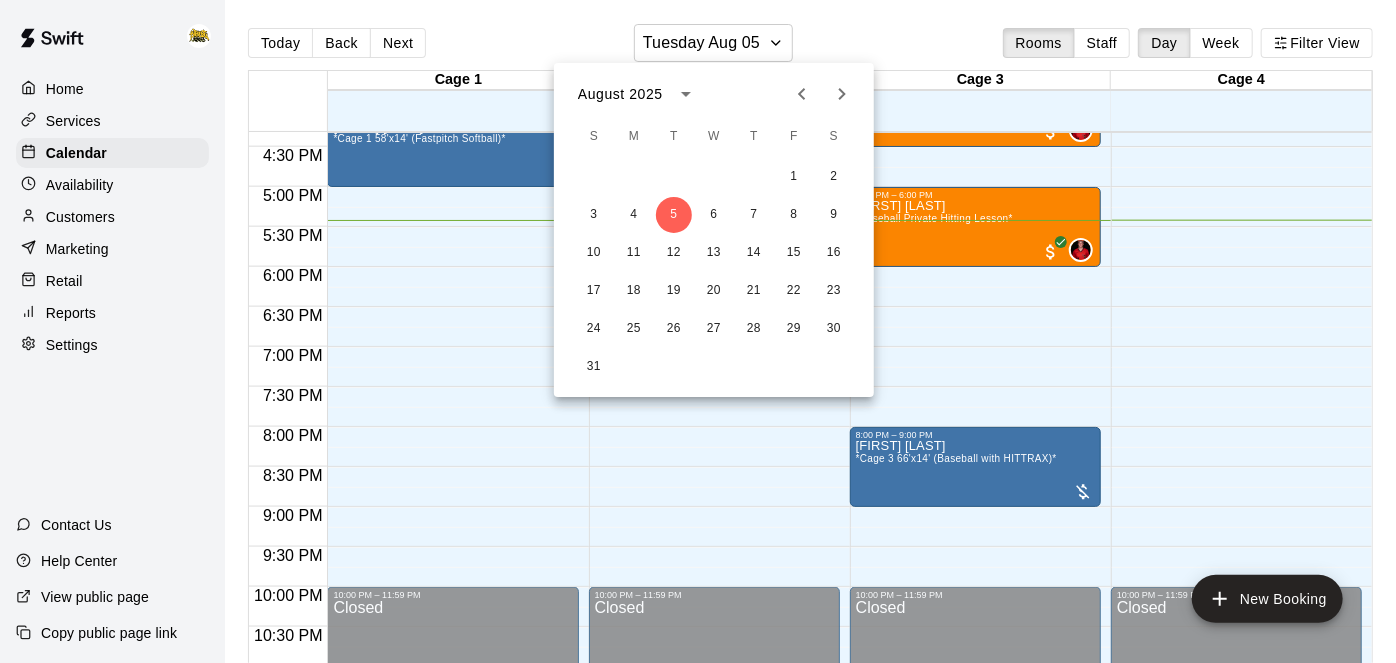 click 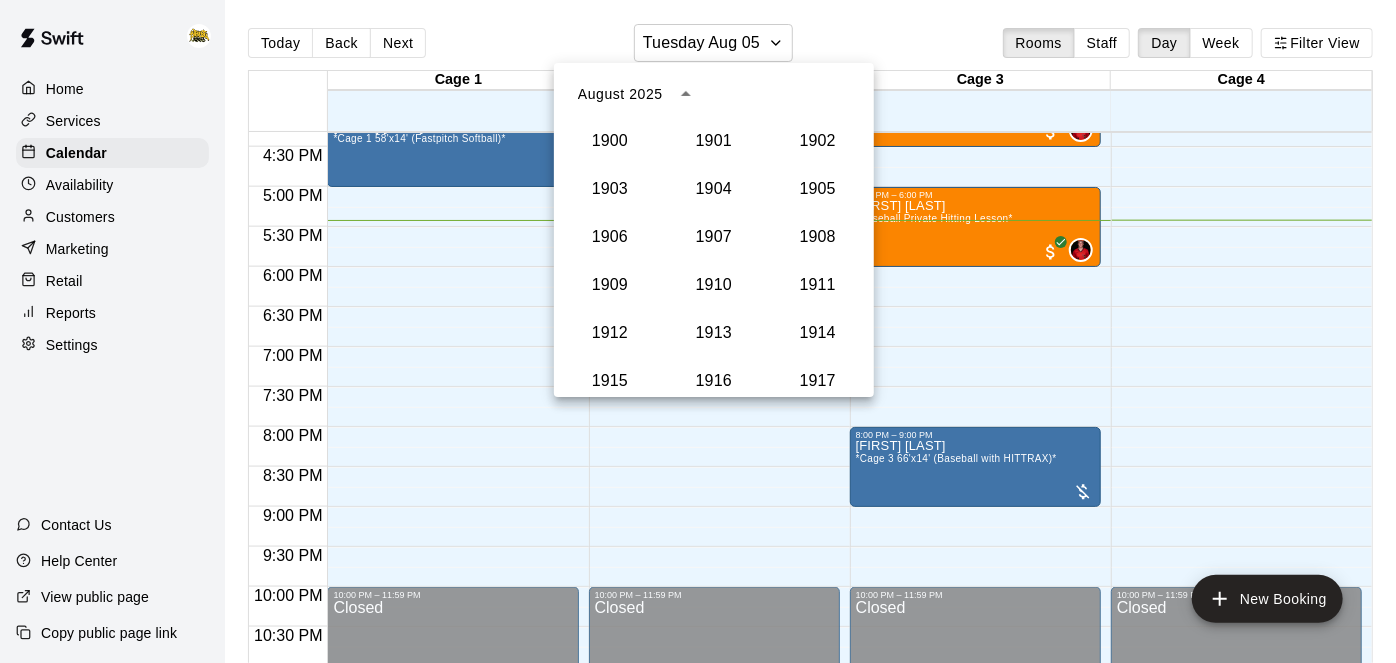 scroll, scrollTop: 1852, scrollLeft: 0, axis: vertical 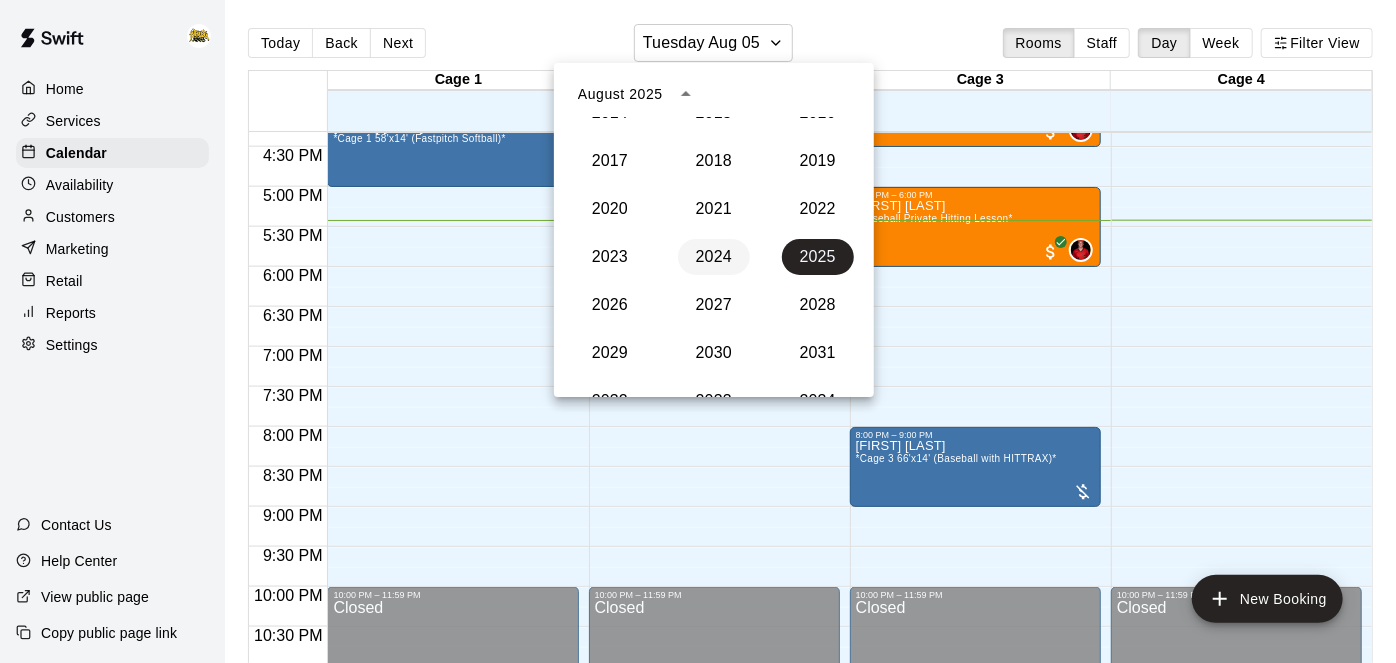 click on "2024" at bounding box center (714, 257) 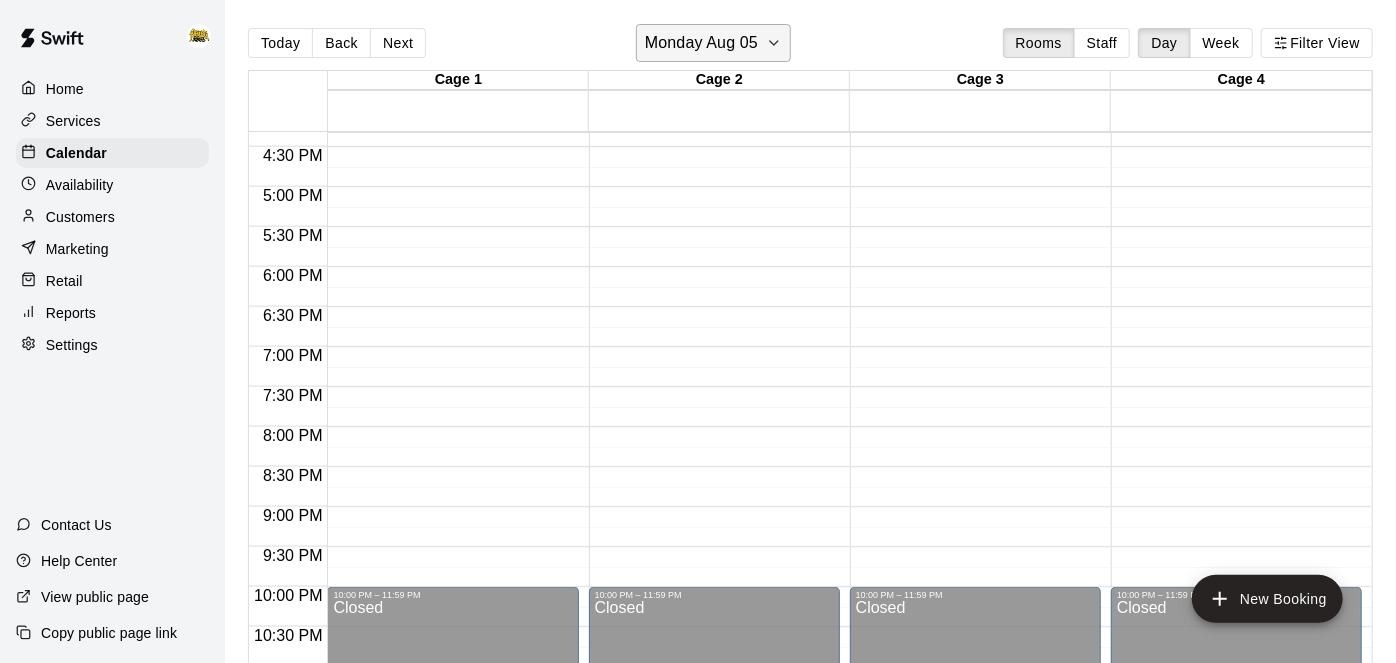click 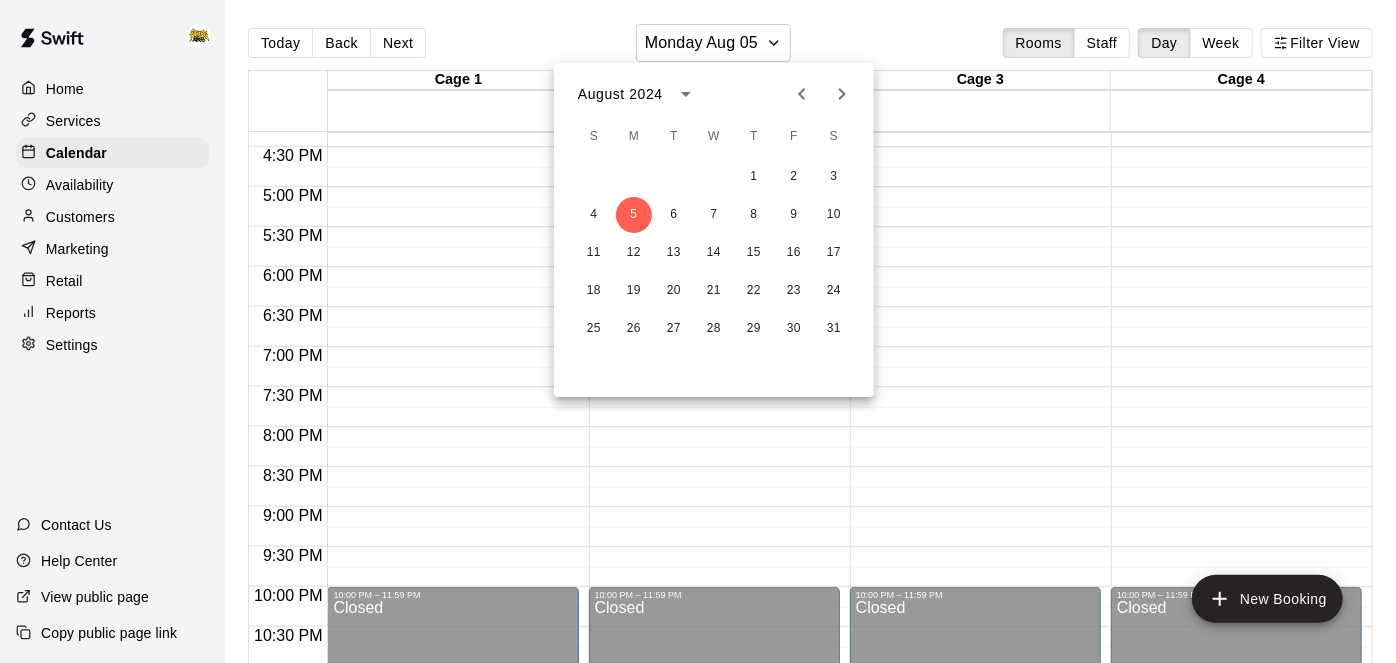 click 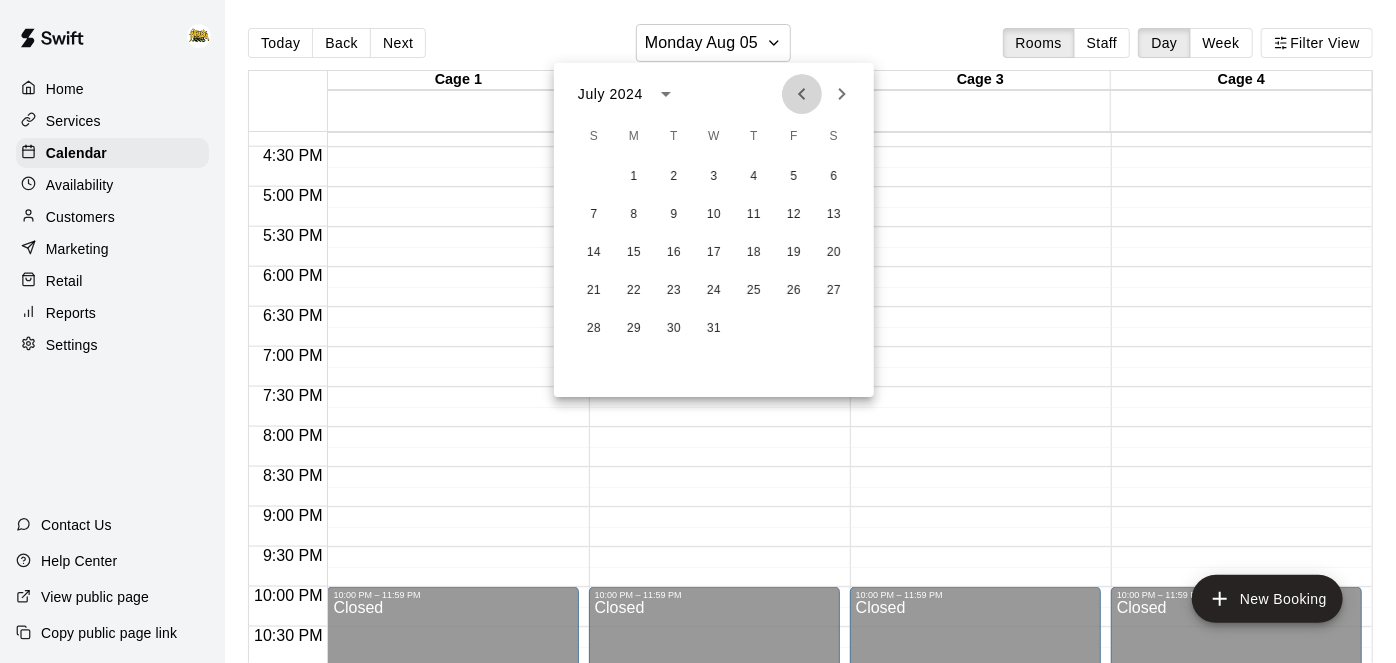 click 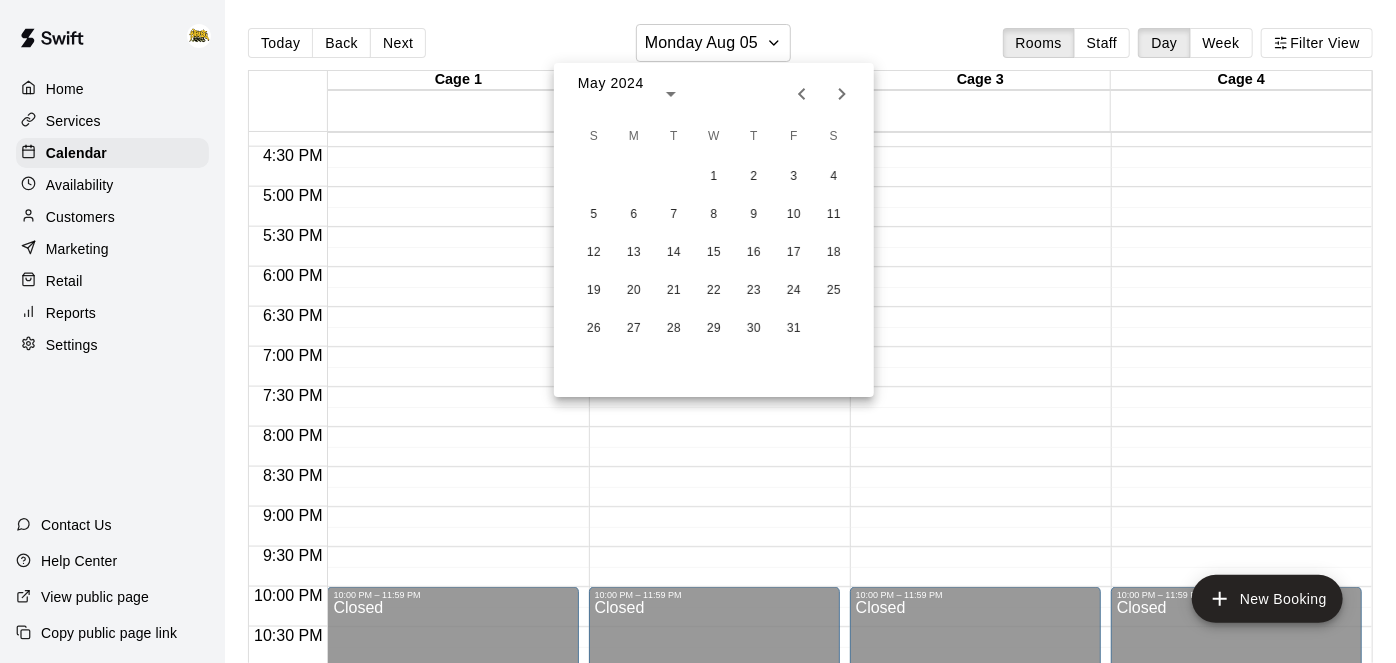 click 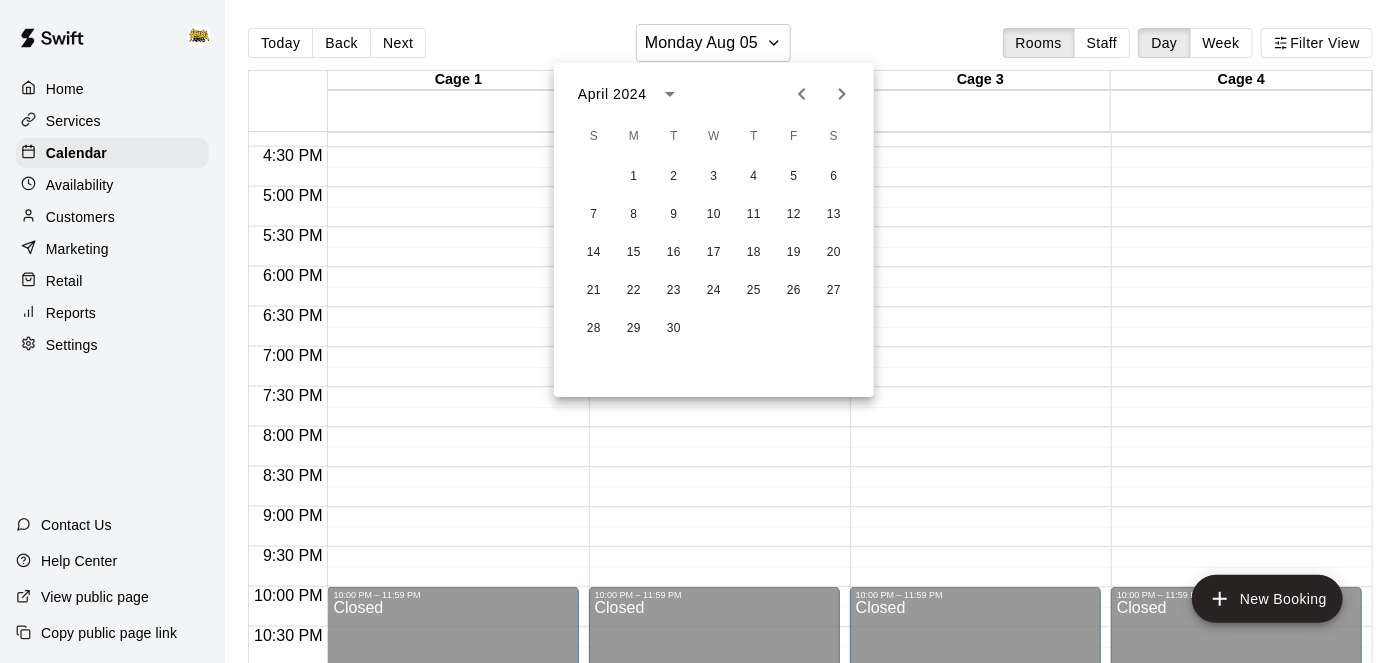 click 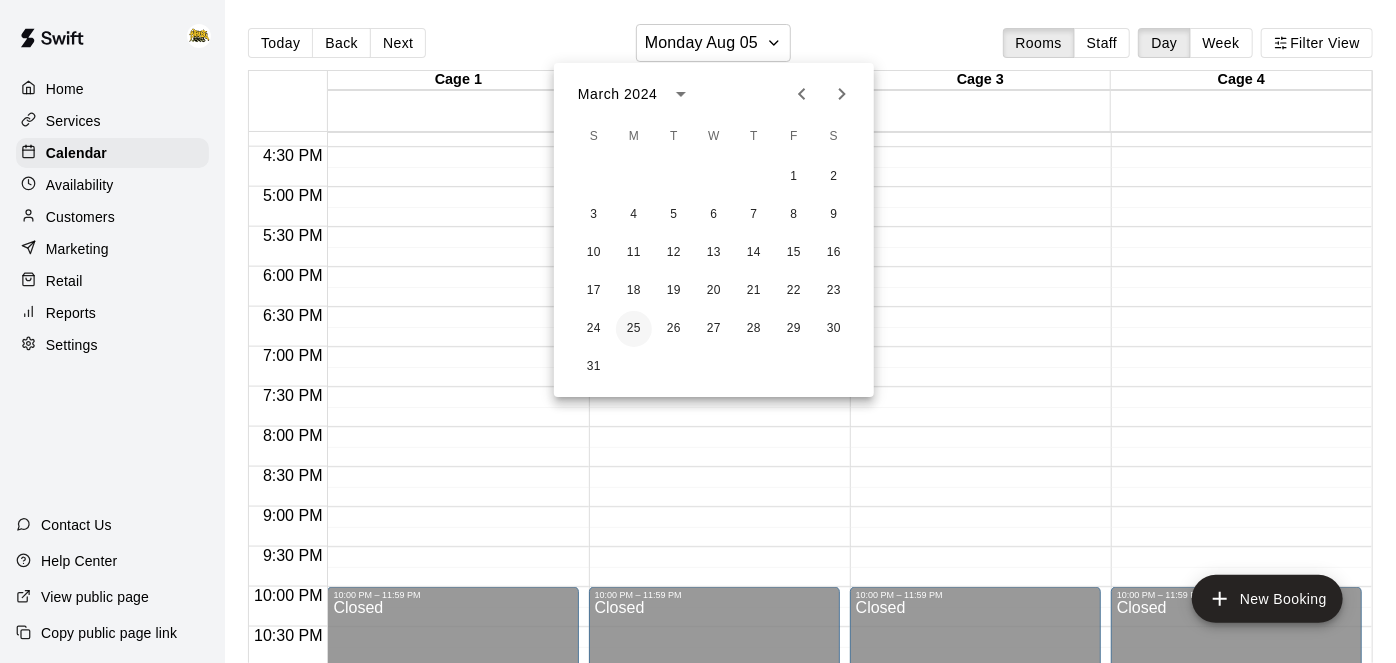 click on "25" at bounding box center (634, 329) 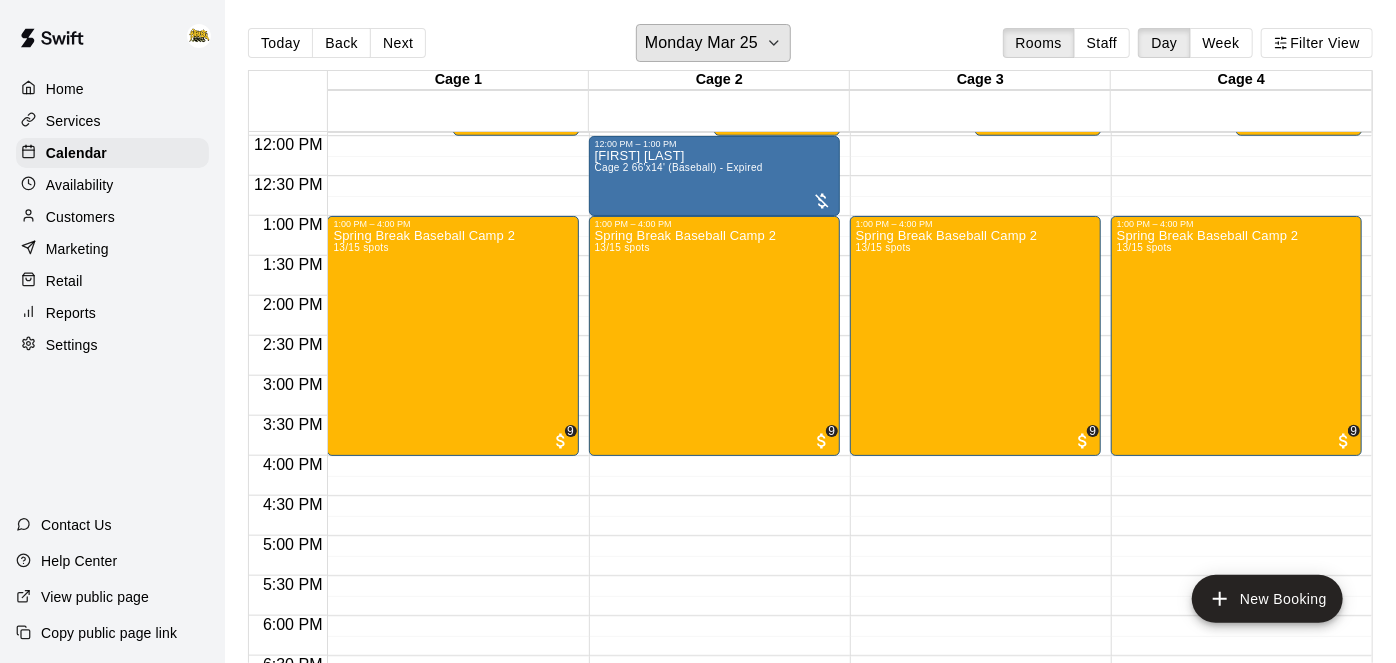 scroll, scrollTop: 953, scrollLeft: 0, axis: vertical 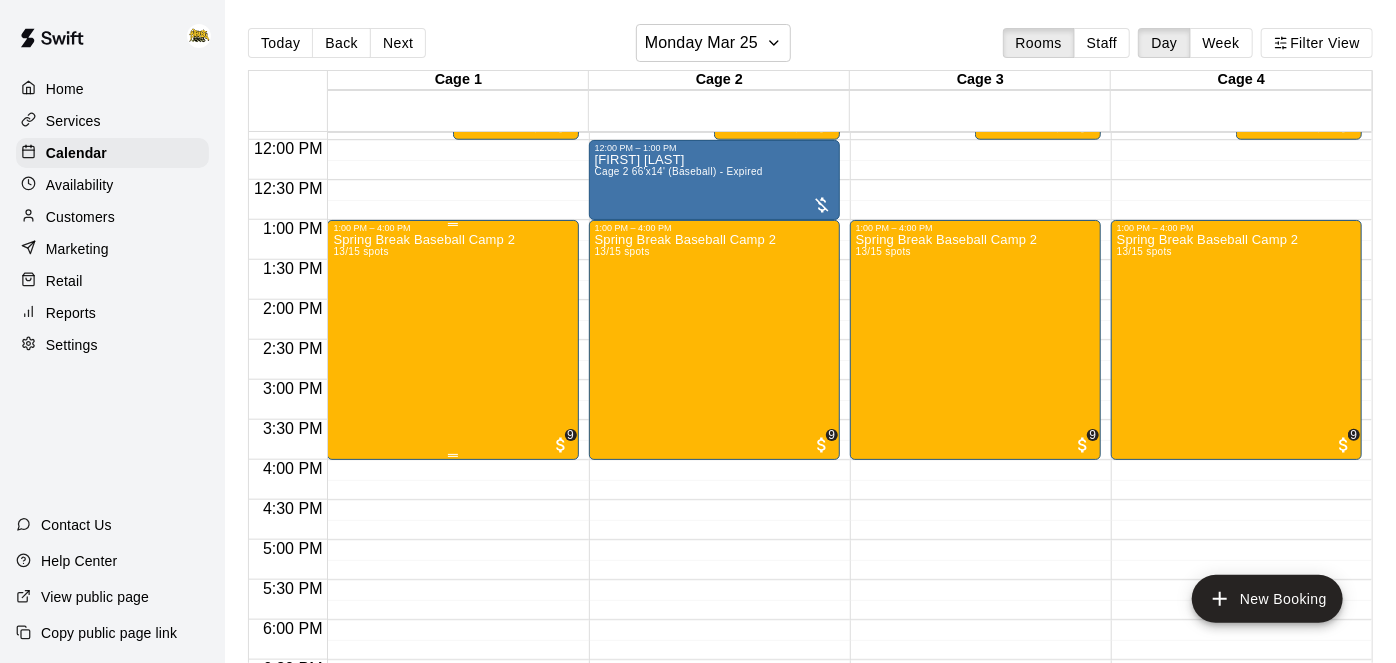 click on "Spring Break Baseball Camp 2   13/15 spots" at bounding box center [424, 564] 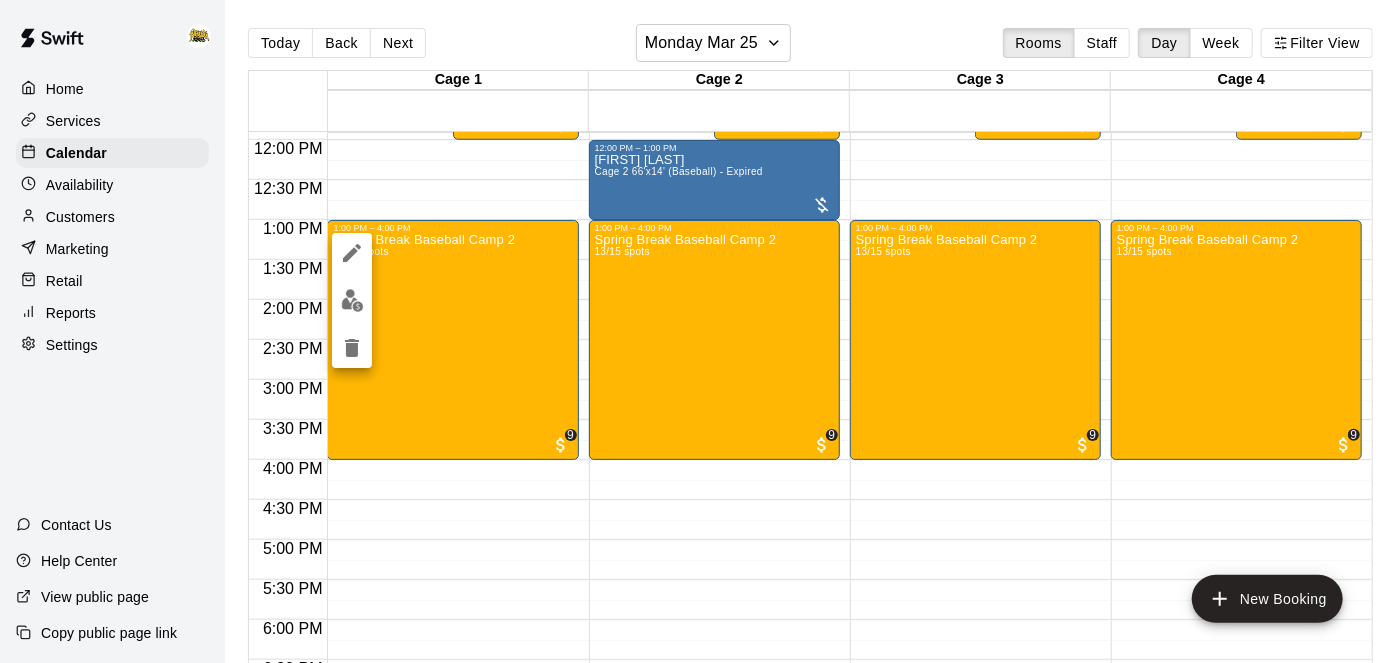 click at bounding box center [698, 331] 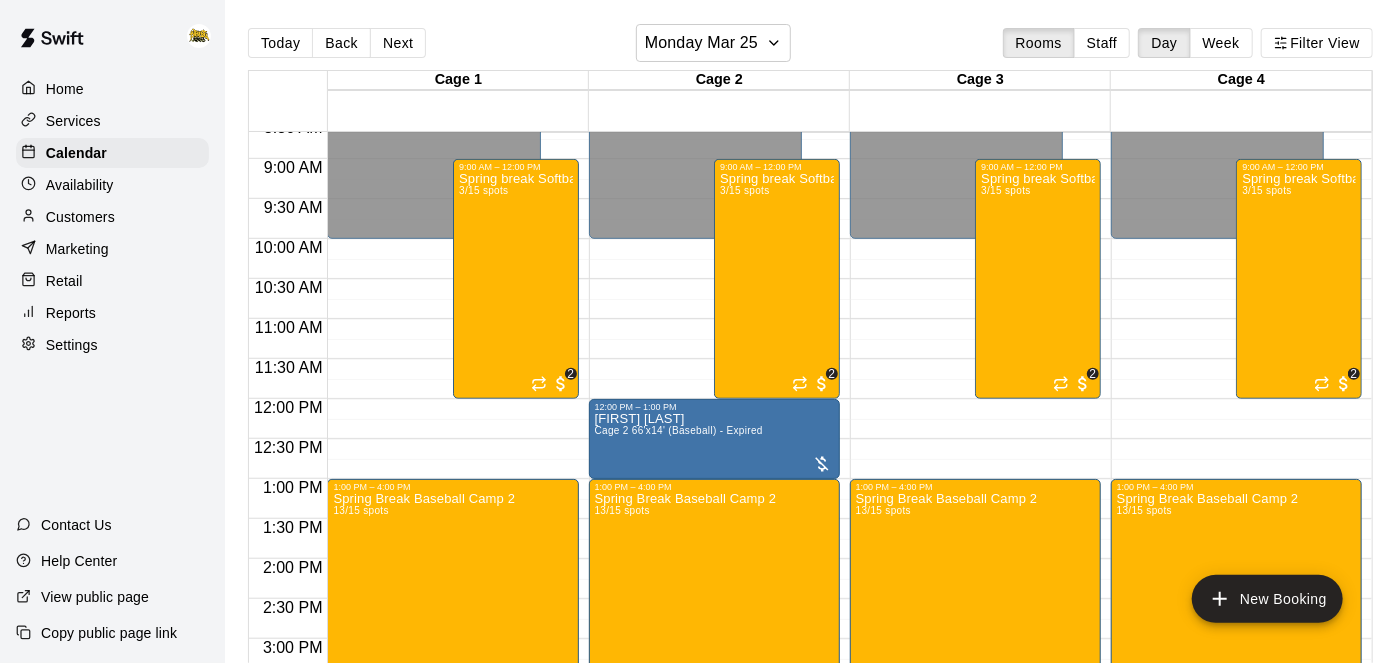 scroll, scrollTop: 690, scrollLeft: 0, axis: vertical 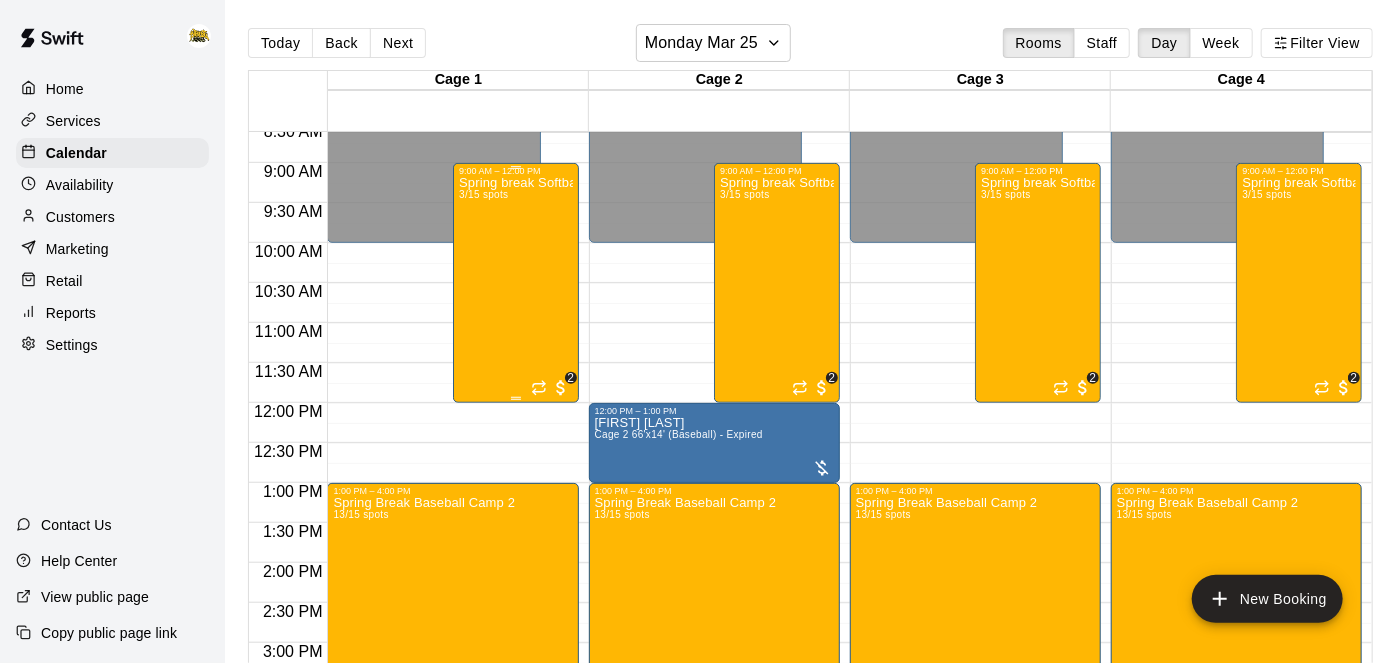 click on "Spring break Softball camp 2 3/15 spots" at bounding box center (516, 507) 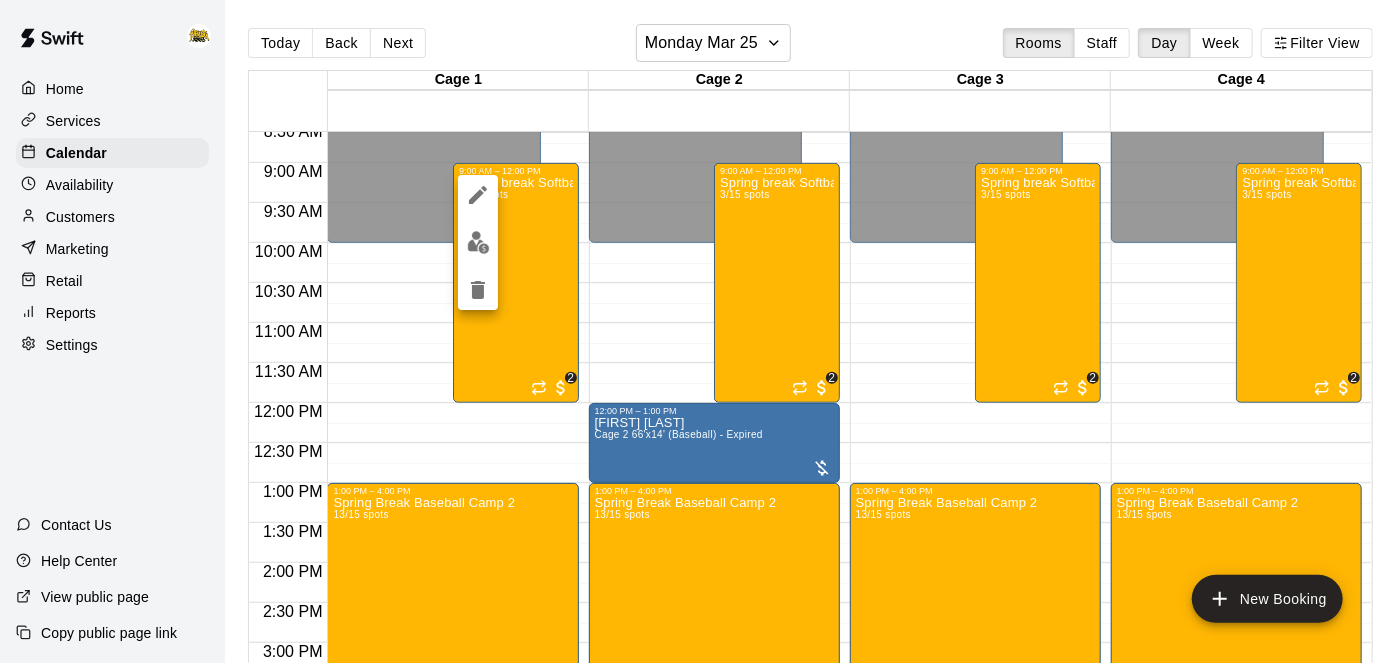 click at bounding box center [698, 331] 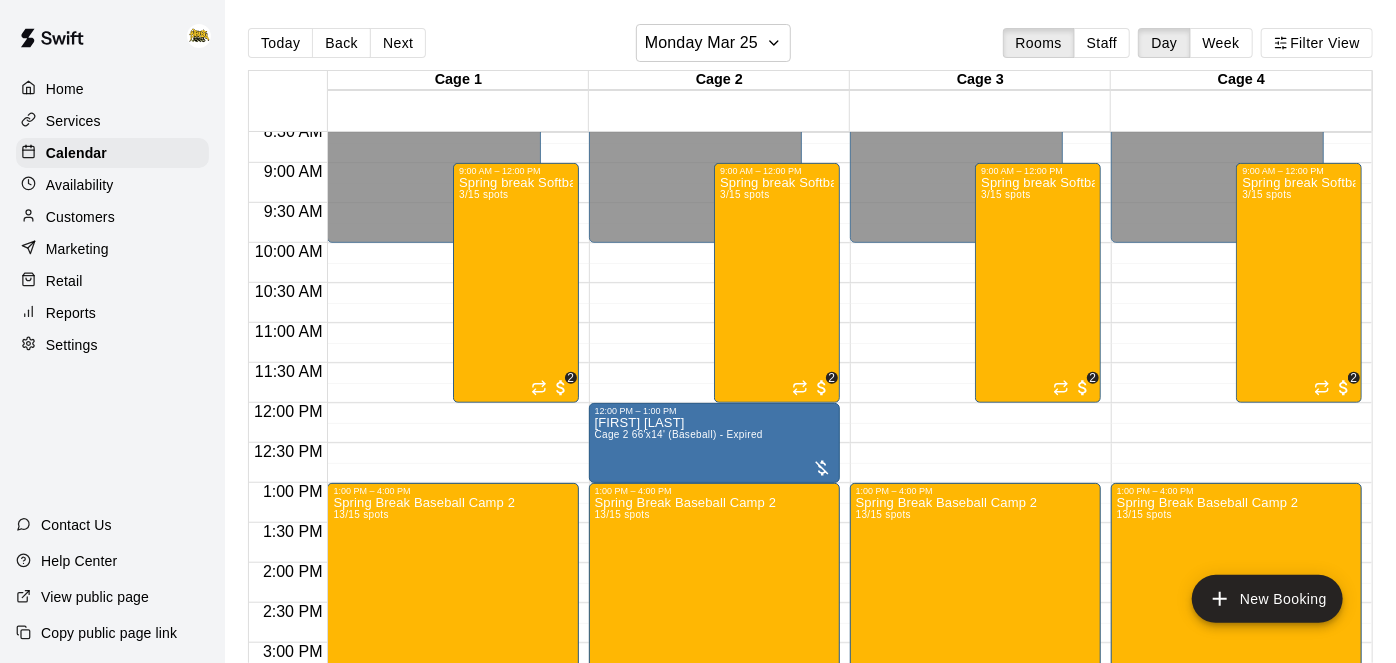 click on "Spring Break Baseball Camp 2   13/15 spots" at bounding box center [424, 827] 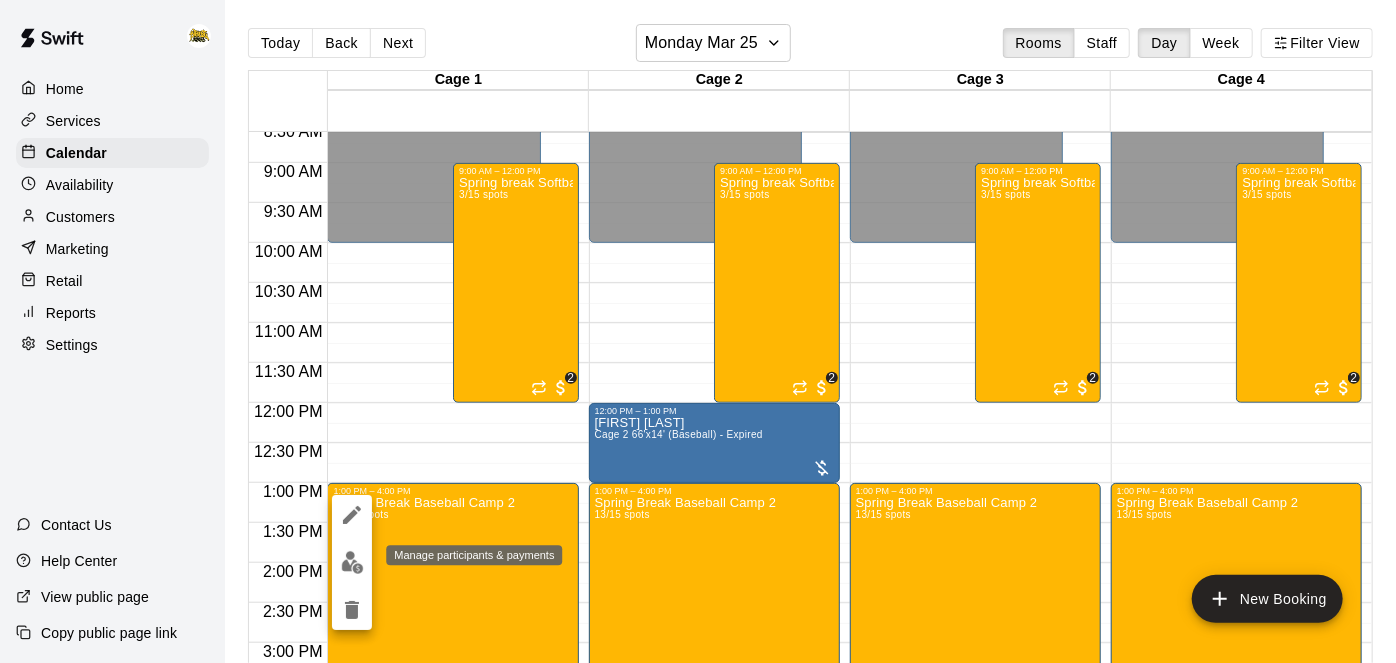 click at bounding box center (352, 562) 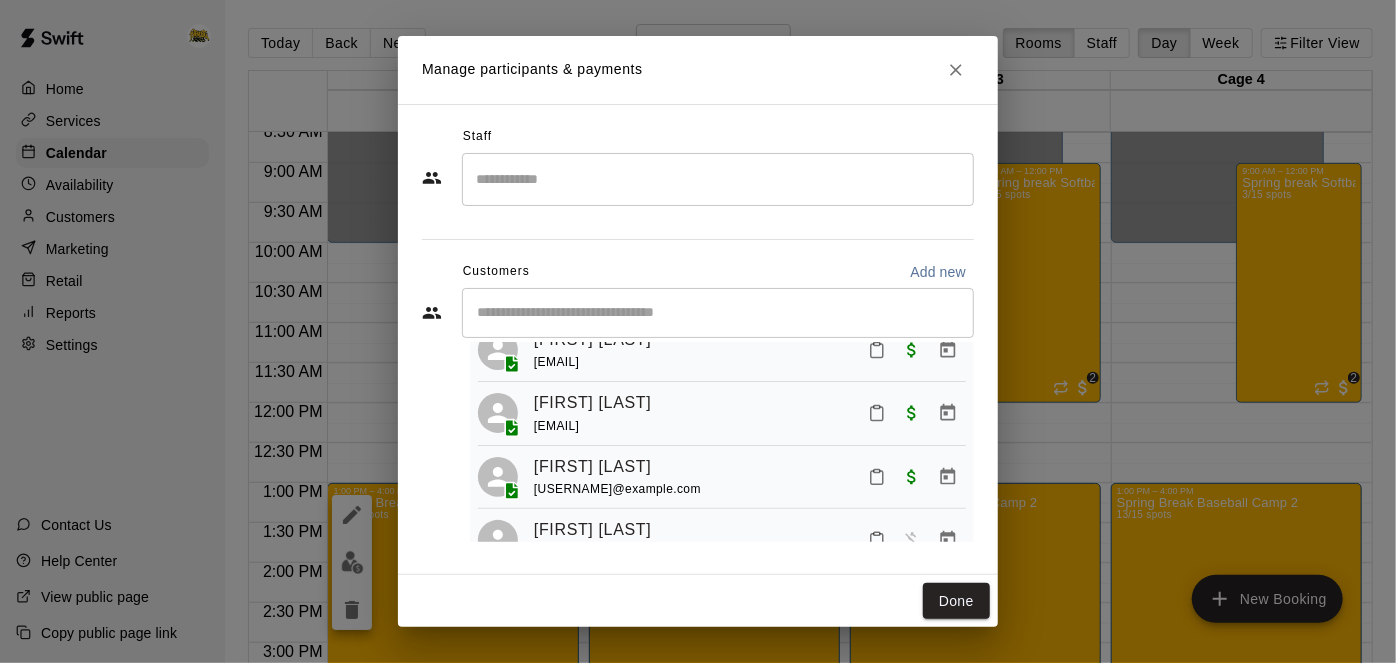 scroll, scrollTop: 582, scrollLeft: 0, axis: vertical 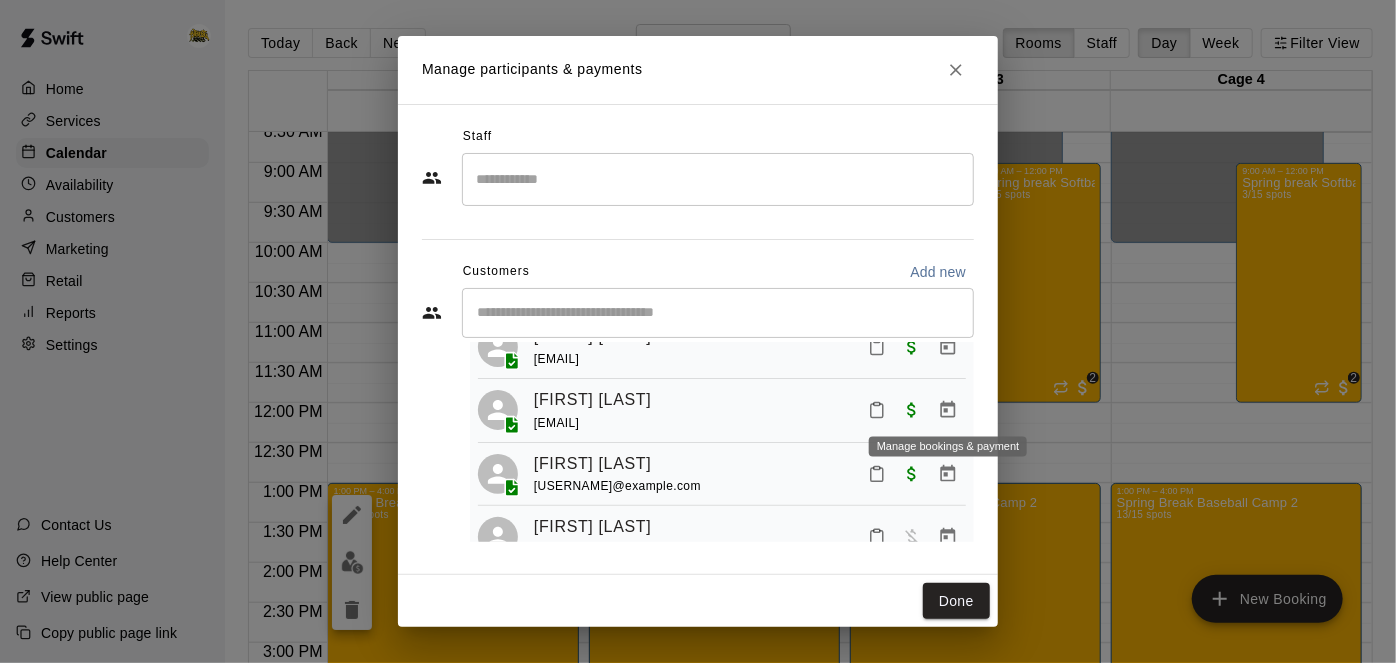 click 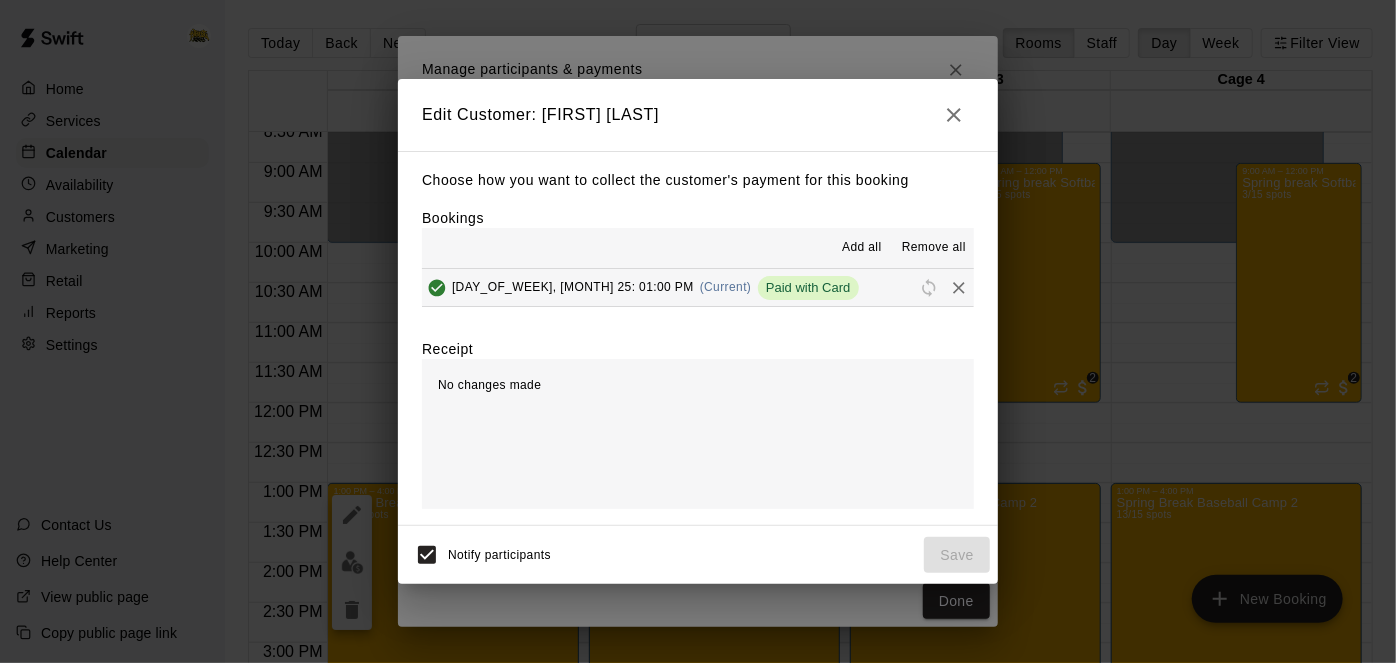 click on "Remove all" at bounding box center [934, 248] 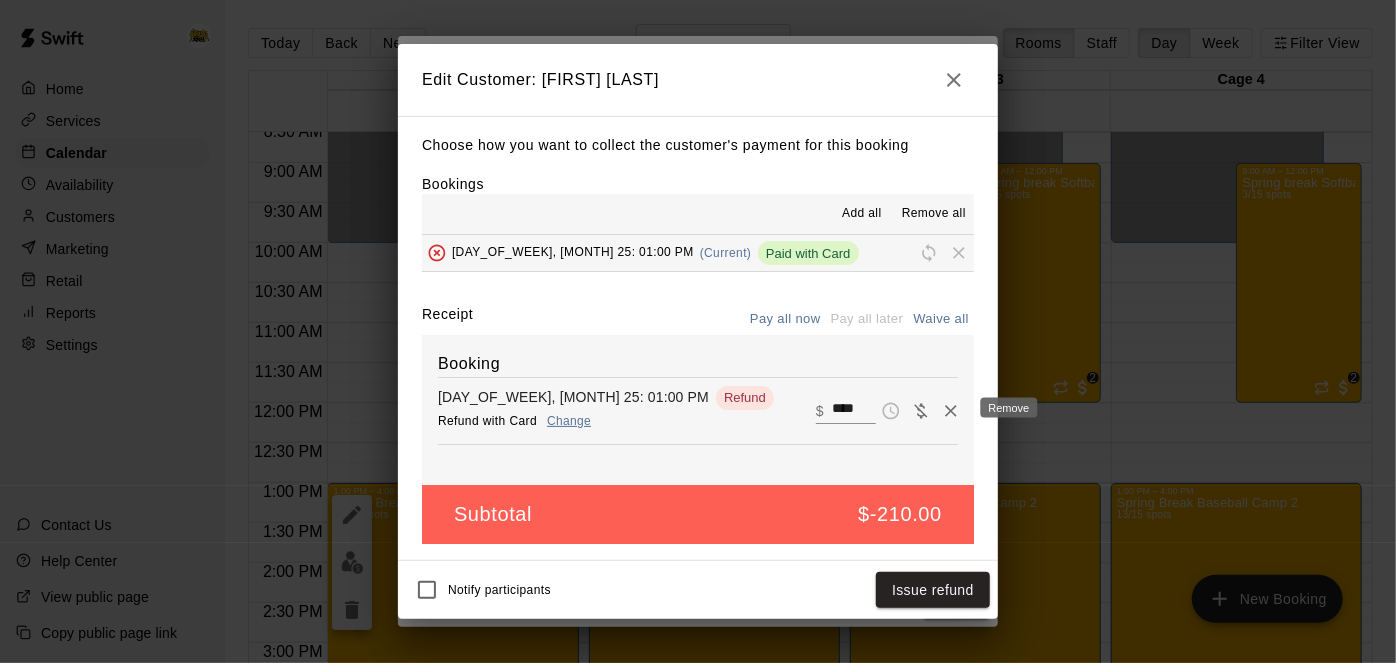 click 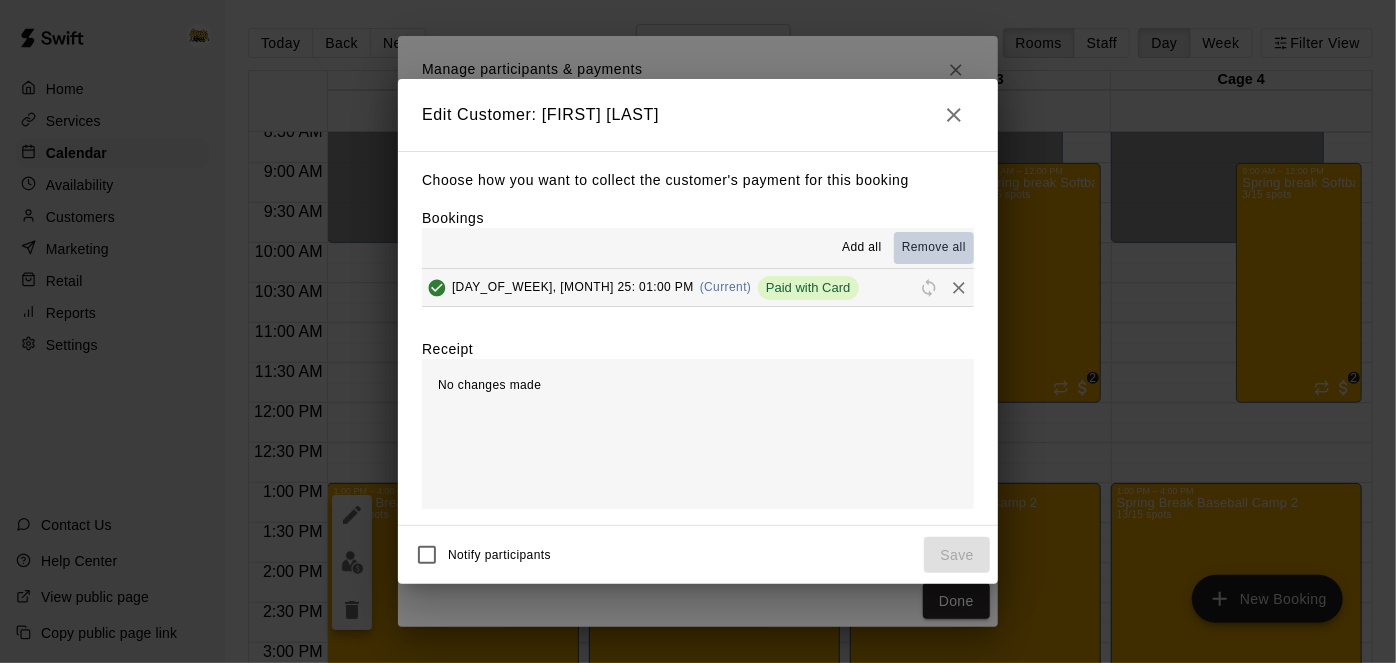 click on "Remove all" at bounding box center [934, 248] 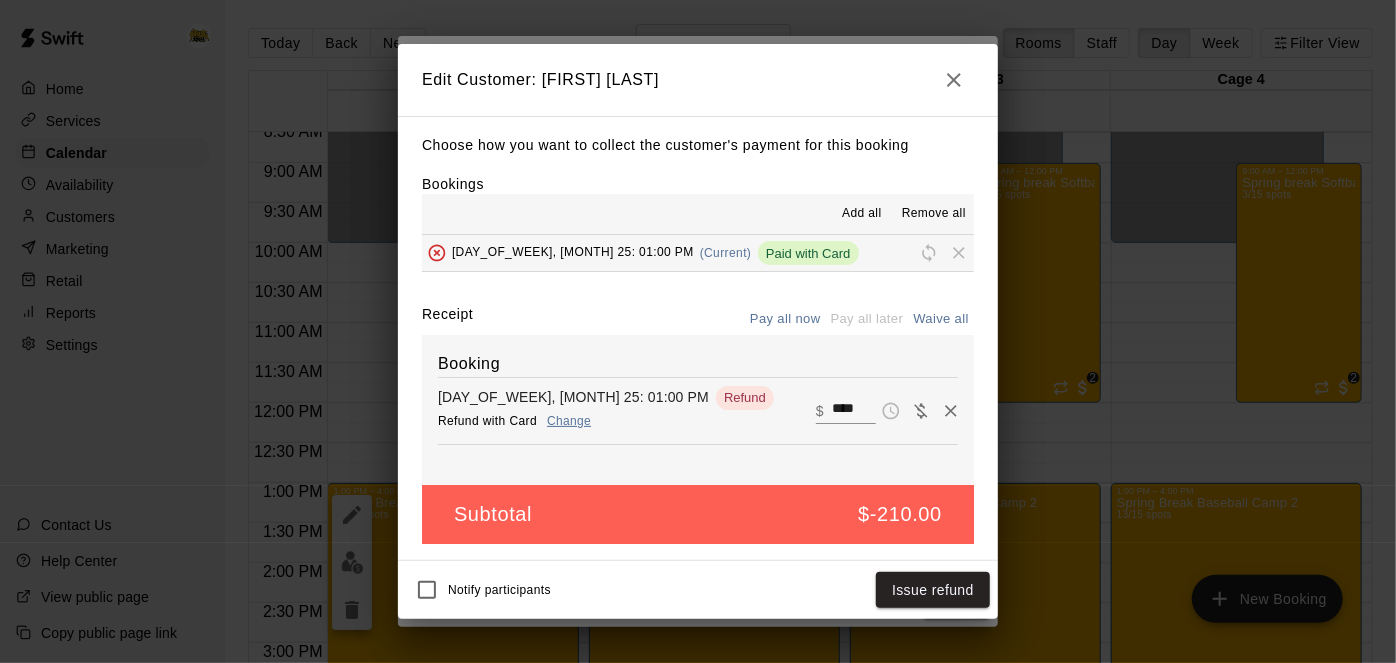 click on "****" at bounding box center (854, 411) 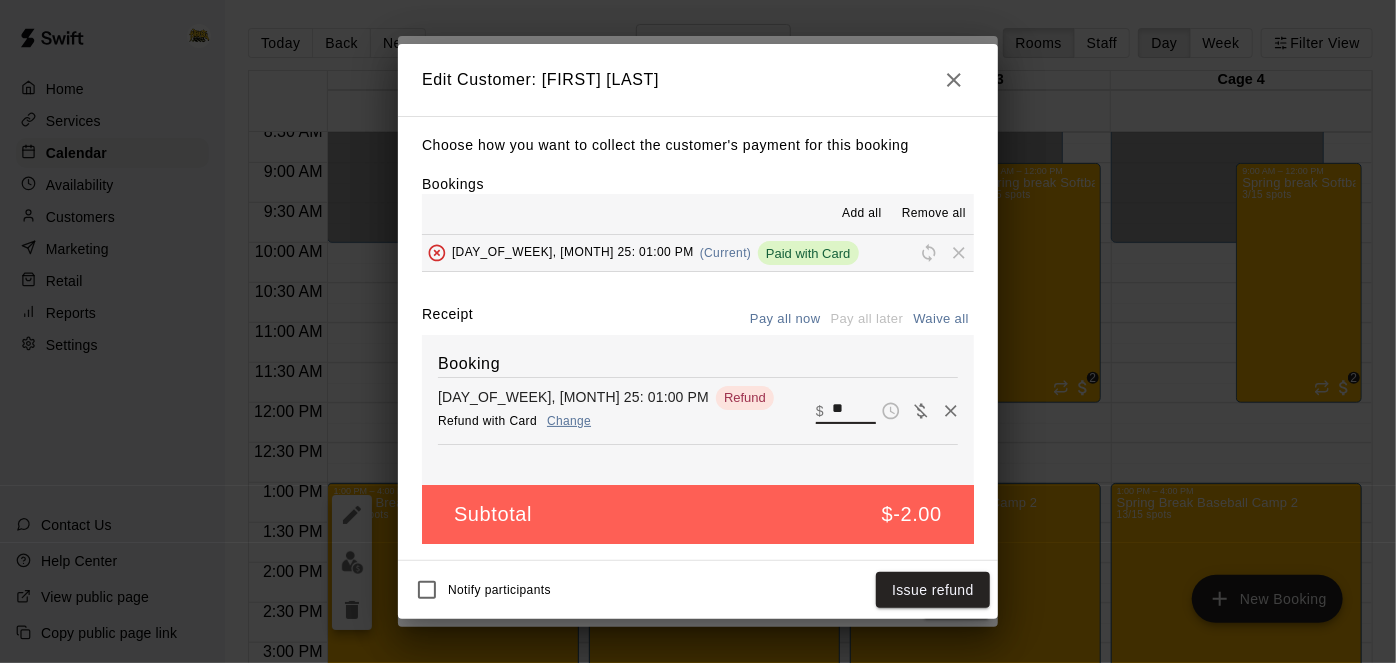 type on "*" 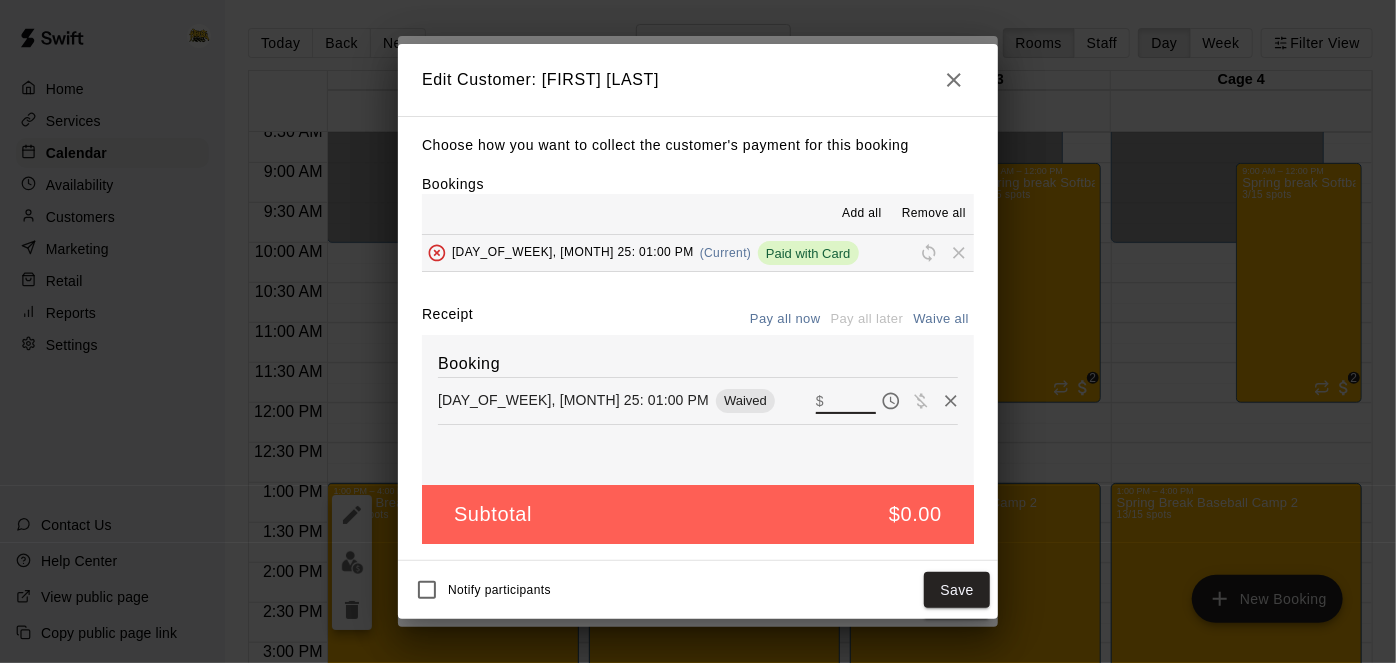 type on "*" 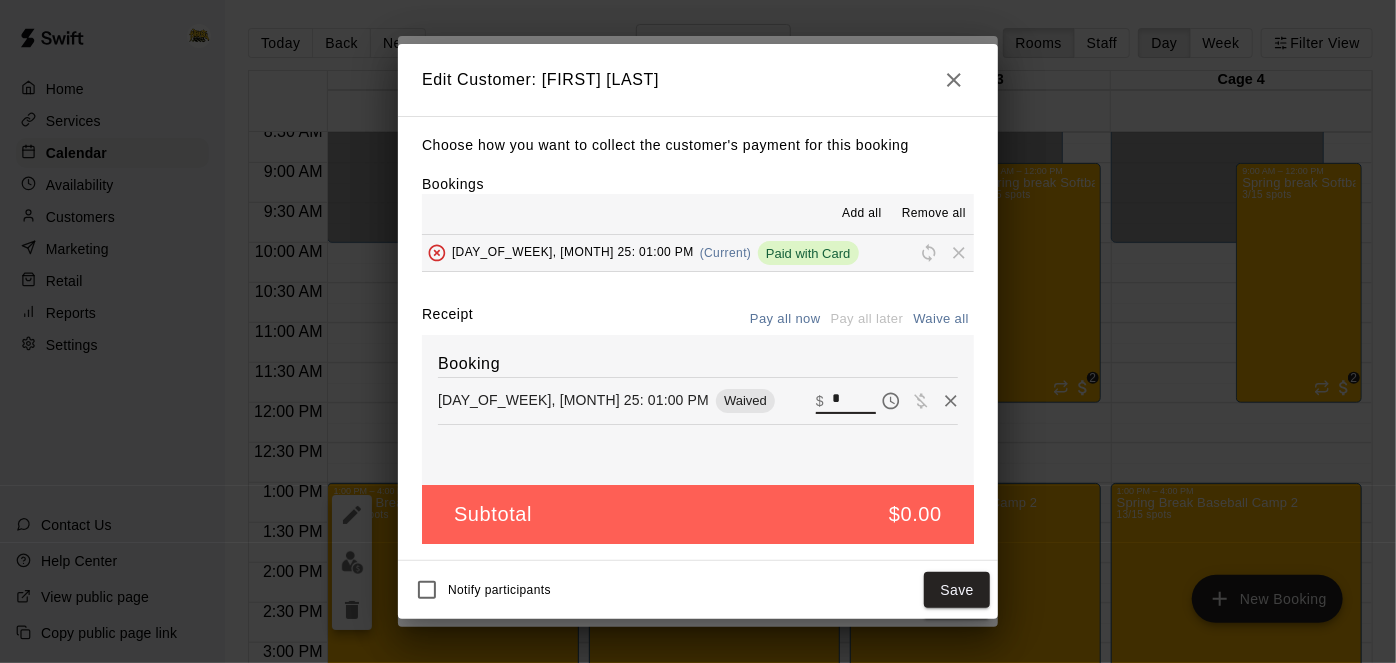 click 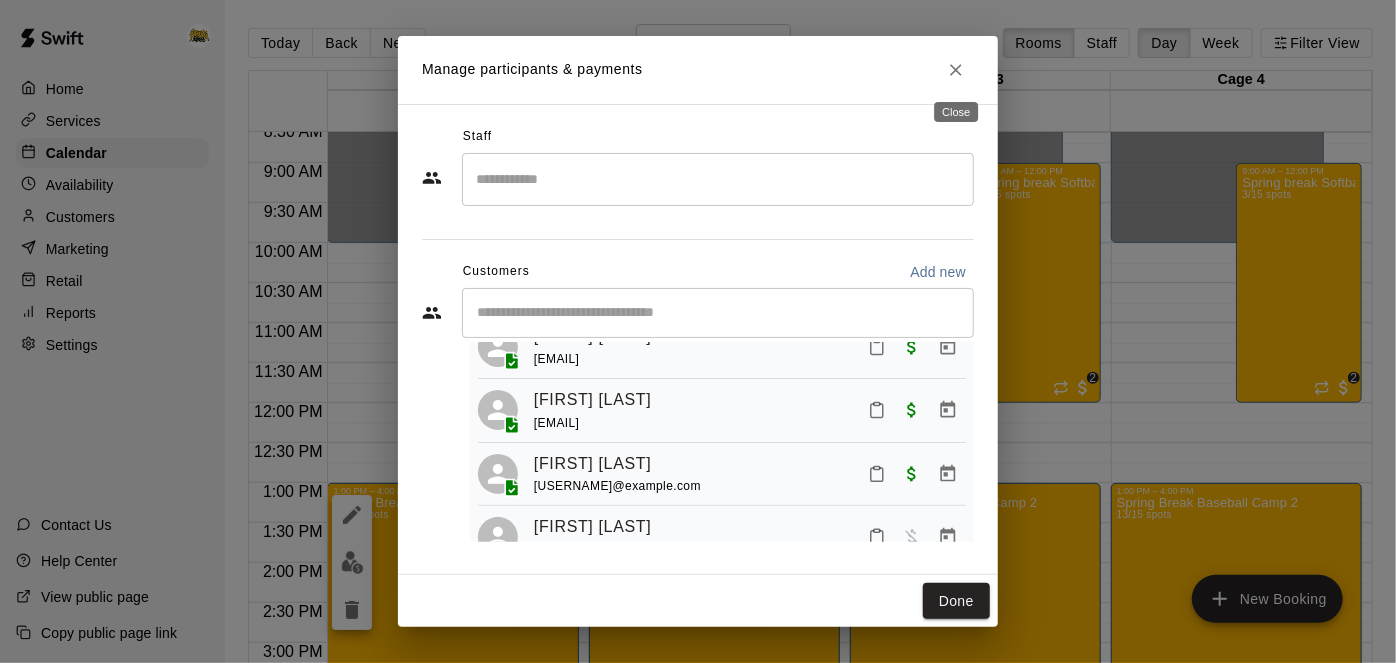 click 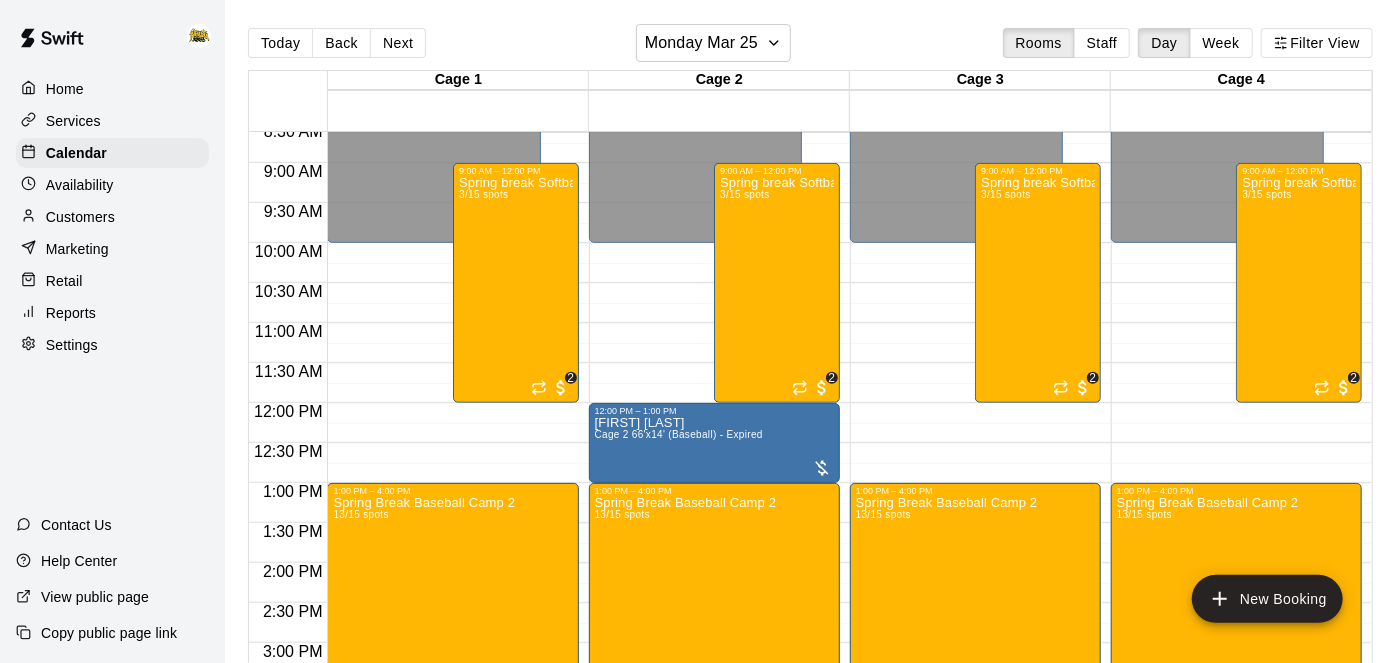 click on "Customers" at bounding box center (112, 217) 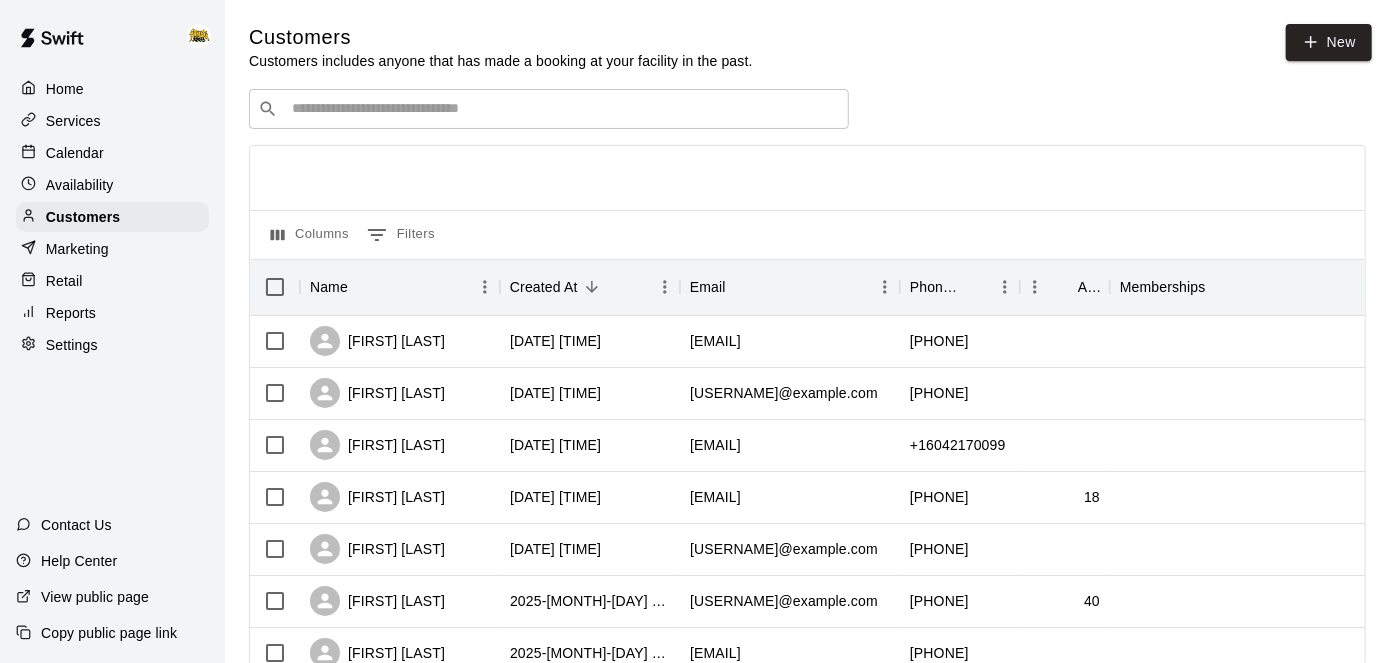 click at bounding box center [563, 109] 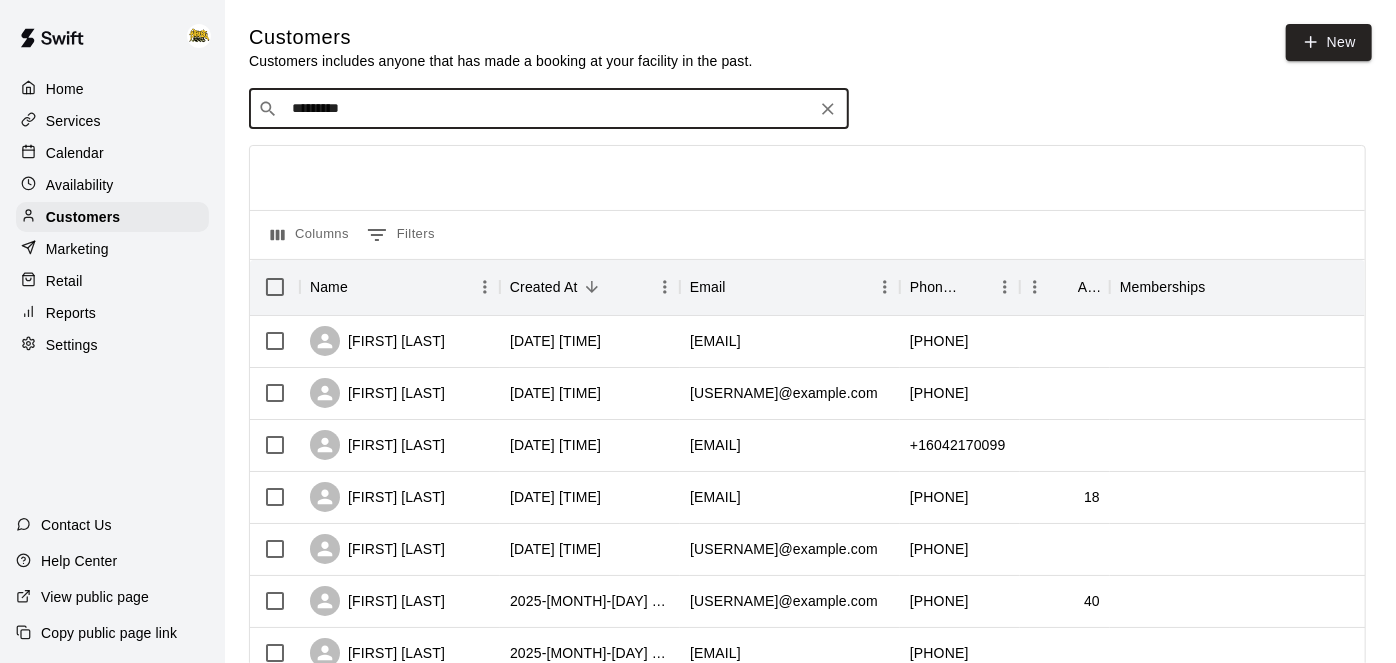 type on "**********" 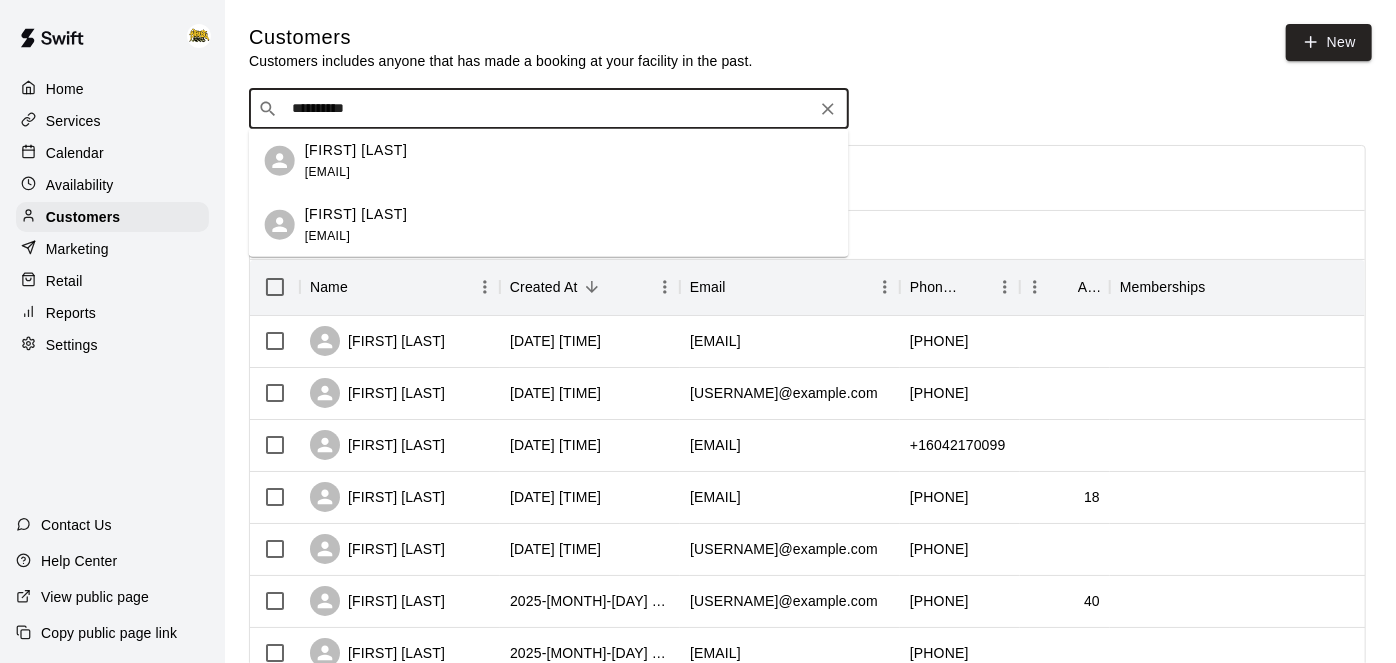 click on "[FIRST] [LAST]" at bounding box center (356, 213) 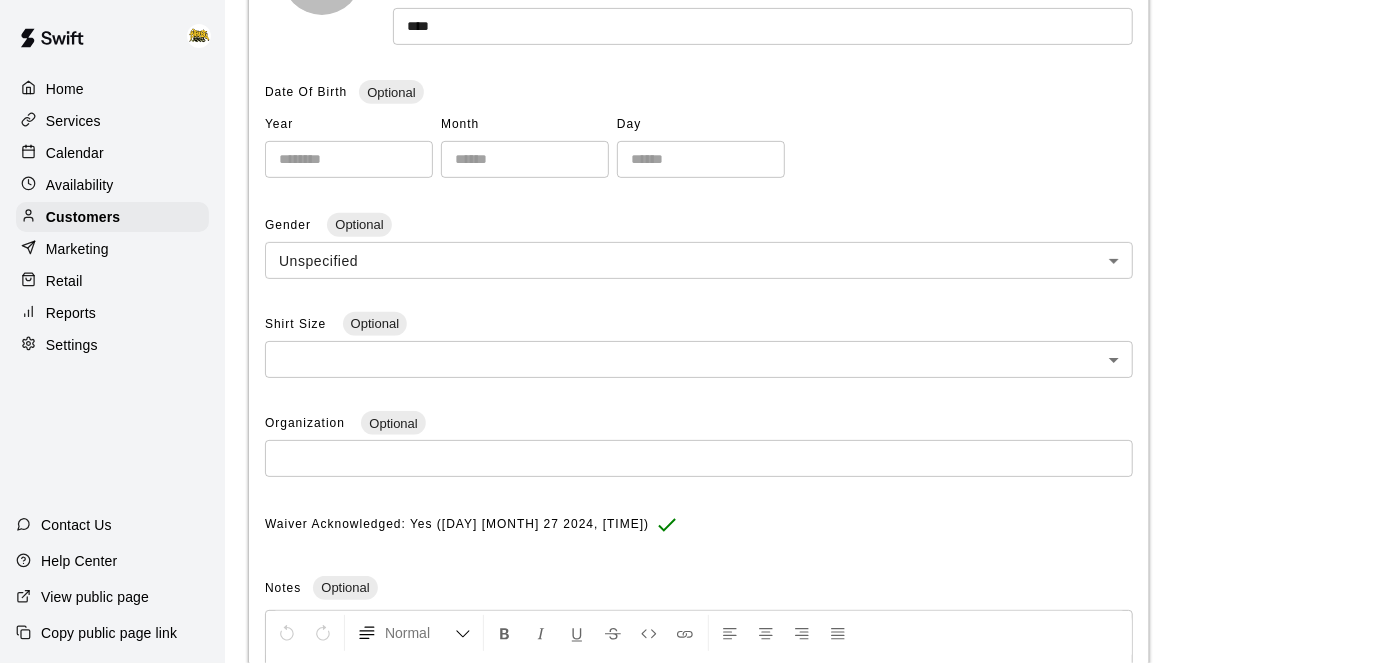 scroll, scrollTop: 0, scrollLeft: 0, axis: both 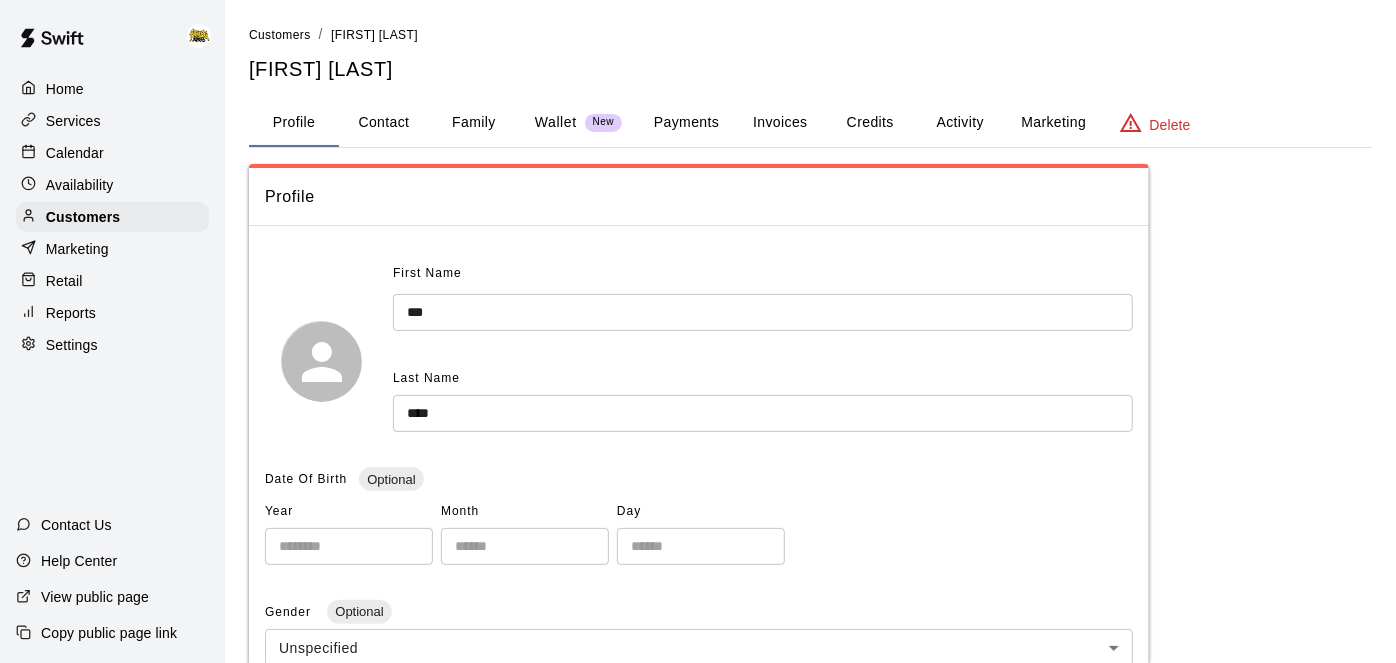 click on "Activity" at bounding box center [960, 123] 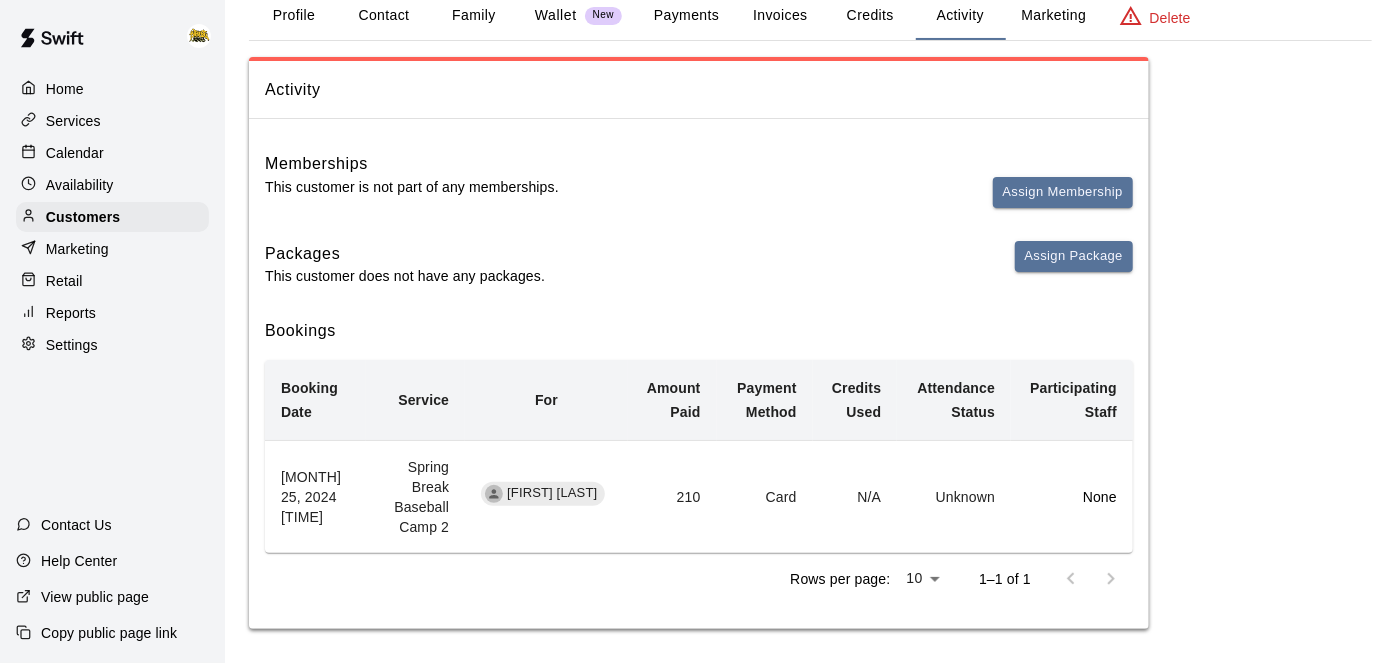 scroll, scrollTop: 0, scrollLeft: 0, axis: both 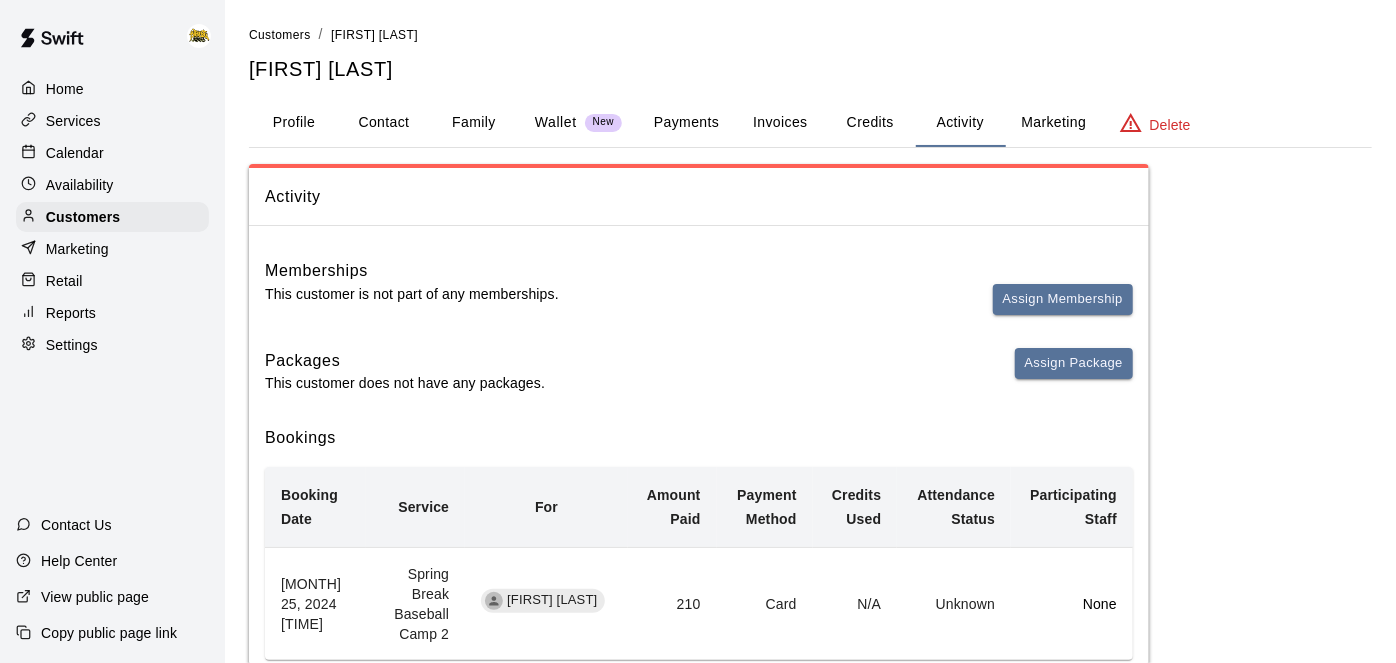 click on "Payments" at bounding box center [686, 123] 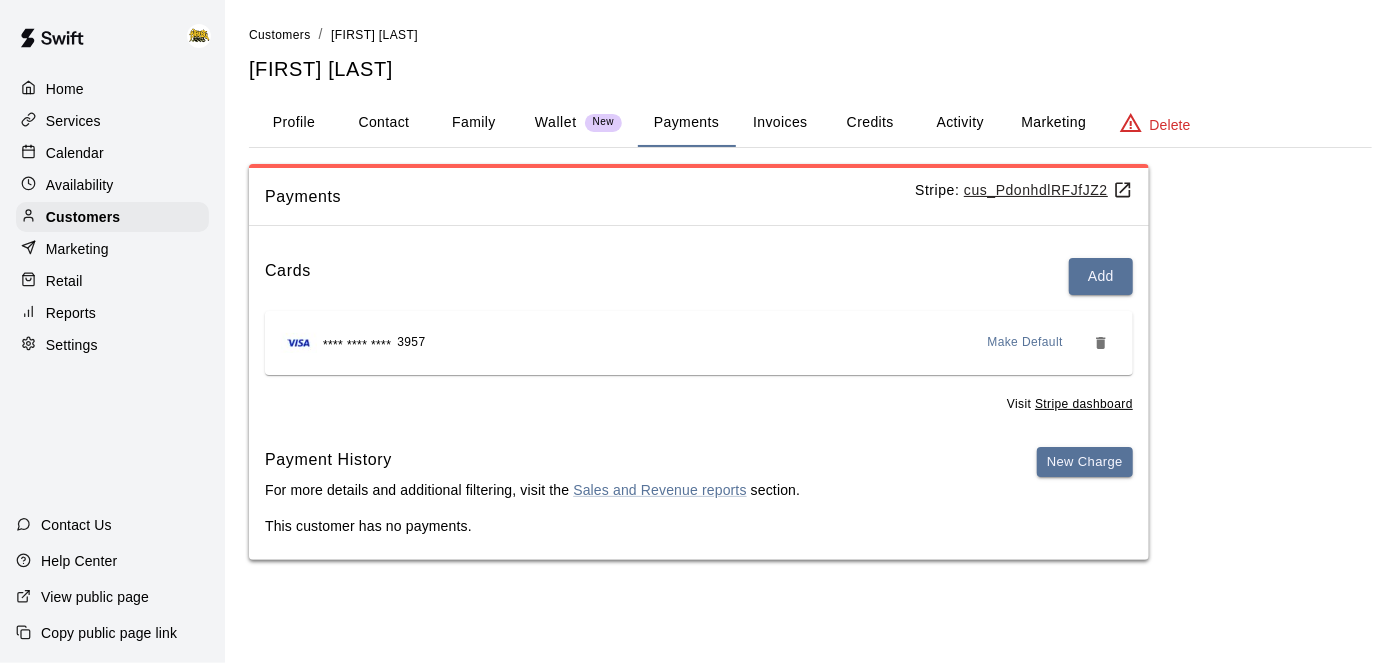 click on "Delete" at bounding box center (1170, 125) 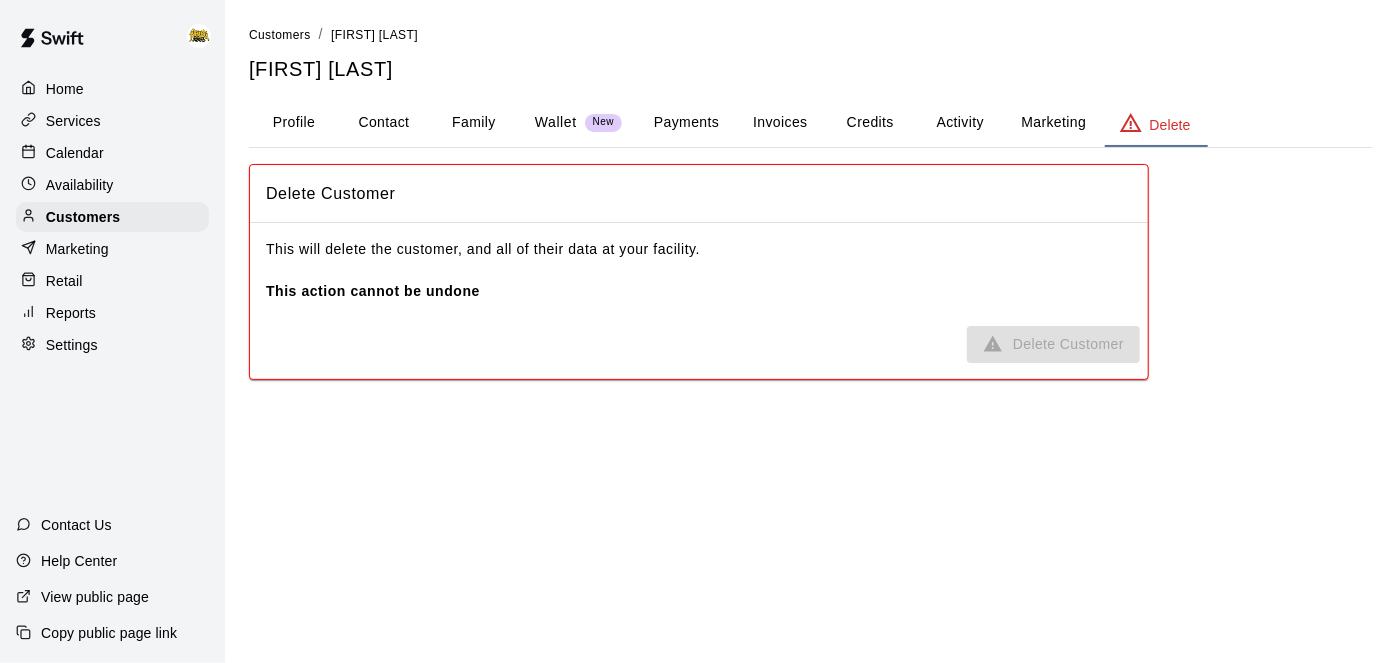 click on "This will delete the customer, and all of their data at your facility.  This action cannot be undone" at bounding box center [699, 270] 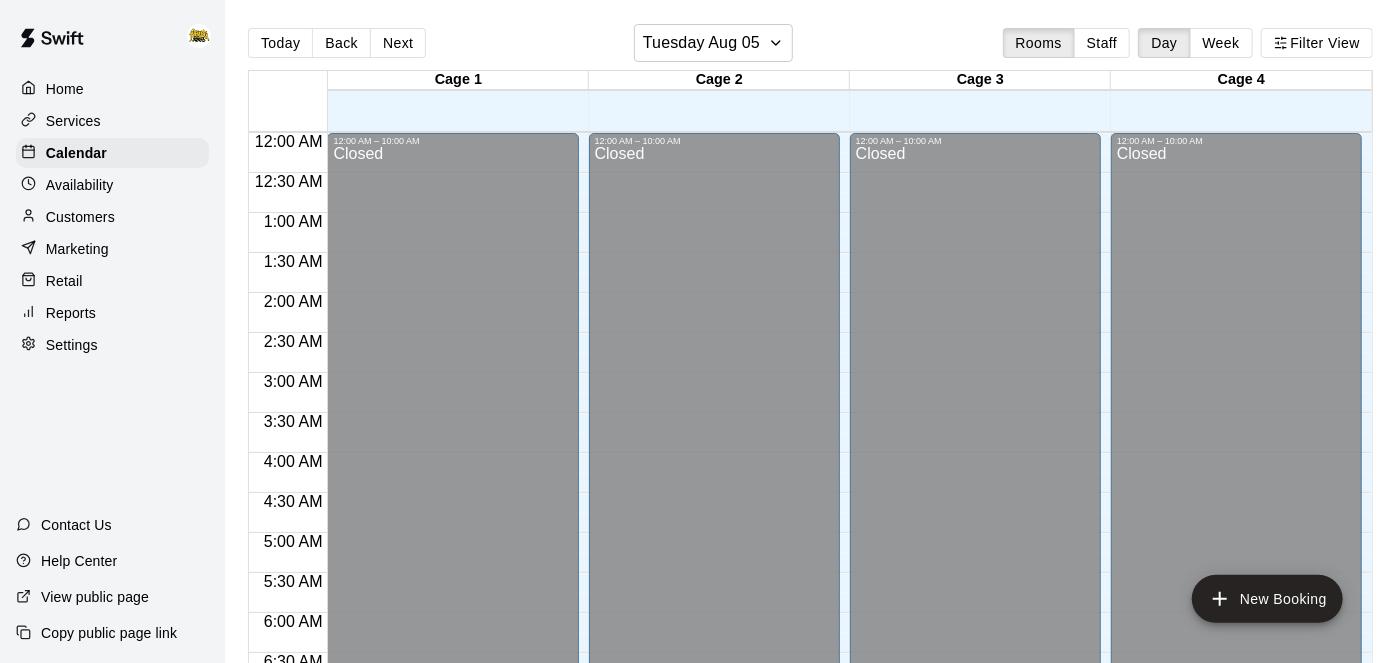 scroll, scrollTop: 1306, scrollLeft: 0, axis: vertical 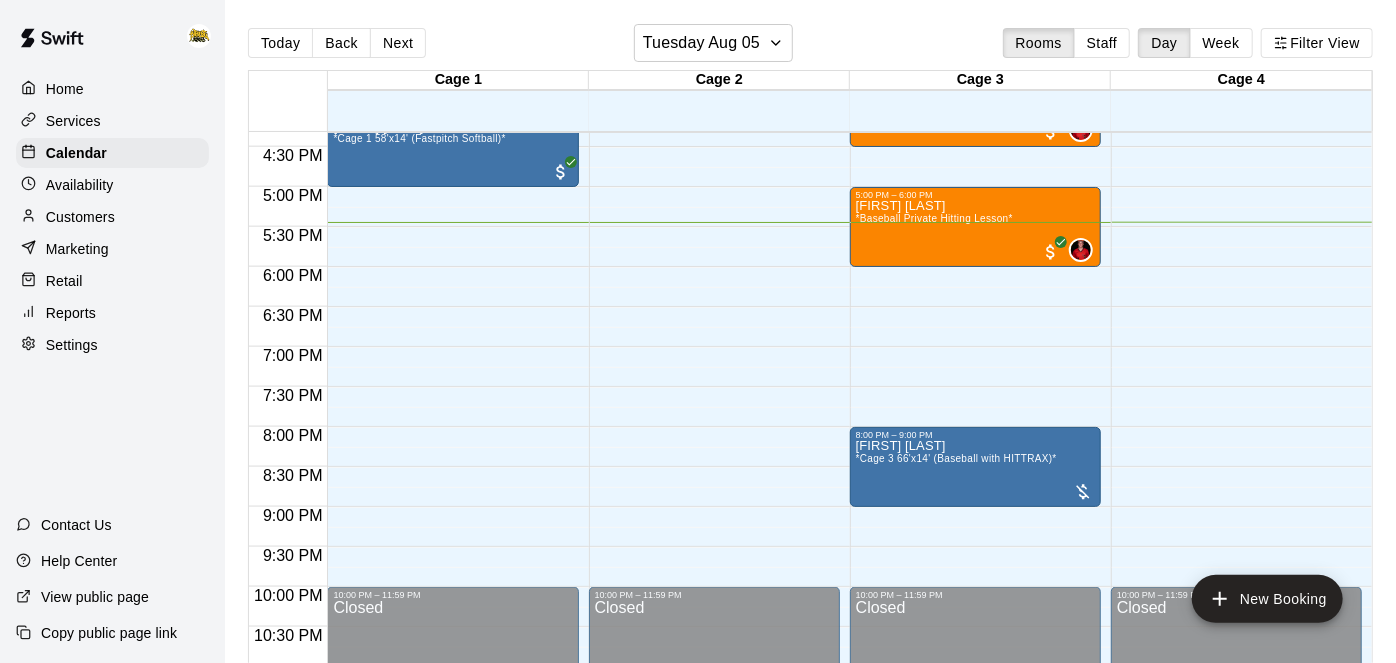 click on "Home" at bounding box center [65, 89] 